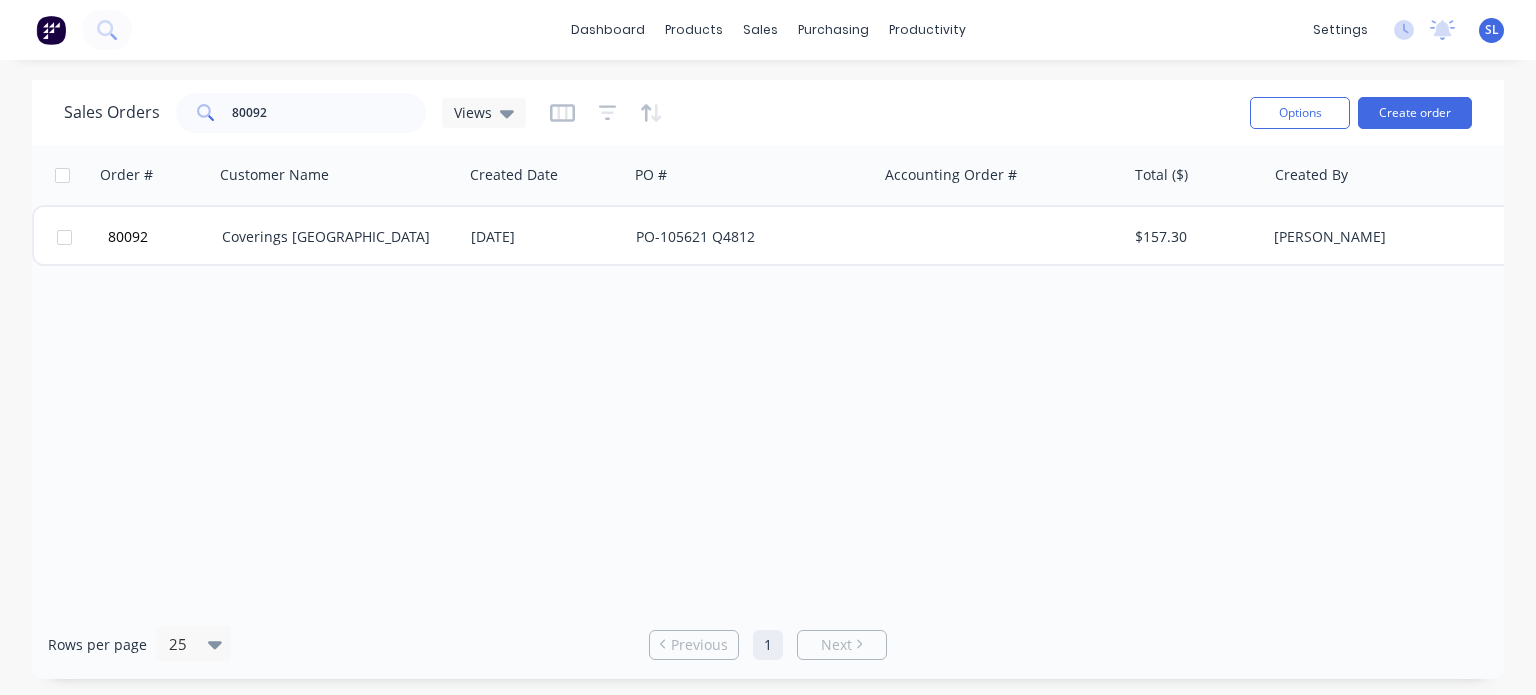 scroll, scrollTop: 0, scrollLeft: 0, axis: both 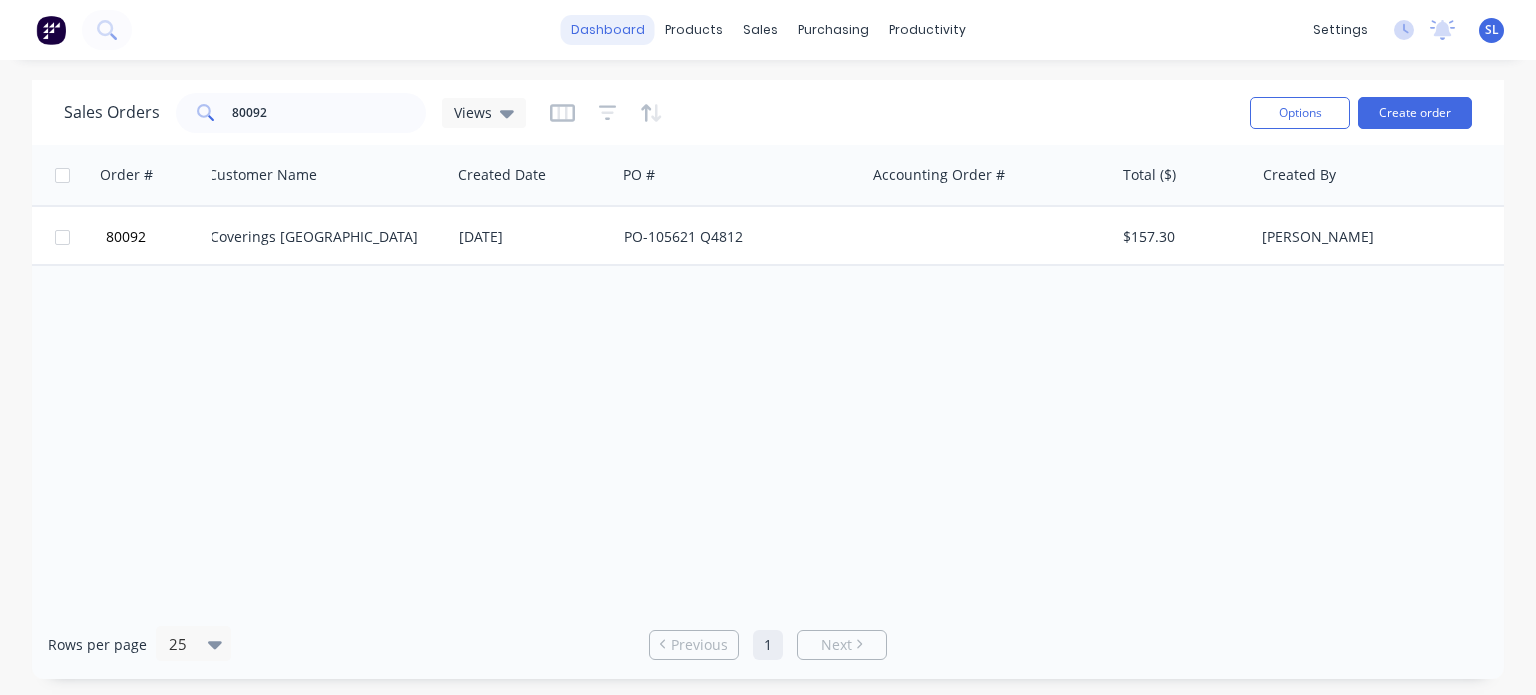 click on "dashboard" at bounding box center [608, 30] 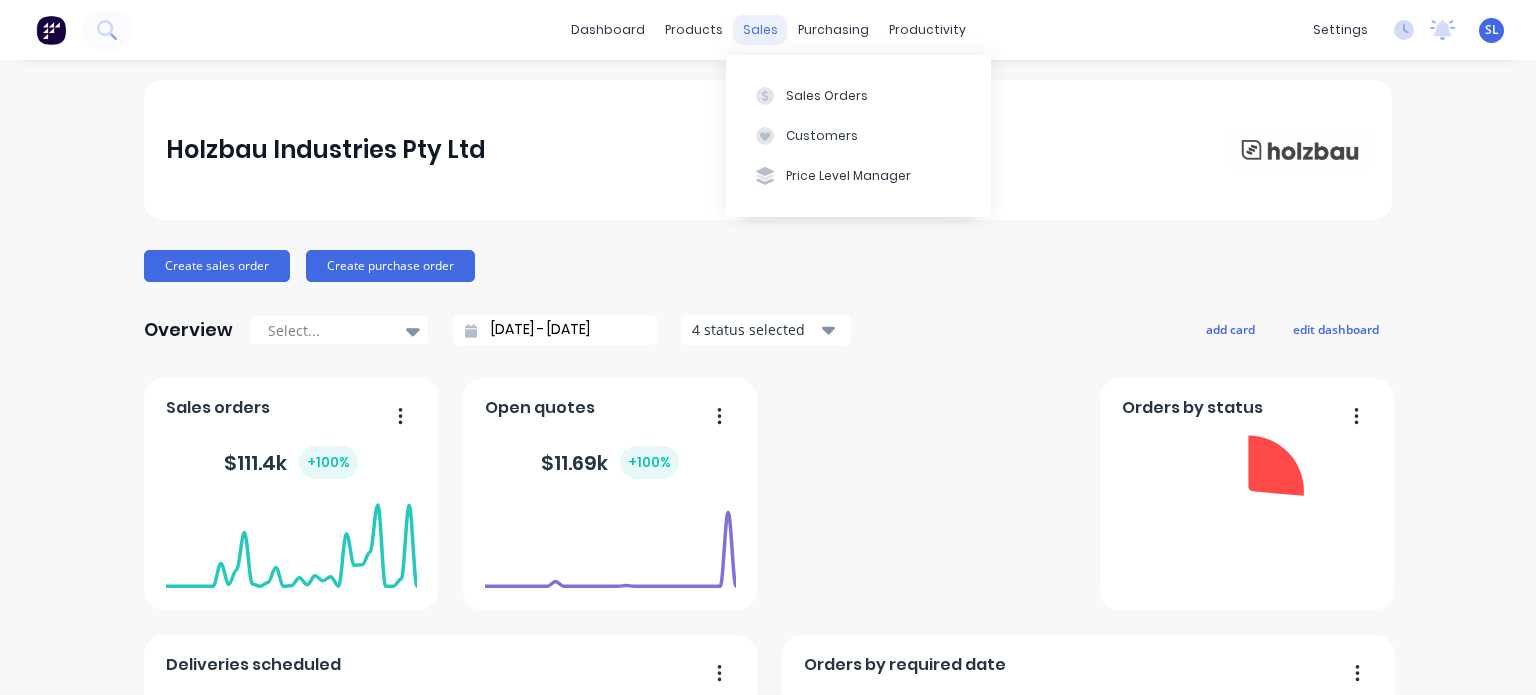click on "sales" at bounding box center (760, 30) 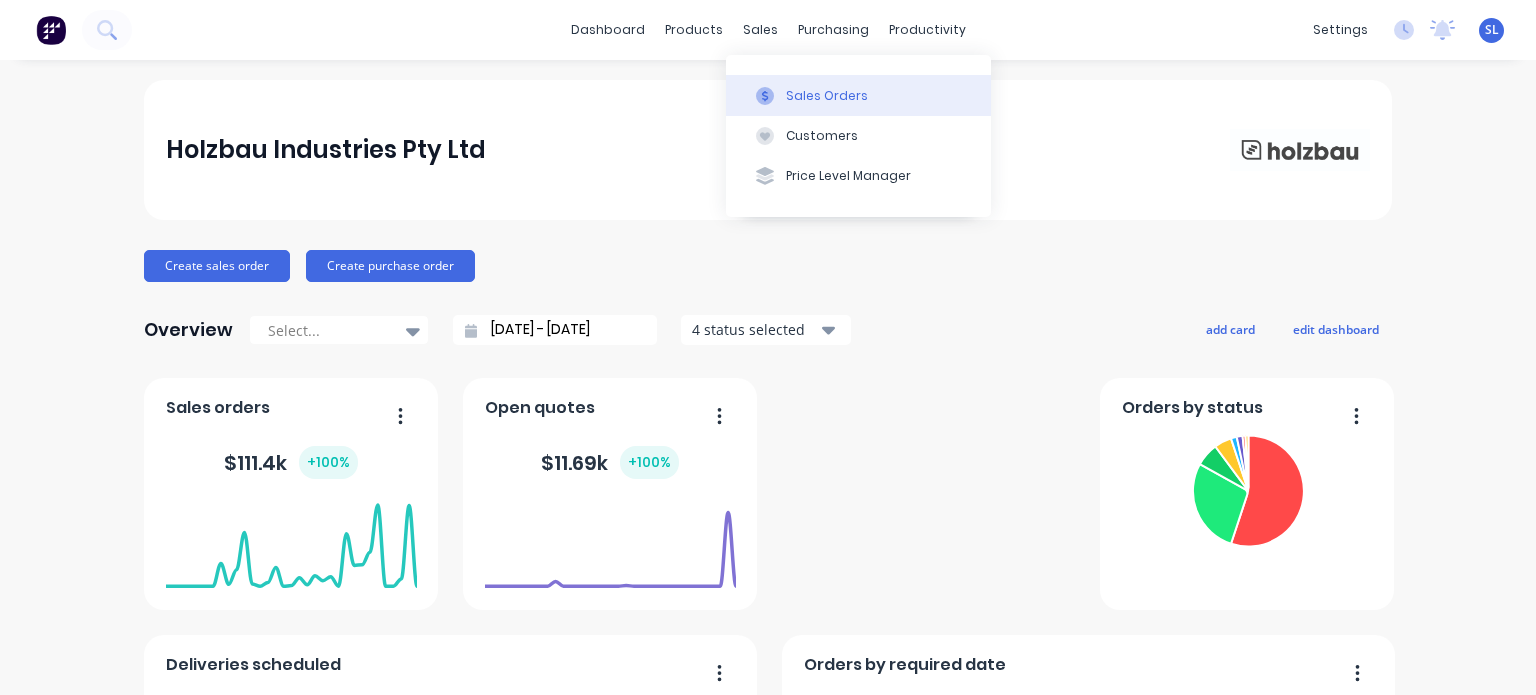 click on "Sales Orders" at bounding box center [827, 96] 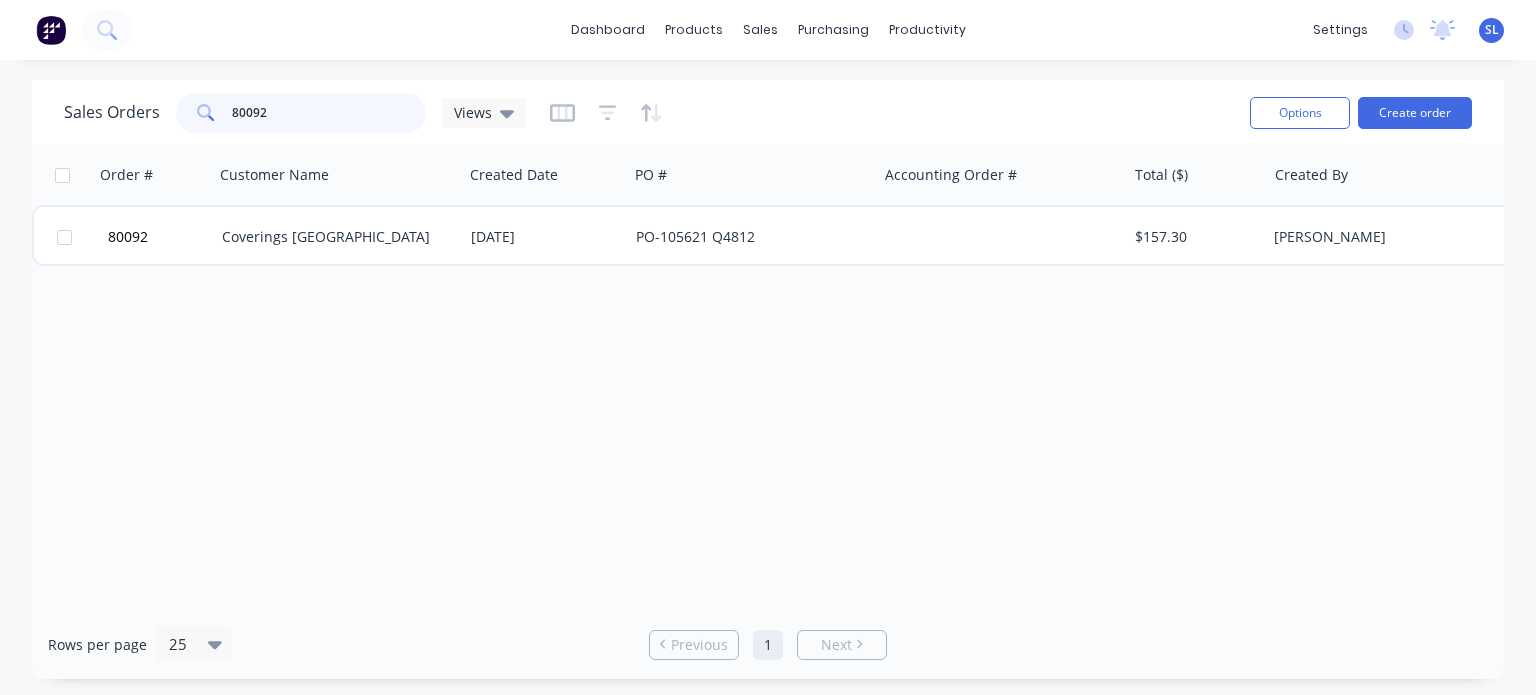 click on "80092" at bounding box center [329, 113] 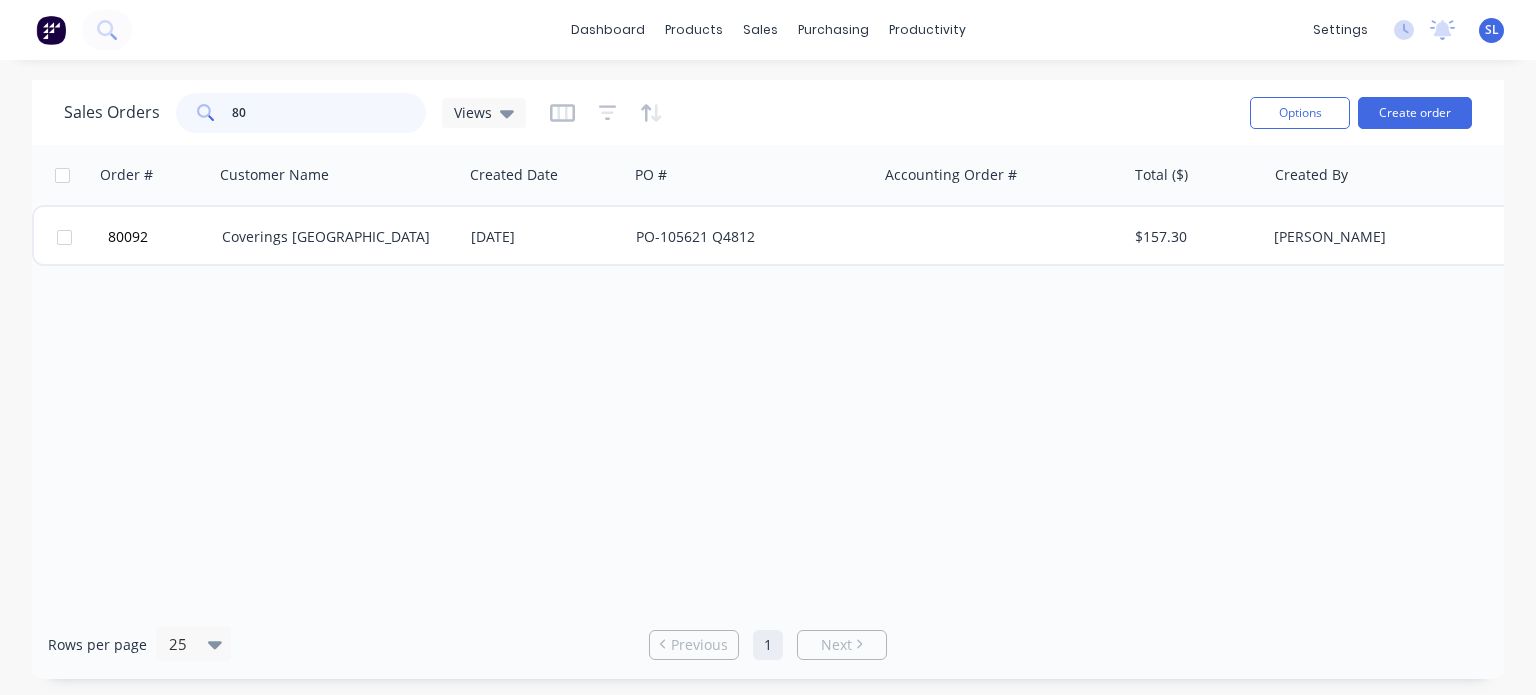 type on "8" 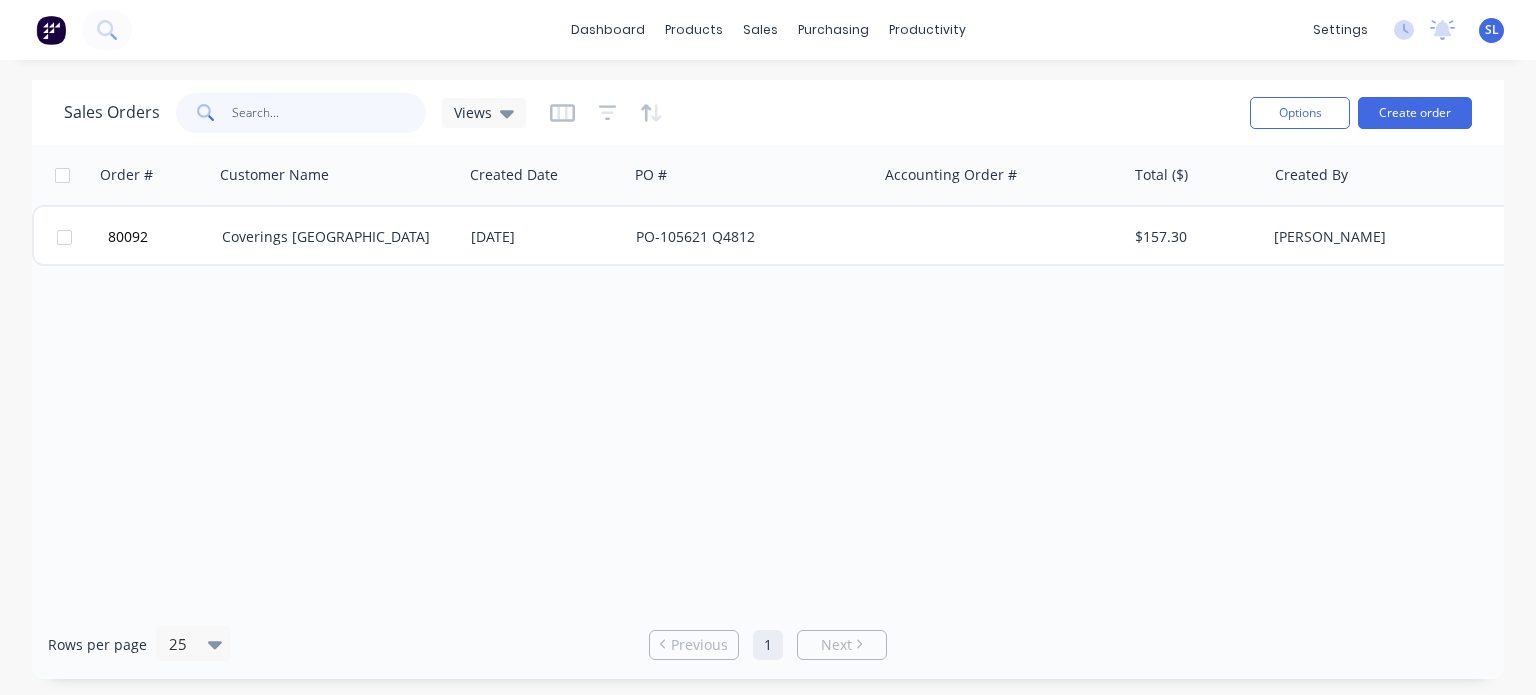 type 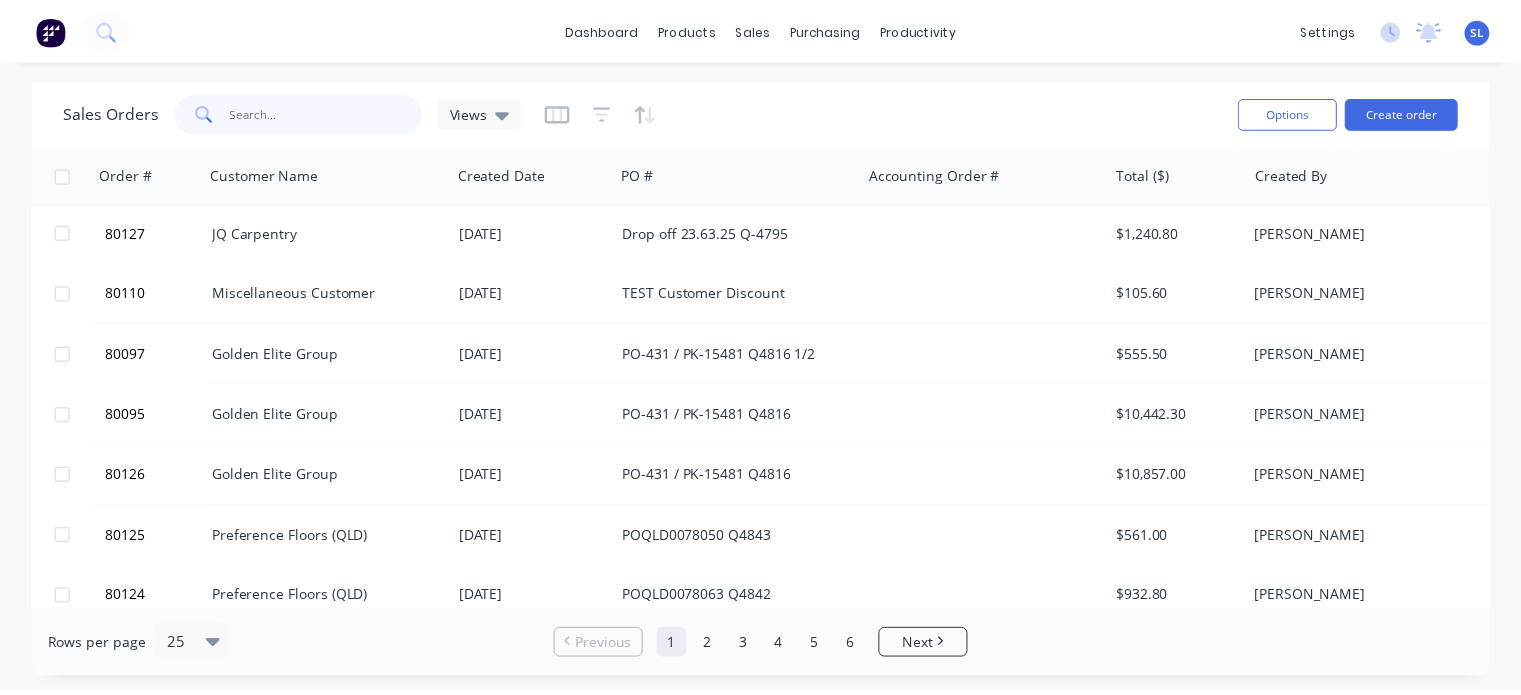 scroll, scrollTop: 124, scrollLeft: 8, axis: both 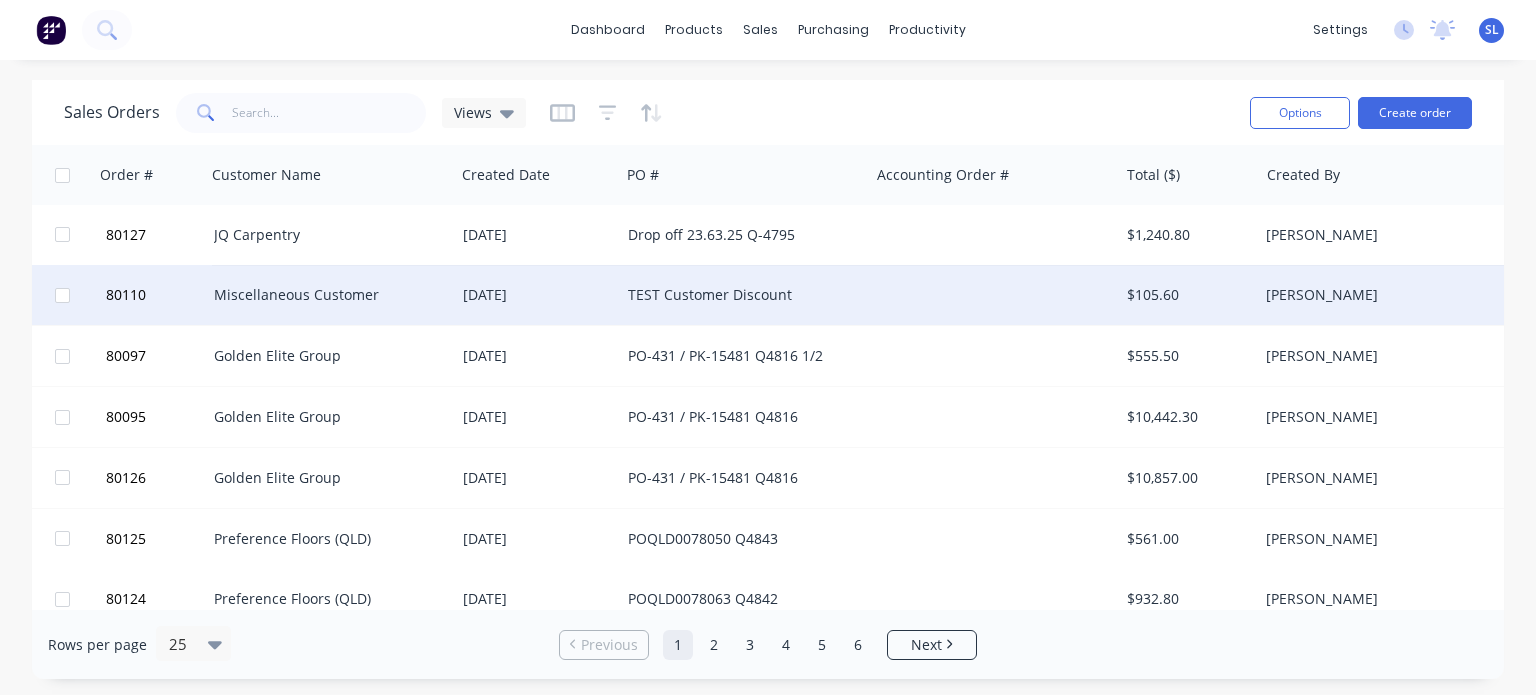 click on "Miscellaneous Customer" at bounding box center [325, 295] 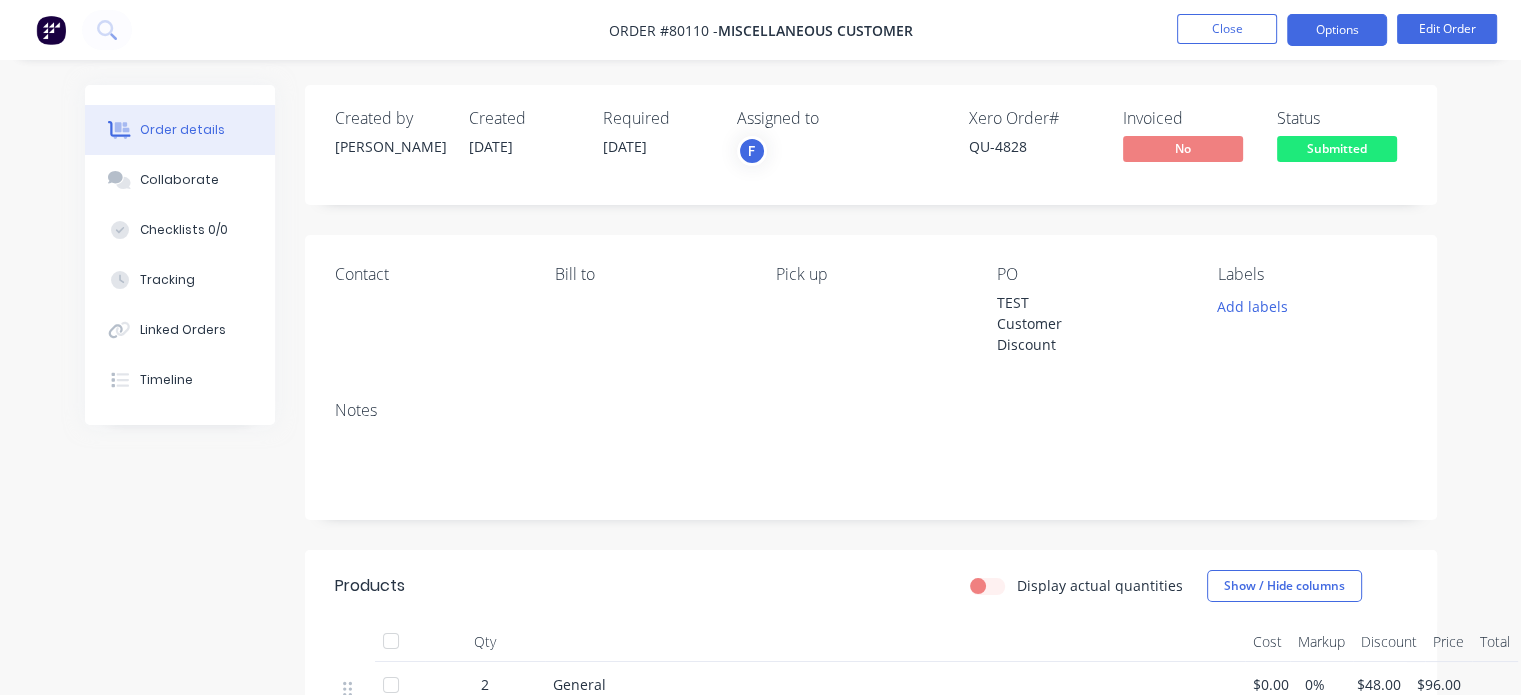 click on "Options" at bounding box center (1337, 30) 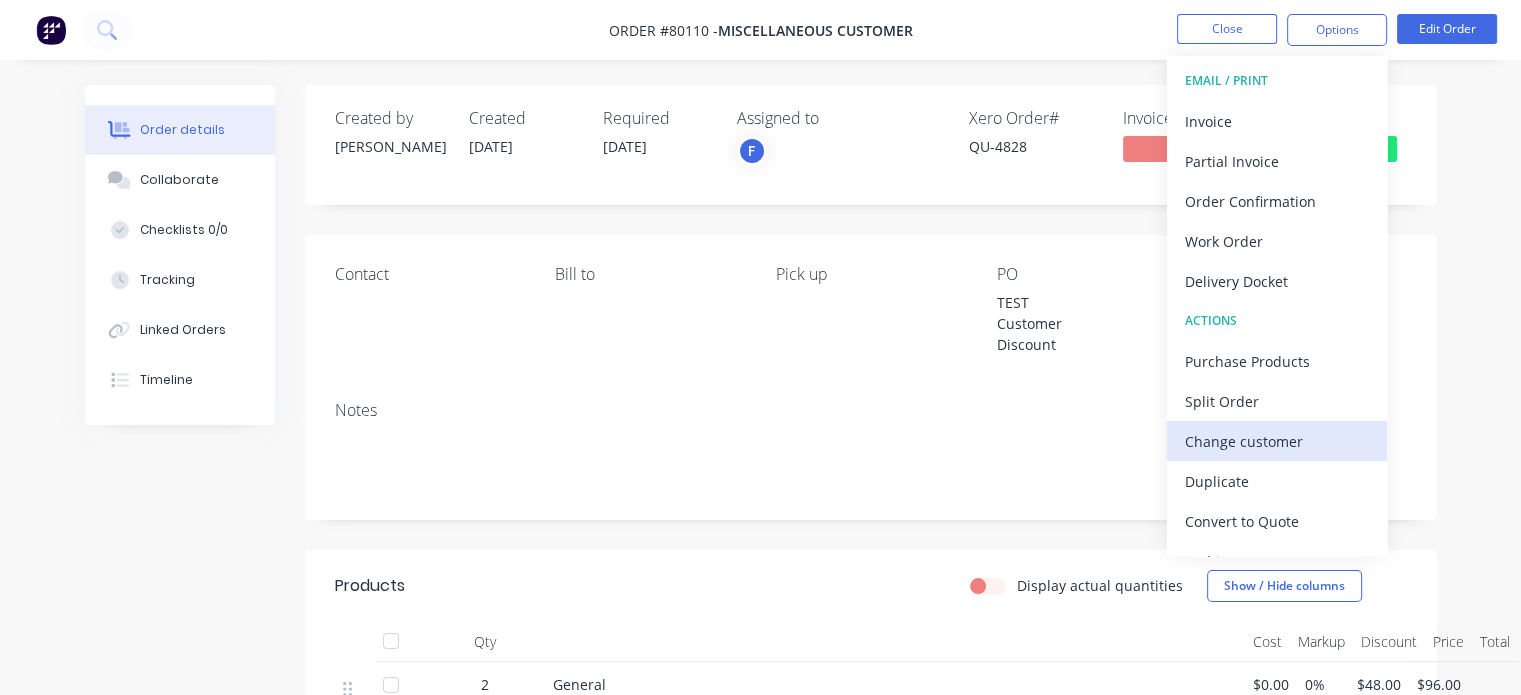 click on "Change customer" at bounding box center (1277, 441) 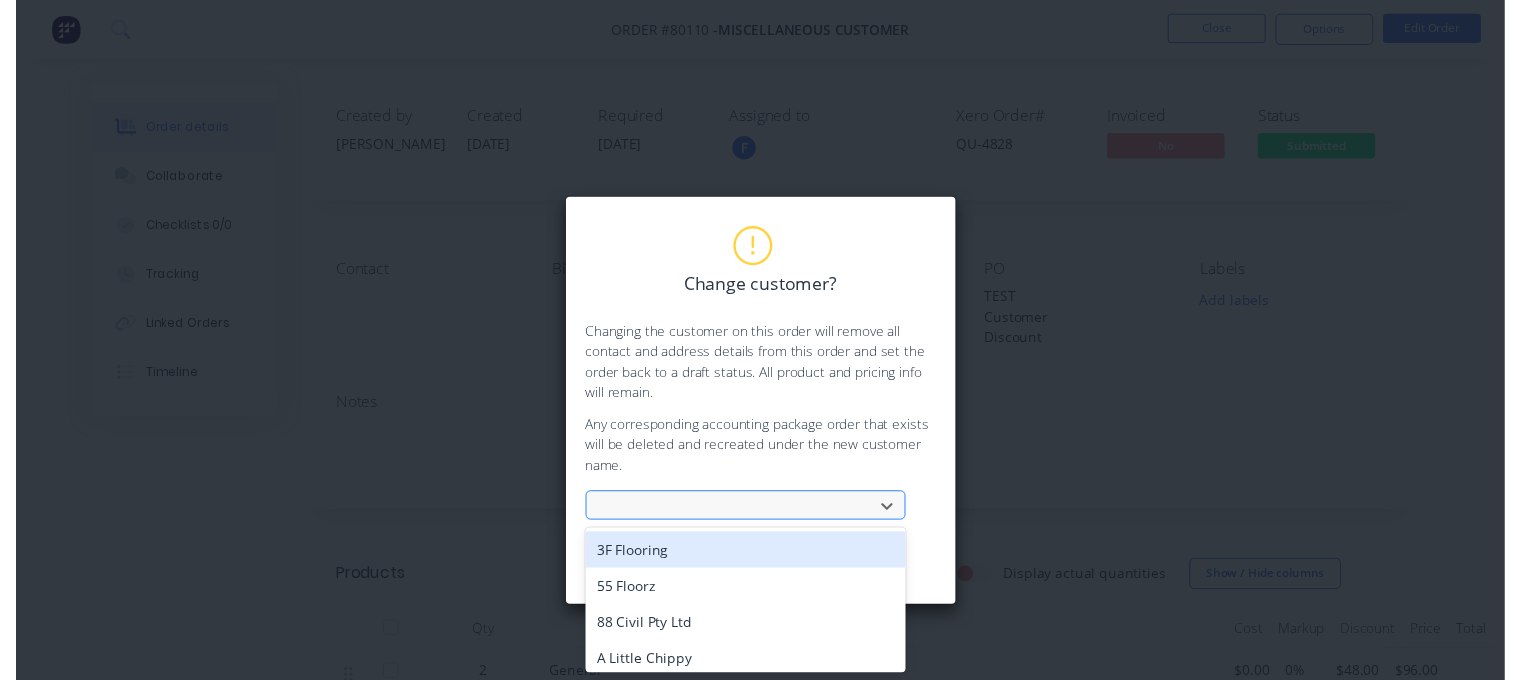 scroll, scrollTop: 0, scrollLeft: 0, axis: both 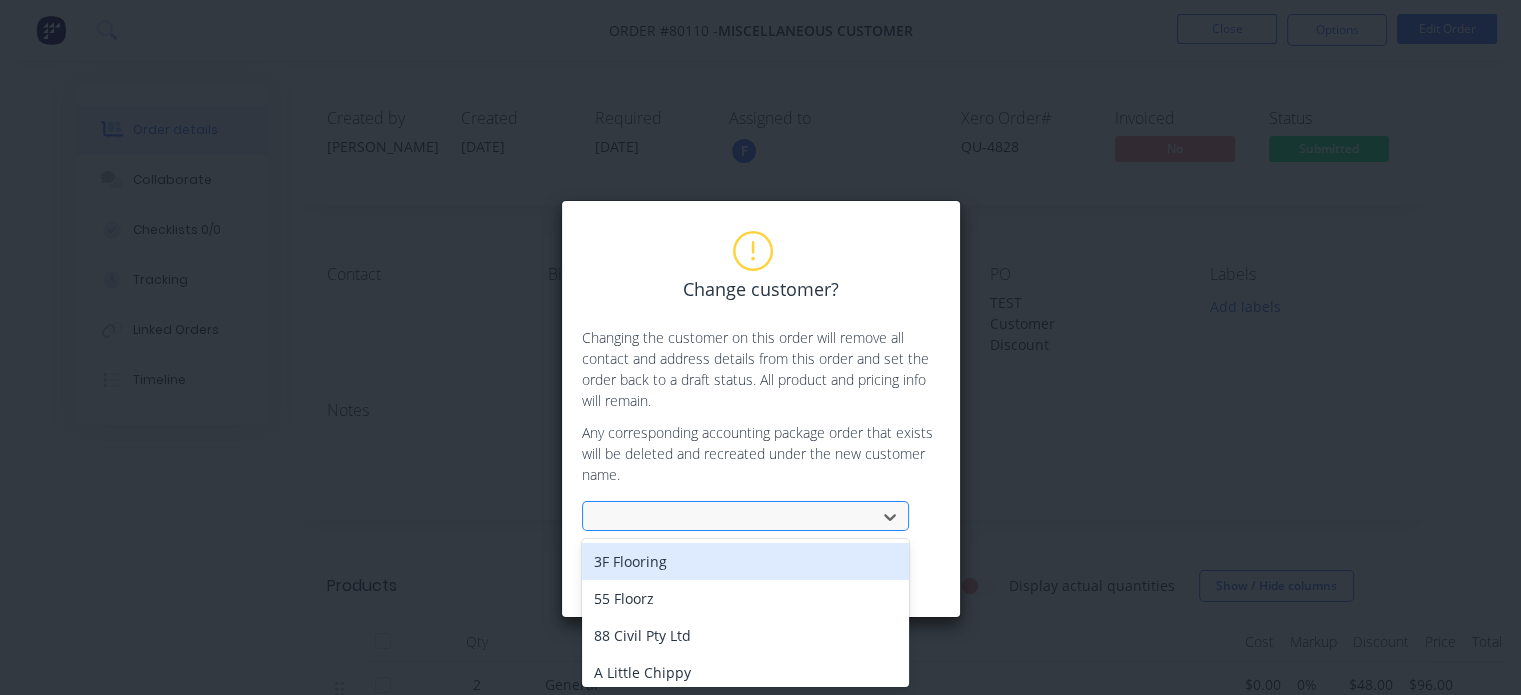 click at bounding box center [732, 517] 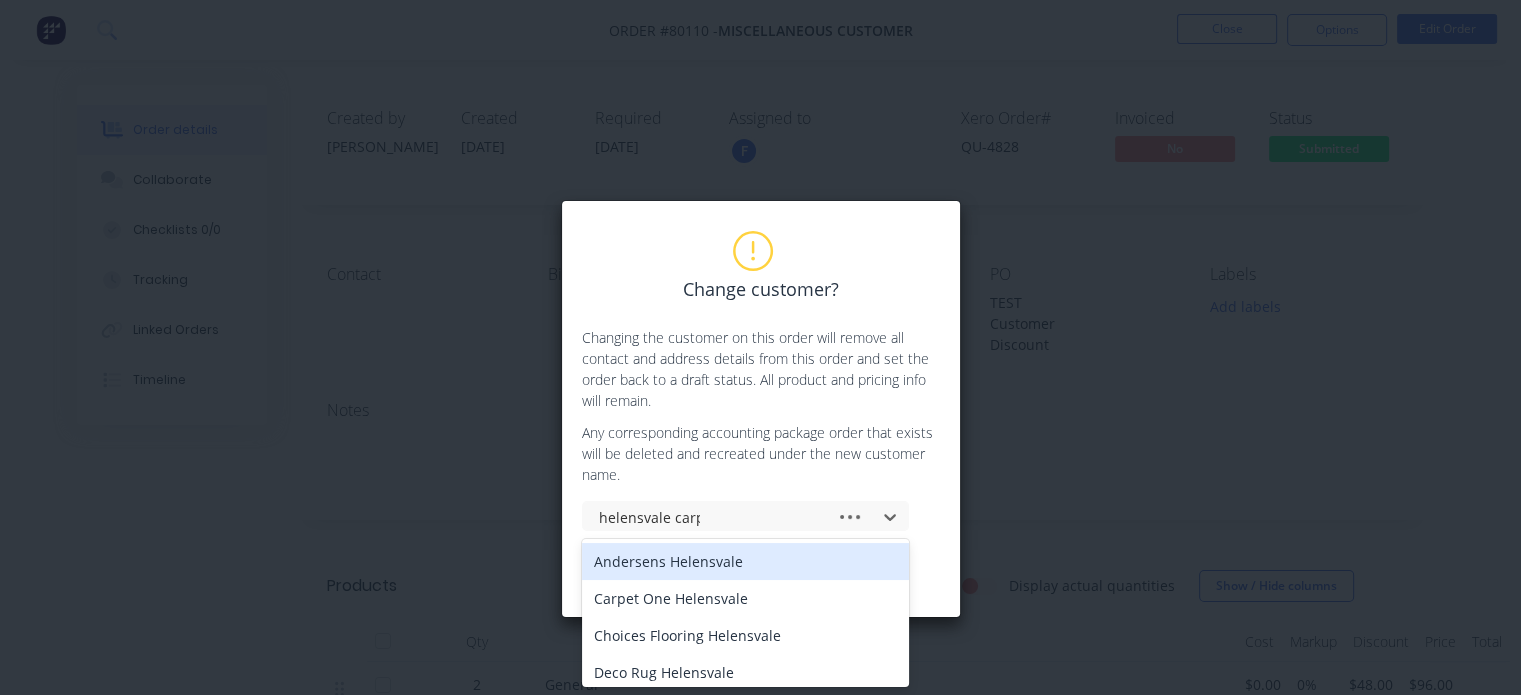 type on "helensvale carpet" 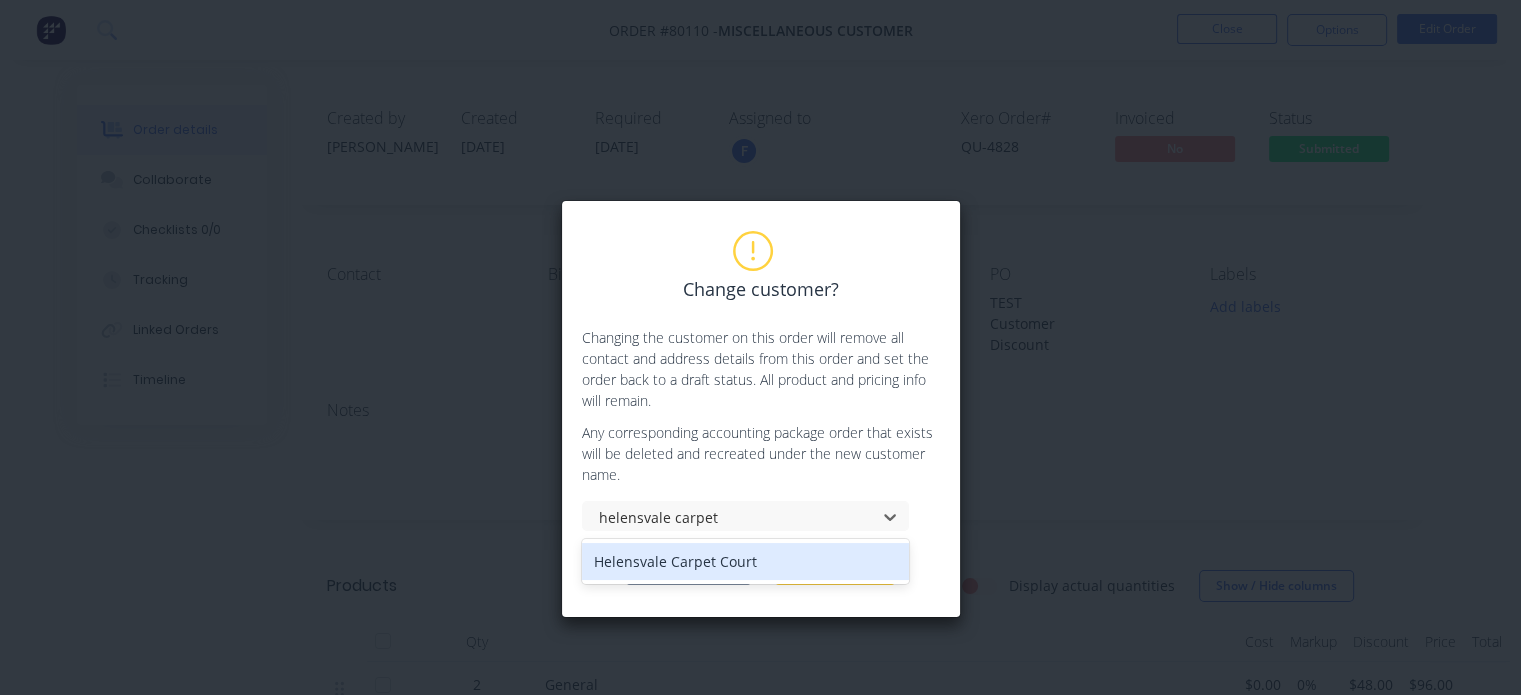 click on "Helensvale Carpet Court" at bounding box center [745, 561] 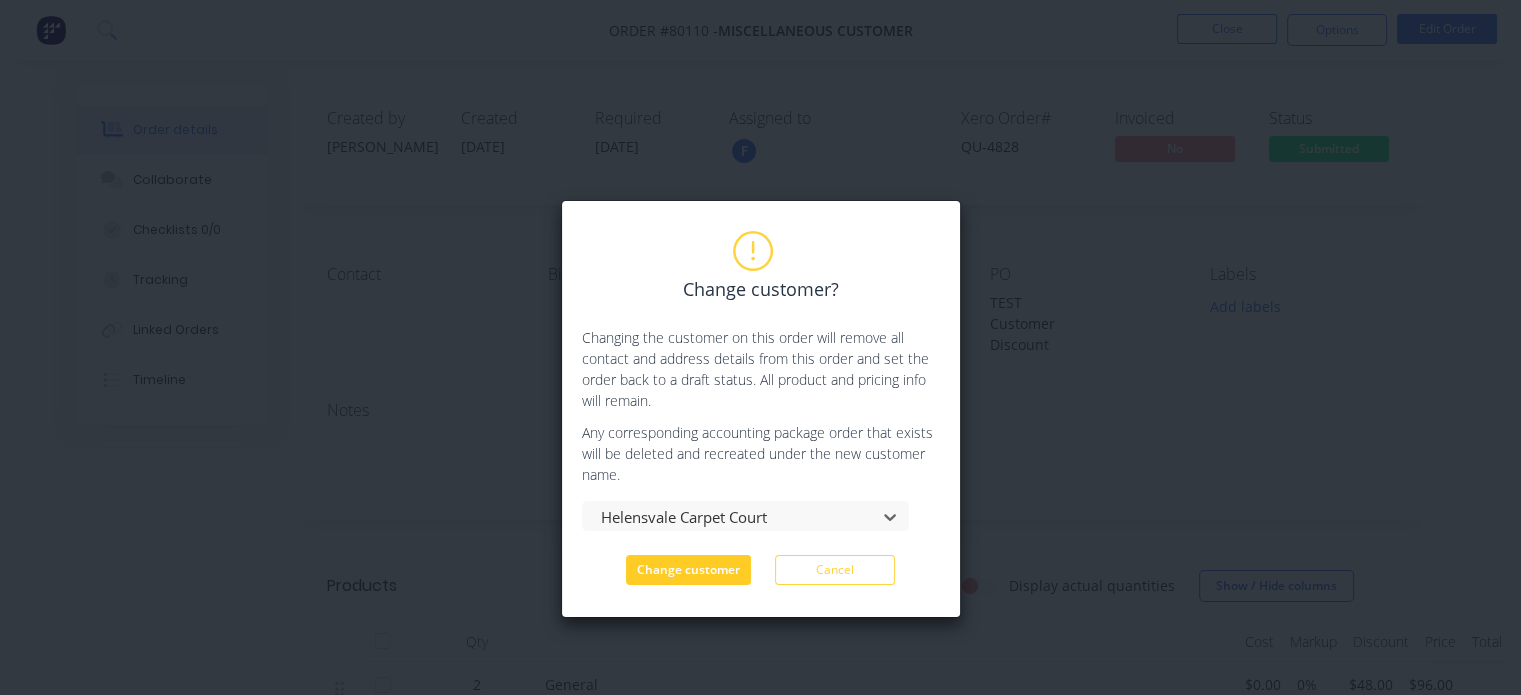 click on "Change customer" at bounding box center (688, 570) 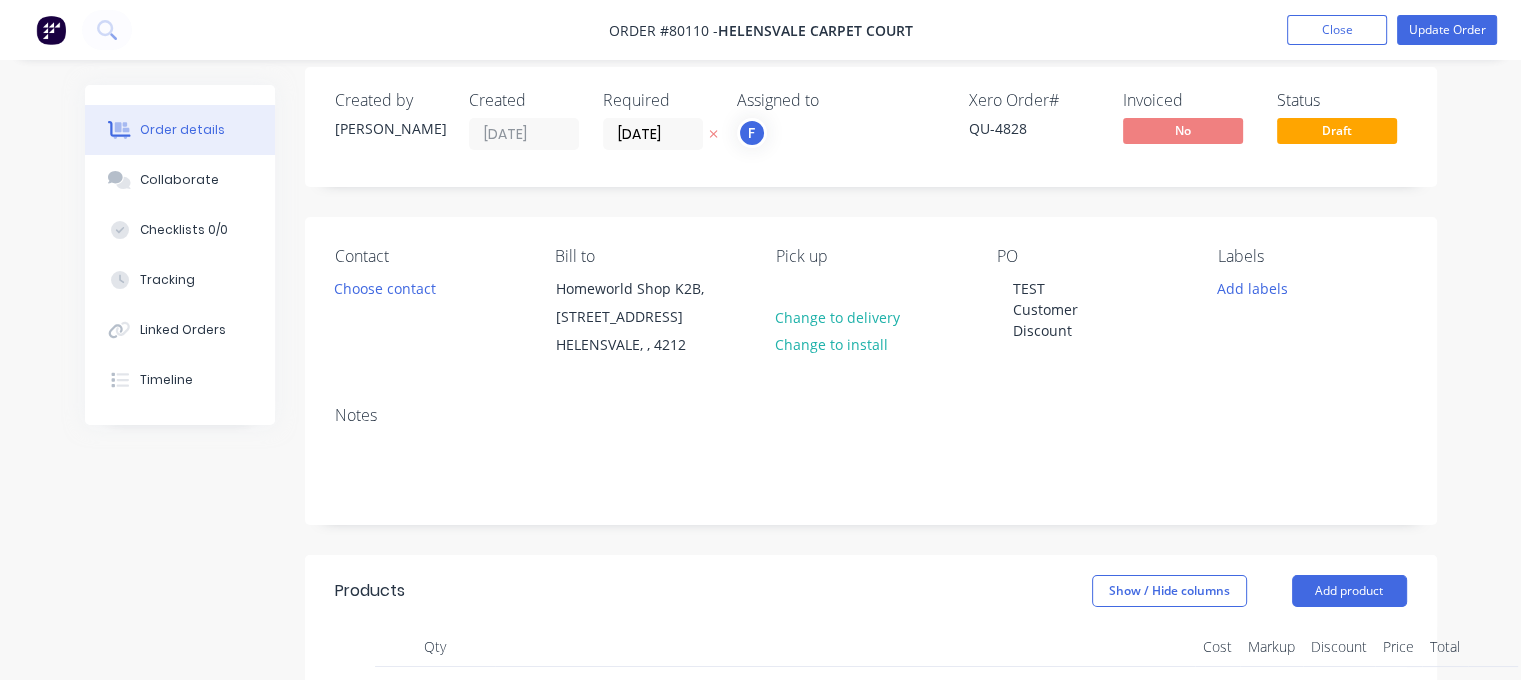 scroll, scrollTop: 0, scrollLeft: 0, axis: both 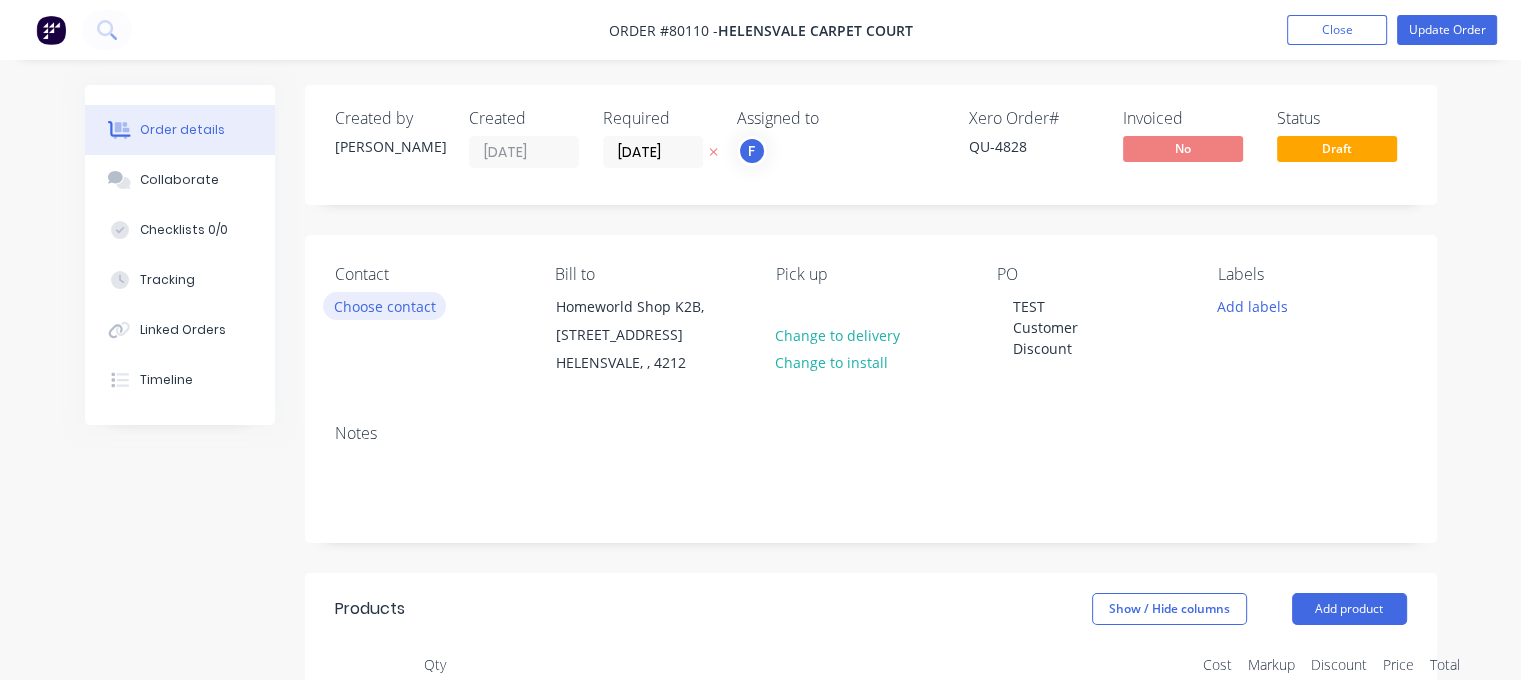 click on "Choose contact" at bounding box center [384, 305] 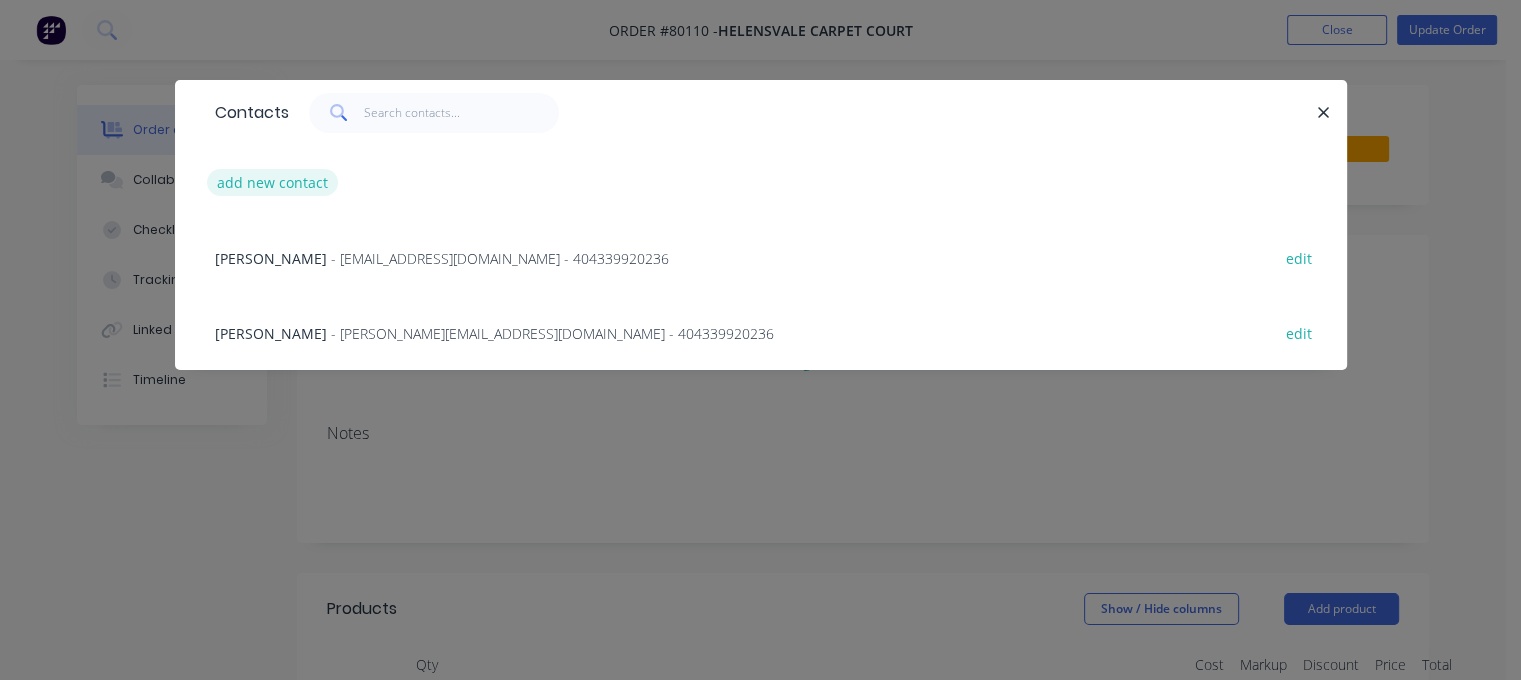 click on "add new contact" at bounding box center (273, 182) 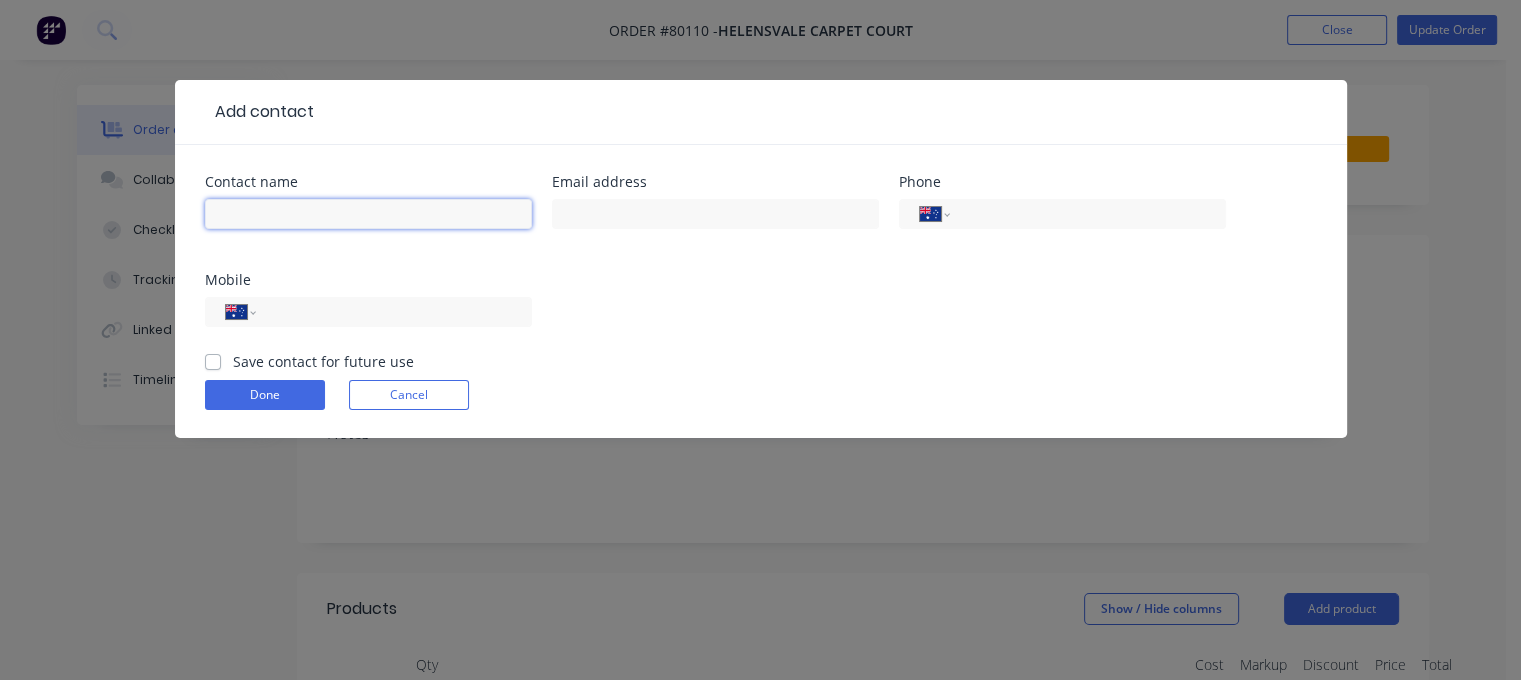 click at bounding box center [368, 214] 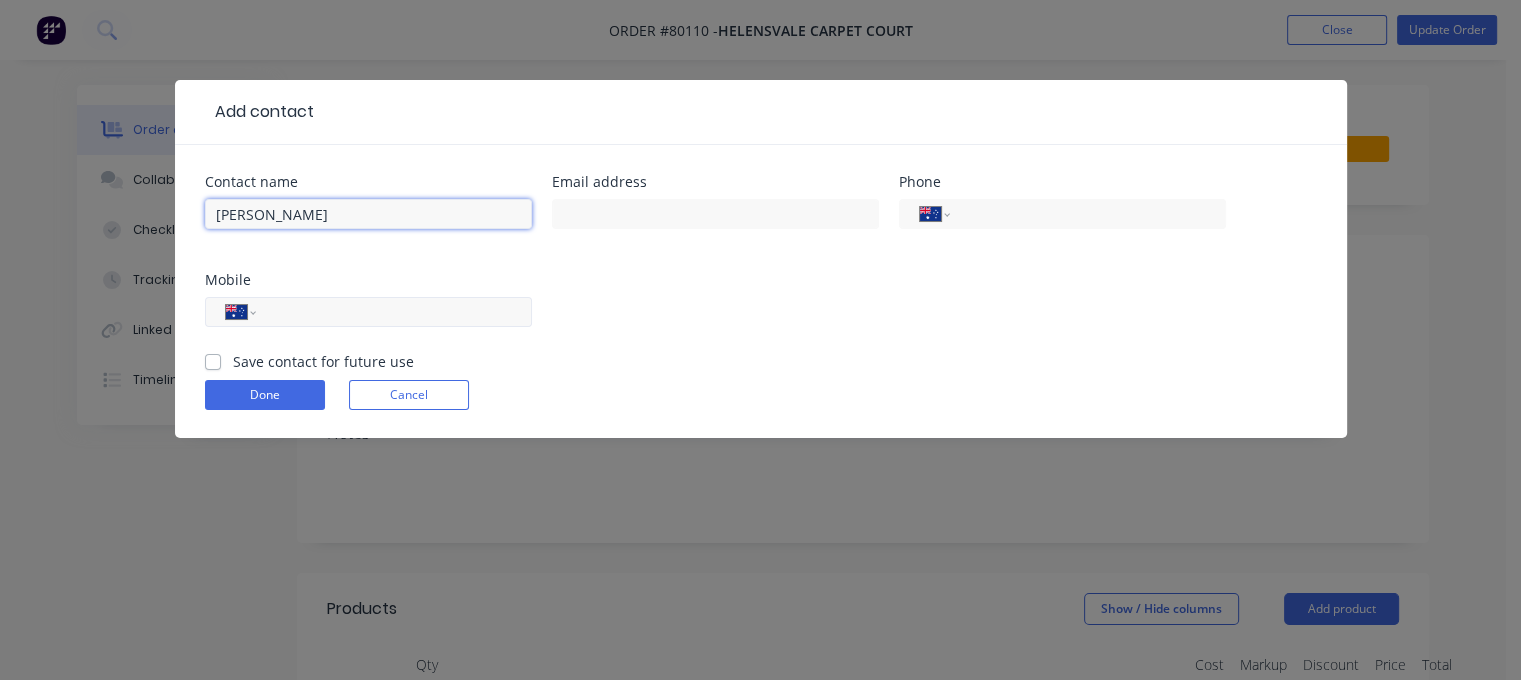 type on "[PERSON_NAME]" 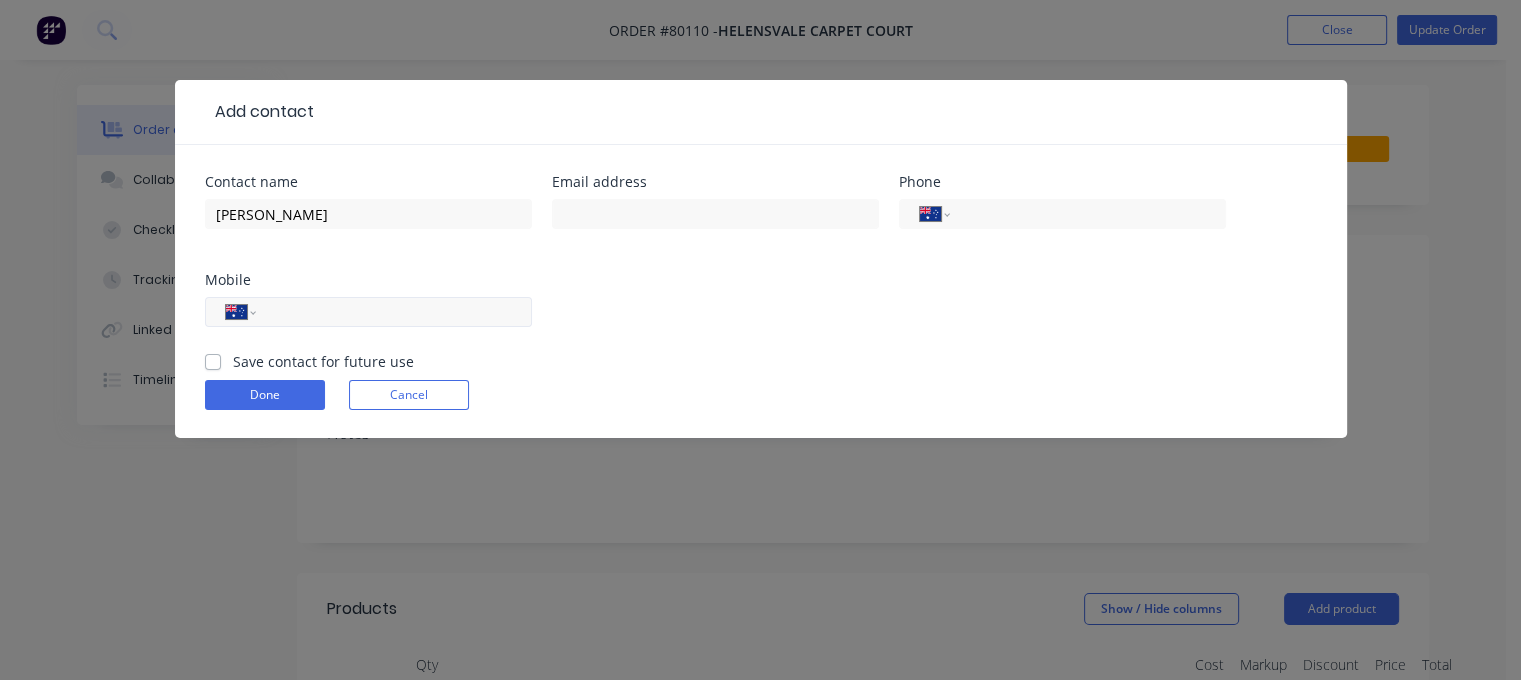 click at bounding box center [390, 312] 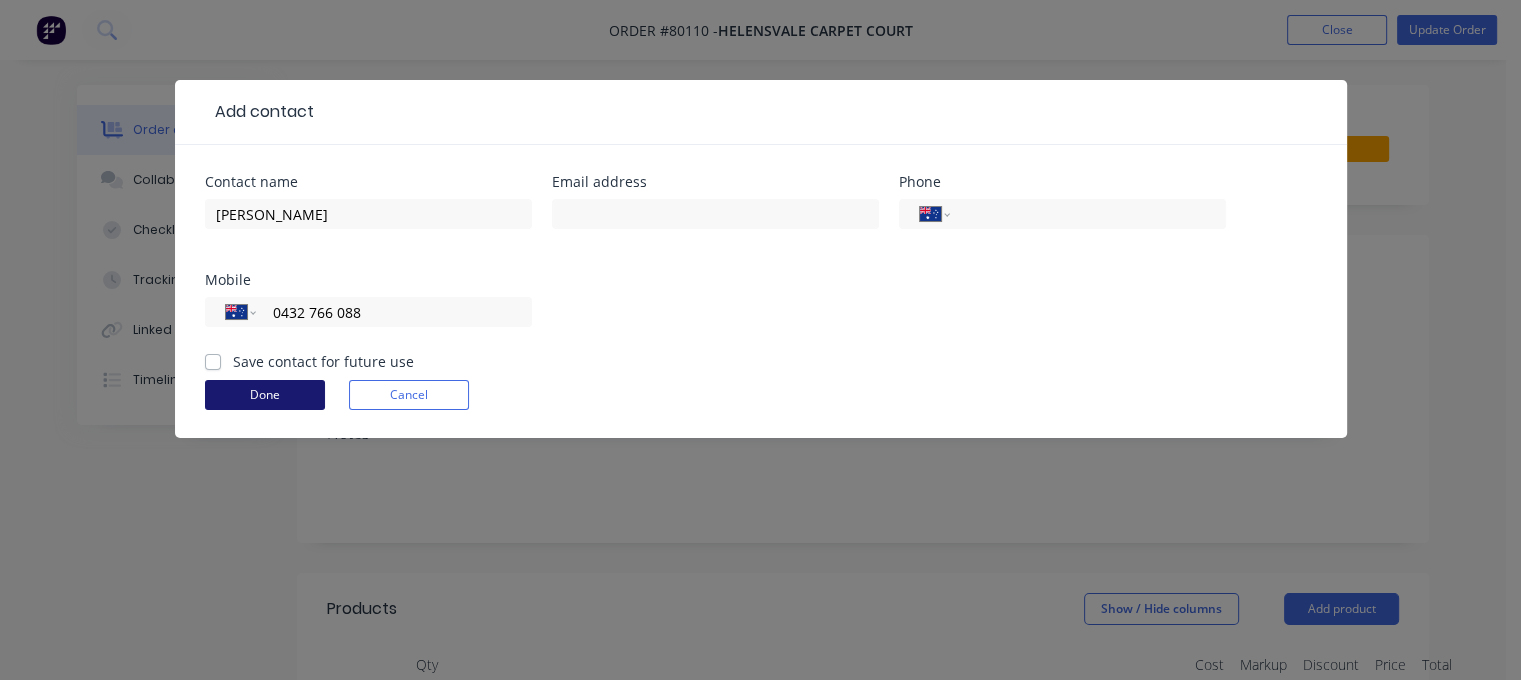 type on "0432 766 088" 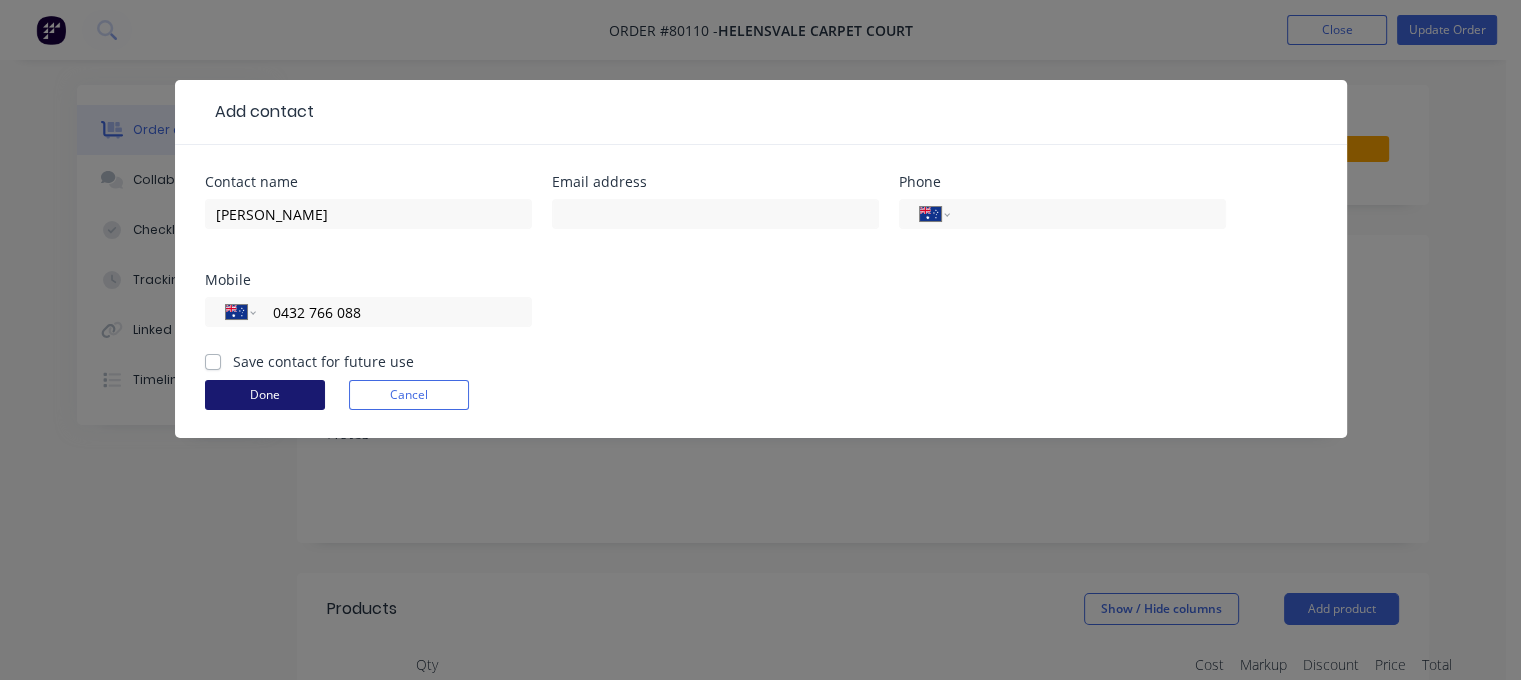 click on "Done" at bounding box center [265, 395] 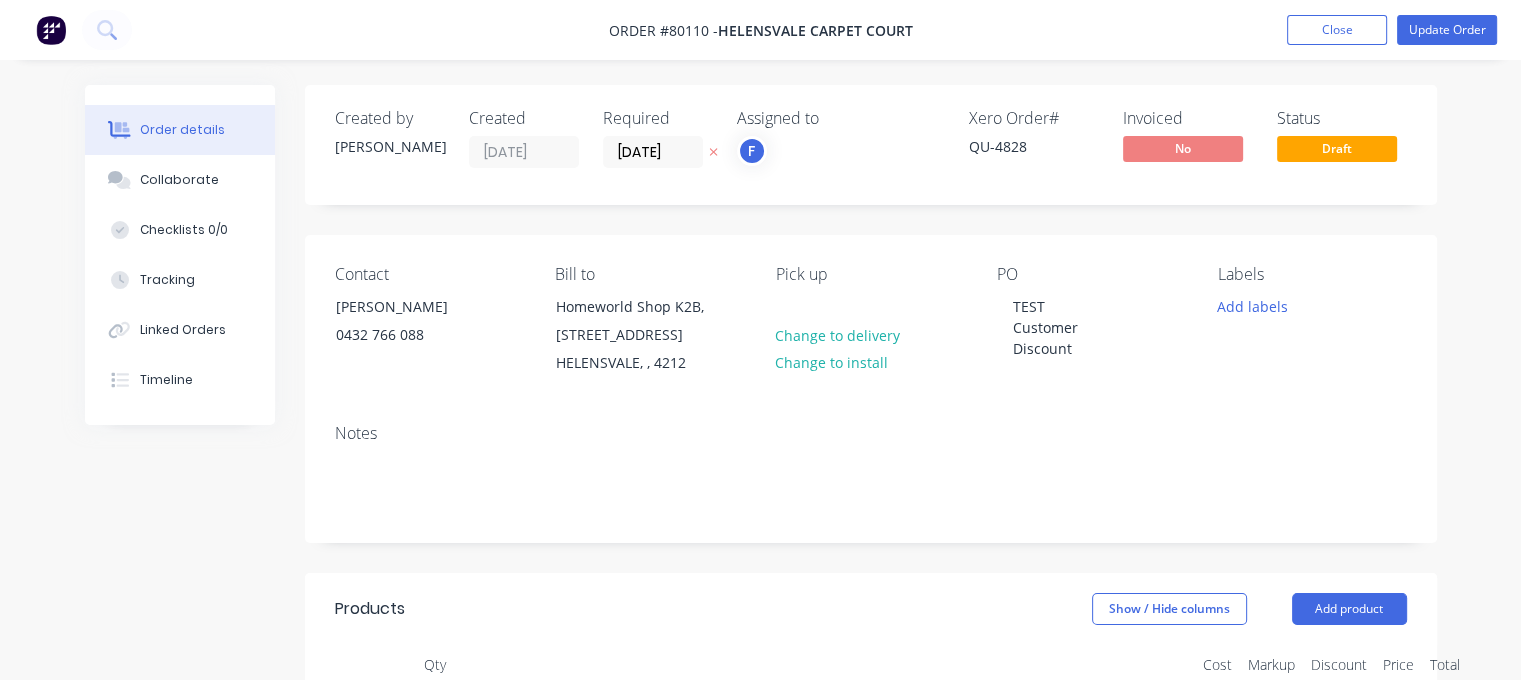 scroll, scrollTop: 0, scrollLeft: 0, axis: both 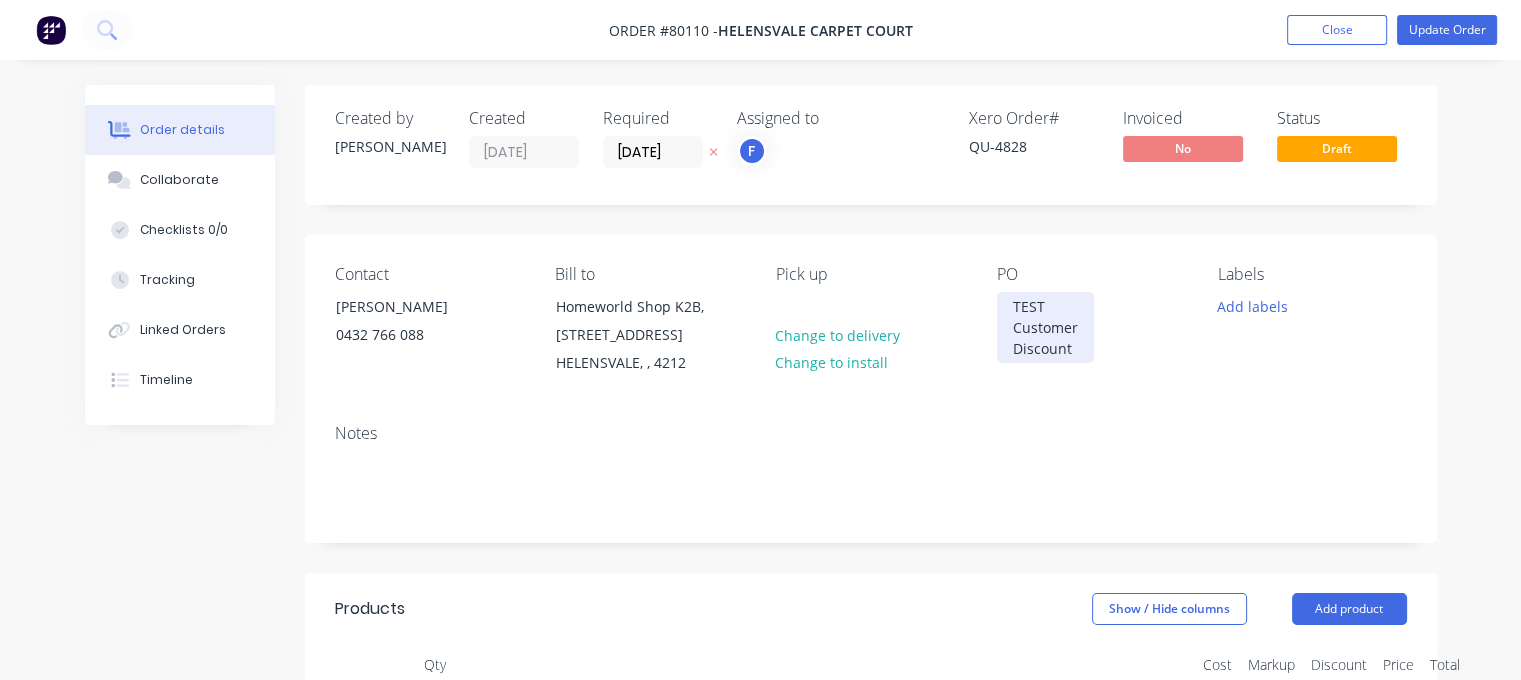 click on "TEST
Customer
Discount" at bounding box center [1045, 327] 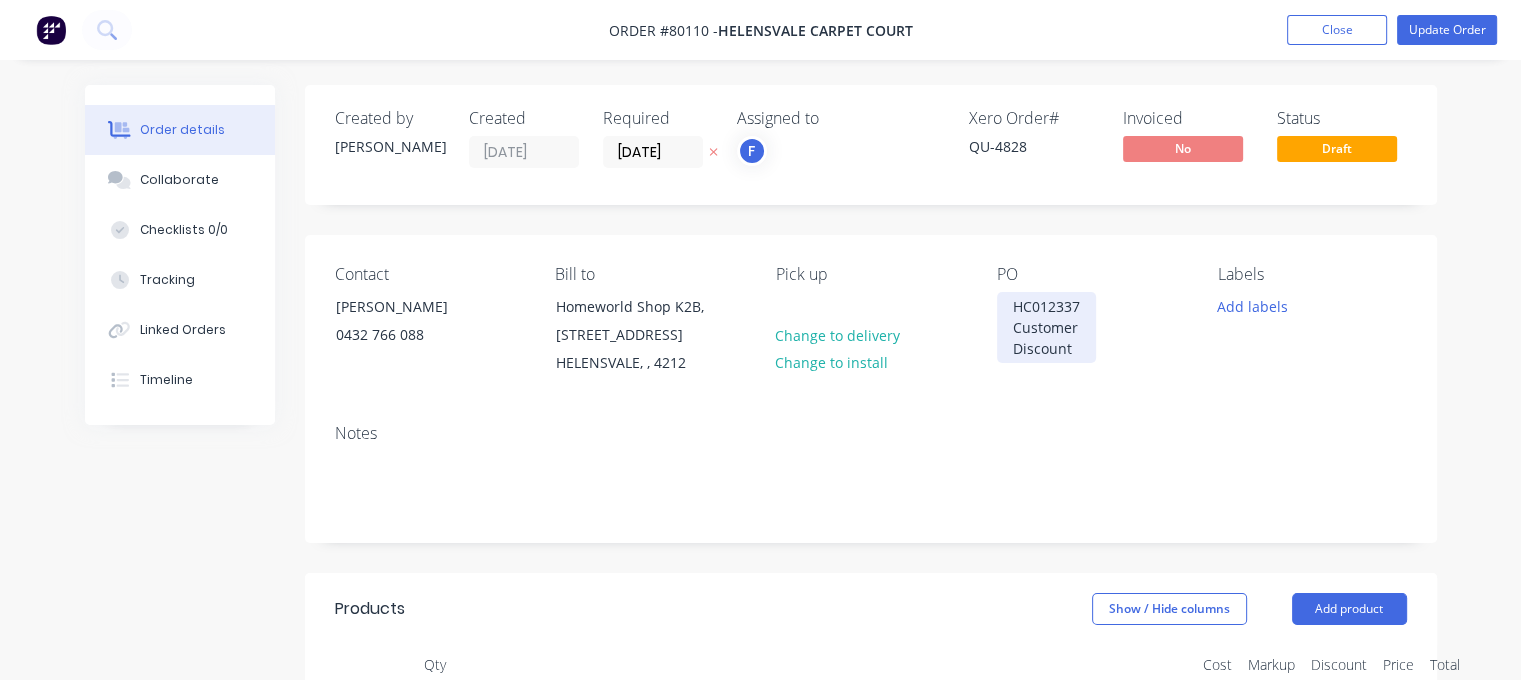 click on "HC012337
Customer
Discount" at bounding box center (1046, 327) 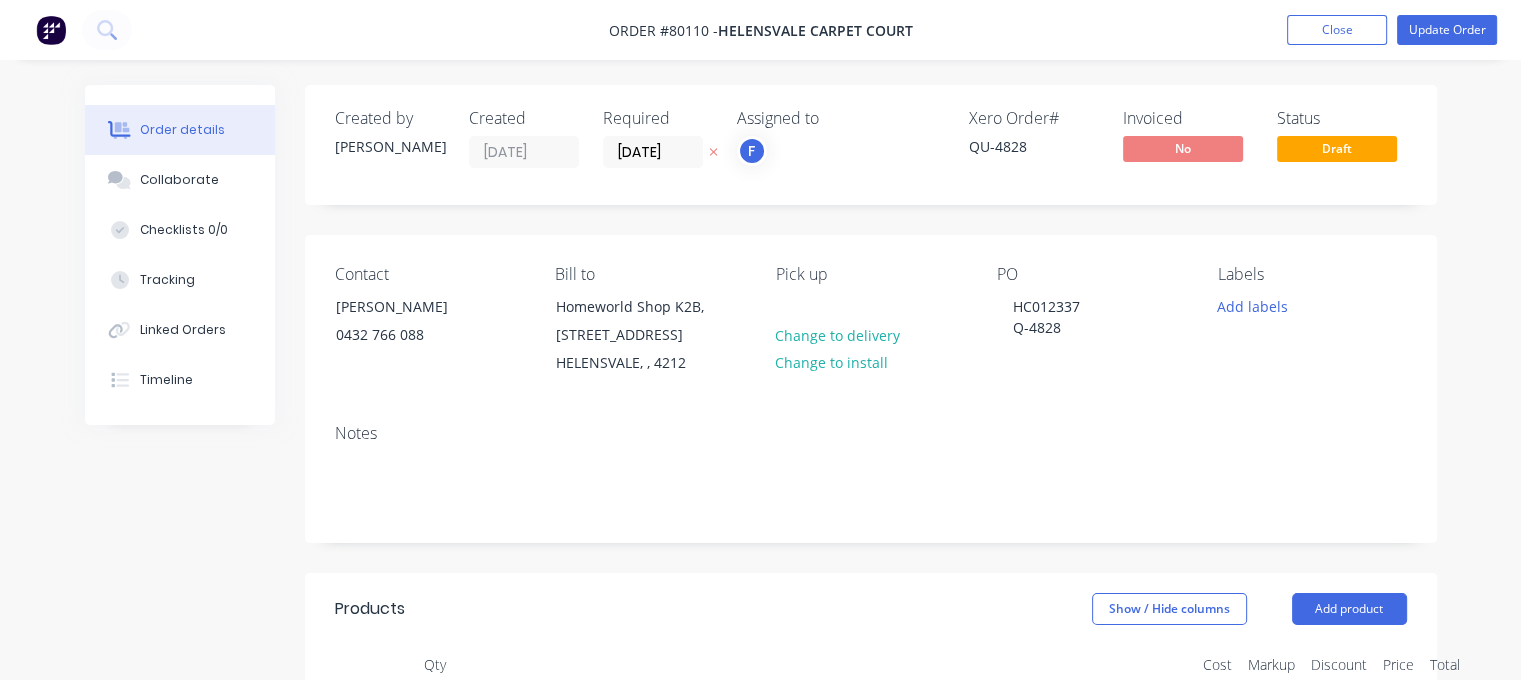 type 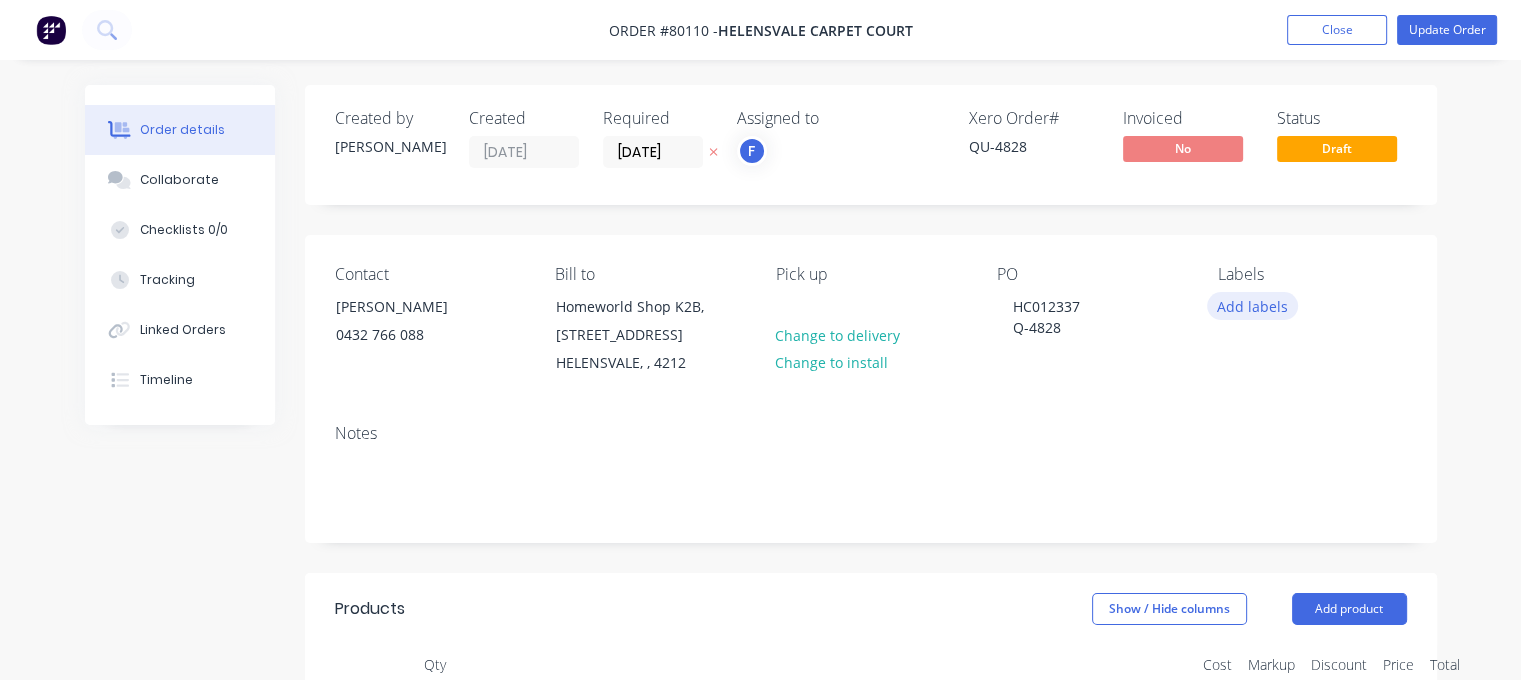 click on "Add labels" at bounding box center [1253, 305] 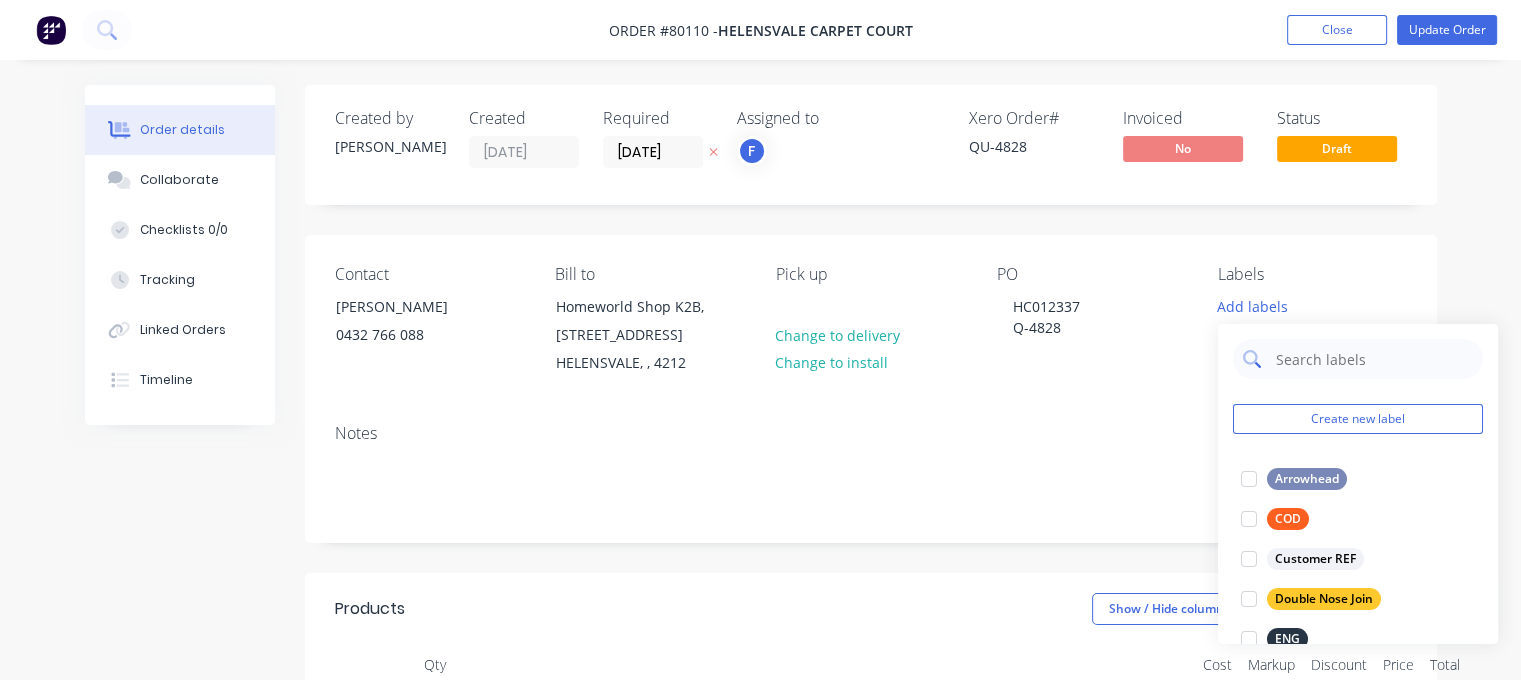 click at bounding box center [1373, 359] 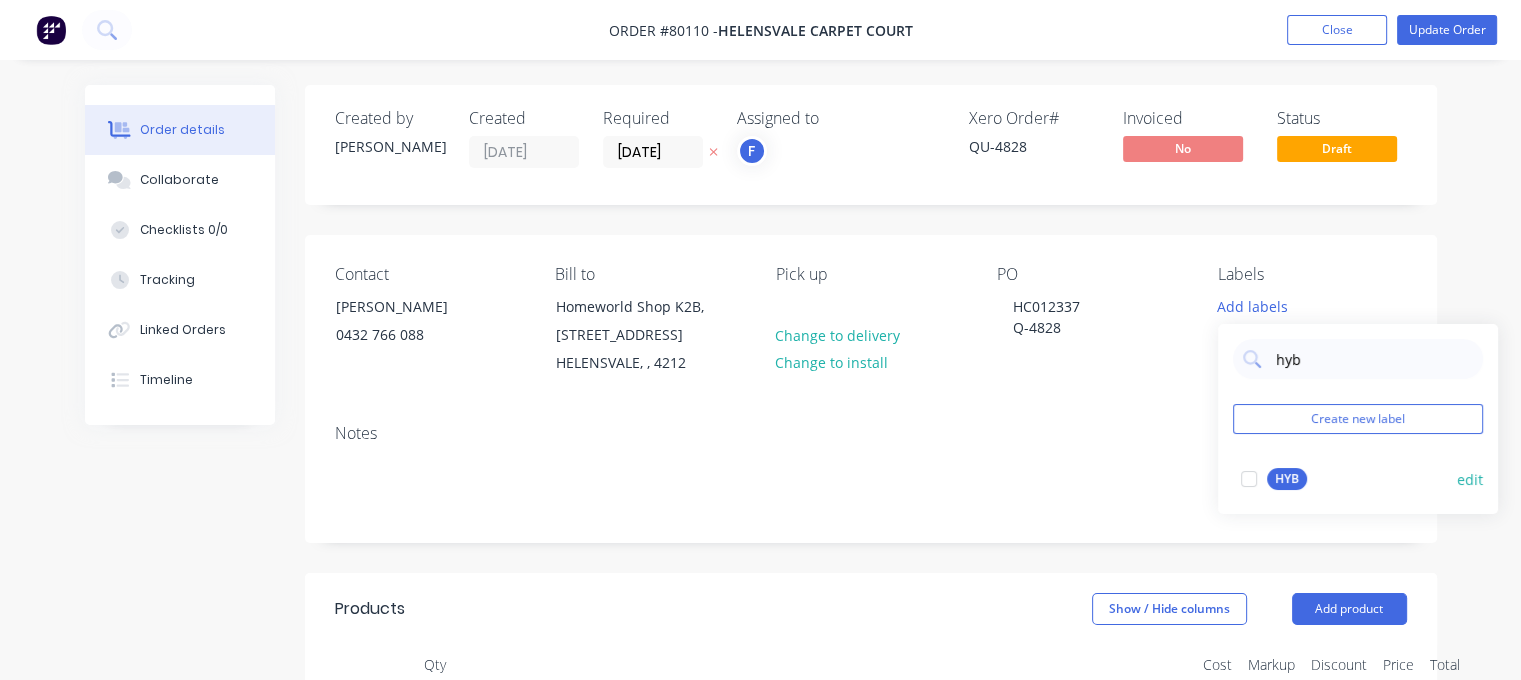 type on "hyb" 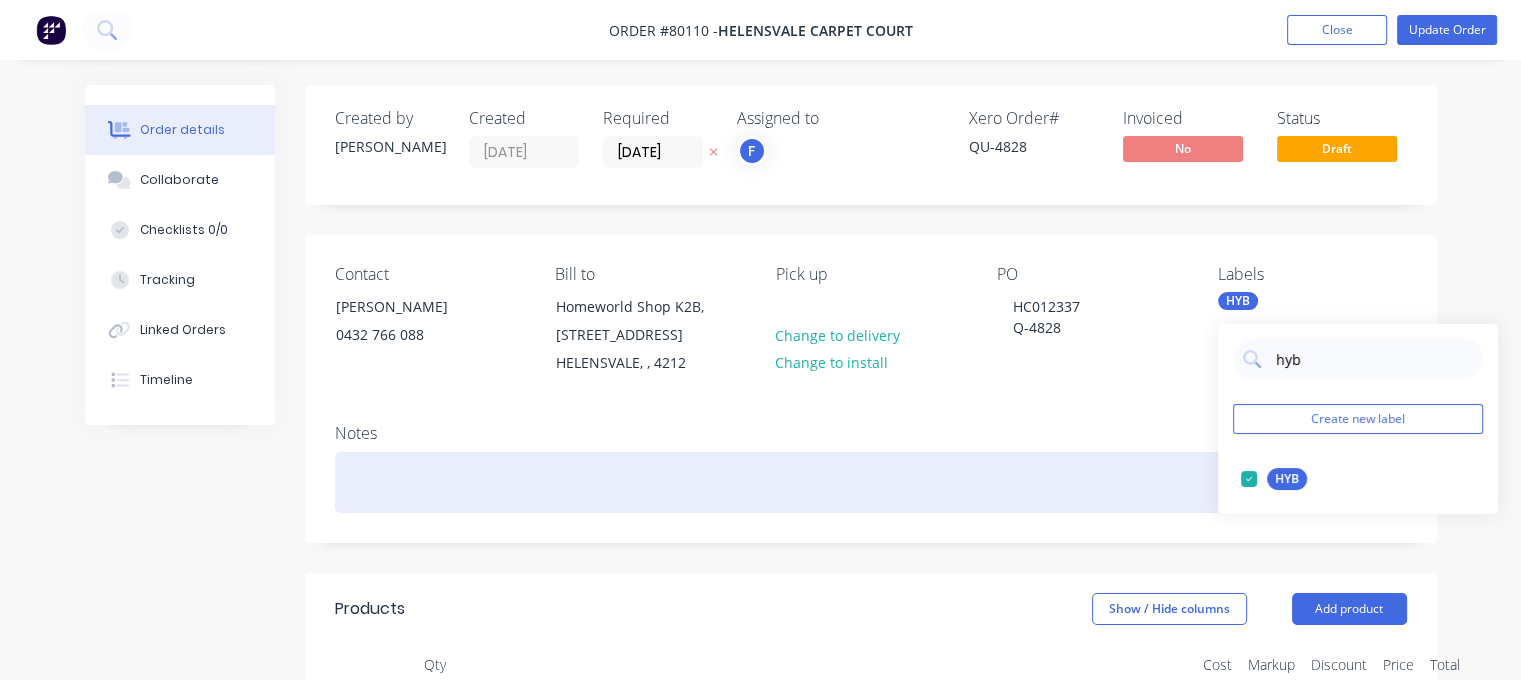 click at bounding box center [871, 482] 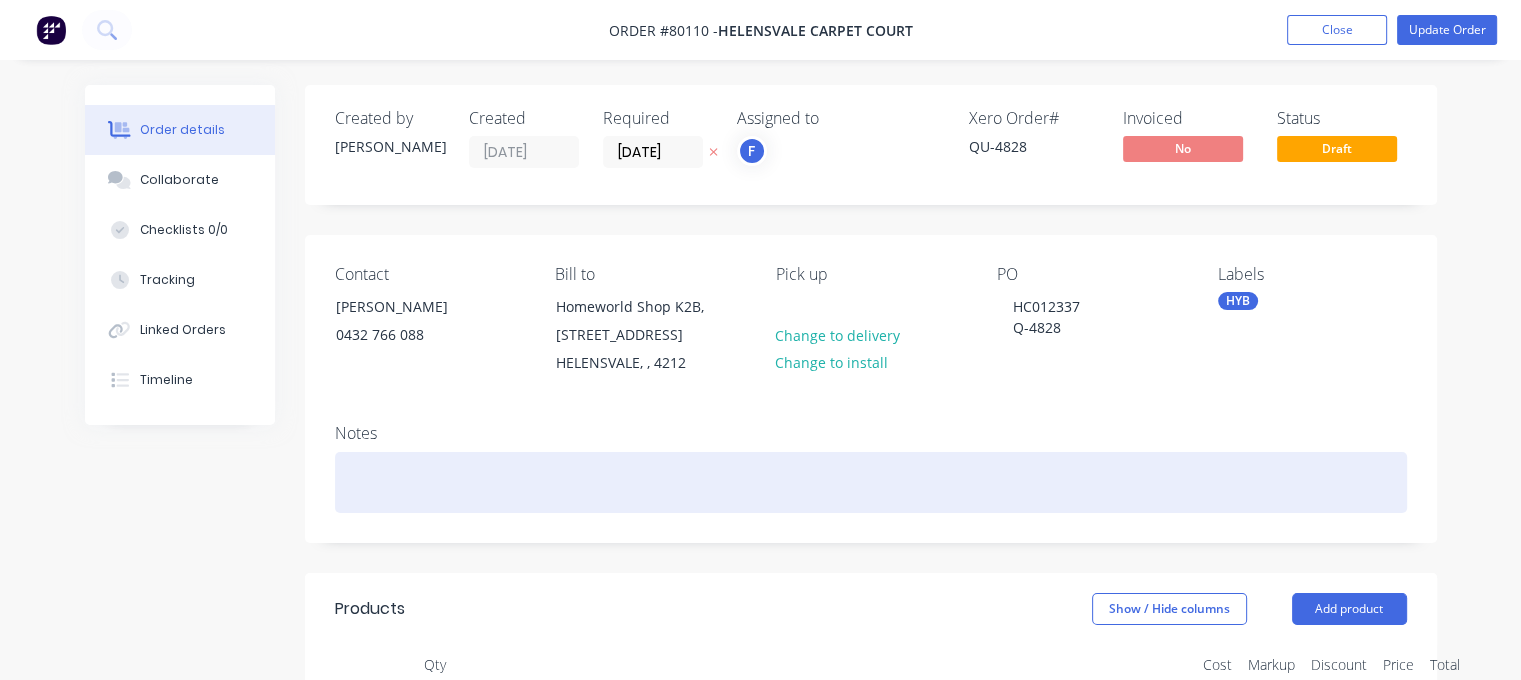 type 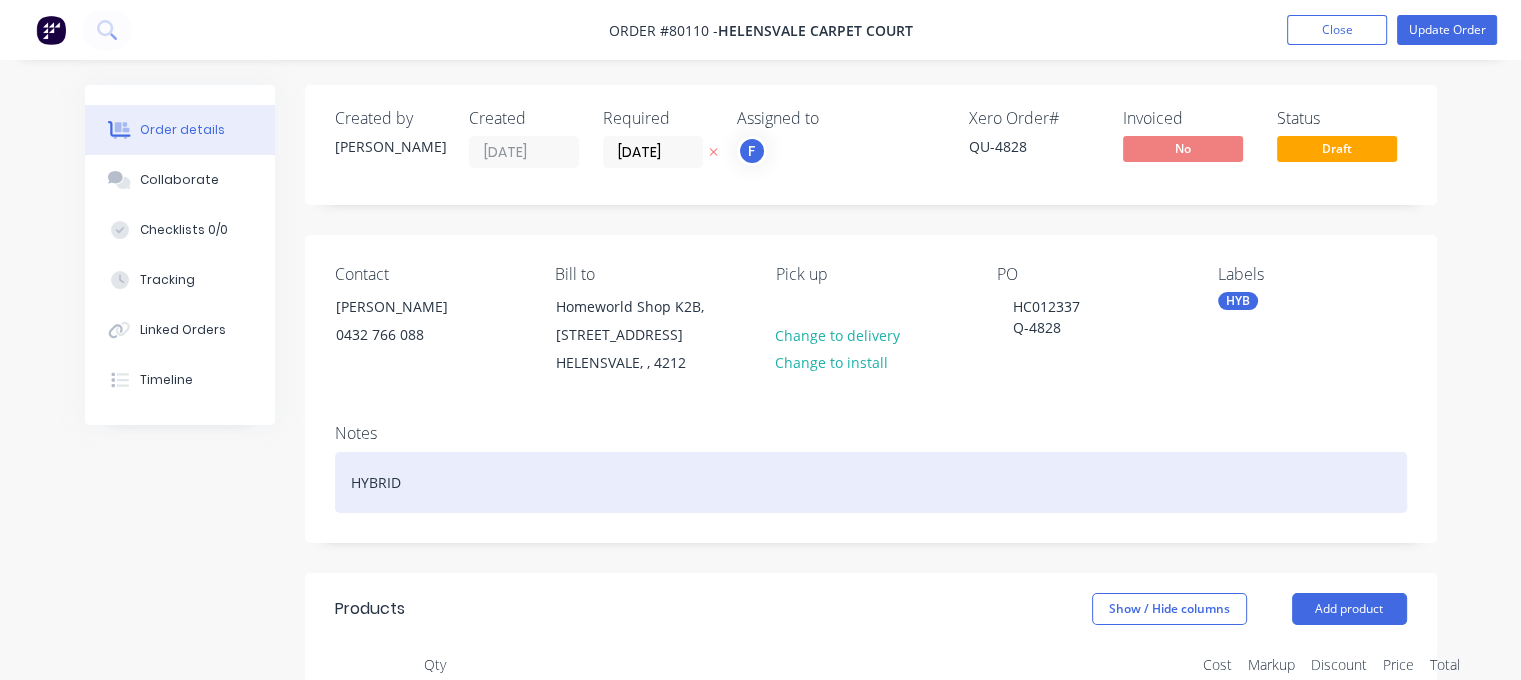 scroll, scrollTop: 55, scrollLeft: 0, axis: vertical 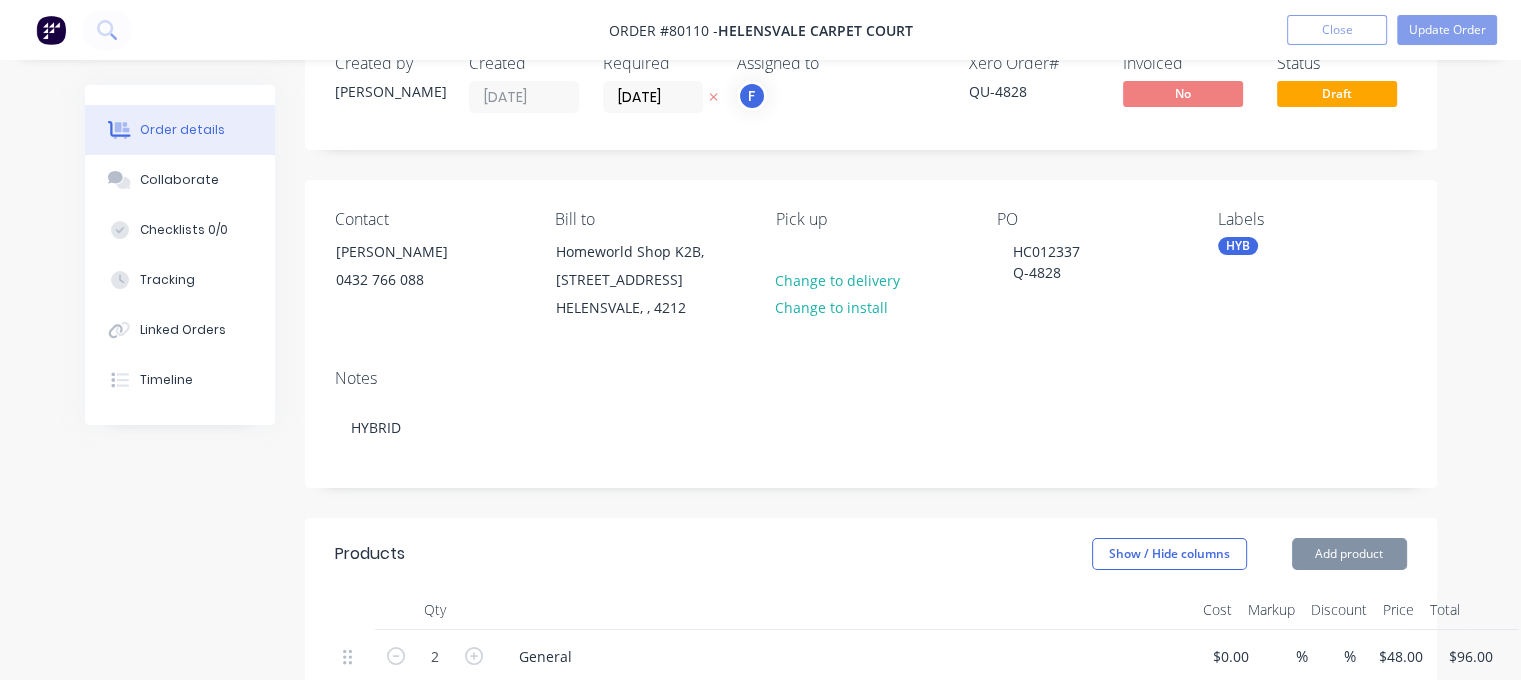 click at bounding box center [845, 610] 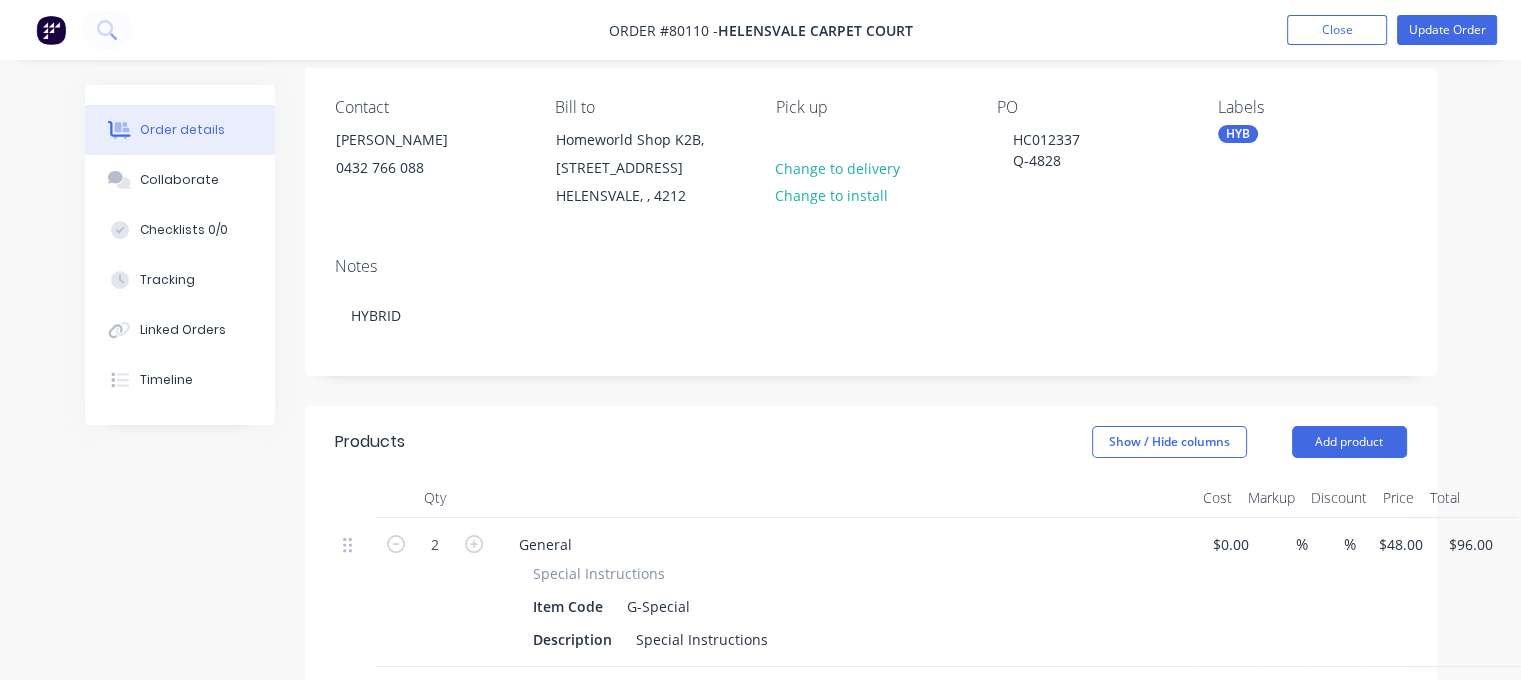 scroll, scrollTop: 168, scrollLeft: 0, axis: vertical 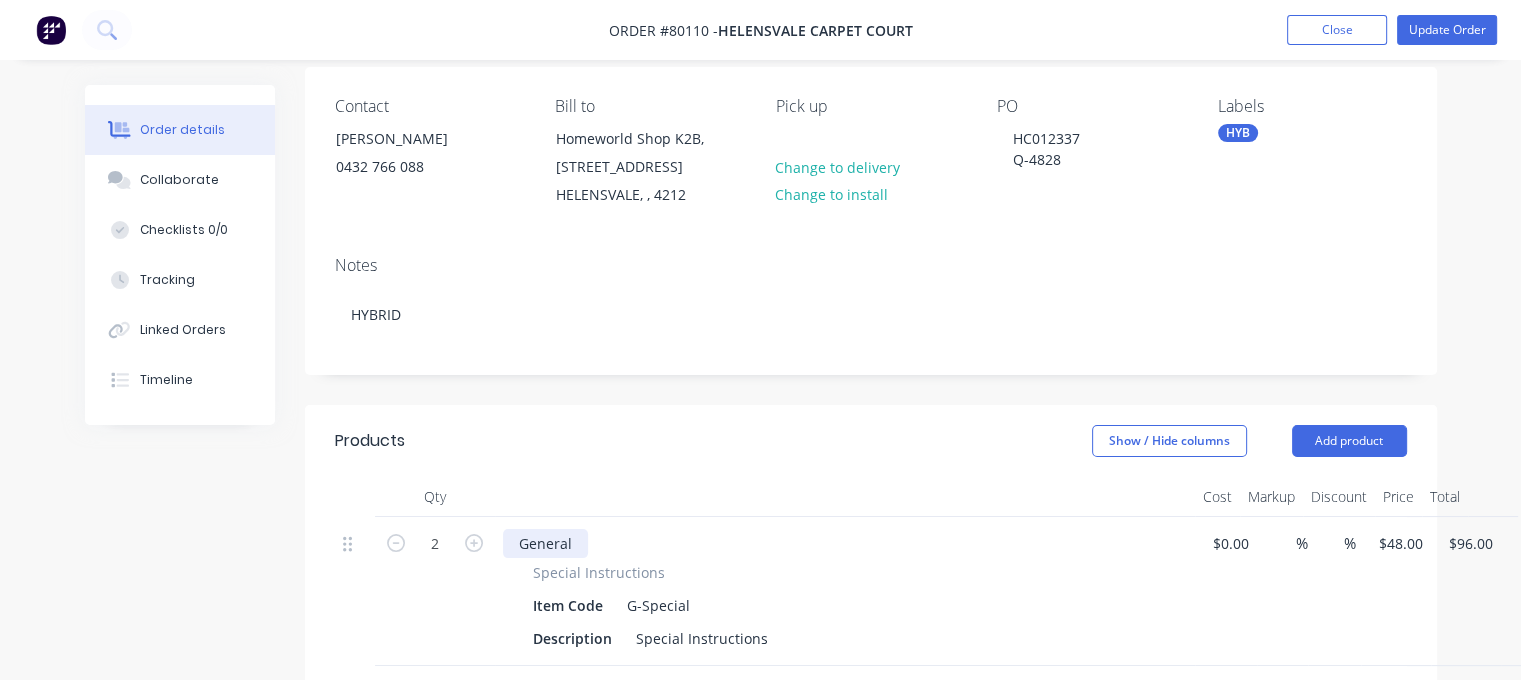 click on "General" at bounding box center [545, 543] 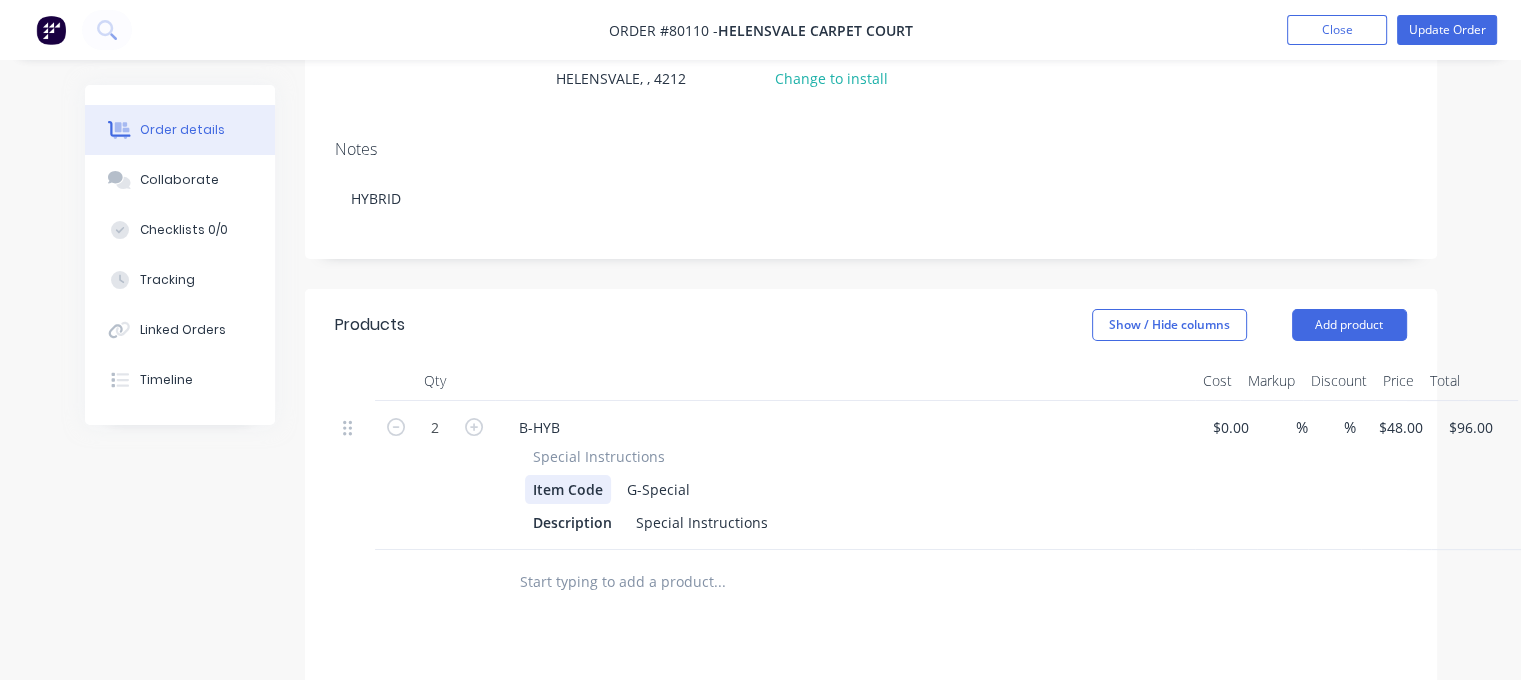 scroll, scrollTop: 314, scrollLeft: 0, axis: vertical 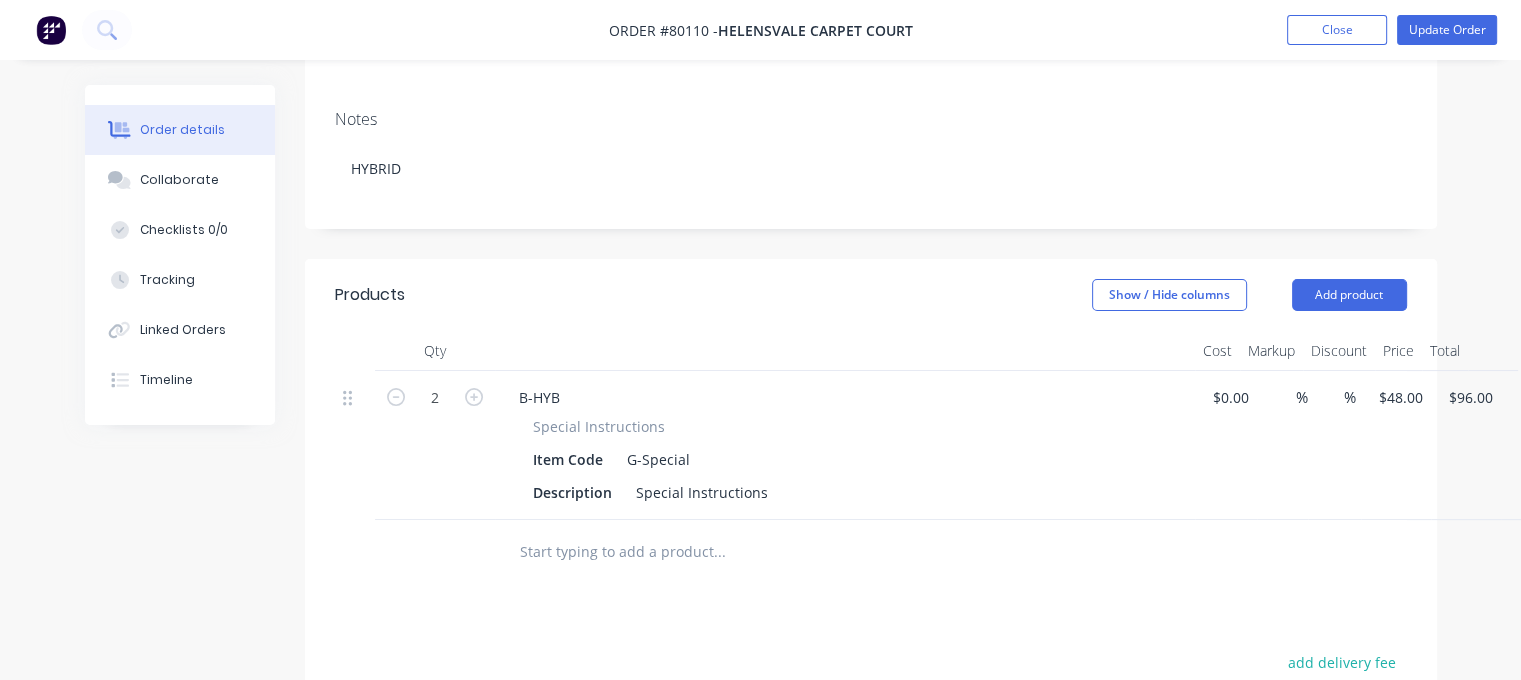 click on "Special Instructions" at bounding box center [599, 426] 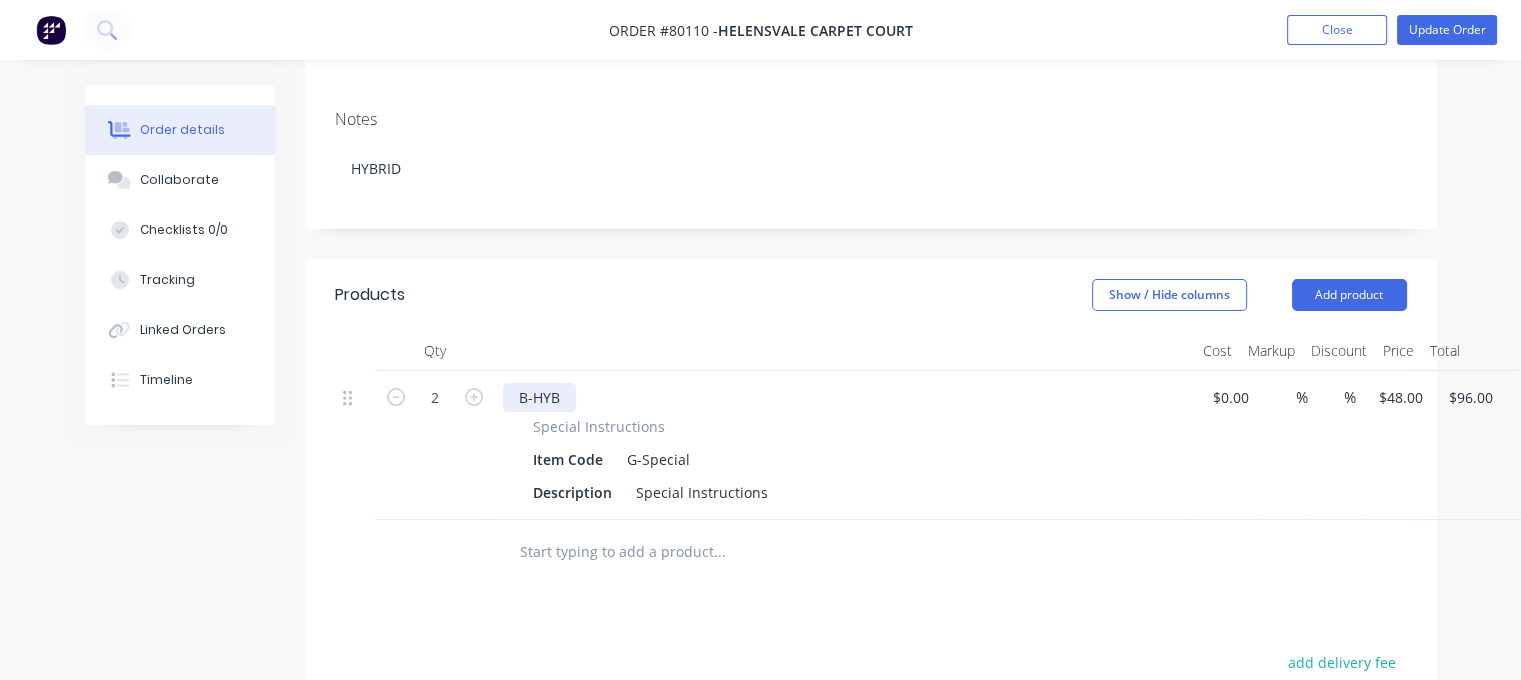 click on "B-HYB" at bounding box center (539, 397) 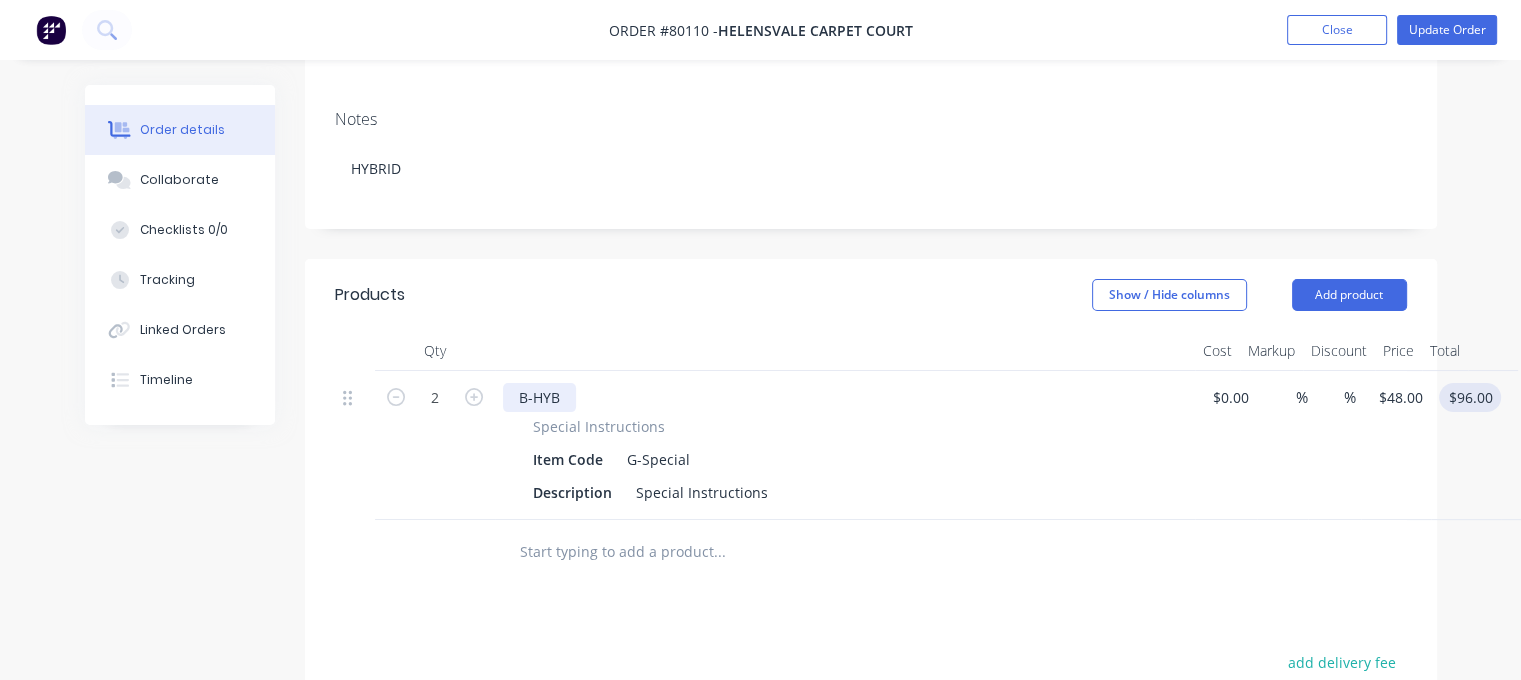 scroll, scrollTop: 314, scrollLeft: 31, axis: both 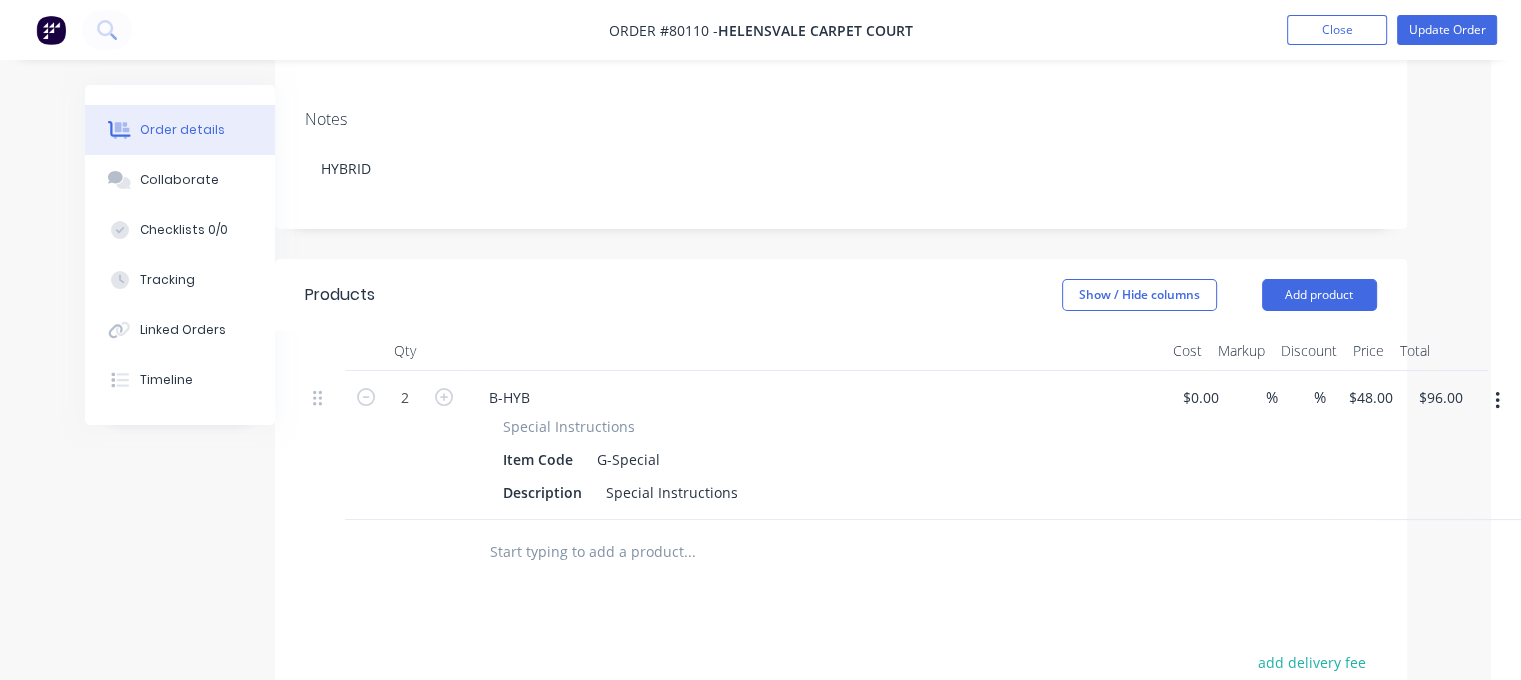 click 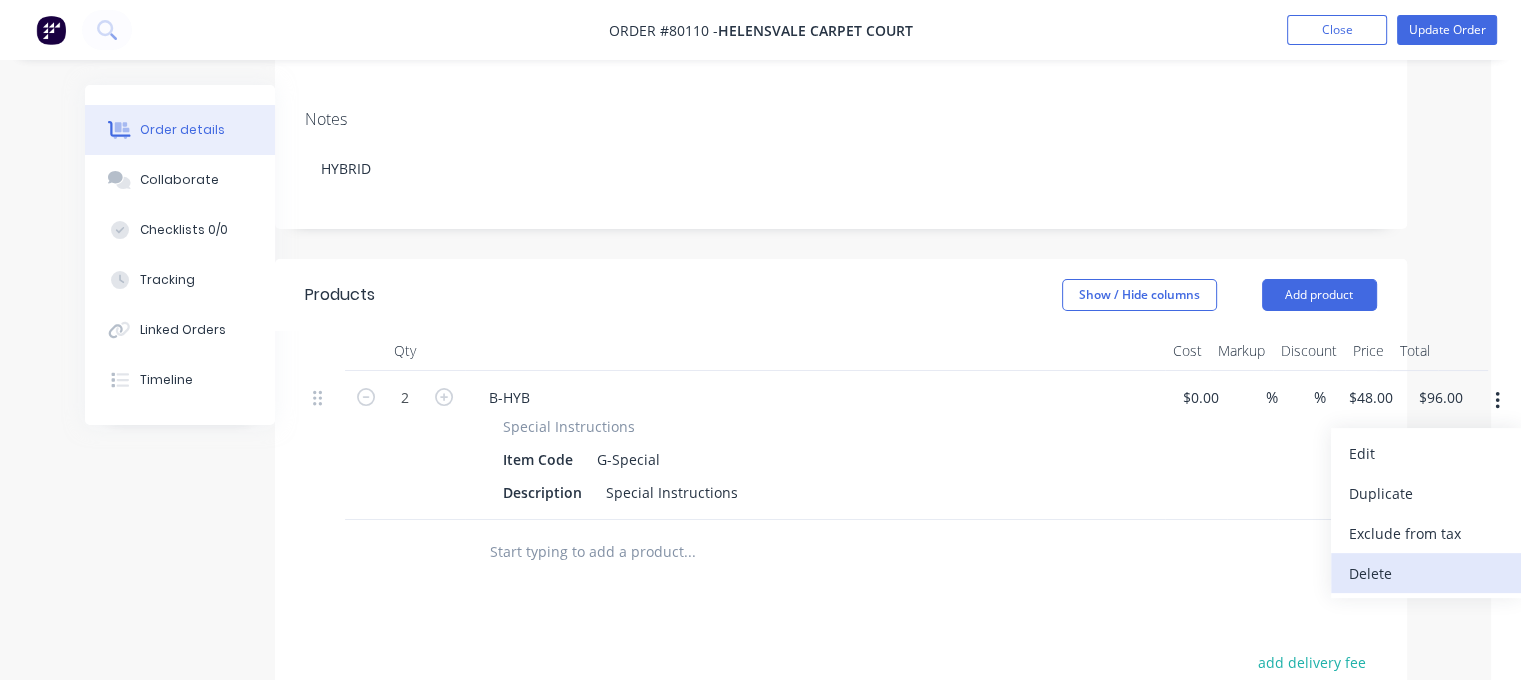click on "Delete" at bounding box center [1426, 573] 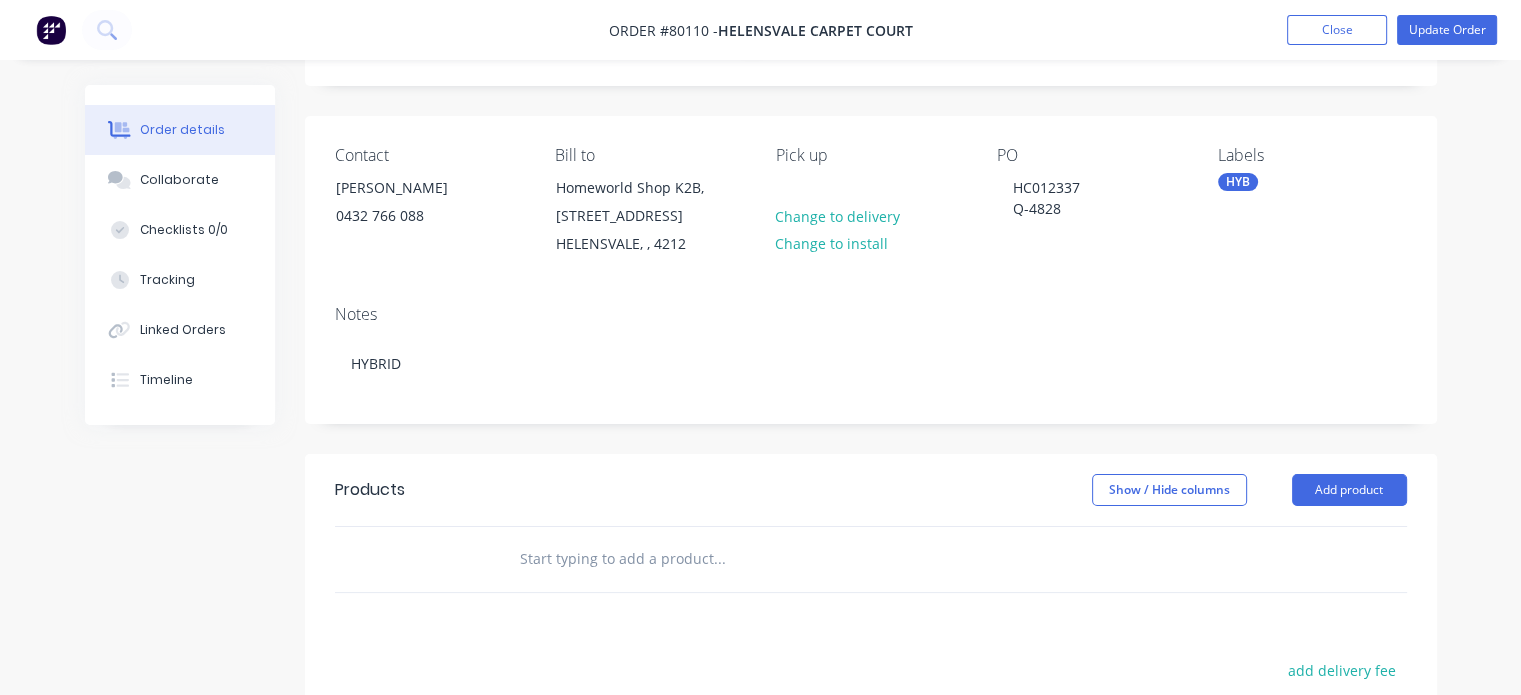 scroll, scrollTop: 120, scrollLeft: 0, axis: vertical 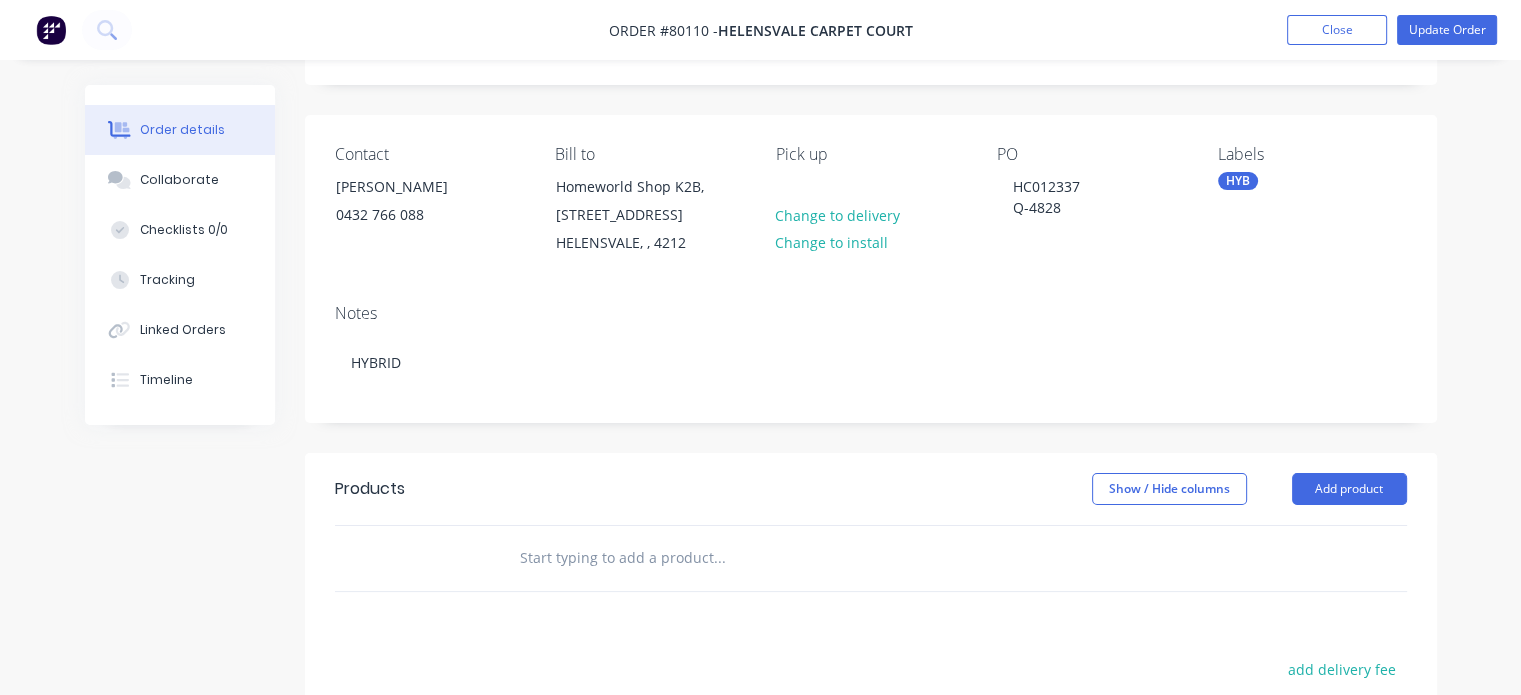 click at bounding box center [719, 558] 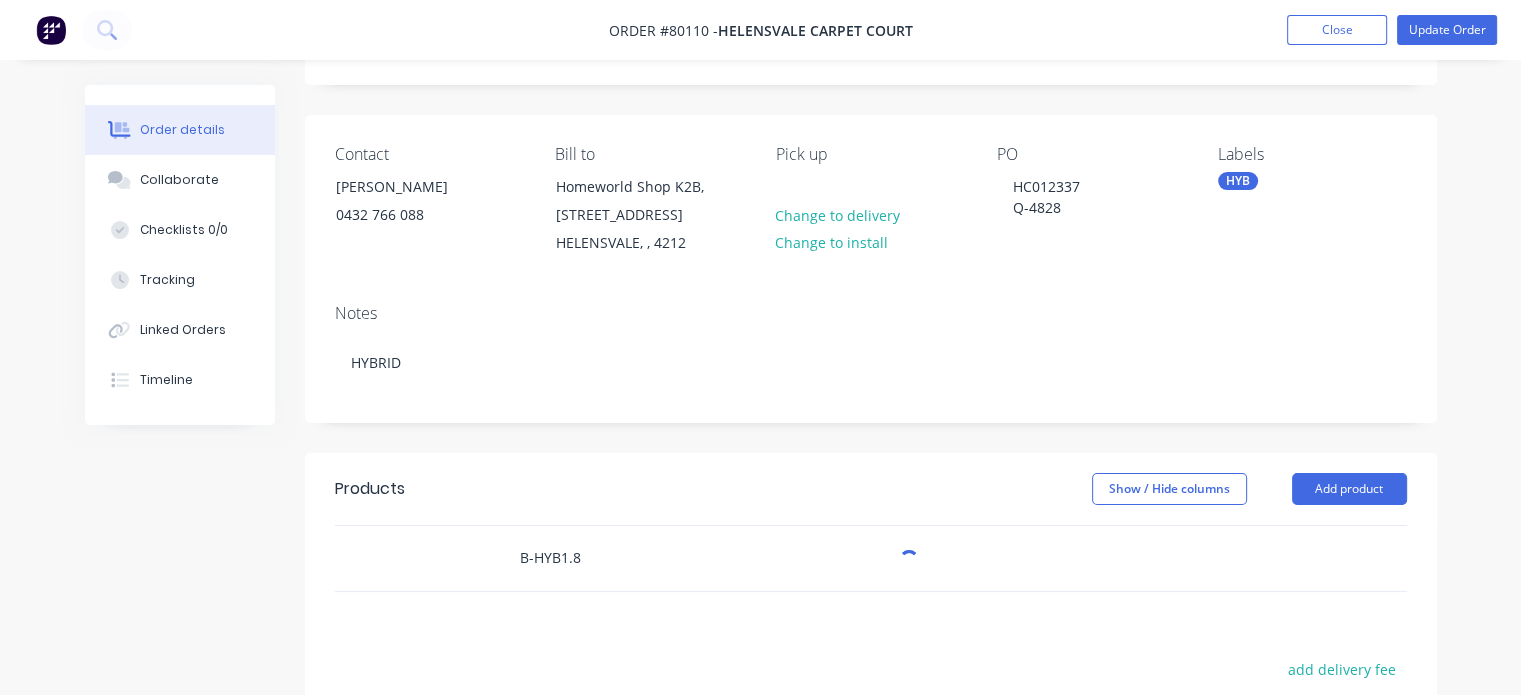 scroll, scrollTop: 314, scrollLeft: 0, axis: vertical 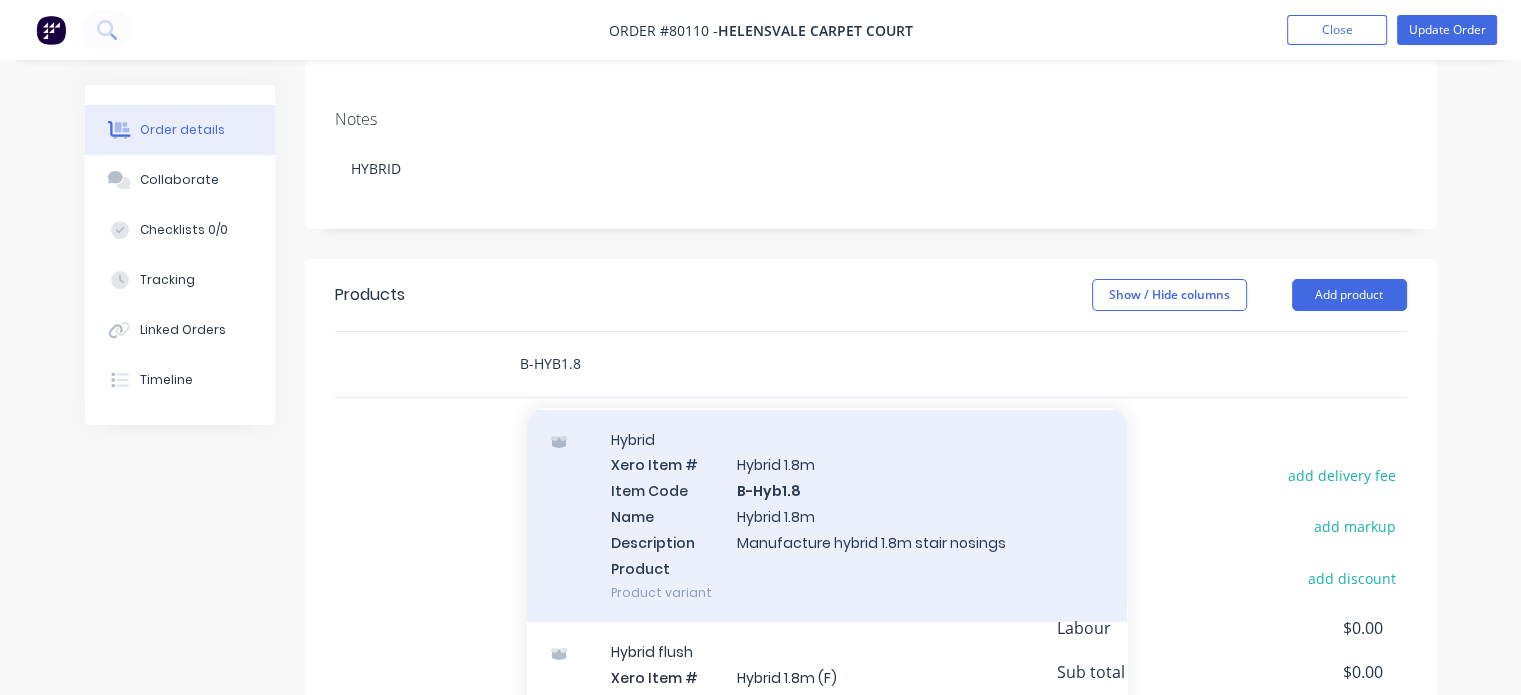 type on "B-HYB1.8" 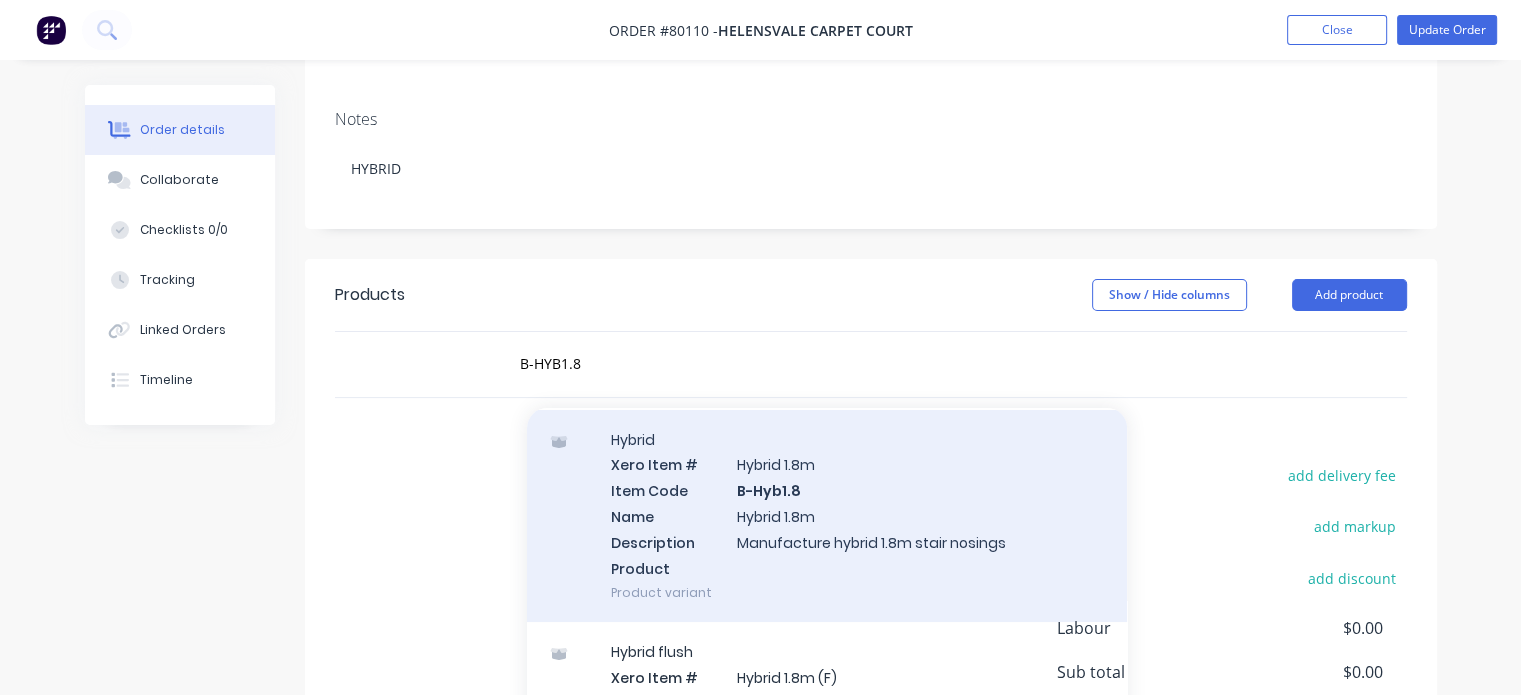 click on "Hybrid Xero   Item # Hybrid 1.8m Item Code B-Hyb1.8 Name Hybrid 1.8m Description Manufacture hybrid 1.8m stair nosings Product Product variant" at bounding box center [827, 516] 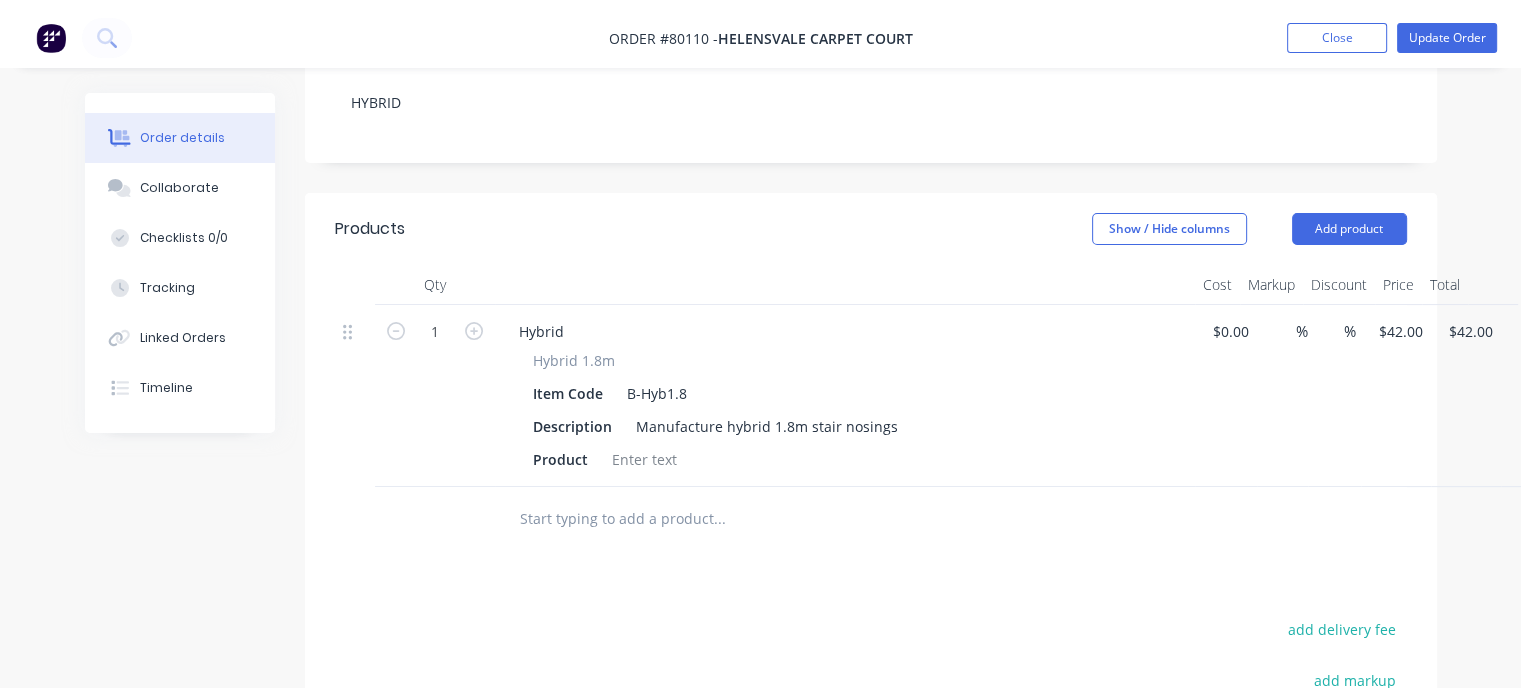 scroll, scrollTop: 390, scrollLeft: 0, axis: vertical 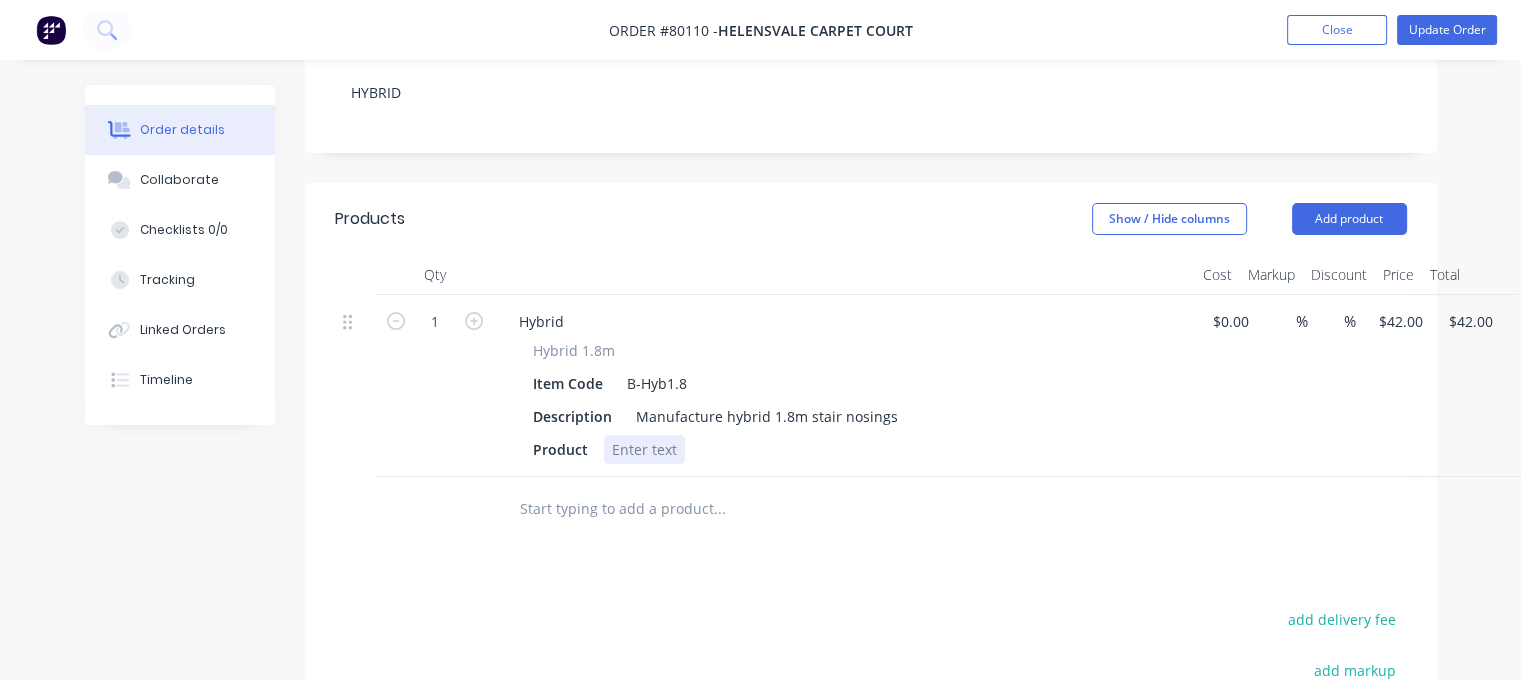 click at bounding box center (644, 449) 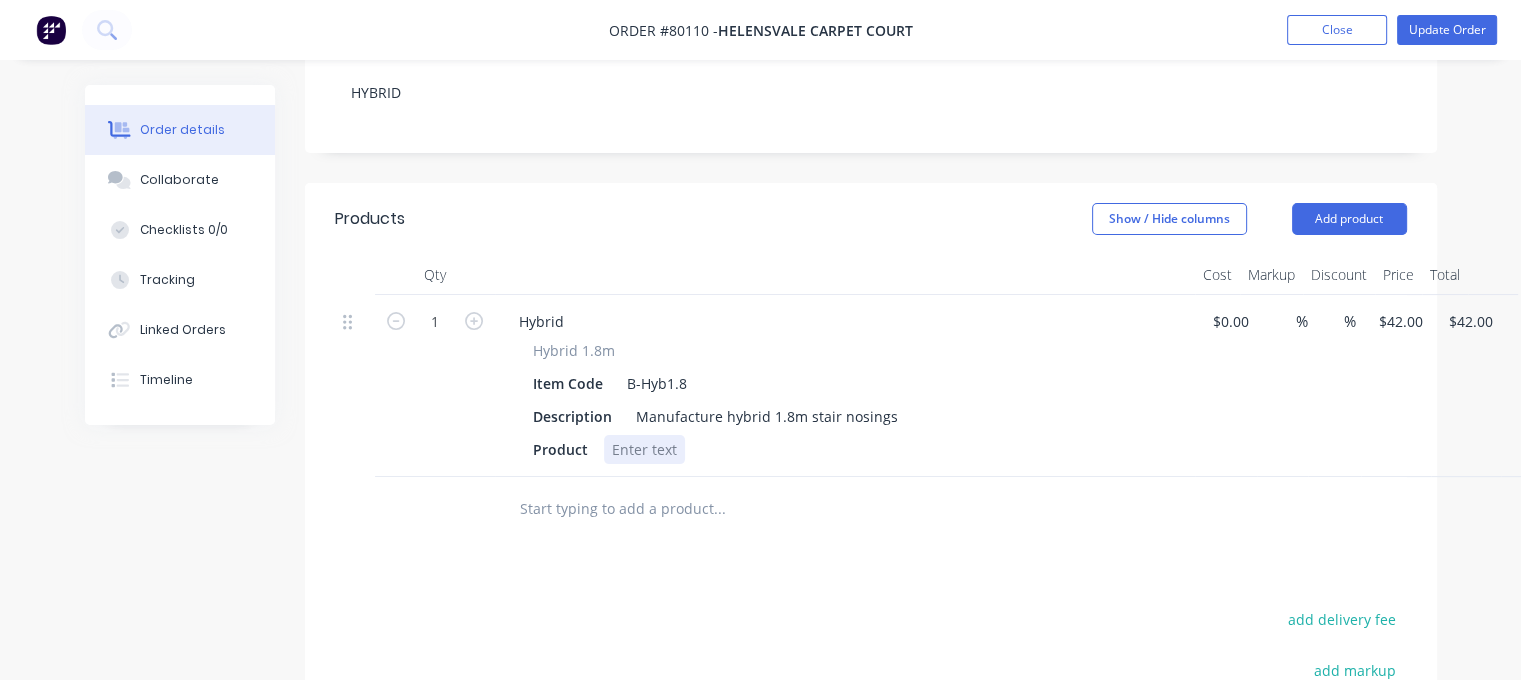 type 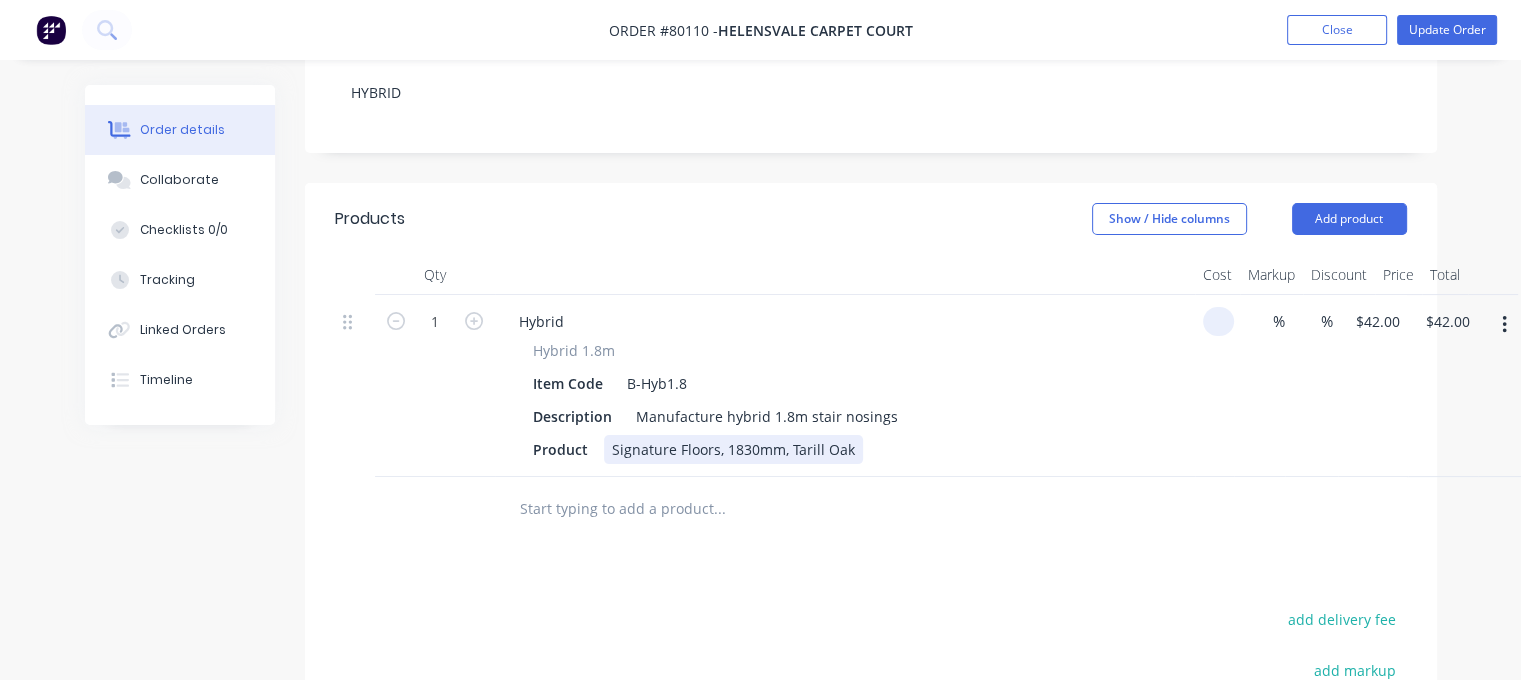 type on "$0.00" 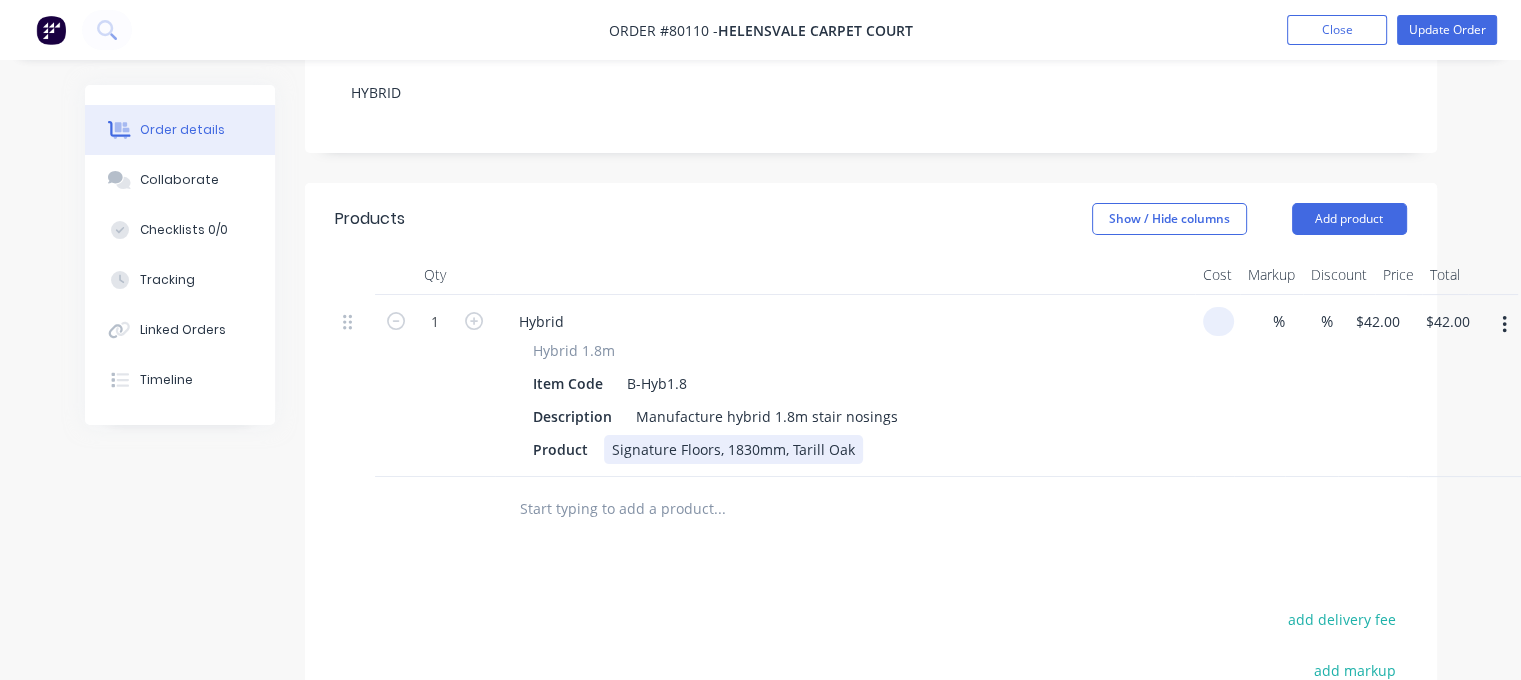 type on "$0.00" 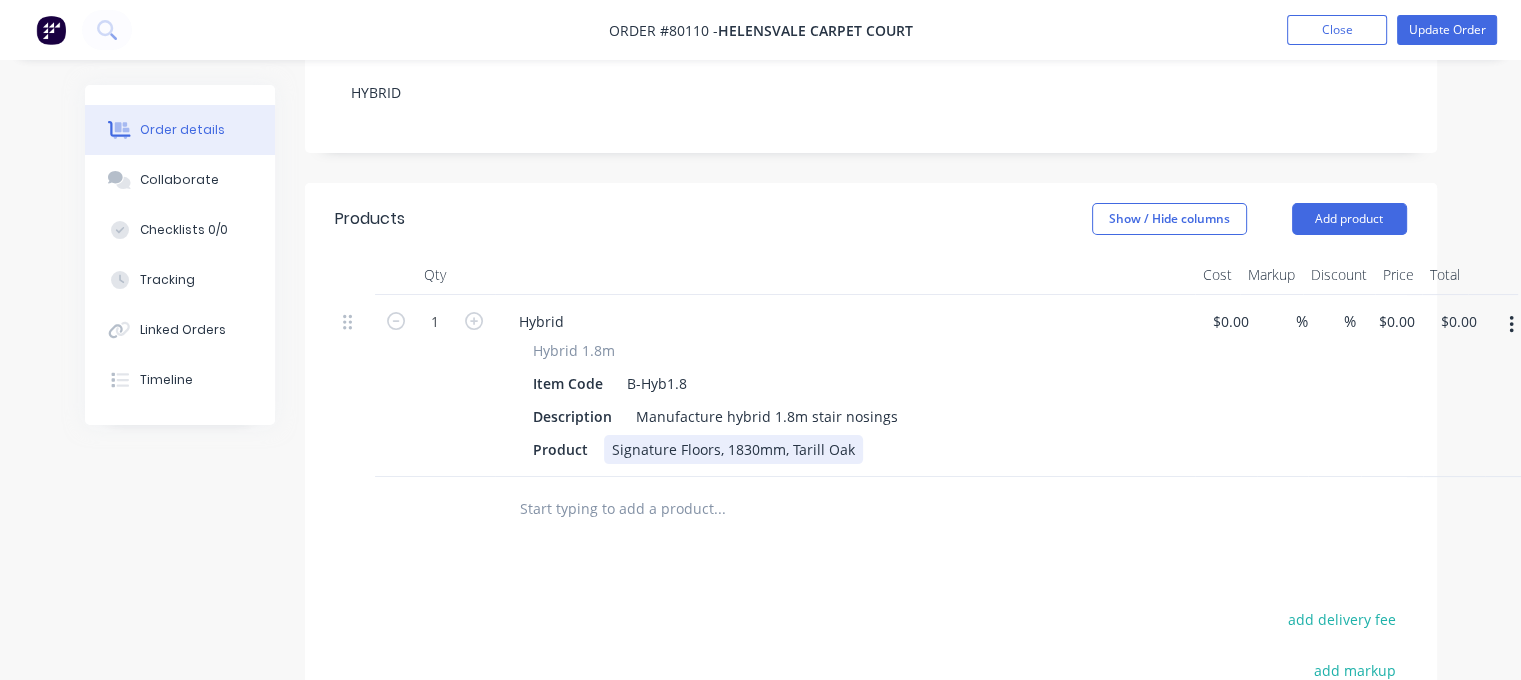 click on "Product Signature Floors, 1830mm, Tarill Oak" at bounding box center (841, 449) 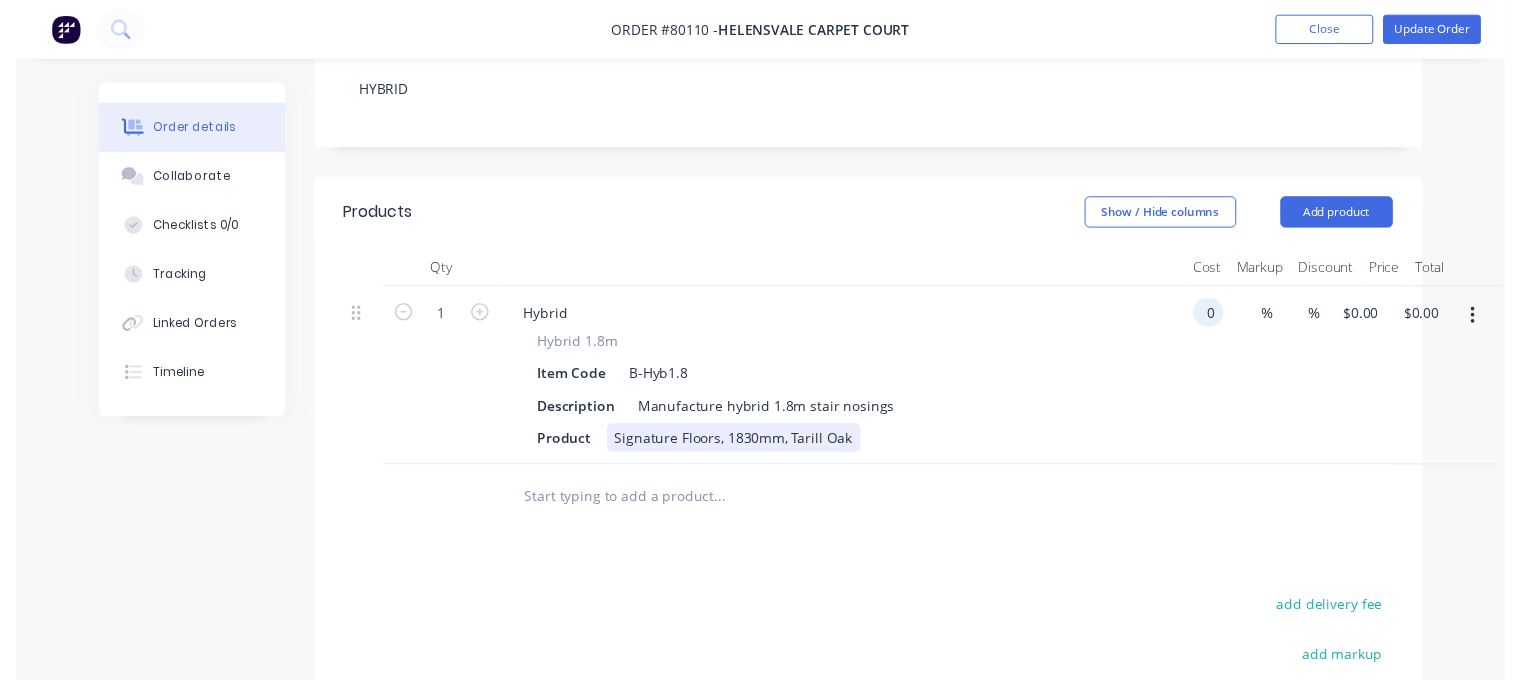 scroll, scrollTop: 390, scrollLeft: 0, axis: vertical 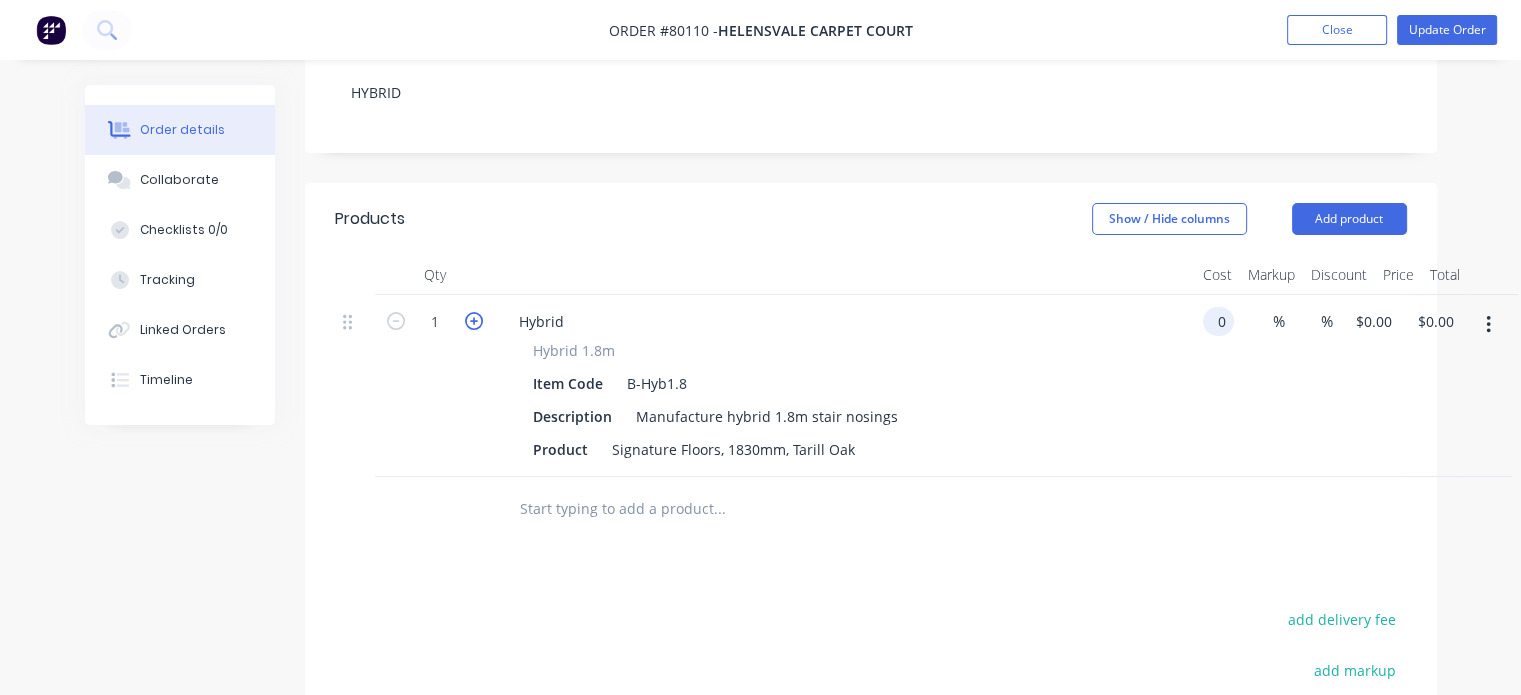 type on "$0.00" 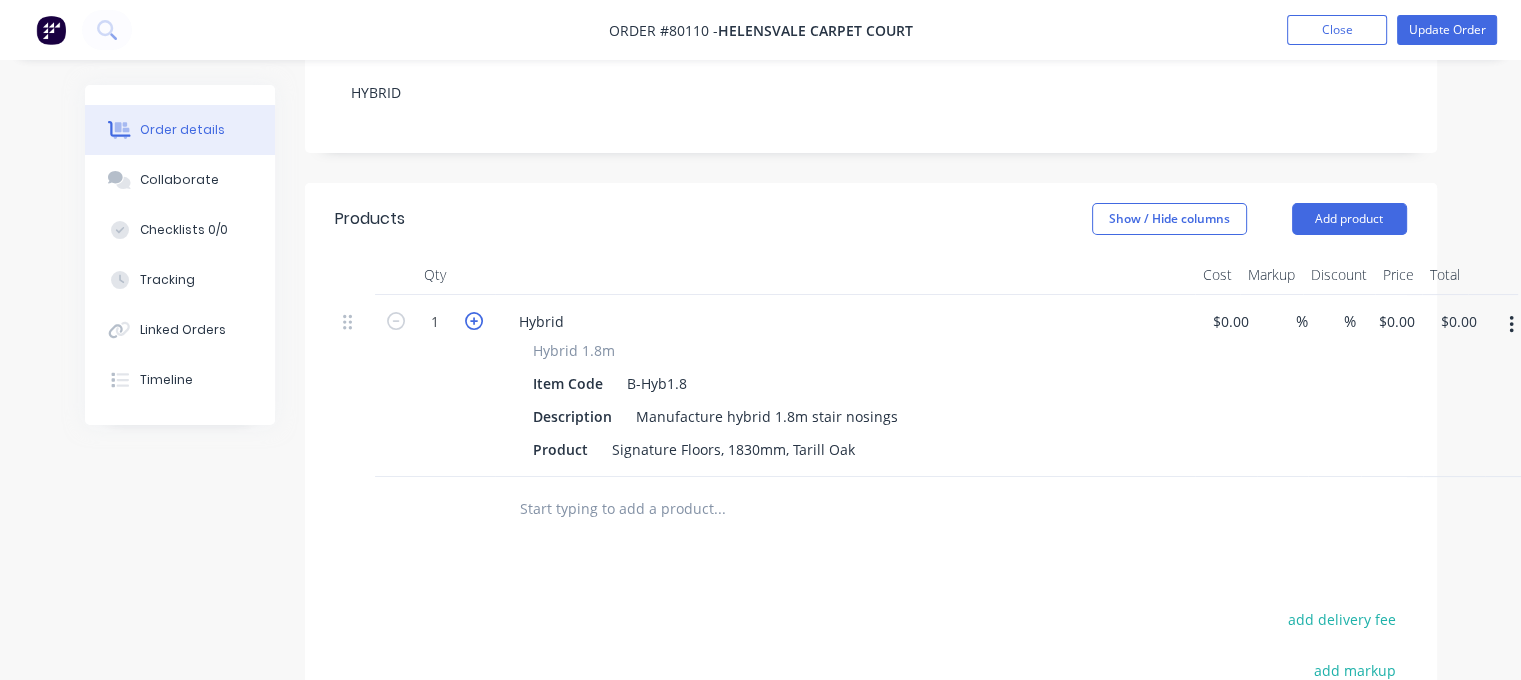 click 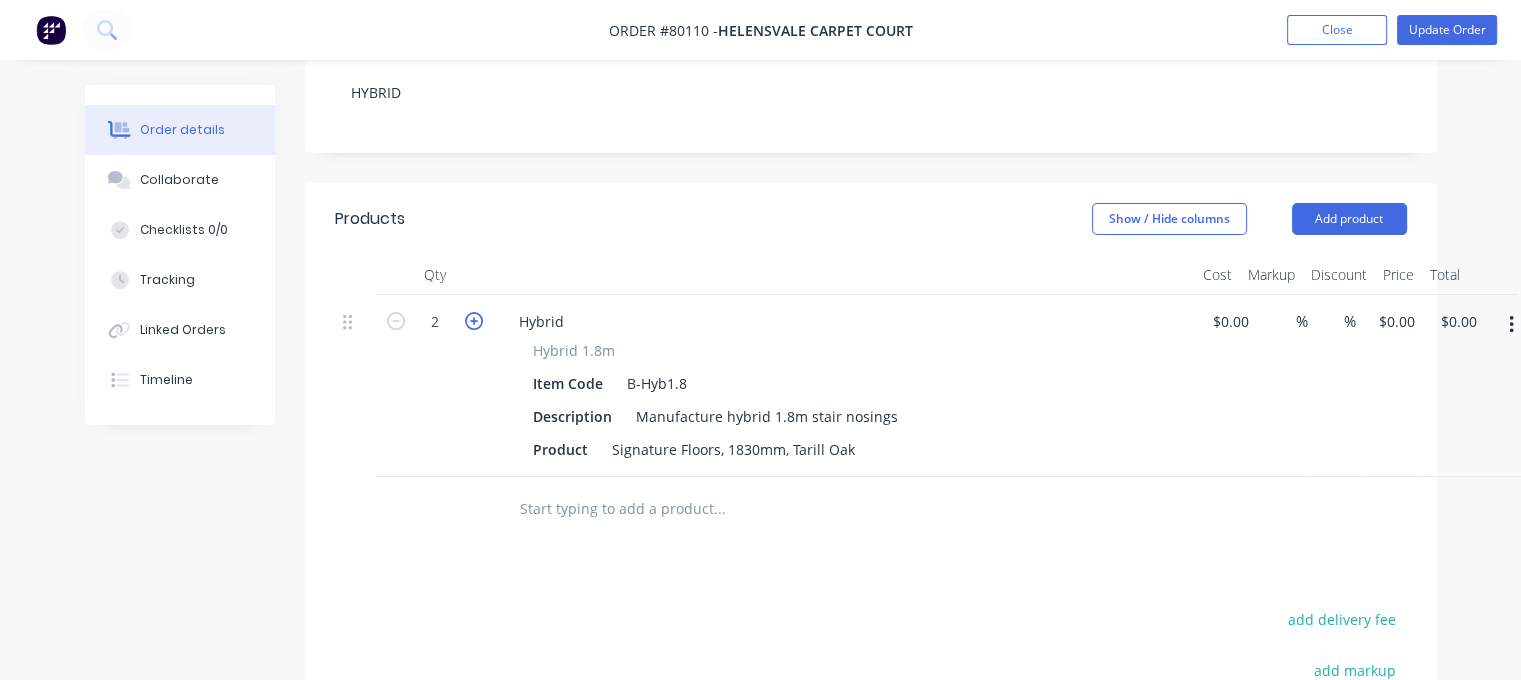 click 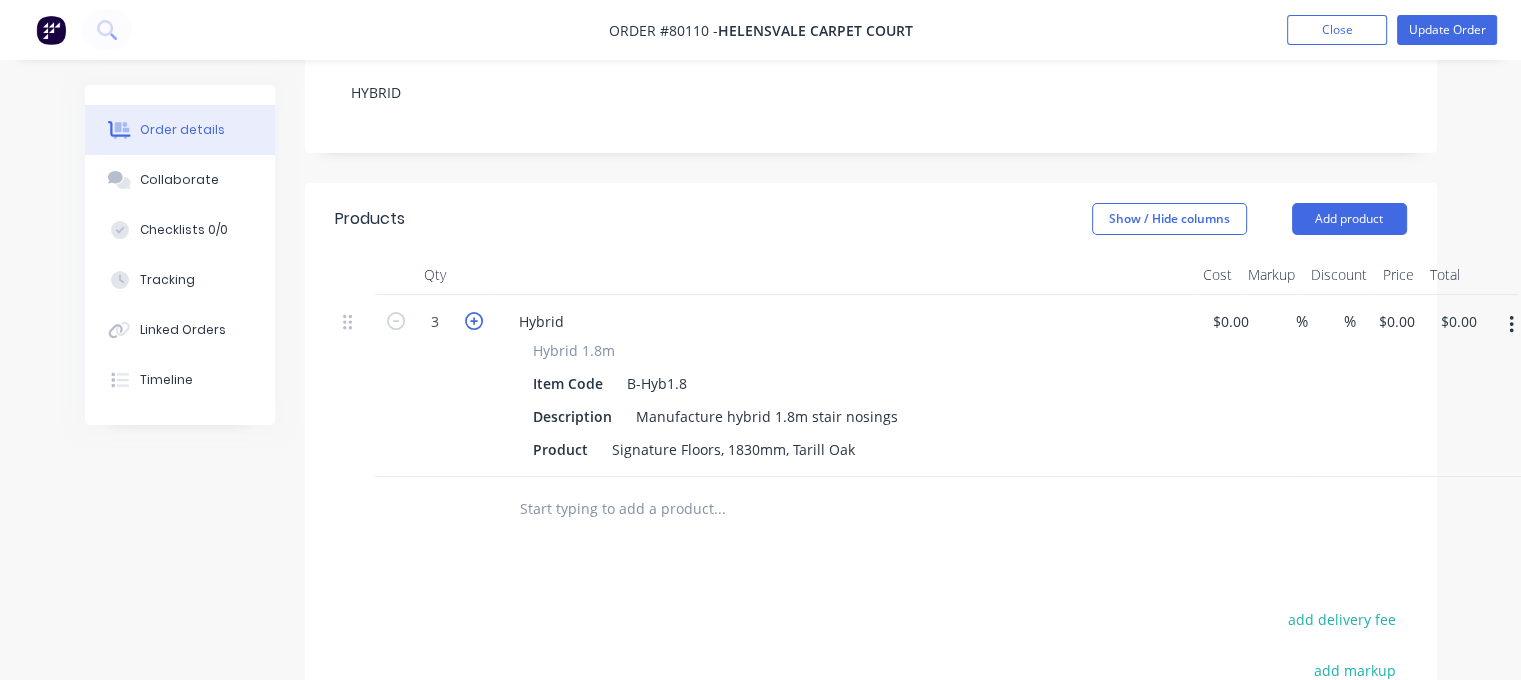 click 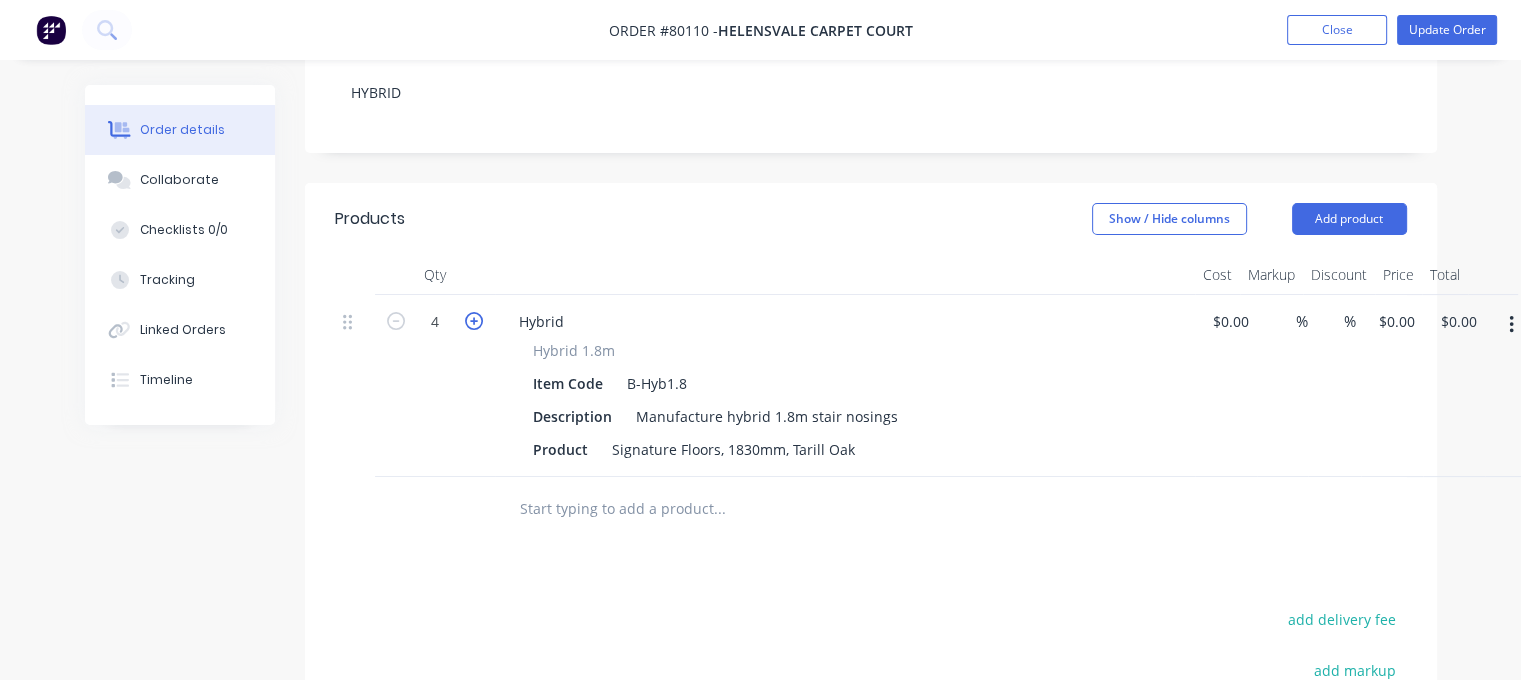 click 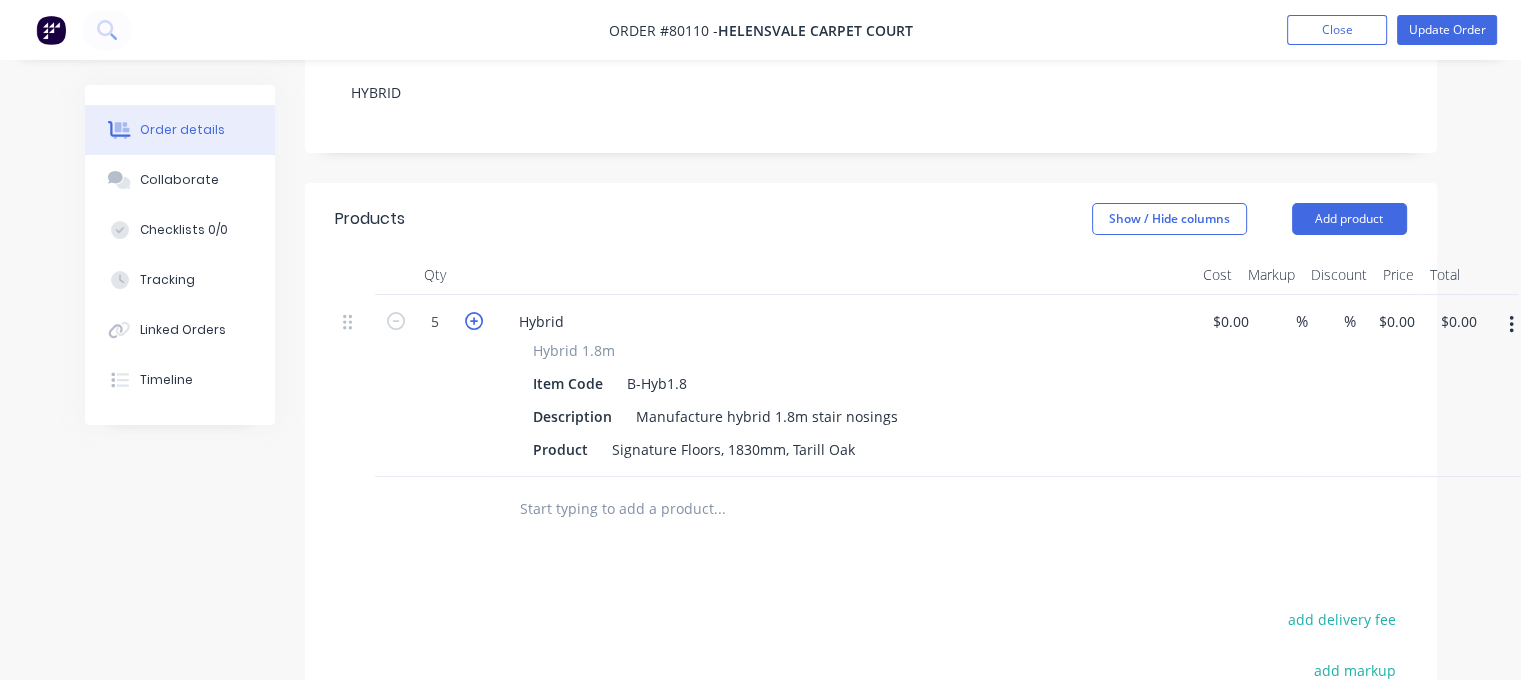 click 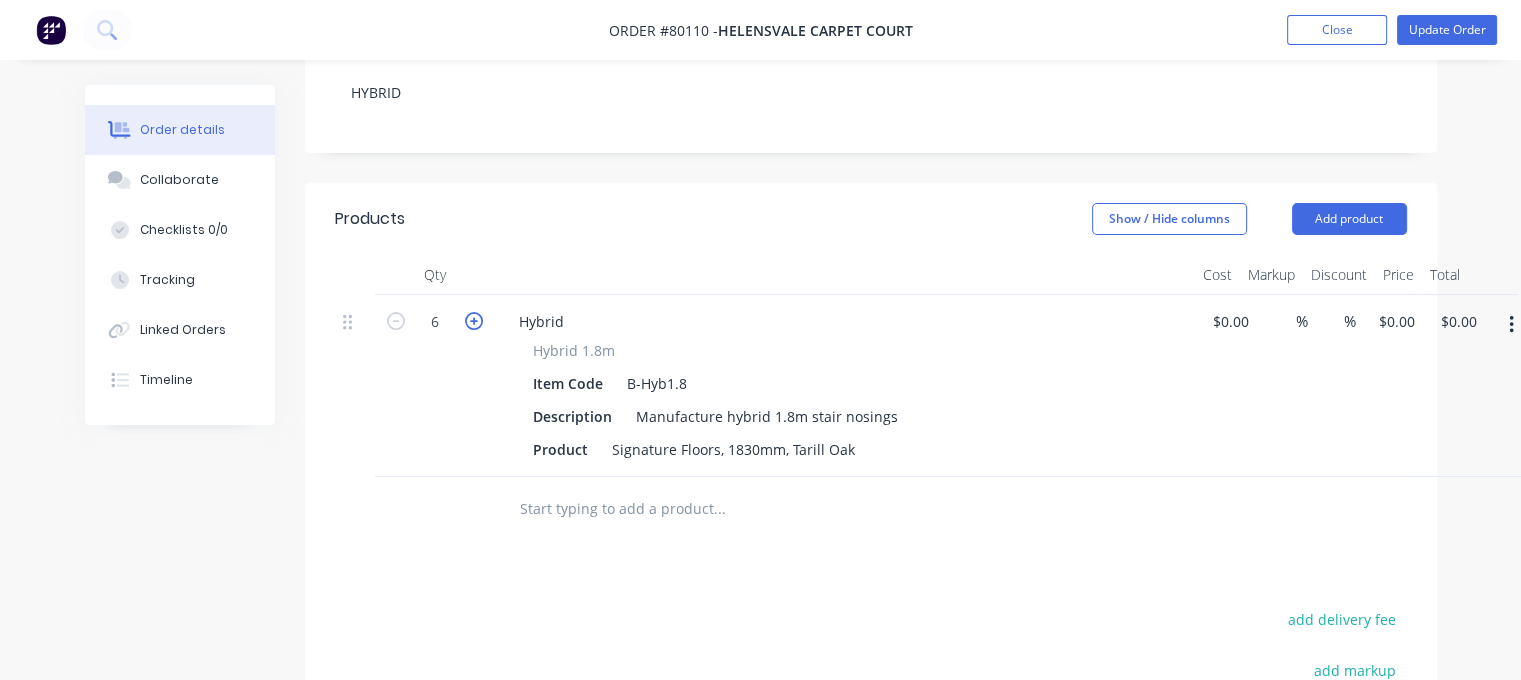 click 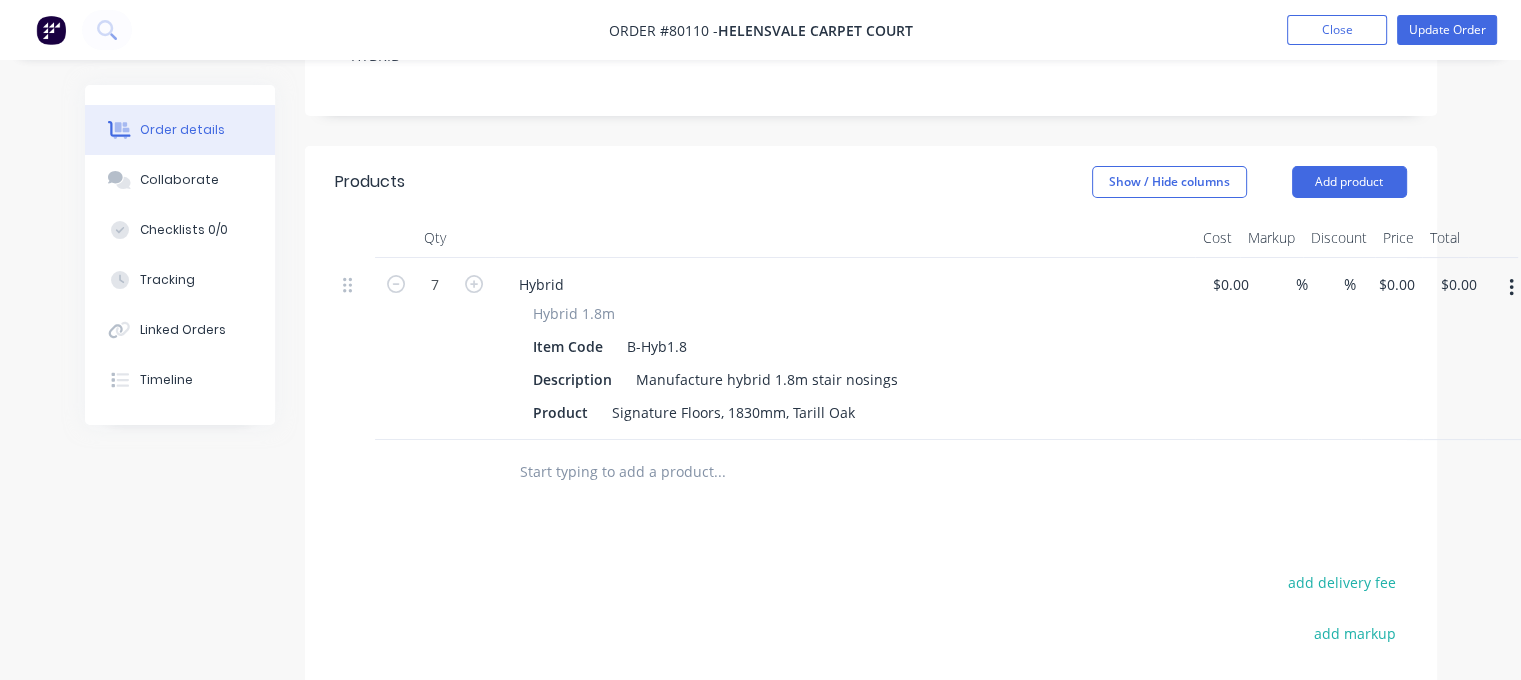 scroll, scrollTop: 439, scrollLeft: 0, axis: vertical 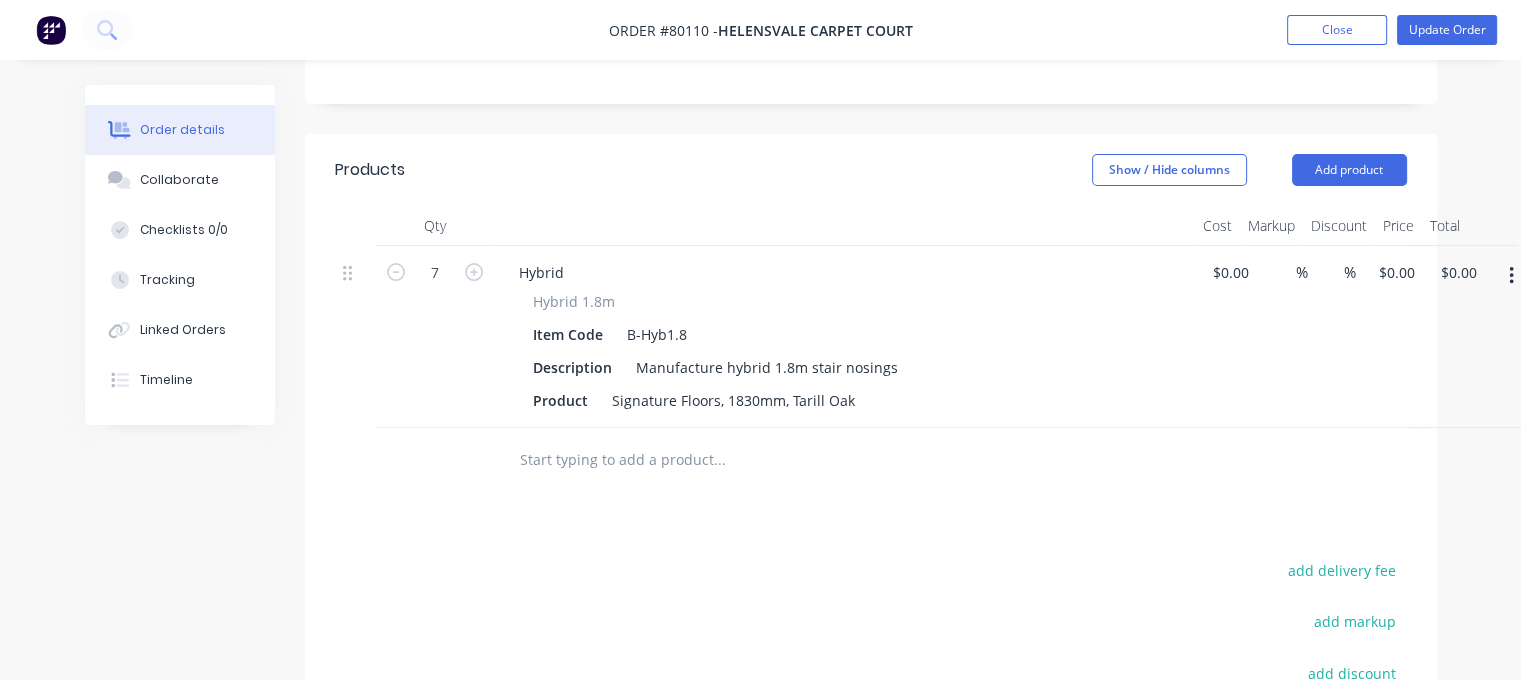 click at bounding box center [719, 460] 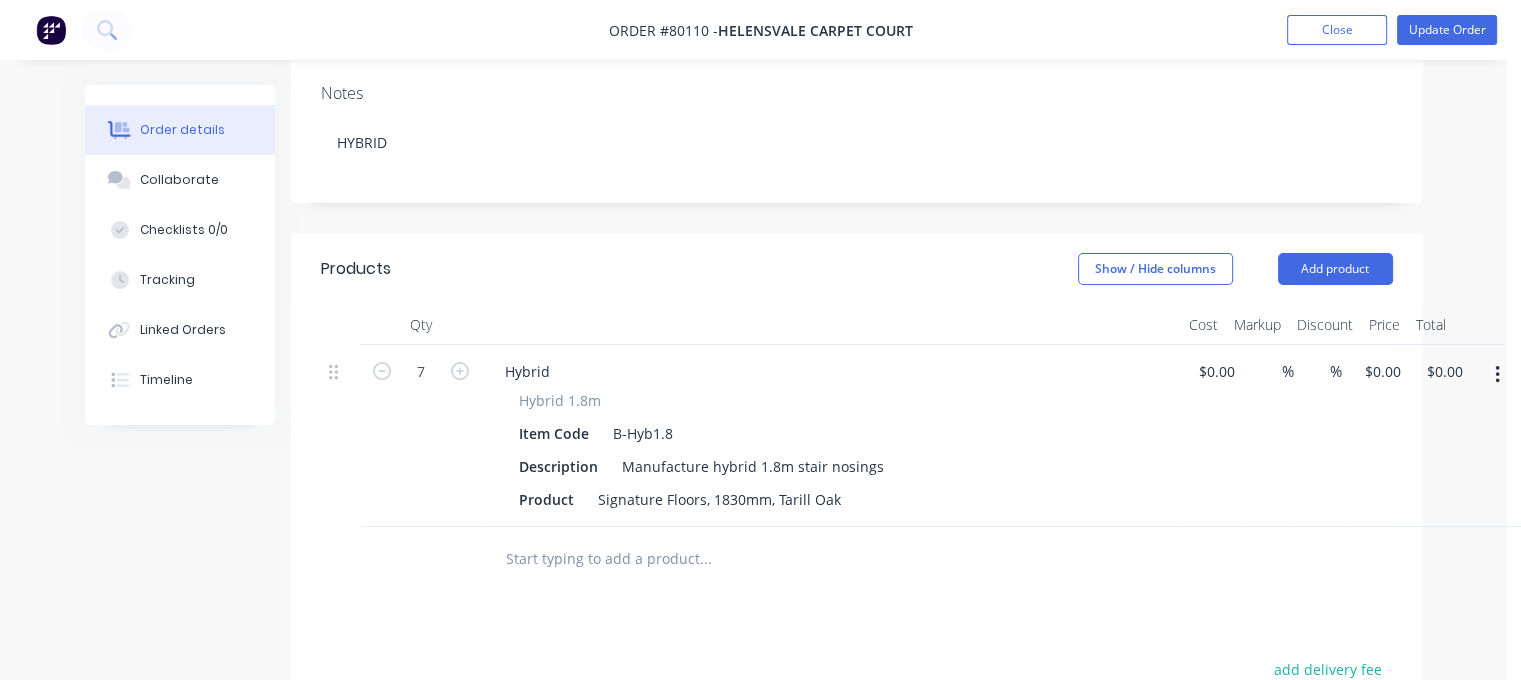 scroll, scrollTop: 340, scrollLeft: 15, axis: both 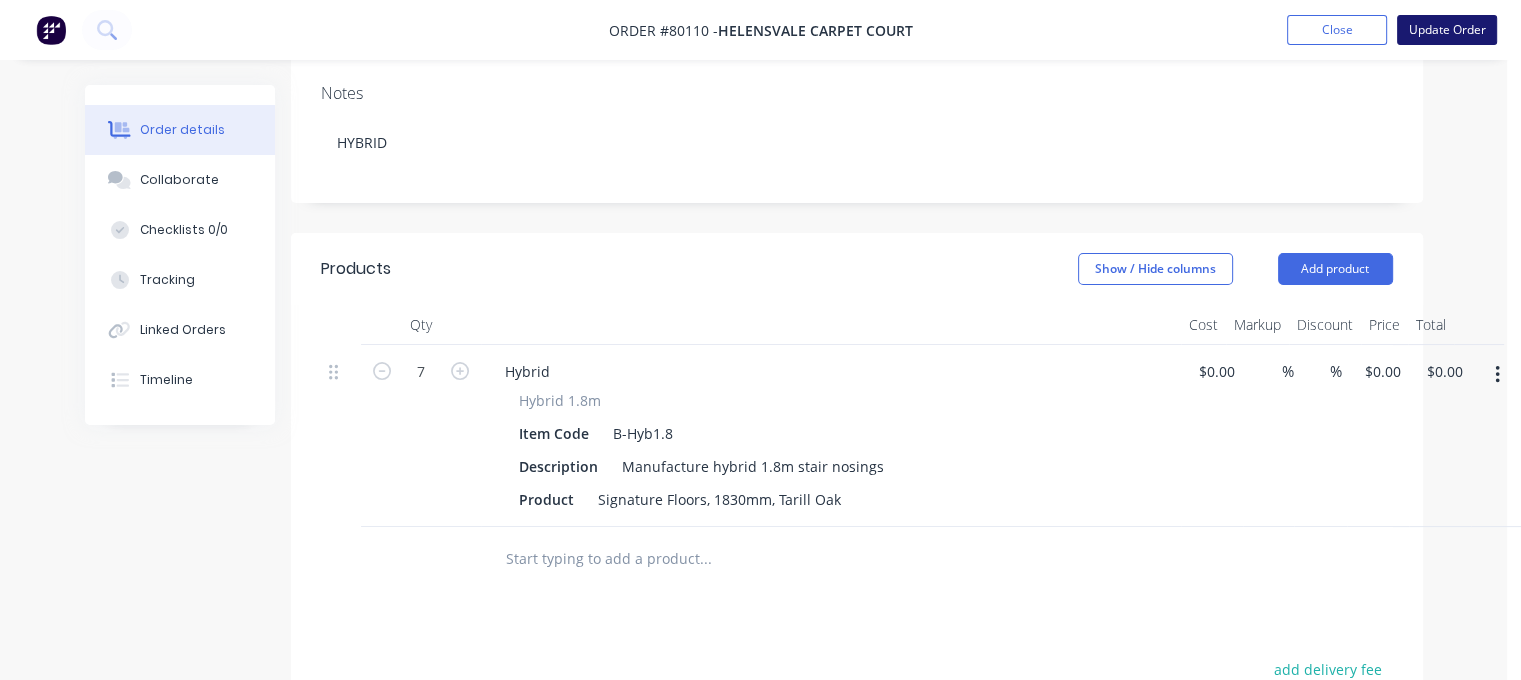 click on "Update Order" at bounding box center [1447, 30] 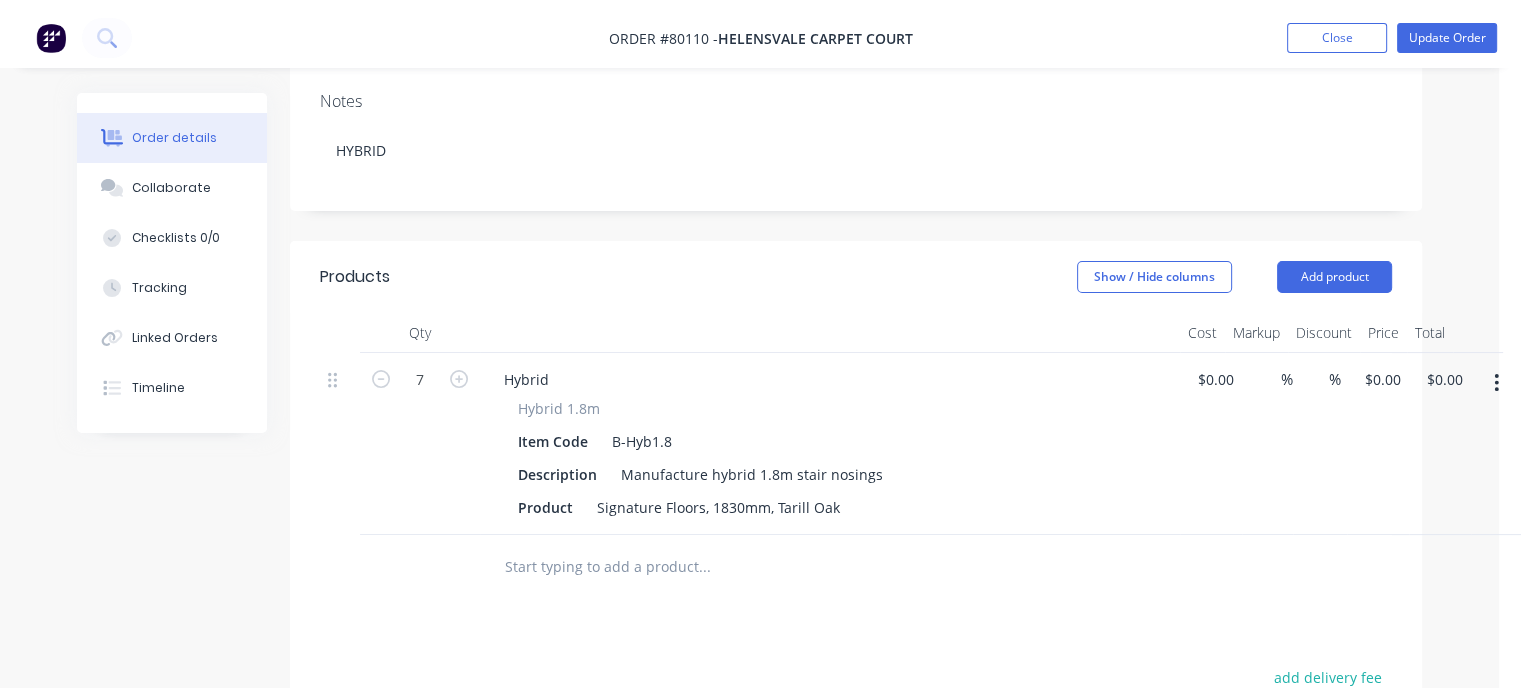scroll, scrollTop: 0, scrollLeft: 0, axis: both 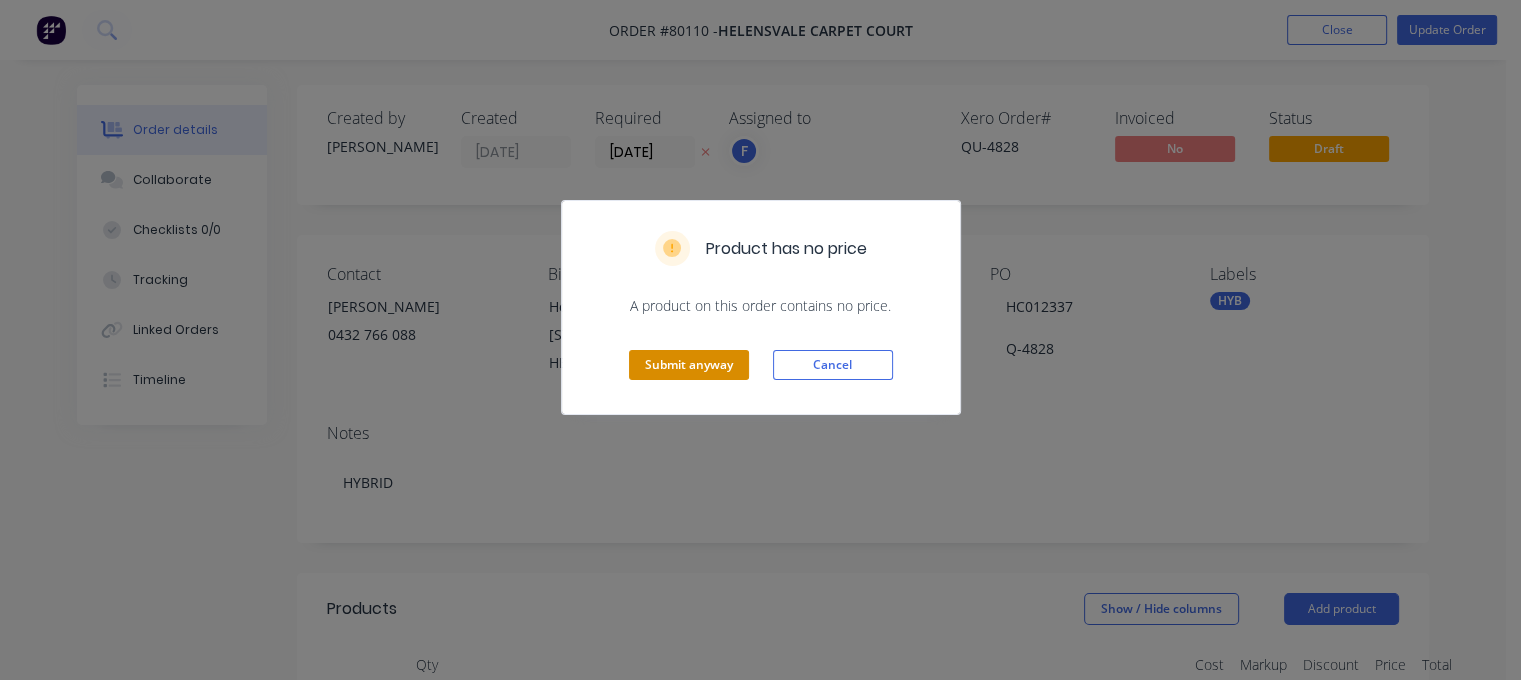 click on "Submit anyway" at bounding box center [689, 365] 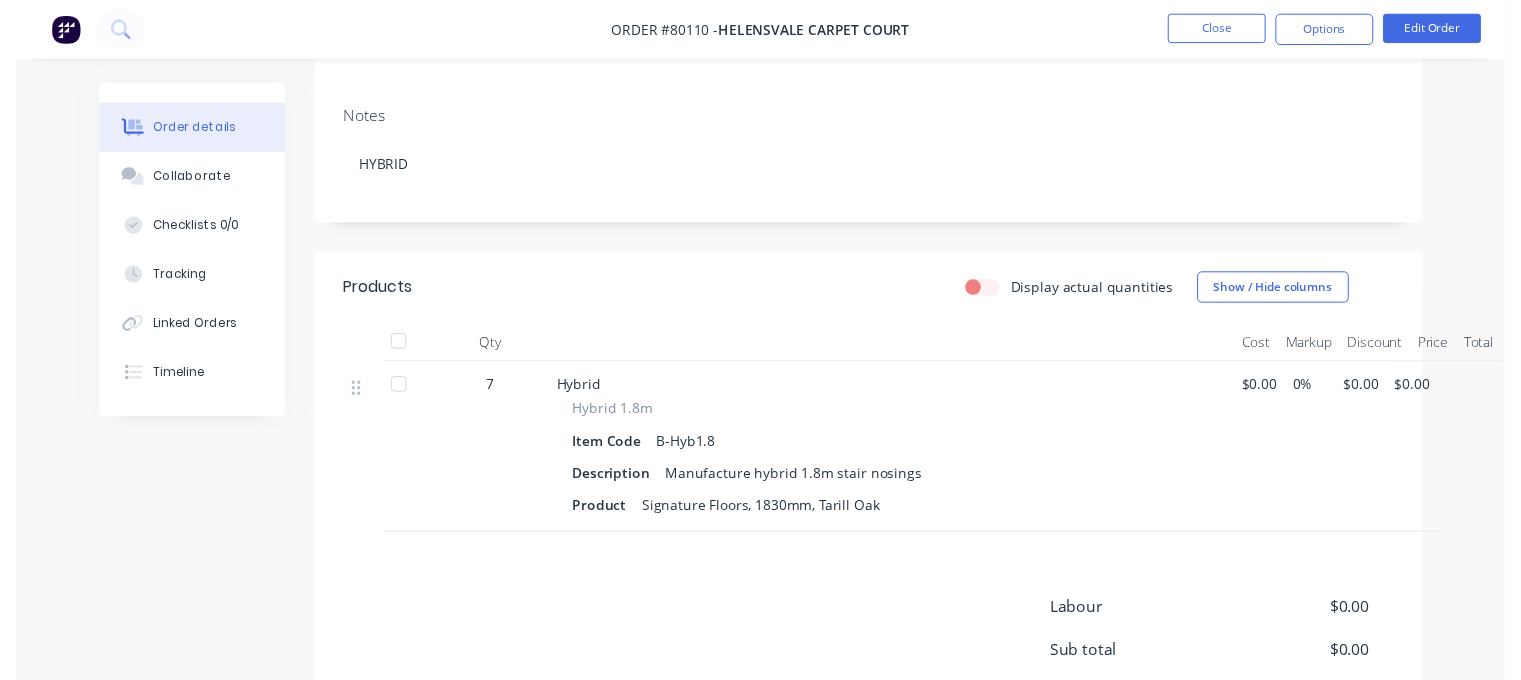 scroll, scrollTop: 343, scrollLeft: 0, axis: vertical 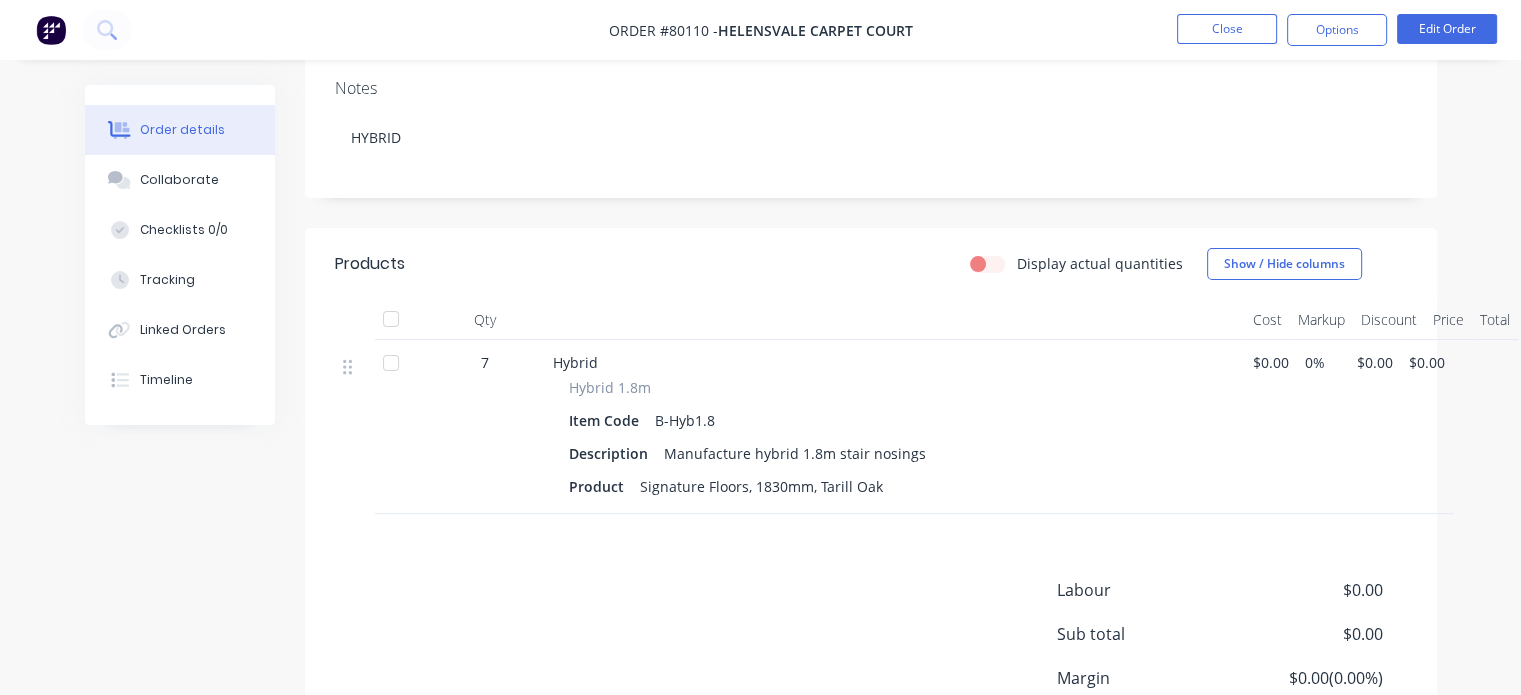 click on "$0.00" at bounding box center [1375, 362] 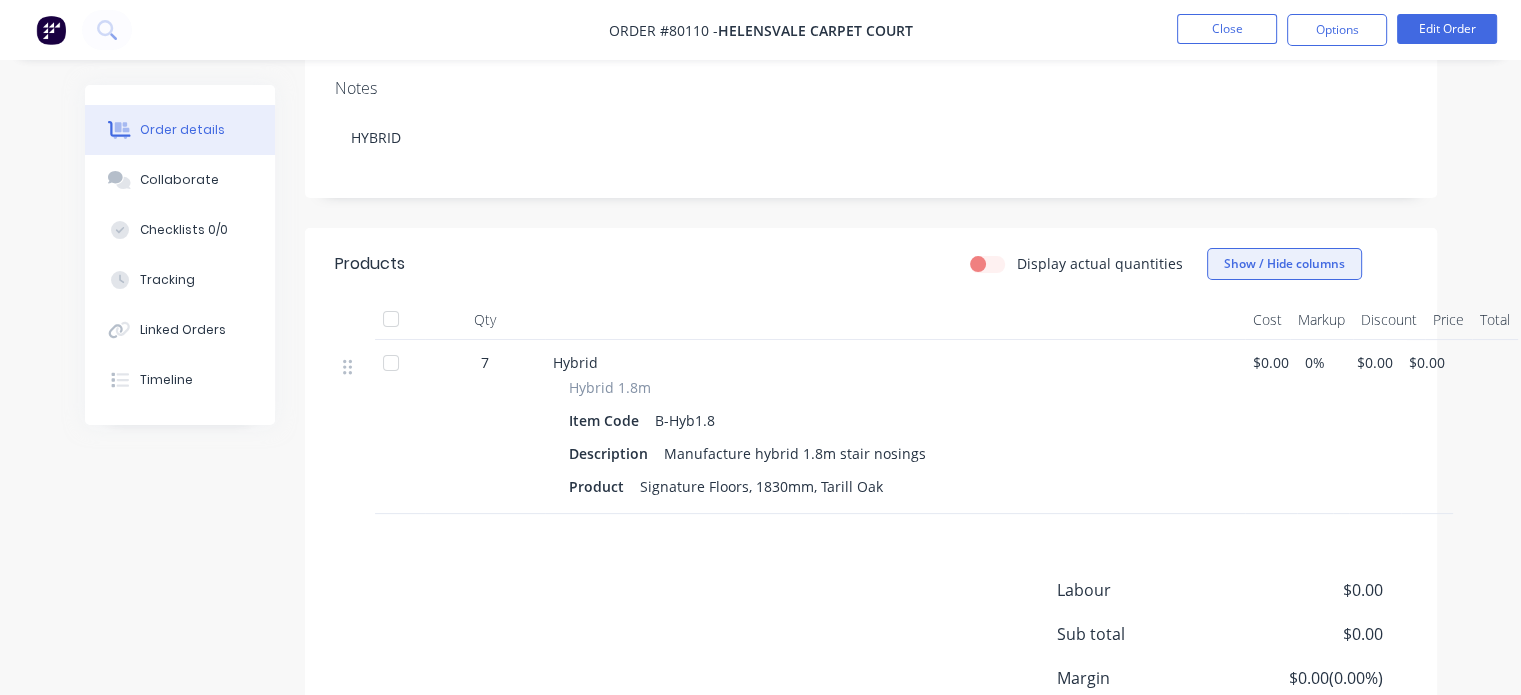 click on "Show / Hide columns" at bounding box center [1284, 264] 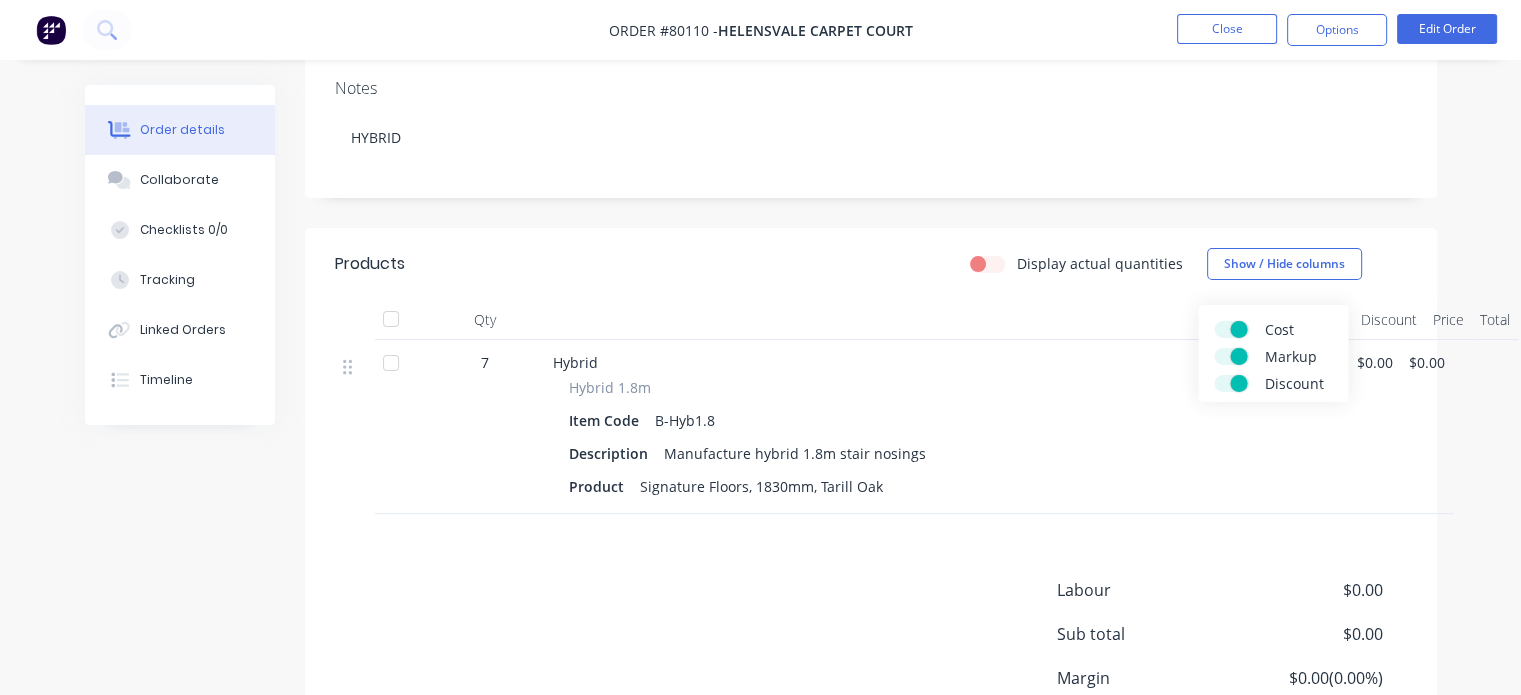 click at bounding box center (1238, 356) 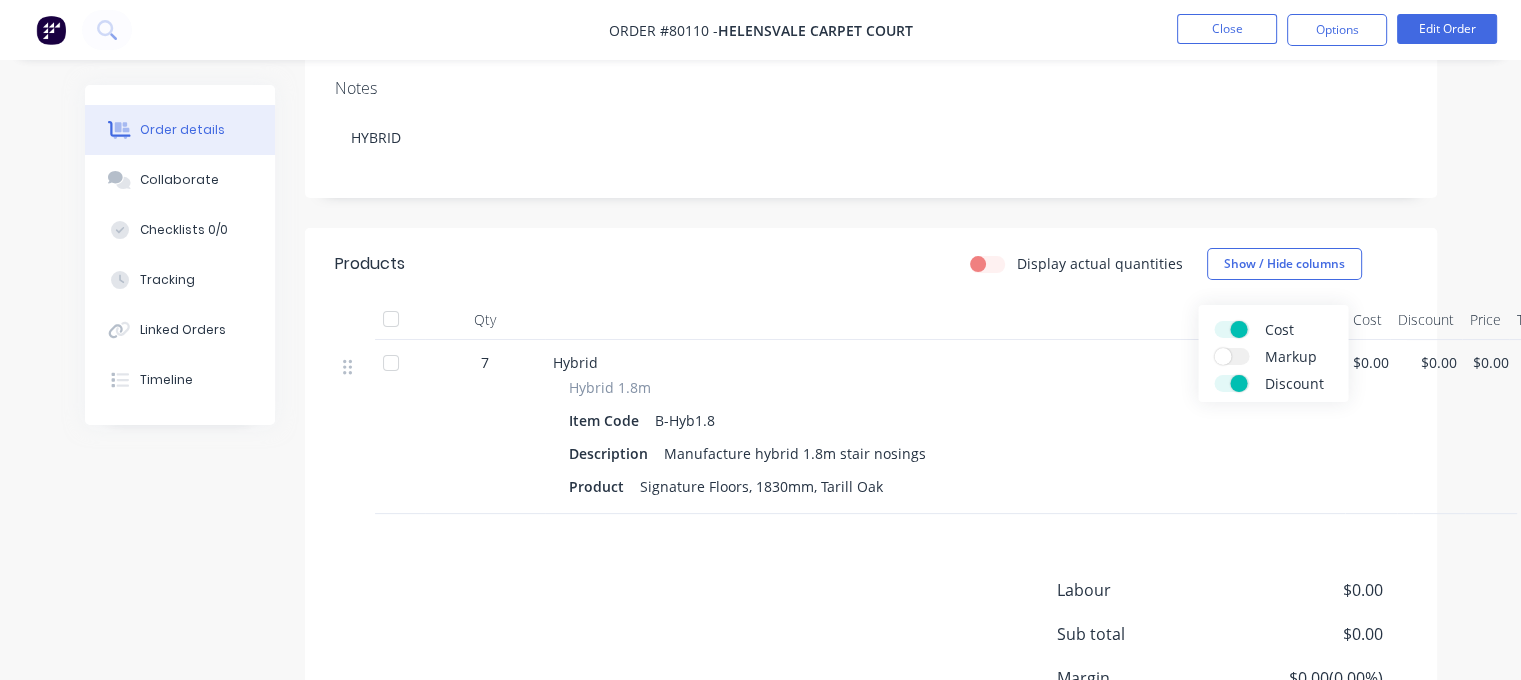click on "Cost Markup Discount" at bounding box center (1273, 353) 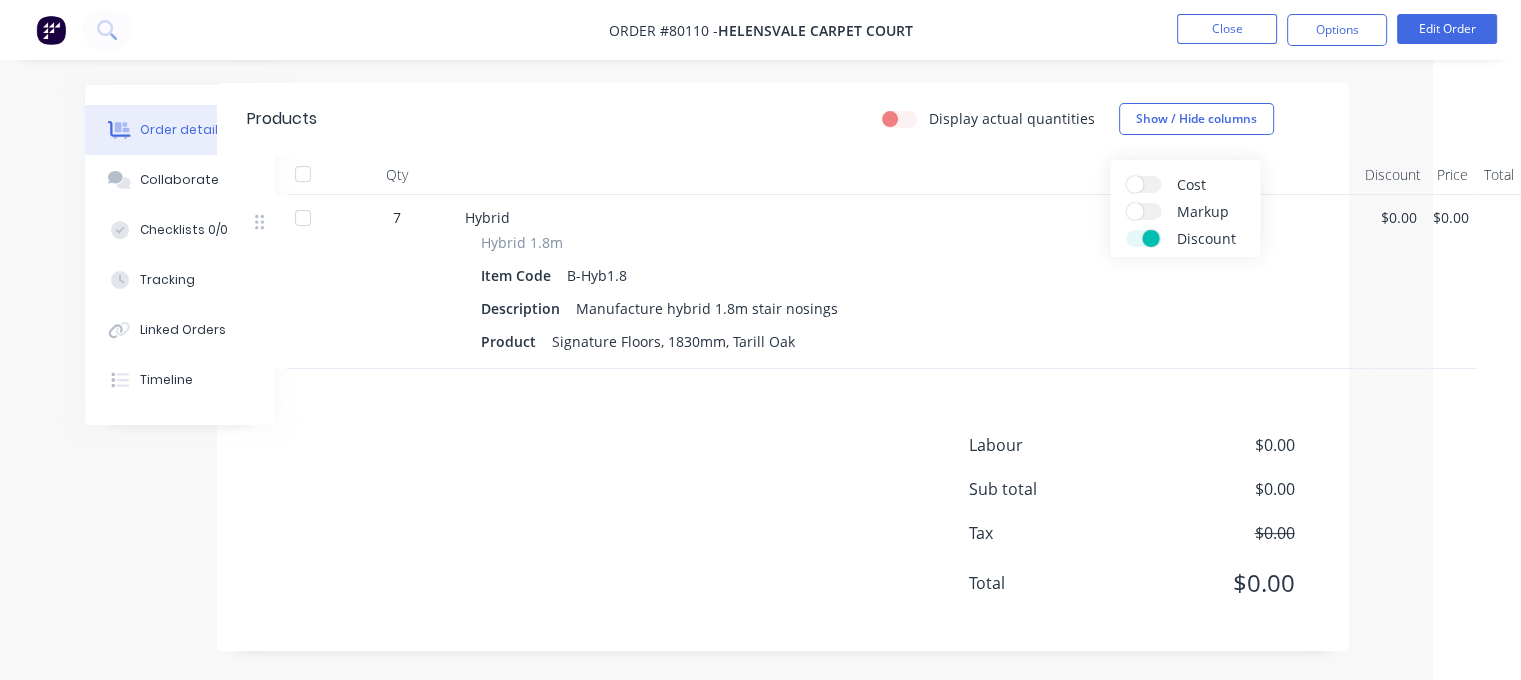 scroll, scrollTop: 439, scrollLeft: 88, axis: both 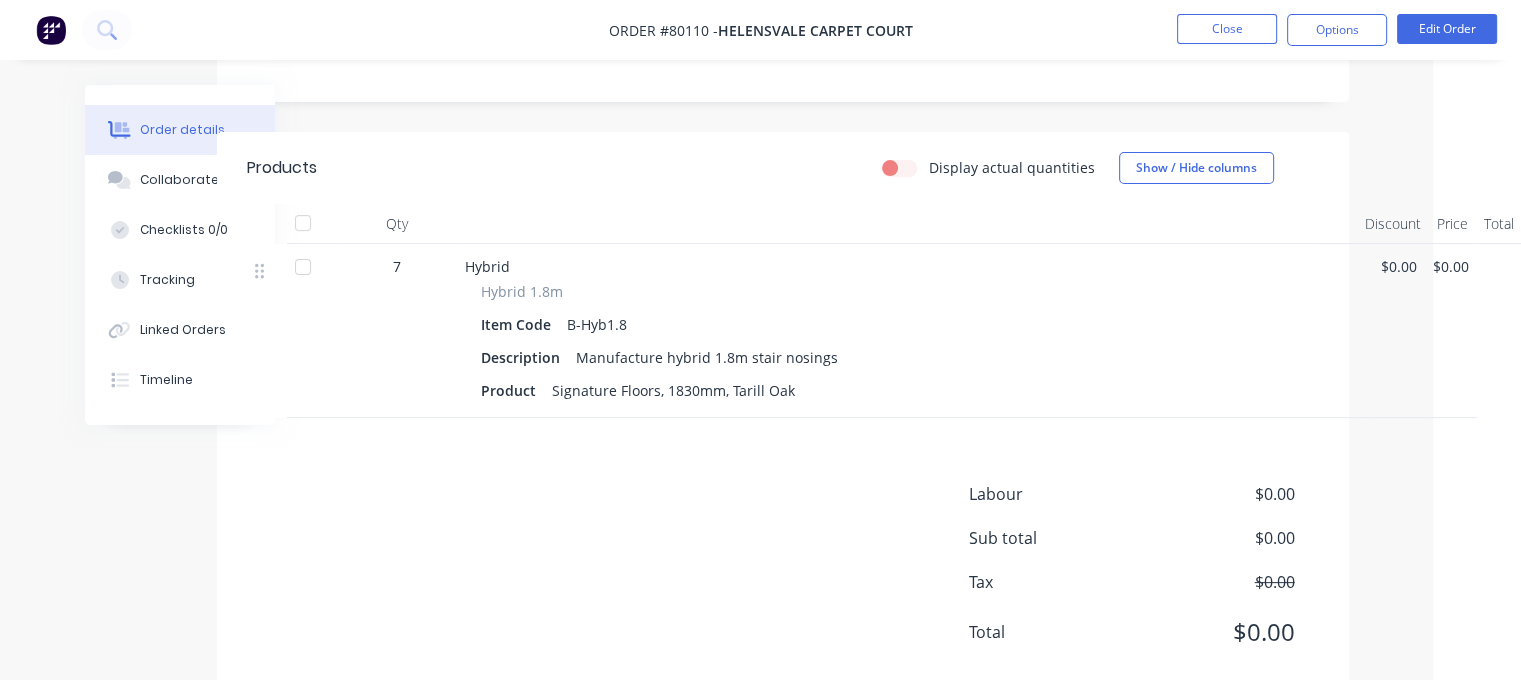 click on "Description Manufacture hybrid 1.8m stair nosings" at bounding box center [907, 357] 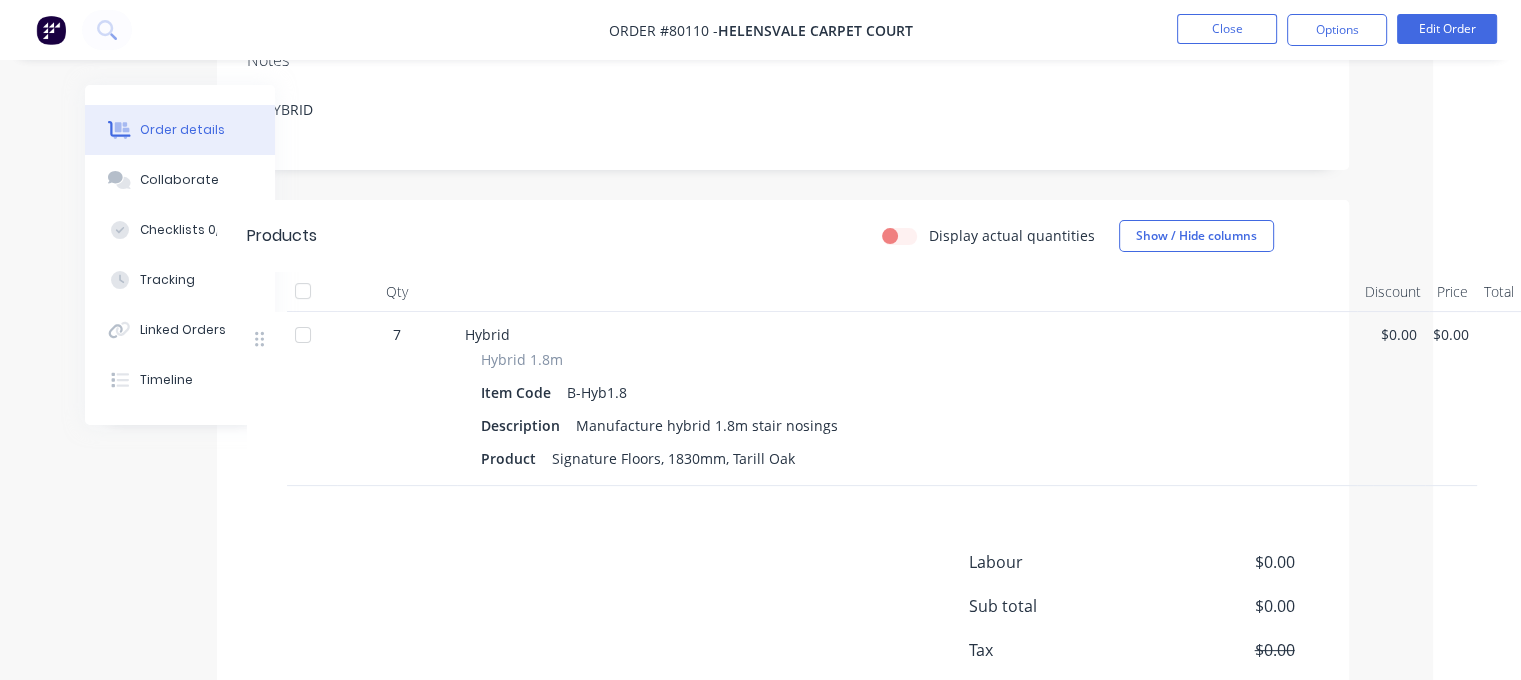 scroll, scrollTop: 365, scrollLeft: 88, axis: both 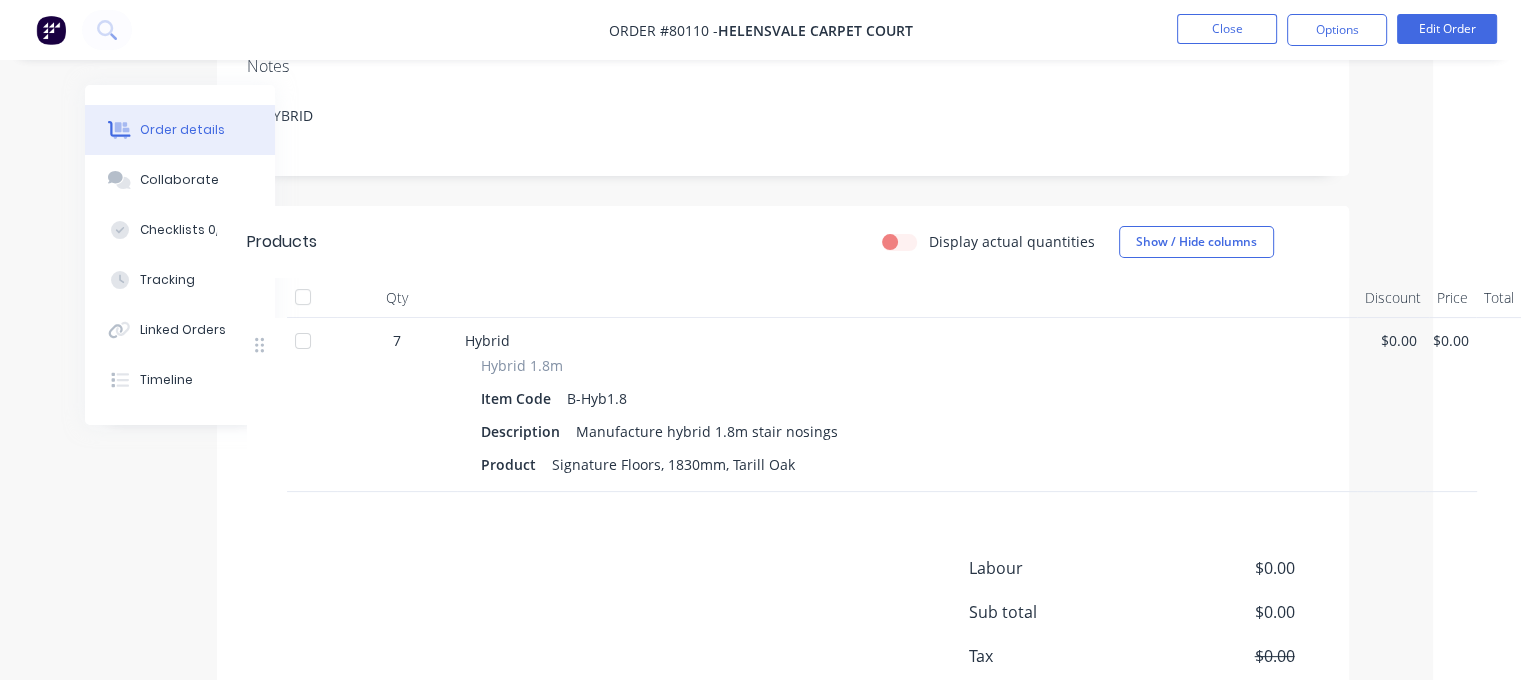 click on "$0.00" at bounding box center (1451, 340) 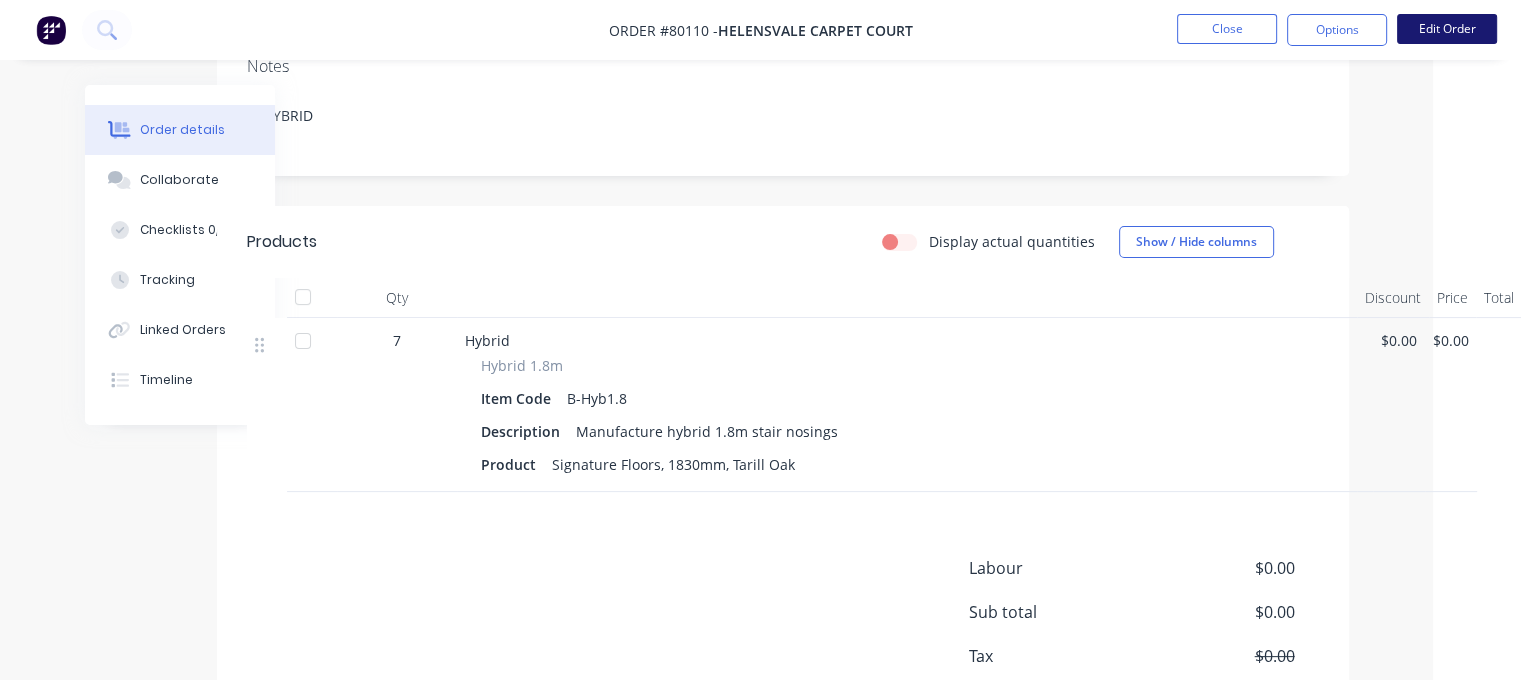 click on "Edit Order" at bounding box center (1447, 29) 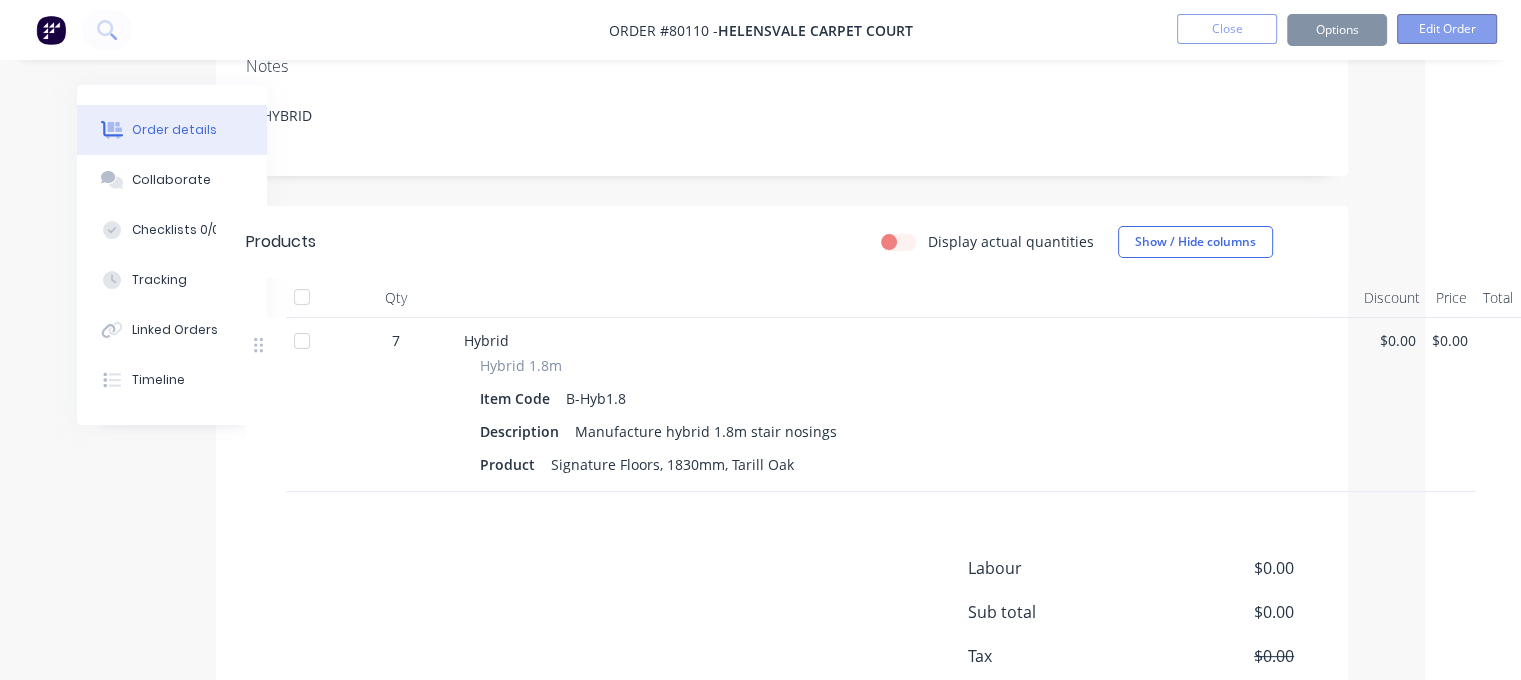 scroll, scrollTop: 365, scrollLeft: 80, axis: both 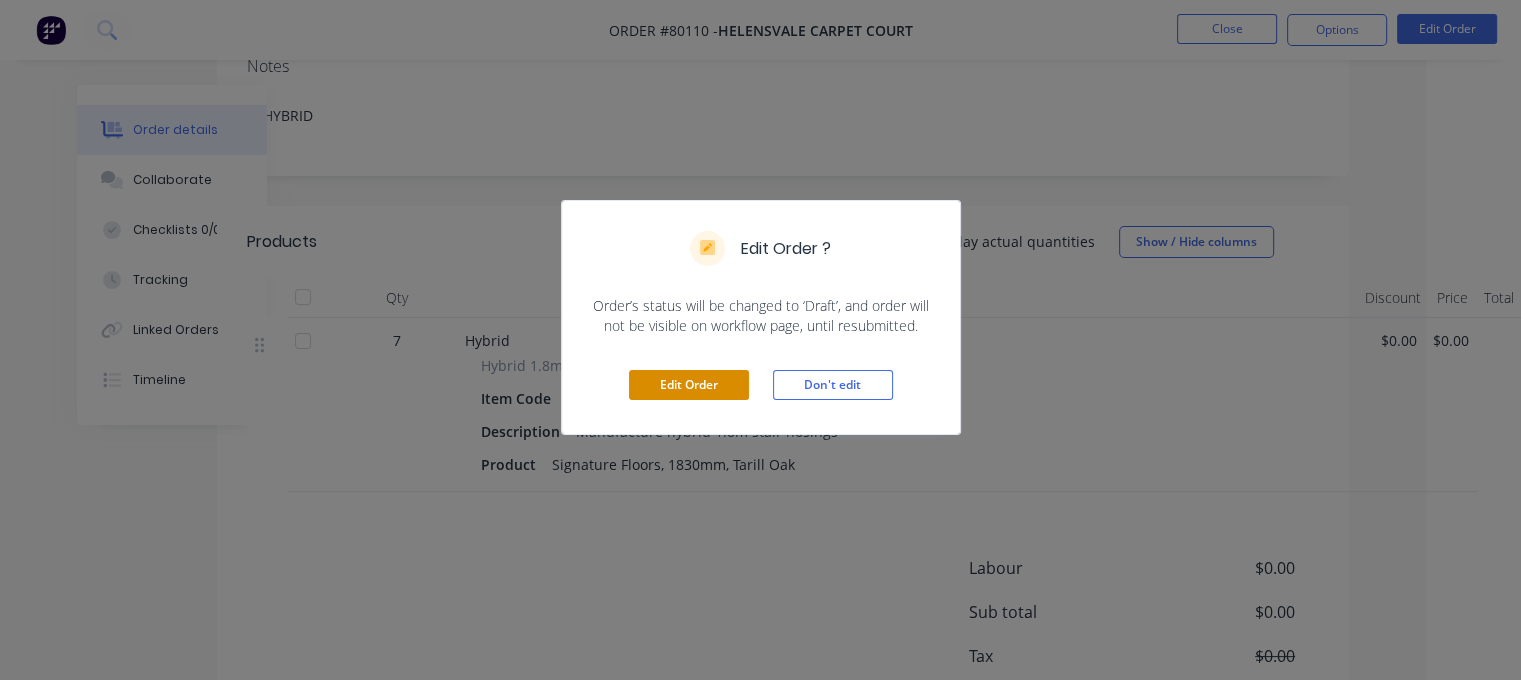 click on "Edit Order" at bounding box center (689, 385) 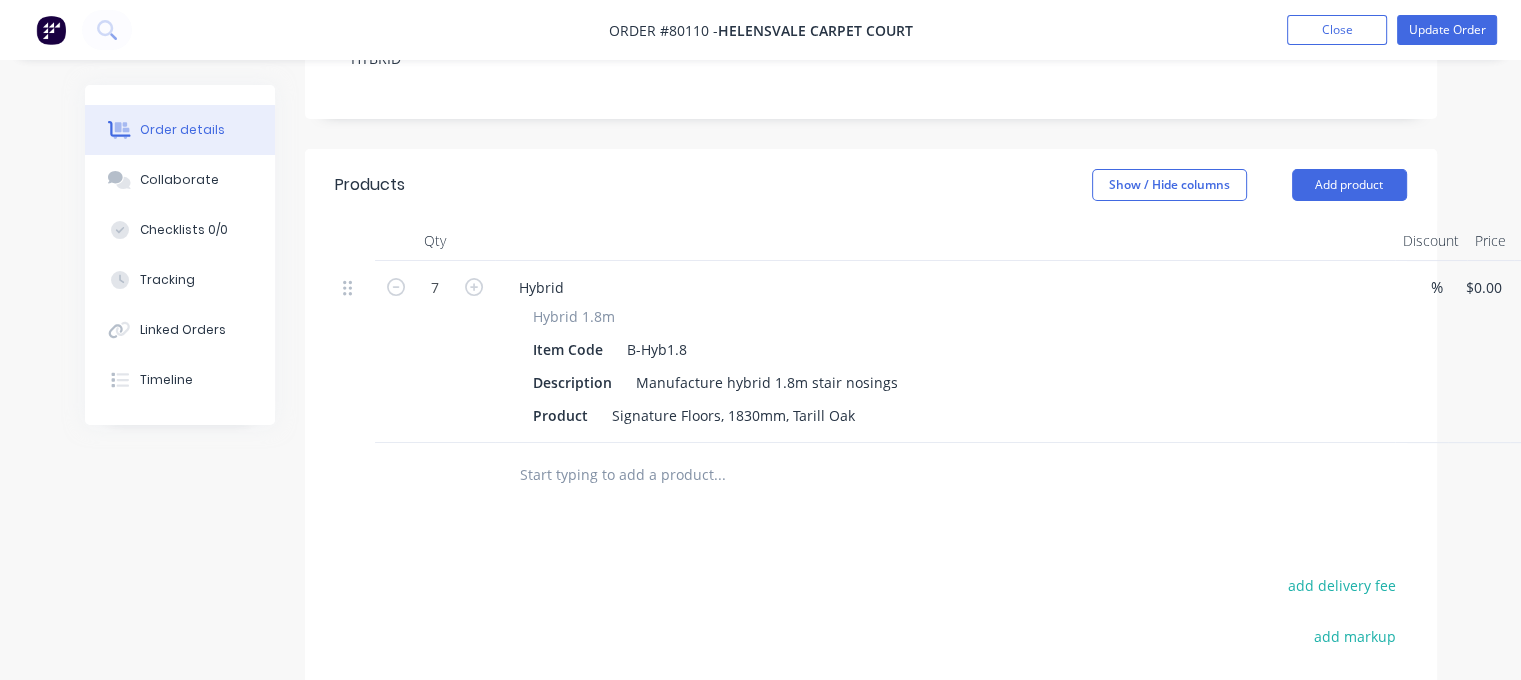 scroll, scrollTop: 424, scrollLeft: 101, axis: both 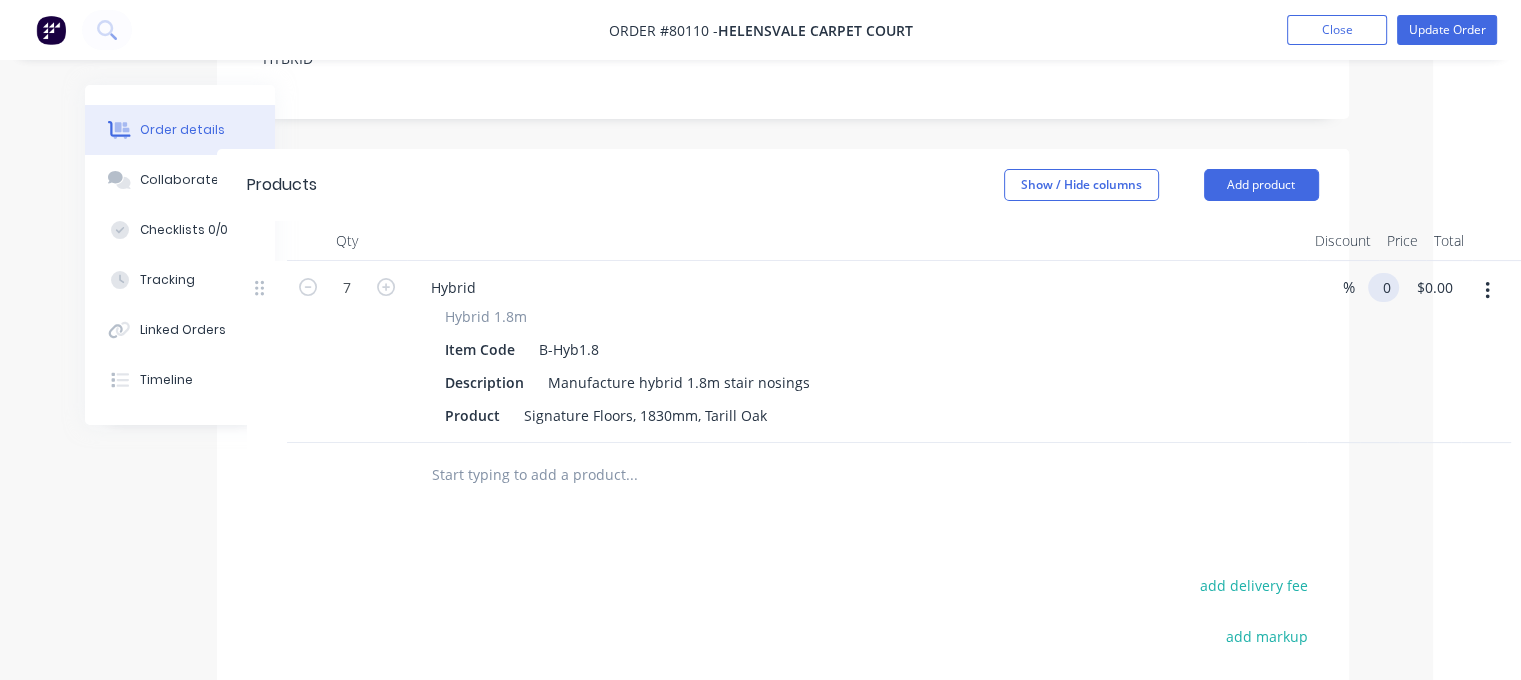 click on "7 Hybrid Hybrid 1.8m Item Code B-Hyb1.8 Description Manufacture hybrid 1.8m stair nosings Product Signature Floors, 1830mm, Tarill Oak % 0 0 $0.00 $0.00" at bounding box center (783, 352) 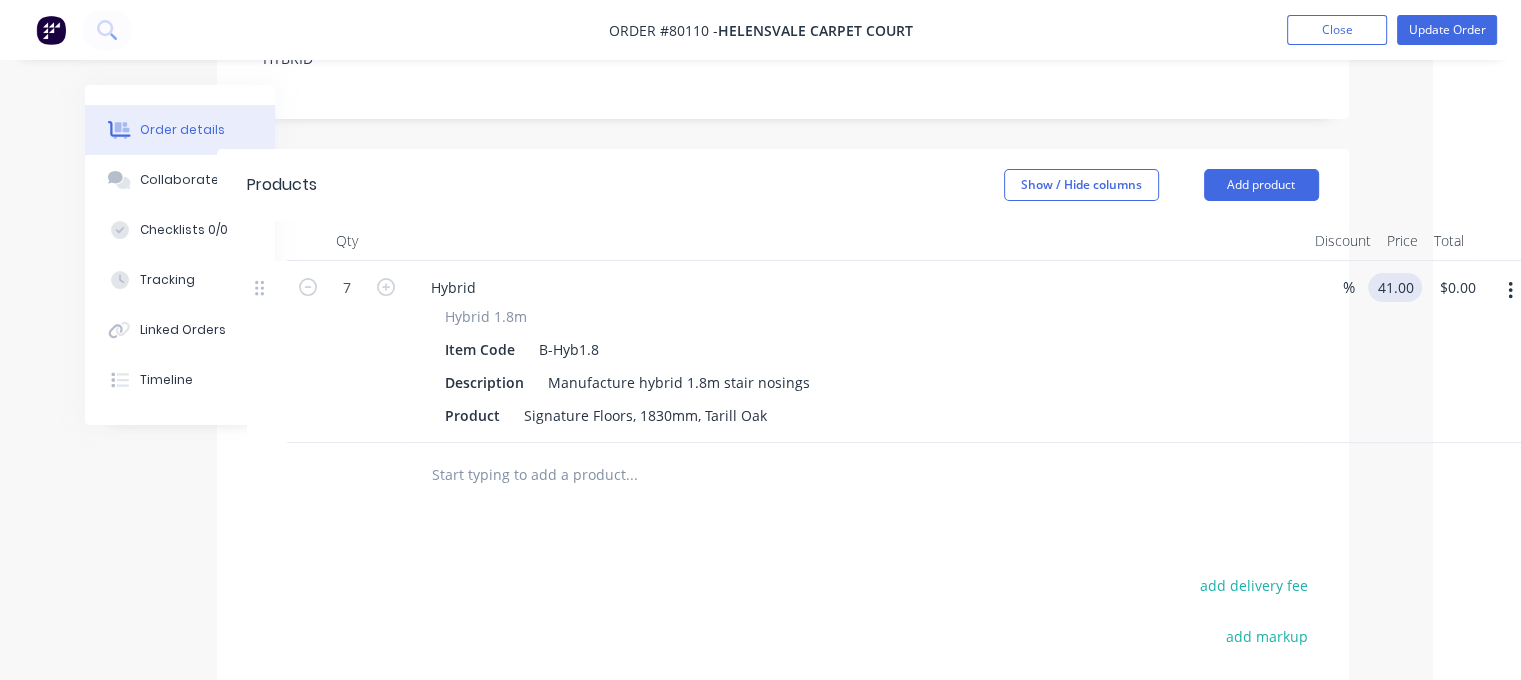 type on "$41.00" 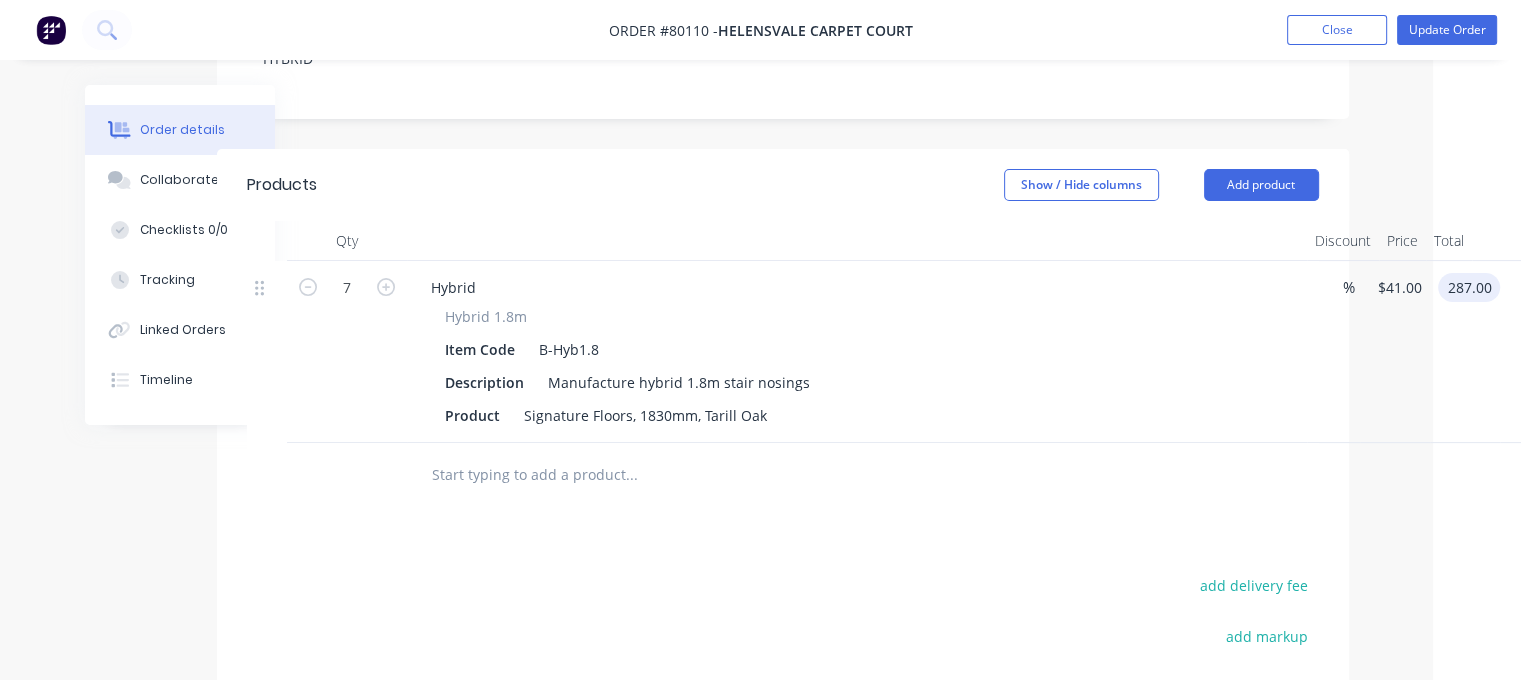 type on "$287.00" 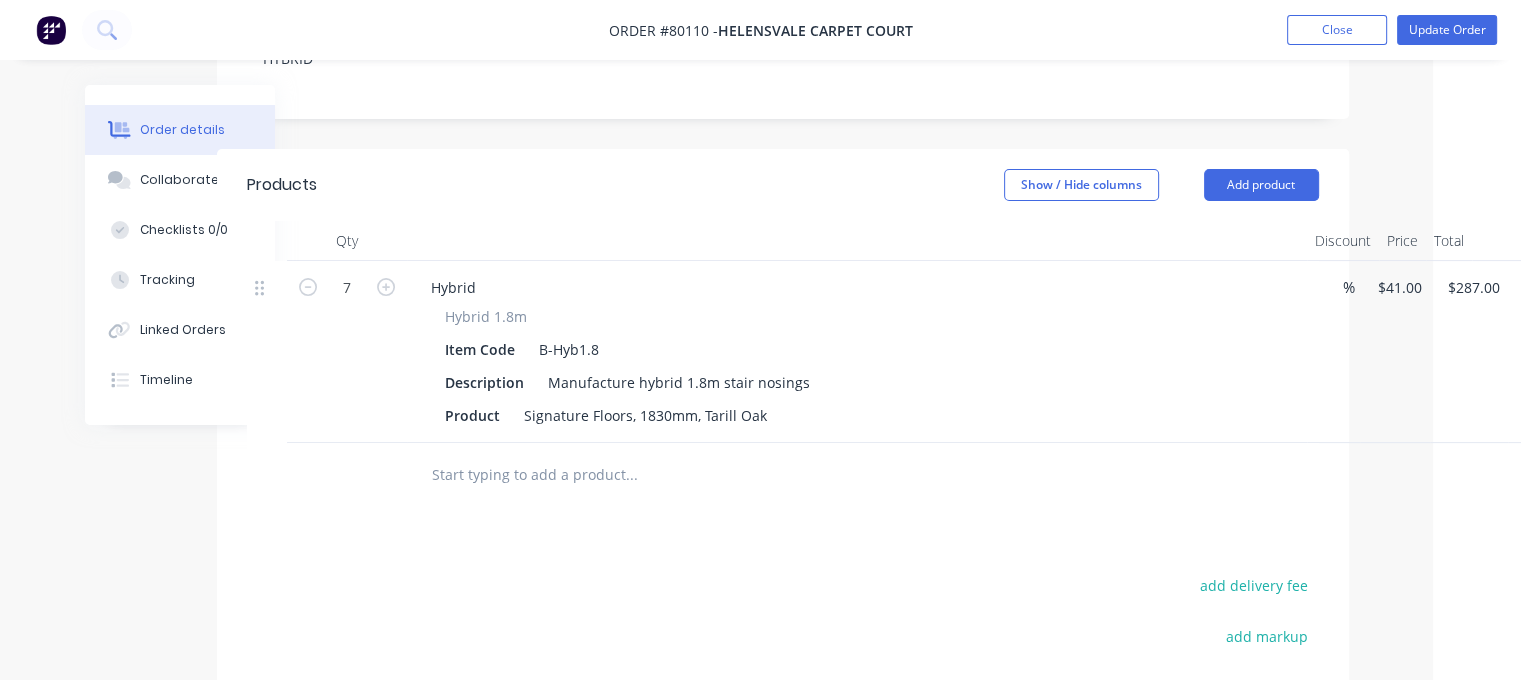 click at bounding box center [631, 475] 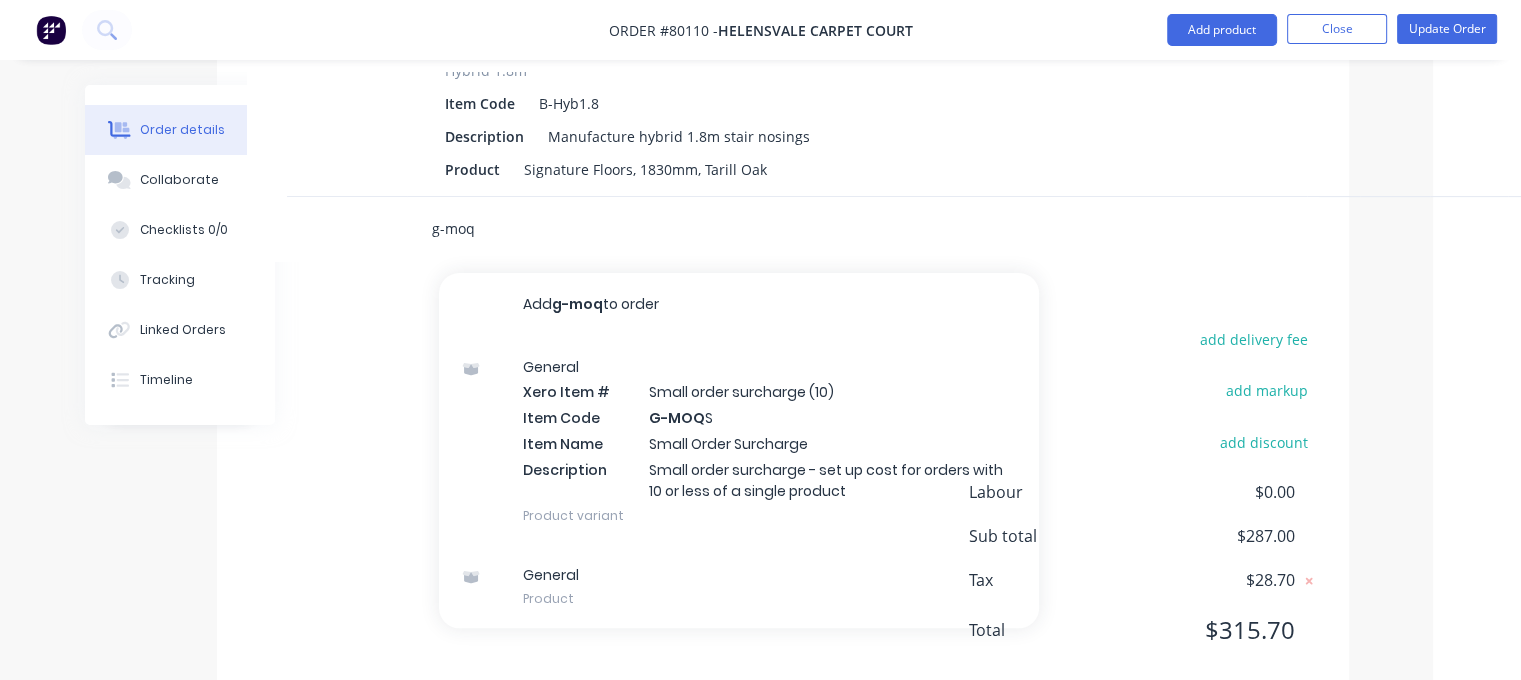 scroll, scrollTop: 668, scrollLeft: 88, axis: both 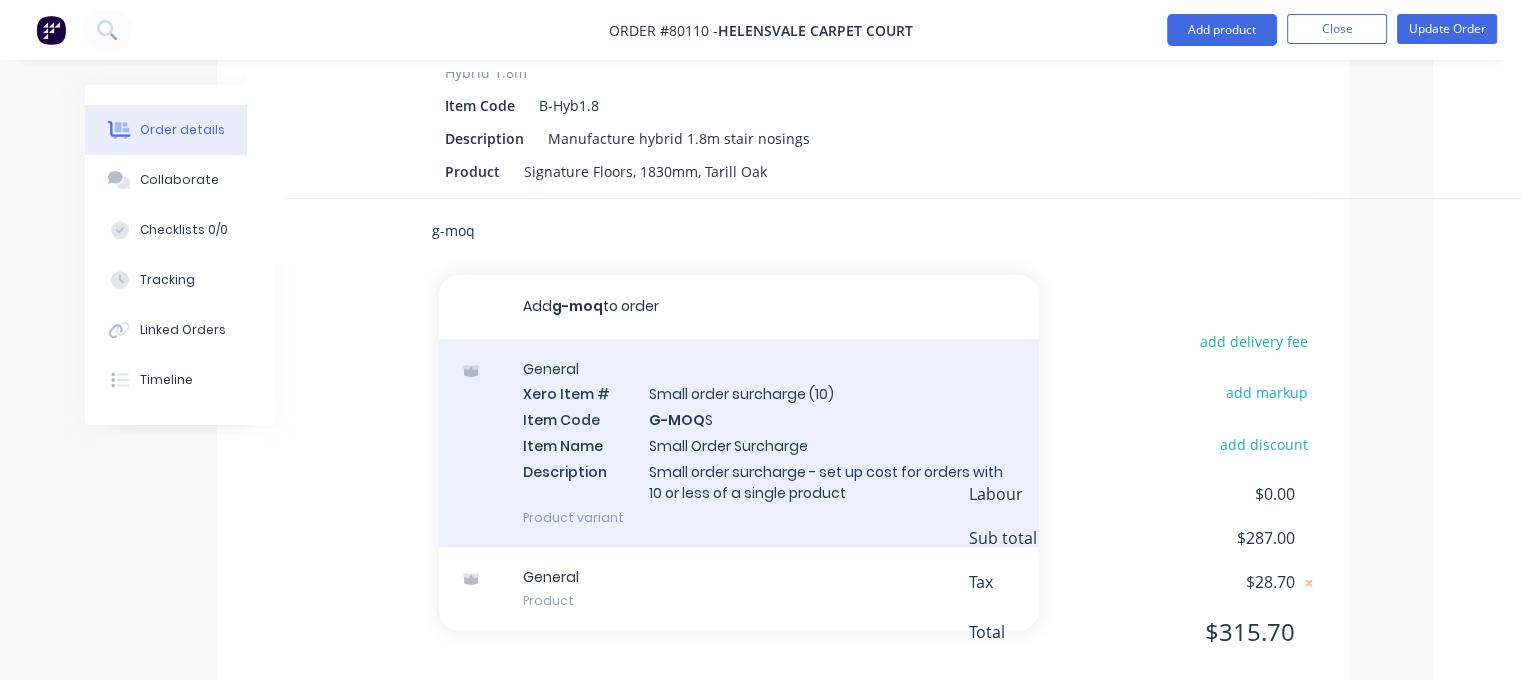 type on "g-moq" 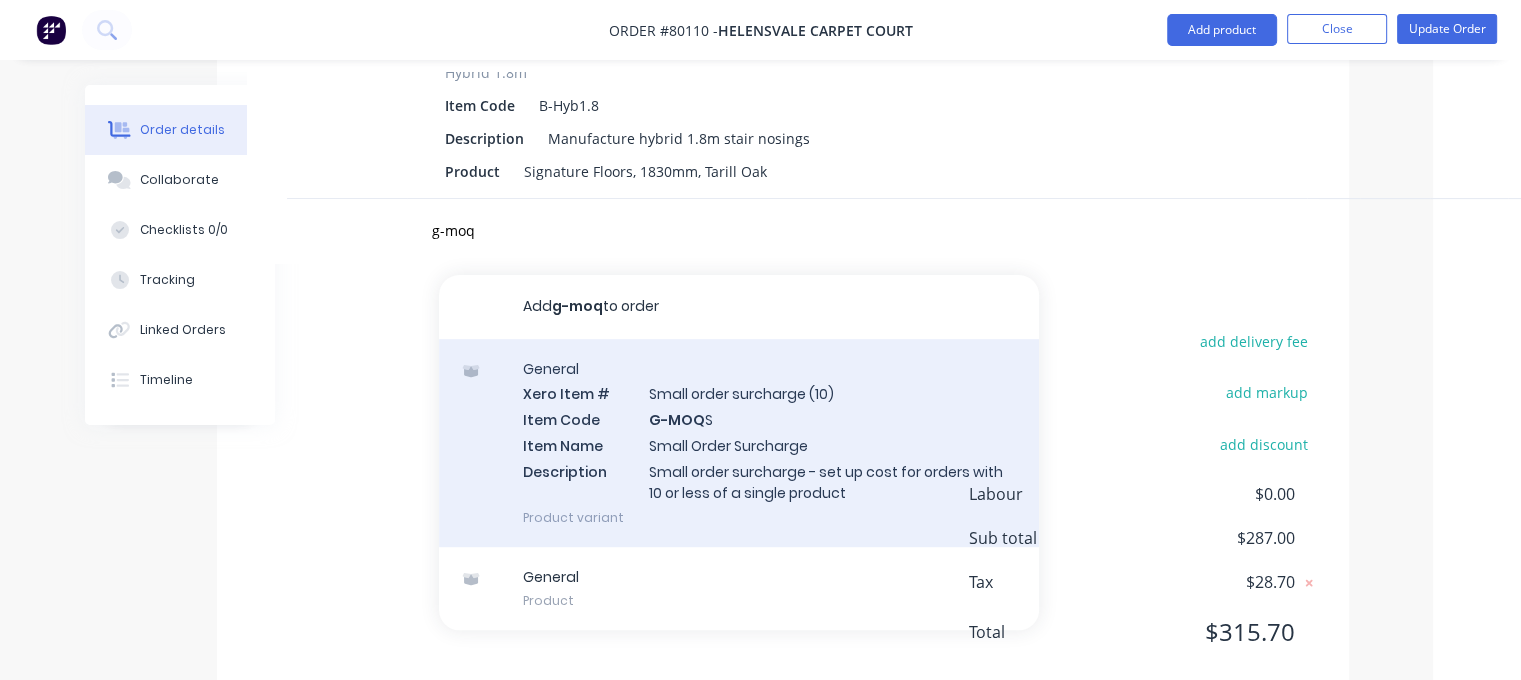 click on "General Xero   Item # Small order surcharge (10) Item Code G-MOQ S Item Name Small Order Surcharge Description Small order surcharge - set up cost for orders with 10 or less of a single product Product variant" at bounding box center [739, 443] 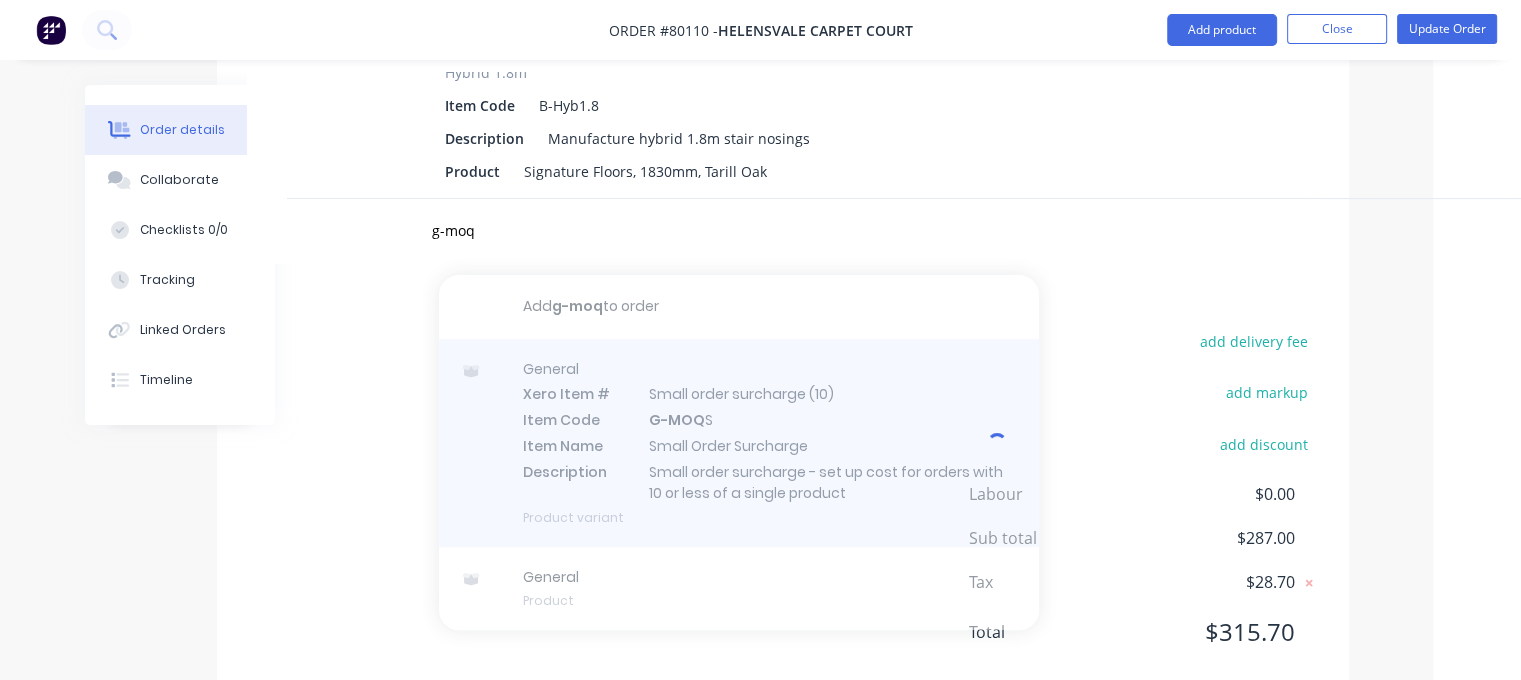 type 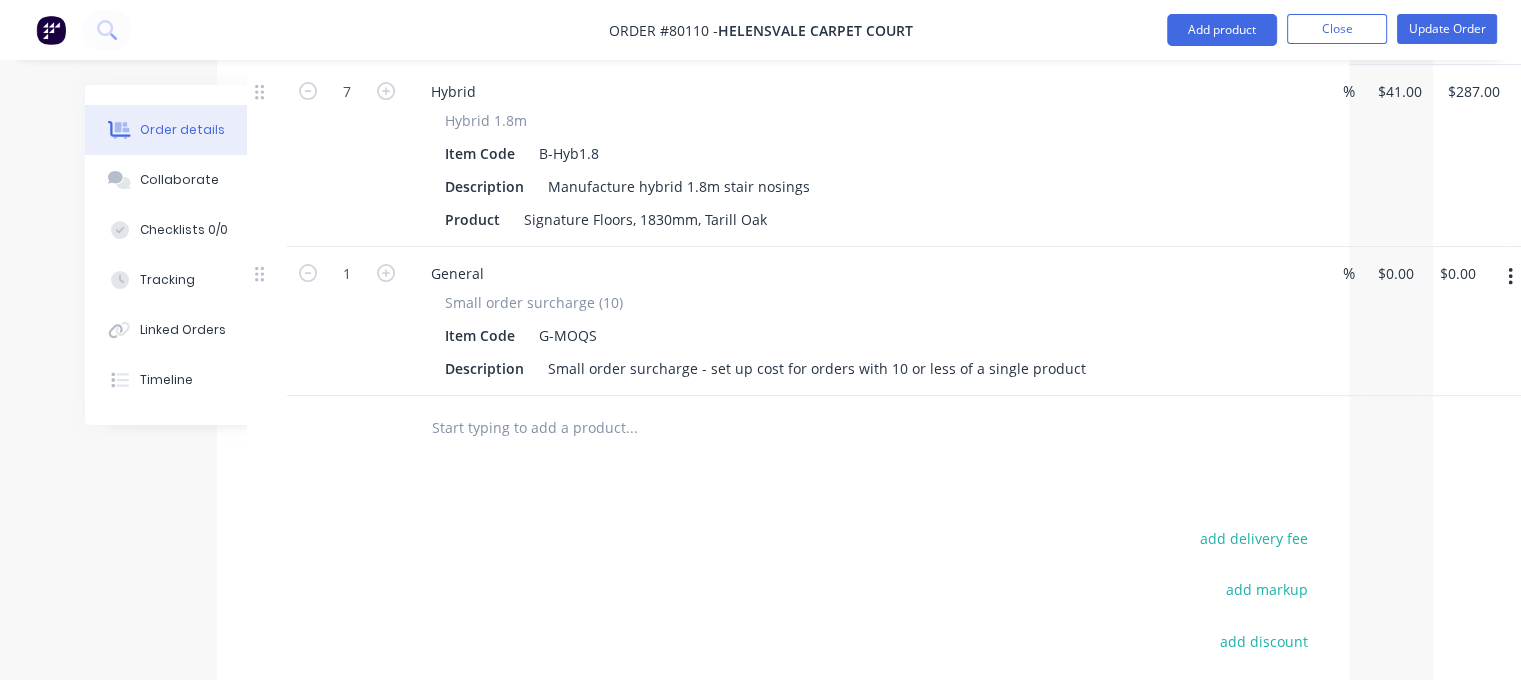 scroll, scrollTop: 620, scrollLeft: 88, axis: both 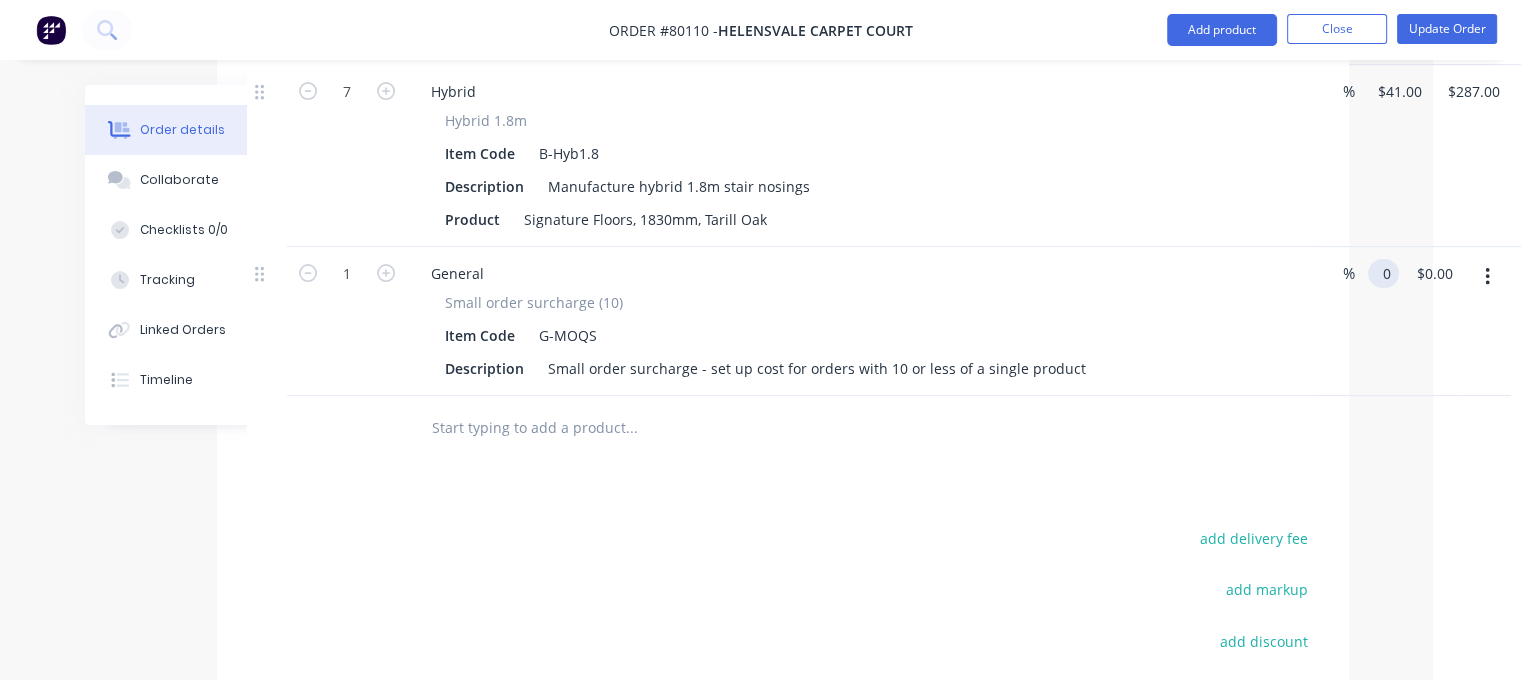 click on "0" at bounding box center (1387, 273) 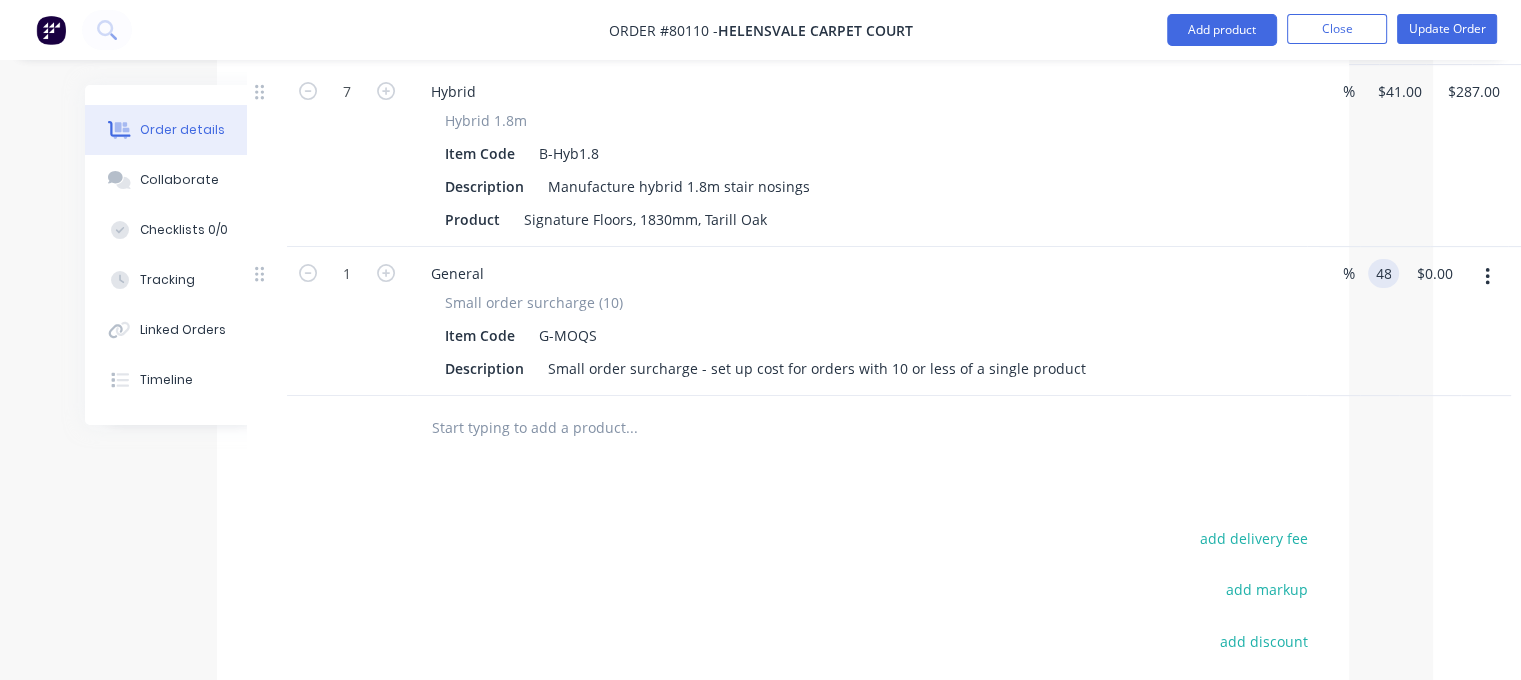 type on "$48.00" 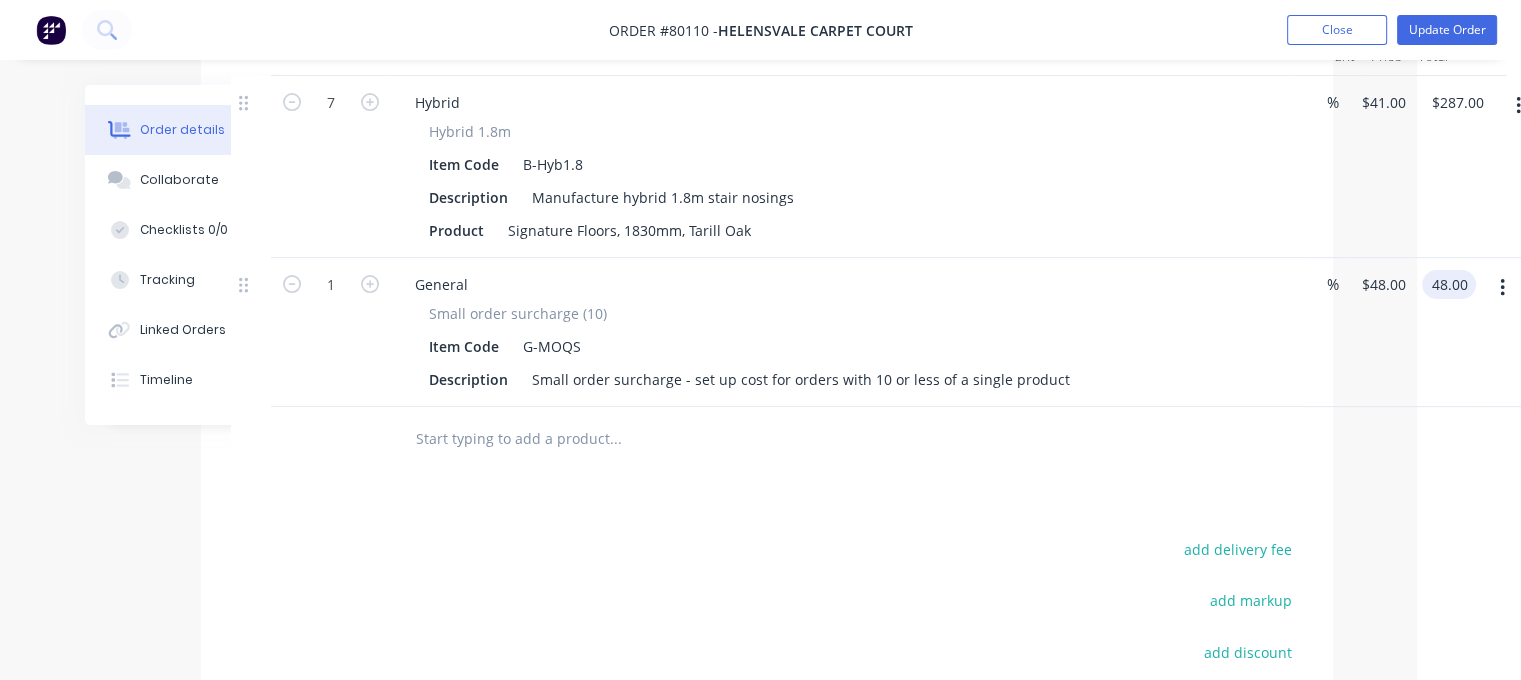 scroll, scrollTop: 276, scrollLeft: 104, axis: both 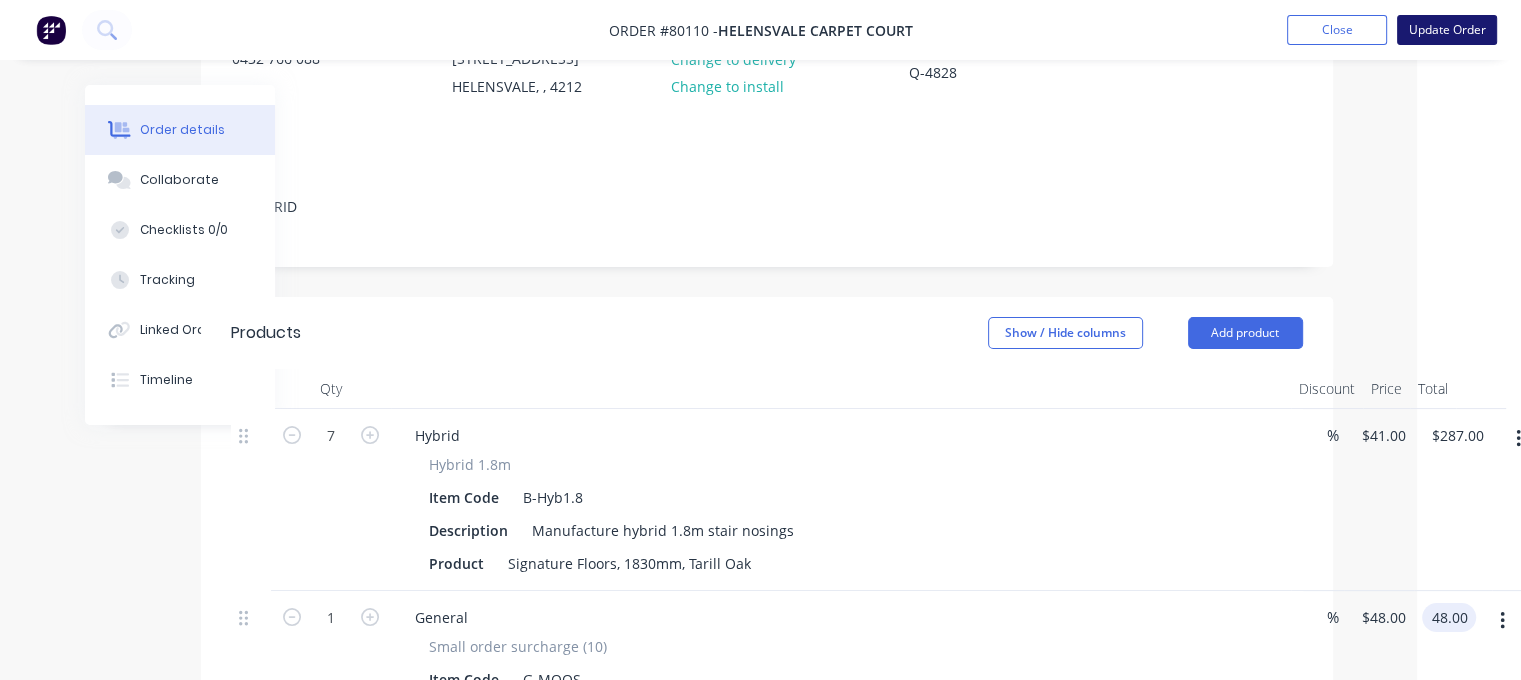 type on "$48.00" 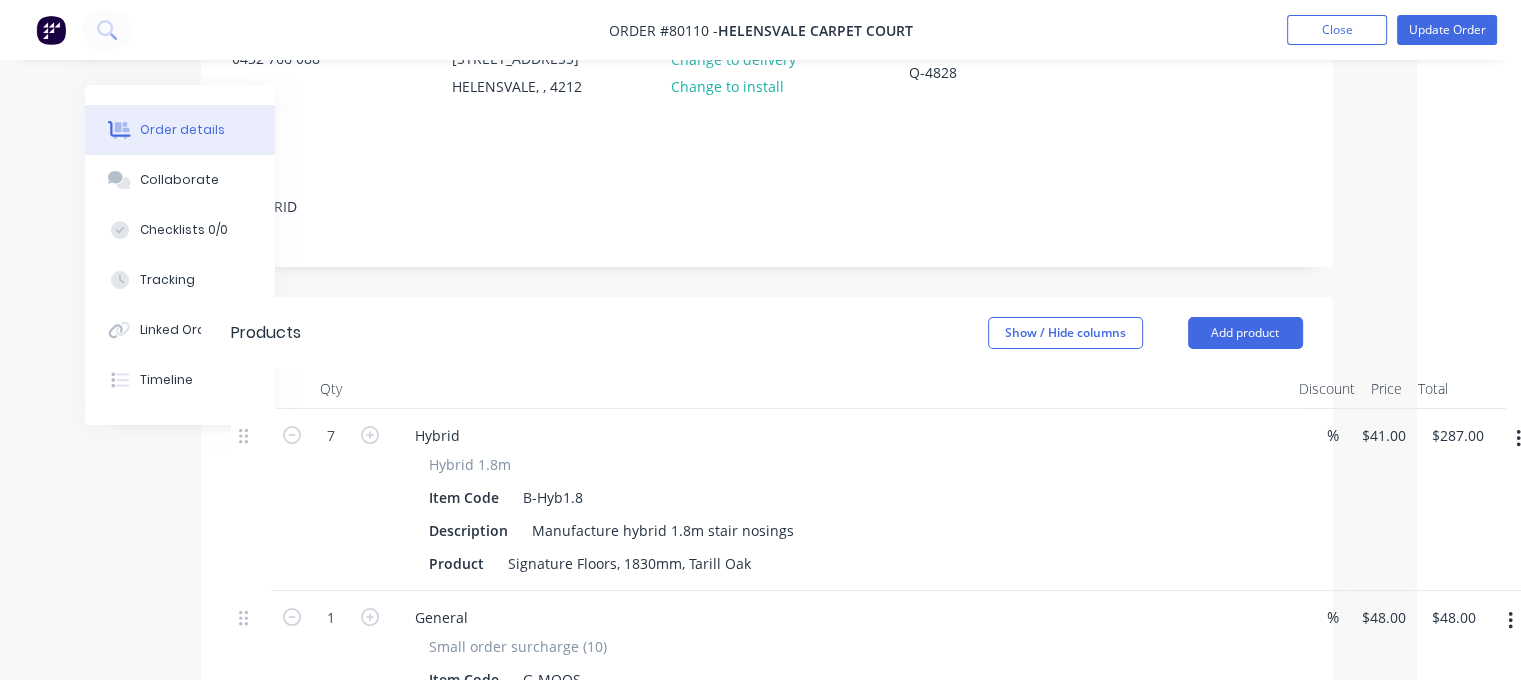 scroll, scrollTop: 108, scrollLeft: 104, axis: both 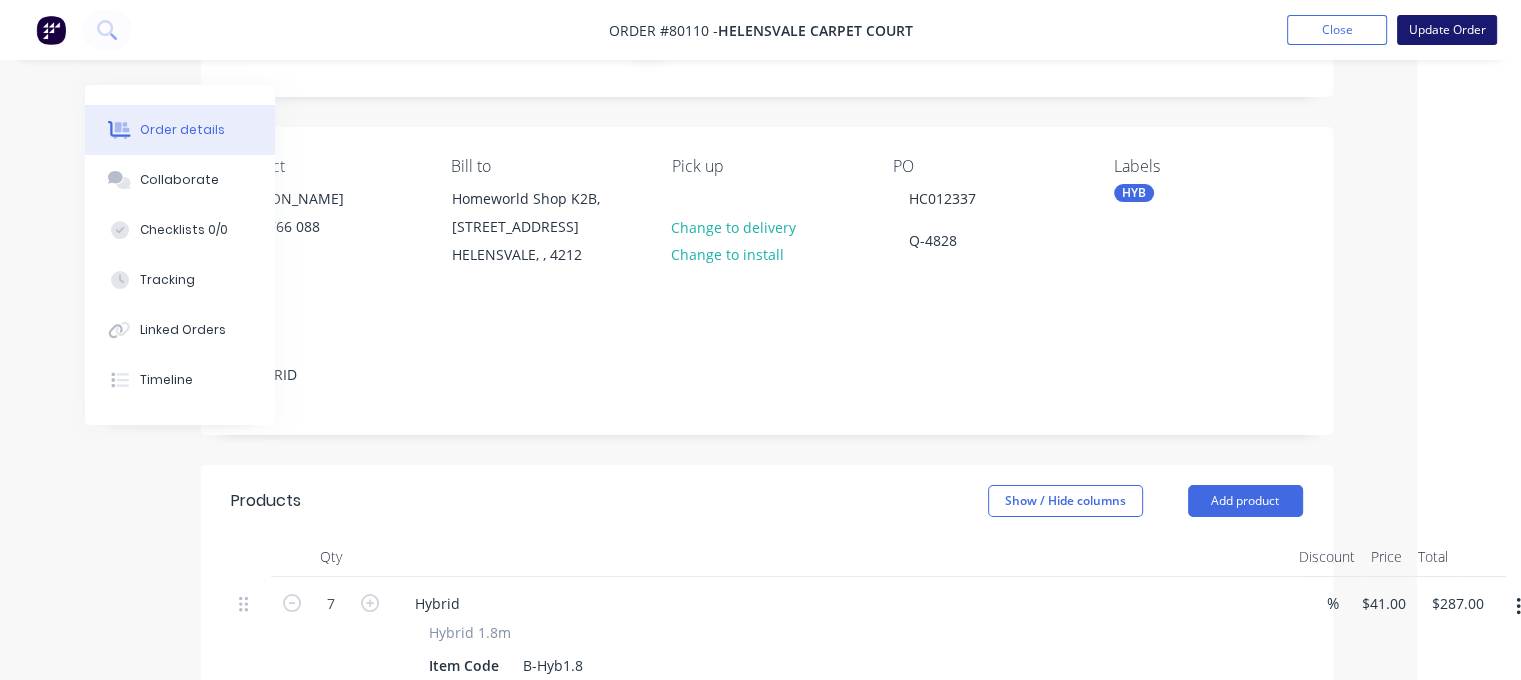 click on "Update Order" at bounding box center [1447, 30] 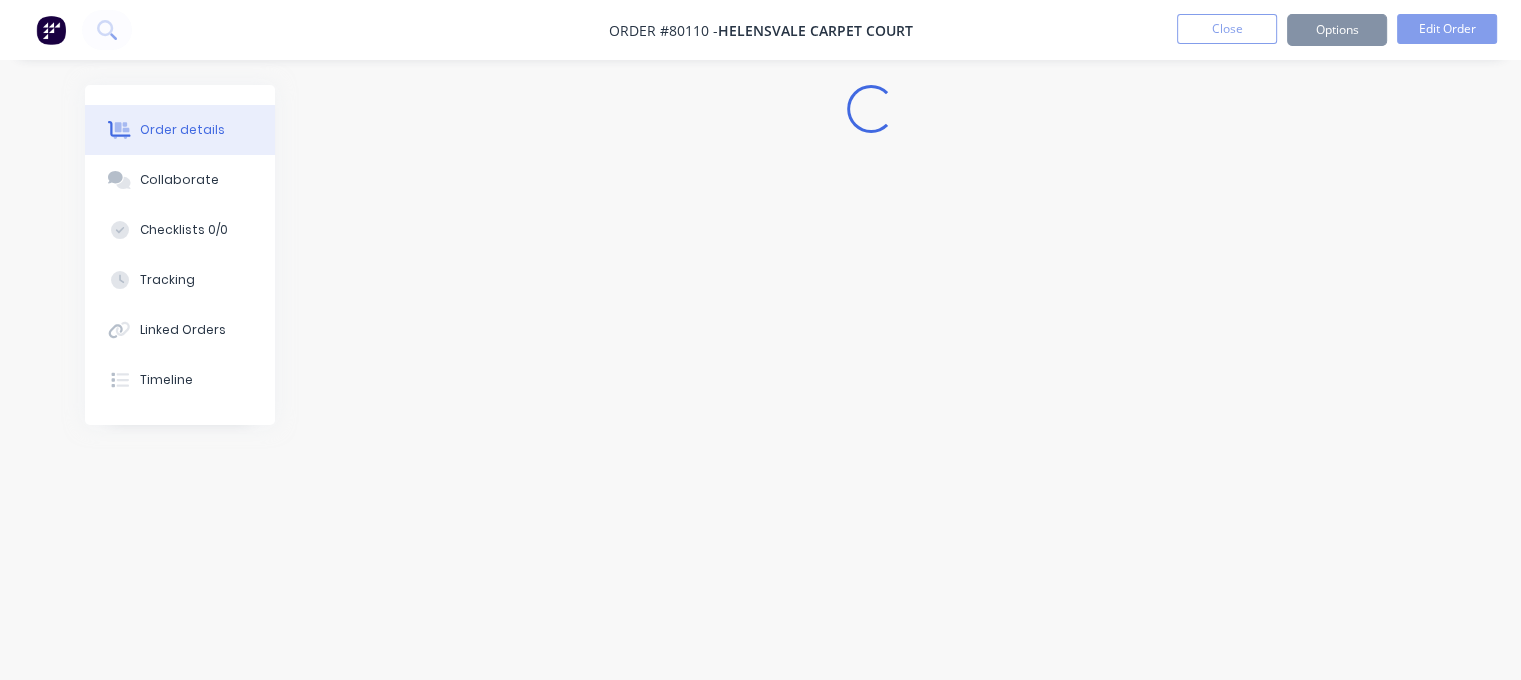 scroll, scrollTop: 0, scrollLeft: 0, axis: both 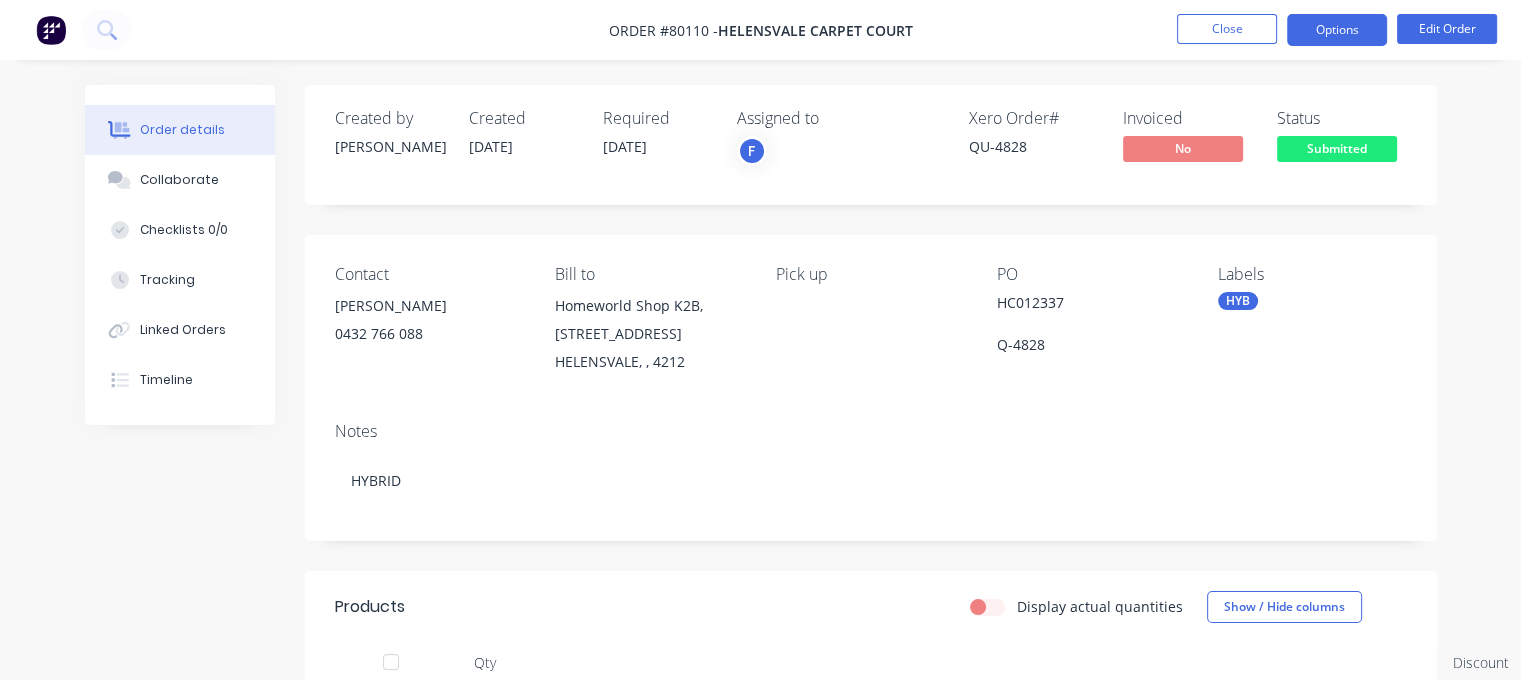click on "Options" at bounding box center [1337, 30] 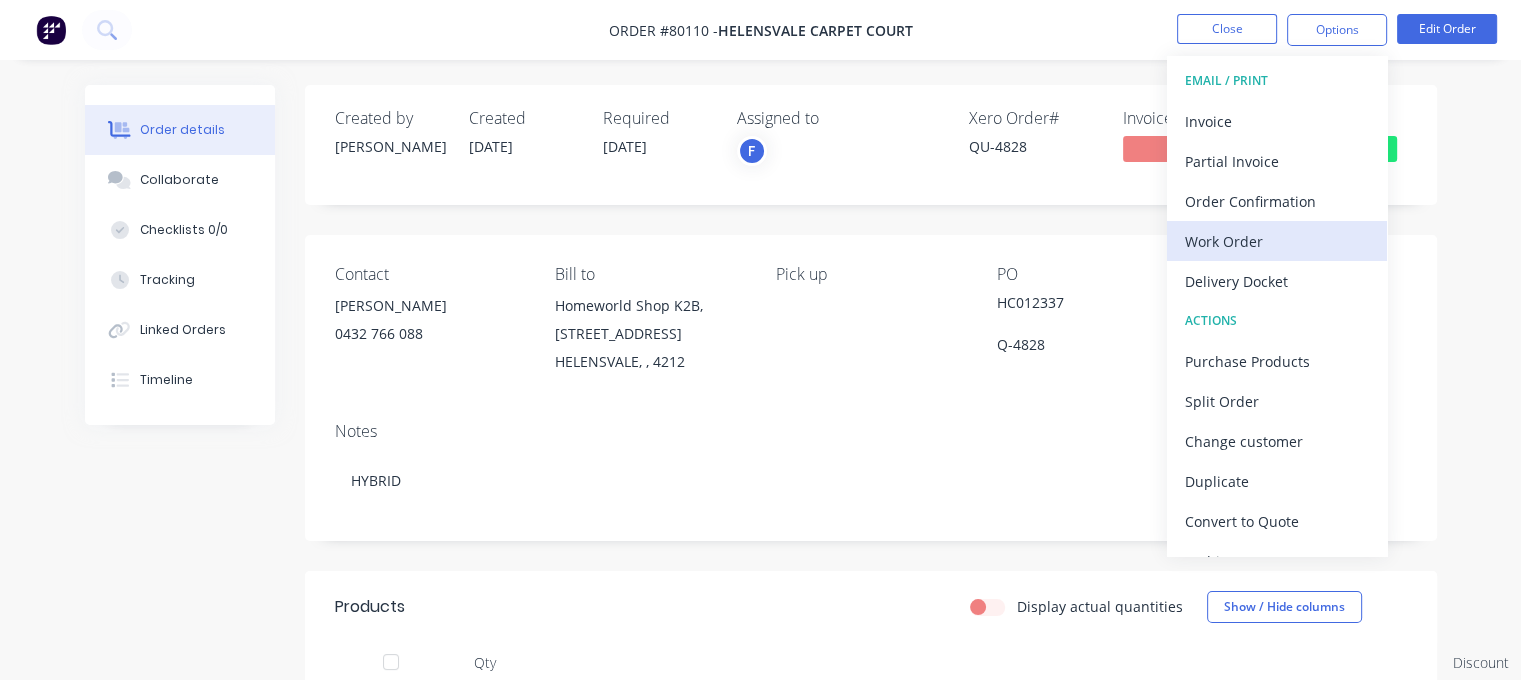 click on "Work Order" at bounding box center (1277, 241) 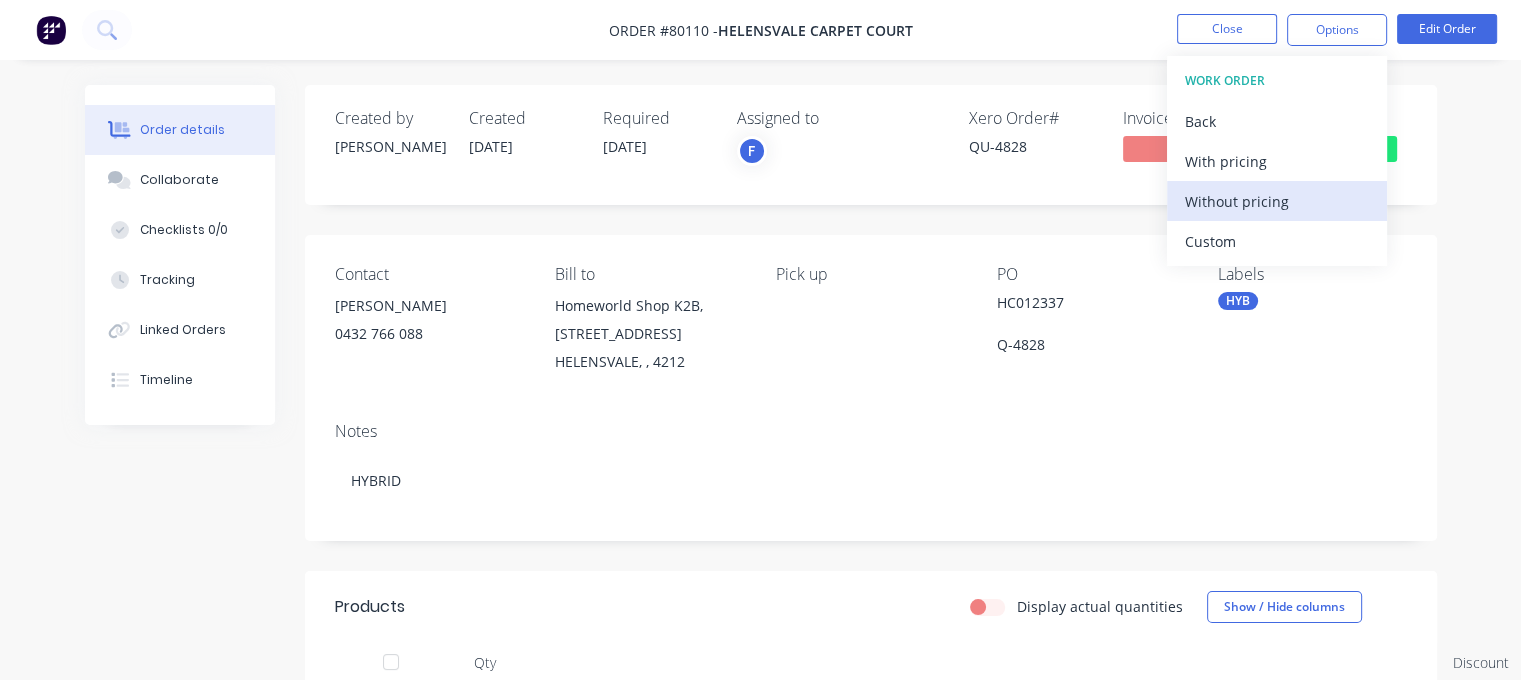 click on "Without pricing" at bounding box center [1277, 201] 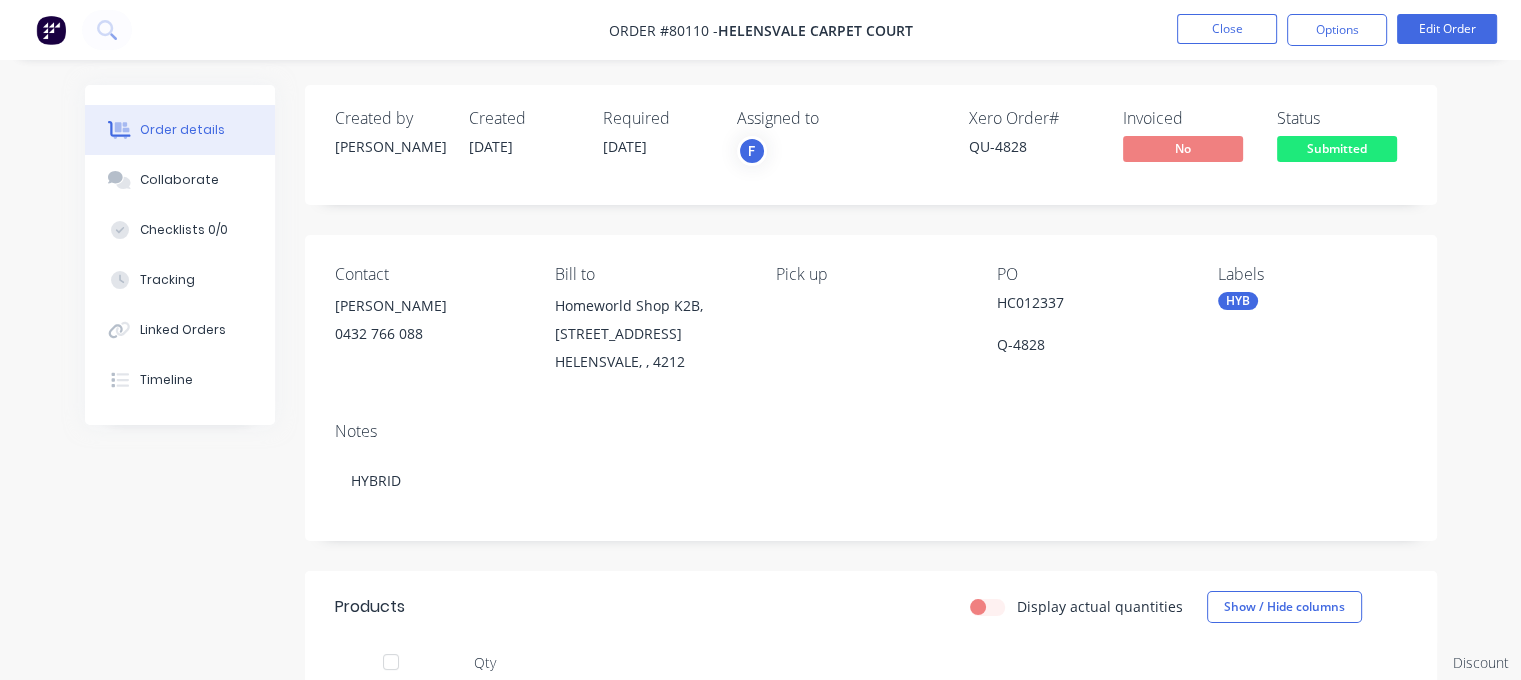 click on "Order details Collaborate Checklists 0/0 Tracking Linked Orders Timeline   Order details   Collaborate   Checklists   Tracking   Linked Orders   Timeline Created by [PERSON_NAME] Created [DATE] Required [DATE] Assigned to F Xero   Order  # QU-4828 Invoiced No Status Submitted Contact [PERSON_NAME] [PHONE_NUMBER] Bill to Homeworld Shop K2B, [STREET_ADDRESS] Pick up PO HC012337
Q-4828 Labels HYB Create new label Notes HYBRID Products Display actual quantities Show / Hide columns Qty Discount Price Total 7 Hybrid Hybrid 1.8m Item Code B-Hyb1.8 Description Manufacture hybrid 1.8m stair nosings Product Signature Floors, 1830mm, Tarill Oak $41.00 $287.00 1 General Small order surcharge (10) Item Code G-MOQS Description Small order surcharge - set up cost for orders with 10 or less of a single product $48.00 $48.00 Labour $0.00 Sub total $335.00 Tax $33.50 Total $368.50" at bounding box center (761, 697) 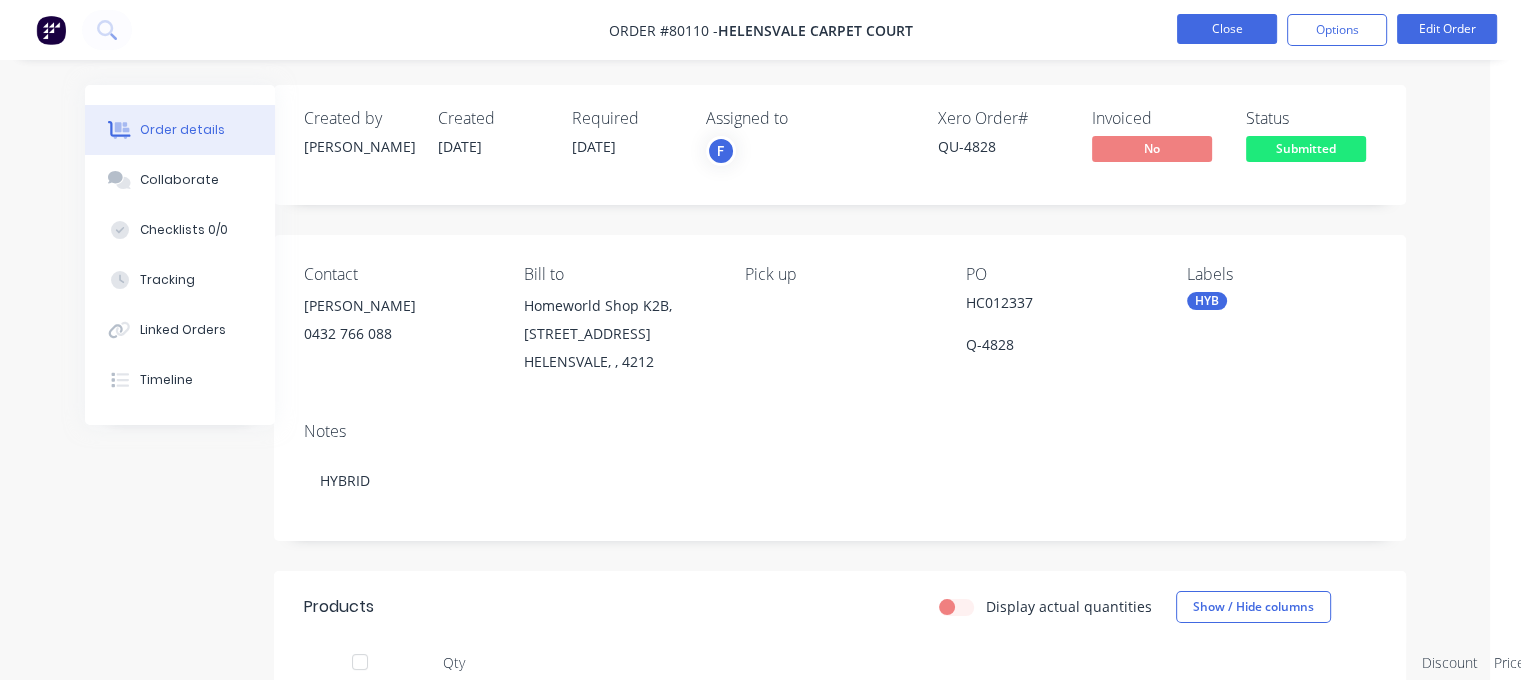 click on "Close" at bounding box center (1227, 29) 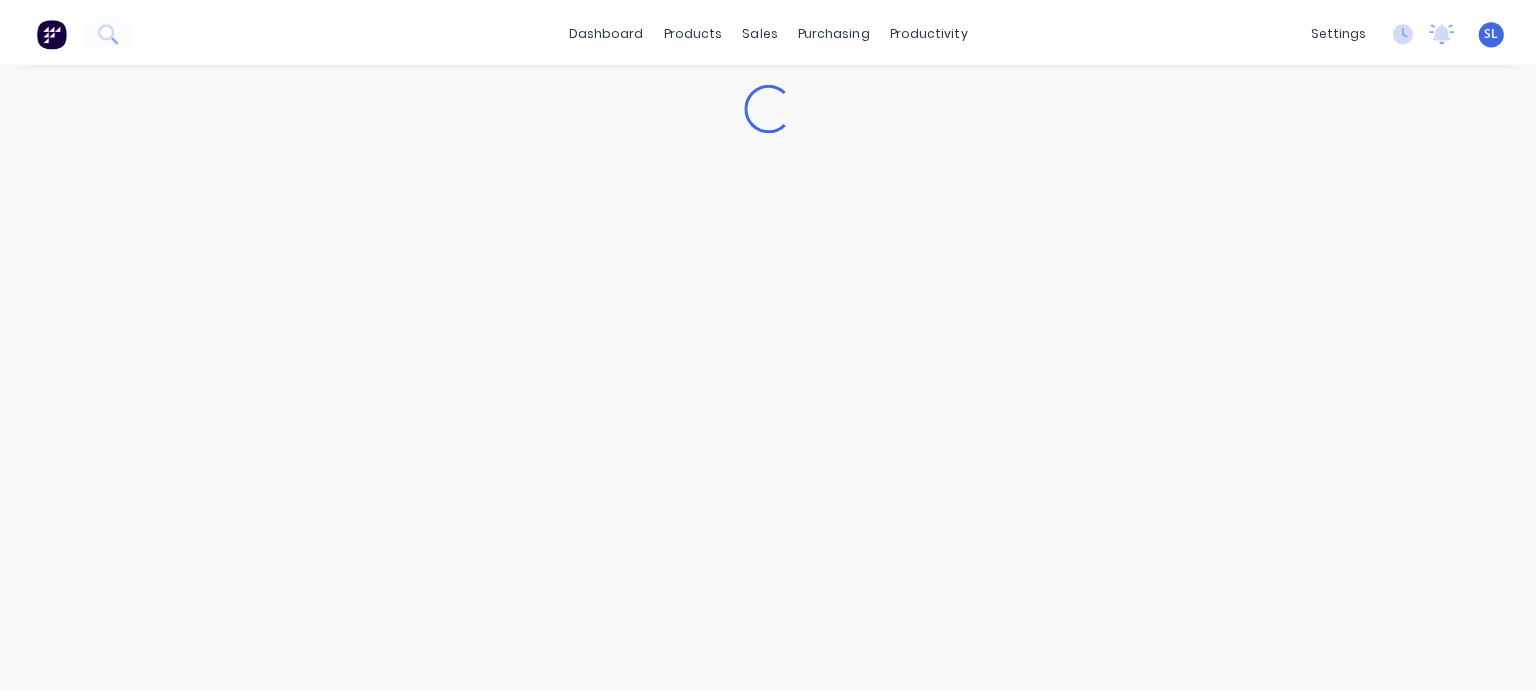 scroll, scrollTop: 0, scrollLeft: 0, axis: both 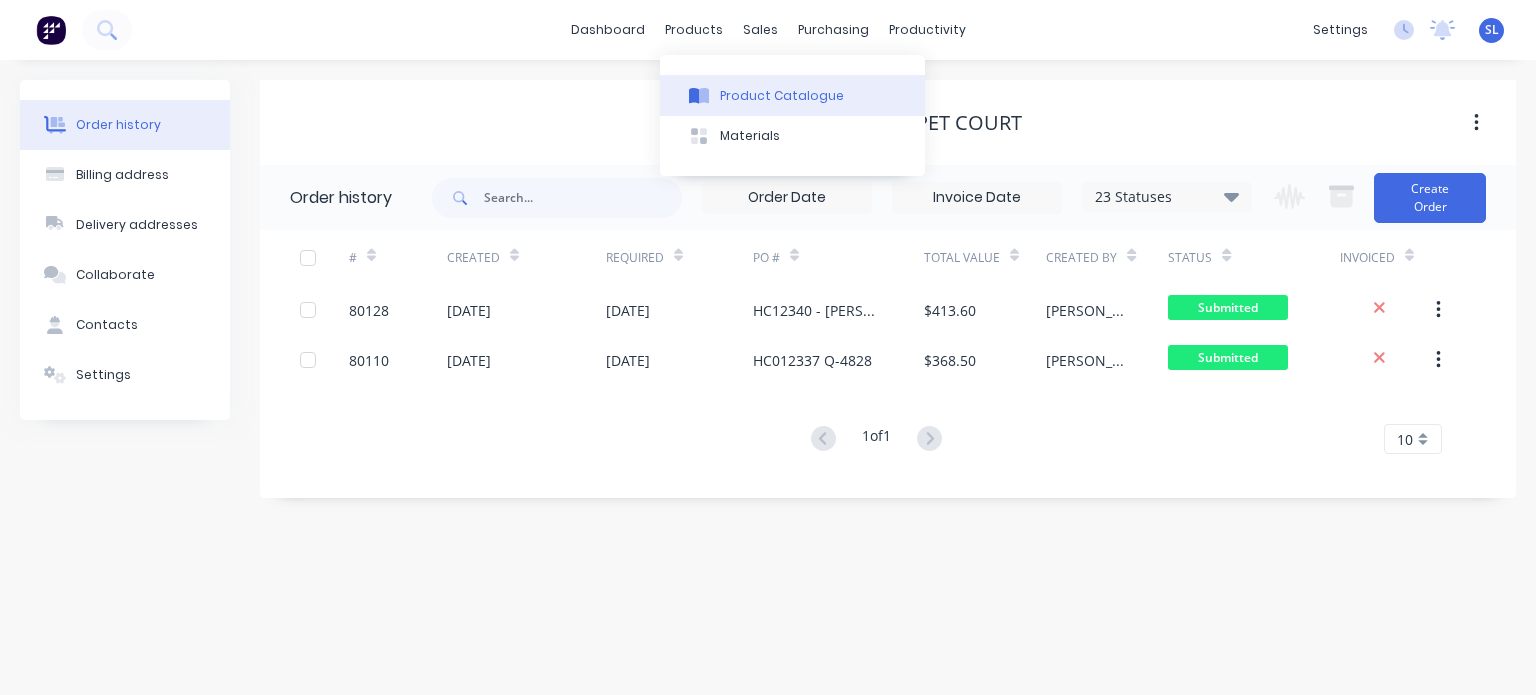click on "Product Catalogue" at bounding box center [792, 95] 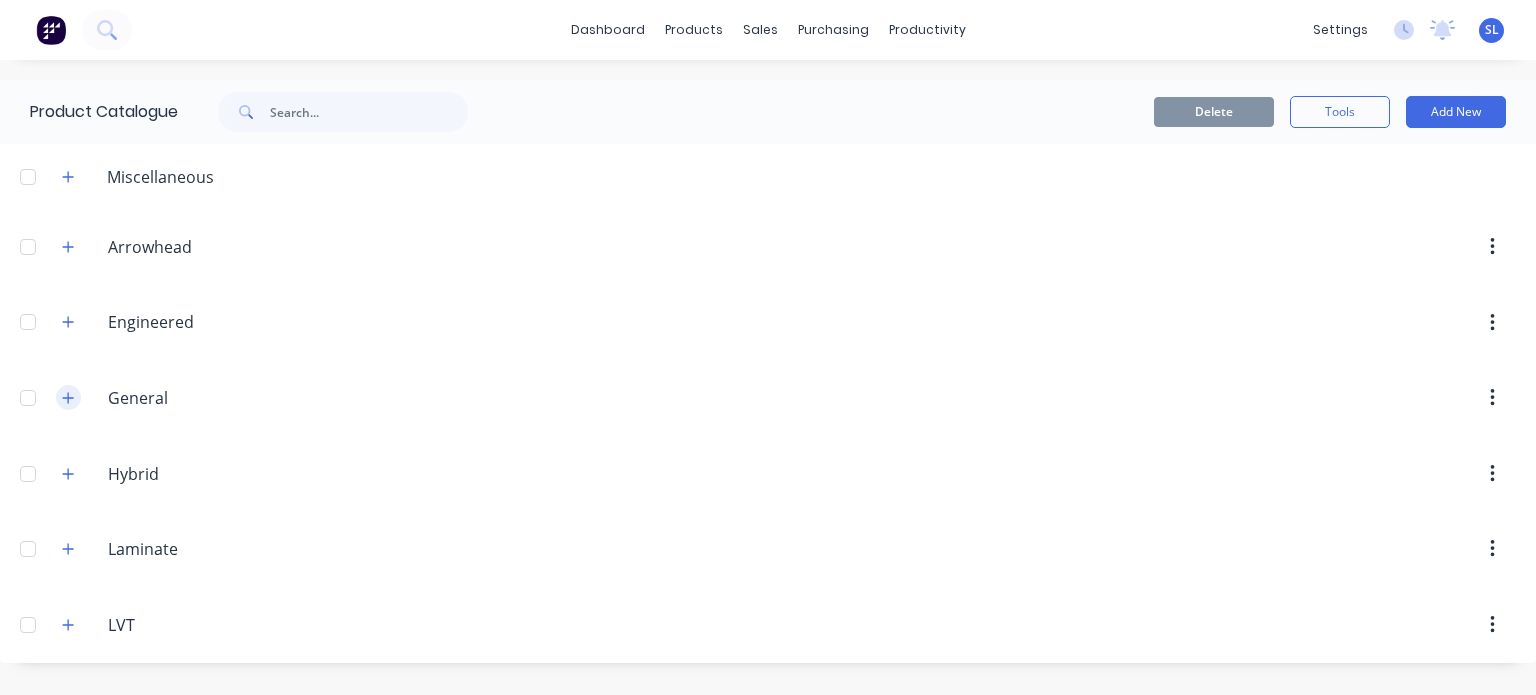click 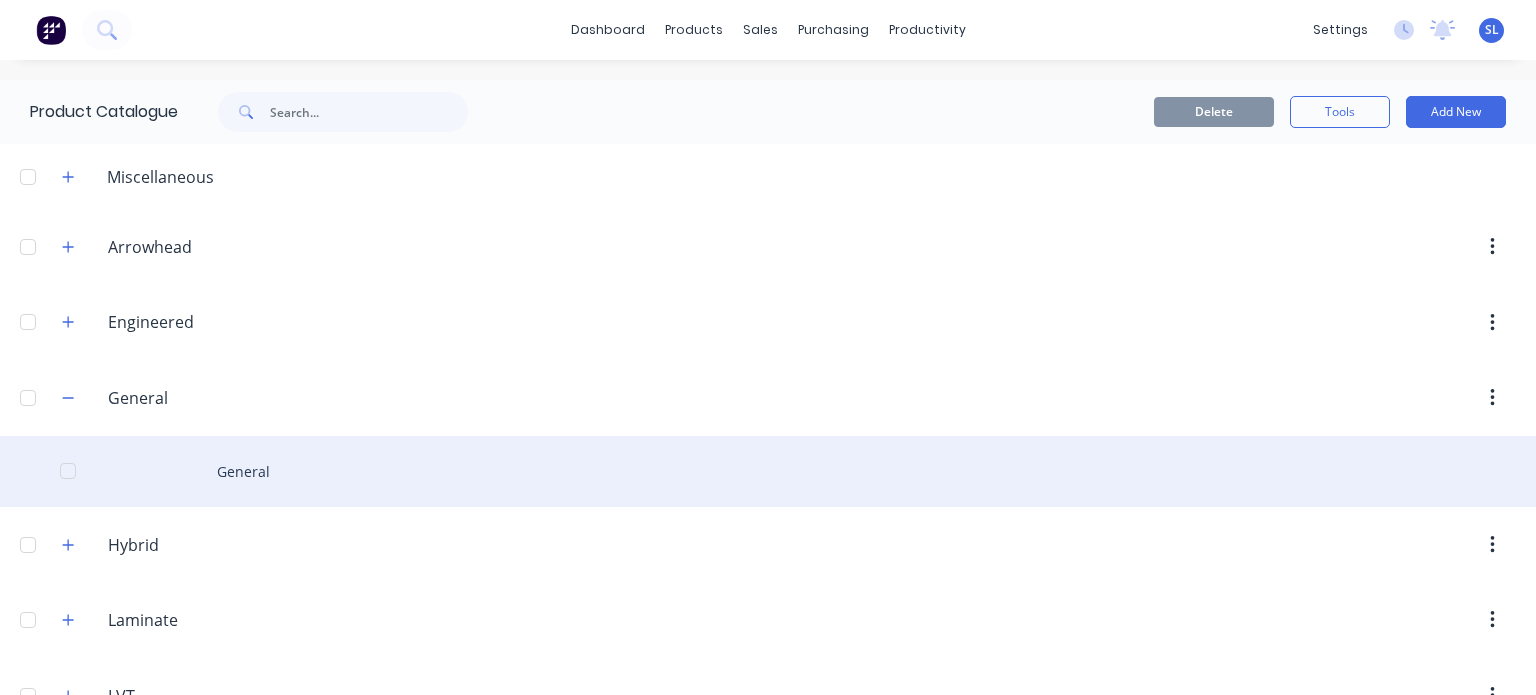 click on "General" at bounding box center [768, 471] 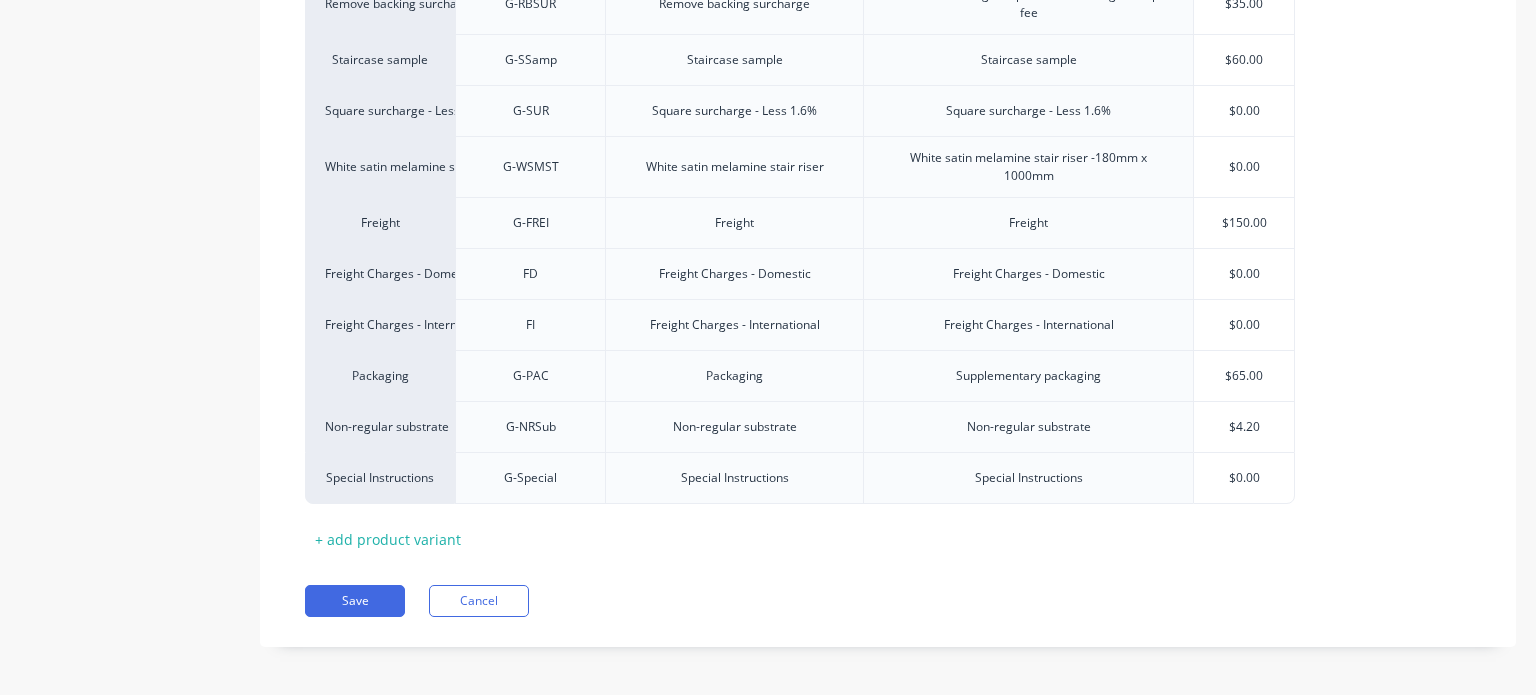scroll, scrollTop: 911, scrollLeft: 0, axis: vertical 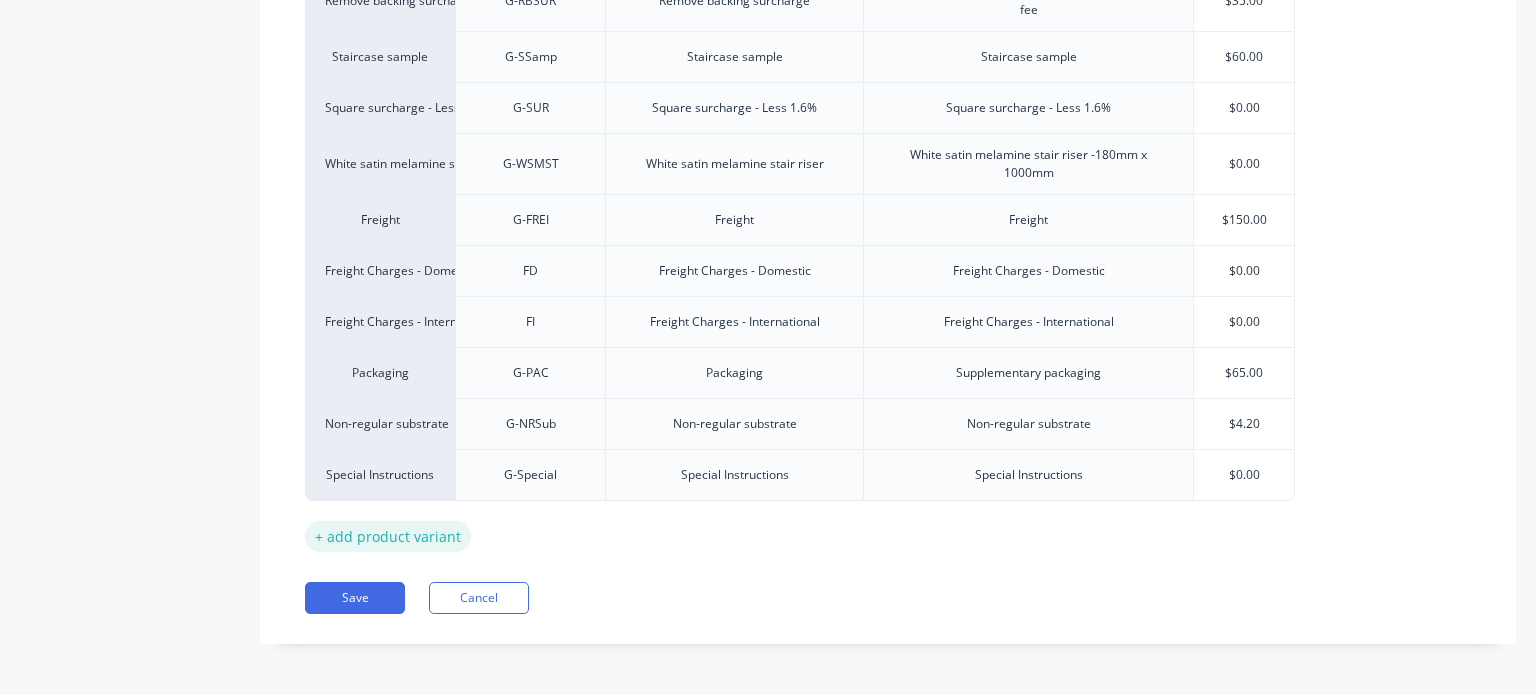 click on "+ add product variant" at bounding box center [388, 536] 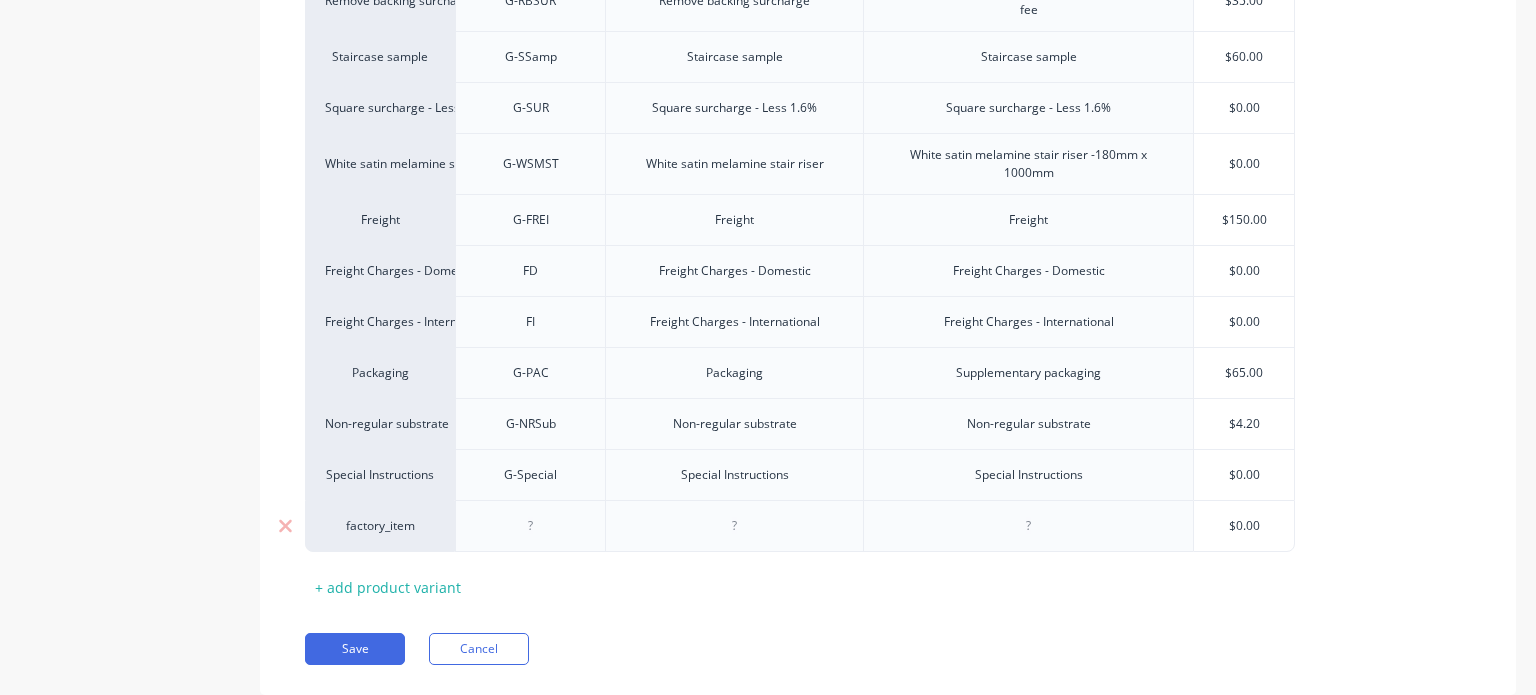 click on "factory_item" at bounding box center (380, 526) 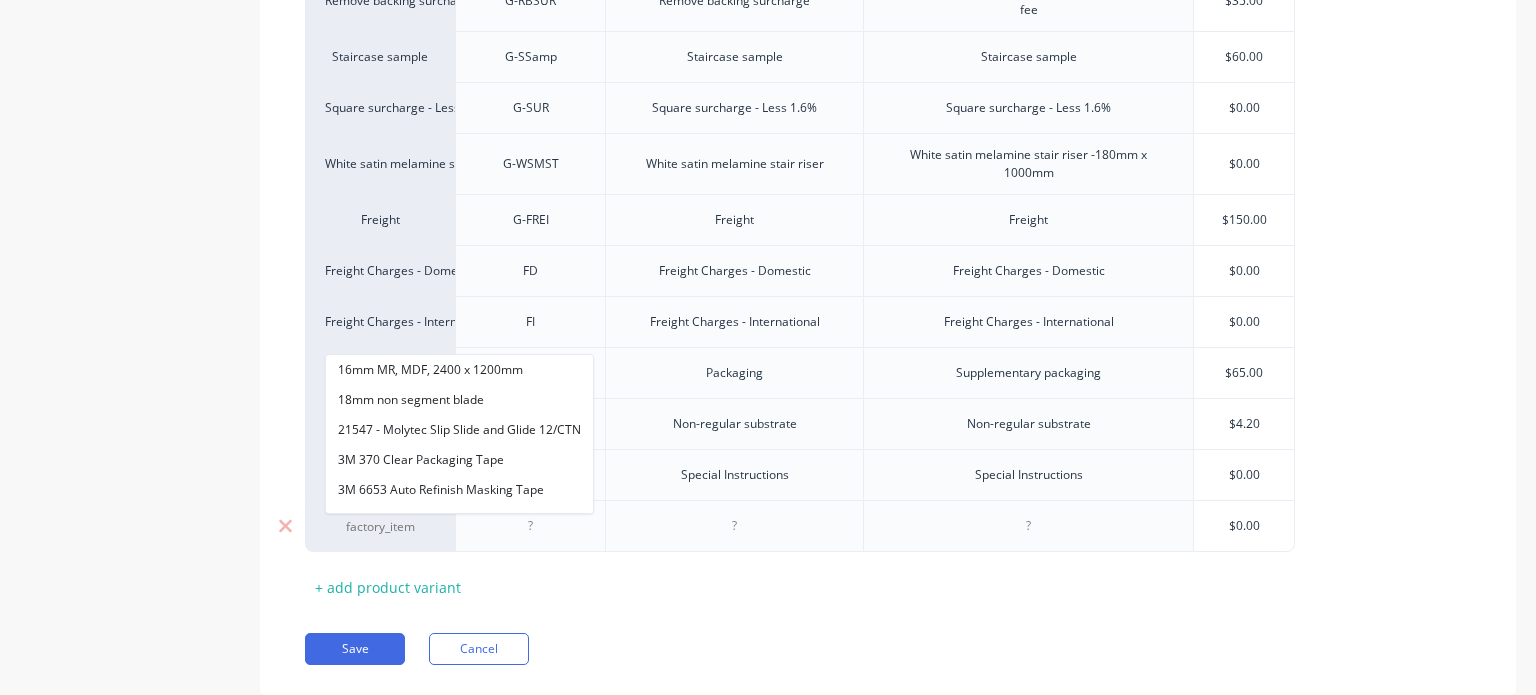 click at bounding box center (531, 526) 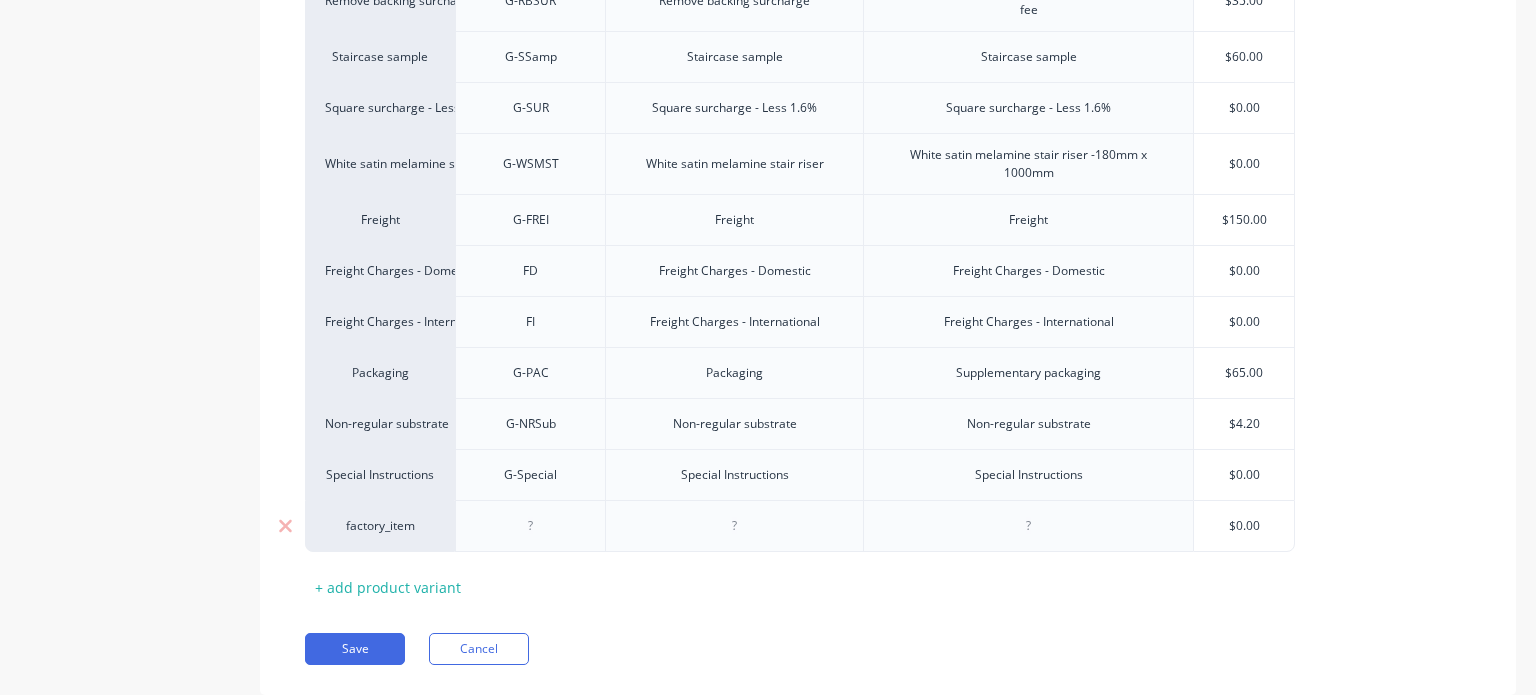 click on "factory_item" at bounding box center (380, 526) 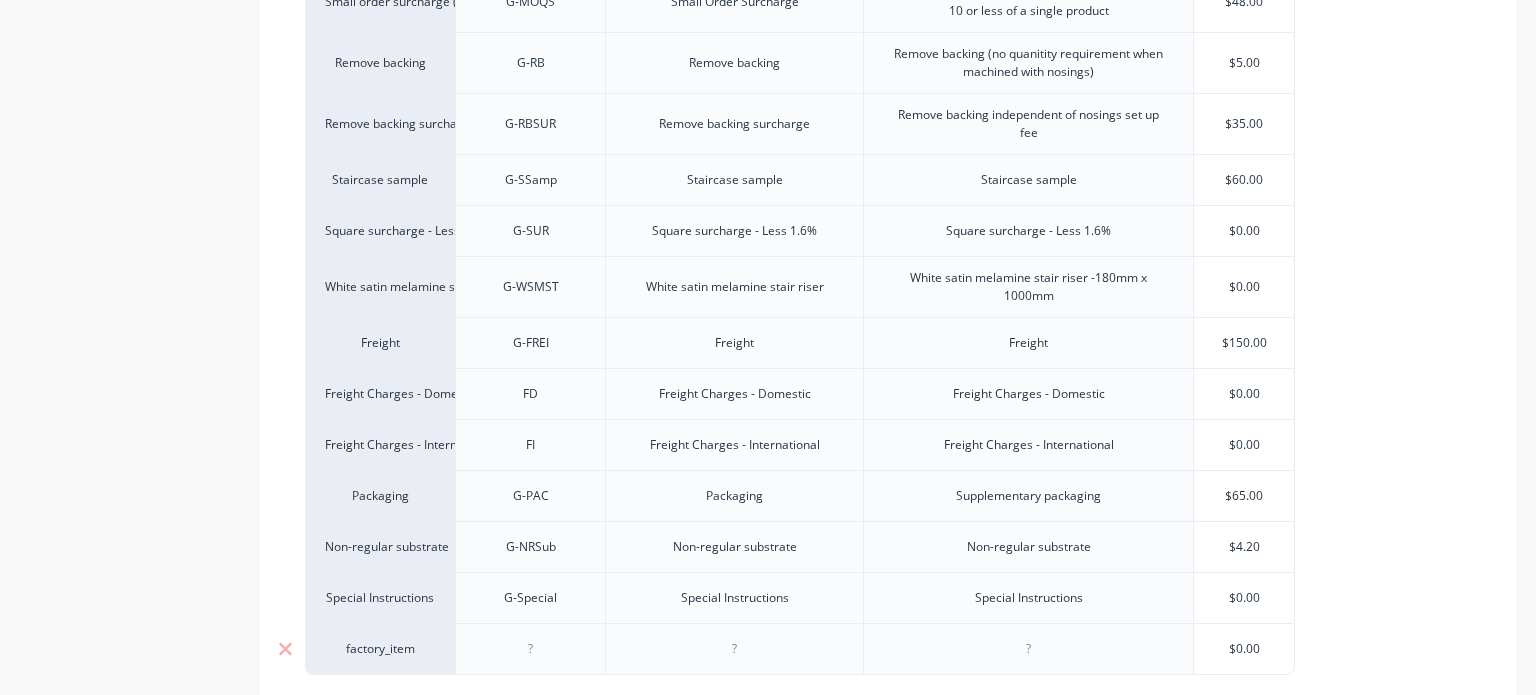 scroll, scrollTop: 788, scrollLeft: 0, axis: vertical 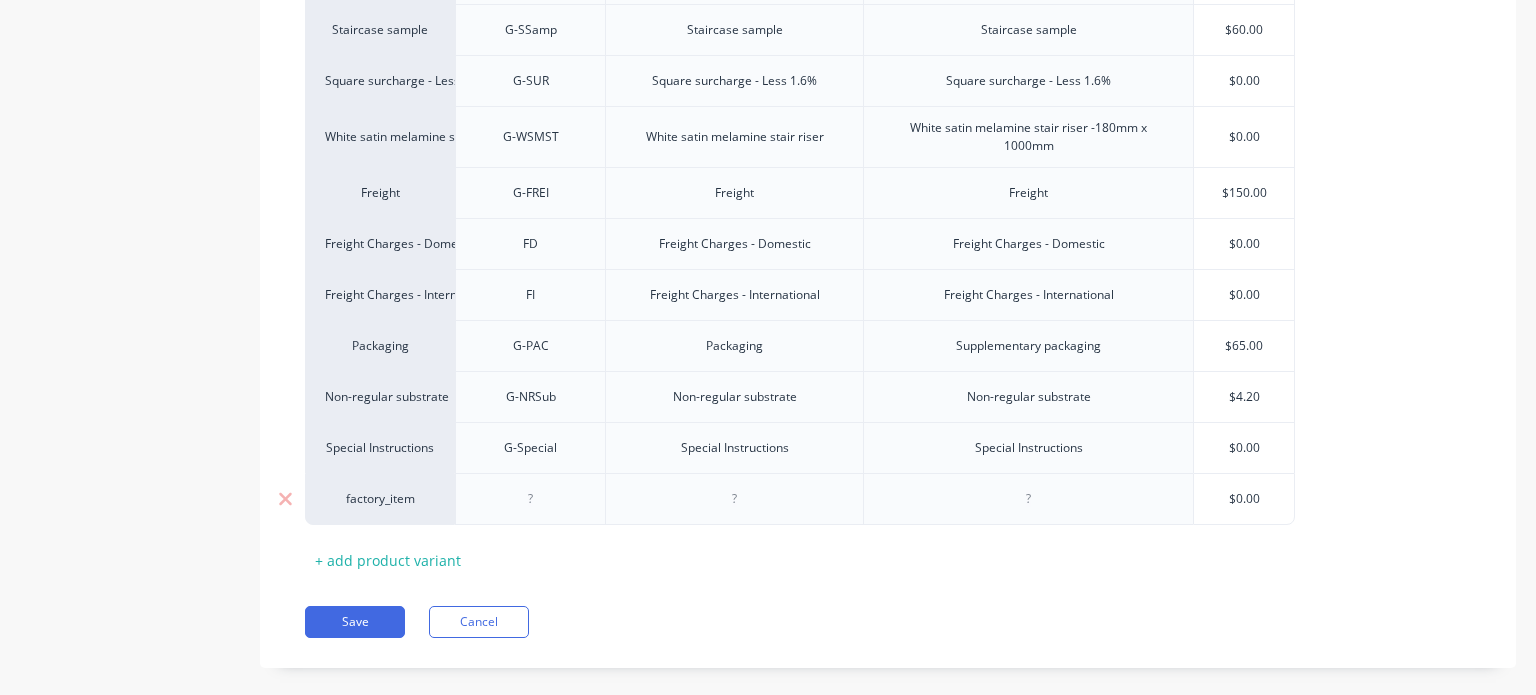click on "factory_item" at bounding box center [380, 499] 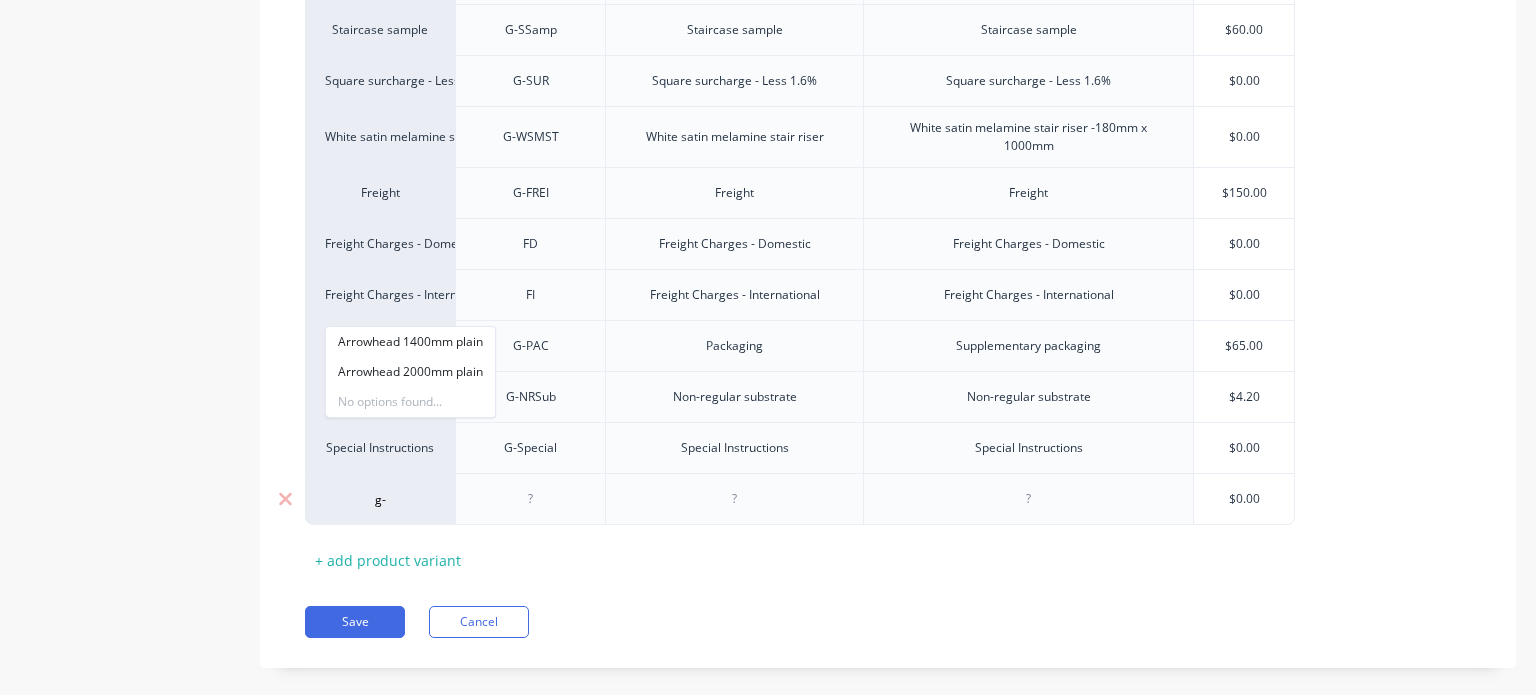 type on "g" 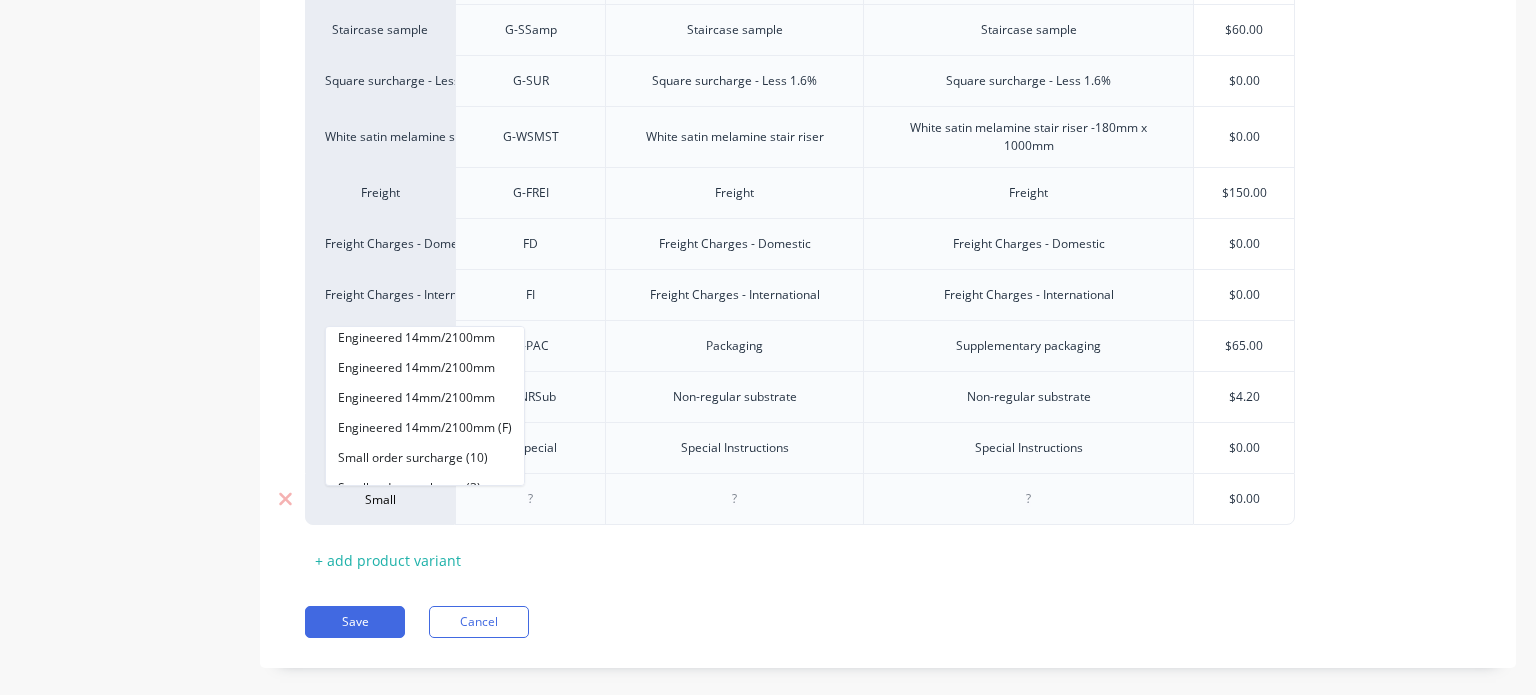 scroll, scrollTop: 292, scrollLeft: 0, axis: vertical 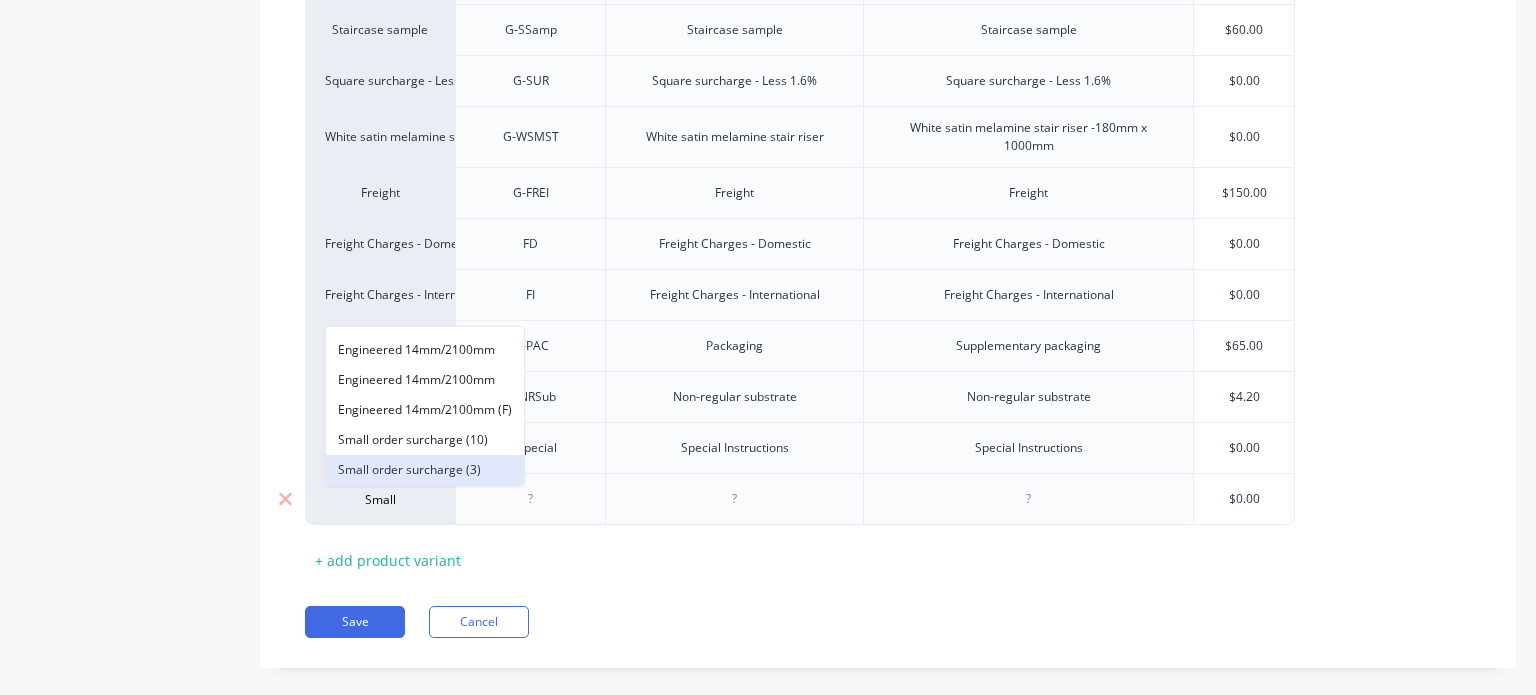 type on "Small" 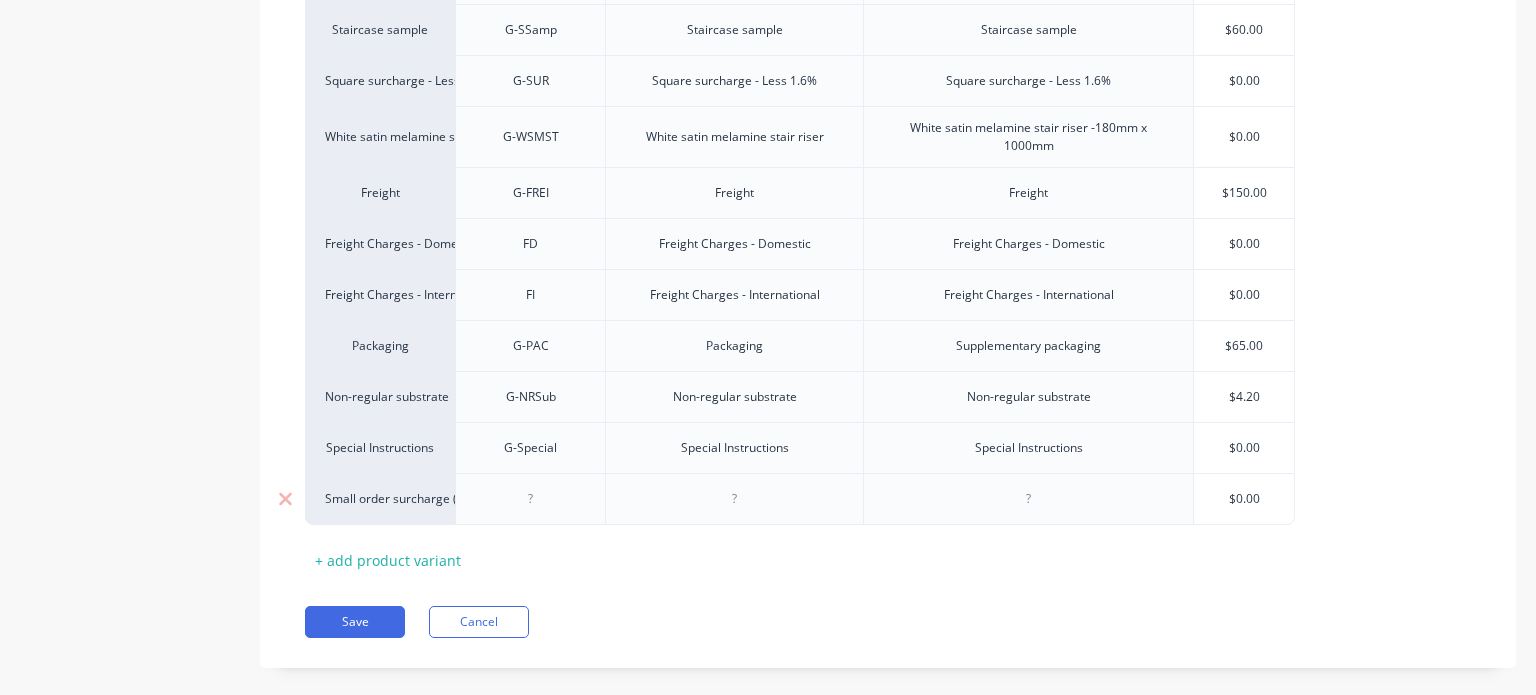 click at bounding box center [531, 499] 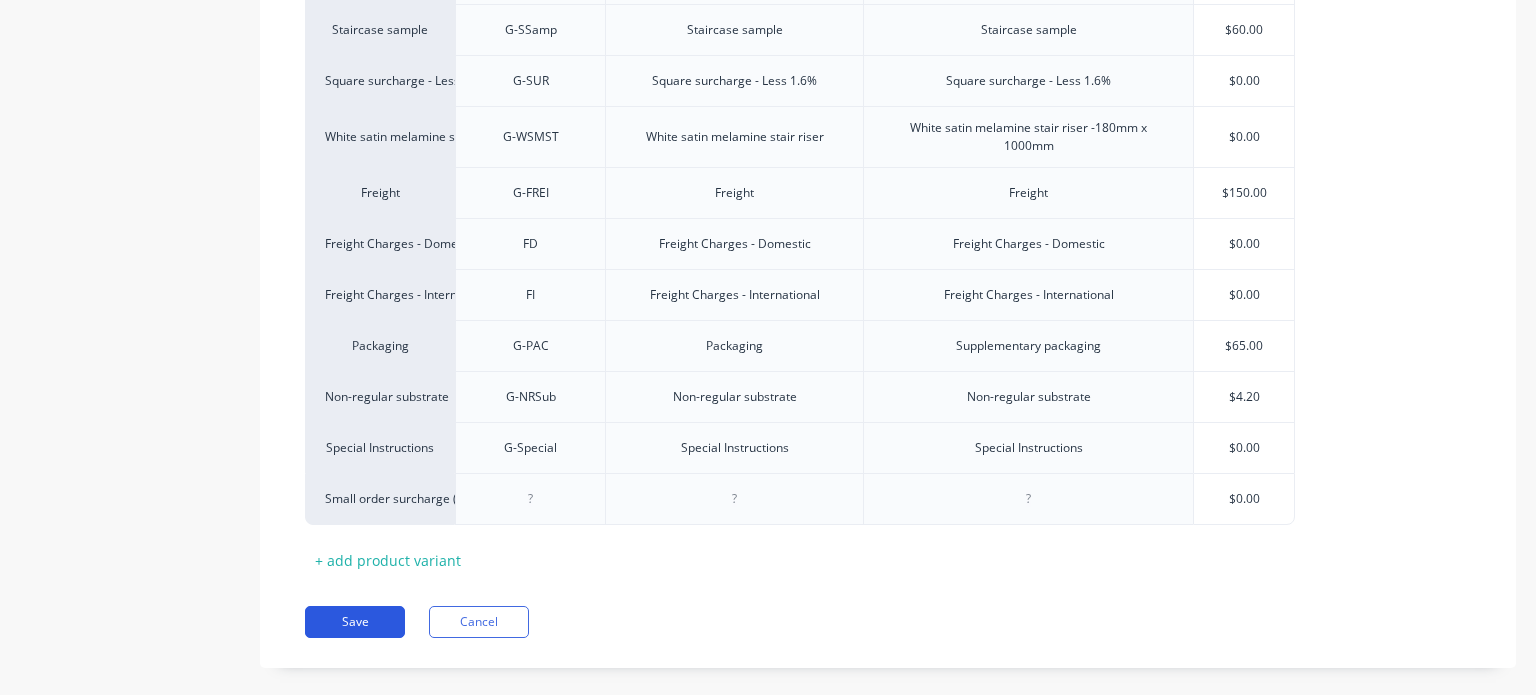 click on "Save" at bounding box center [355, 622] 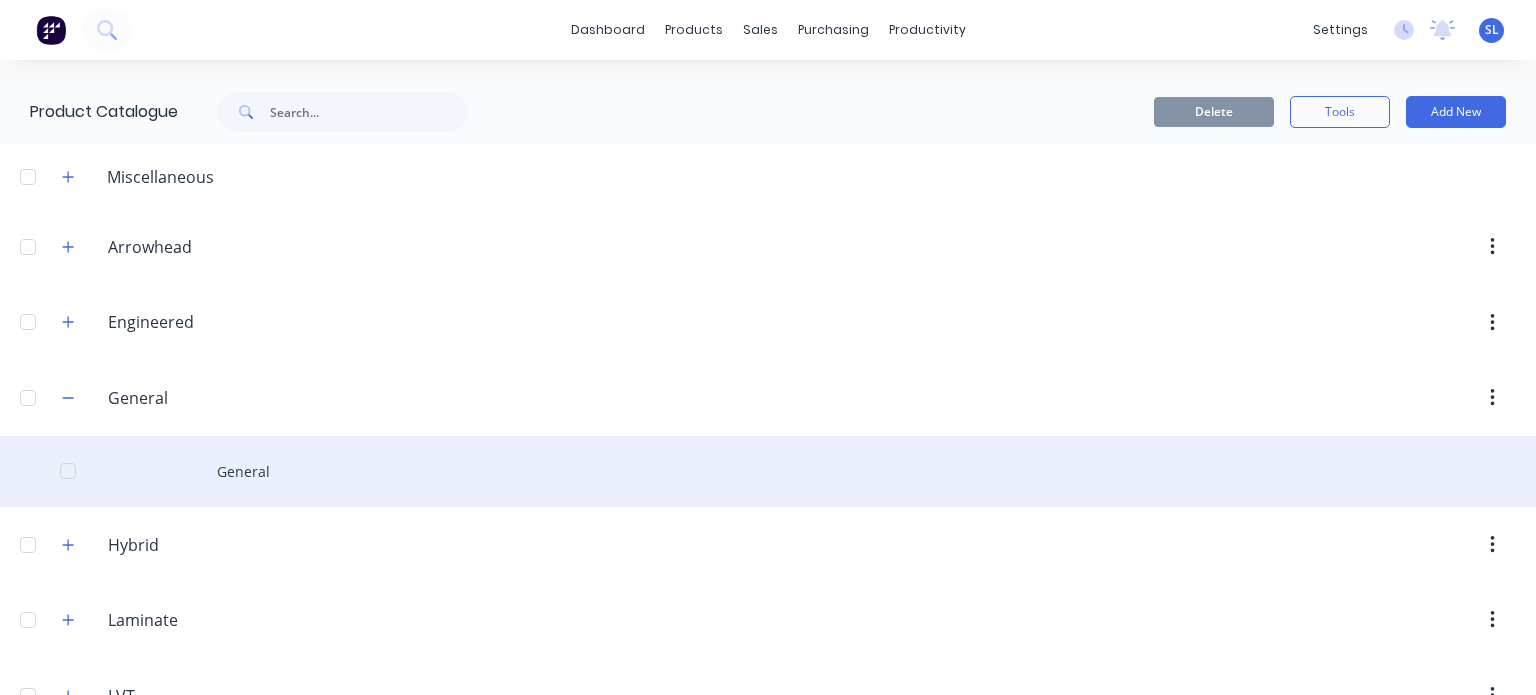 scroll, scrollTop: 56, scrollLeft: 0, axis: vertical 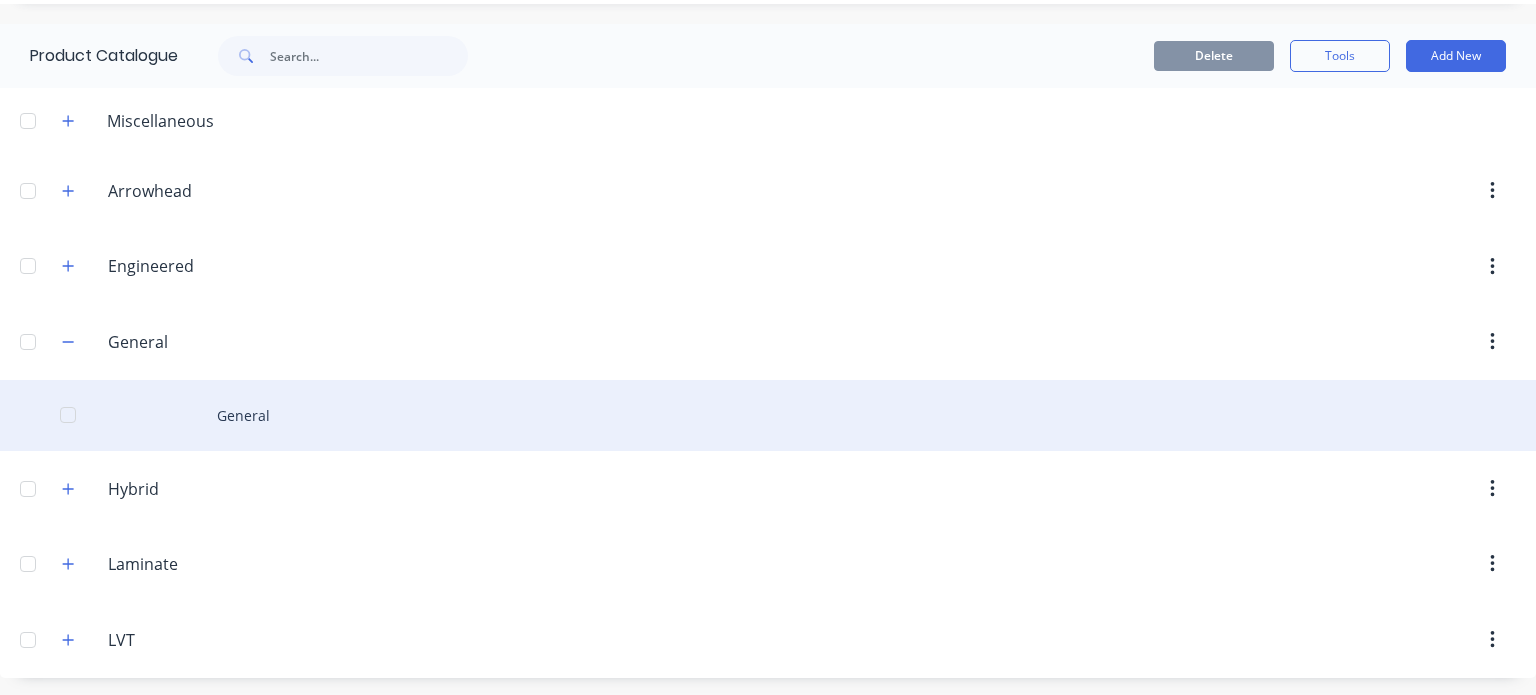 click on "General" at bounding box center (768, 415) 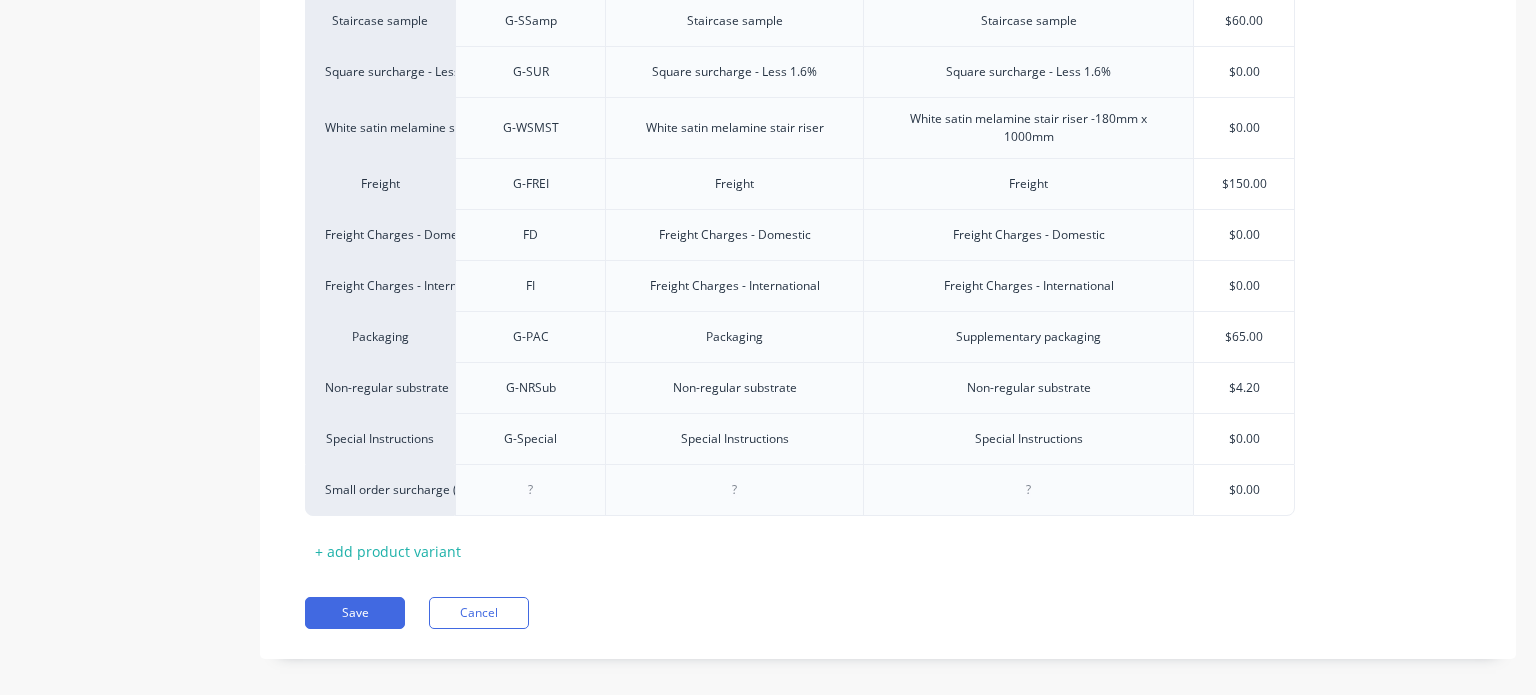 scroll, scrollTop: 948, scrollLeft: 0, axis: vertical 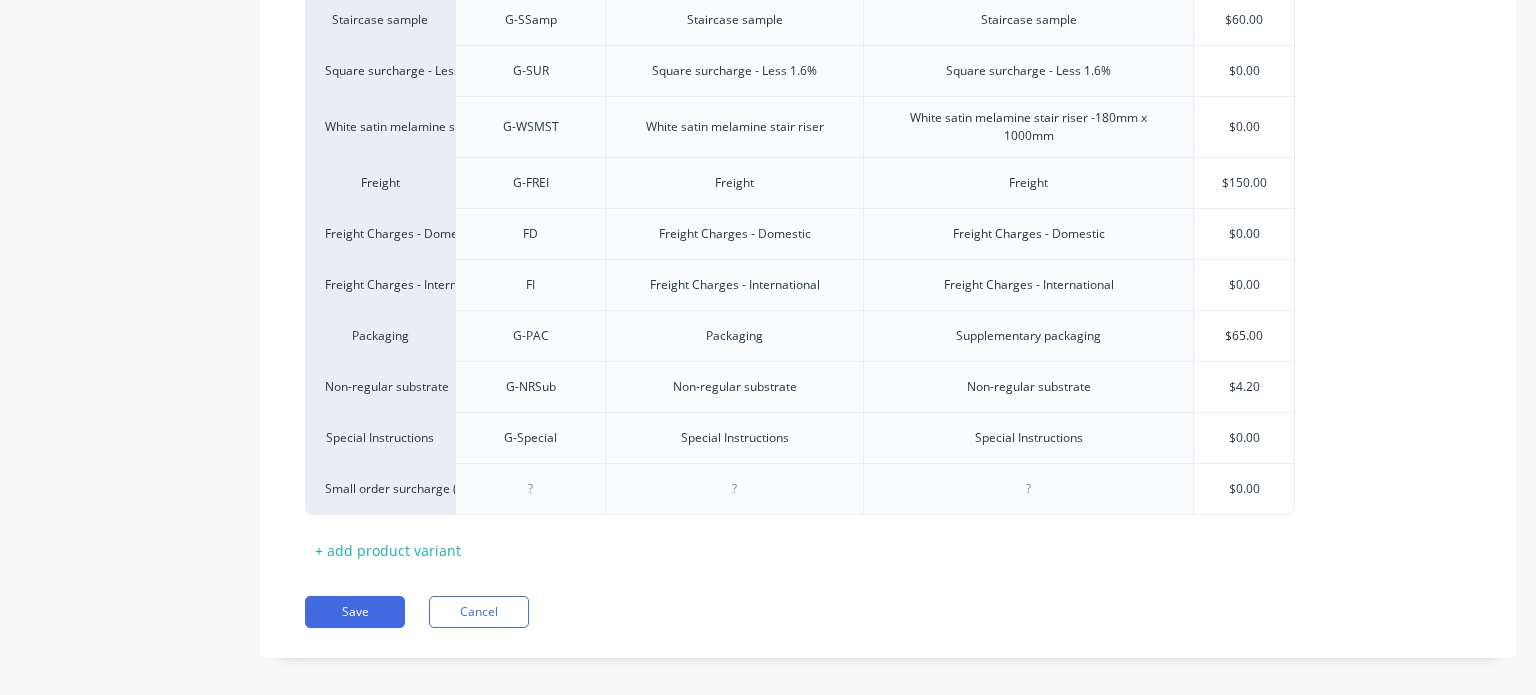 type on "x" 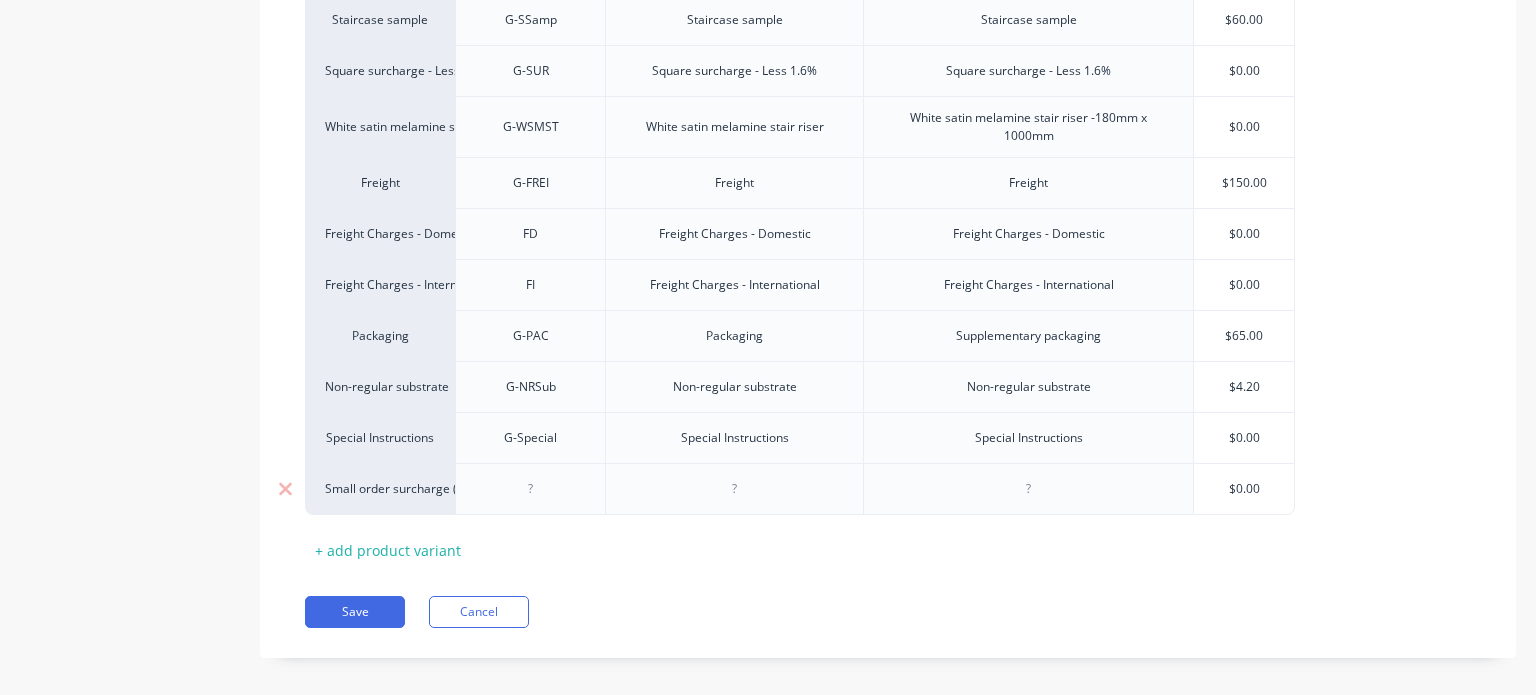click at bounding box center (531, 489) 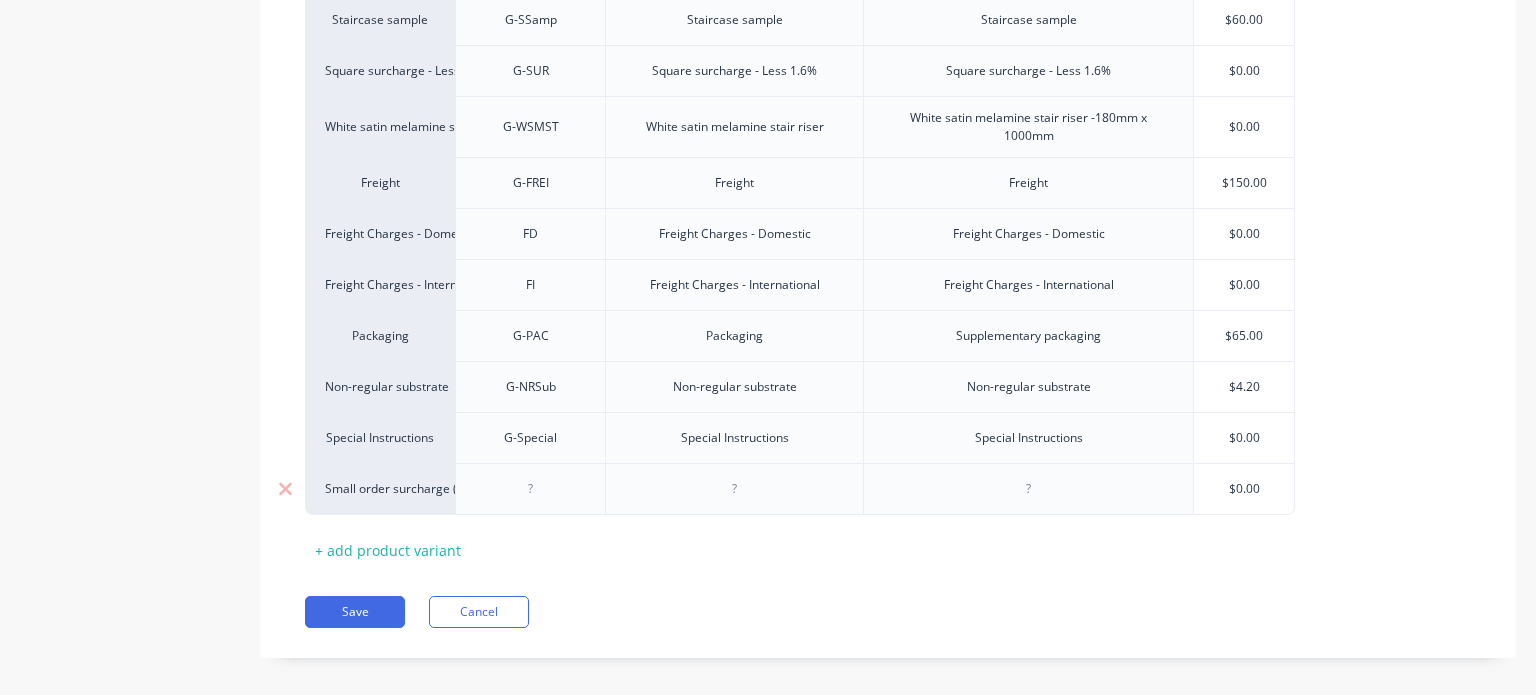 type 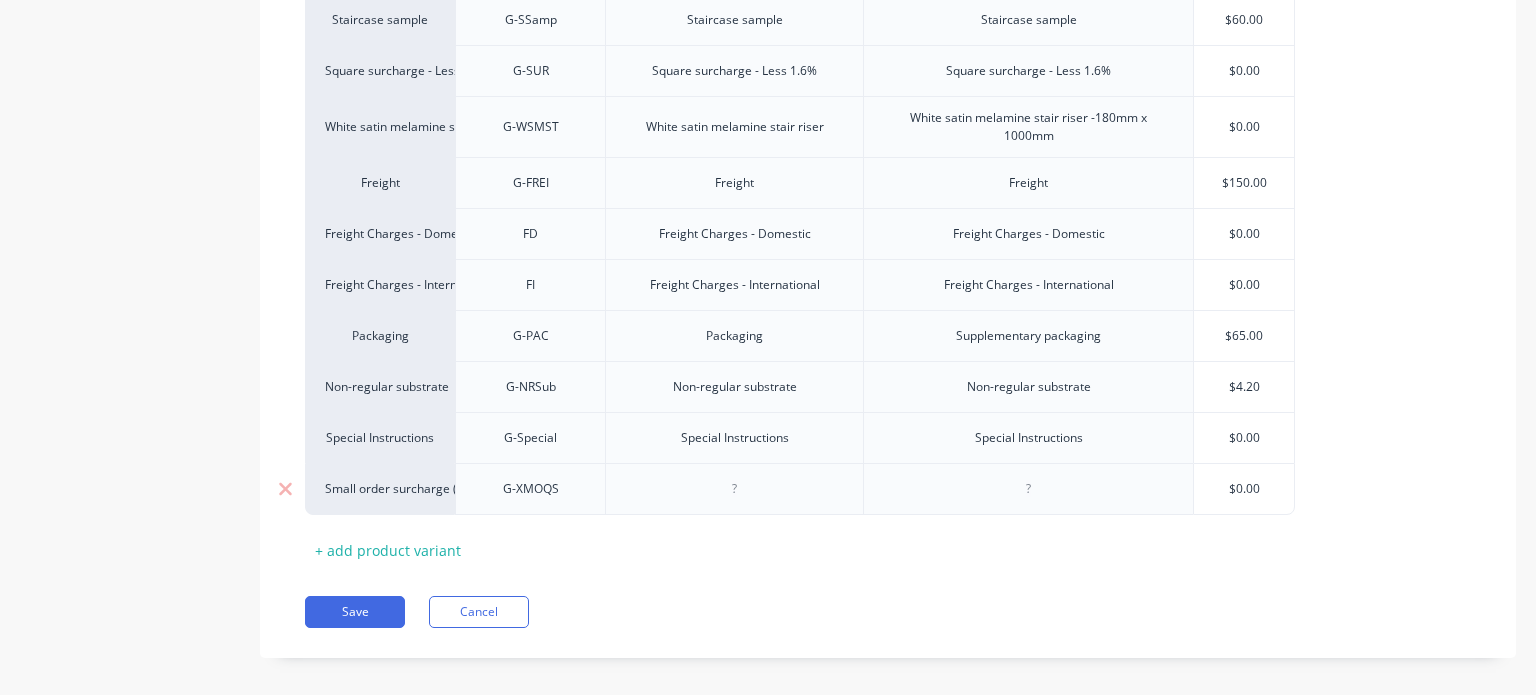 click at bounding box center [735, 489] 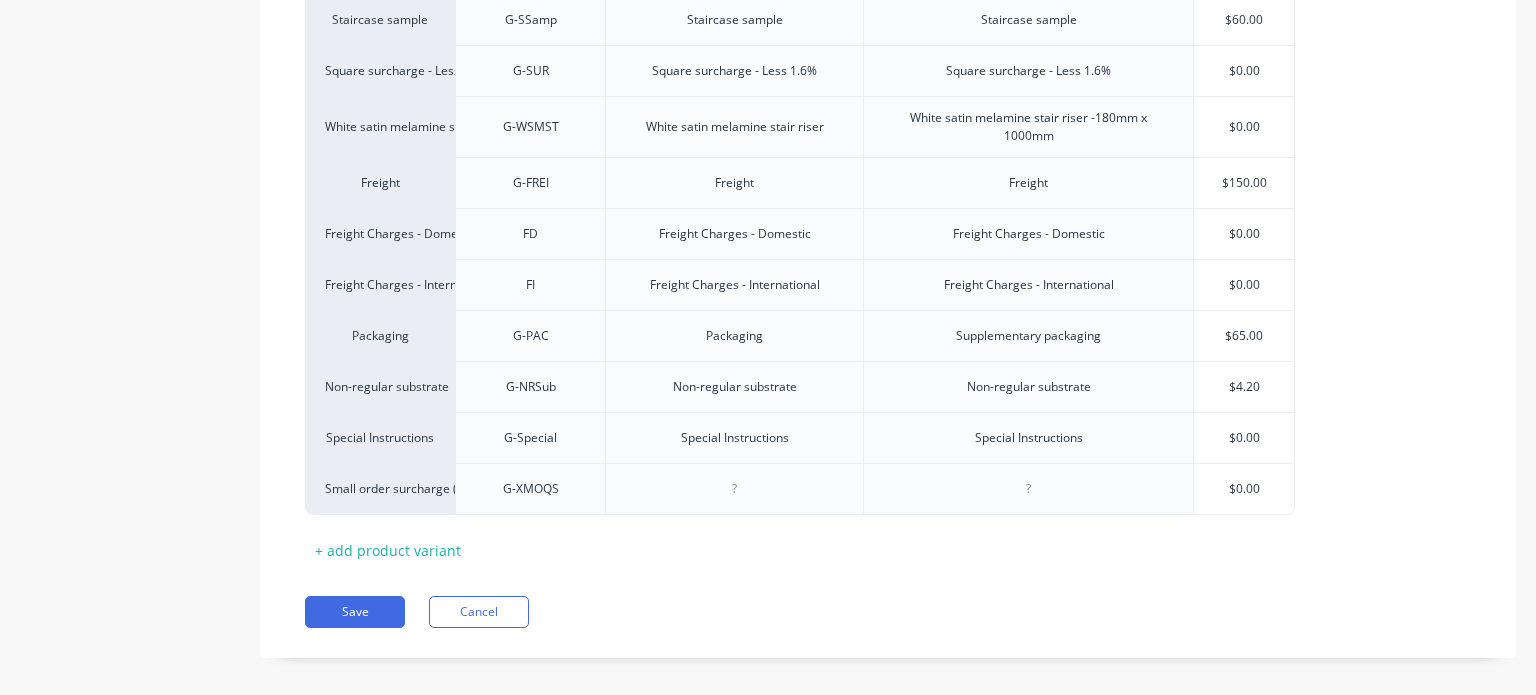 type on "x" 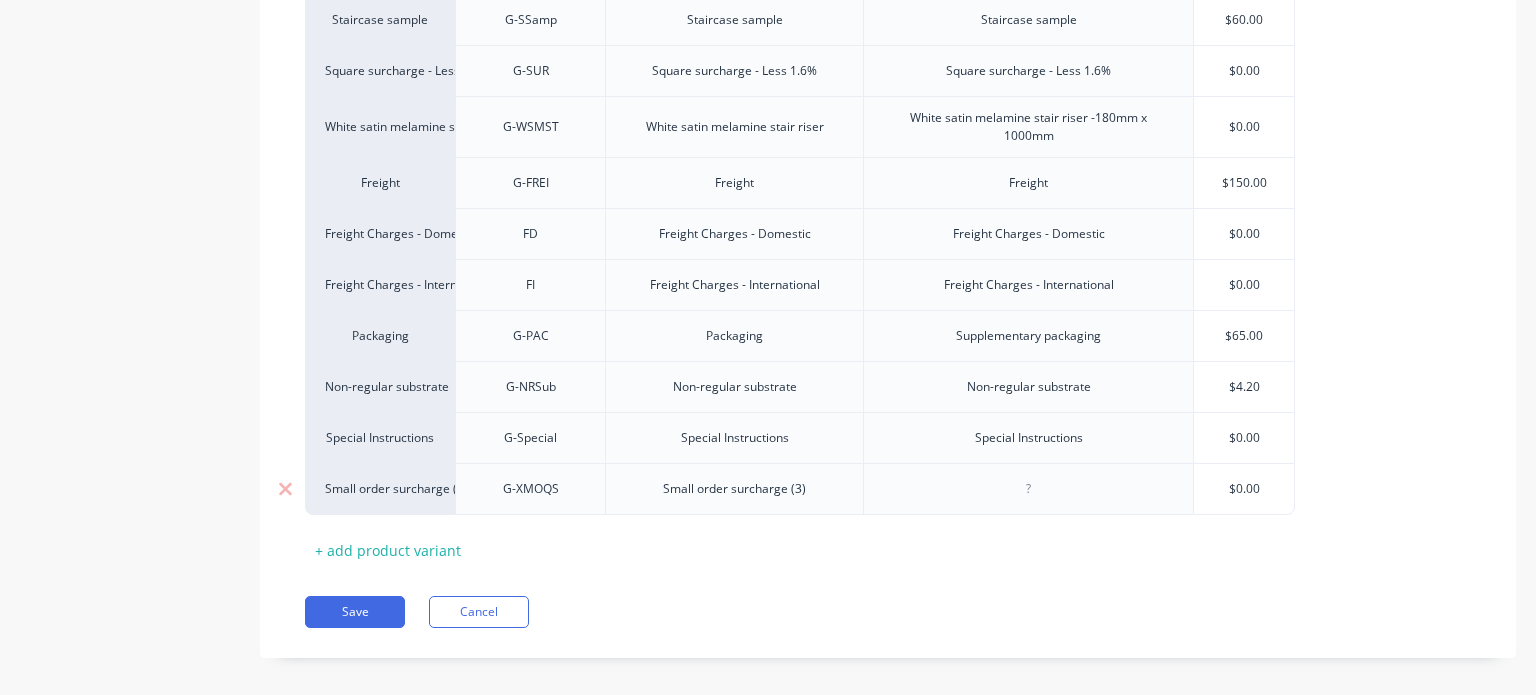 click at bounding box center [1029, 489] 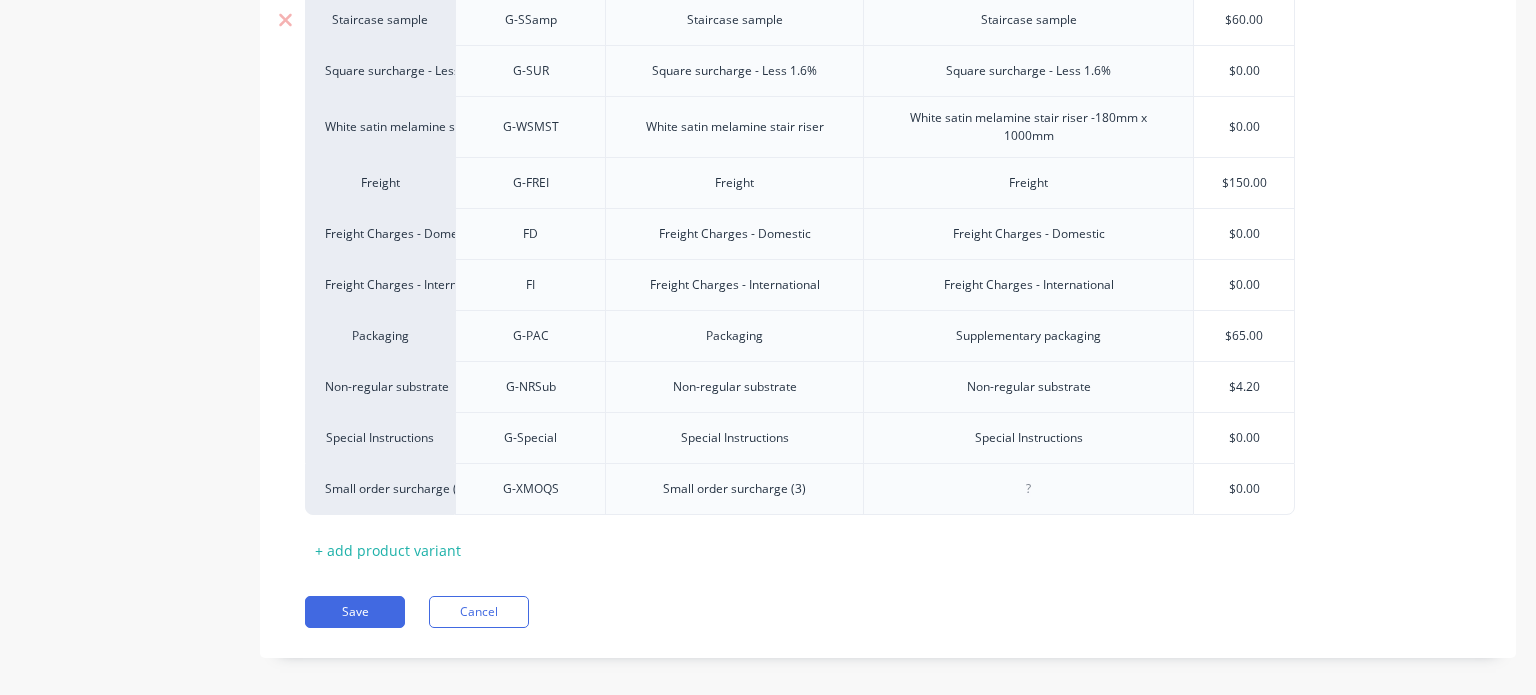 type on "x" 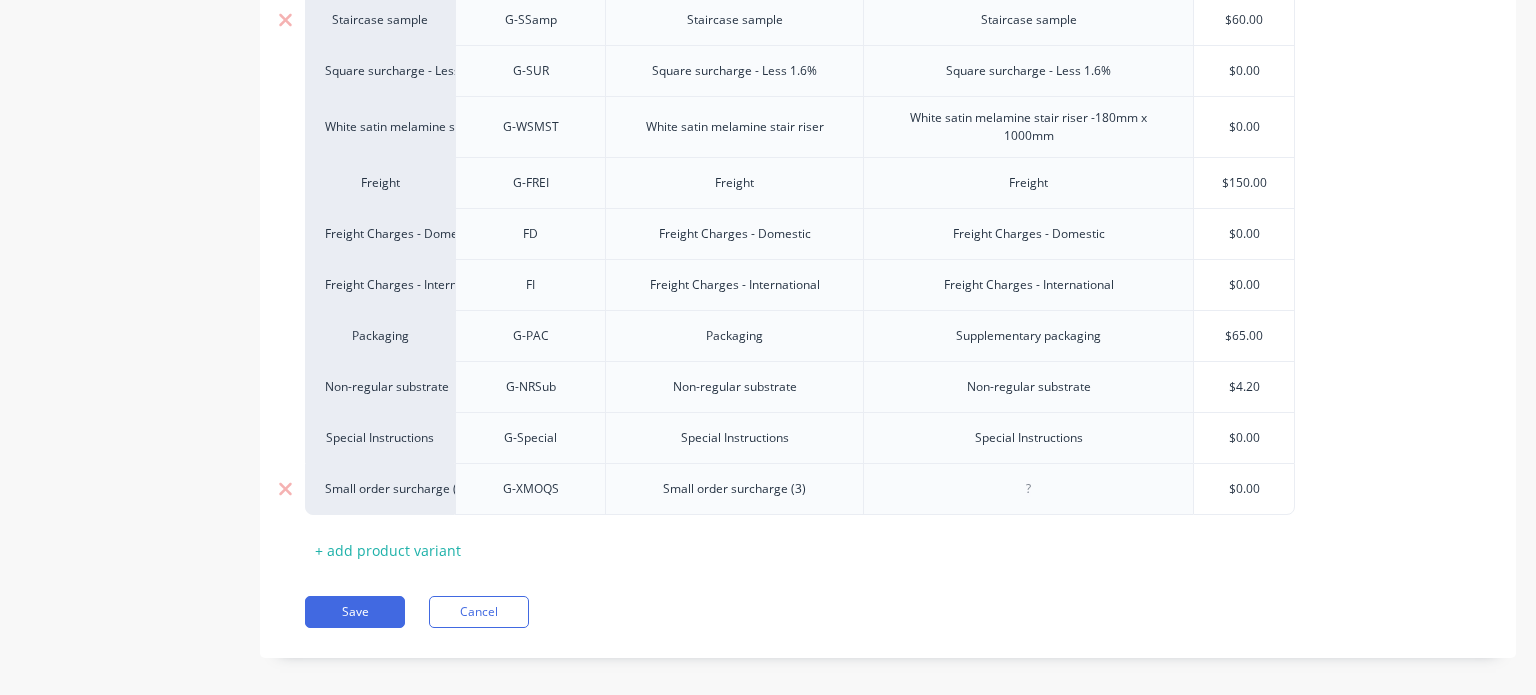 click at bounding box center [1029, 489] 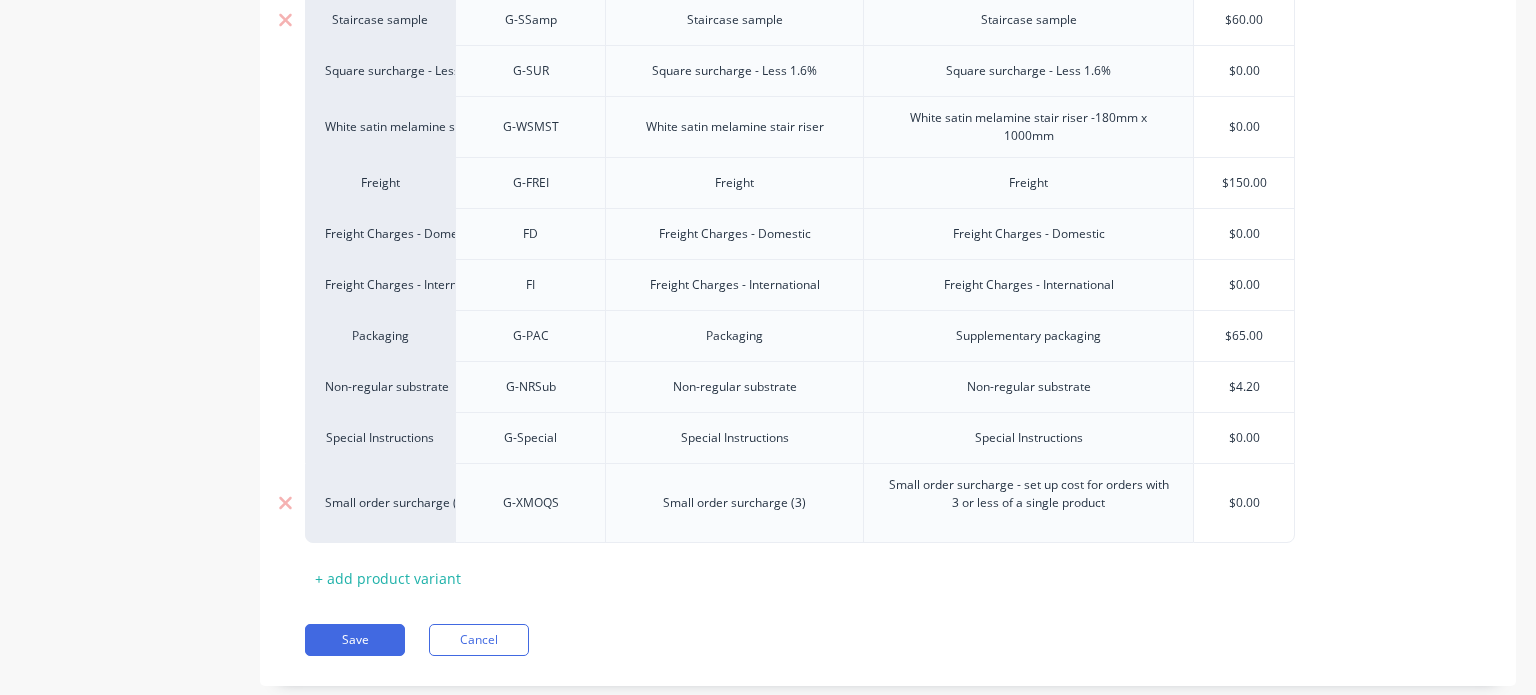 type on "x" 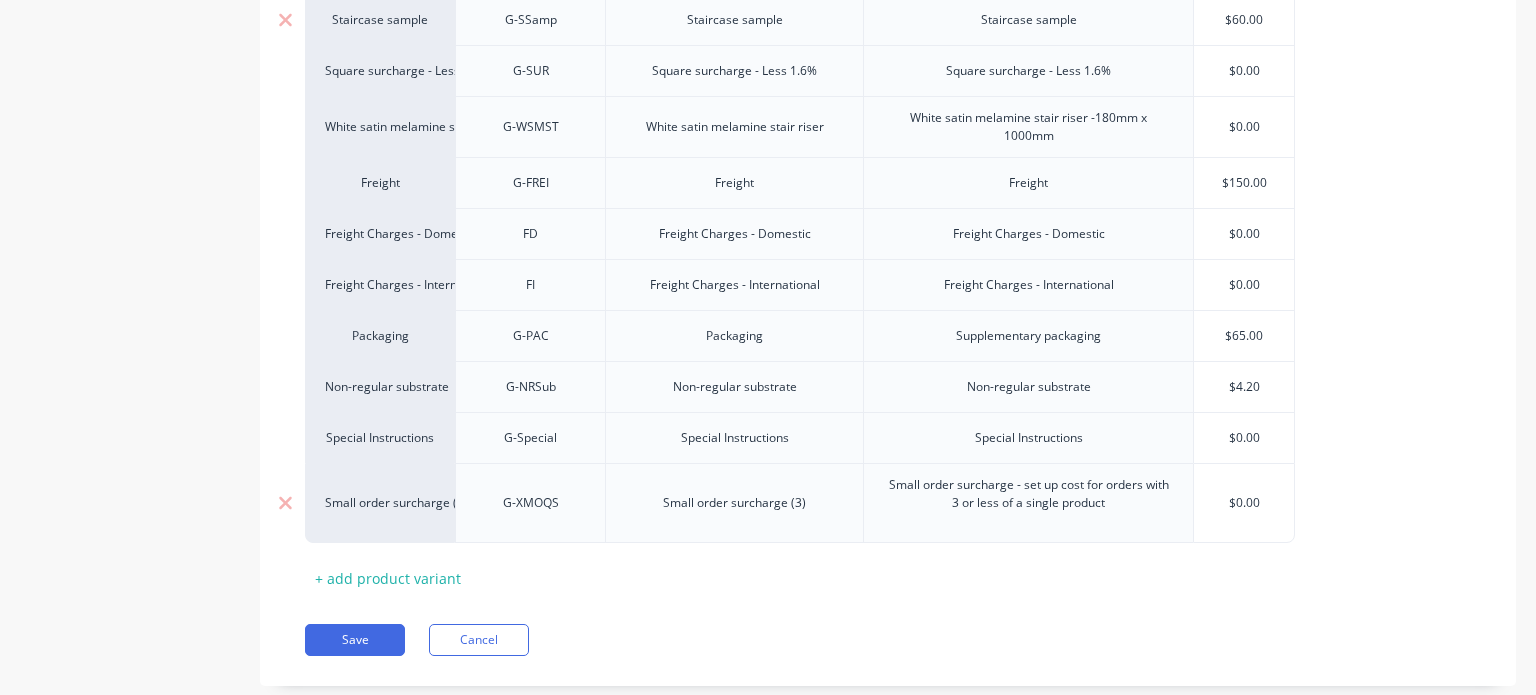 click on "$0.00" at bounding box center (1244, 503) 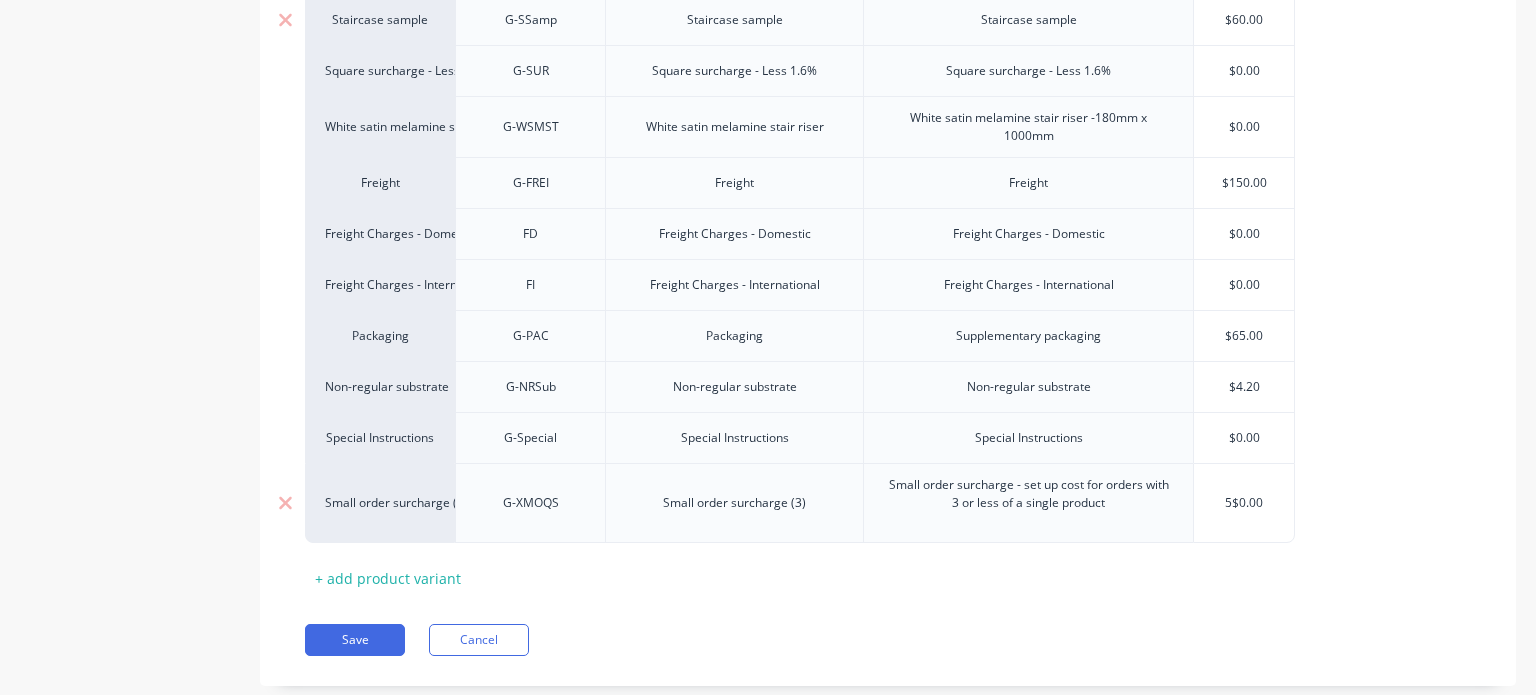type on "55$0.00" 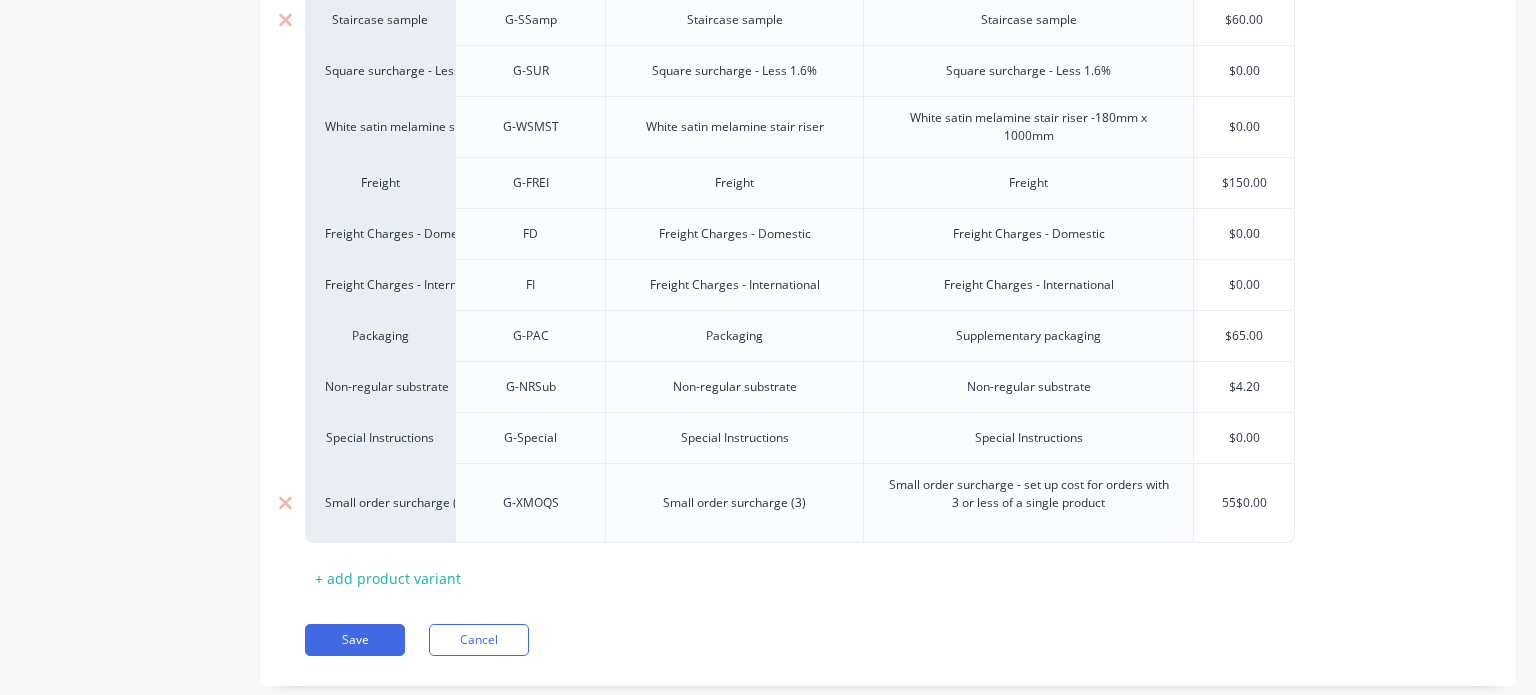 type on "x" 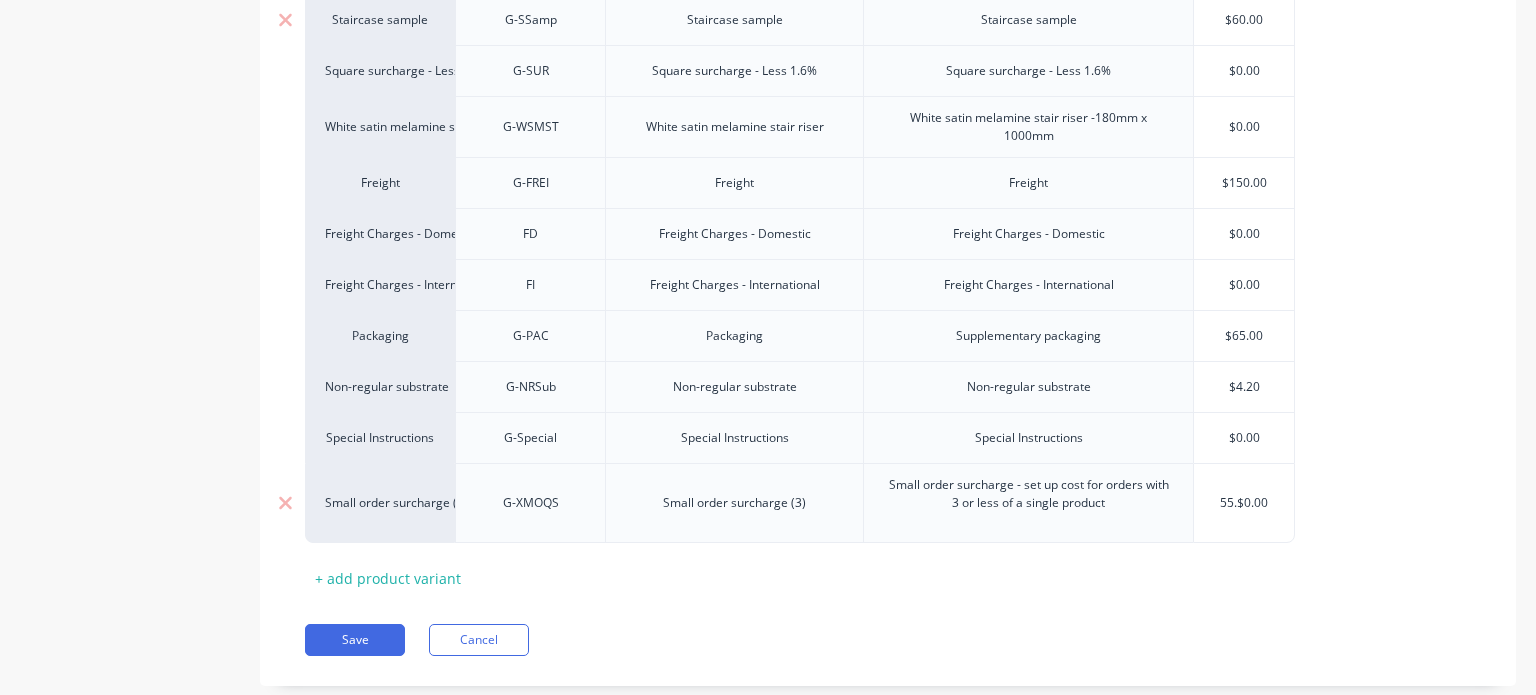 type on "x" 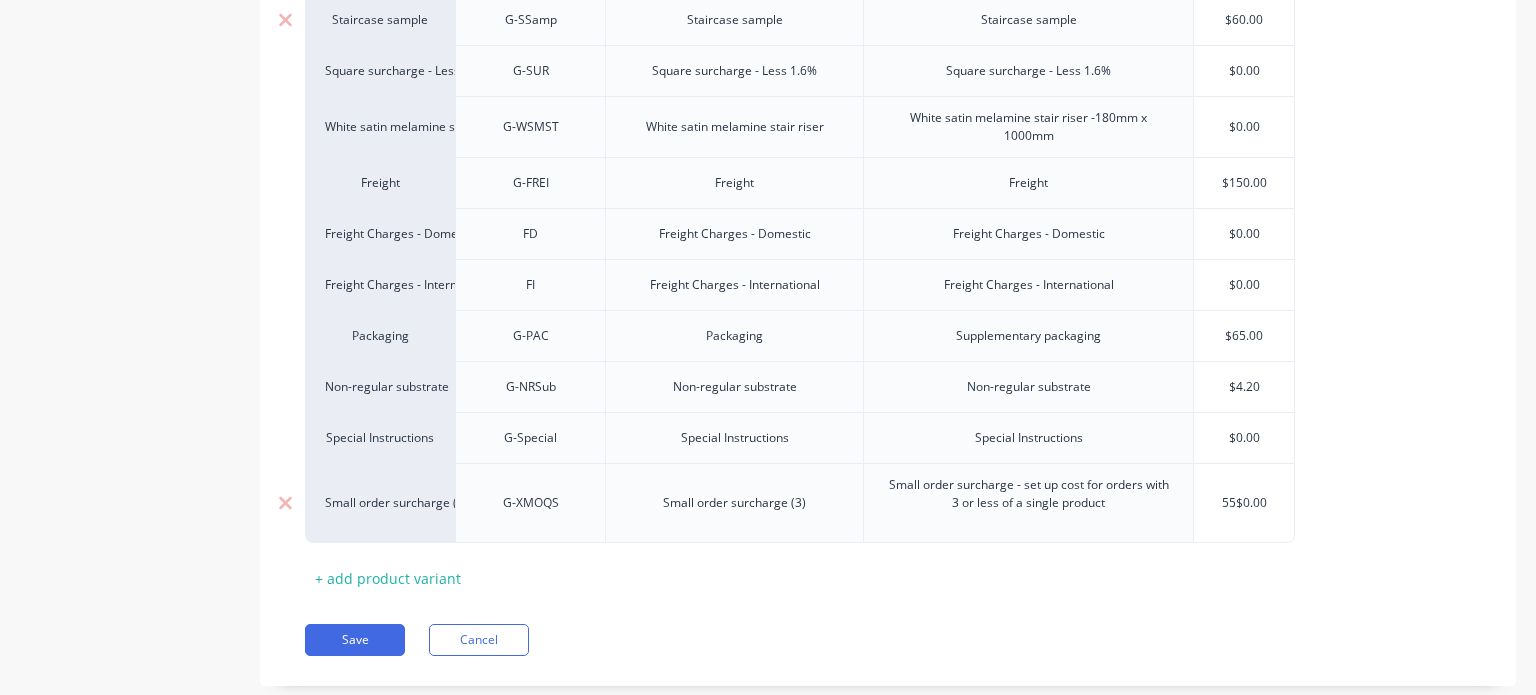 type on "x" 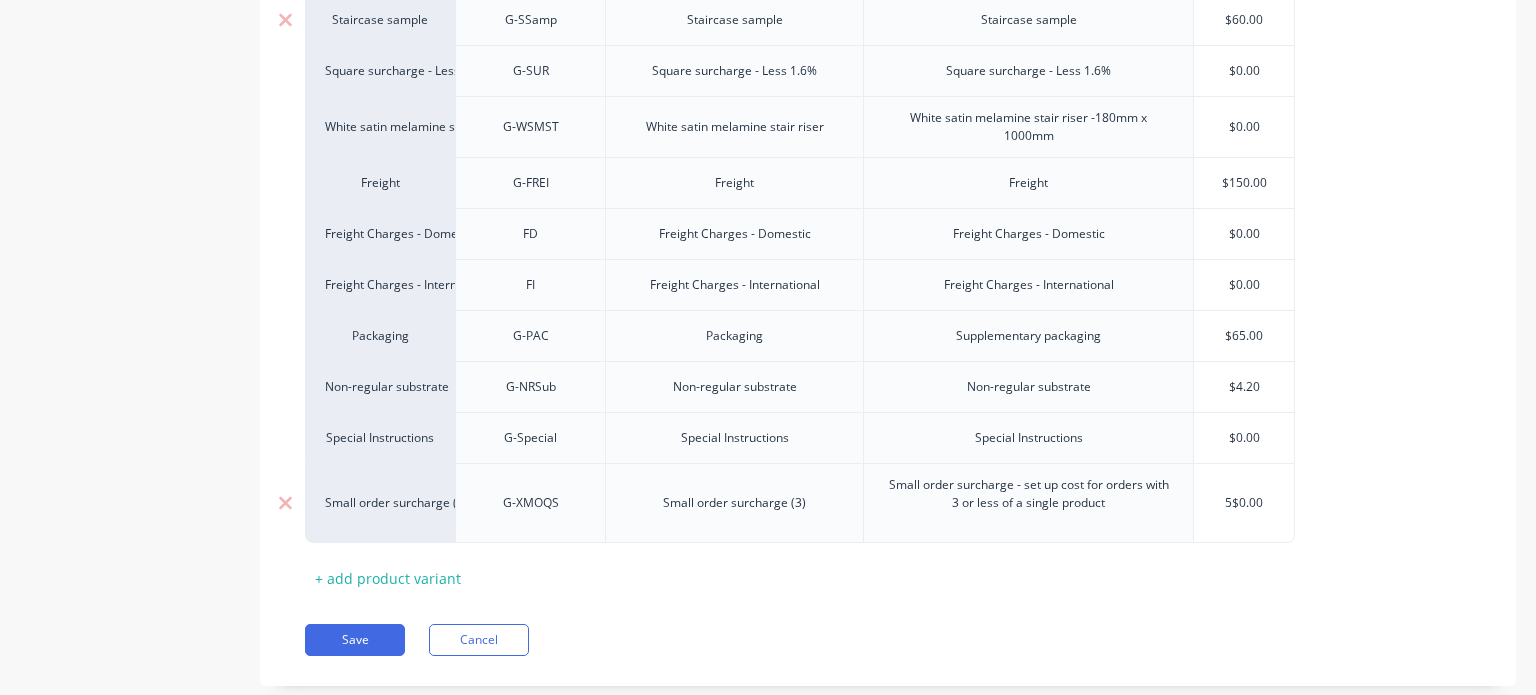 type on "x" 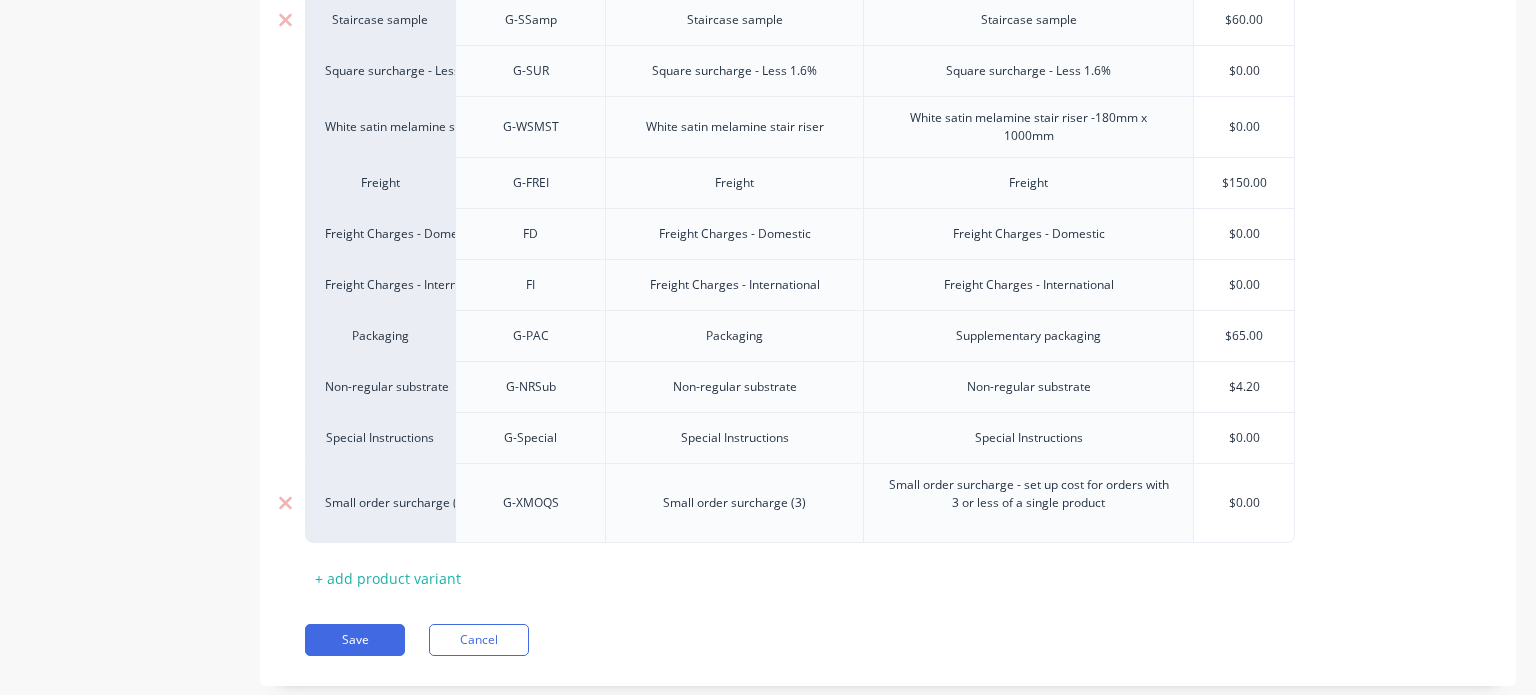 click on "$0.00" at bounding box center [1244, 503] 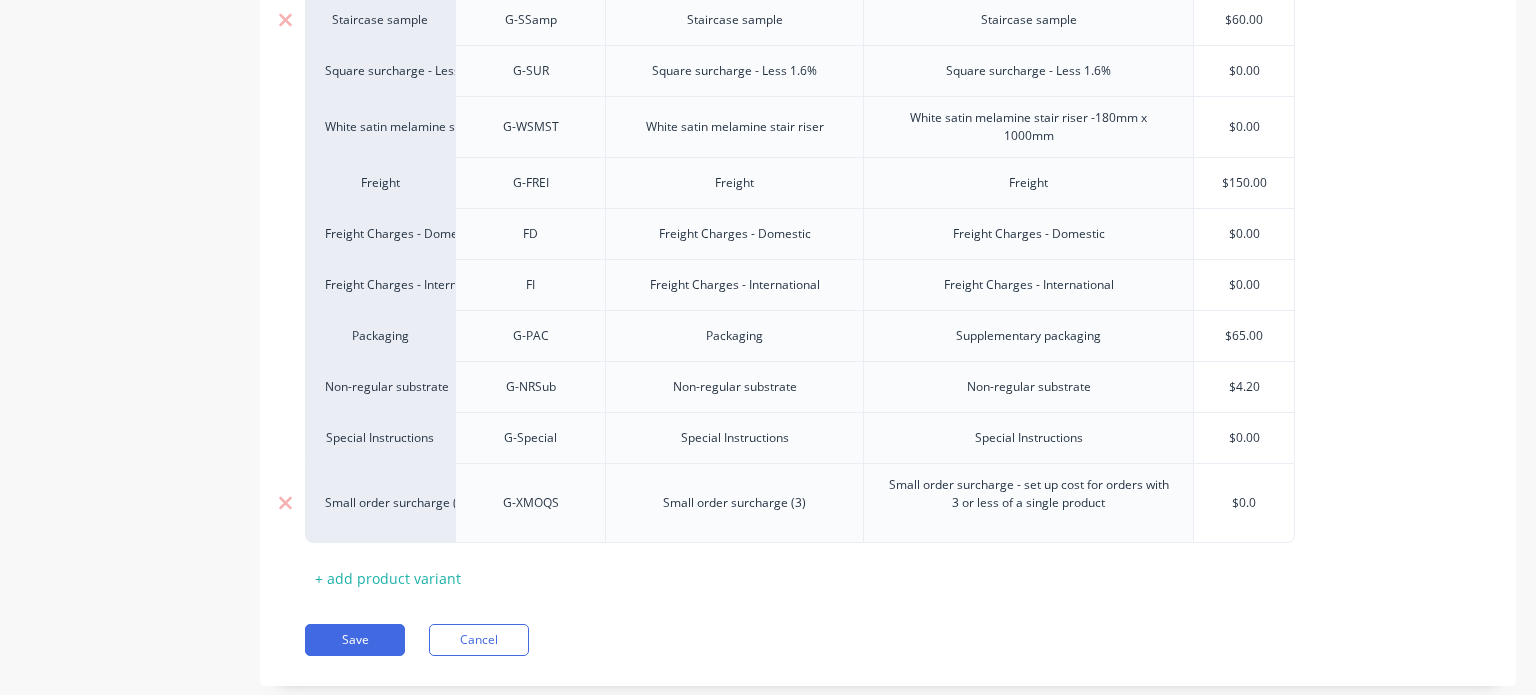 type on "x" 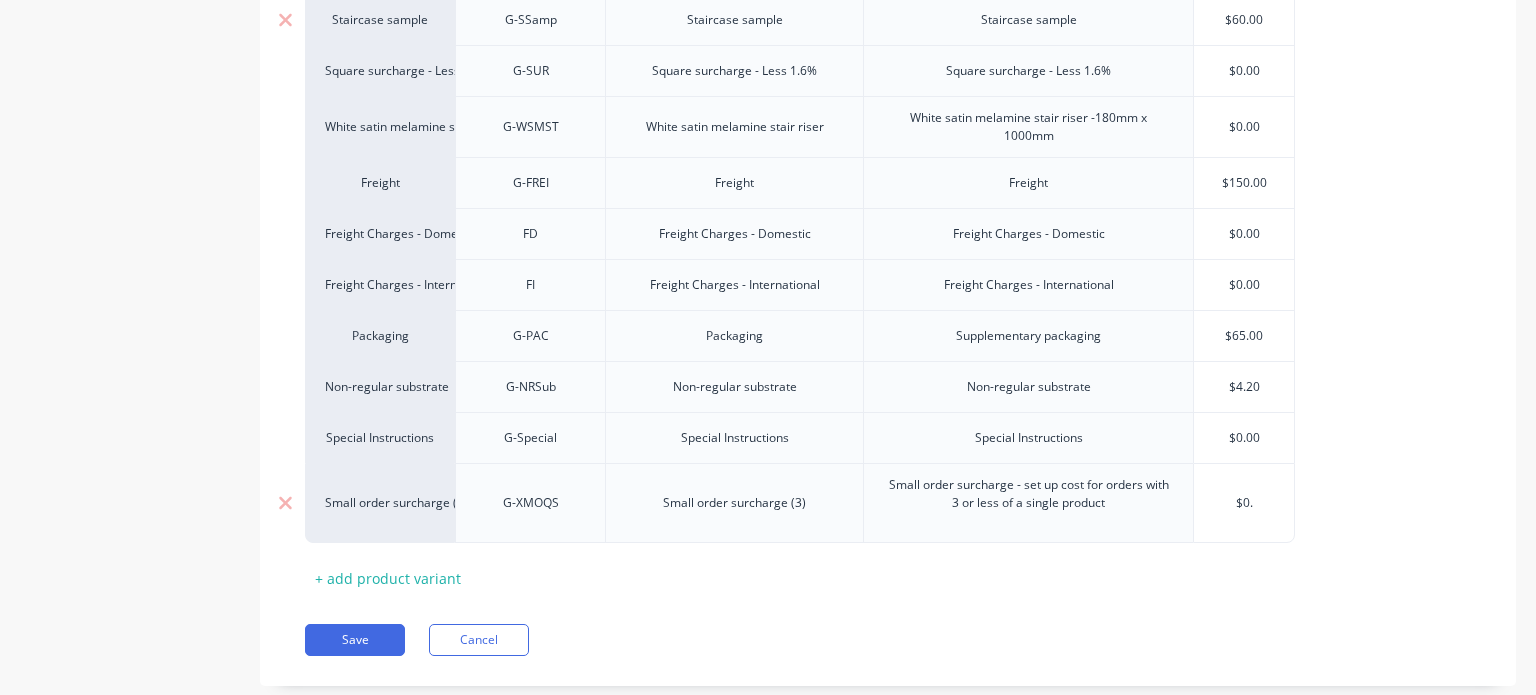 type on "x" 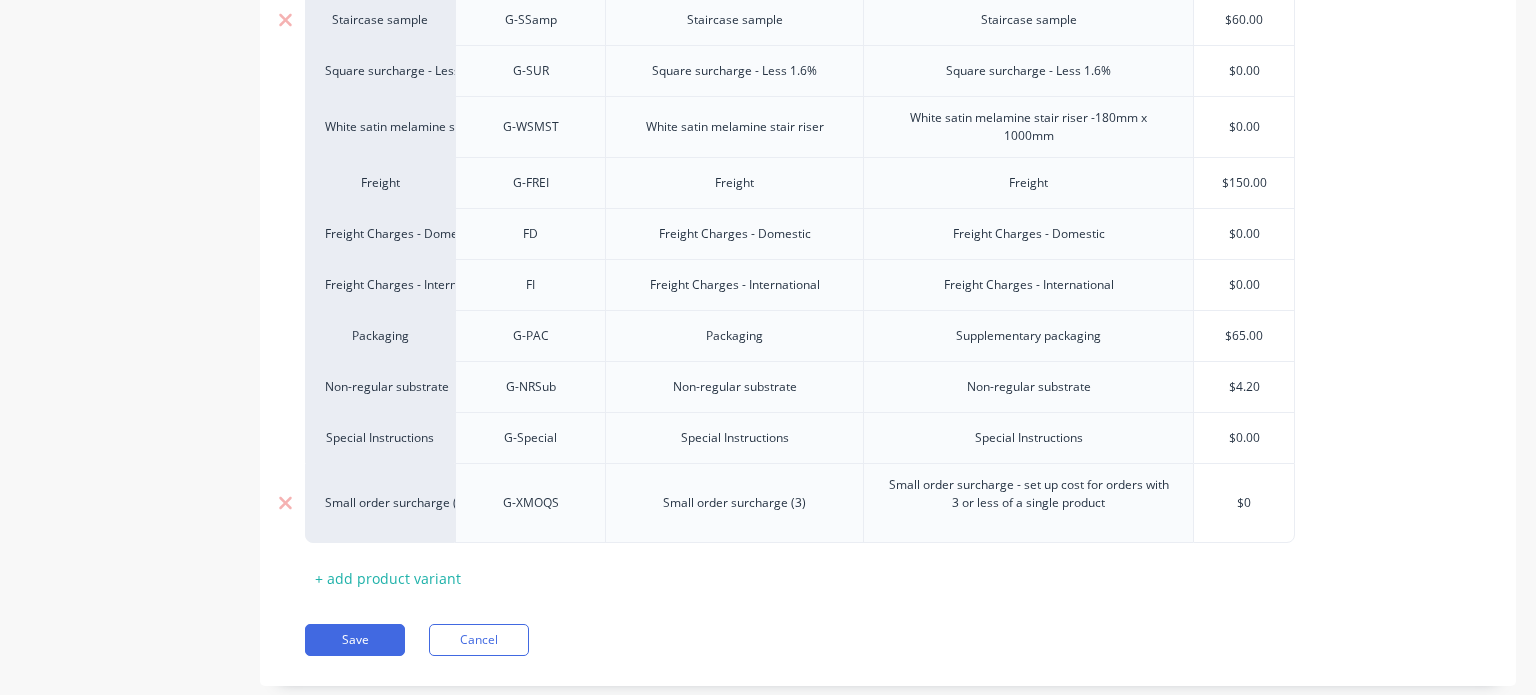 type on "x" 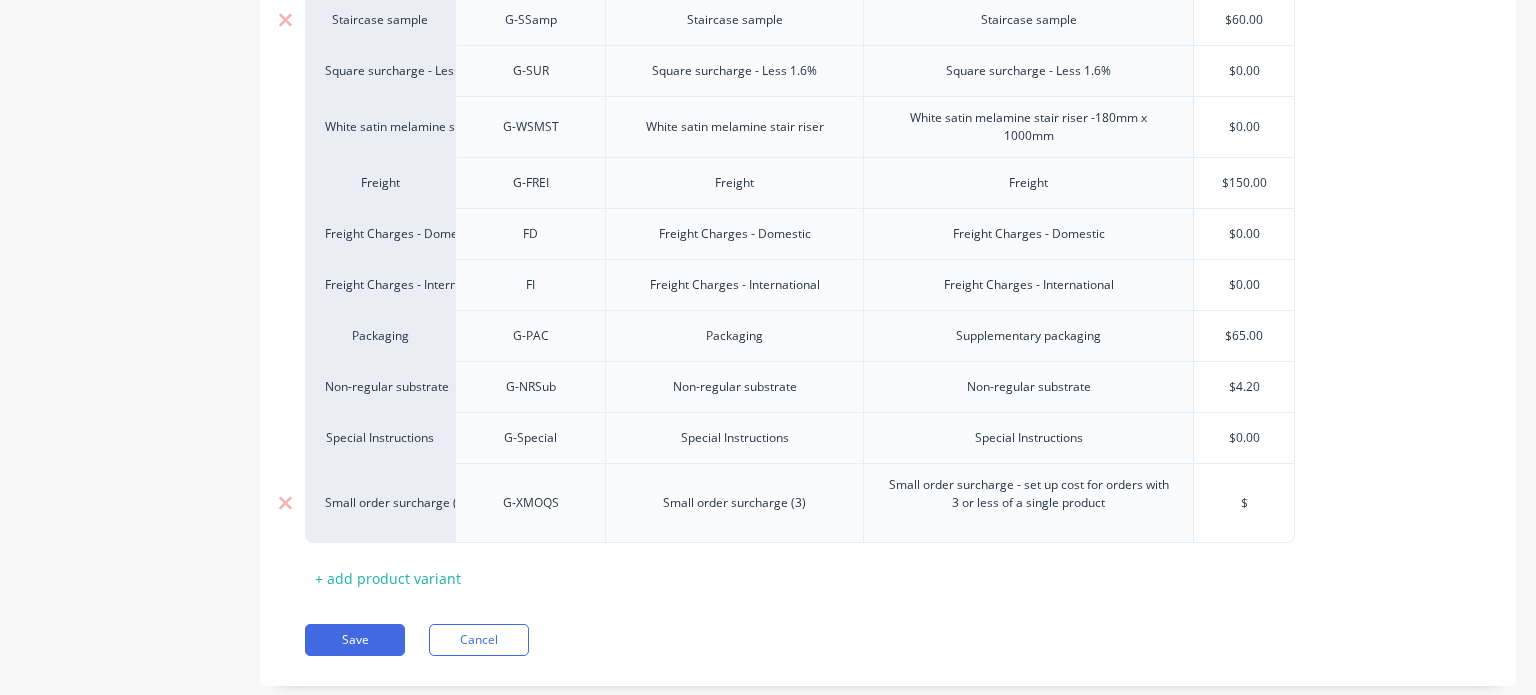 type on "x" 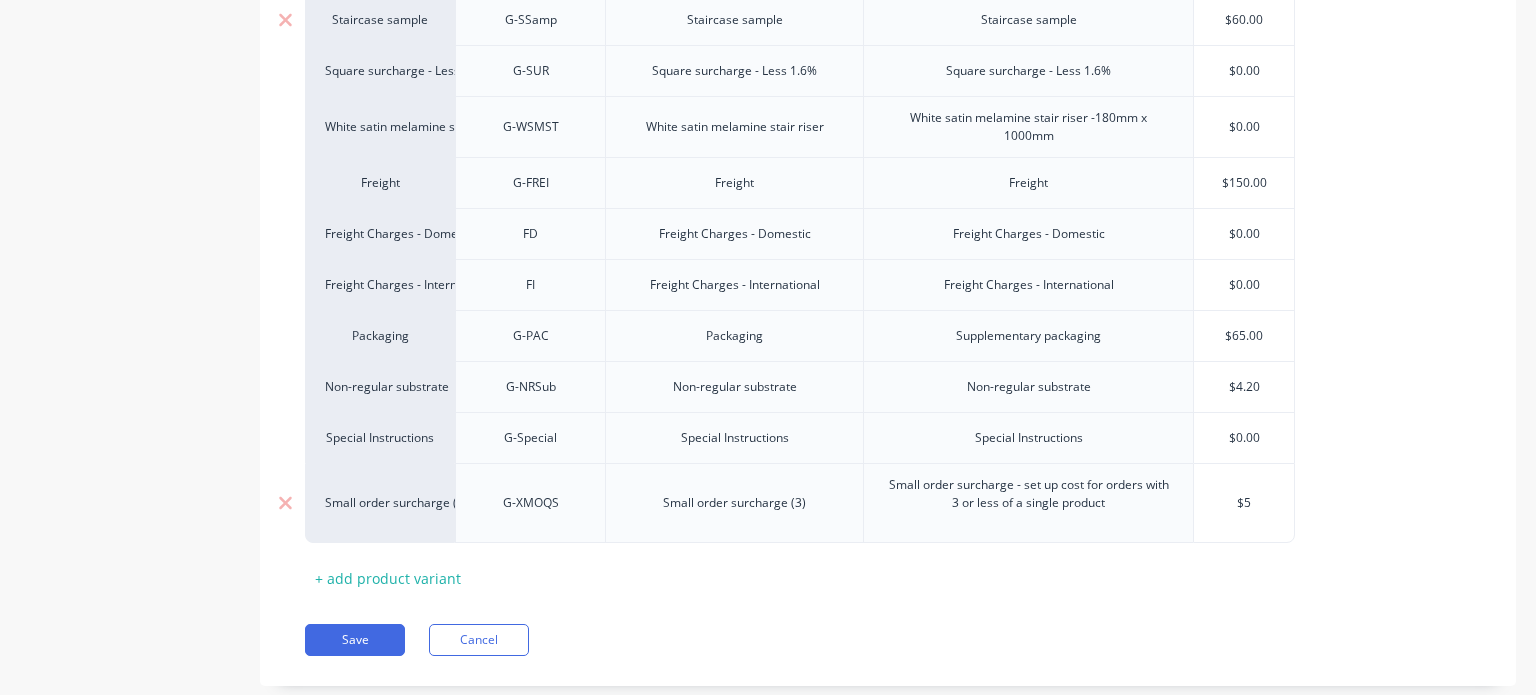 type on "x" 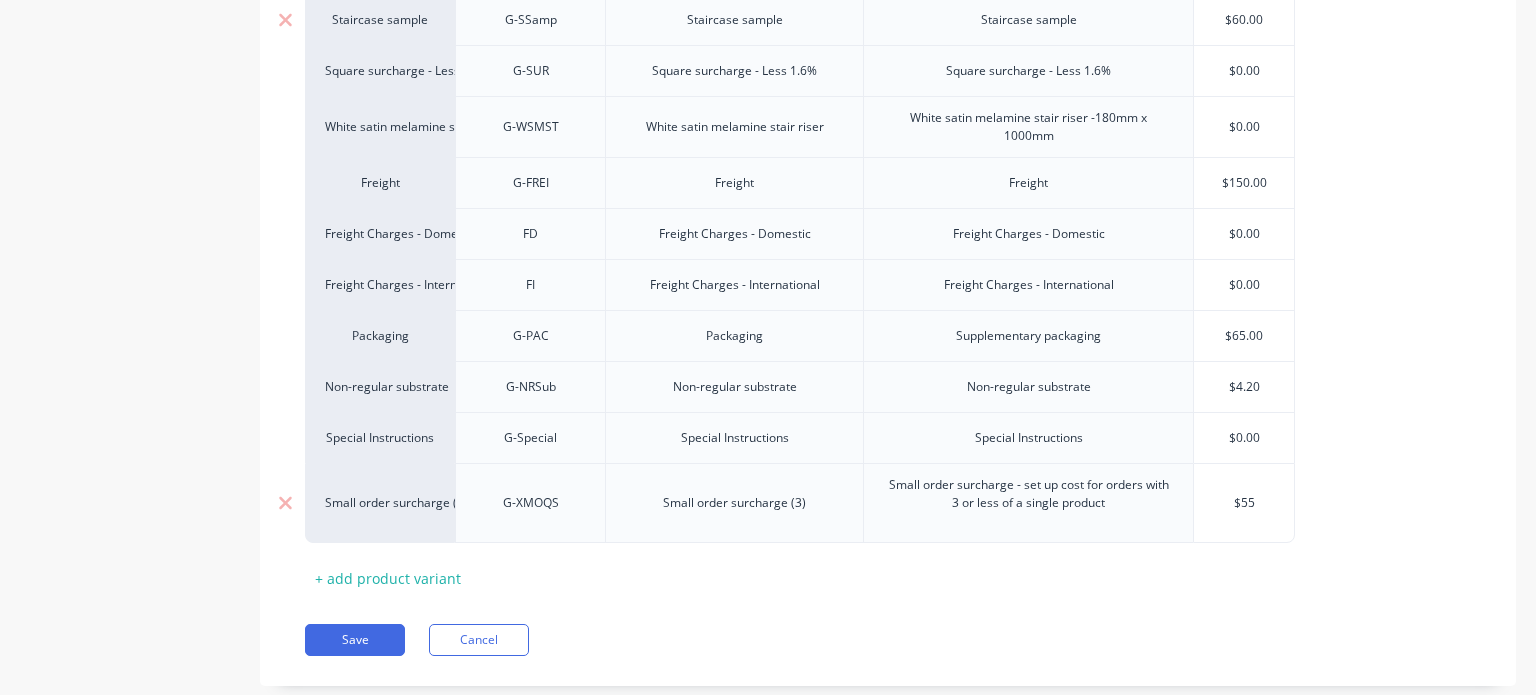 type on "x" 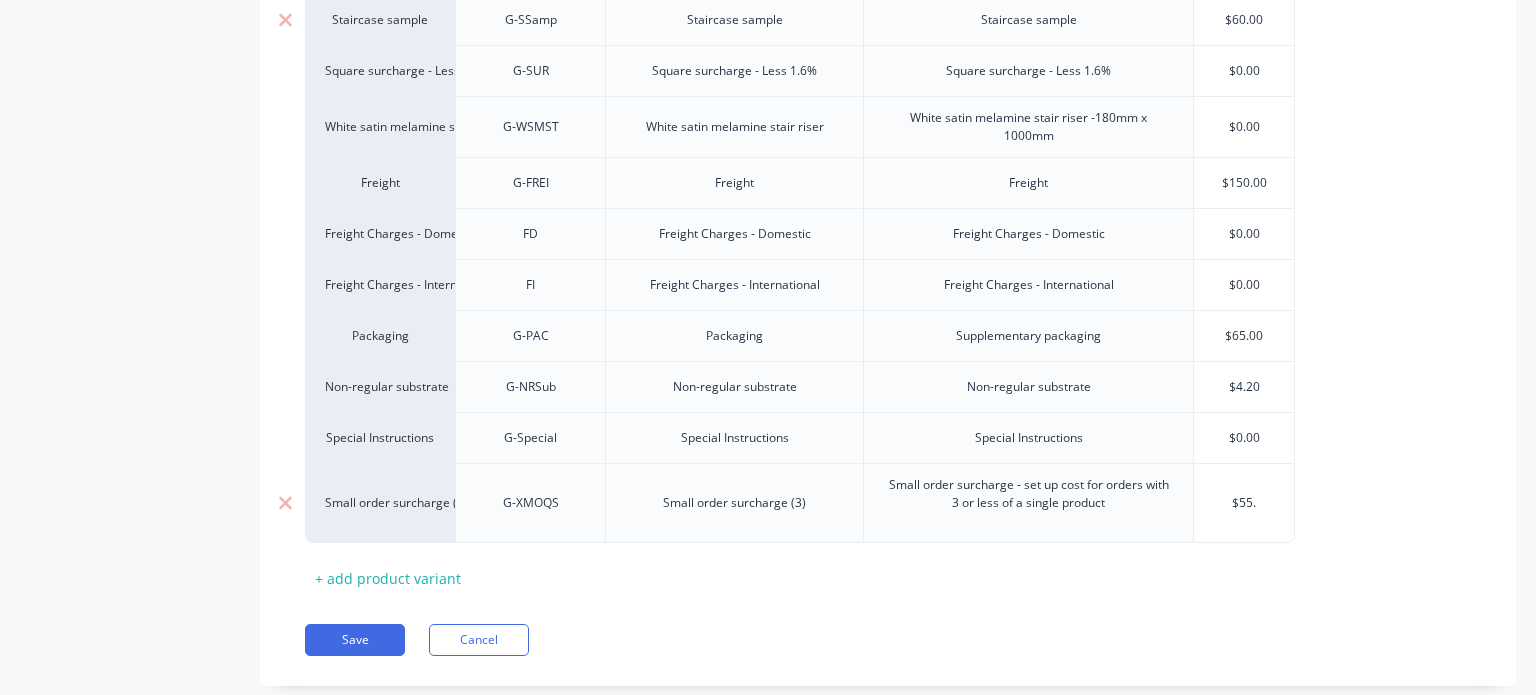 type on "x" 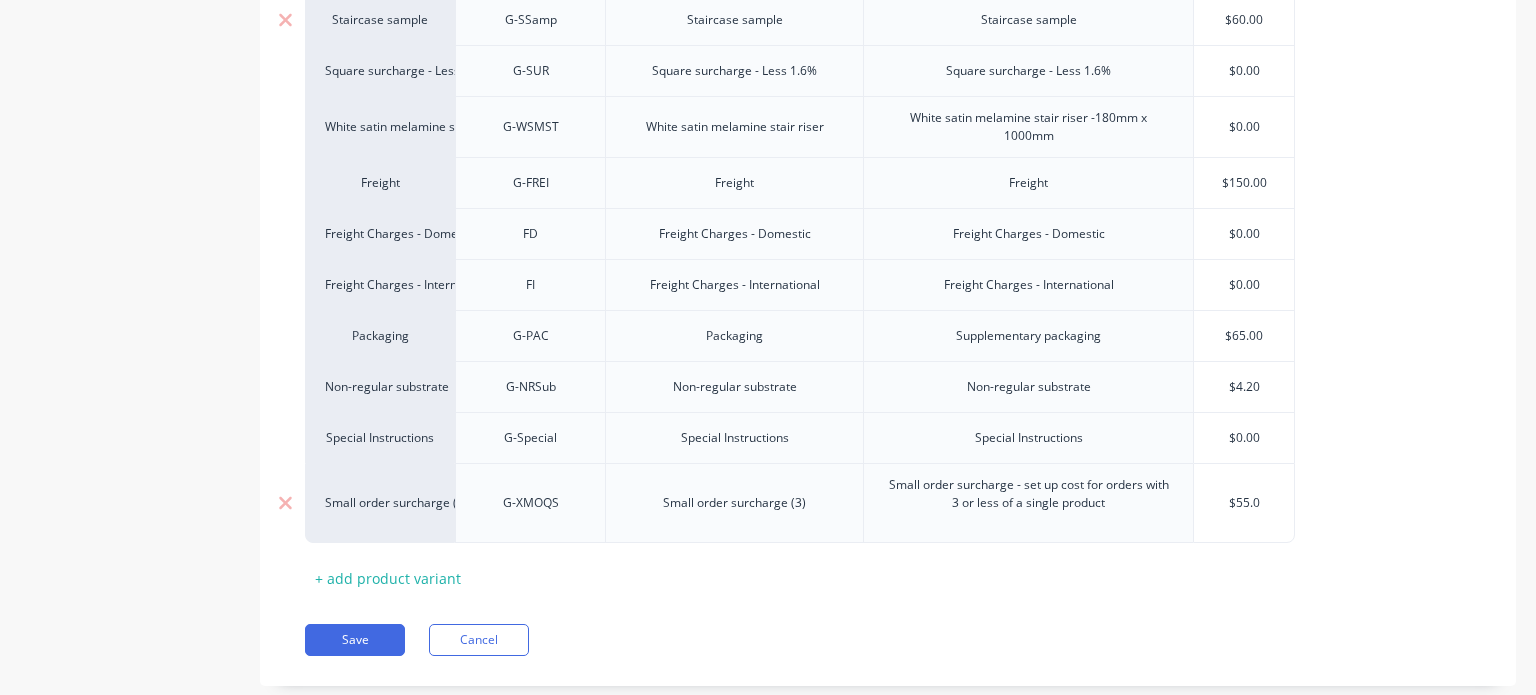 type on "x" 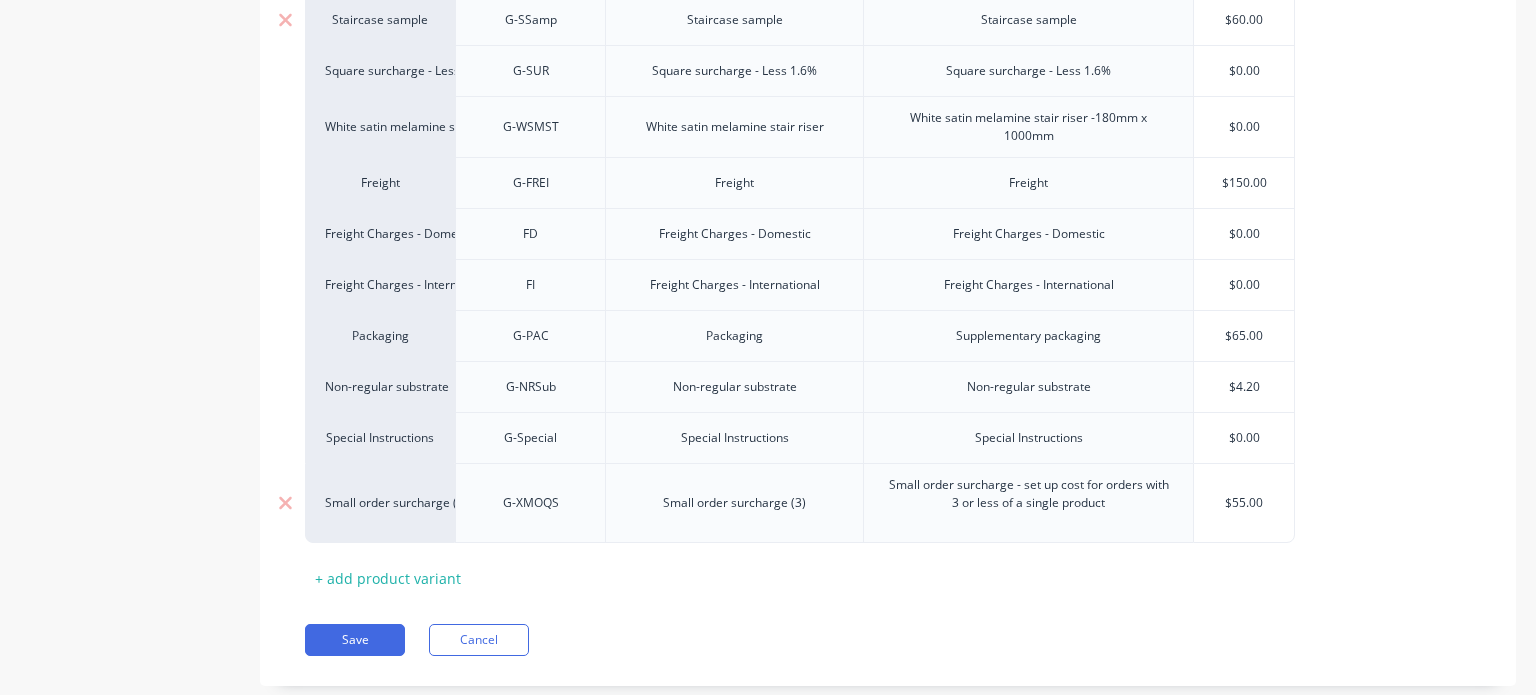 type on "$55.00" 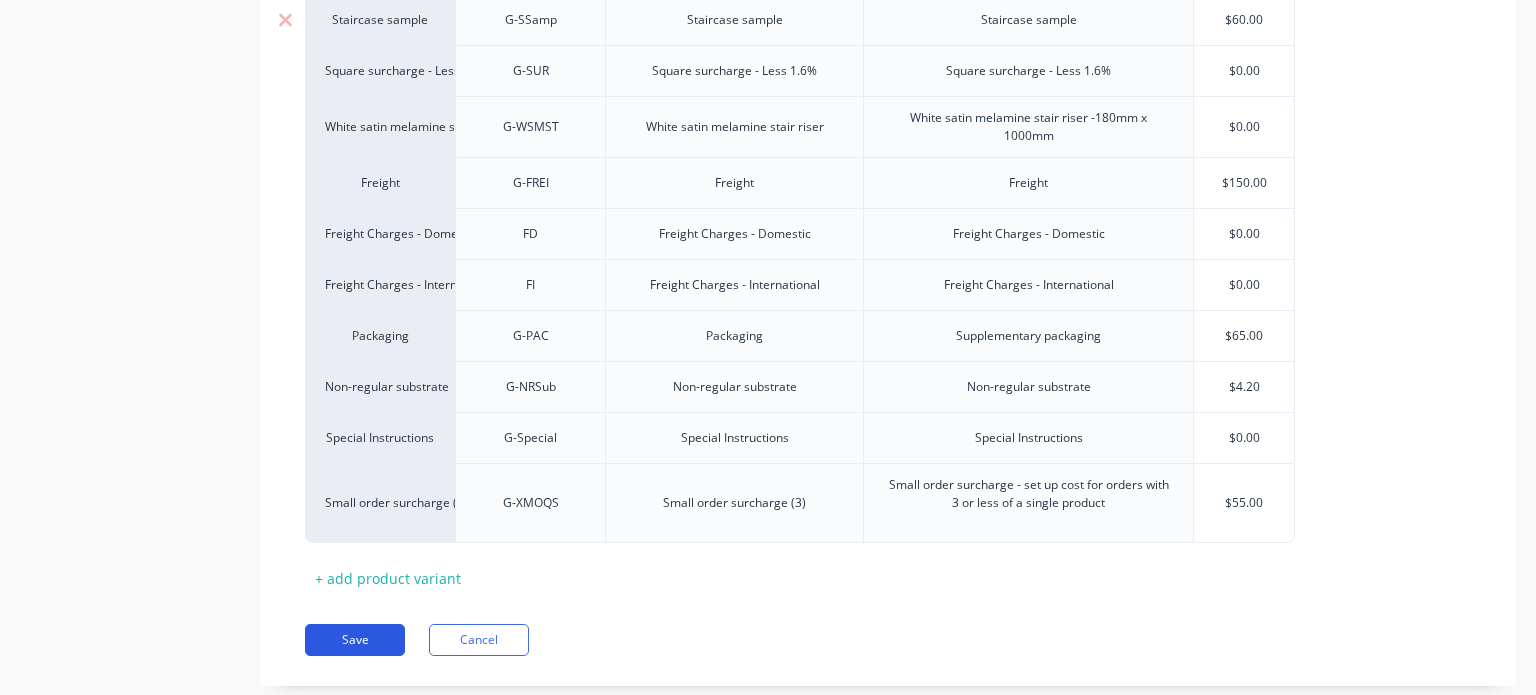 click on "Save" at bounding box center (355, 640) 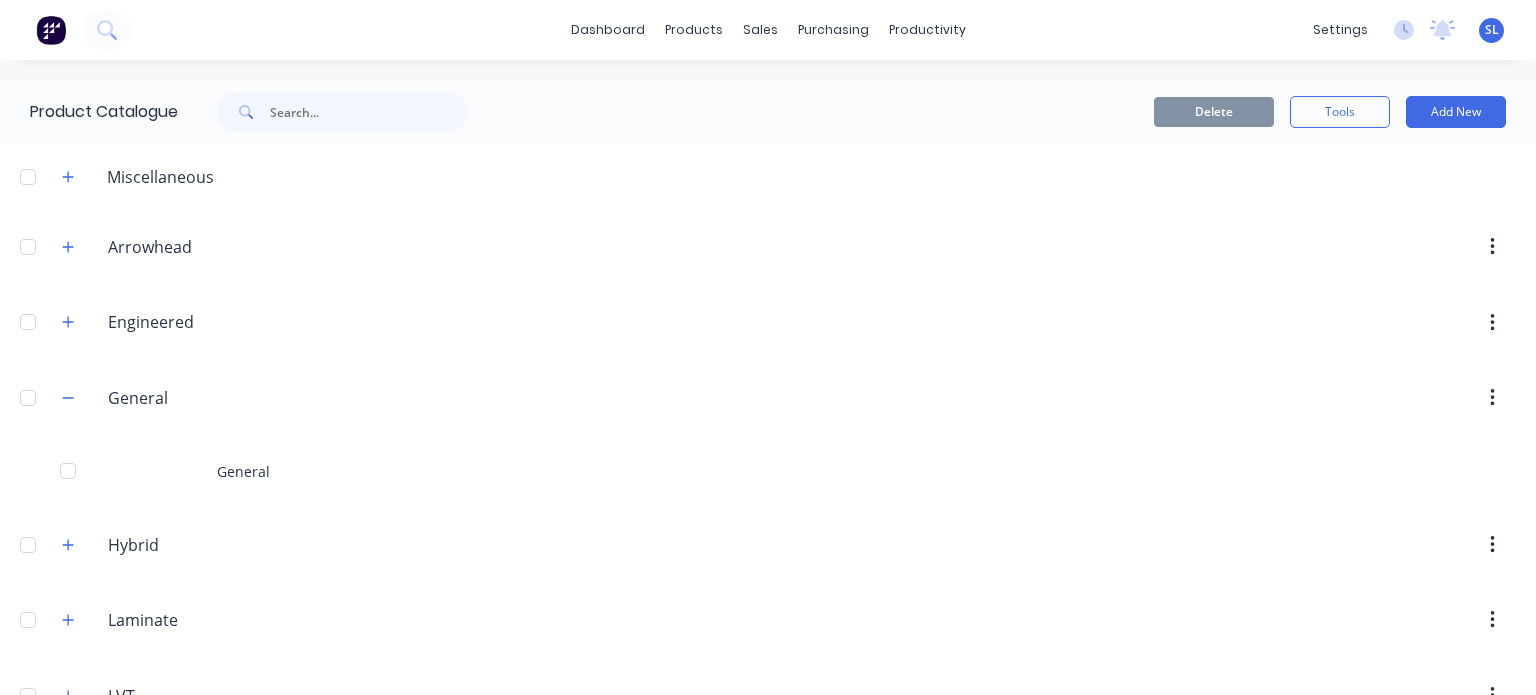 scroll, scrollTop: 56, scrollLeft: 0, axis: vertical 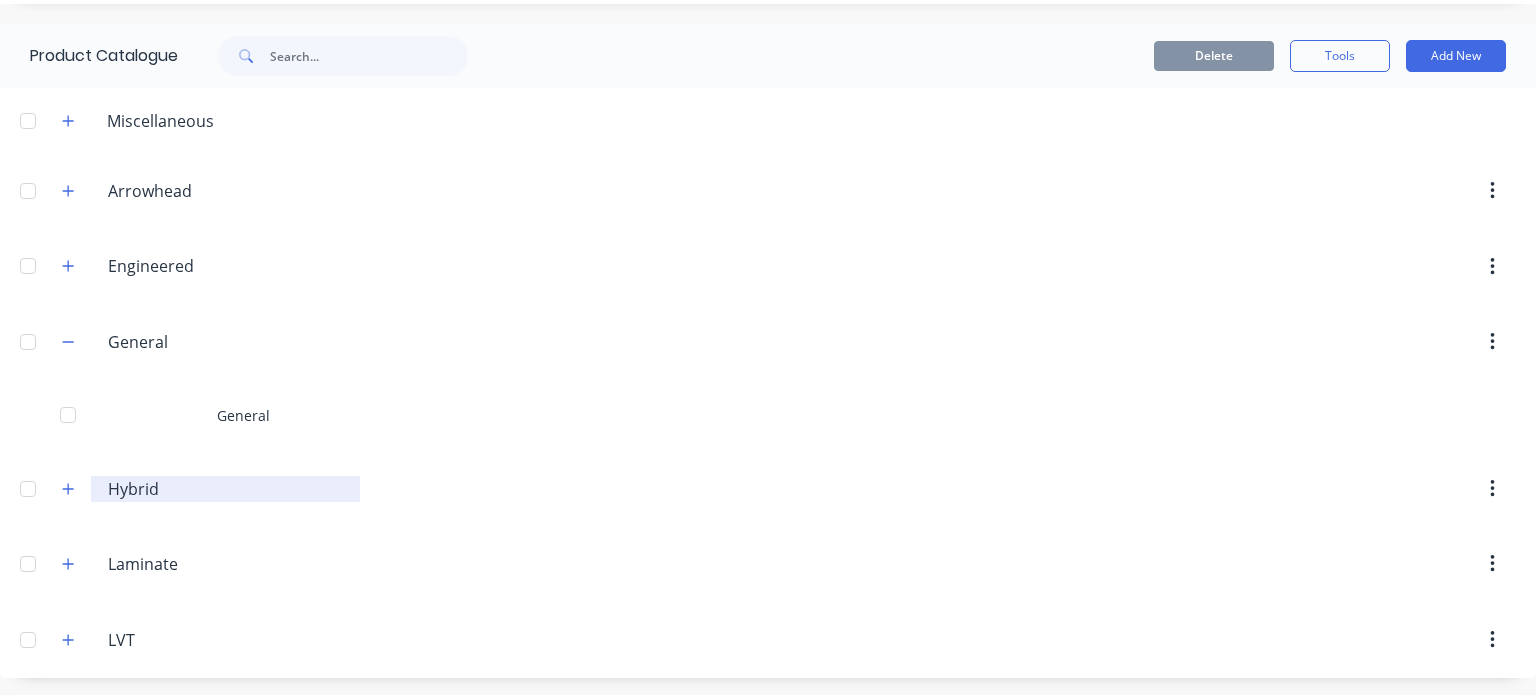 click on "Hybrid" at bounding box center [226, 489] 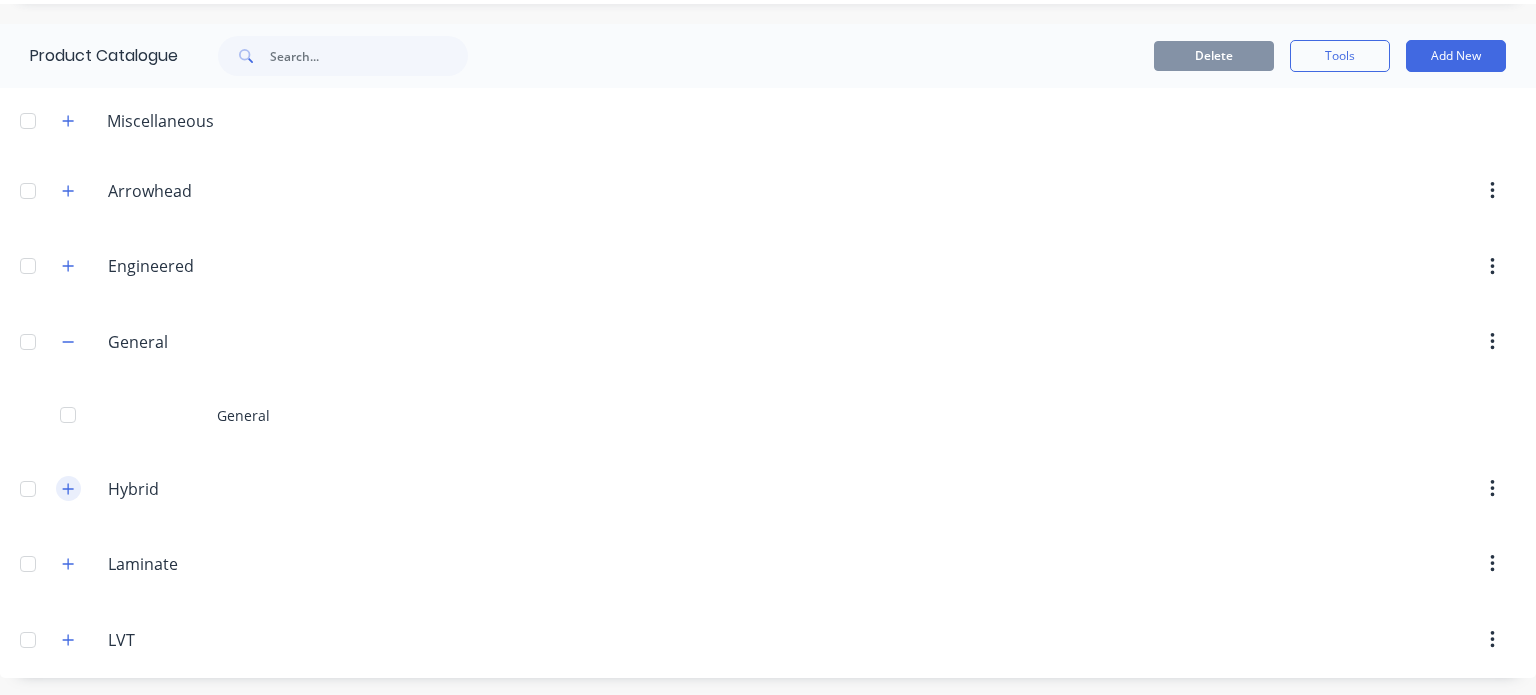 click 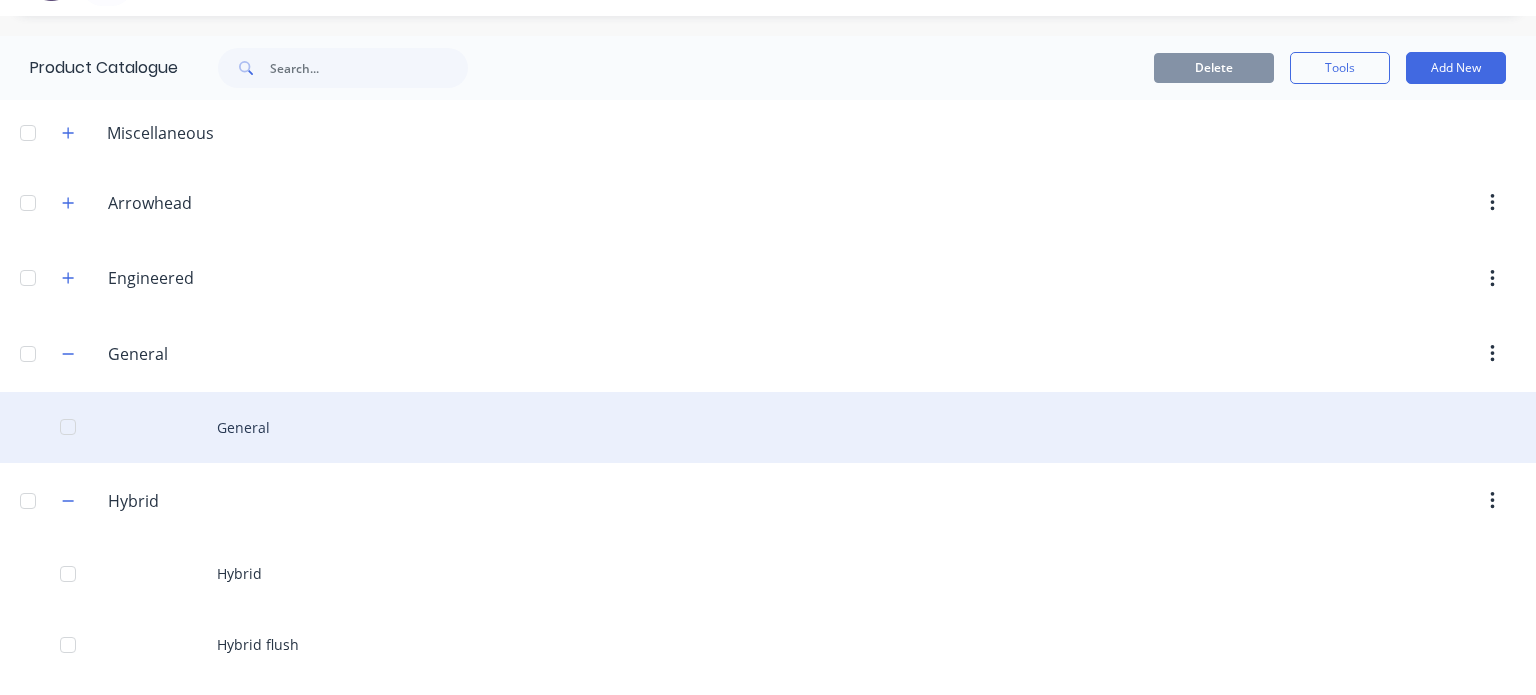 scroll, scrollTop: 0, scrollLeft: 0, axis: both 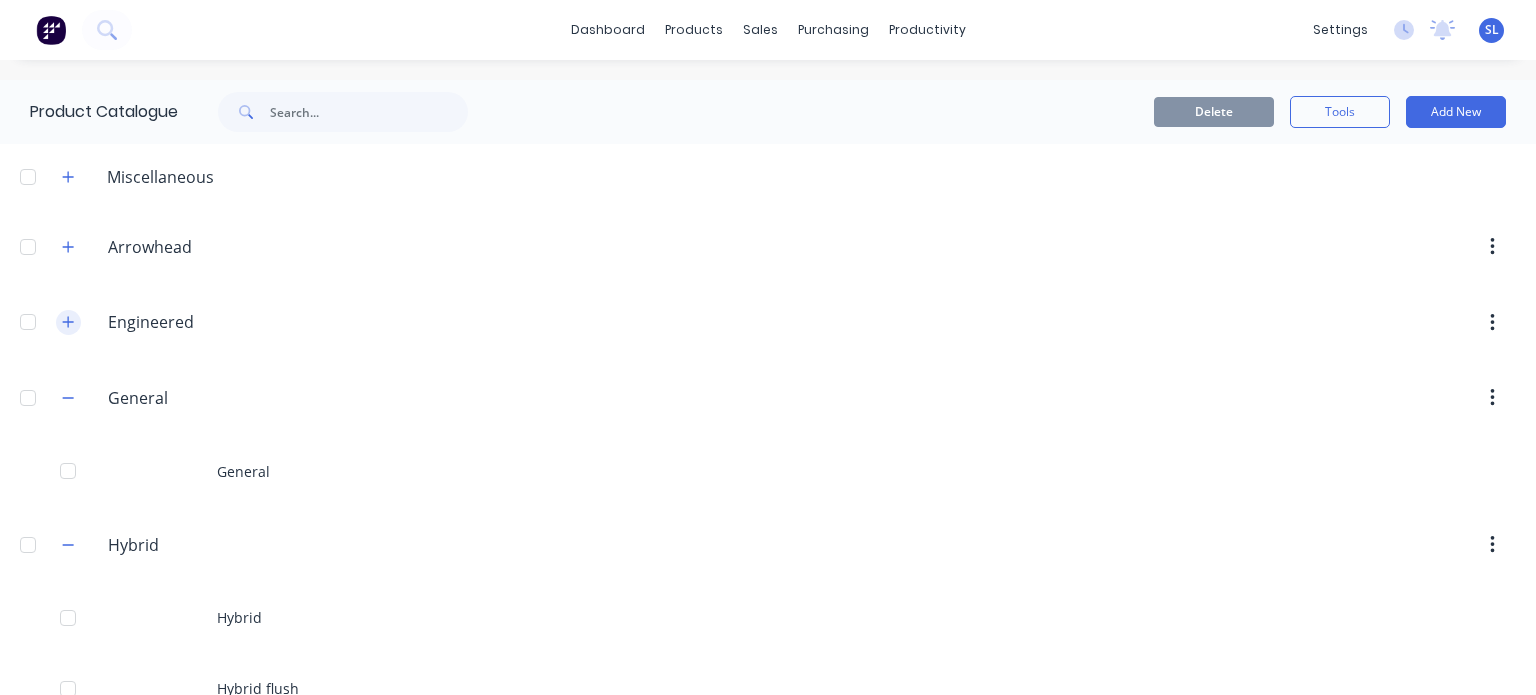 click 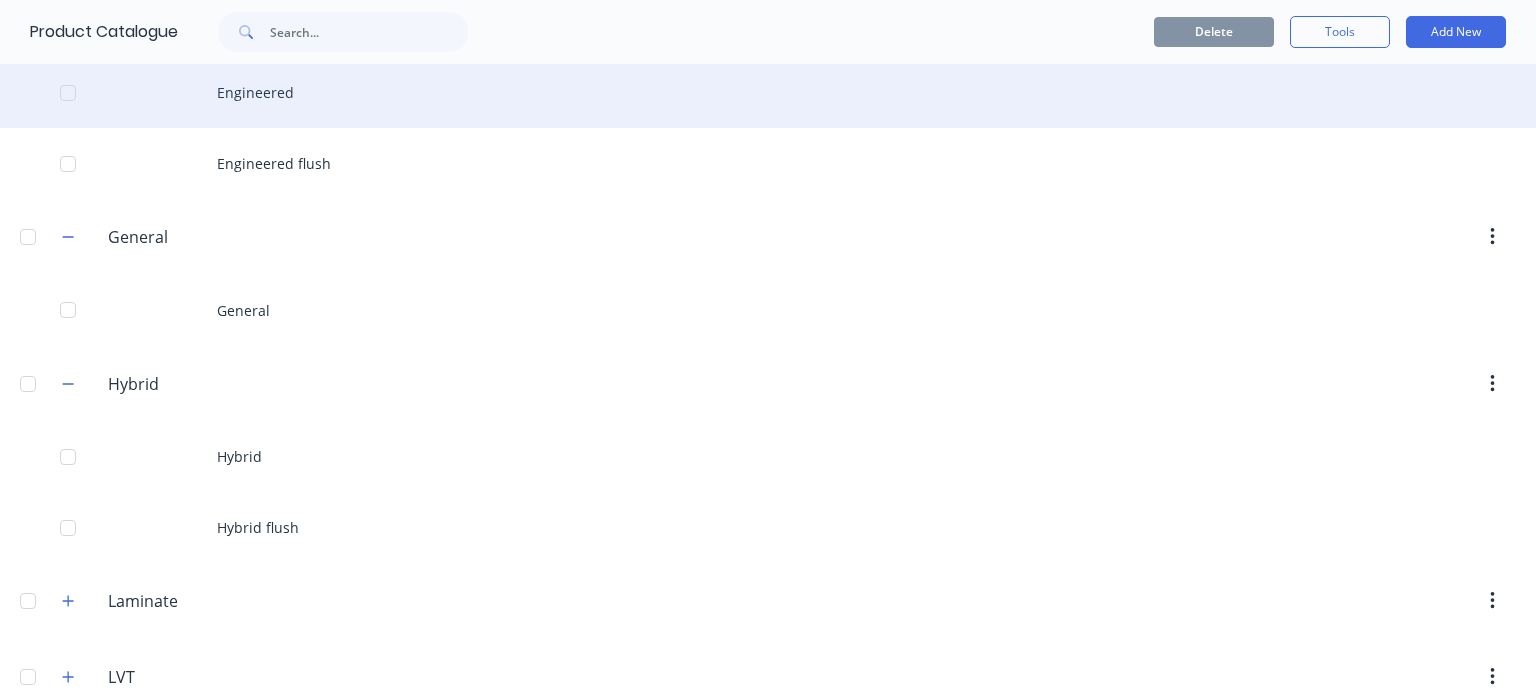 scroll, scrollTop: 340, scrollLeft: 0, axis: vertical 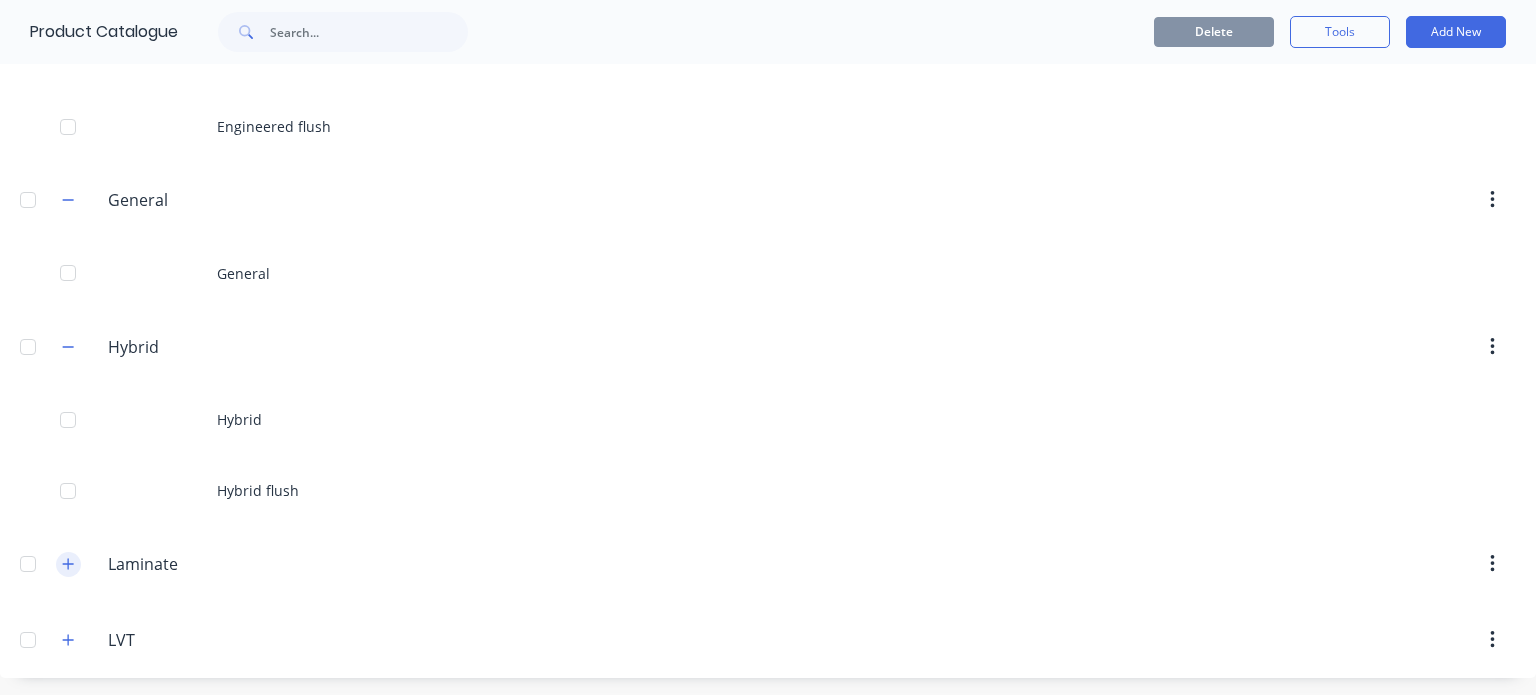 click 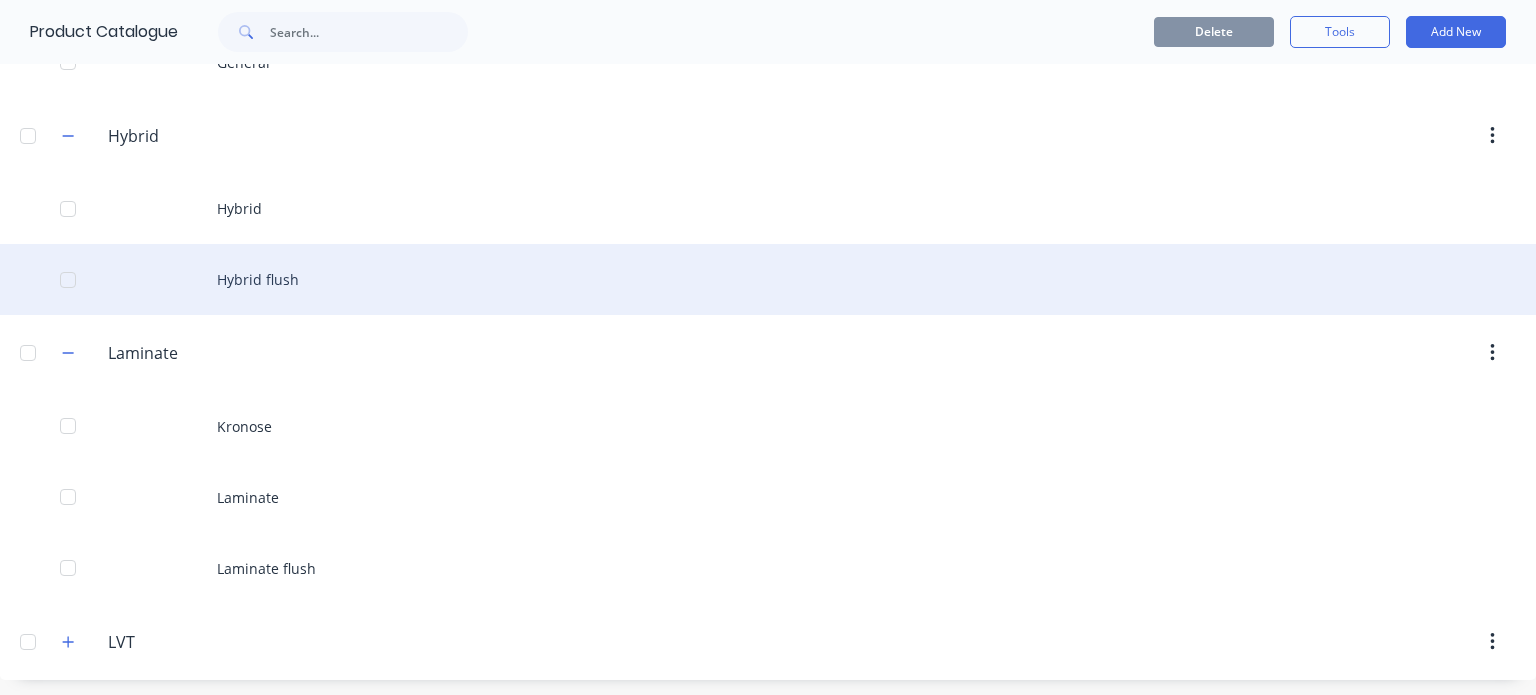 scroll, scrollTop: 552, scrollLeft: 0, axis: vertical 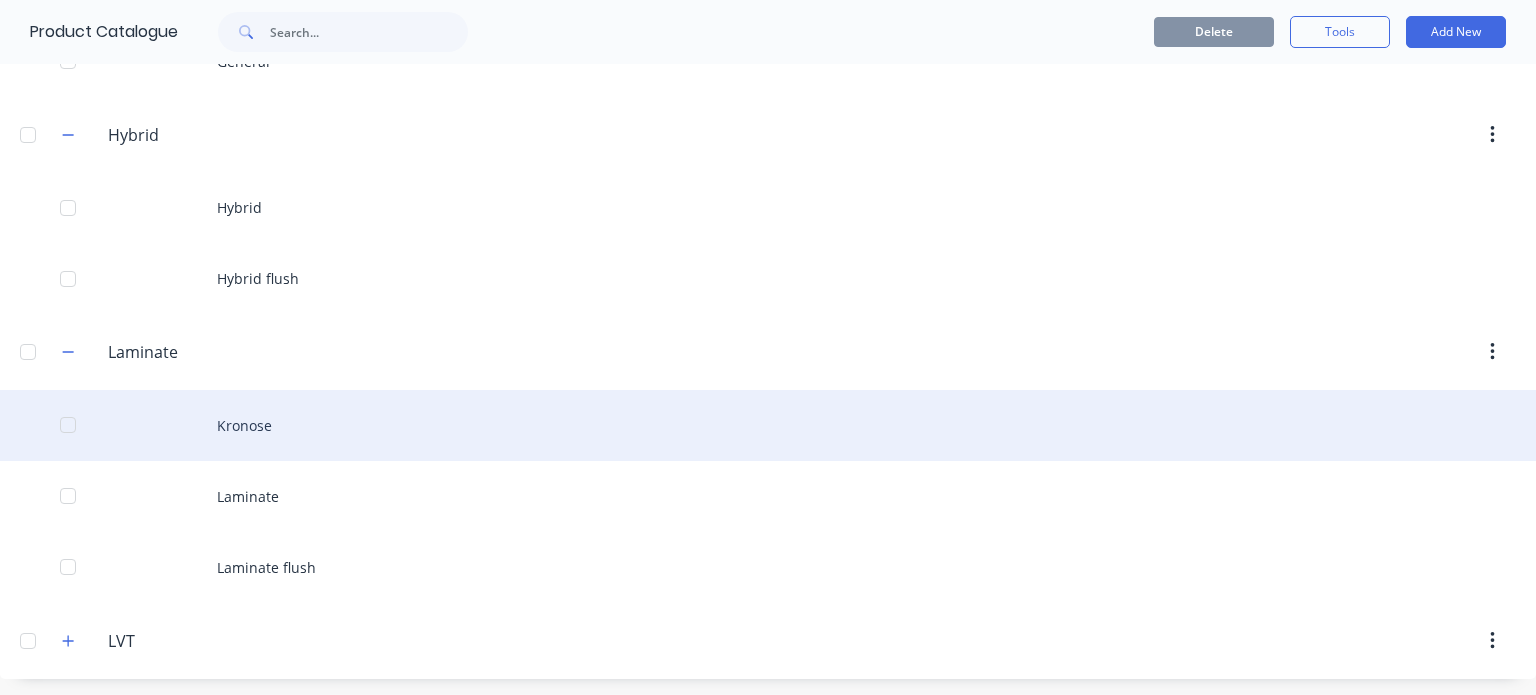 drag, startPoint x: 370, startPoint y: 423, endPoint x: 316, endPoint y: 418, distance: 54.230988 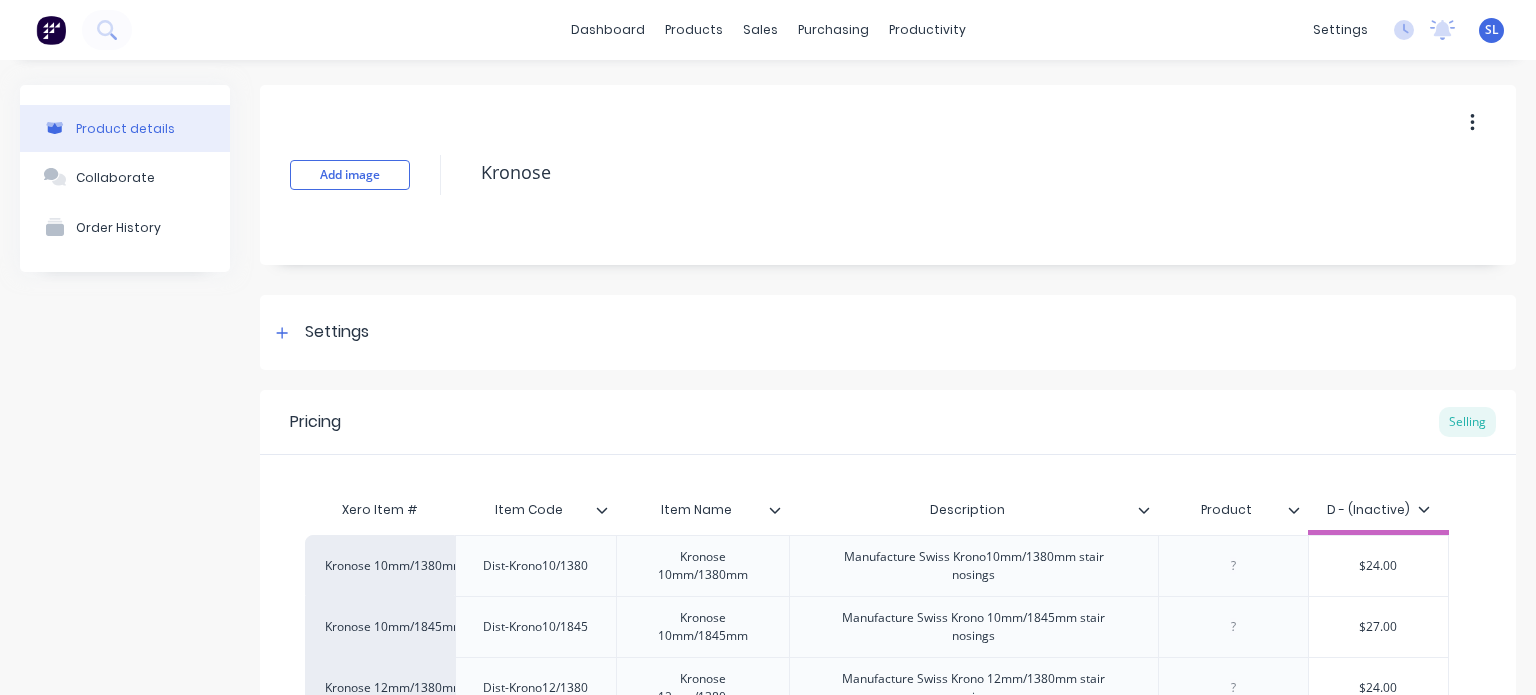 click at bounding box center (1472, 123) 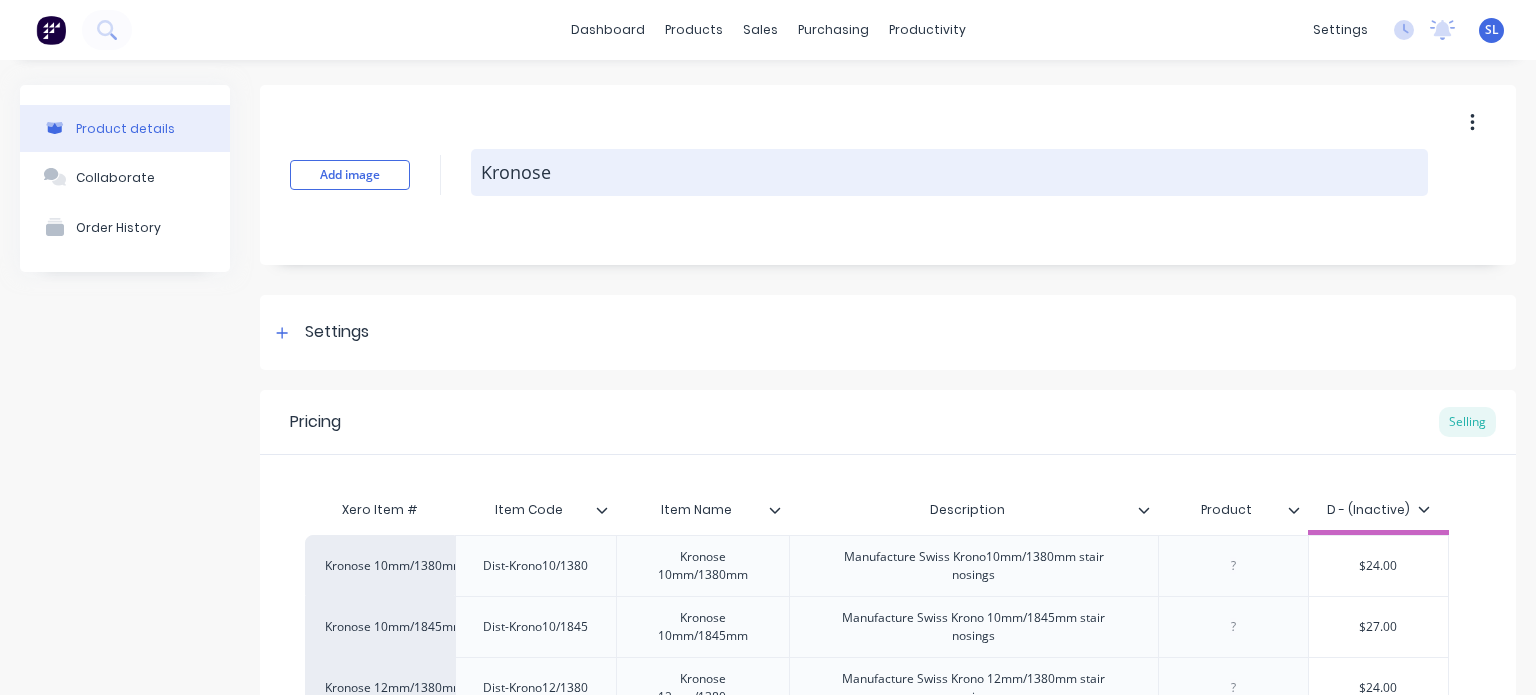click on "Kronose" at bounding box center (949, 172) 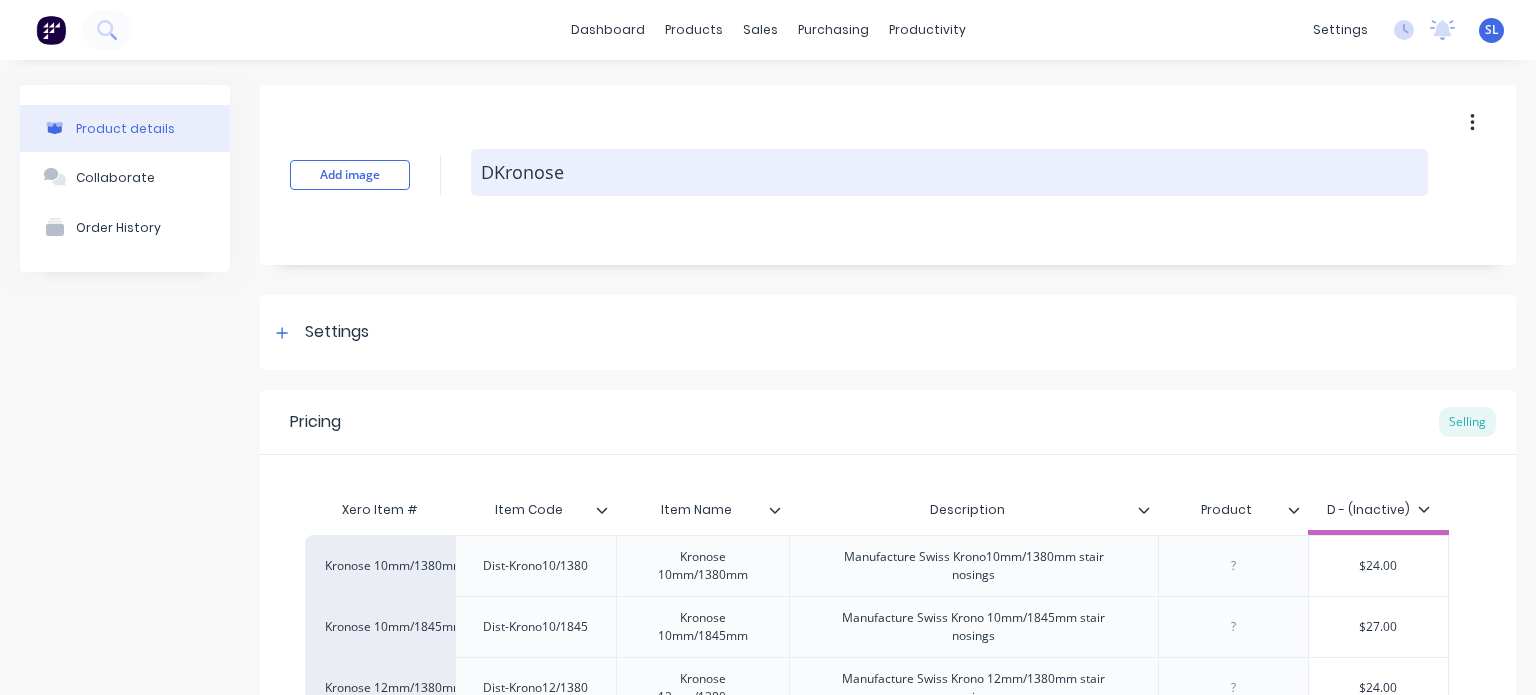 type on "x" 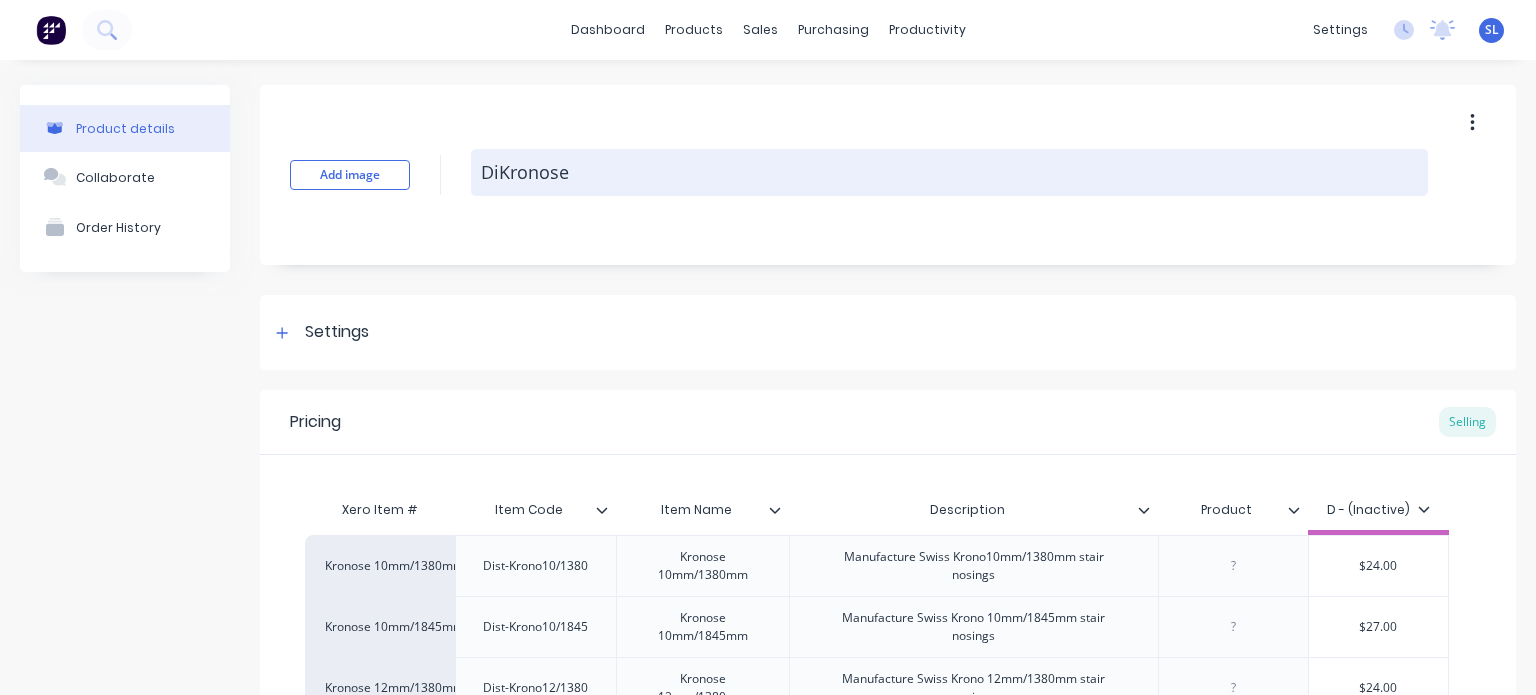 type on "DisKronose" 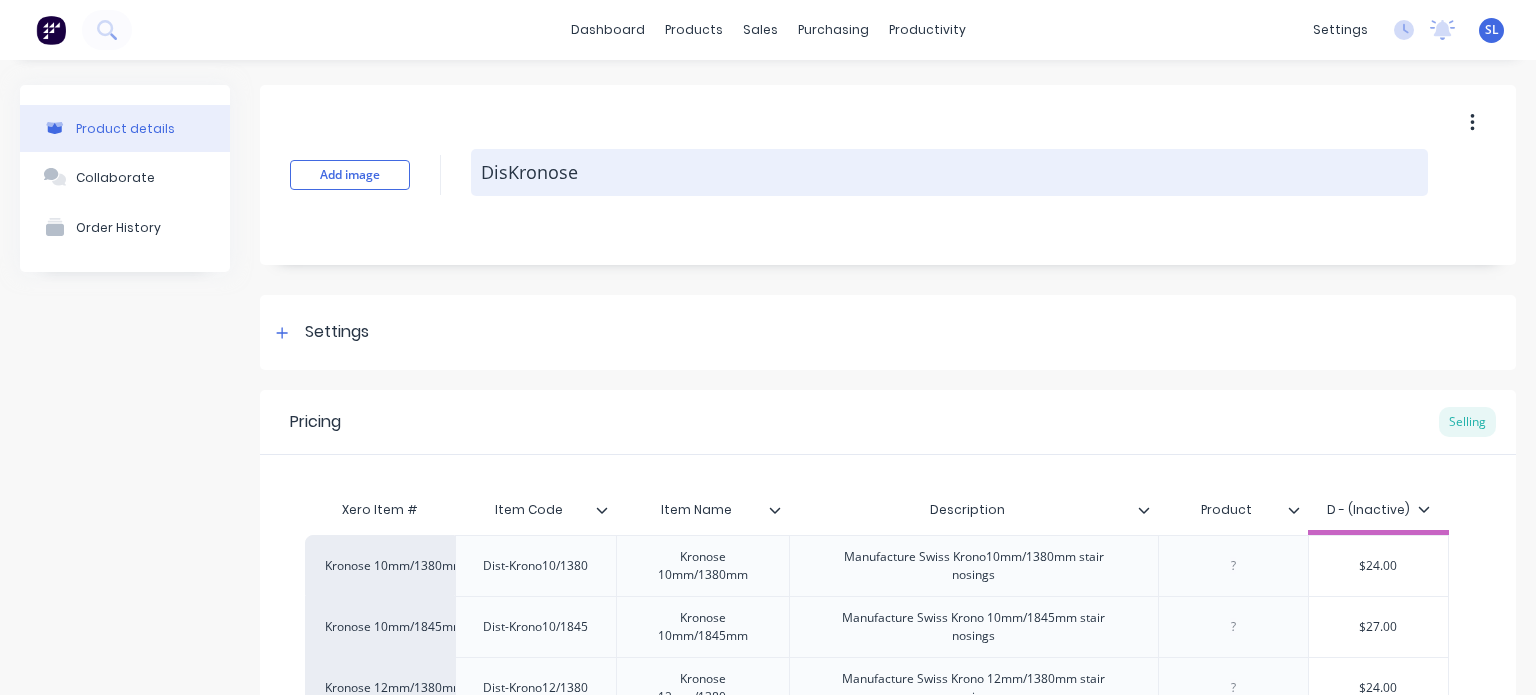 type on "x" 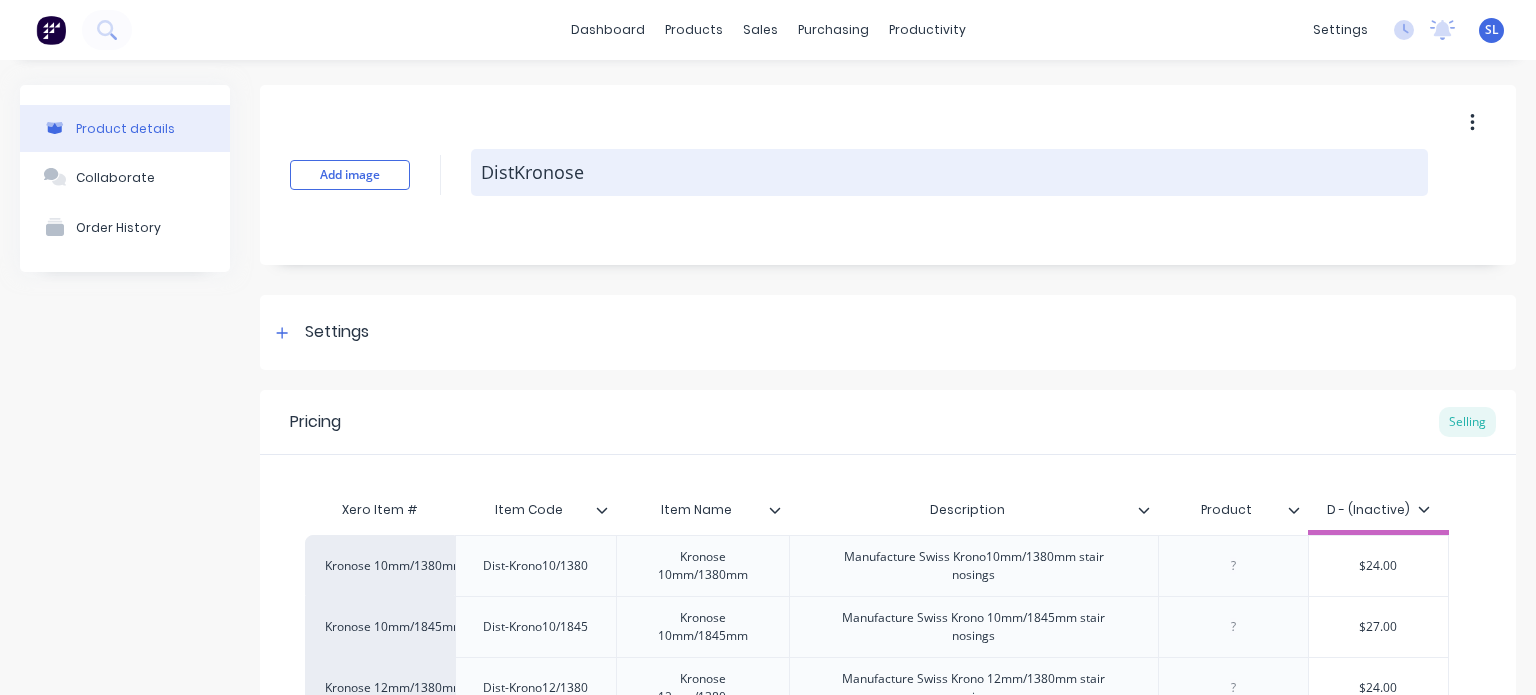 type on "Dist-Kronose" 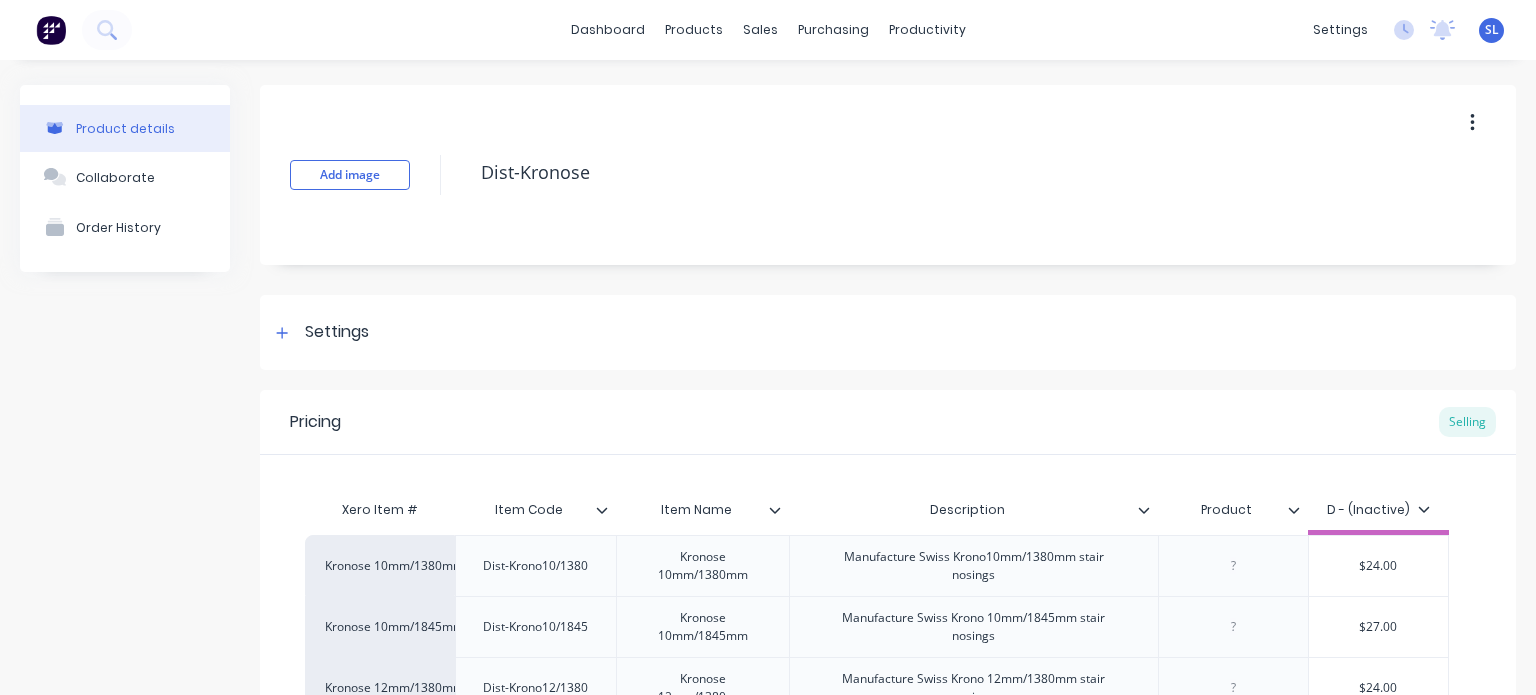 type on "x" 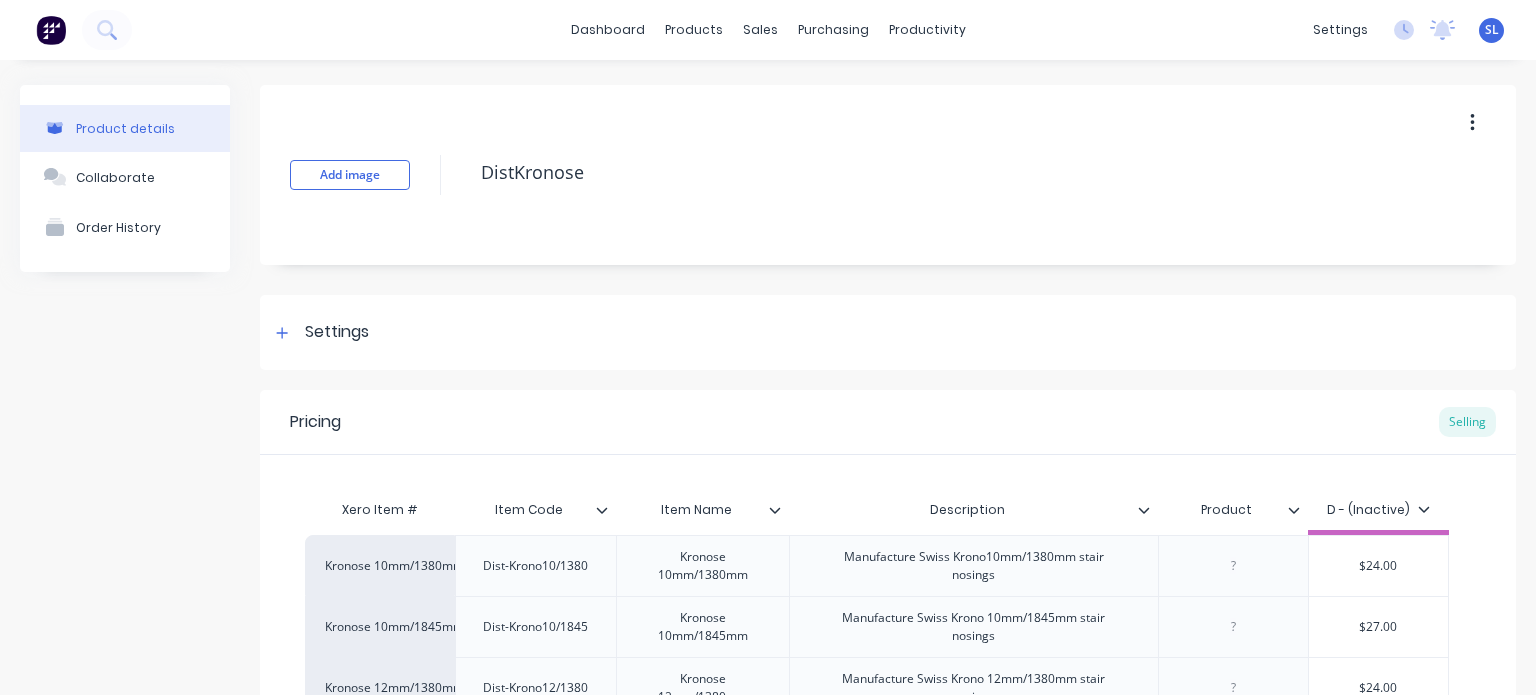 type on "x" 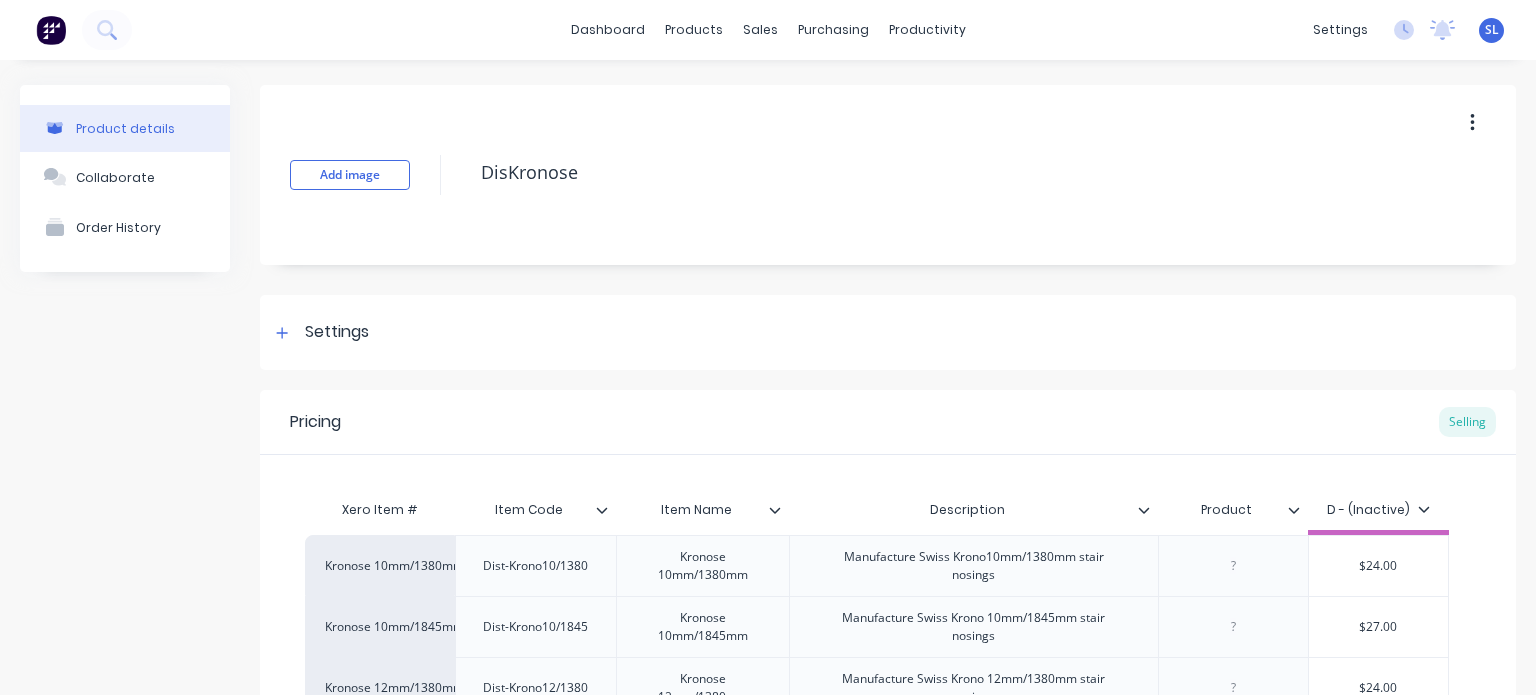 type on "x" 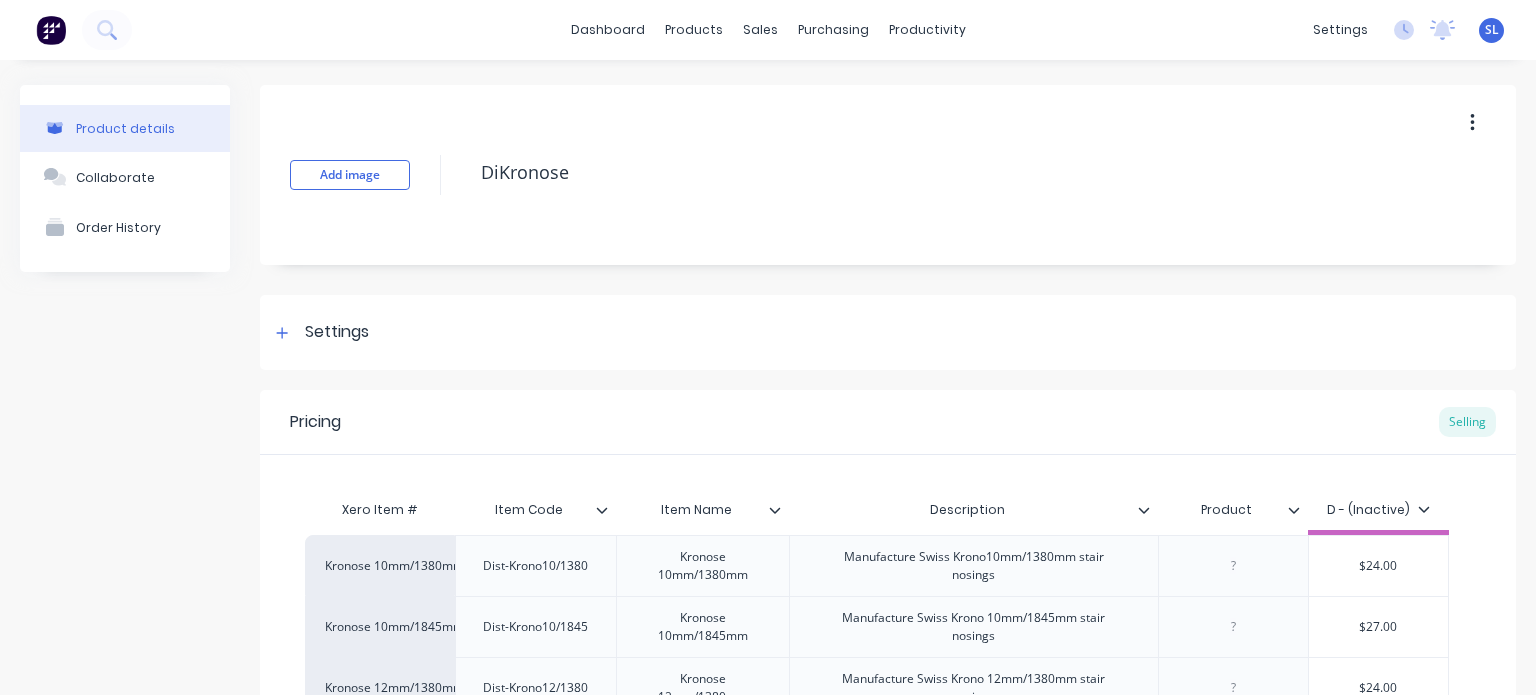 type on "x" 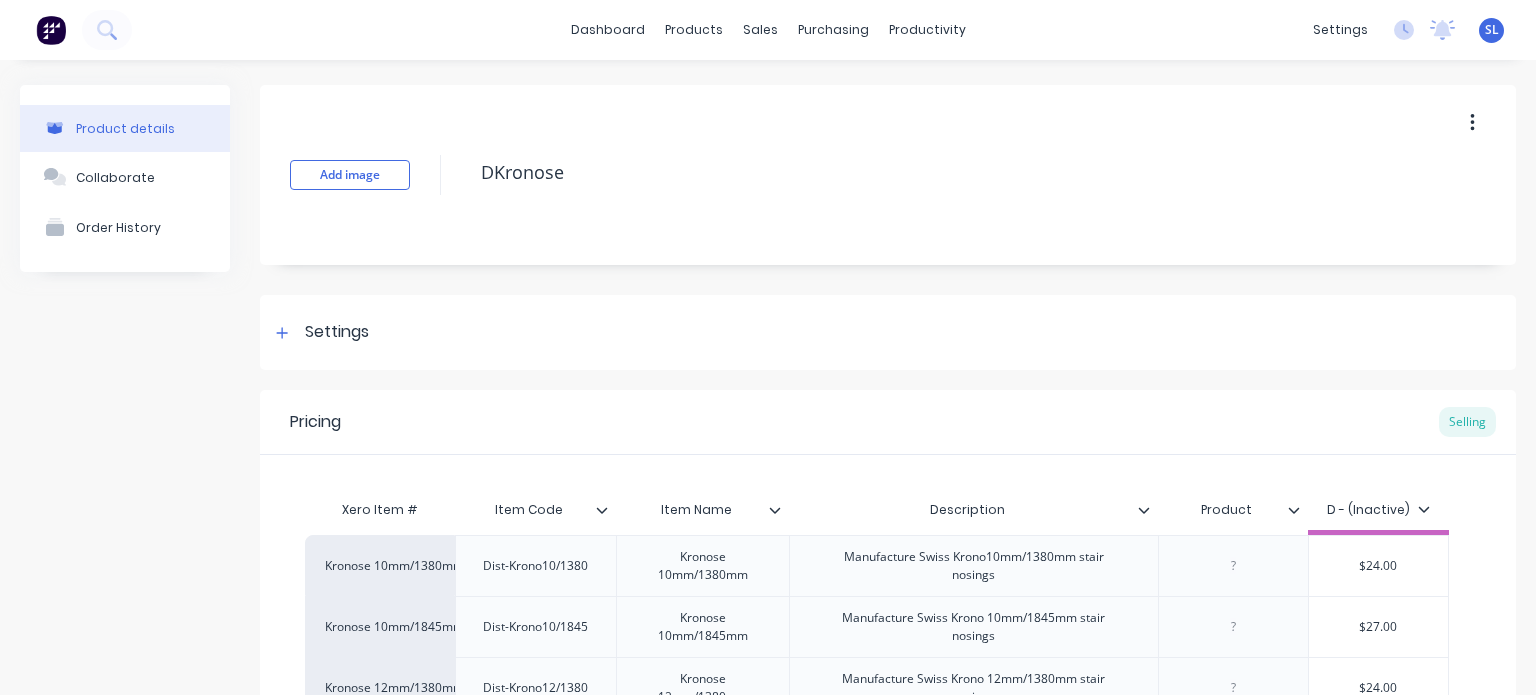 type on "x" 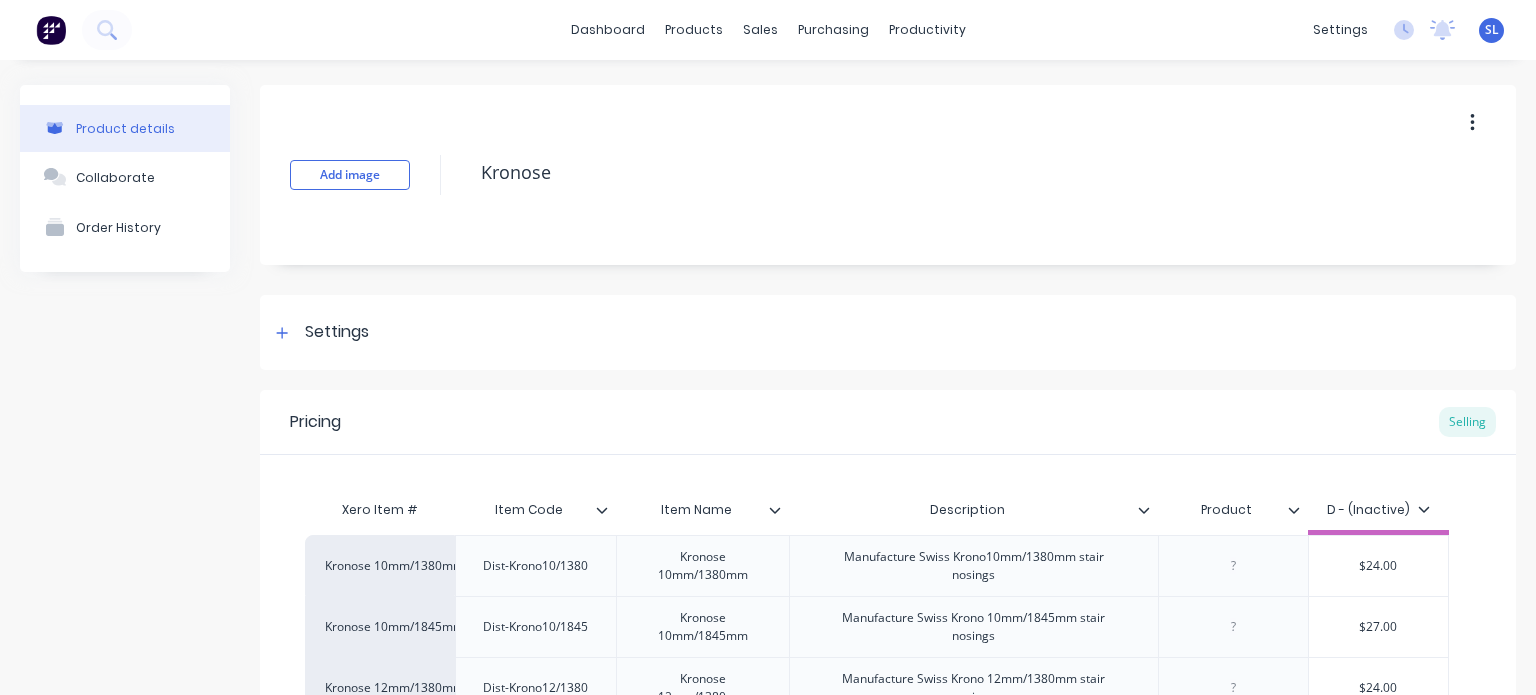 type on "x" 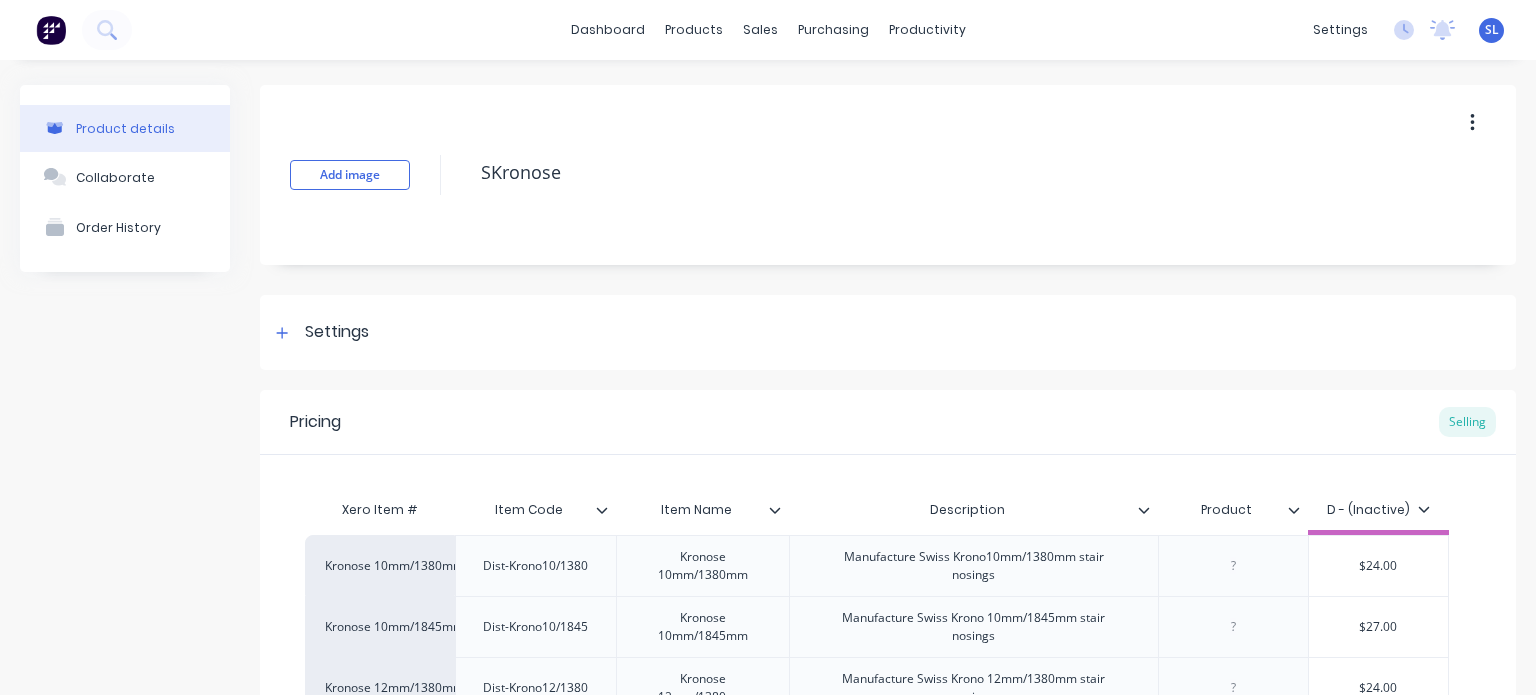 type on "x" 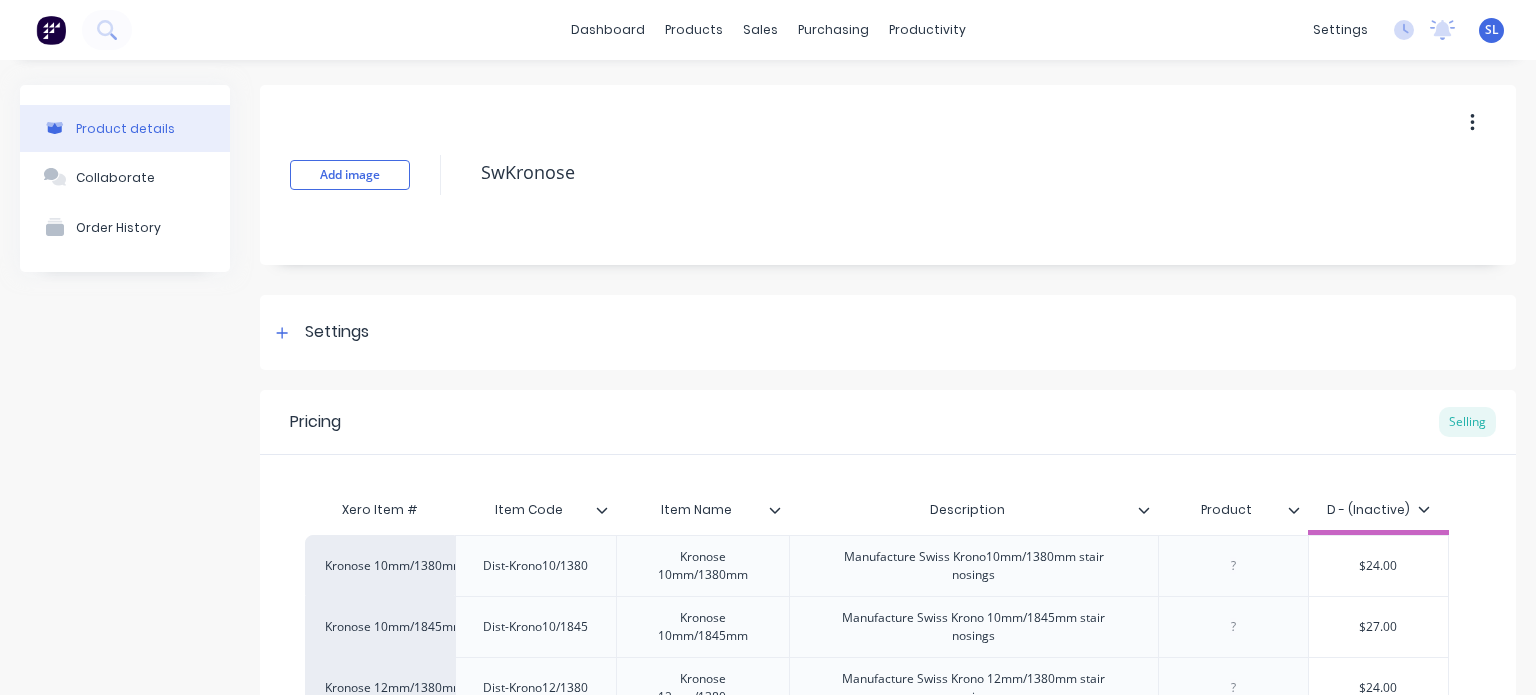 type on "x" 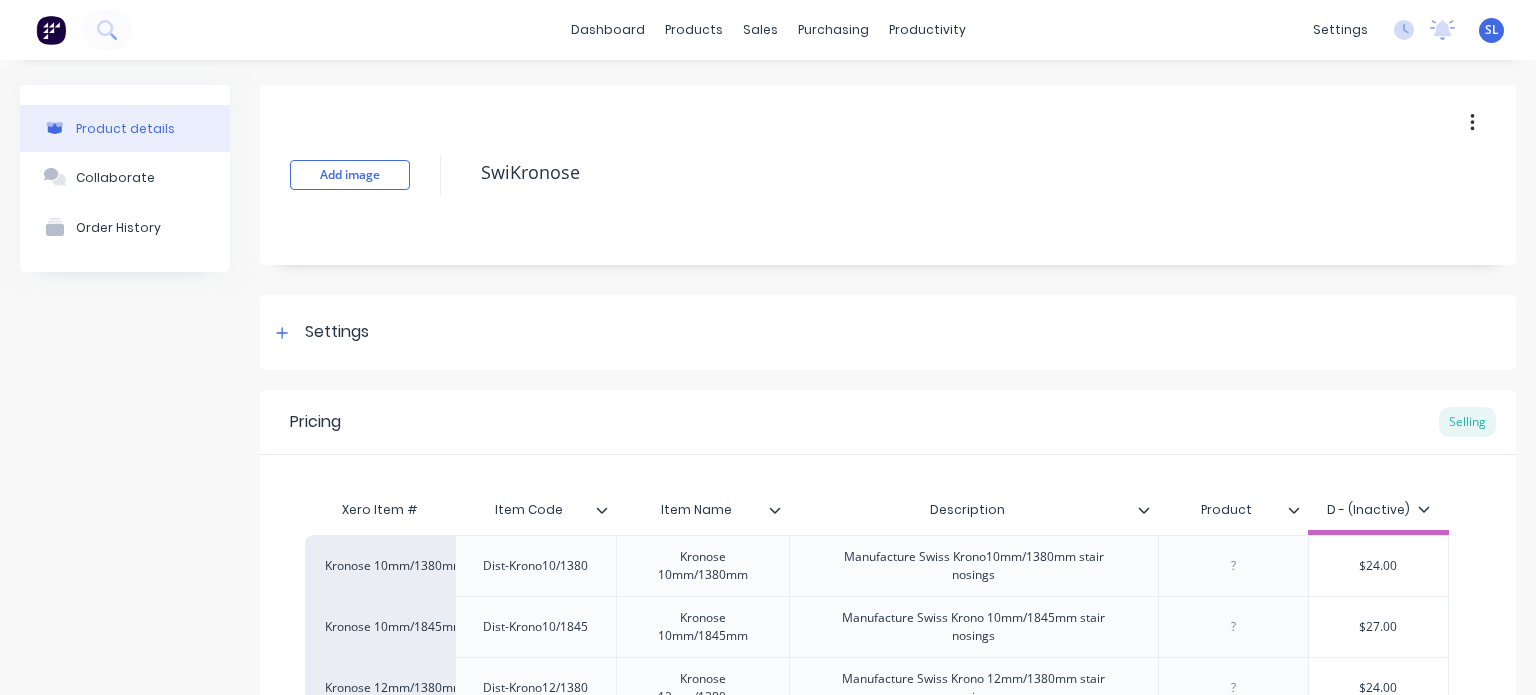type on "x" 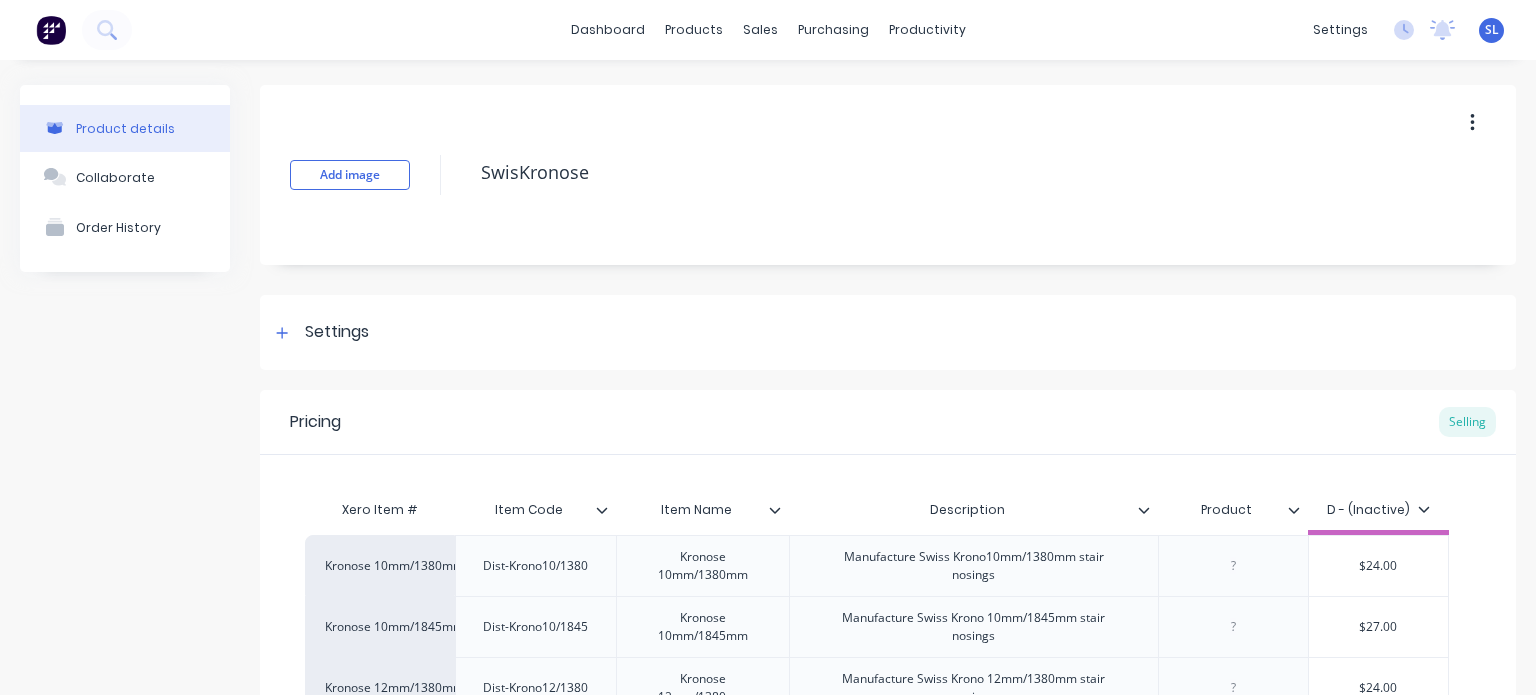 type on "x" 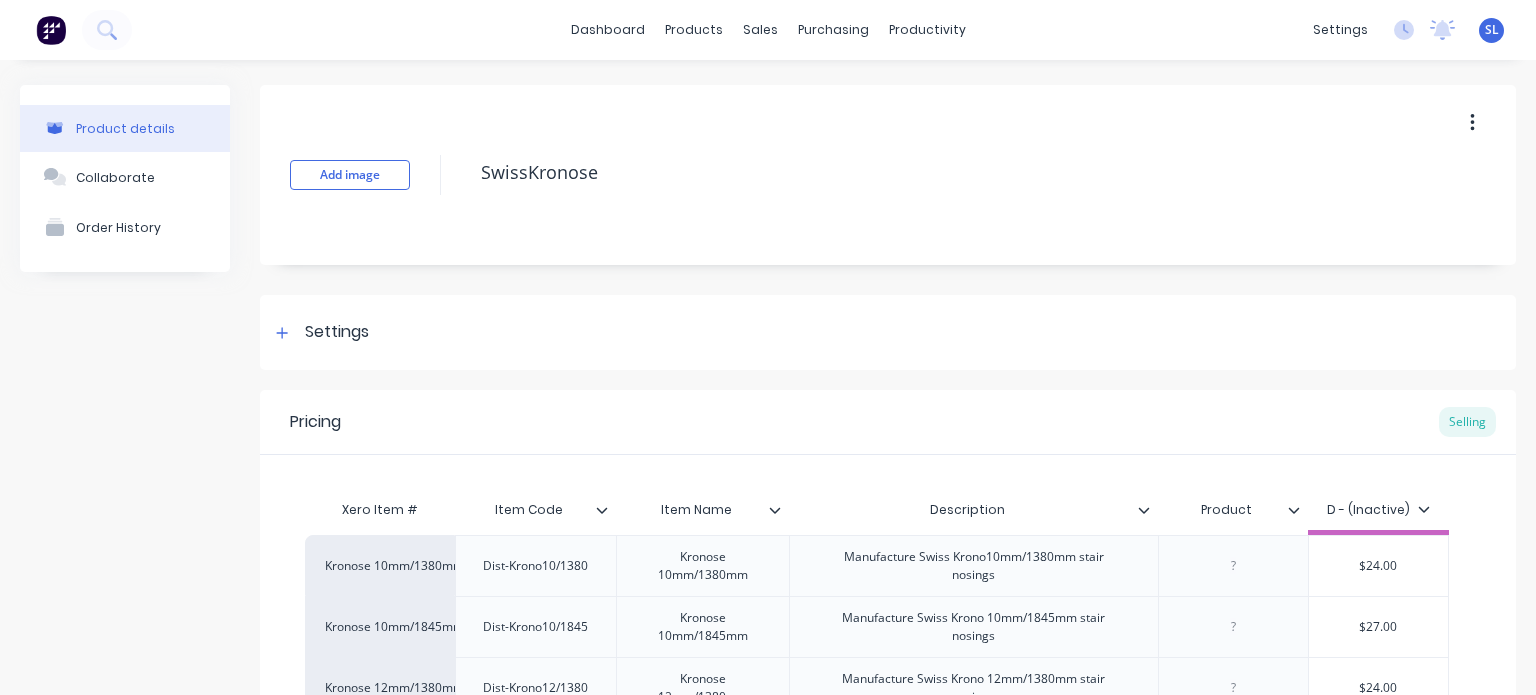 type on "x" 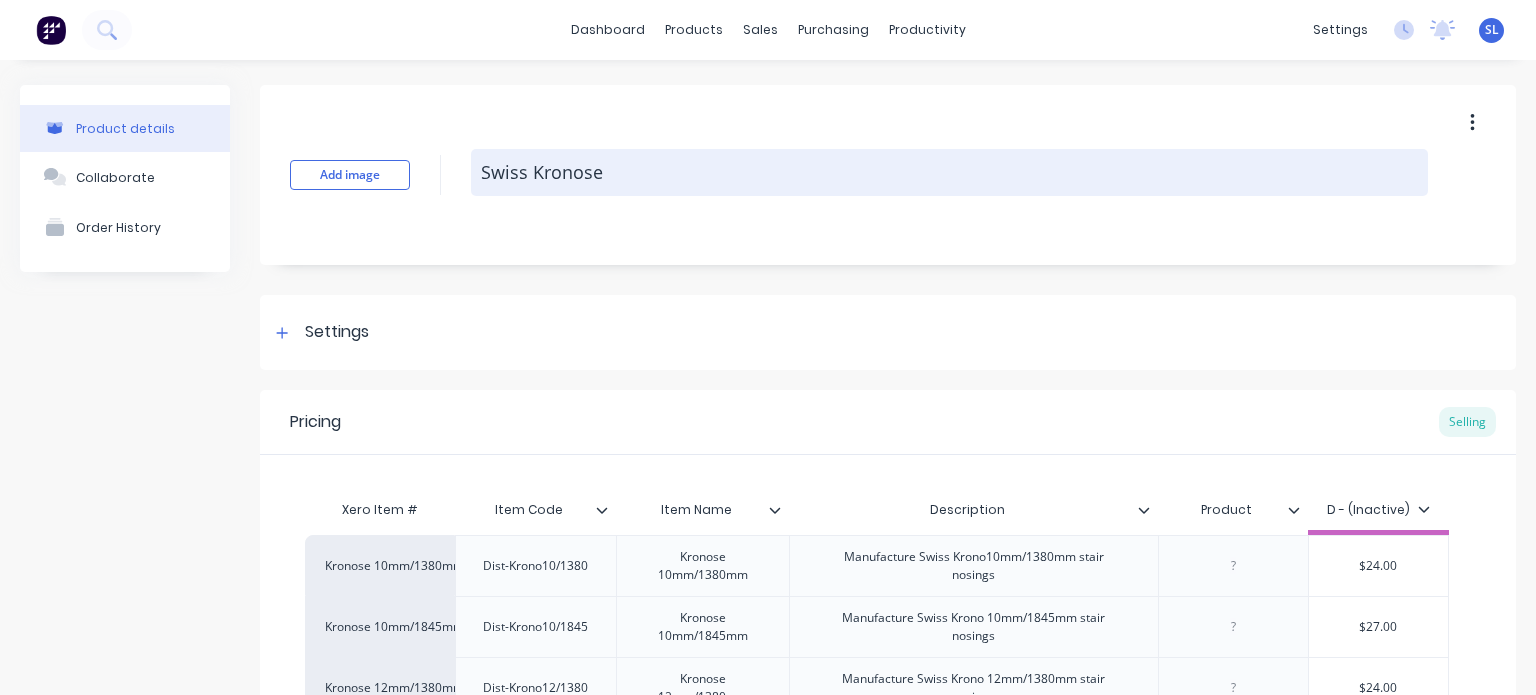 click on "Swiss Kronose" at bounding box center [949, 172] 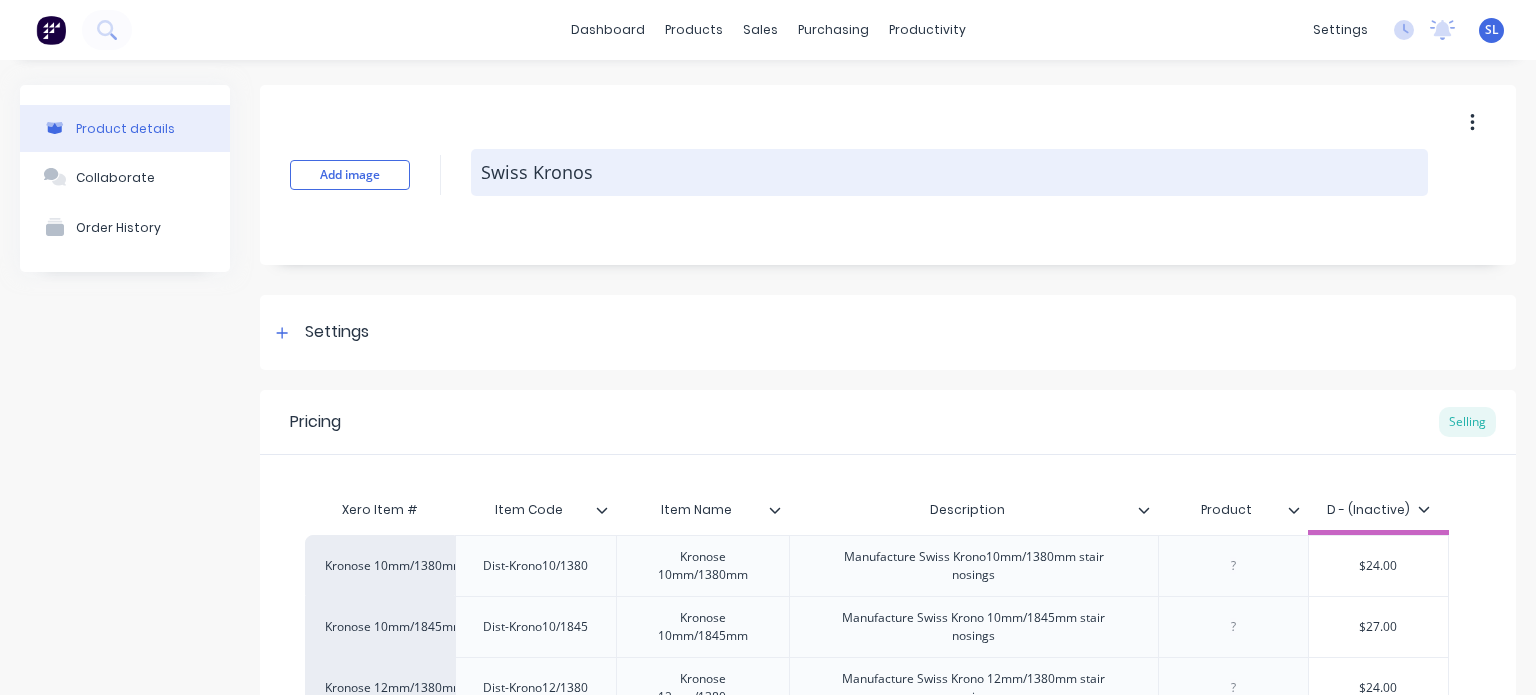 type on "x" 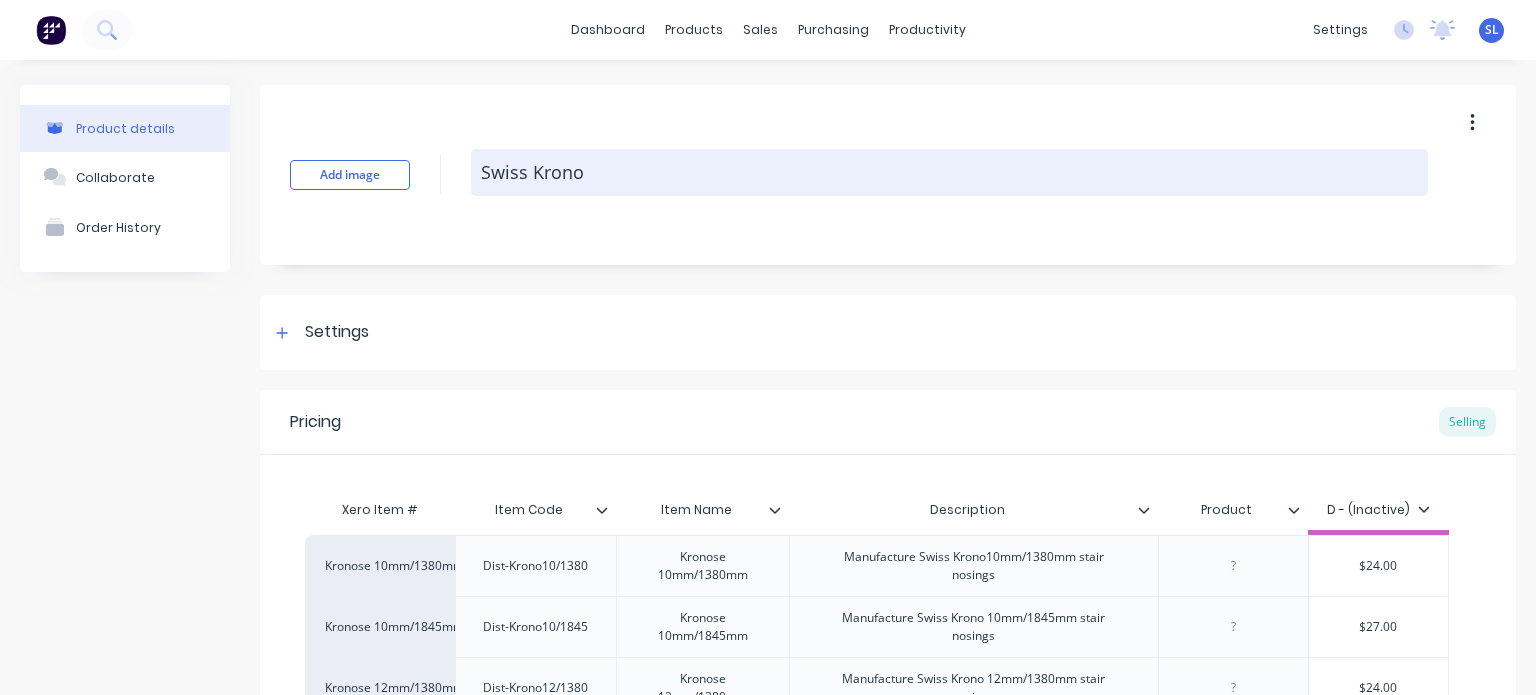 type on "x" 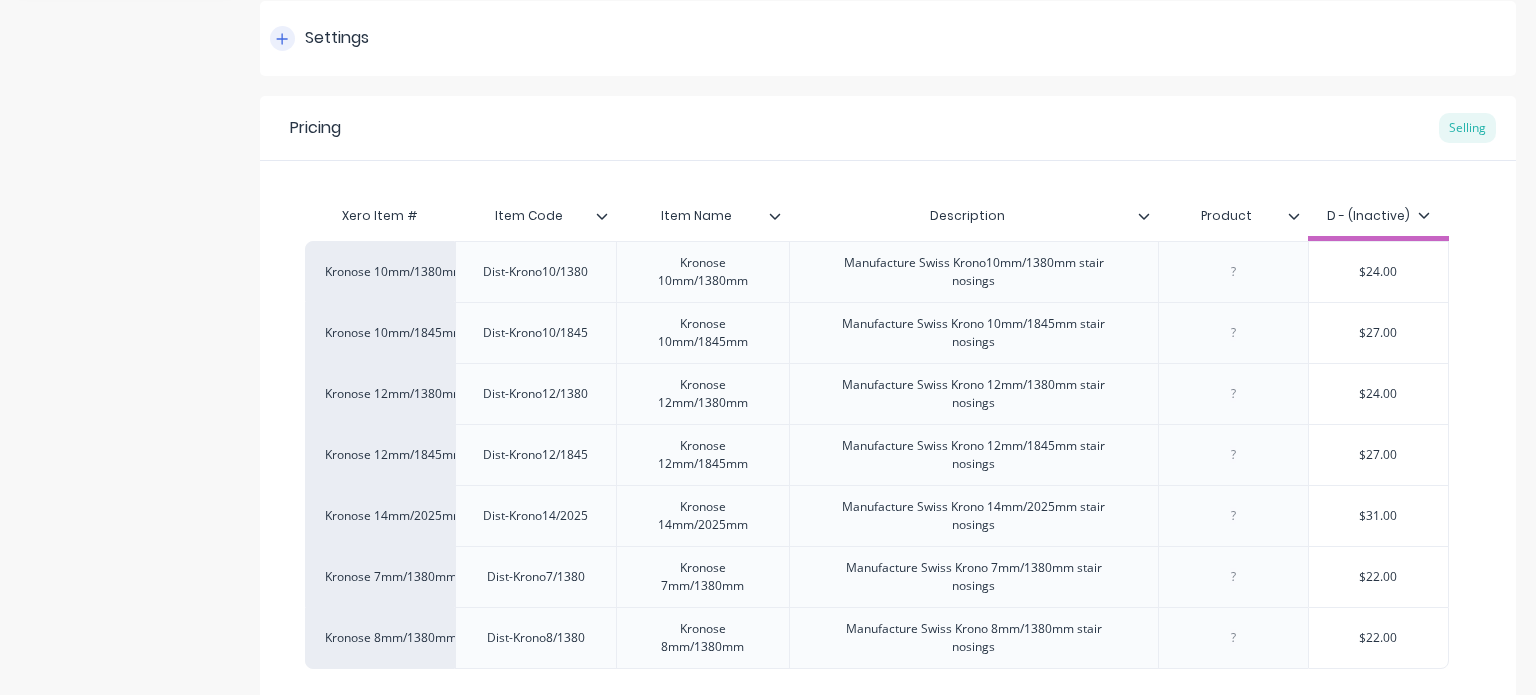 scroll, scrollTop: 464, scrollLeft: 0, axis: vertical 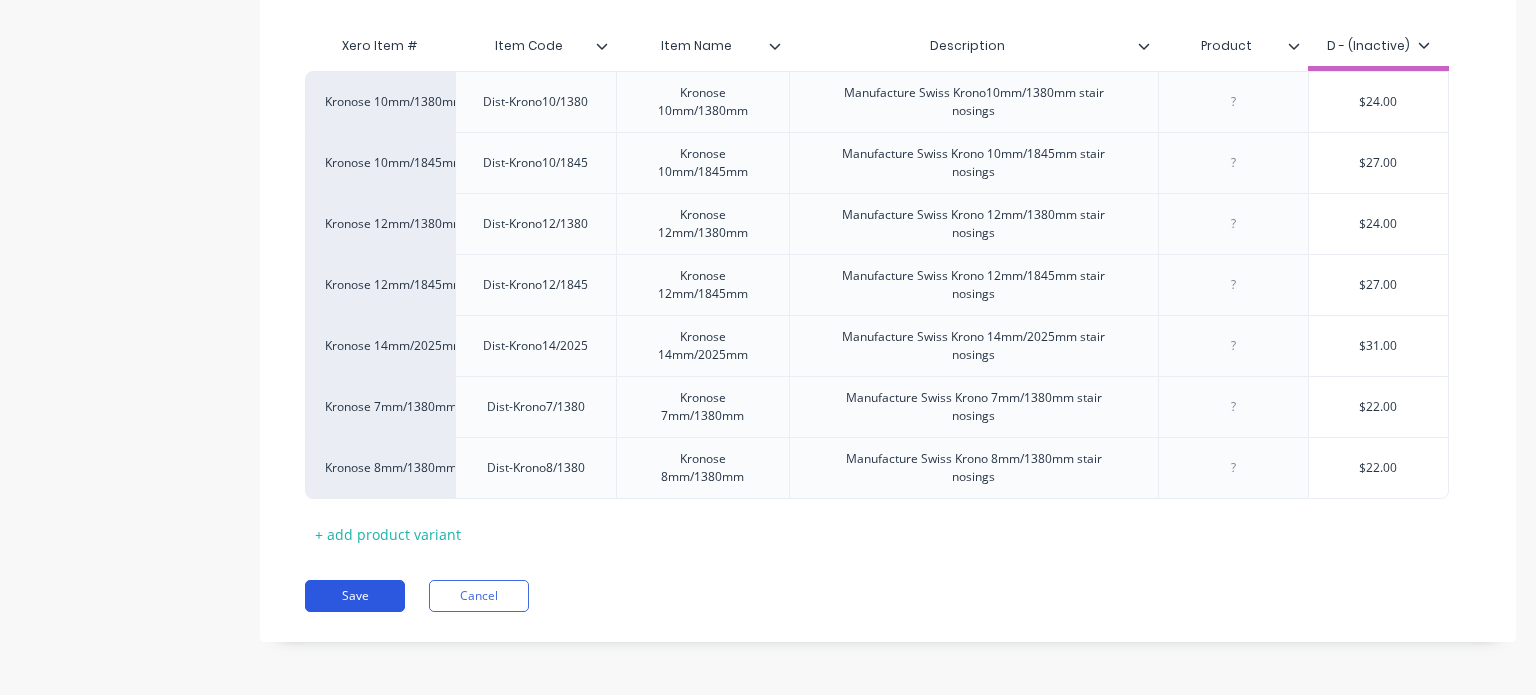 type on "Swiss Krono" 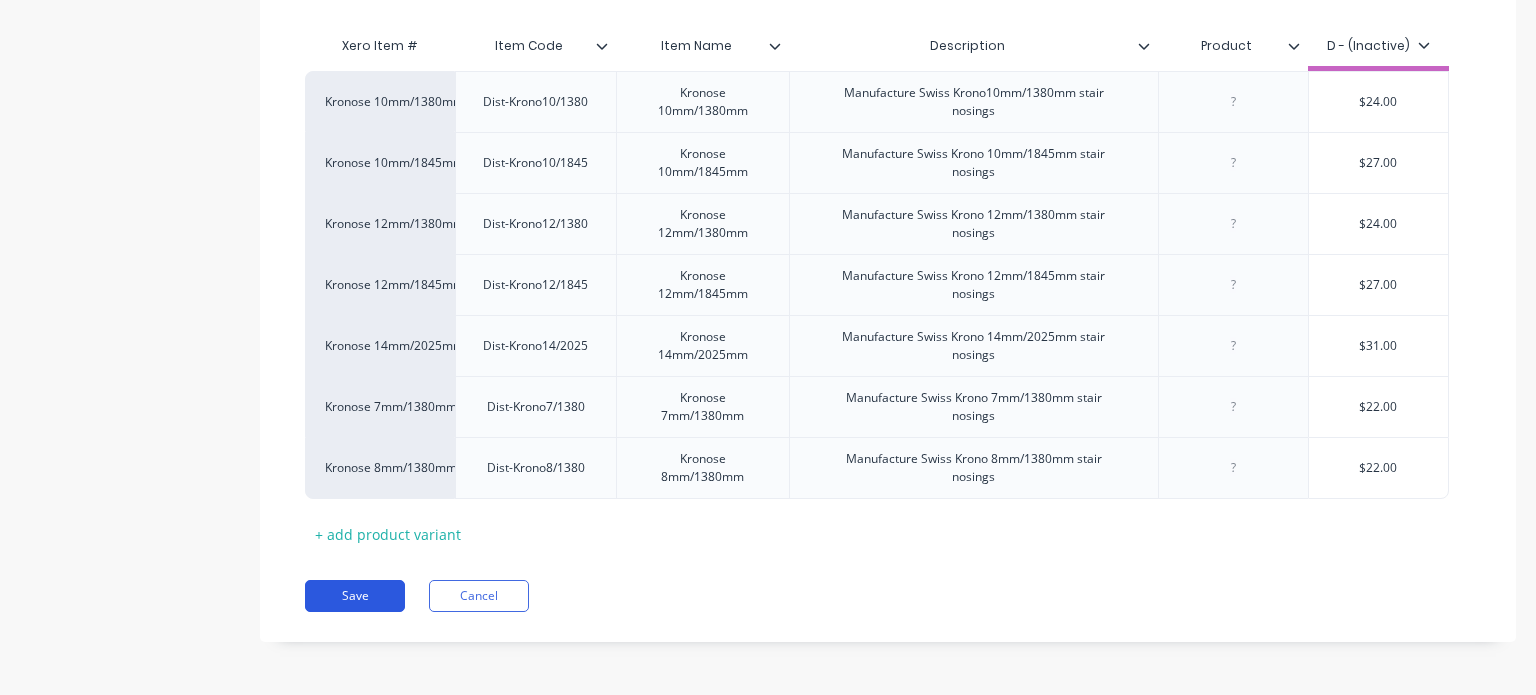 type on "x" 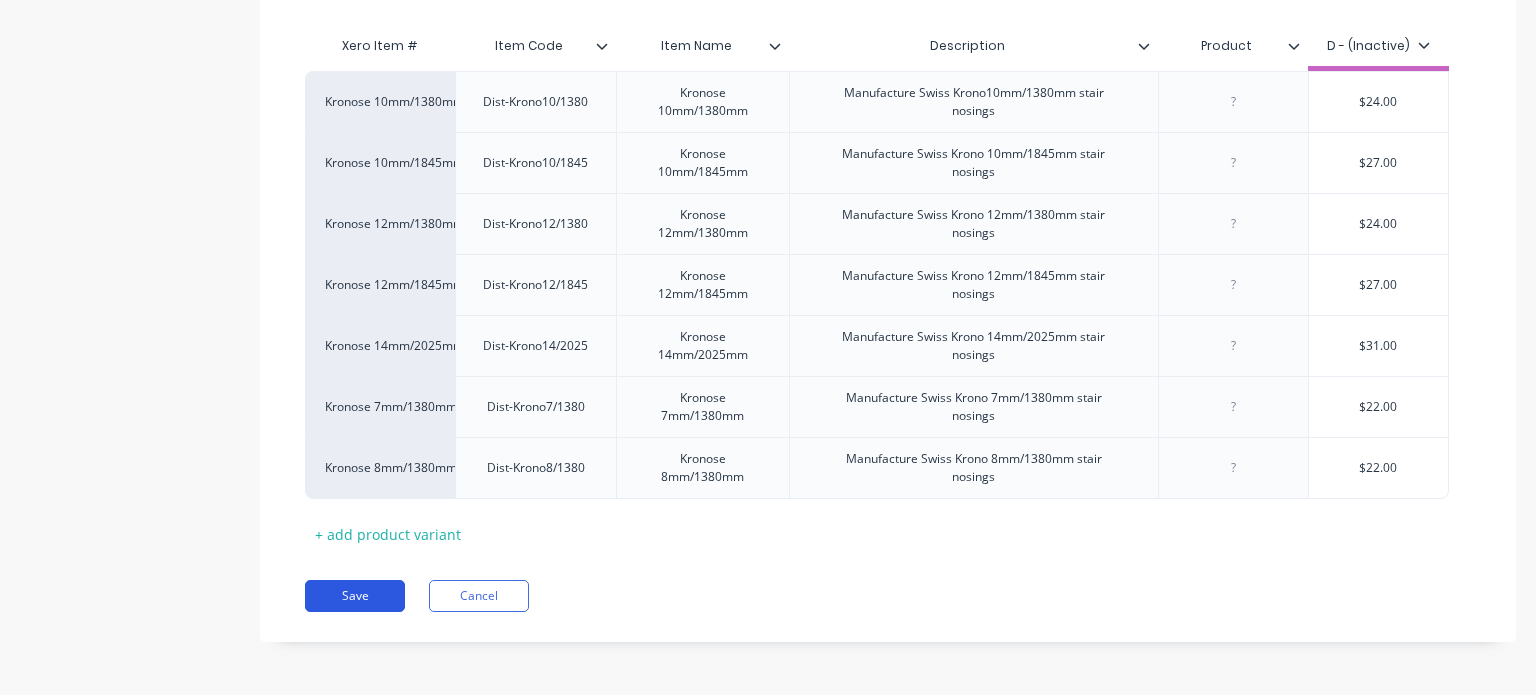 click on "Save" at bounding box center [355, 596] 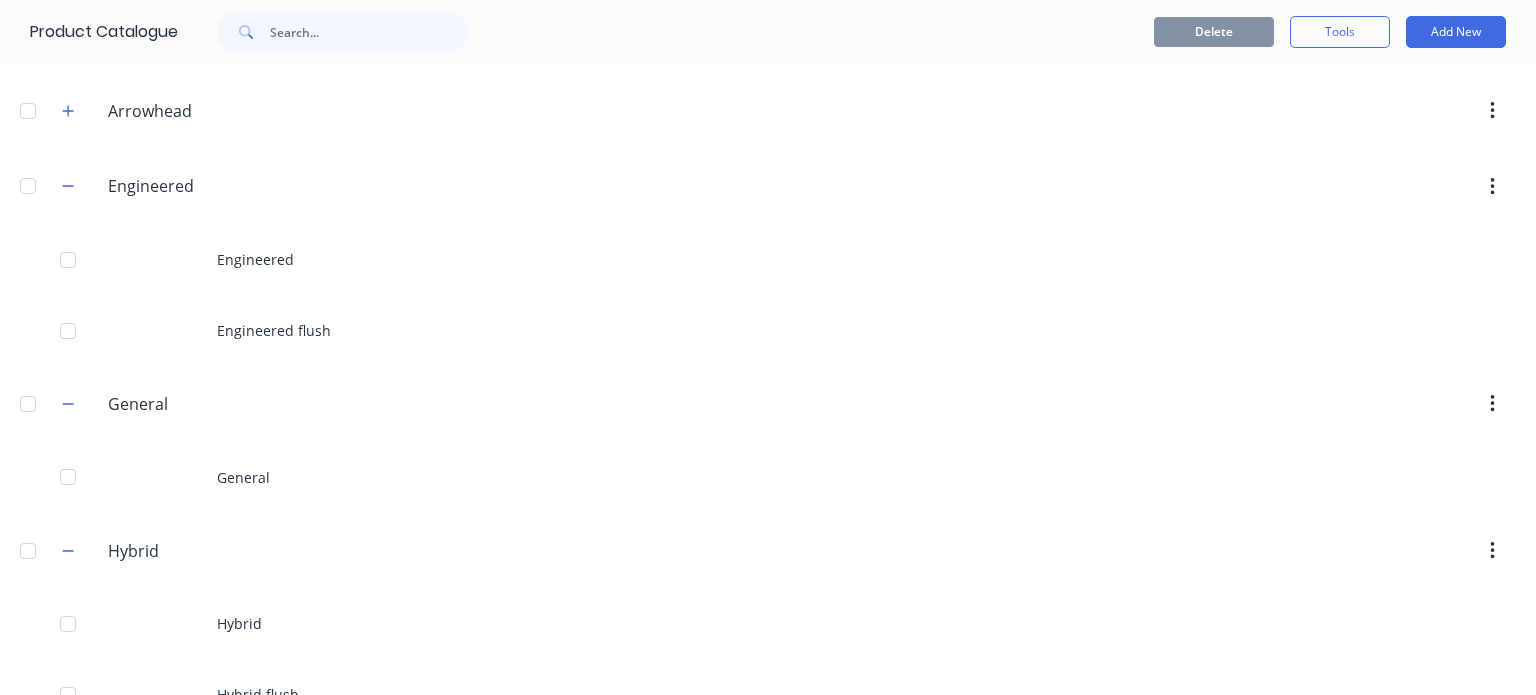 scroll, scrollTop: 287, scrollLeft: 0, axis: vertical 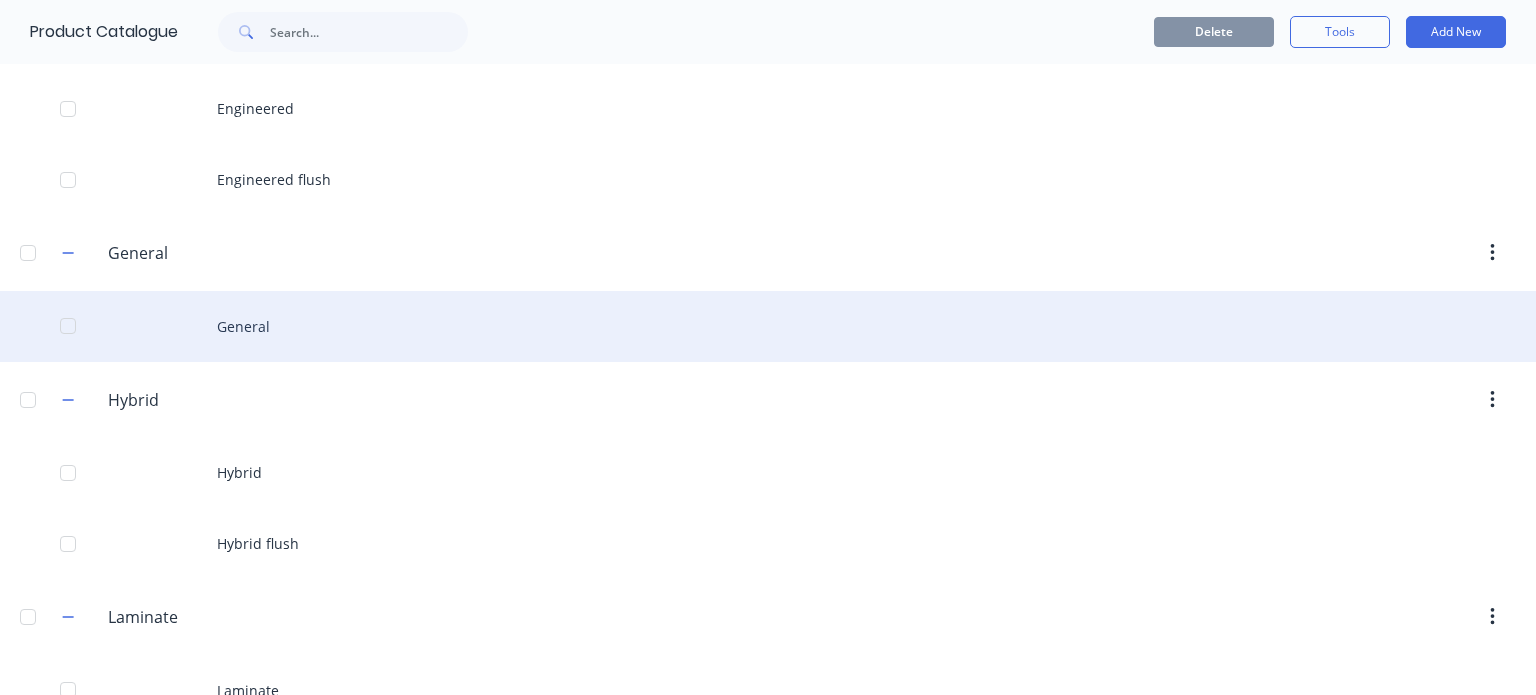 click on "General" at bounding box center (768, 326) 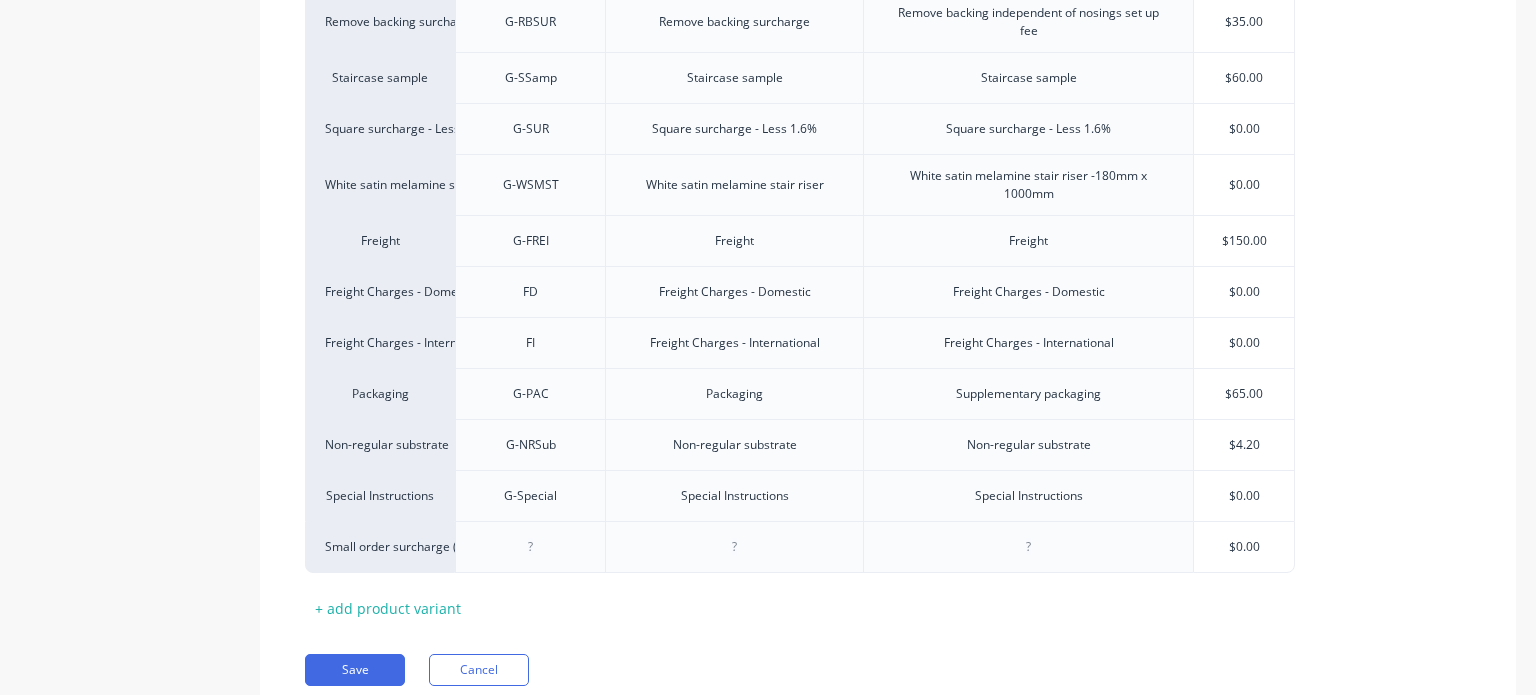 scroll, scrollTop: 961, scrollLeft: 0, axis: vertical 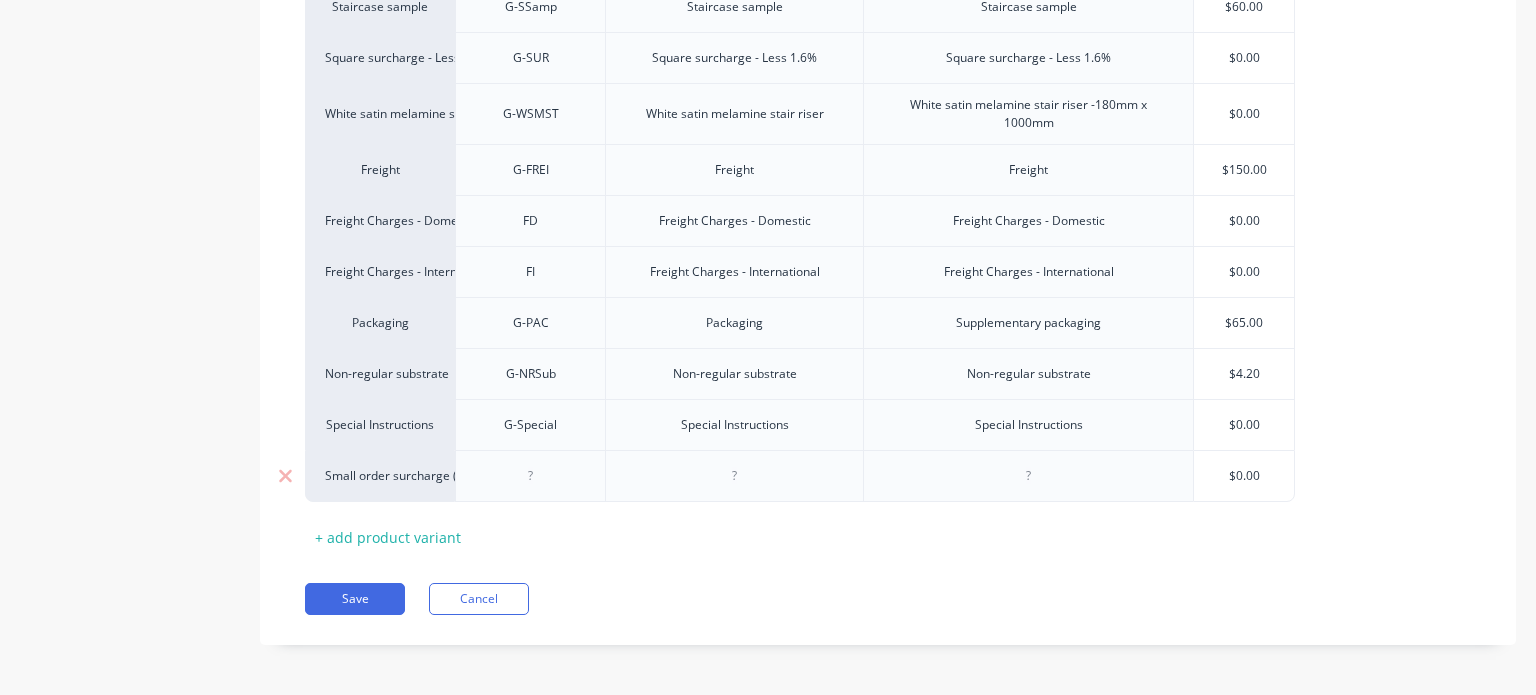 click at bounding box center [531, 476] 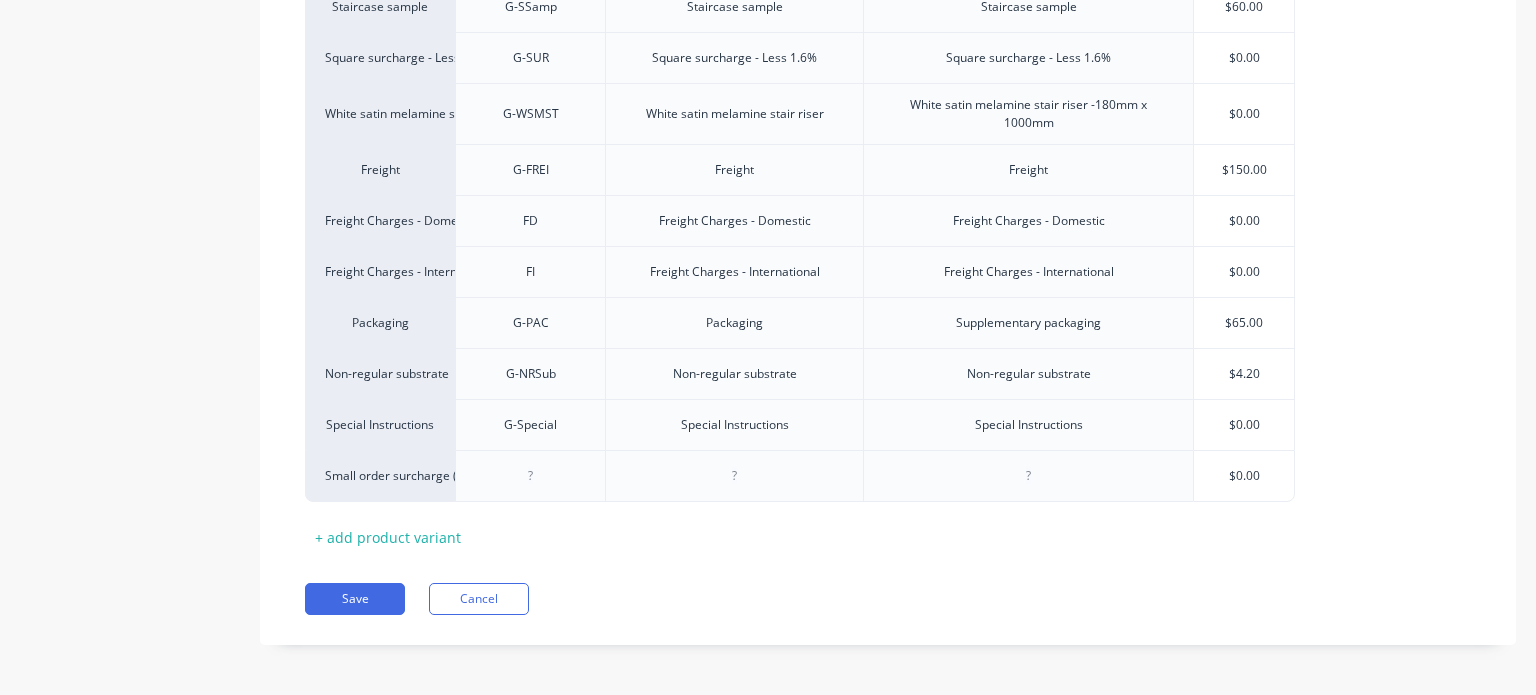 type on "x" 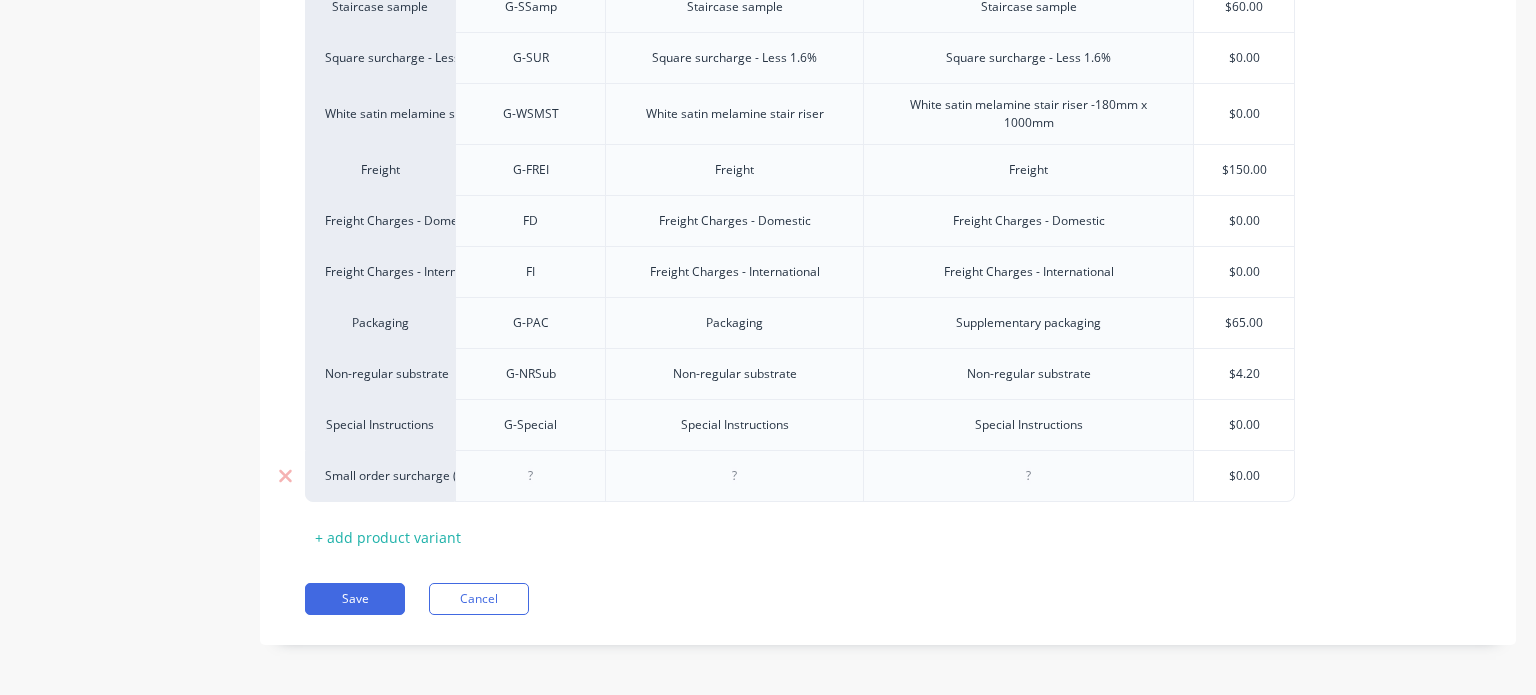 paste 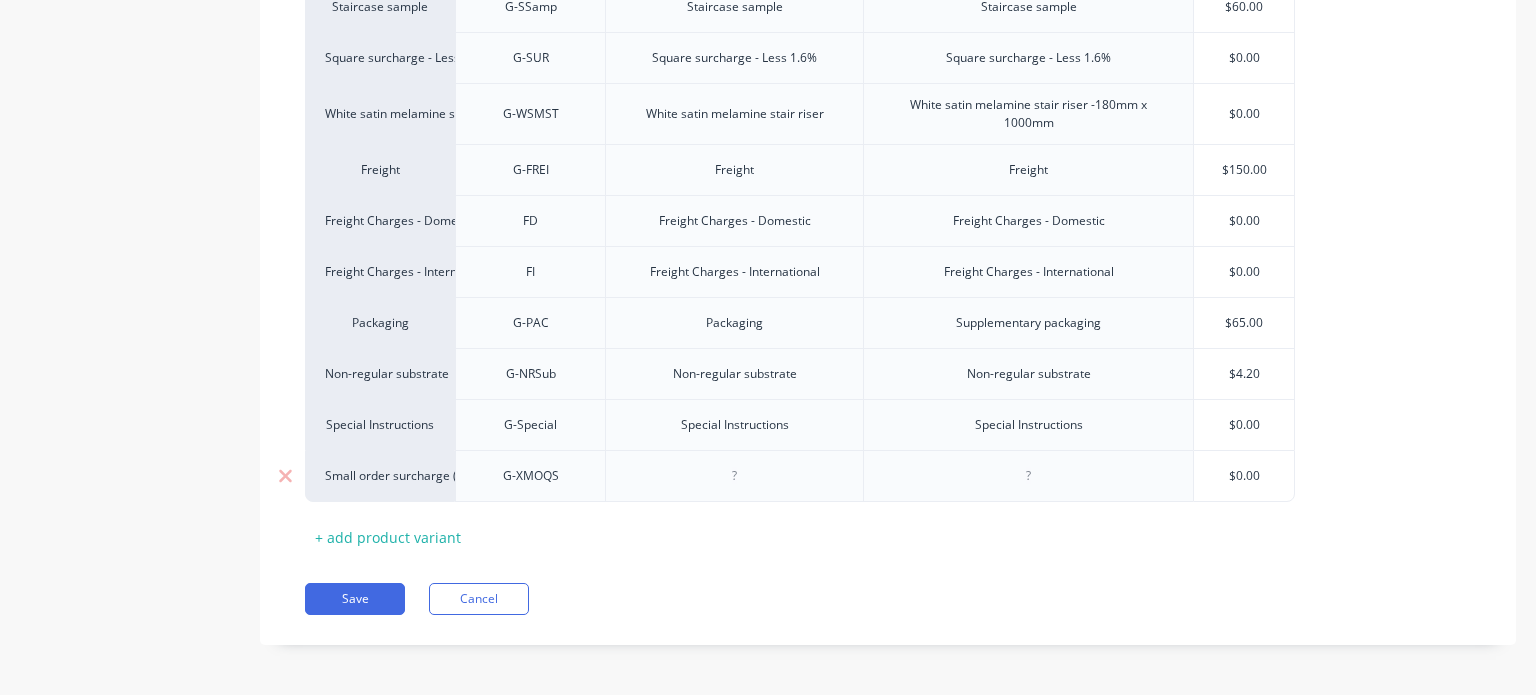 click at bounding box center [734, 476] 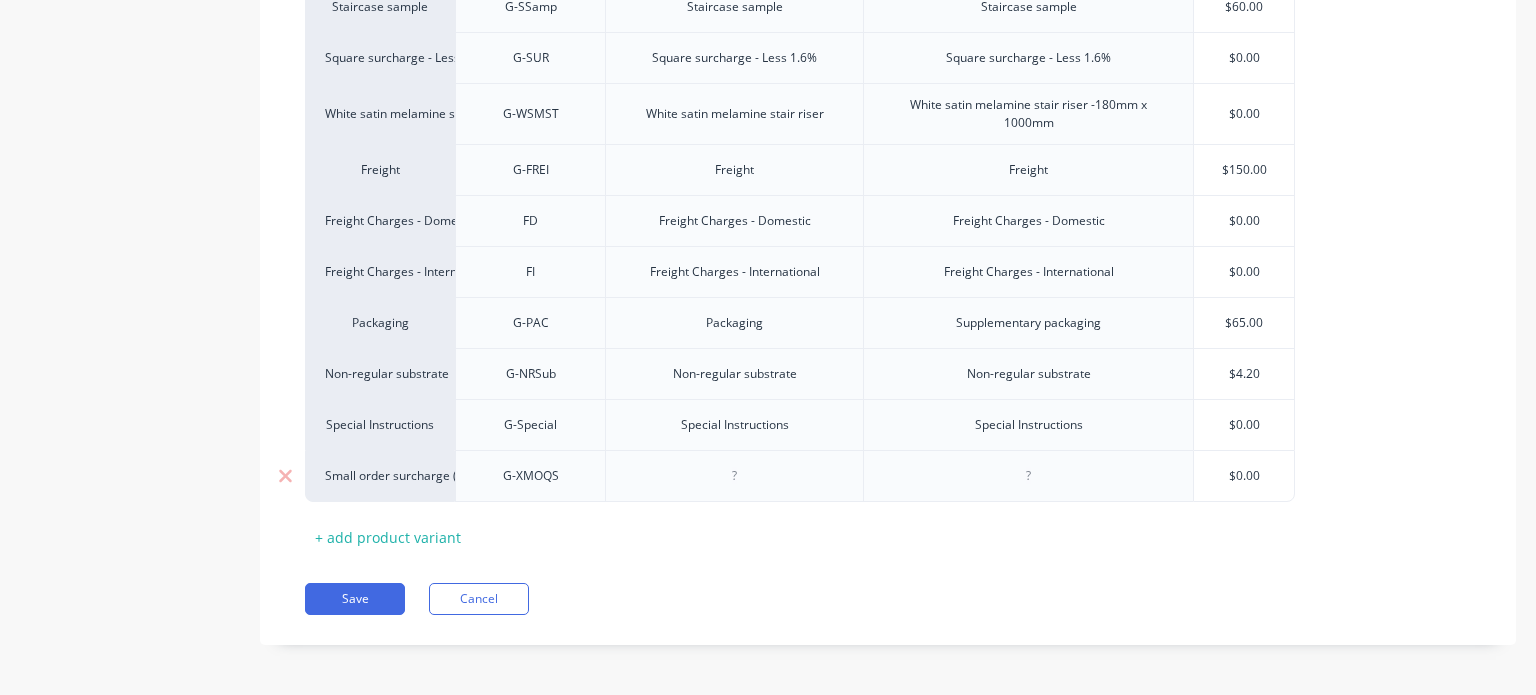 click at bounding box center [735, 476] 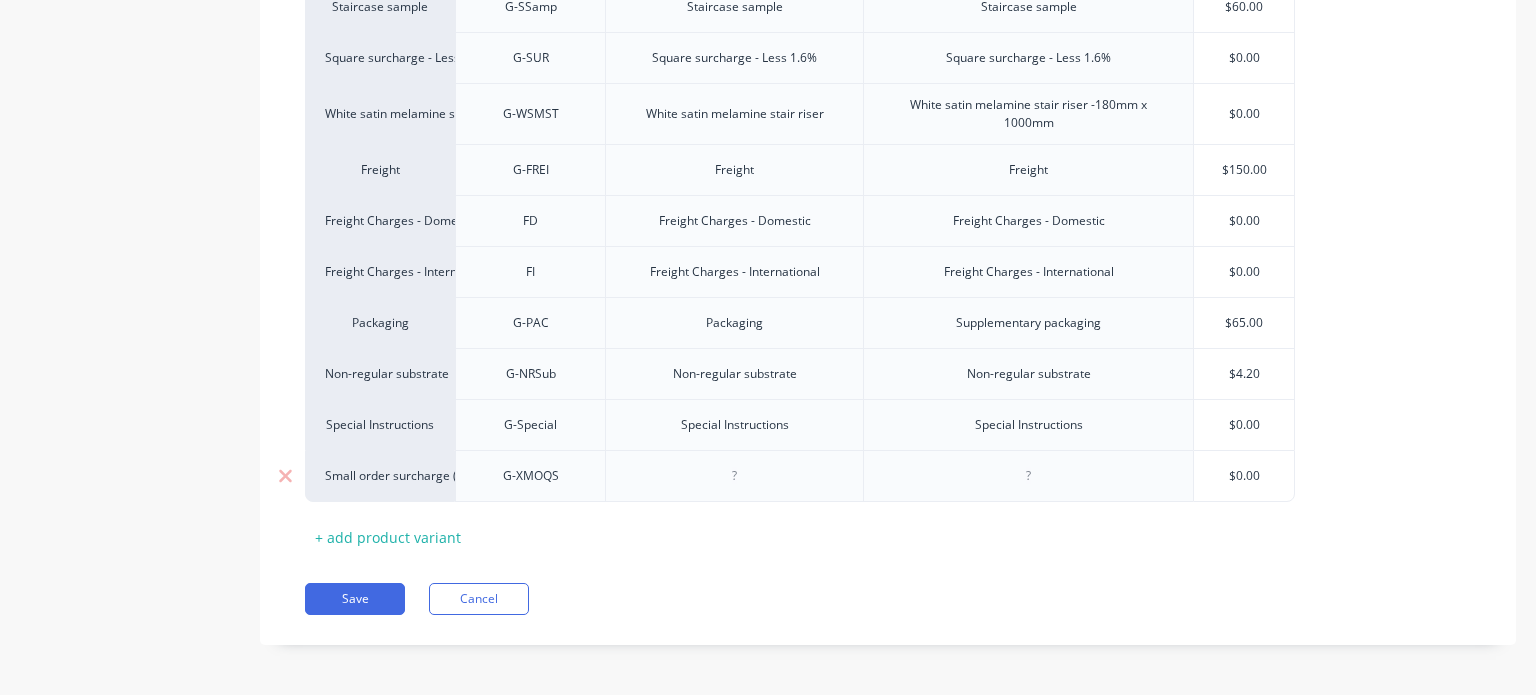 paste 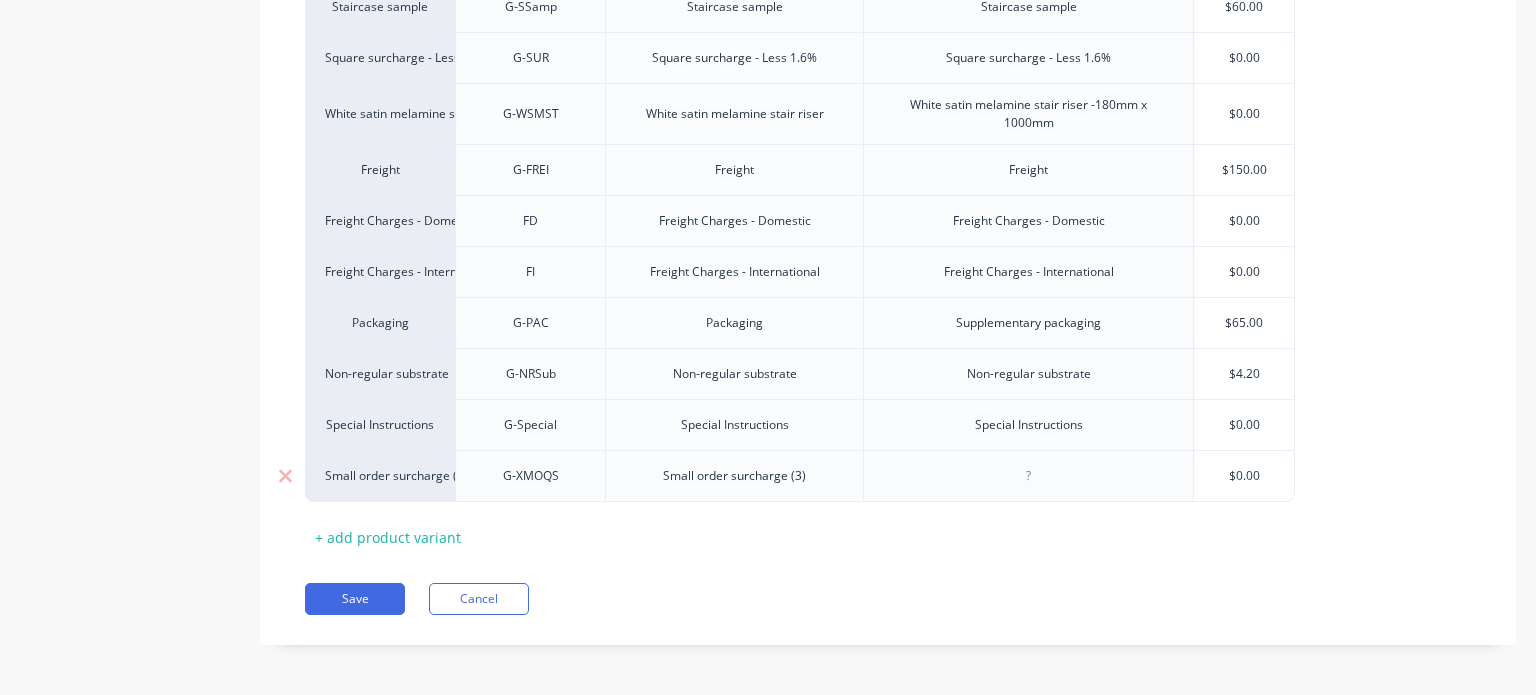 click at bounding box center (1028, 476) 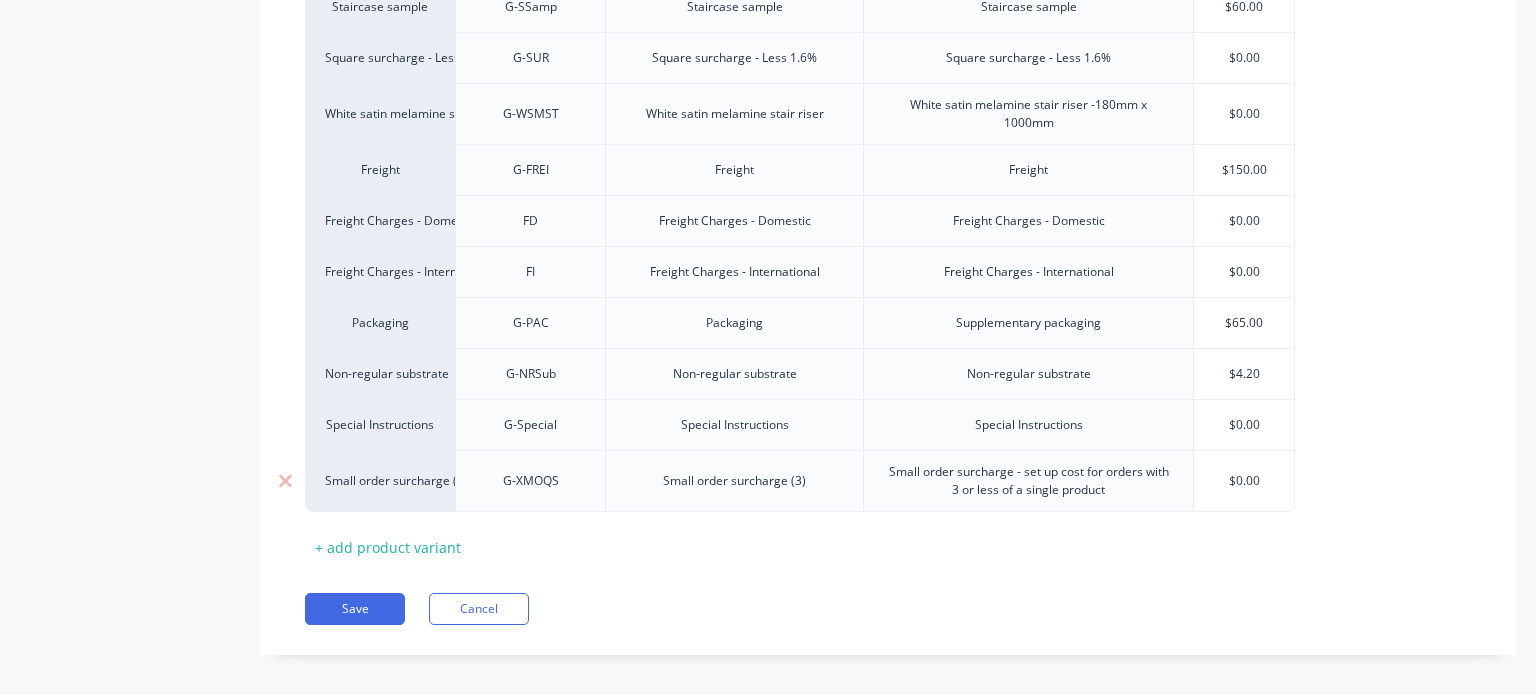 type on "x" 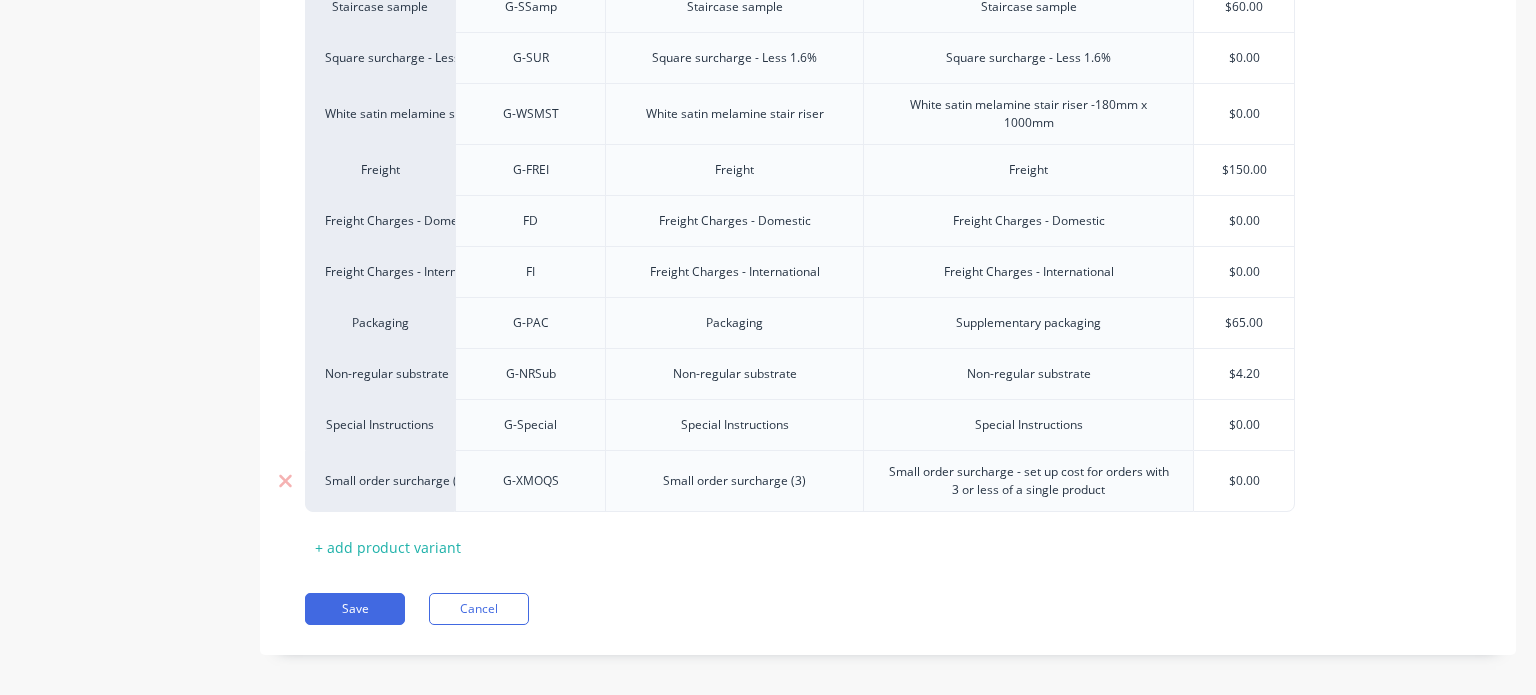 click on "$0.00" at bounding box center (1244, 481) 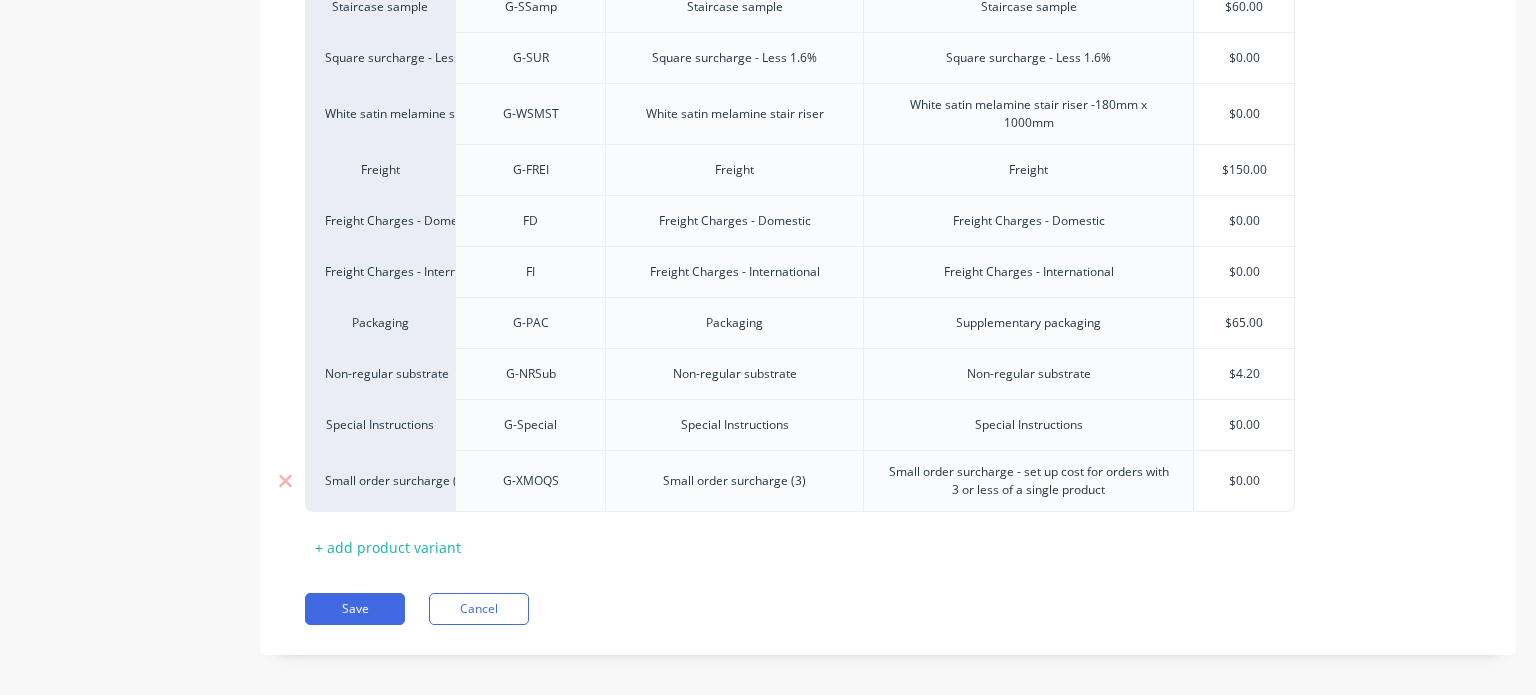 type on "x" 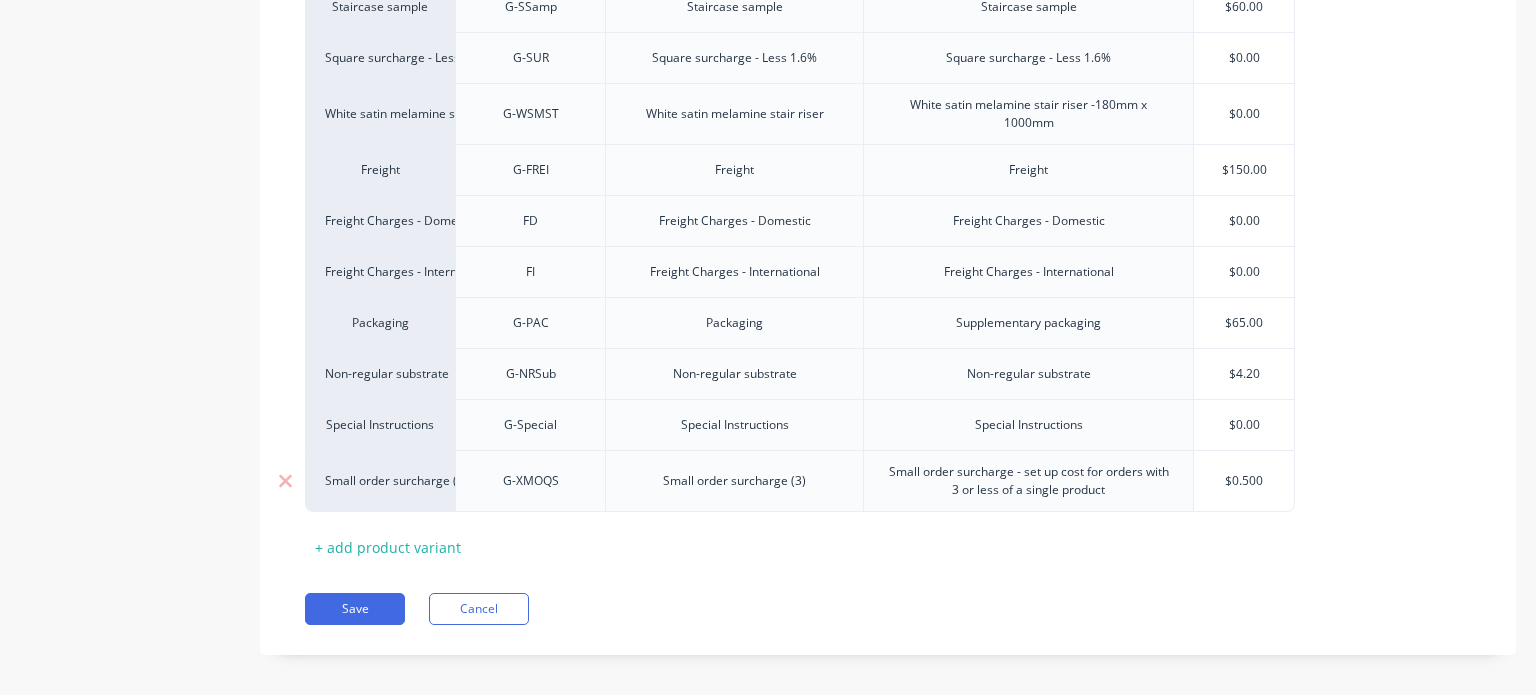 type on "x" 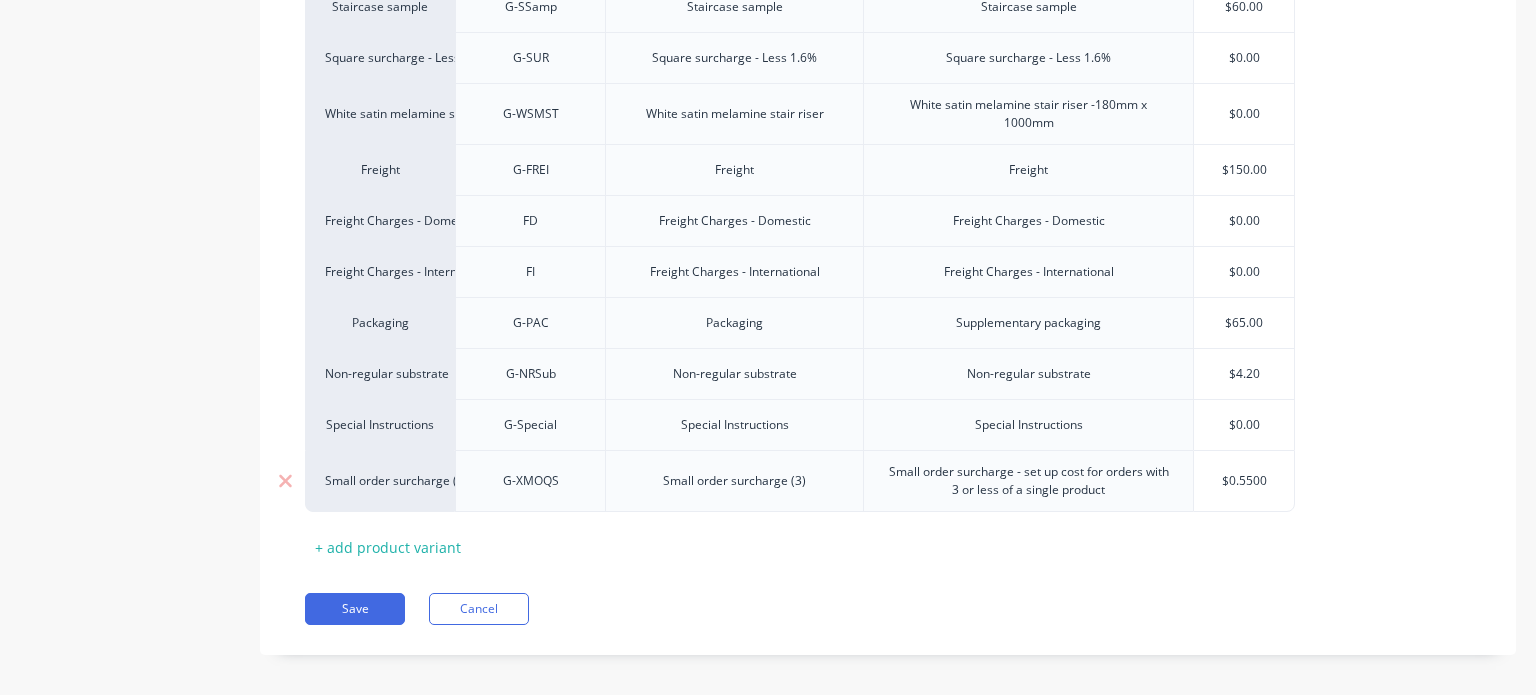 type on "x" 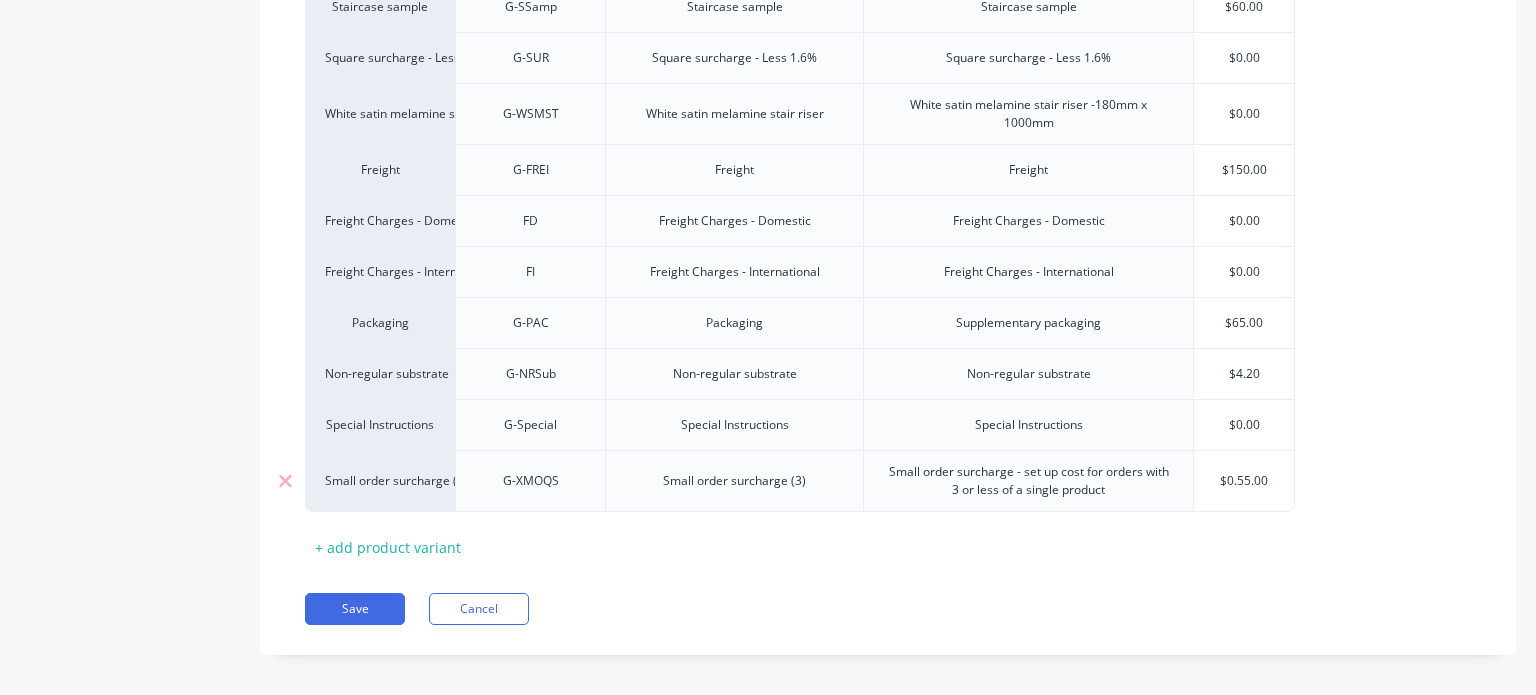type on "x" 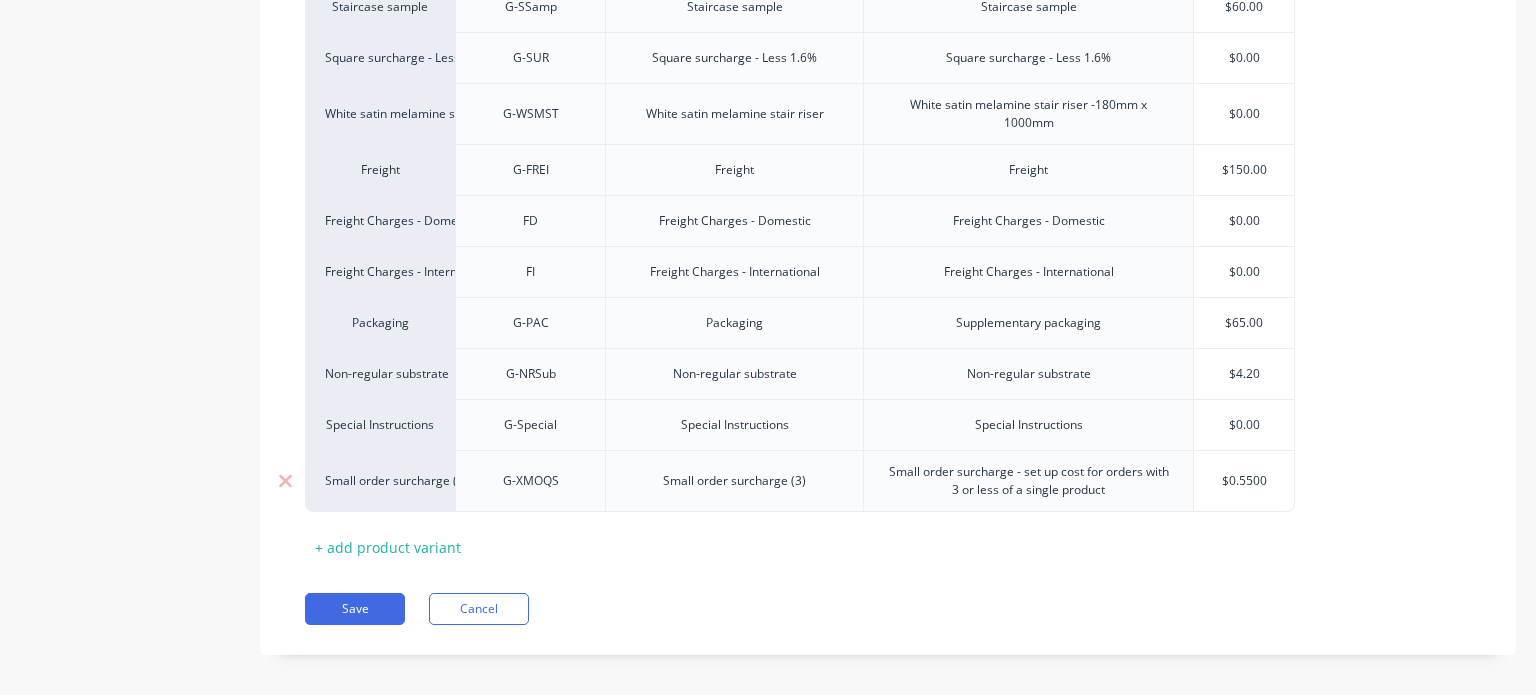 type on "$0.500" 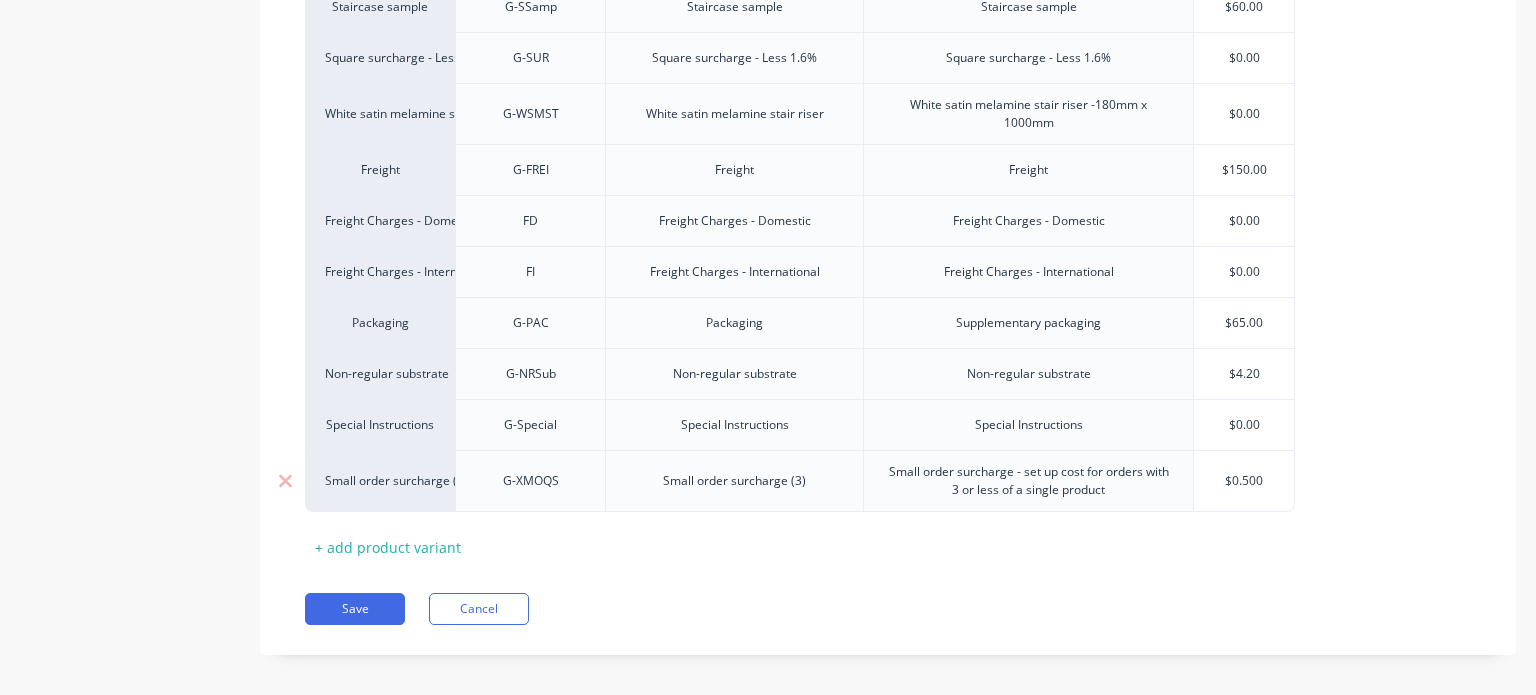 type on "x" 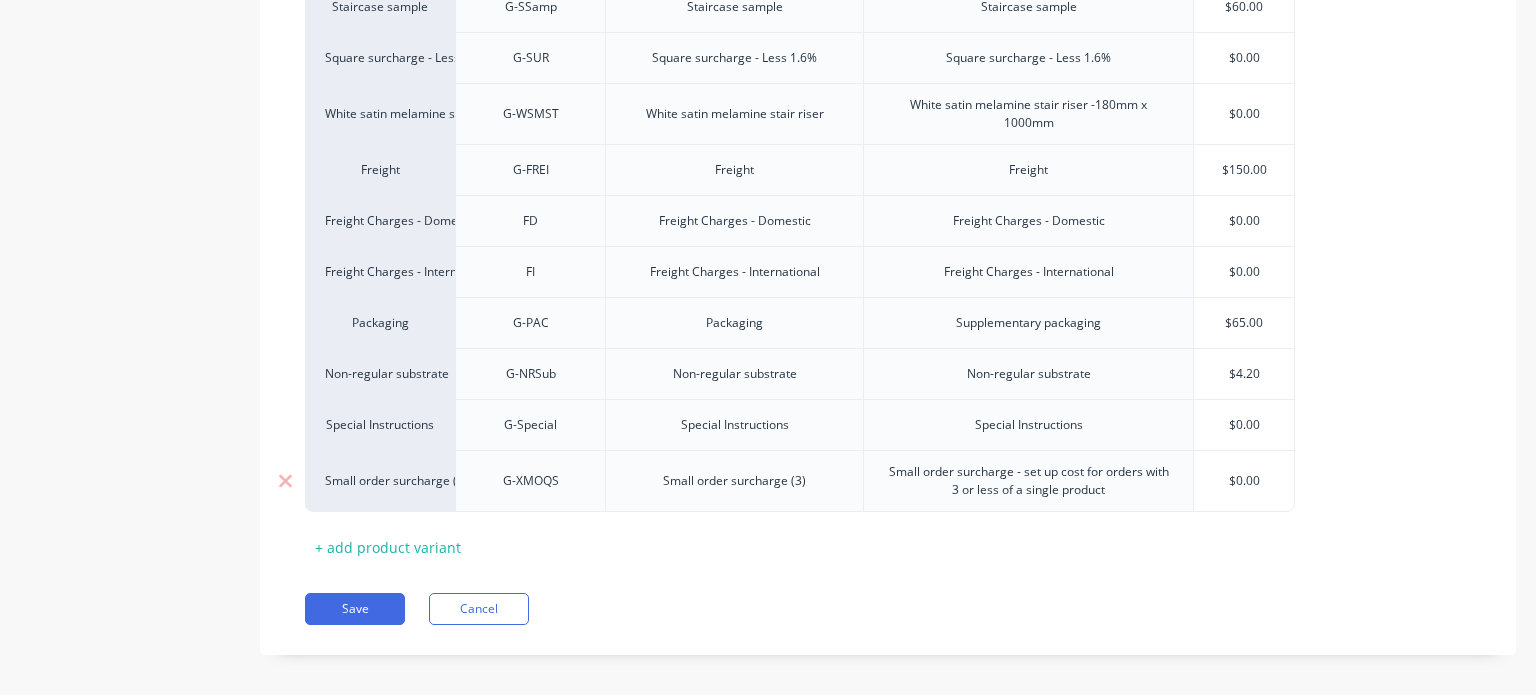 type on "x" 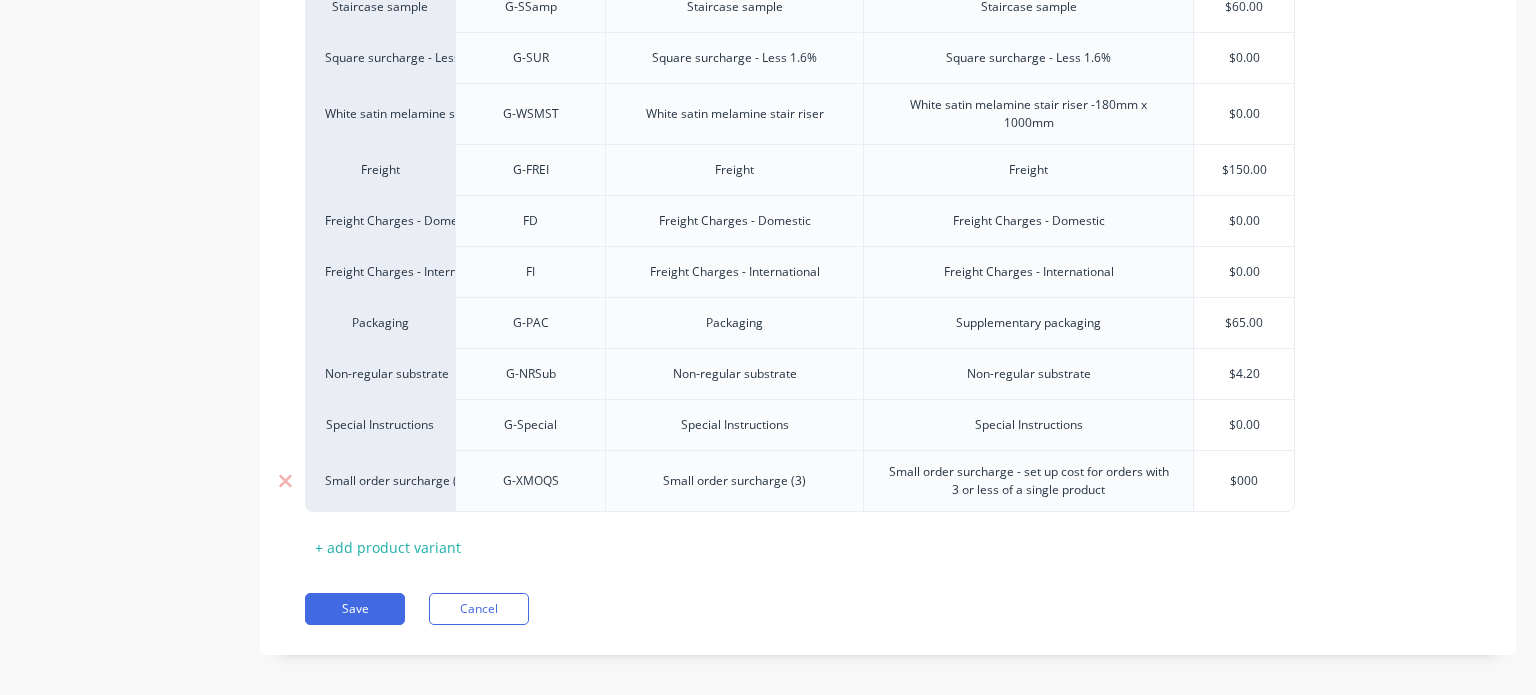 type on "x" 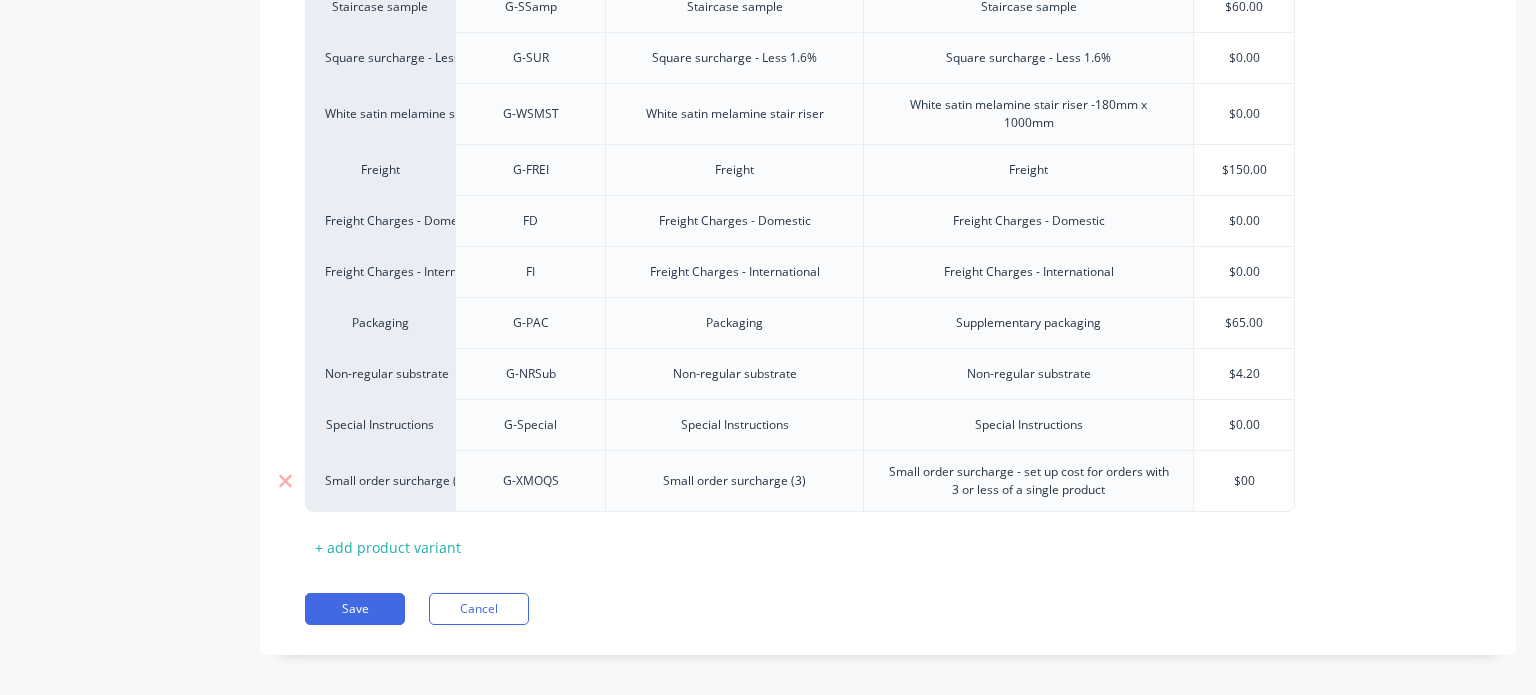 type on "x" 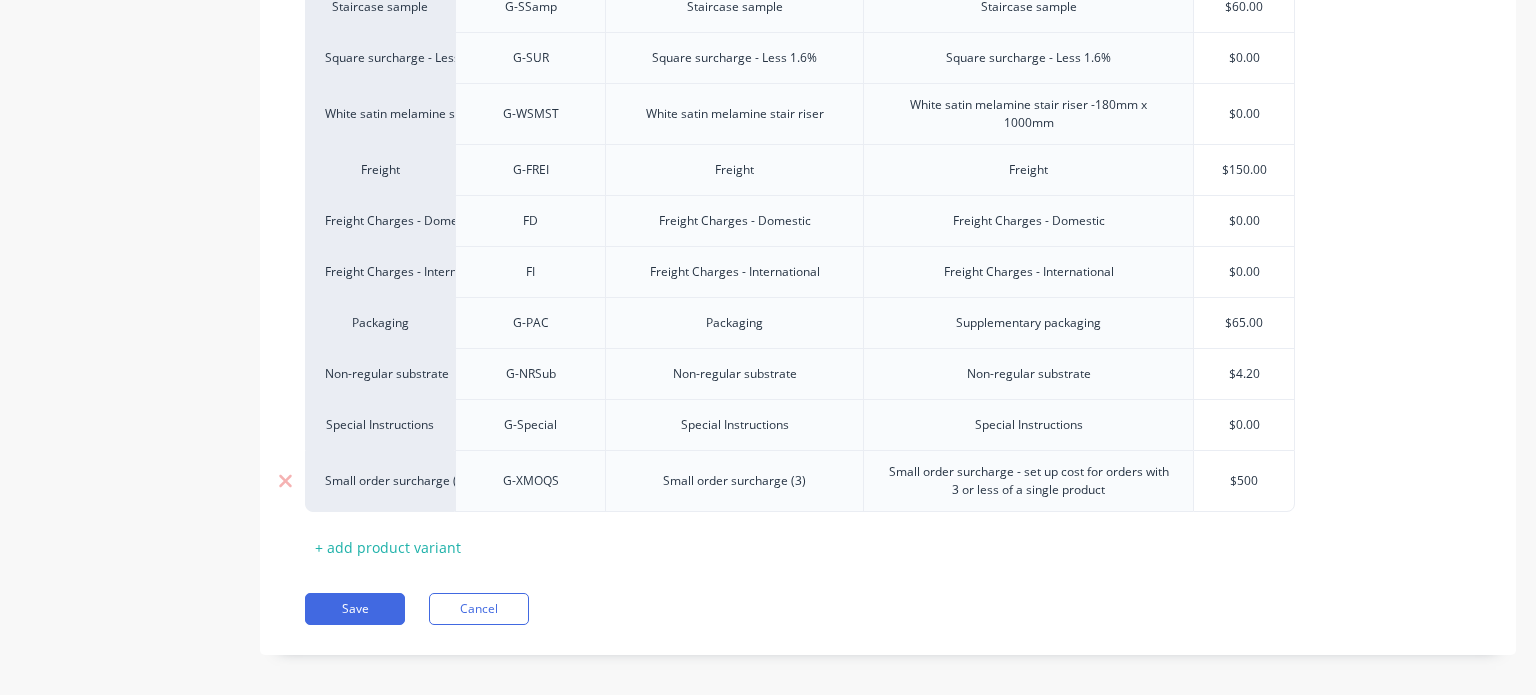type on "x" 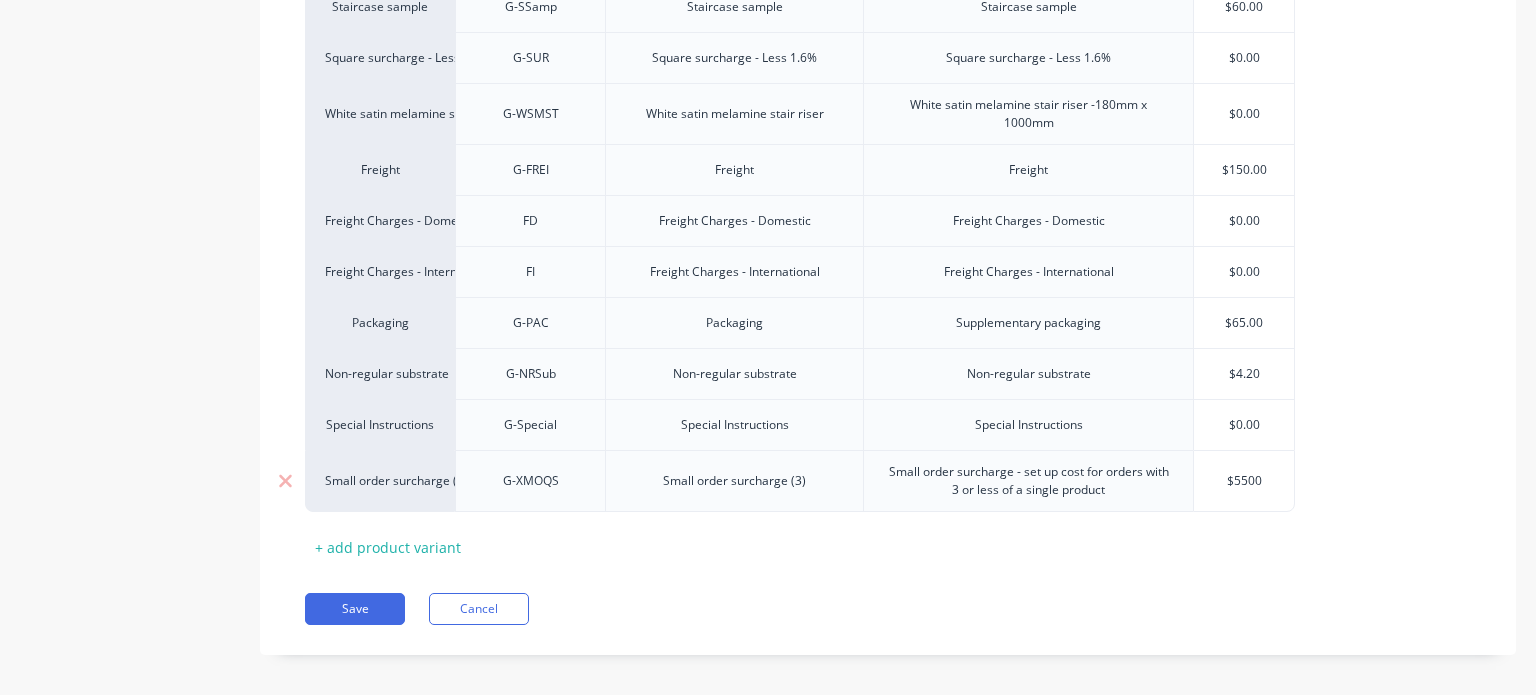 type on "x" 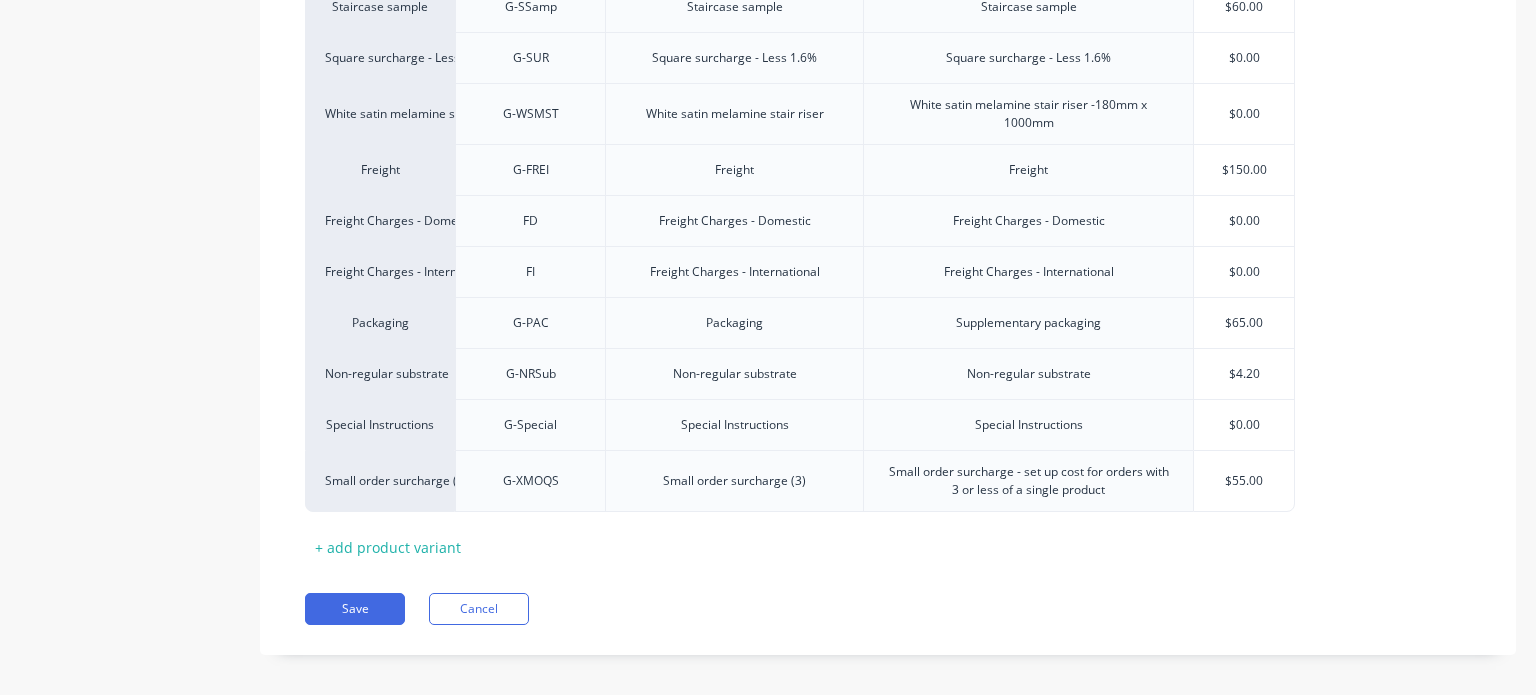 type on "$55.00" 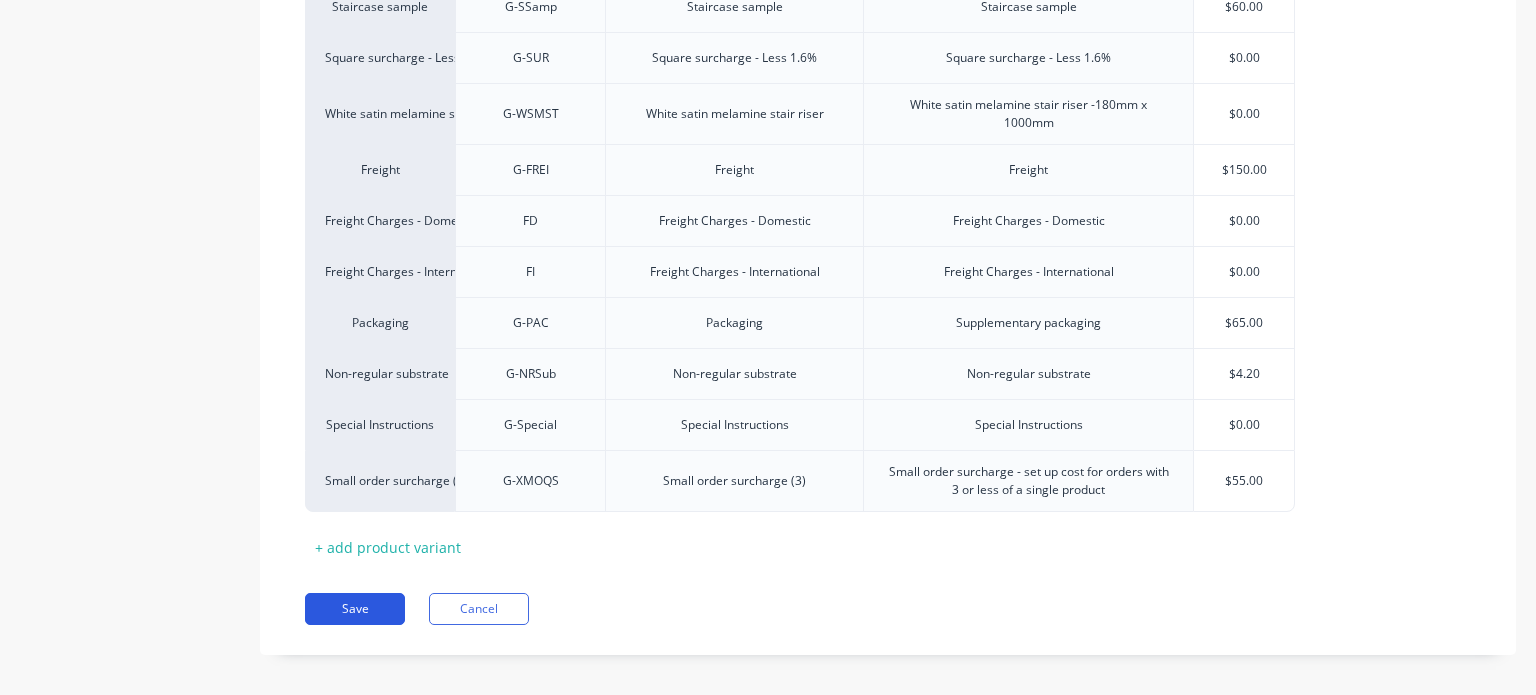 click on "Save" at bounding box center (355, 609) 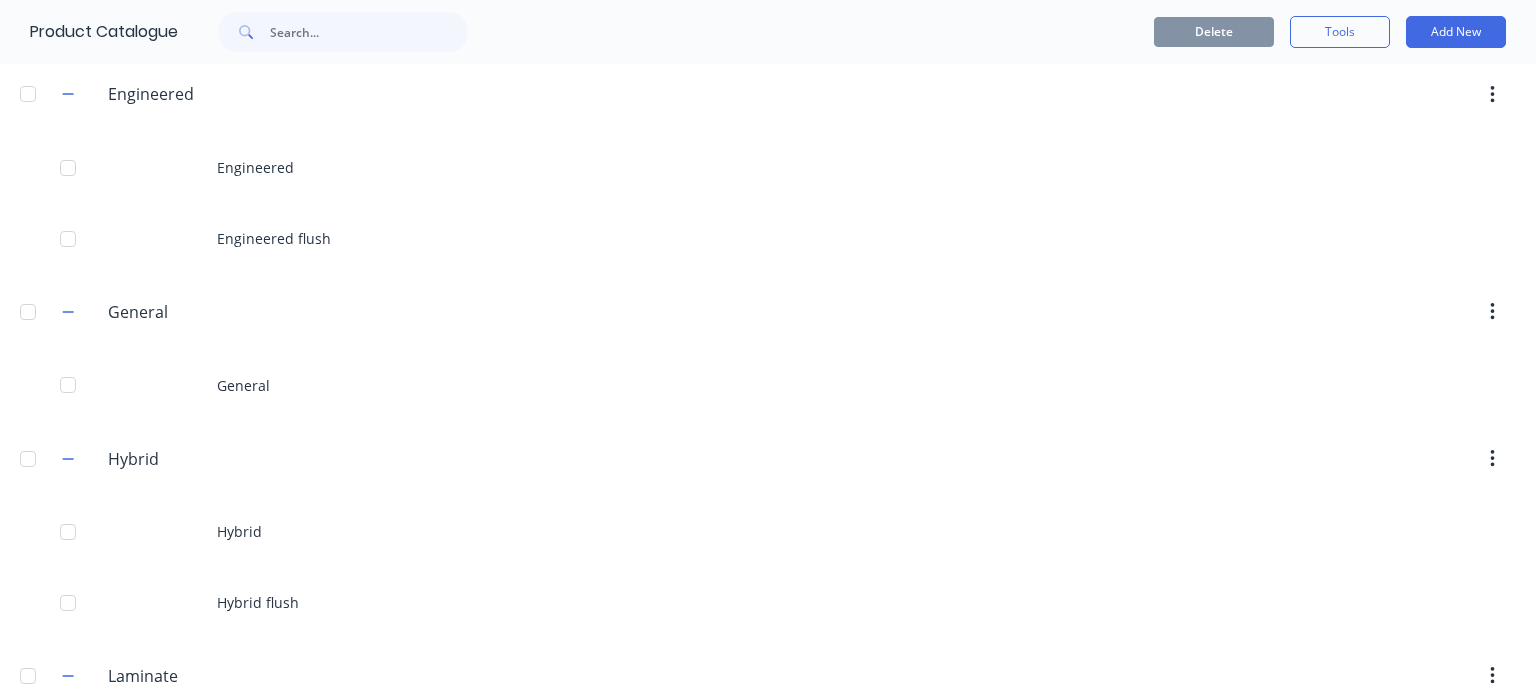 scroll, scrollTop: 232, scrollLeft: 0, axis: vertical 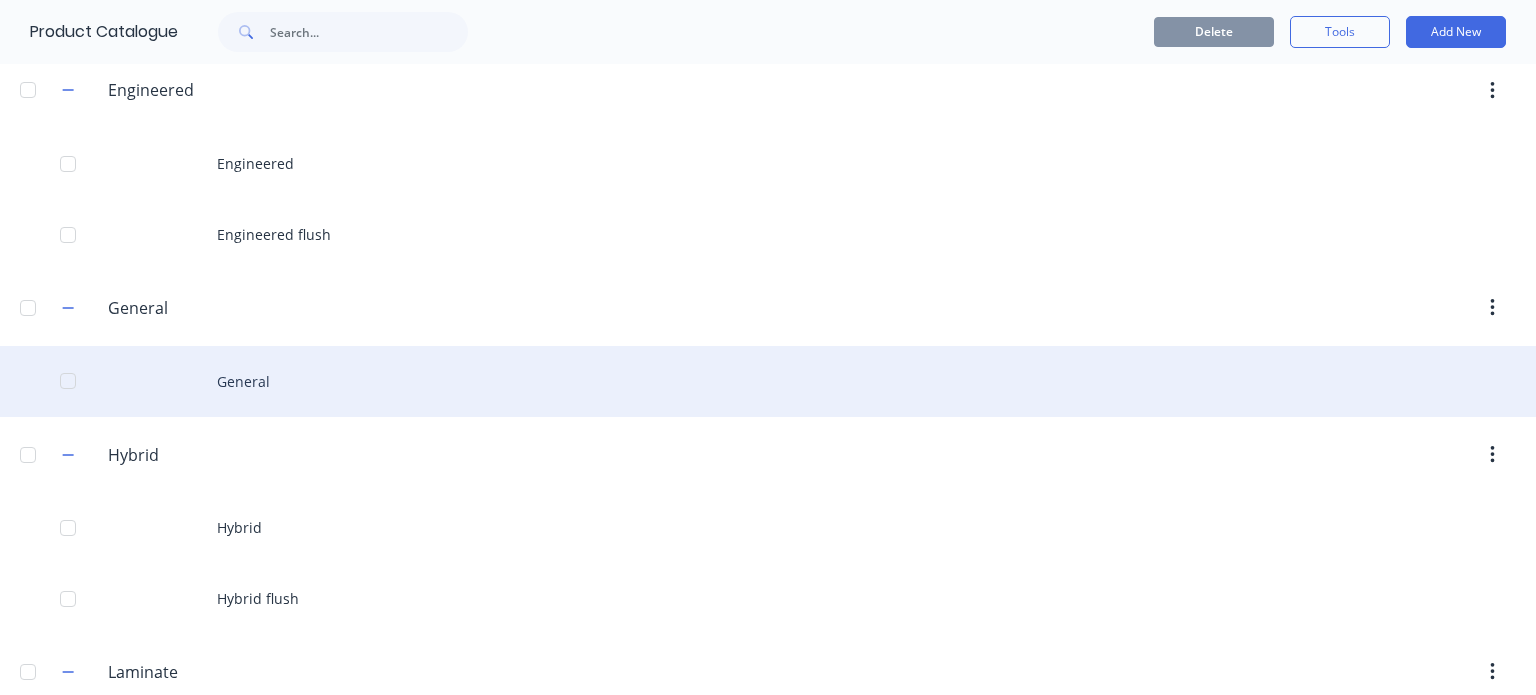 click on "General" at bounding box center (768, 381) 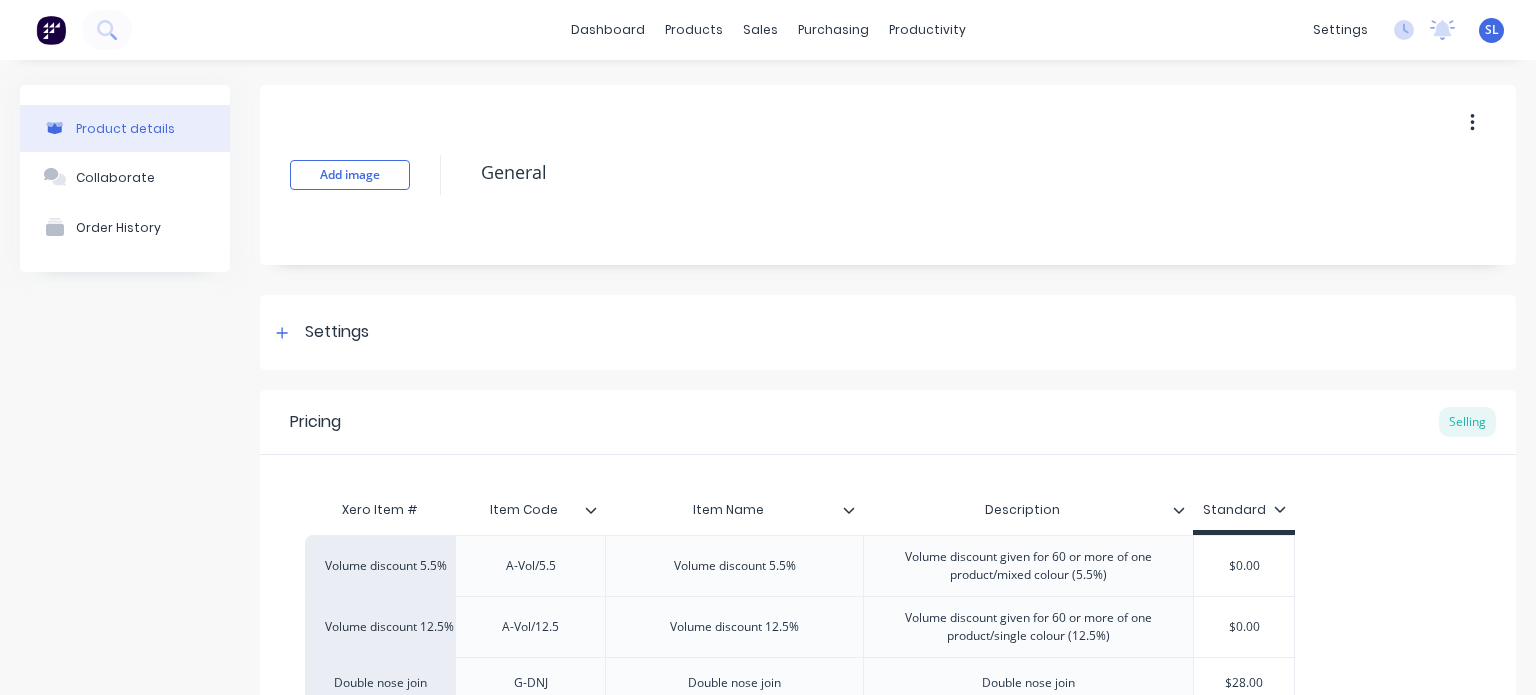 type on "x" 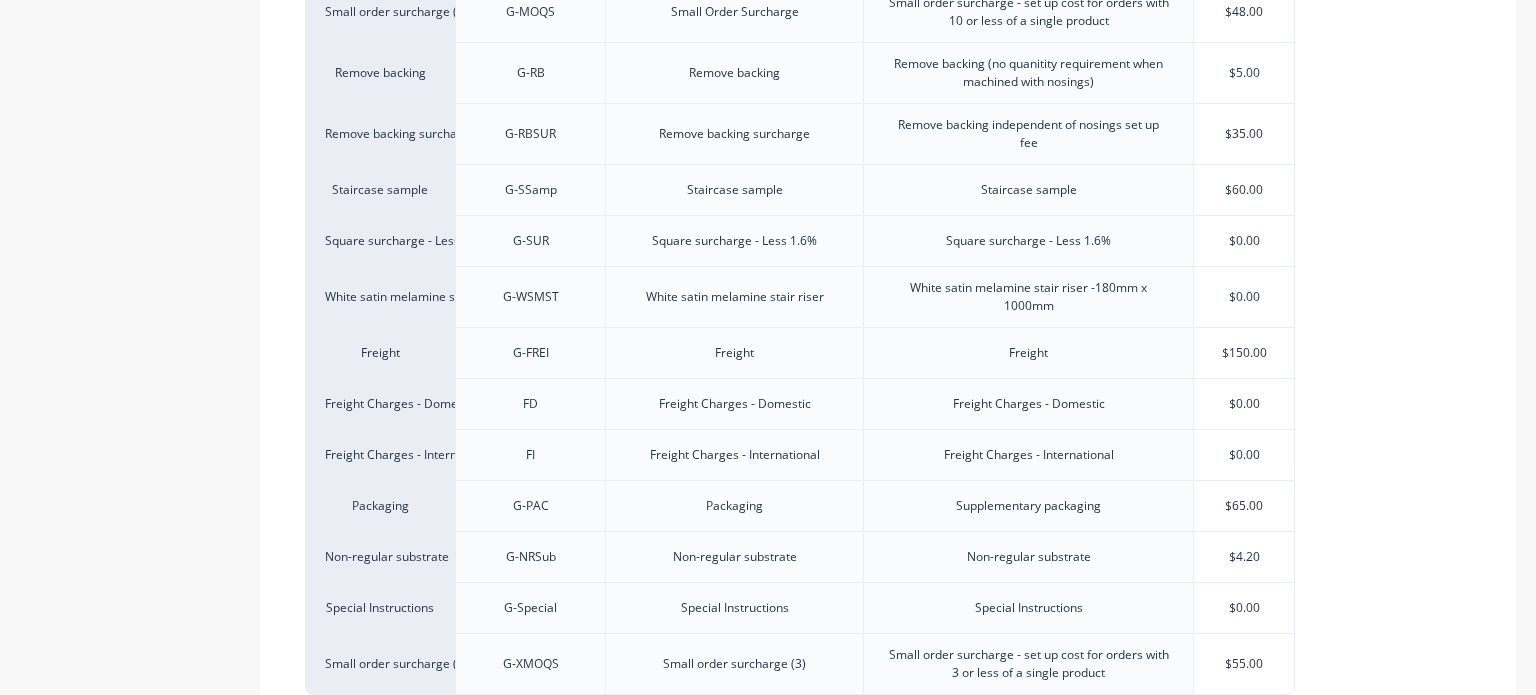 scroll, scrollTop: 972, scrollLeft: 0, axis: vertical 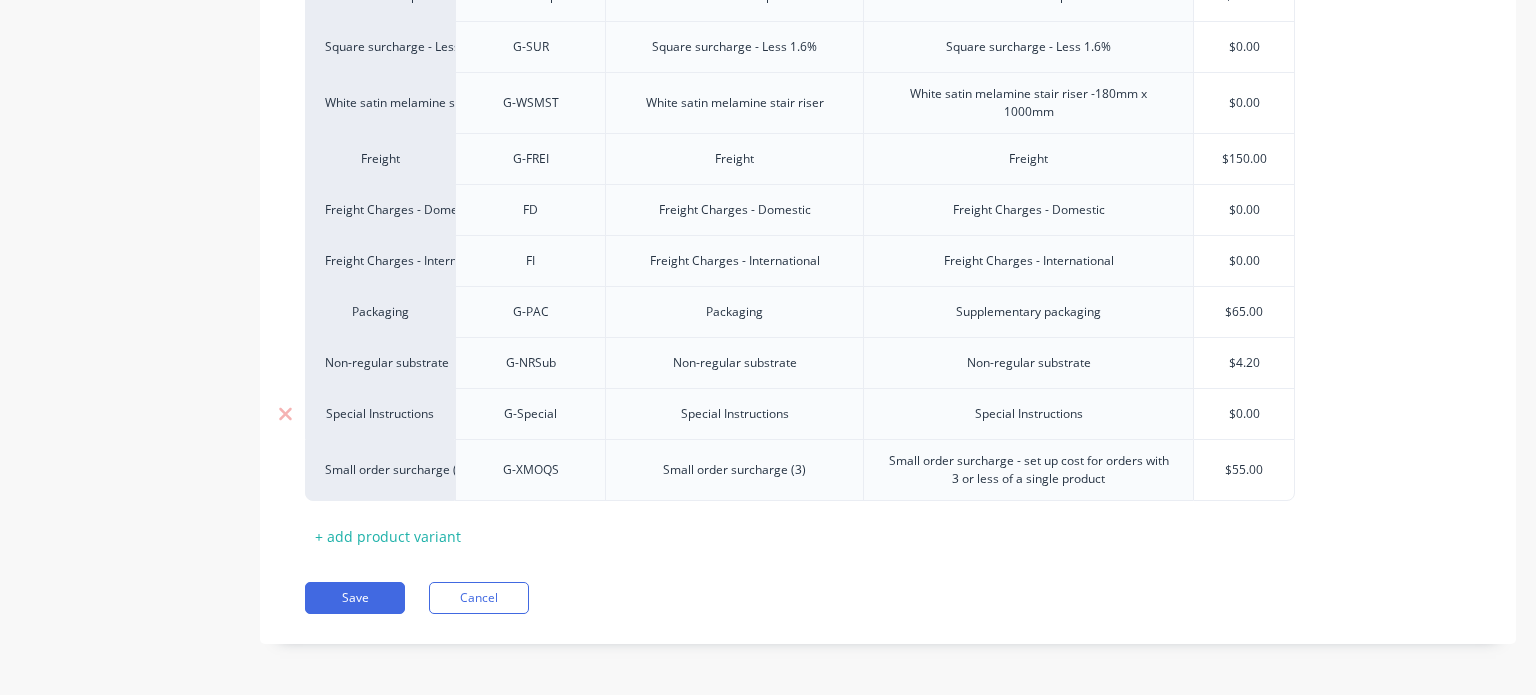 click on "Special Instructions" at bounding box center (735, 414) 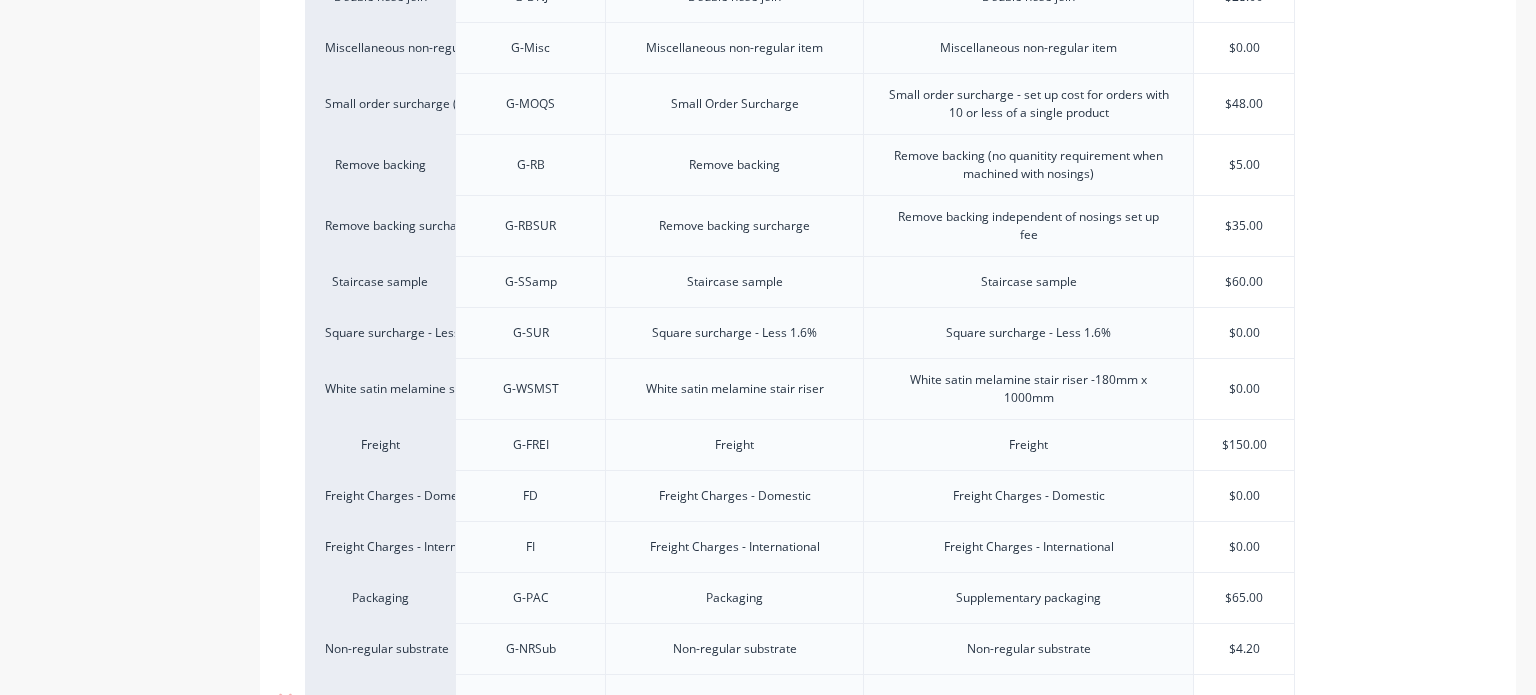 scroll, scrollTop: 972, scrollLeft: 0, axis: vertical 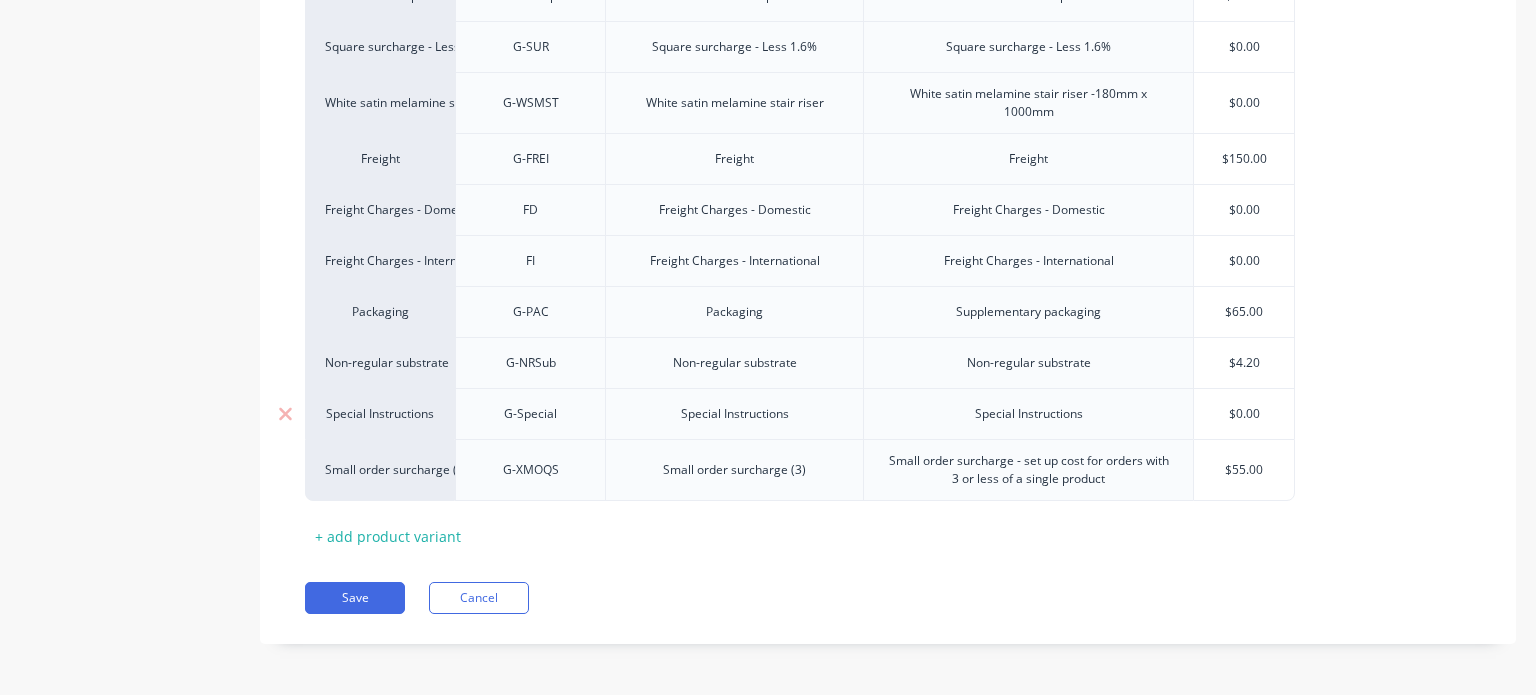 click on "Special Instructions" at bounding box center [735, 414] 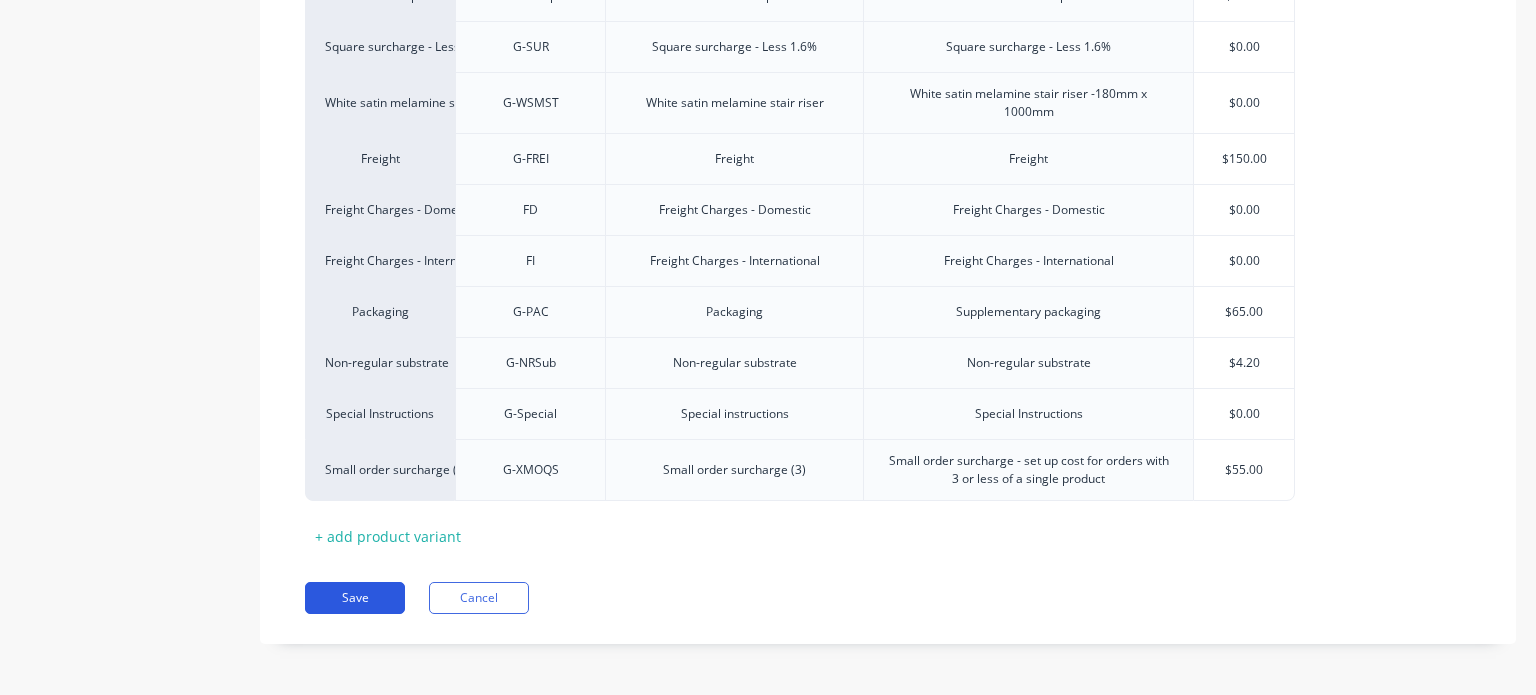 click on "Save" at bounding box center [355, 598] 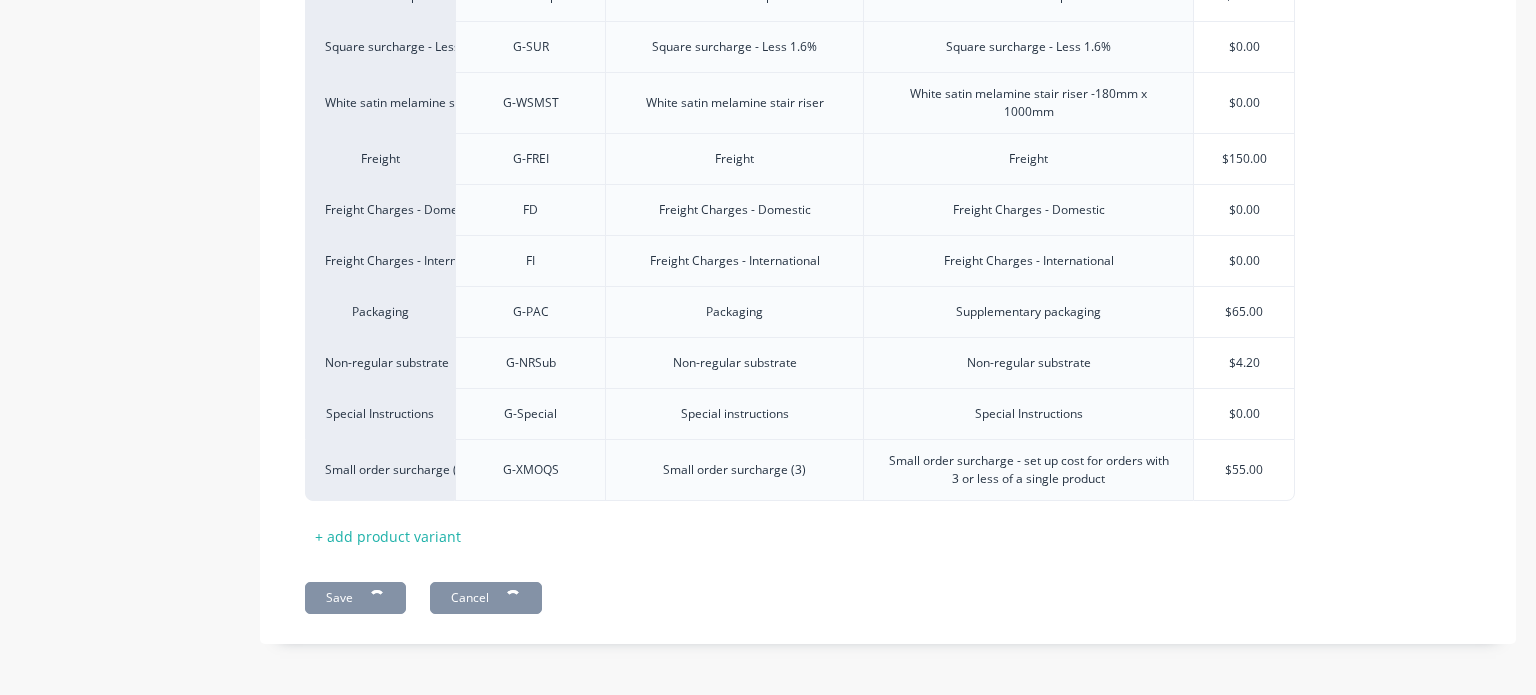 type on "x" 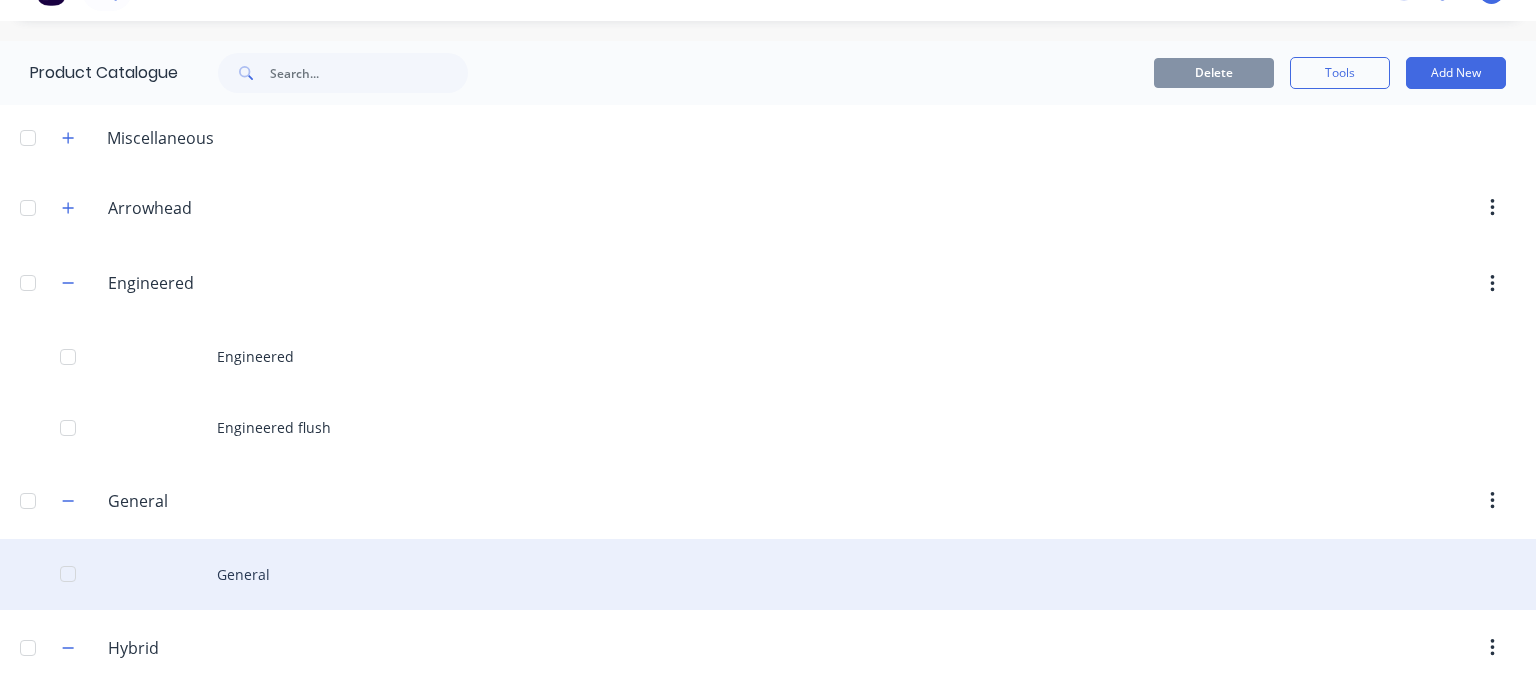 scroll, scrollTop: 0, scrollLeft: 0, axis: both 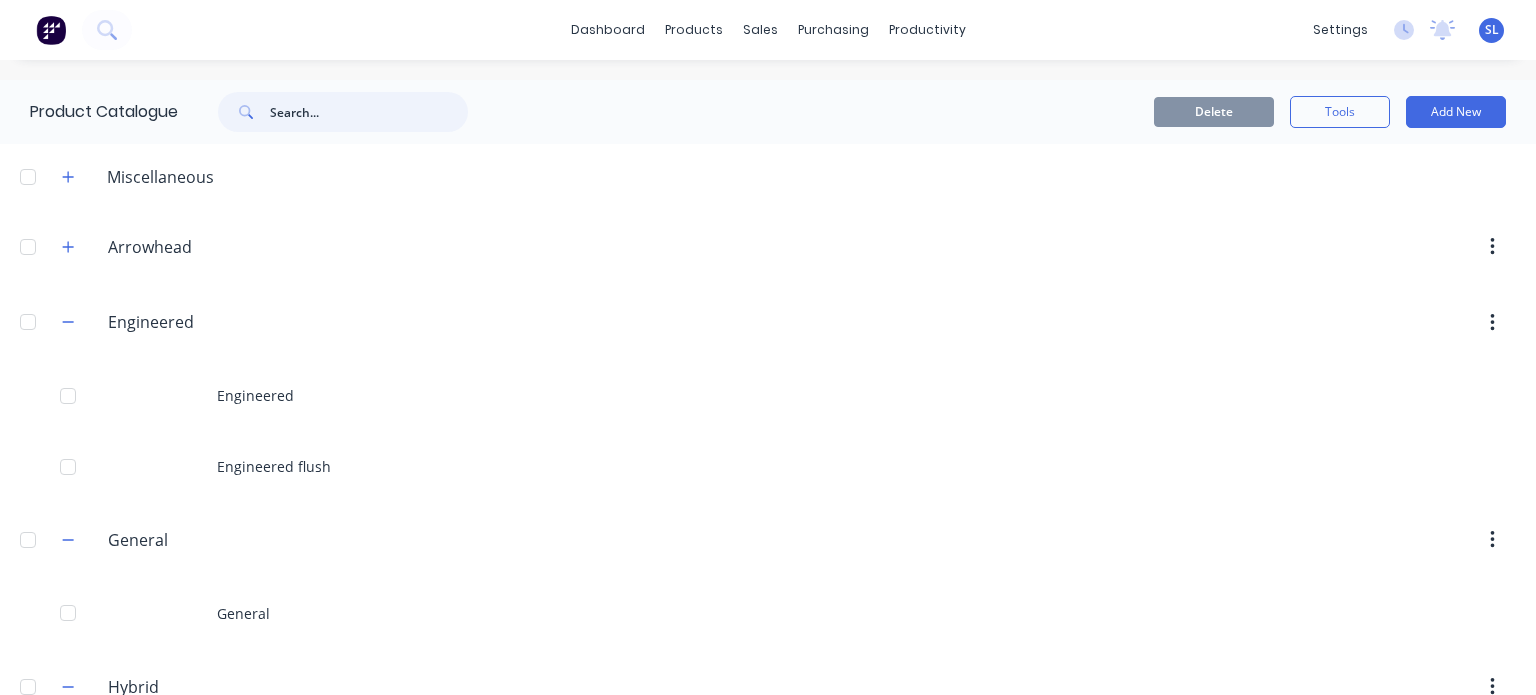 click at bounding box center (369, 112) 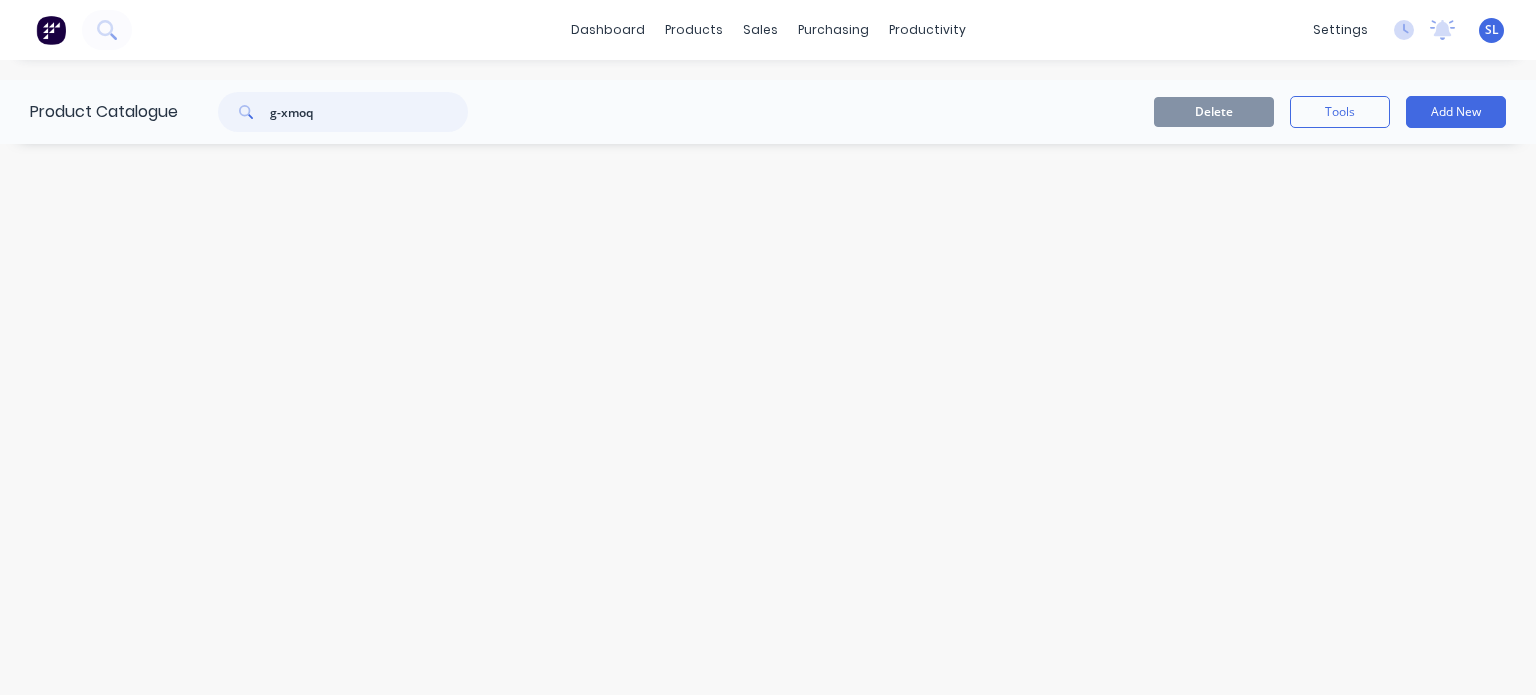 click on "g-xmoq" at bounding box center [369, 112] 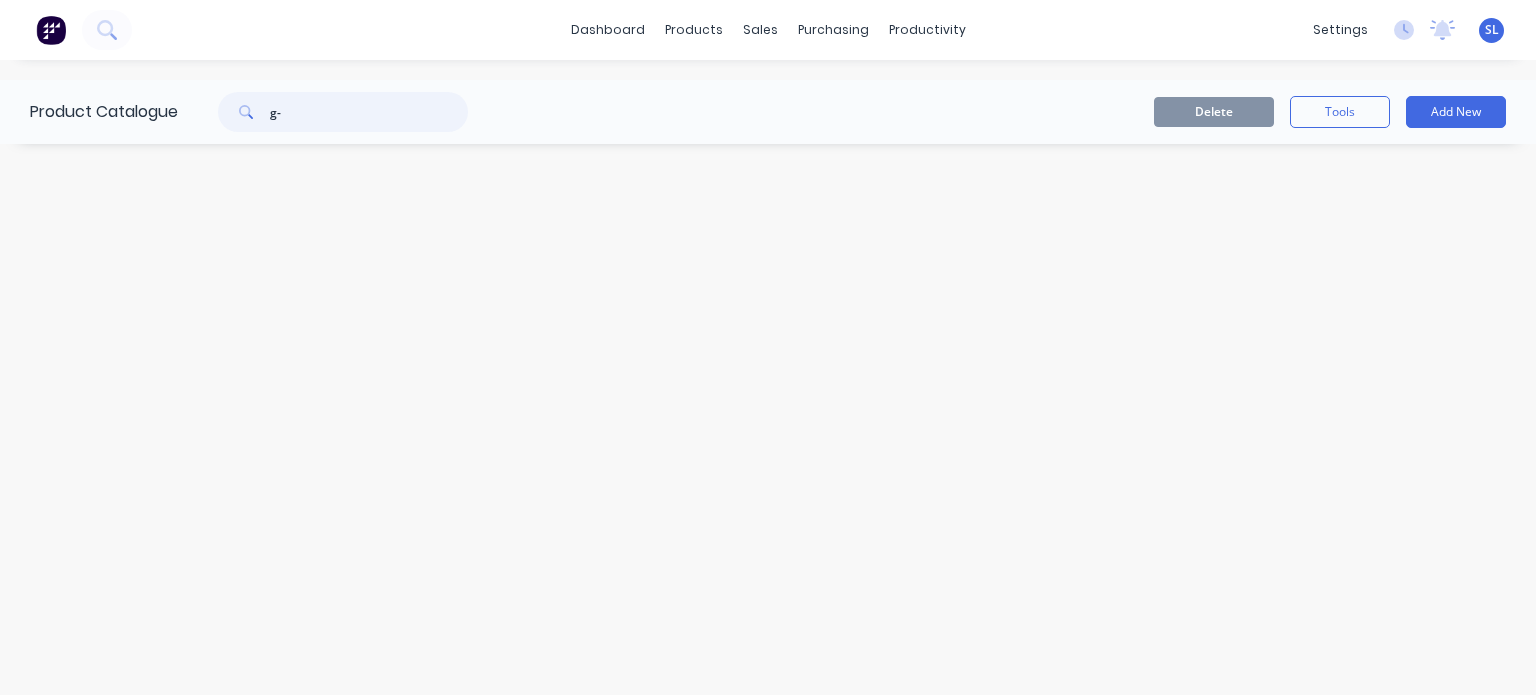 type on "g" 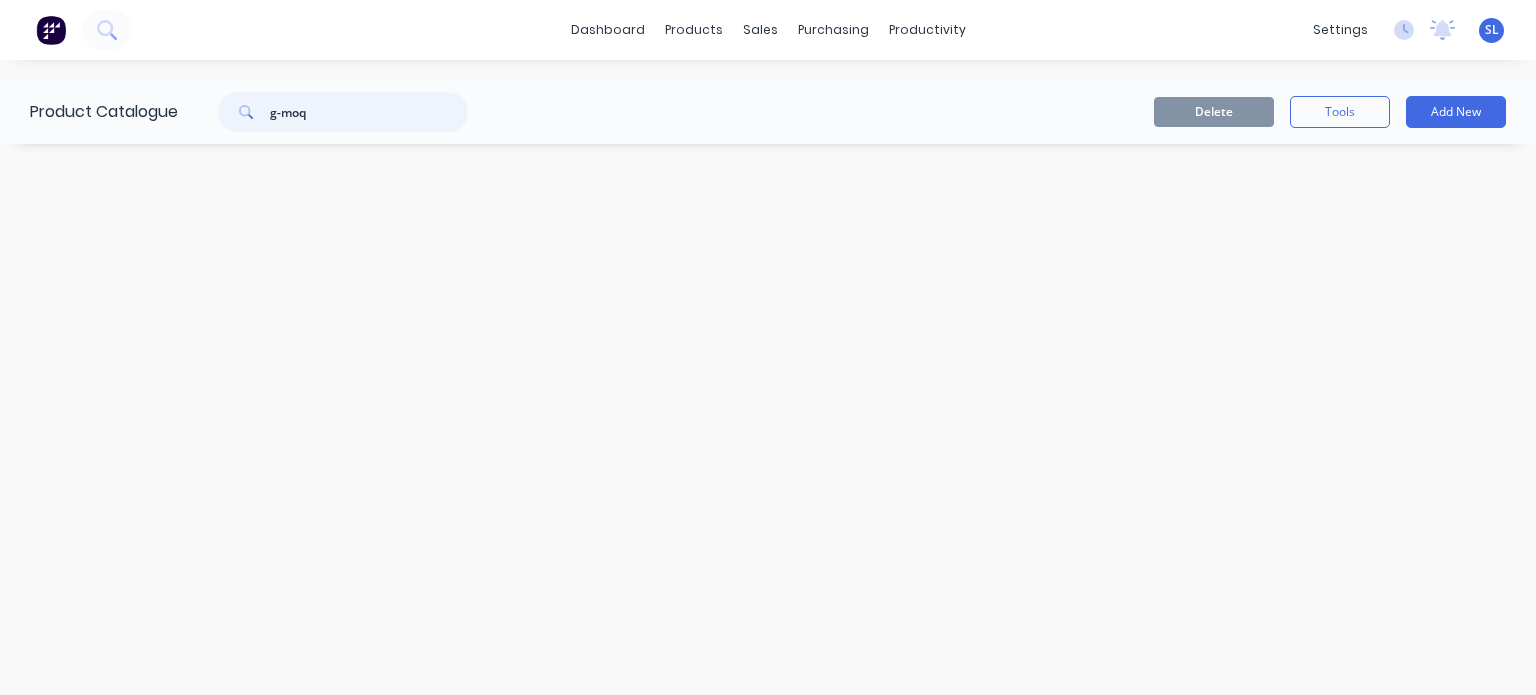 click on "g-moq" at bounding box center (369, 112) 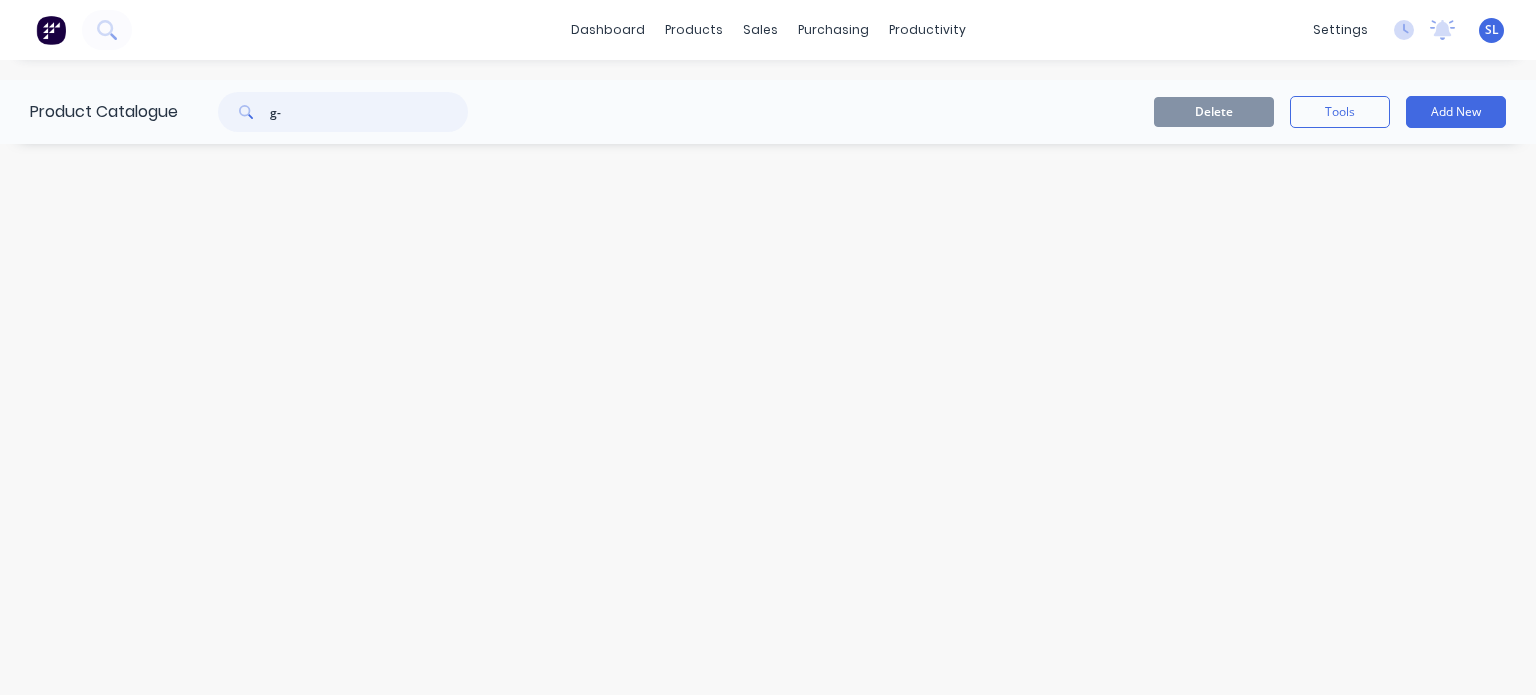 type on "g" 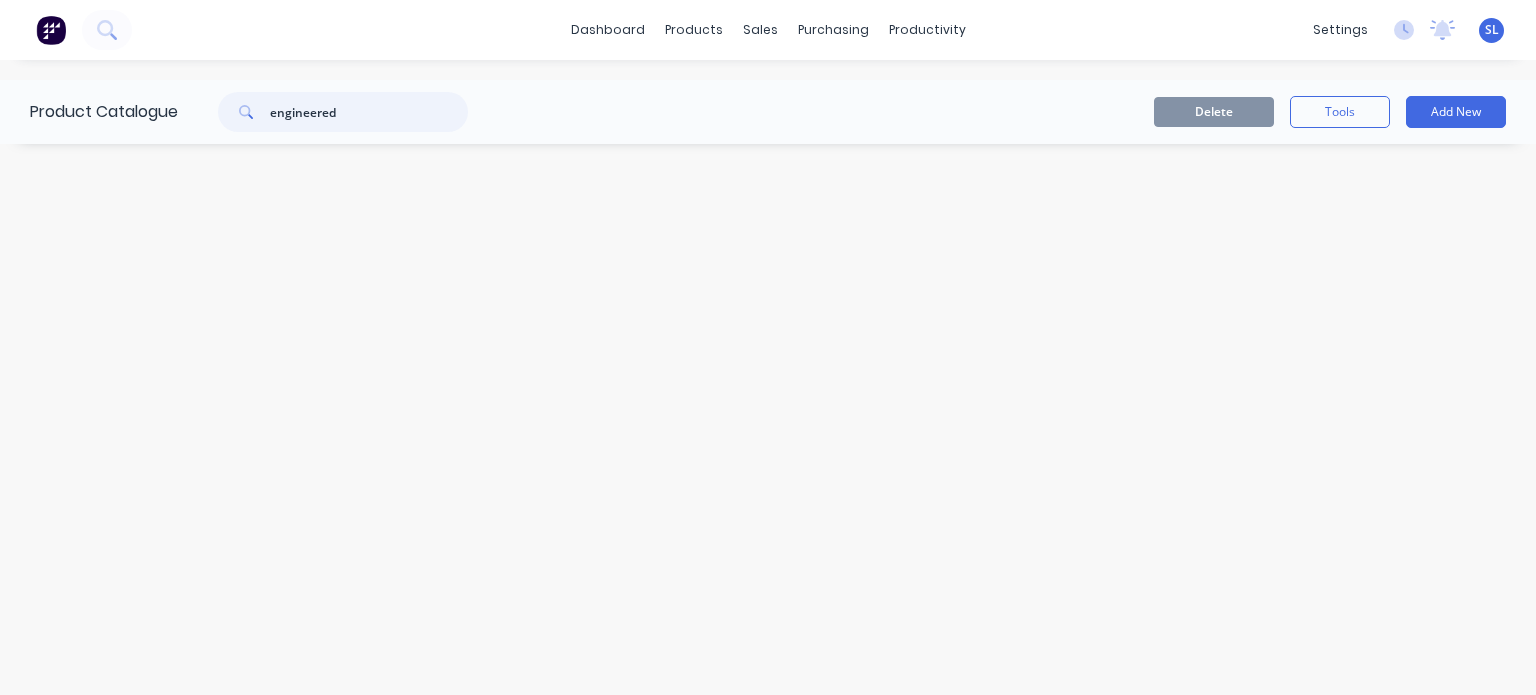 type on "engineered" 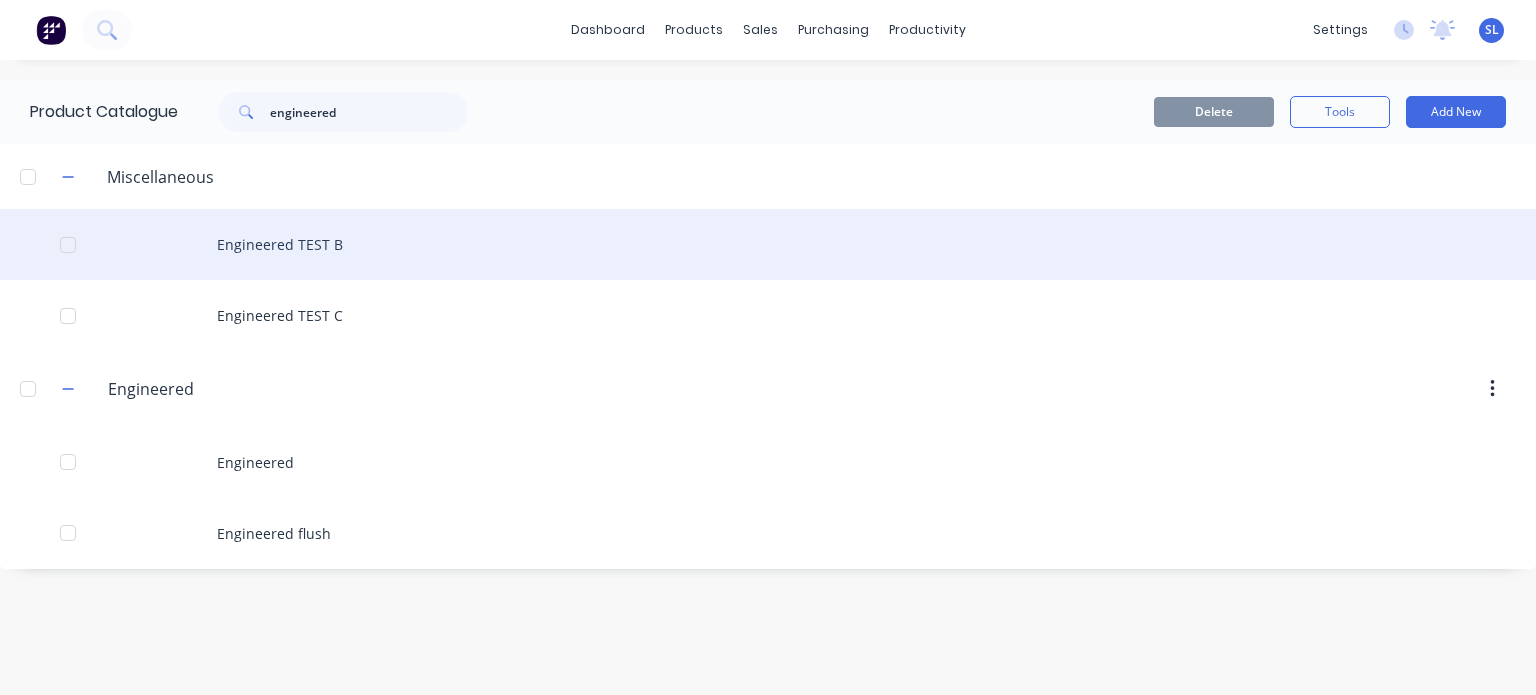 click on "Engineered TEST B" at bounding box center (768, 244) 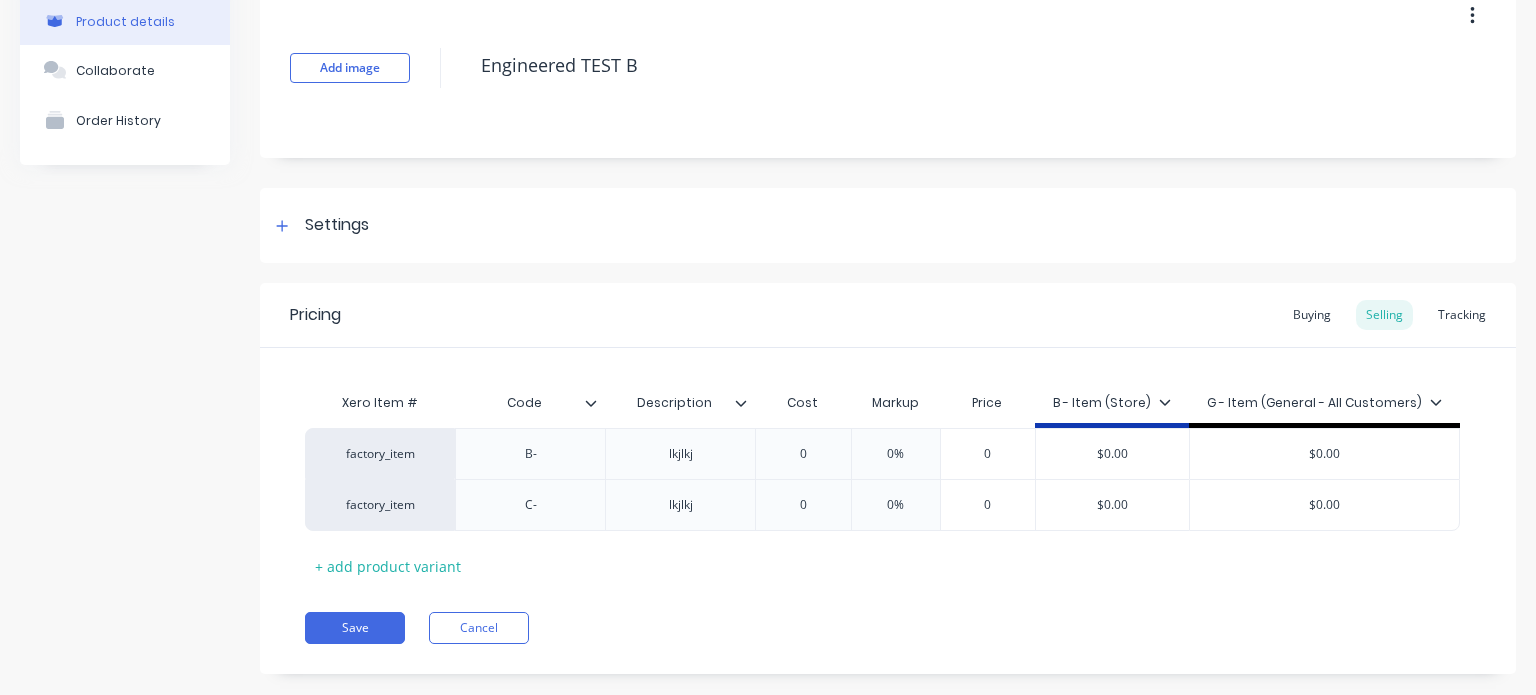 scroll, scrollTop: 106, scrollLeft: 0, axis: vertical 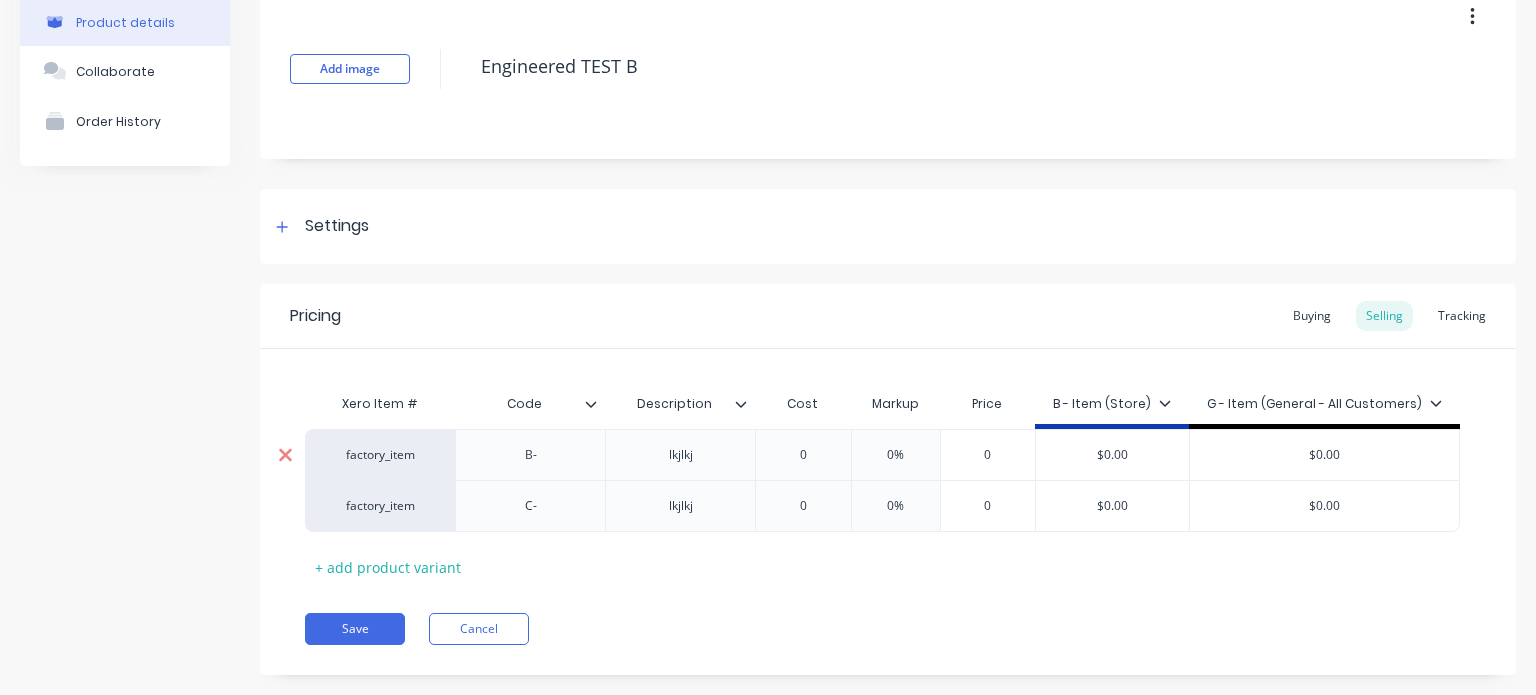click 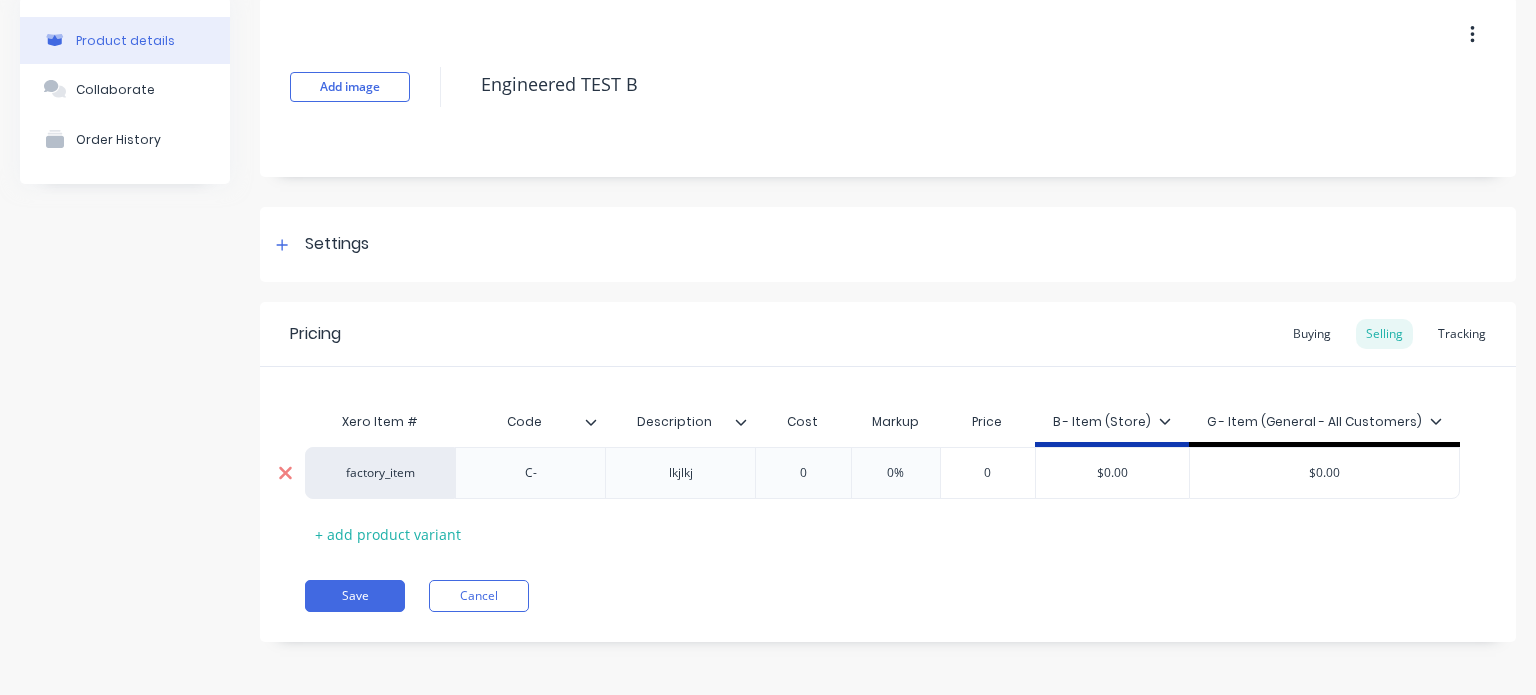 click at bounding box center (285, 473) 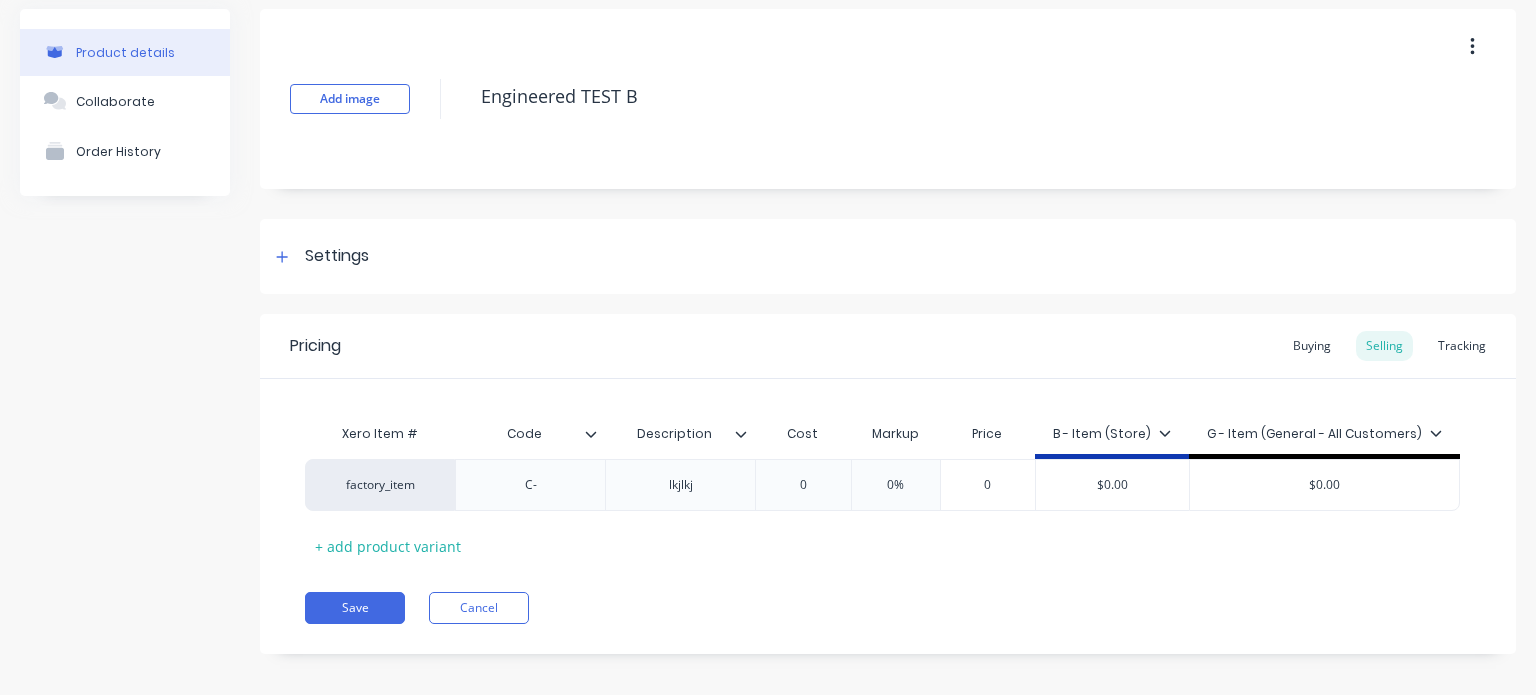 scroll, scrollTop: 73, scrollLeft: 0, axis: vertical 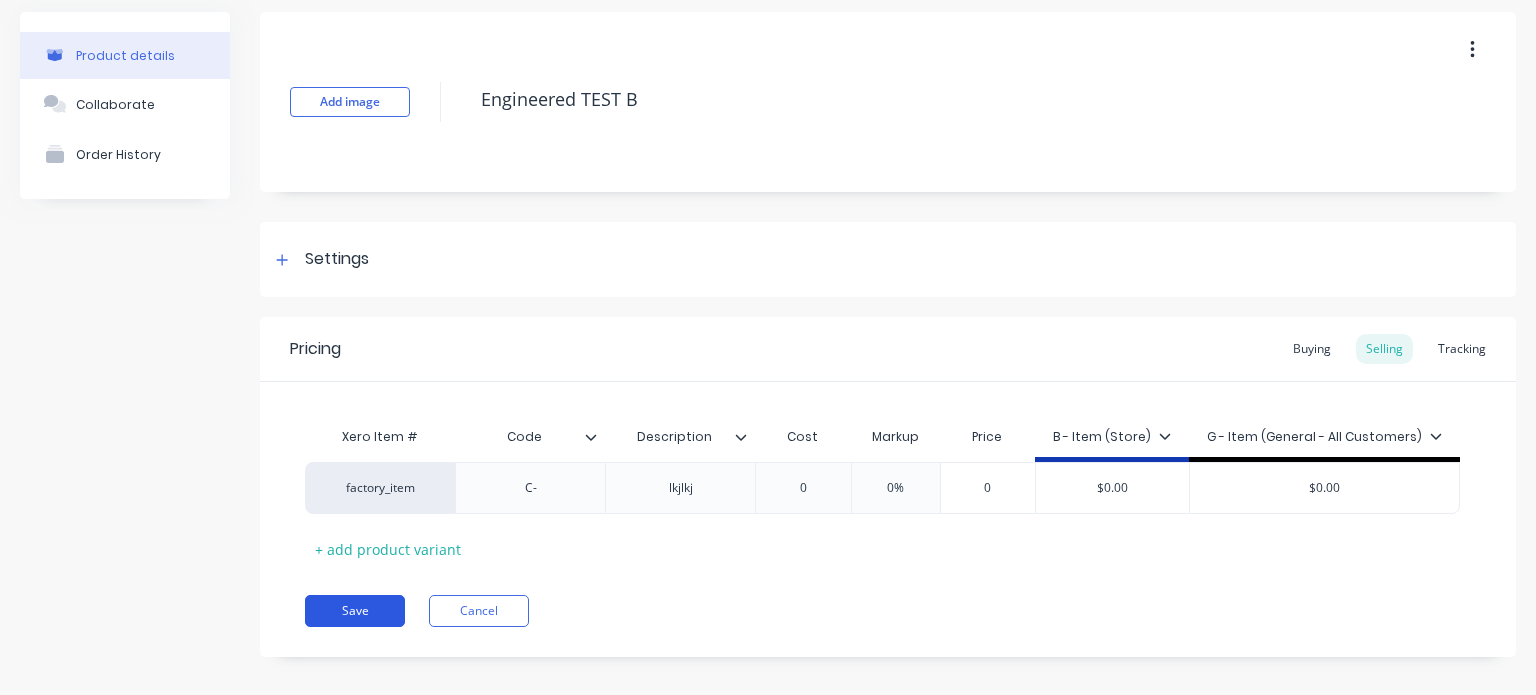 click on "Save" at bounding box center (355, 611) 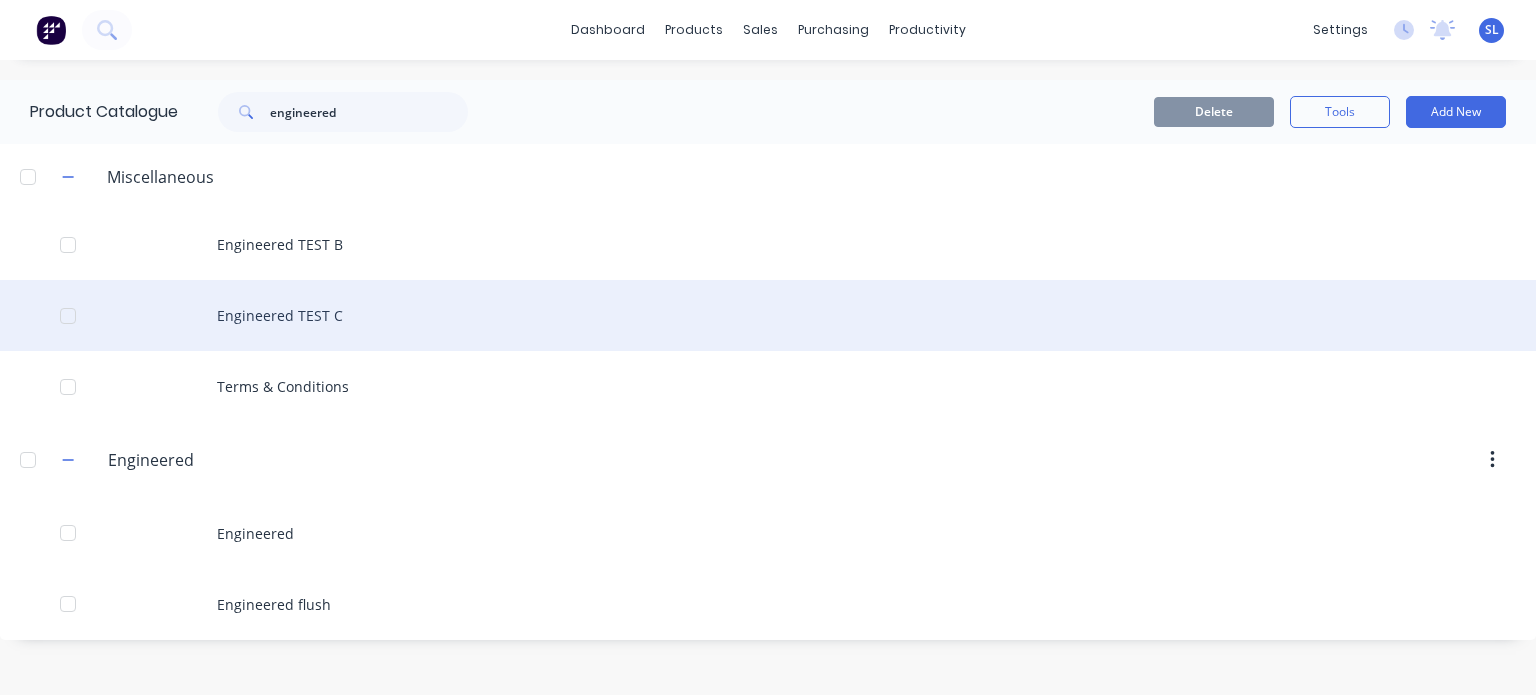 click on "Engineered TEST C" at bounding box center (768, 315) 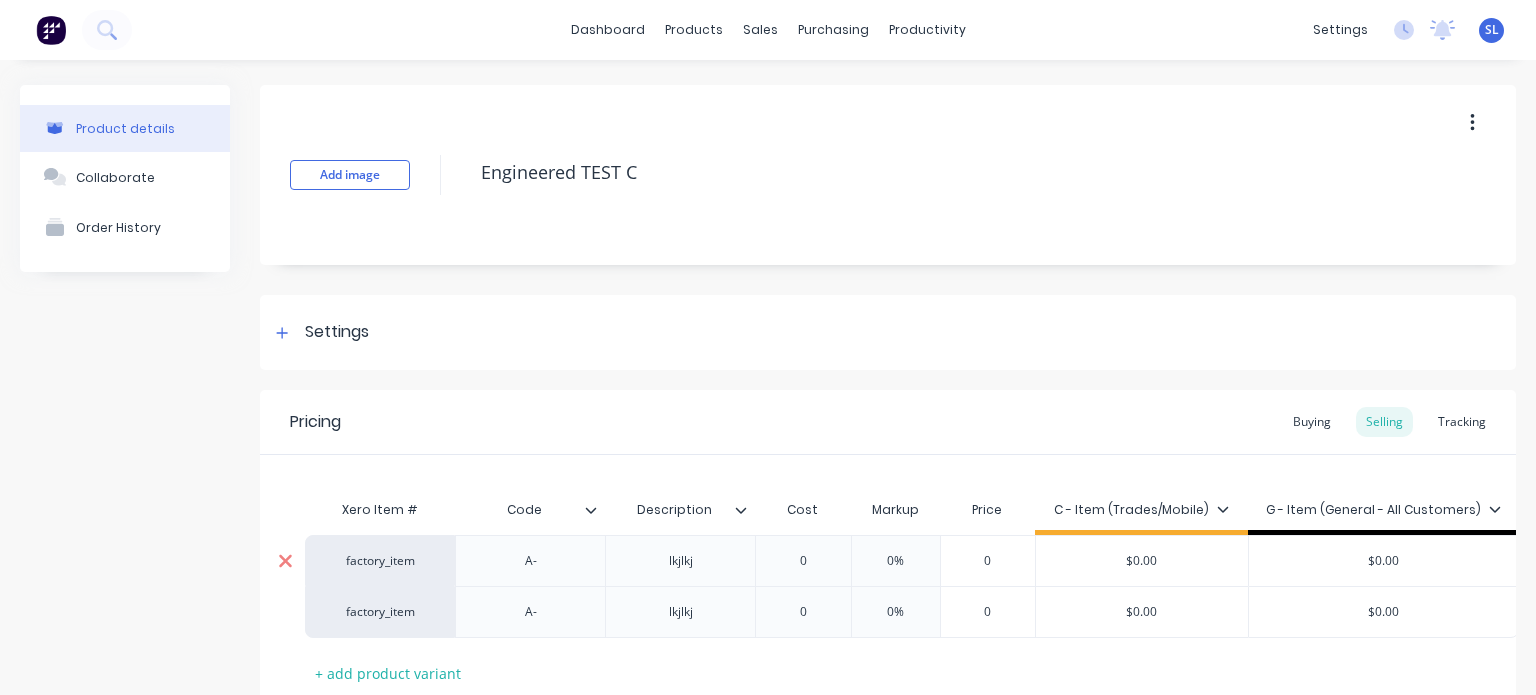 click 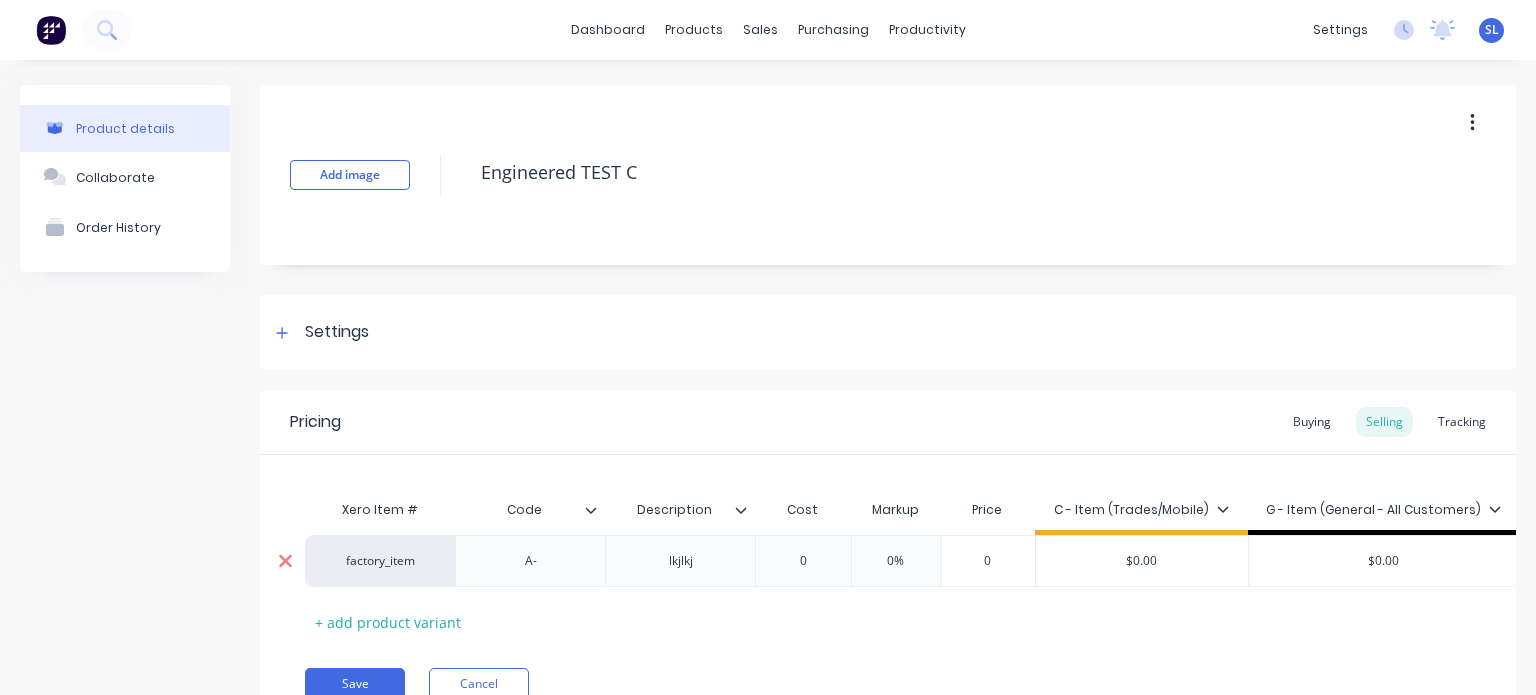 click 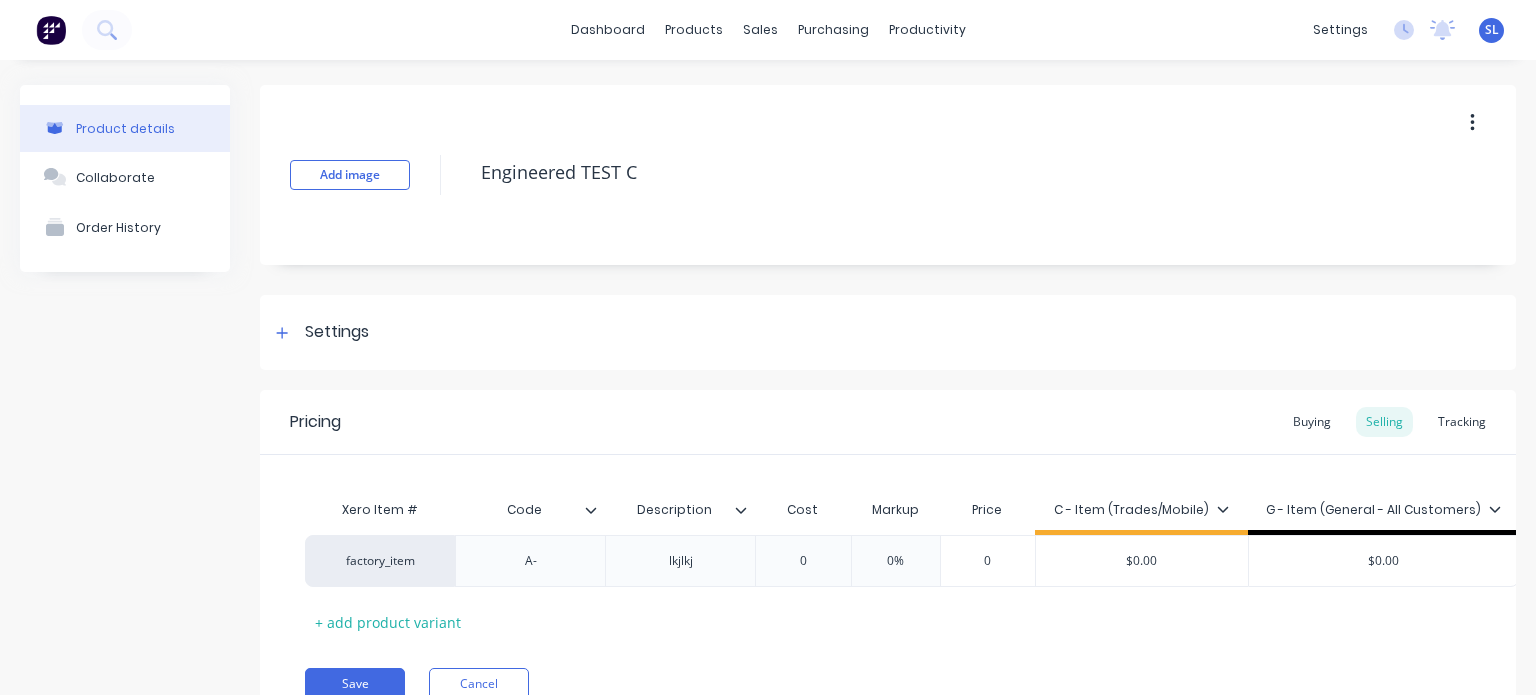 scroll, scrollTop: 104, scrollLeft: 0, axis: vertical 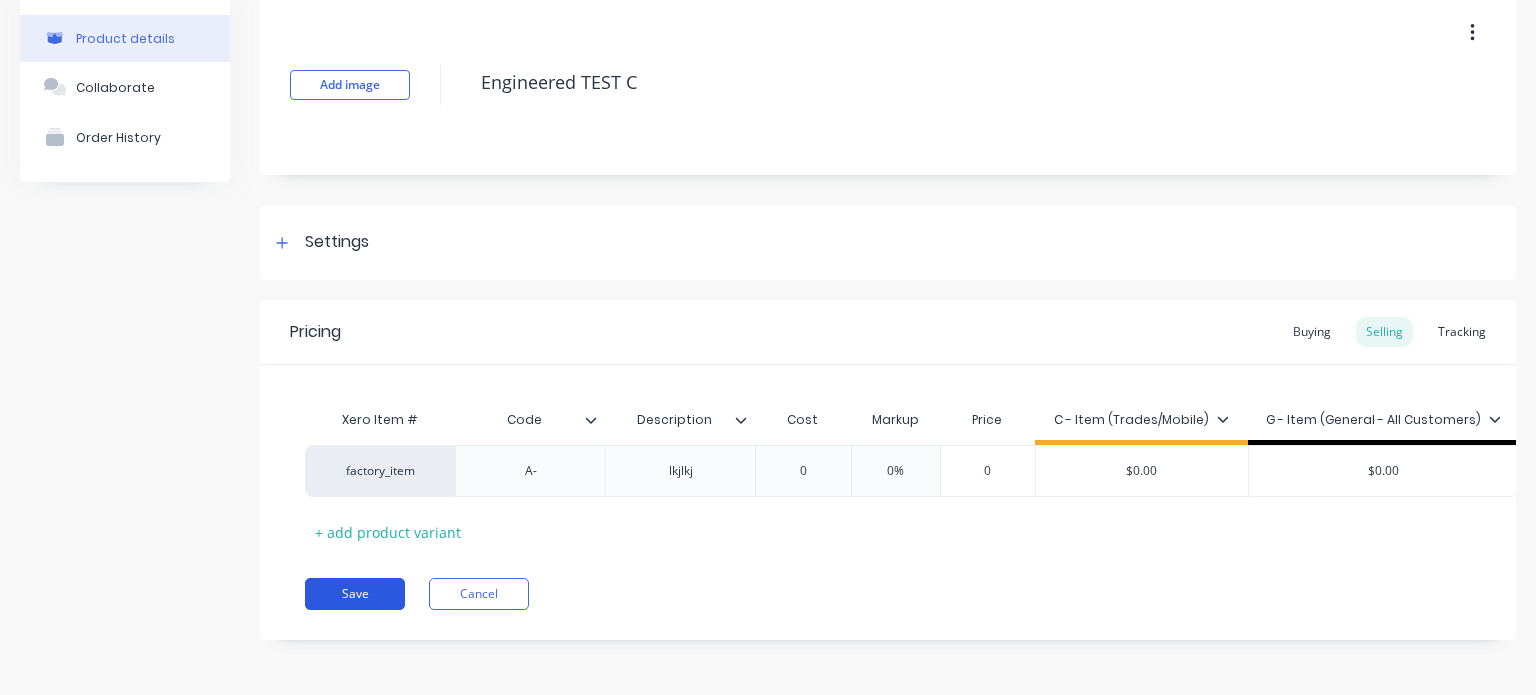 click on "Save" at bounding box center (355, 594) 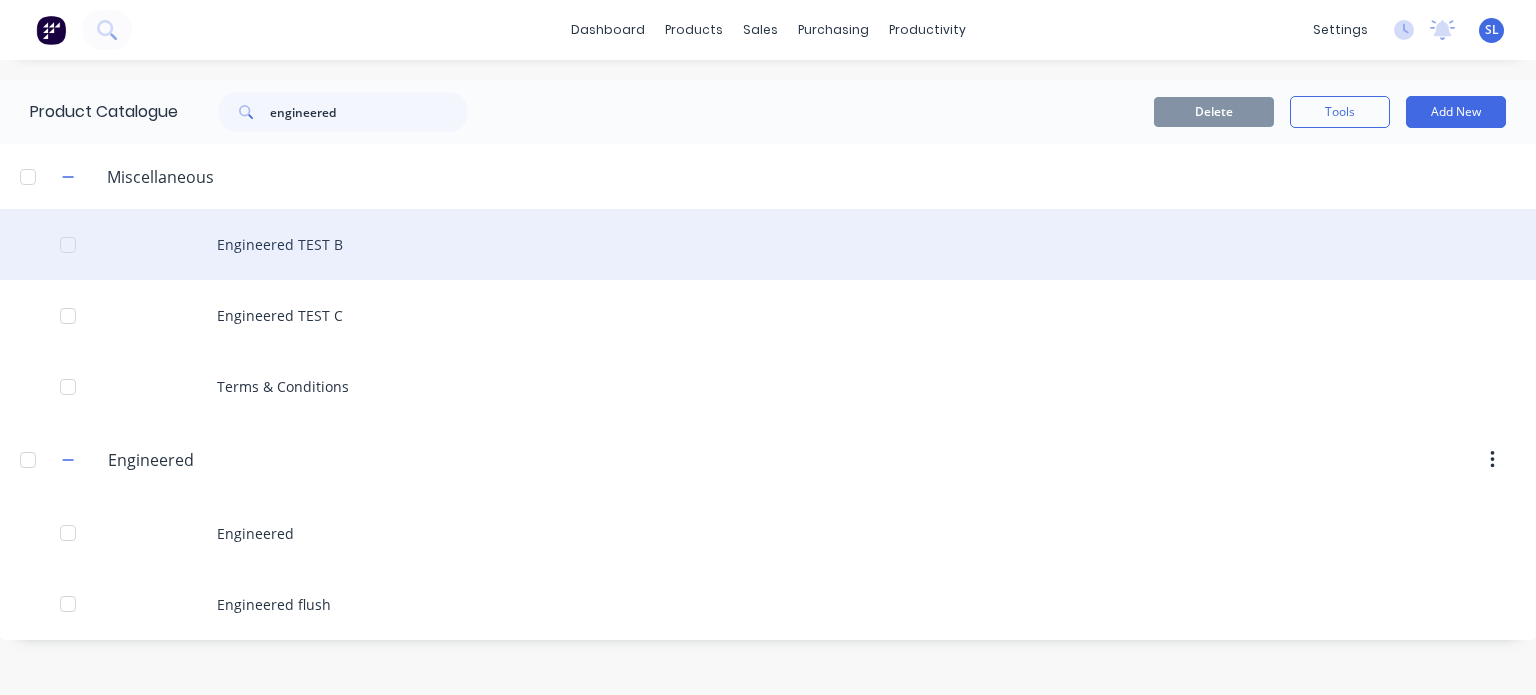 click on "Engineered TEST B" at bounding box center (768, 244) 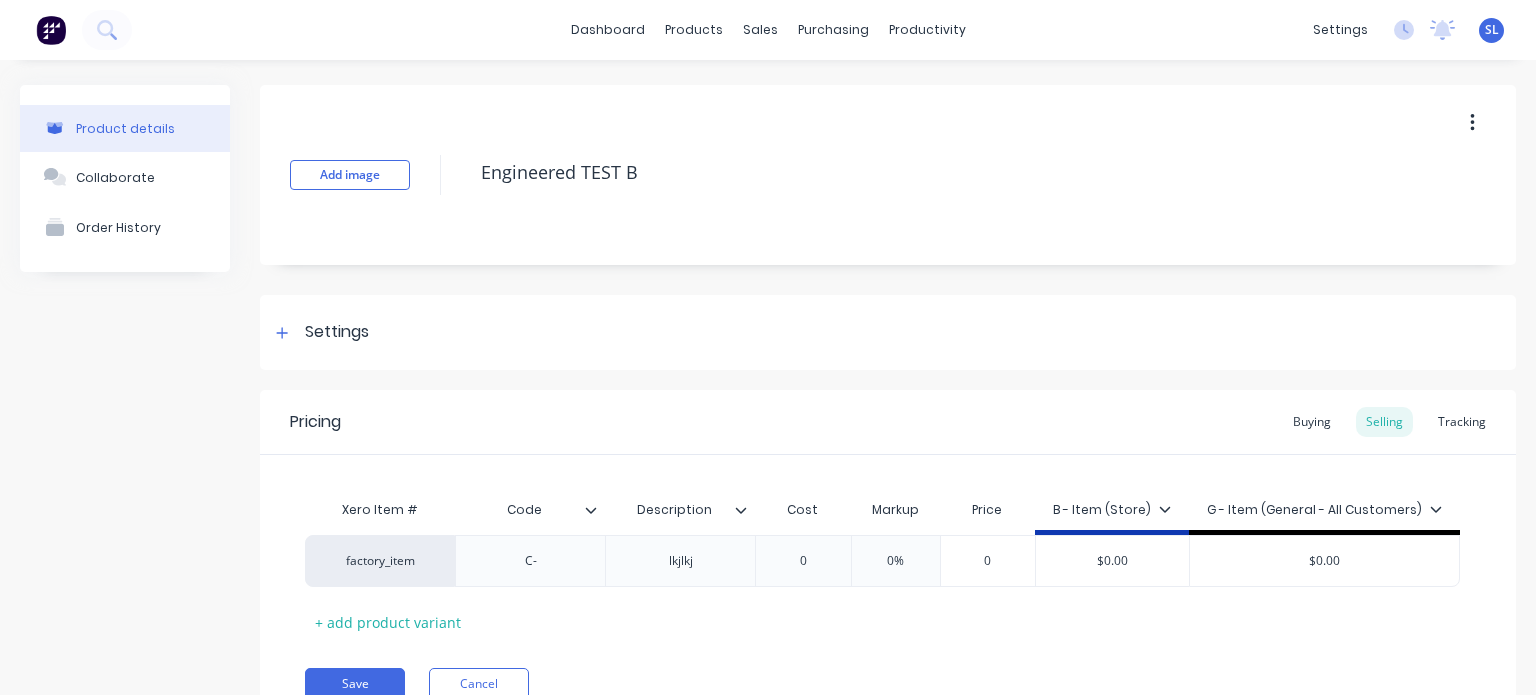 type on "x" 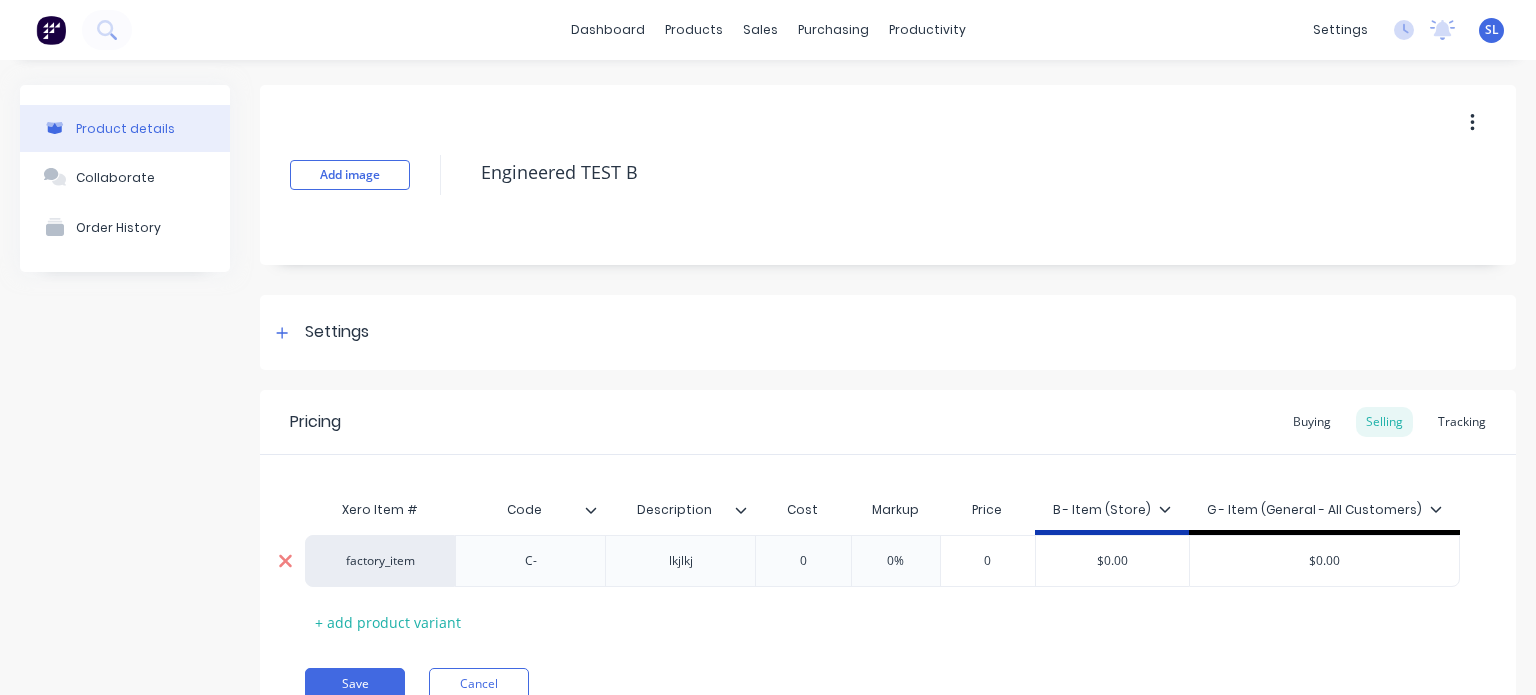 click 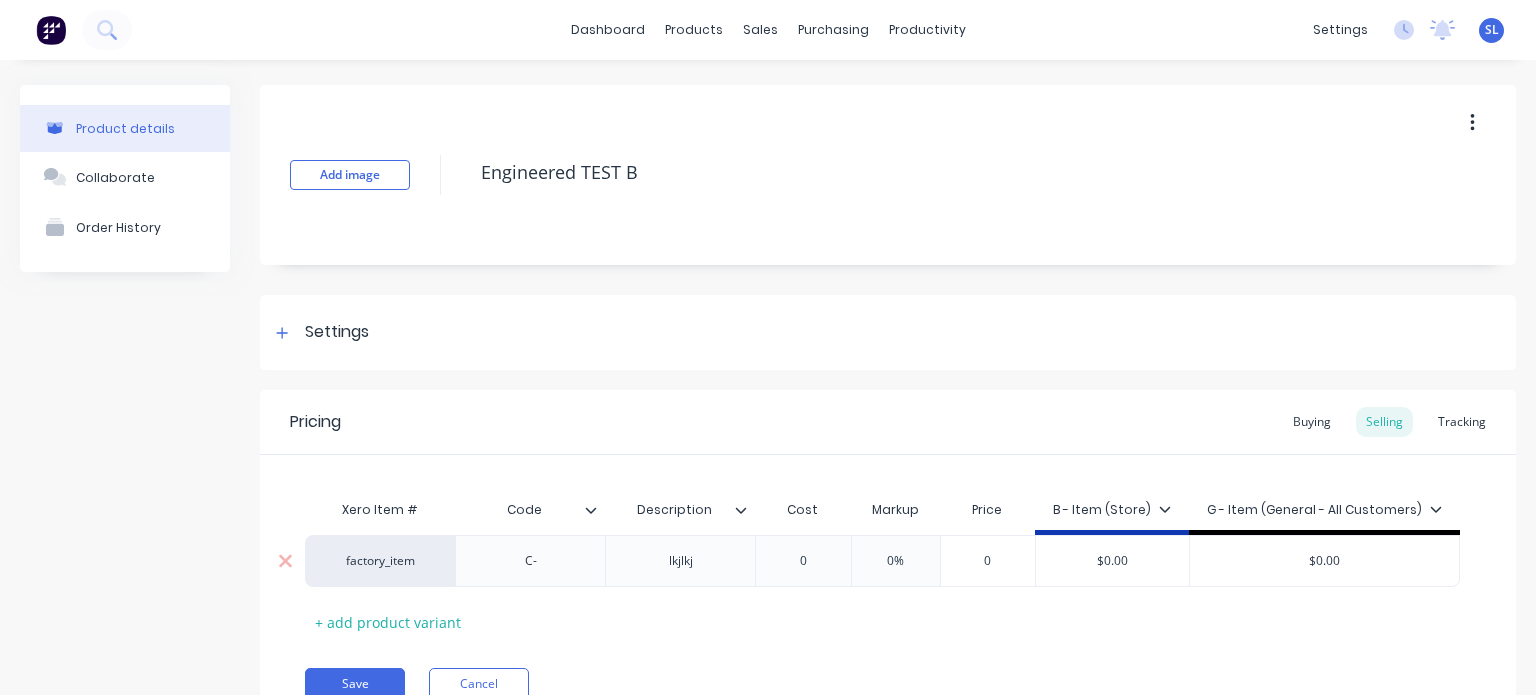 click on "C-" at bounding box center [531, 561] 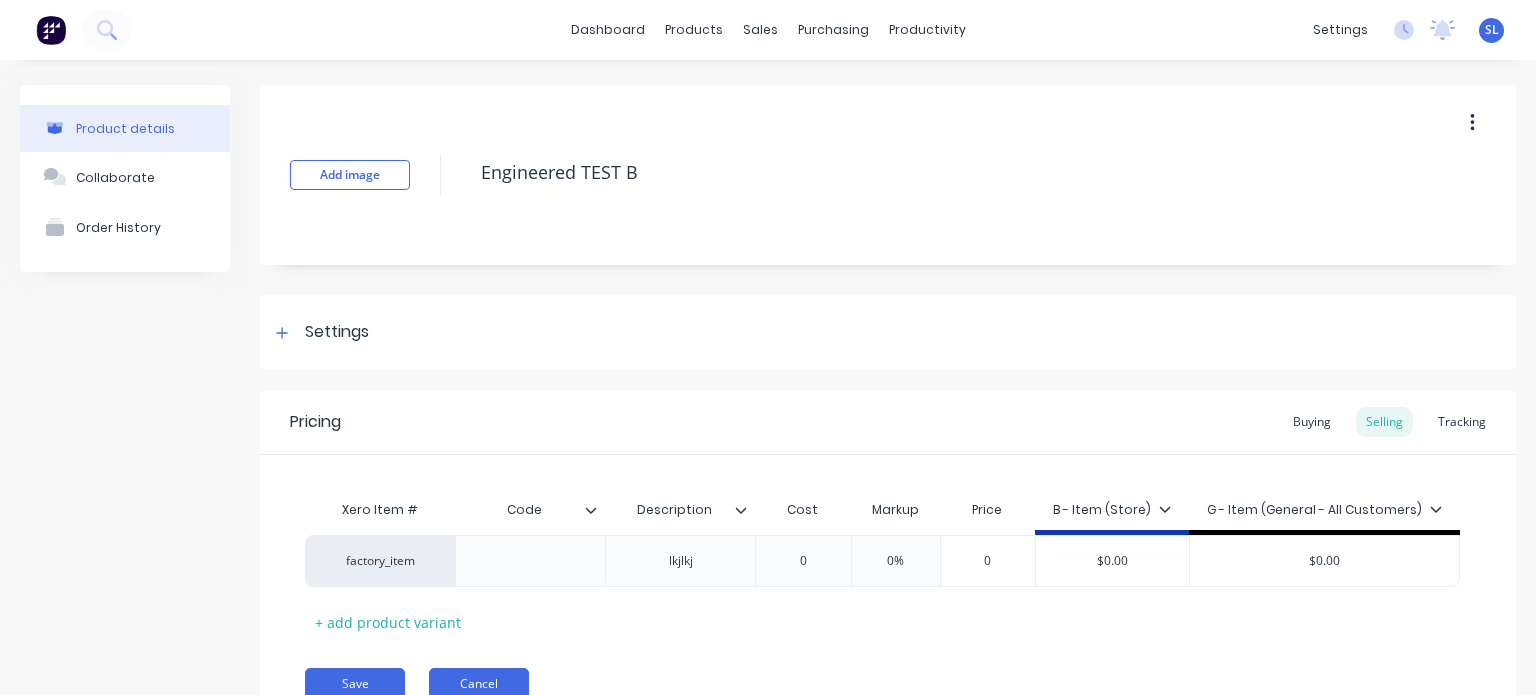 click on "Cancel" at bounding box center (479, 684) 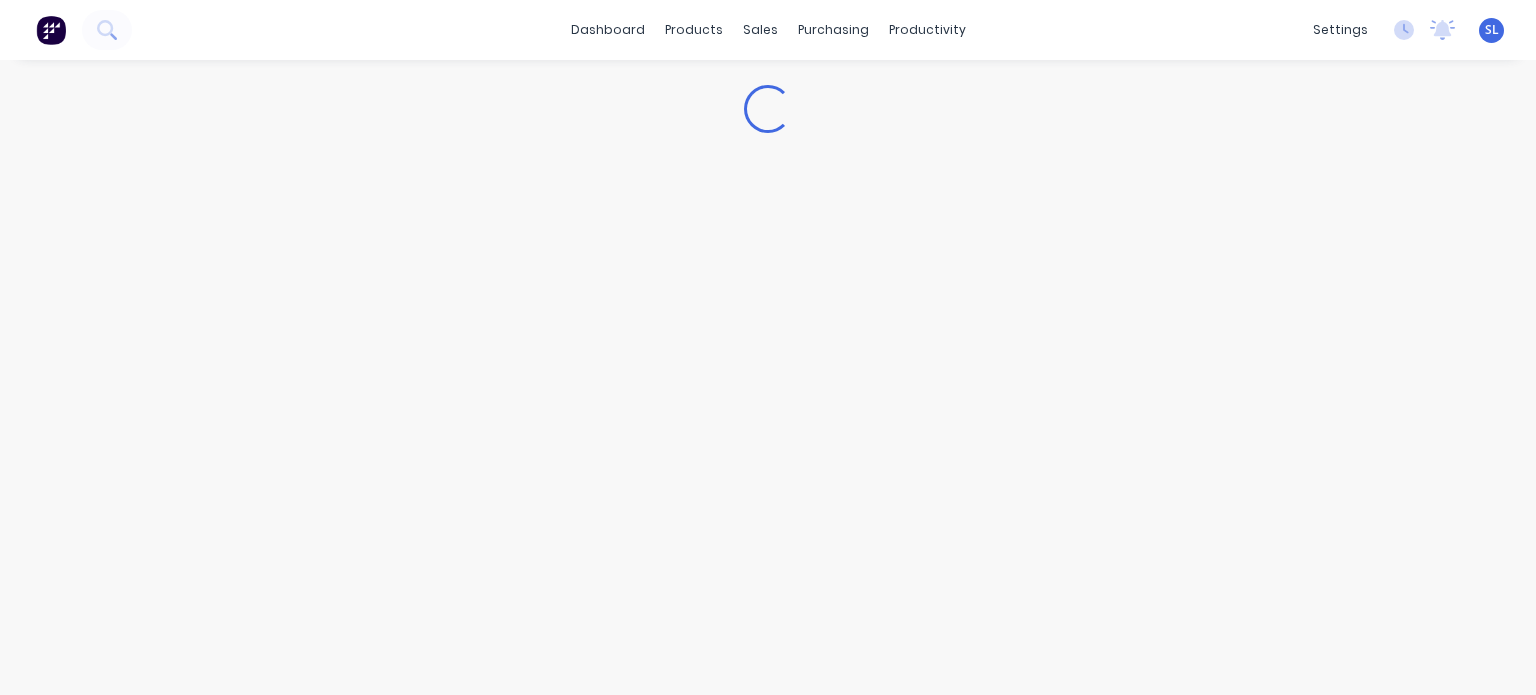 type on "x" 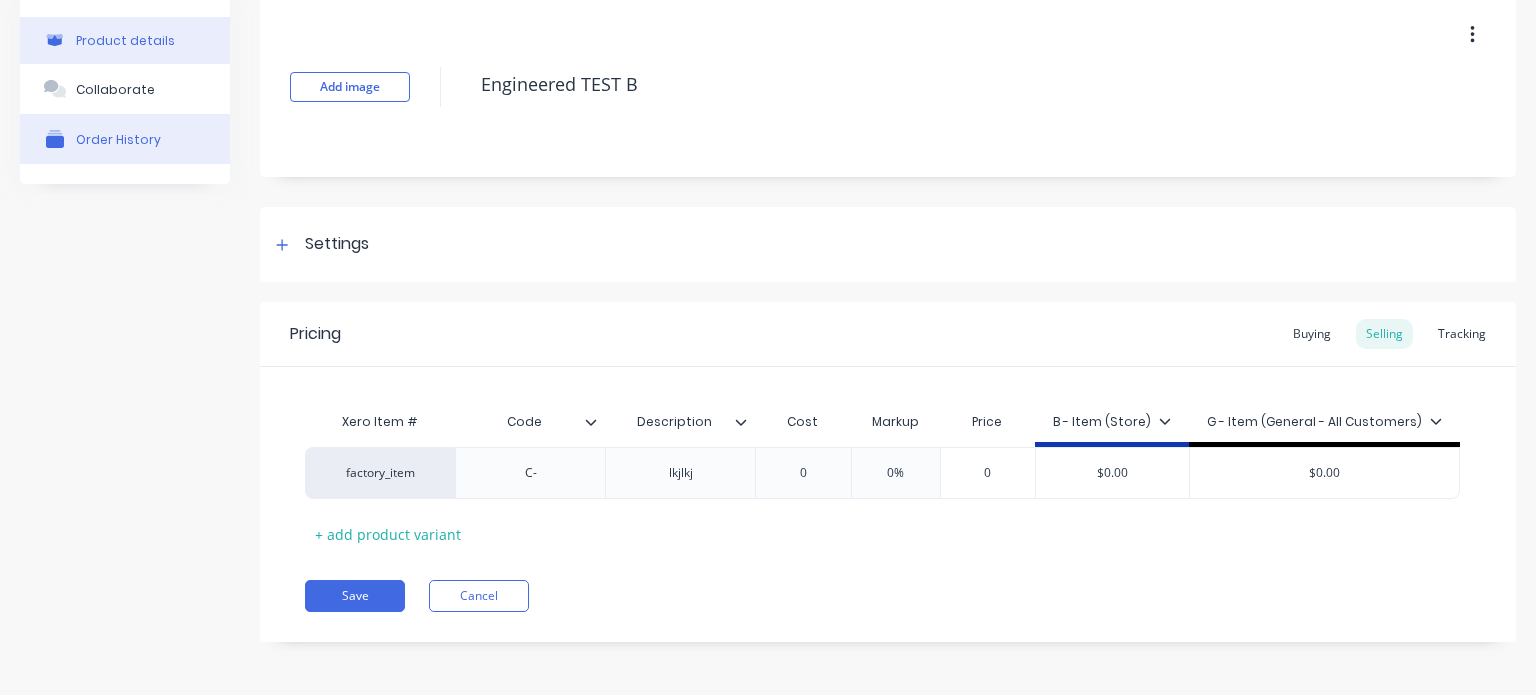 scroll, scrollTop: 0, scrollLeft: 0, axis: both 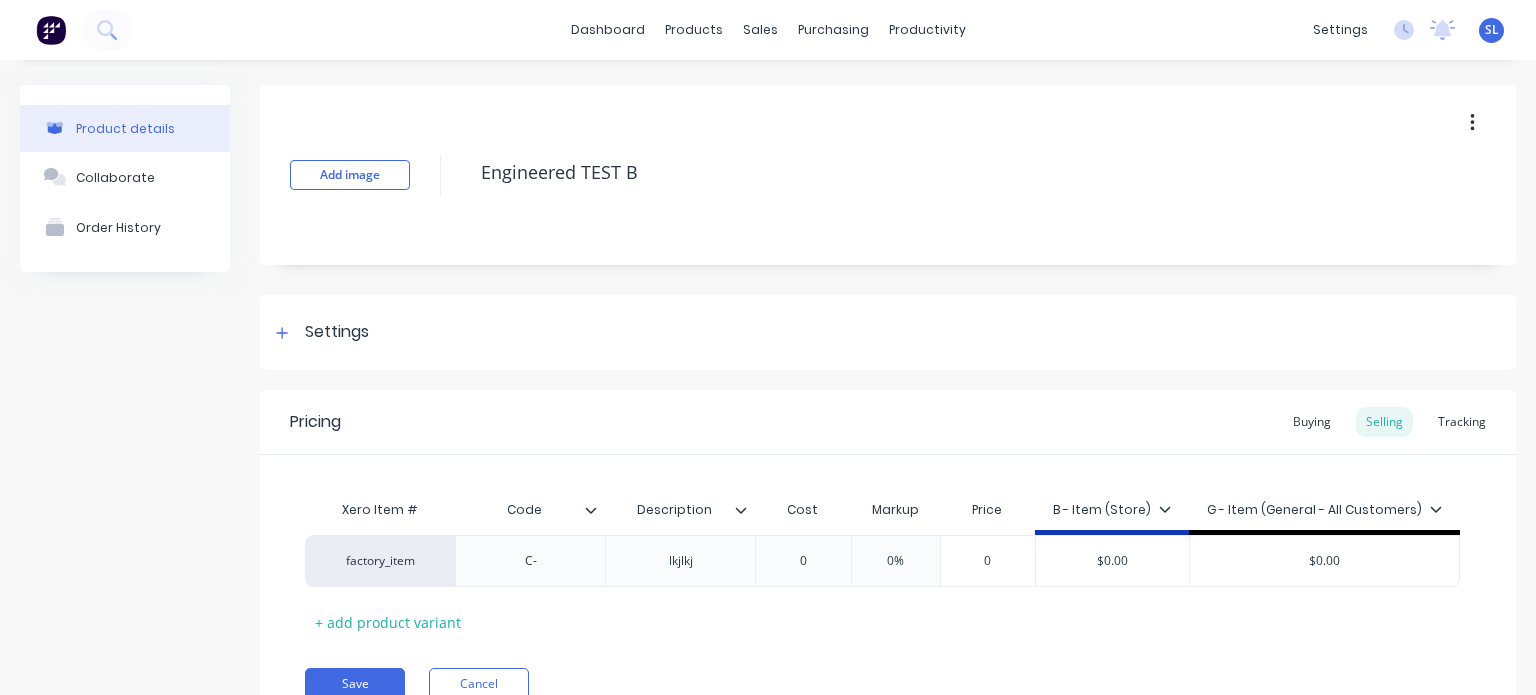 click at bounding box center [51, 30] 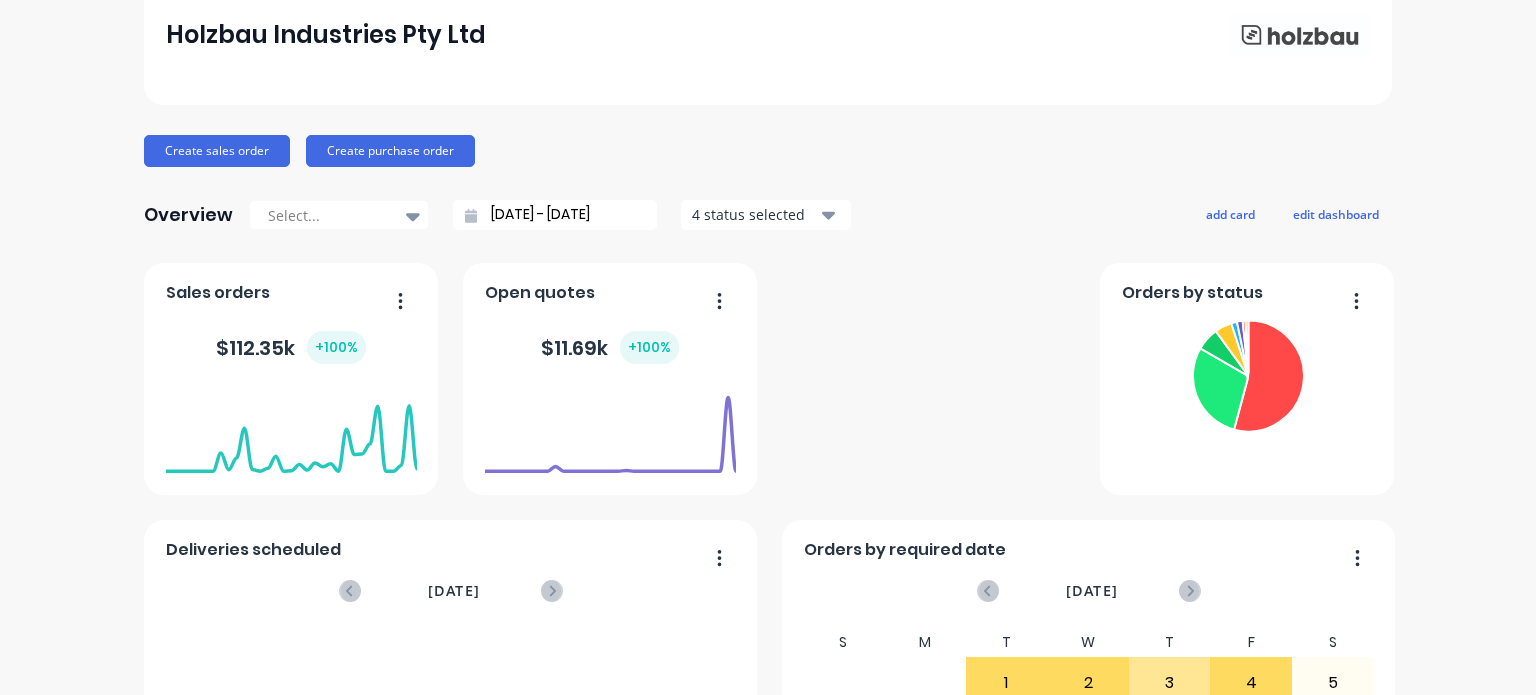 scroll, scrollTop: 0, scrollLeft: 0, axis: both 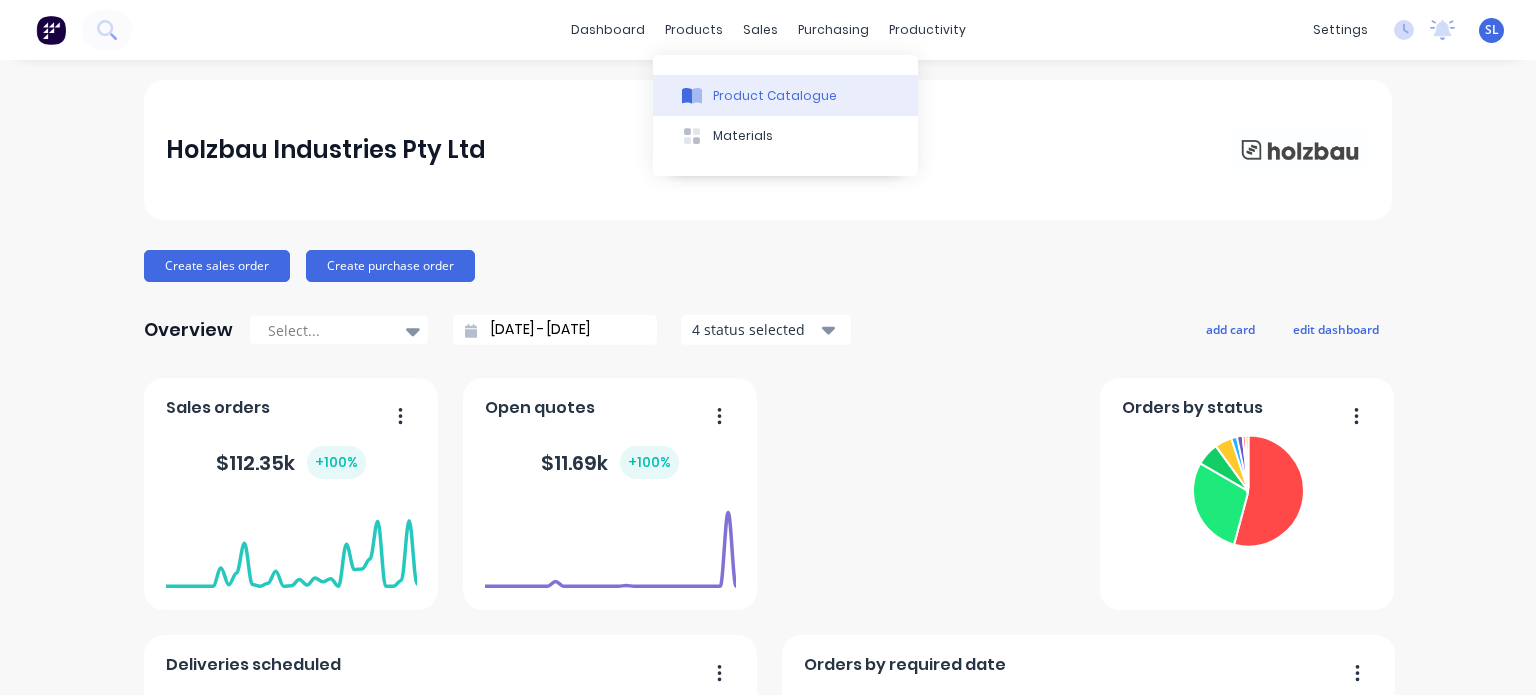 click on "Product Catalogue" at bounding box center [775, 96] 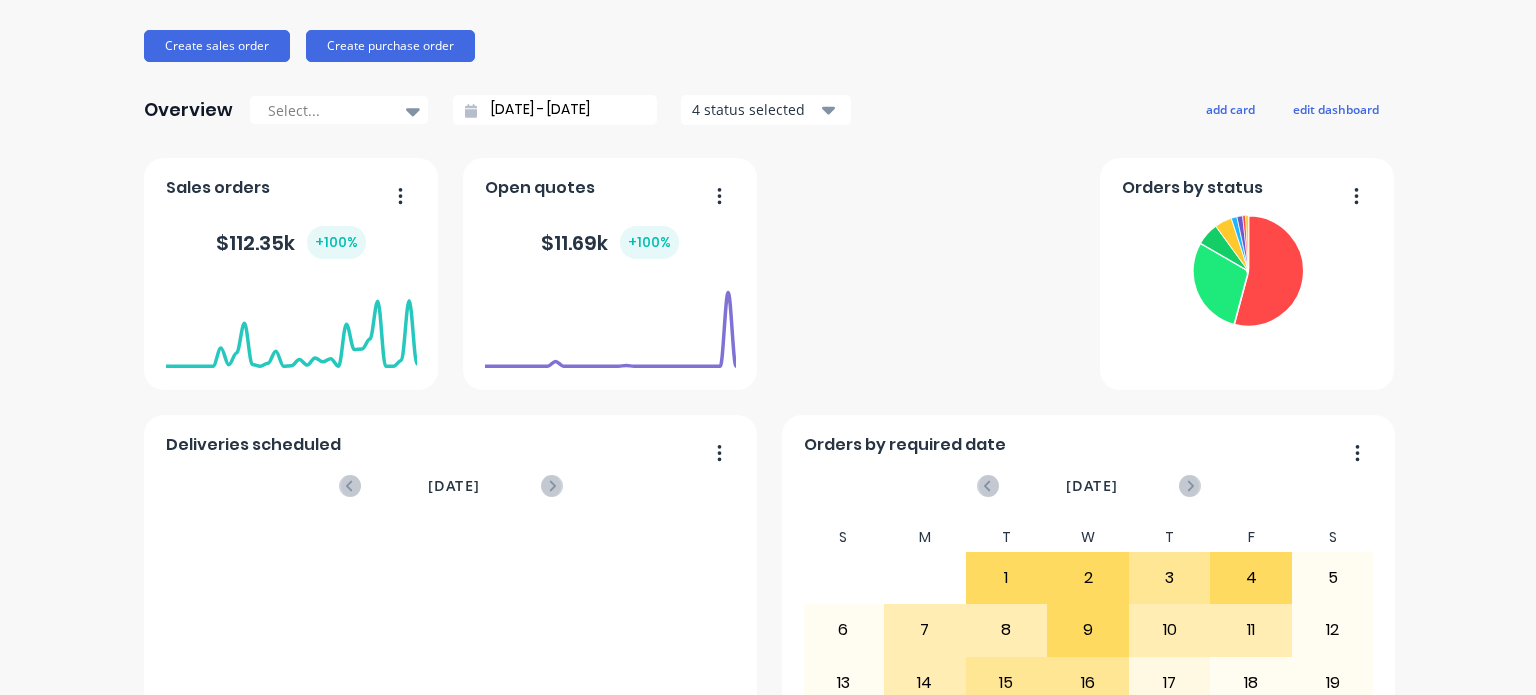 scroll, scrollTop: 0, scrollLeft: 0, axis: both 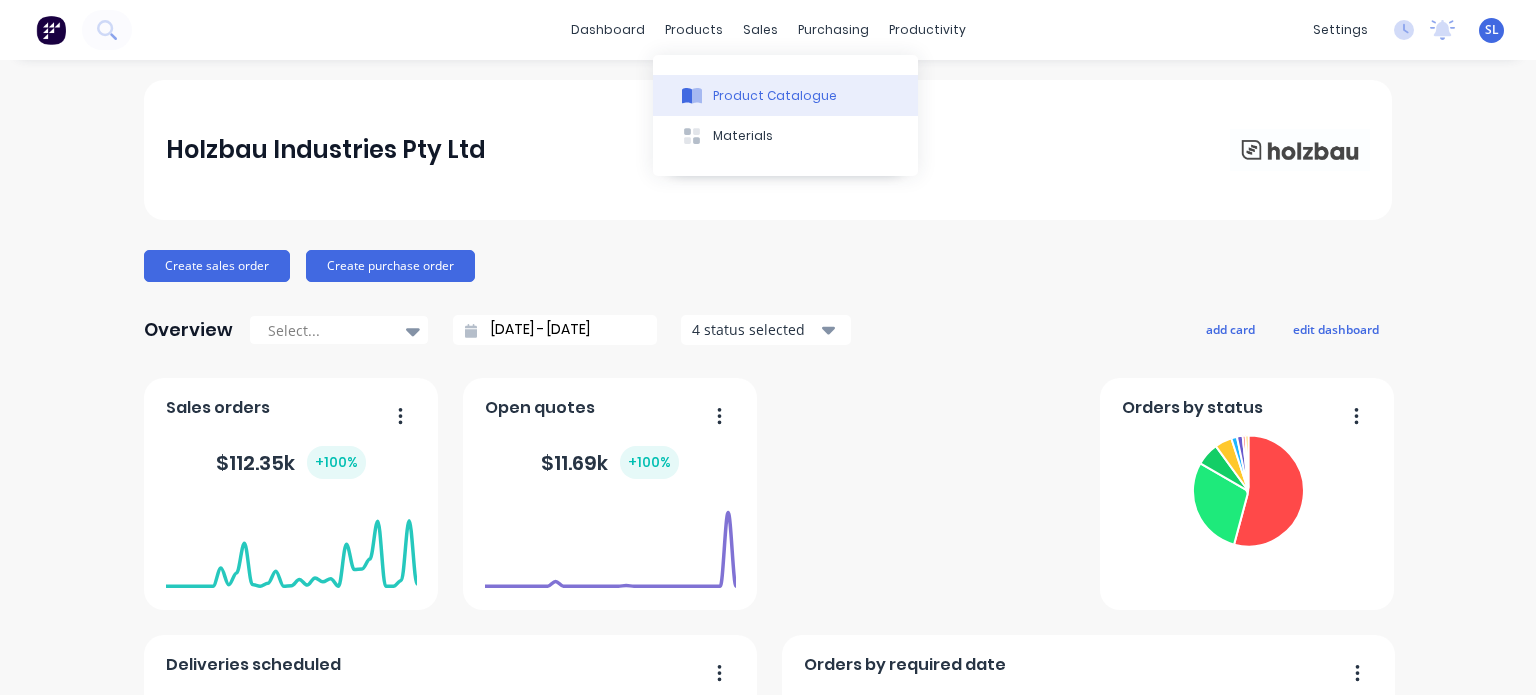 click on "Product Catalogue" at bounding box center [775, 96] 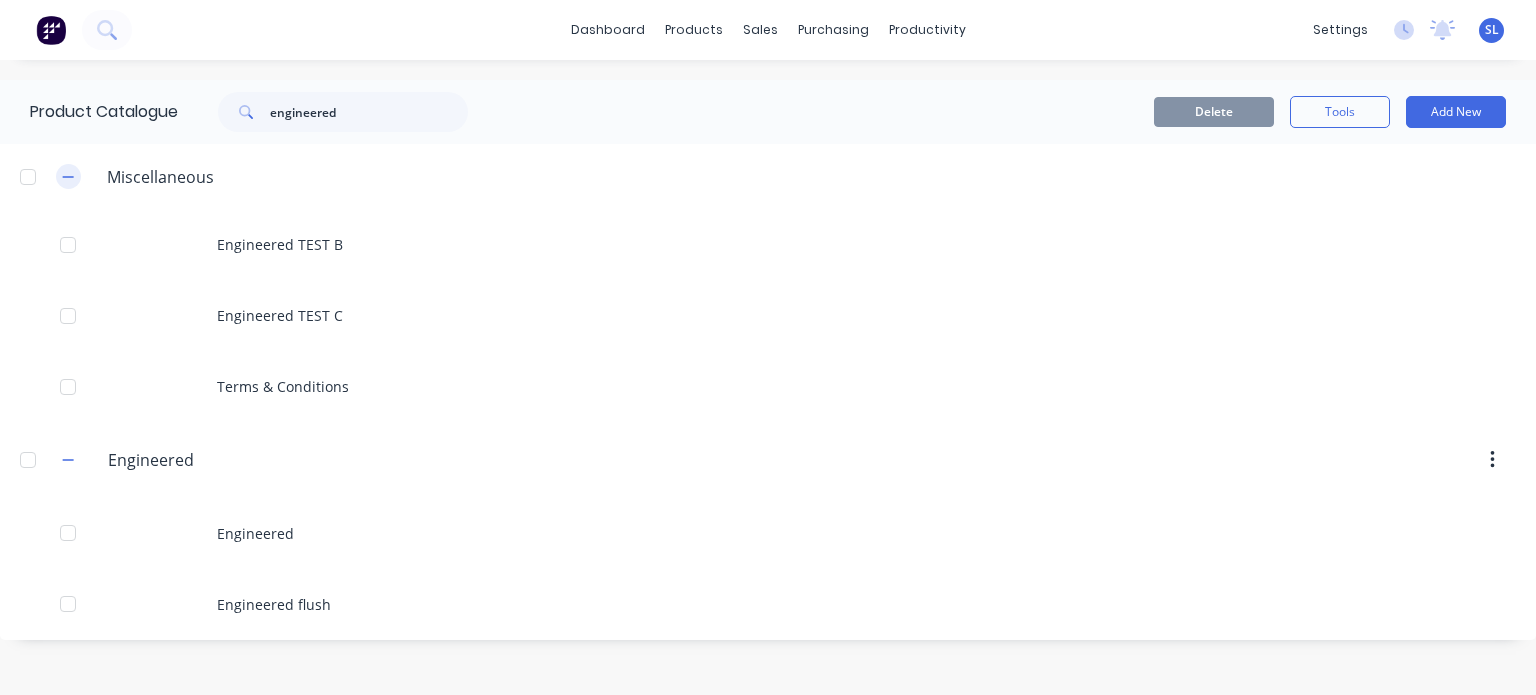 drag, startPoint x: 55, startPoint y: 170, endPoint x: 70, endPoint y: 171, distance: 15.033297 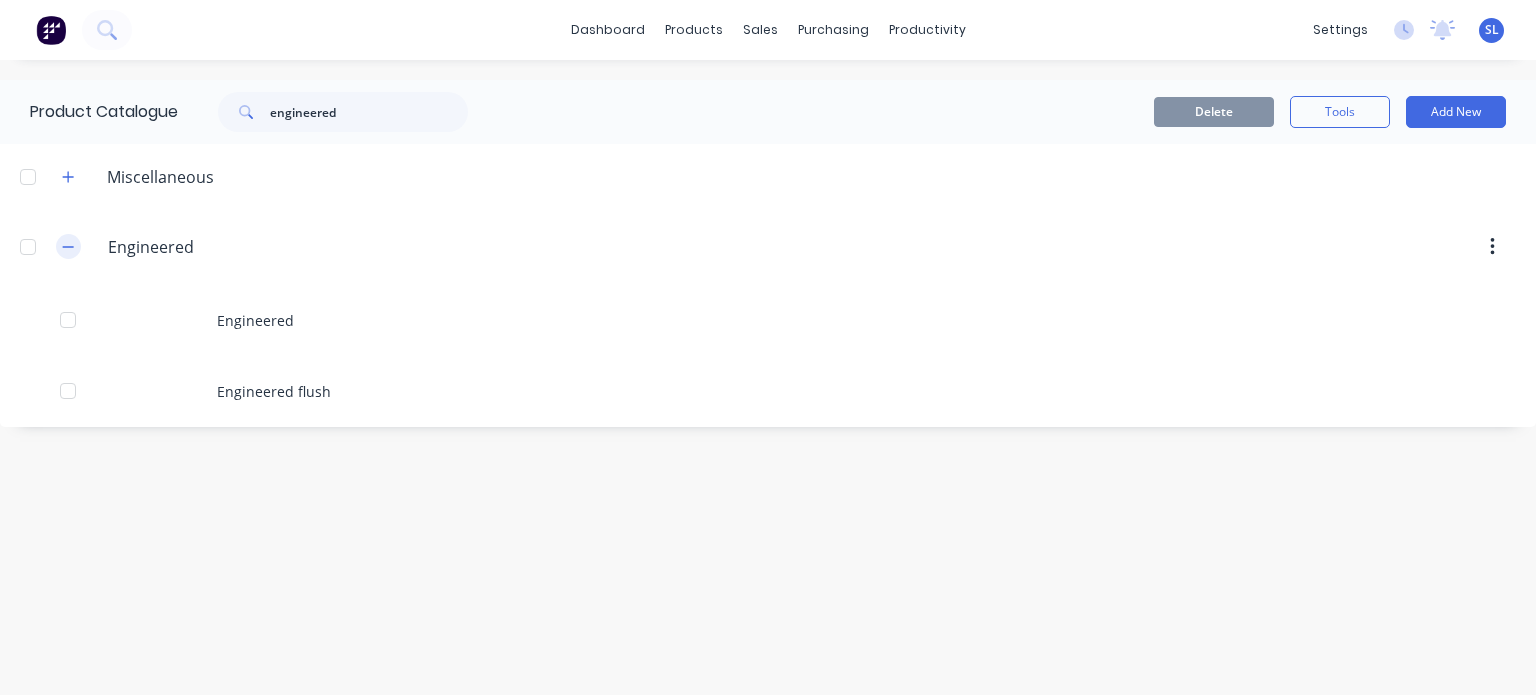 click 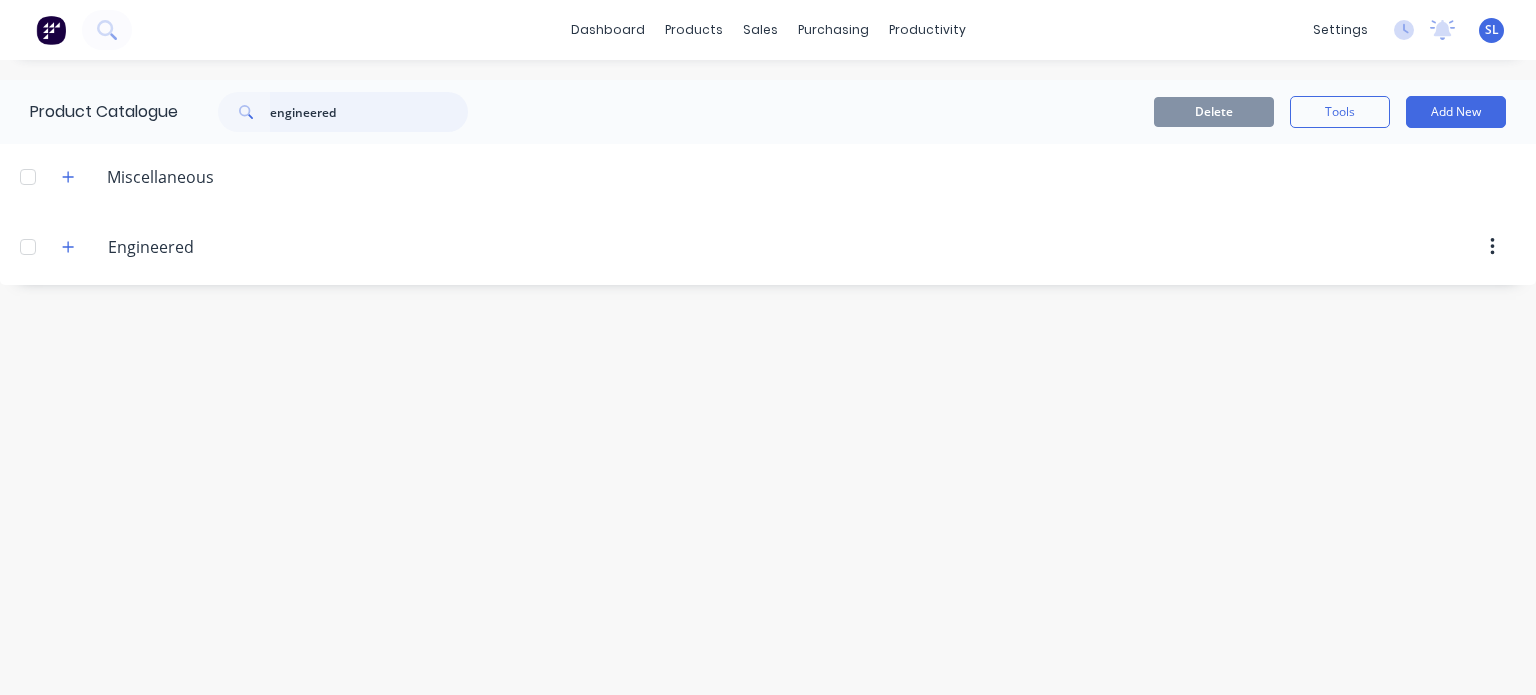 click on "engineered" at bounding box center (369, 112) 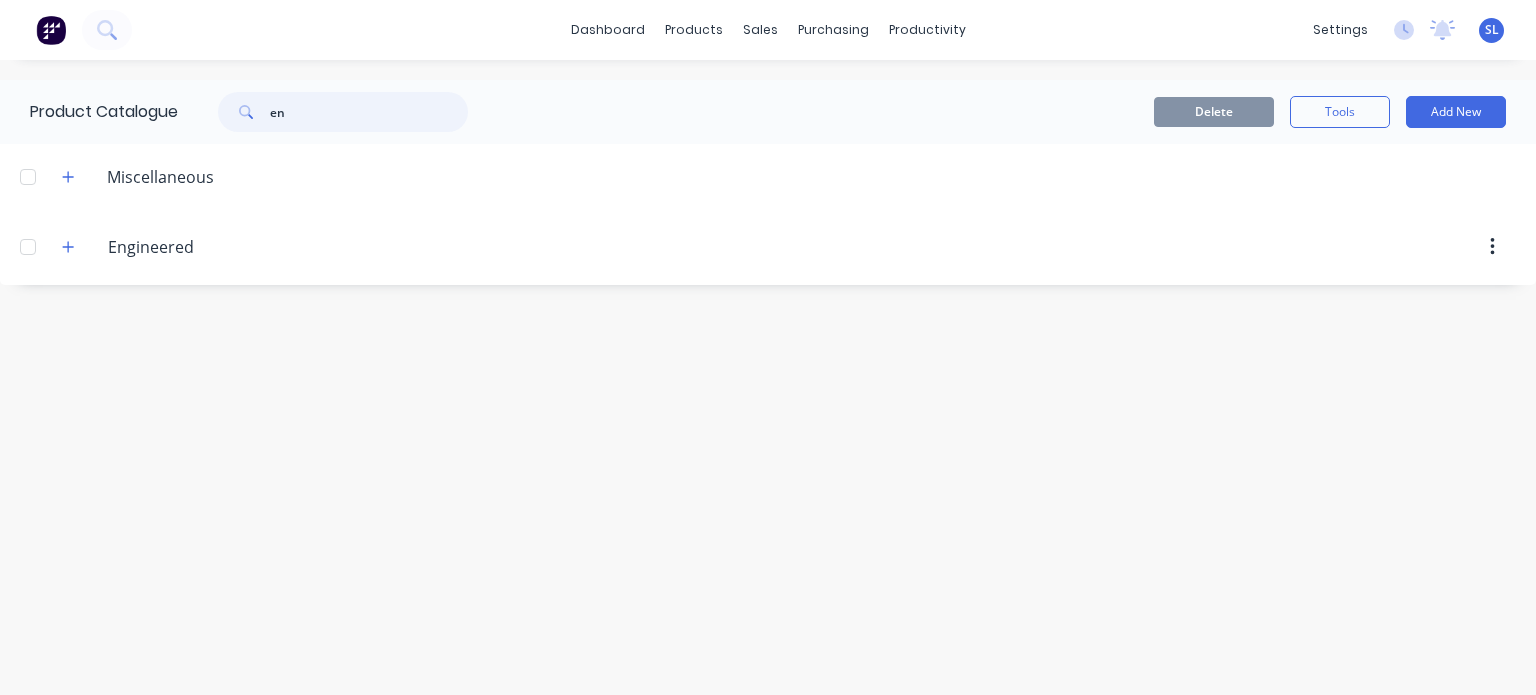 type on "e" 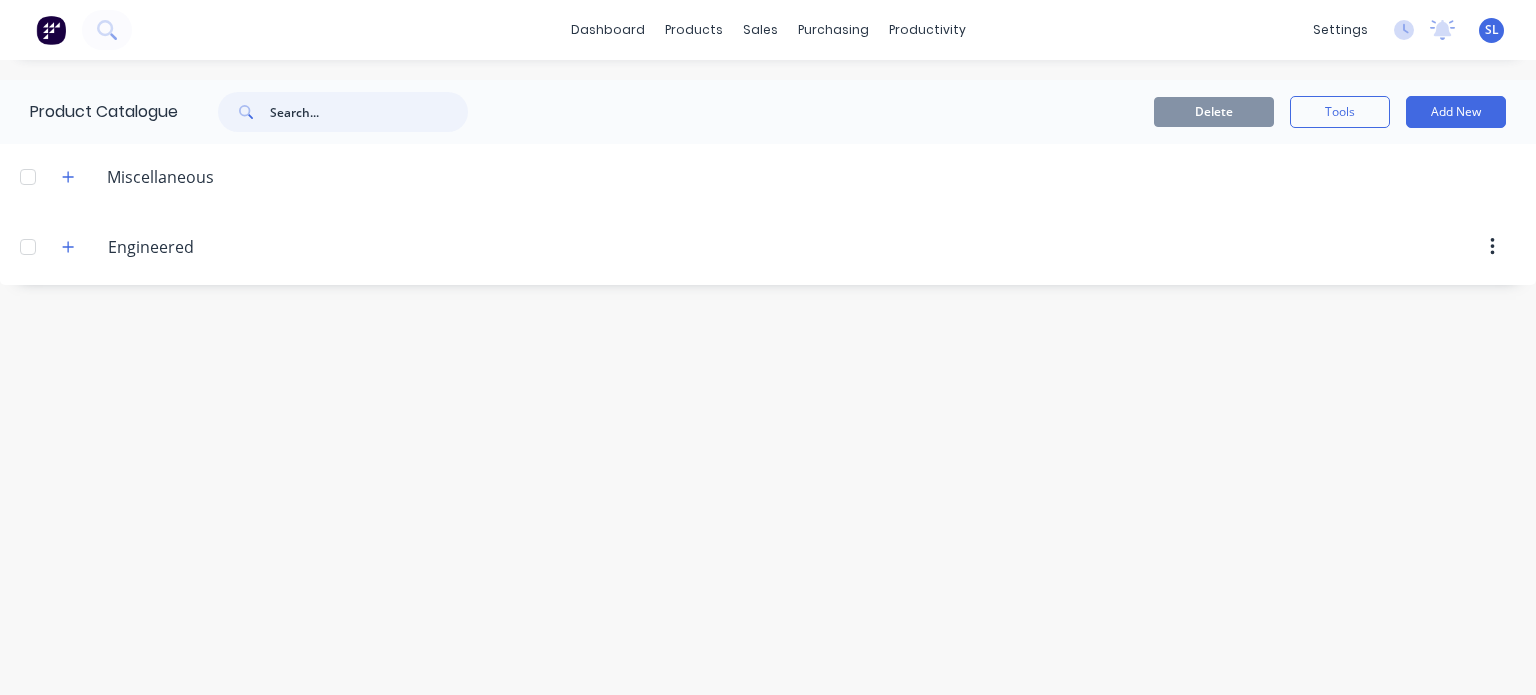 type 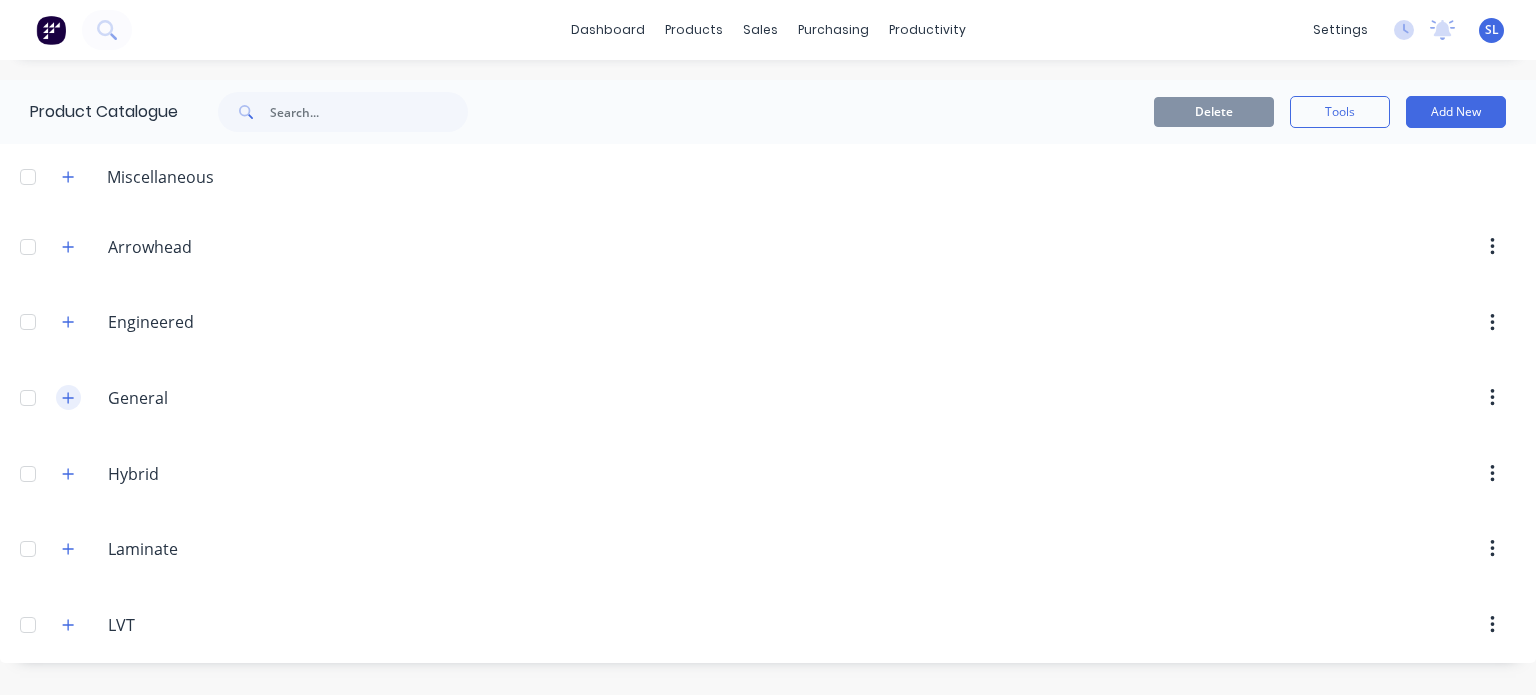 drag, startPoint x: 149, startPoint y: 402, endPoint x: 70, endPoint y: 403, distance: 79.00633 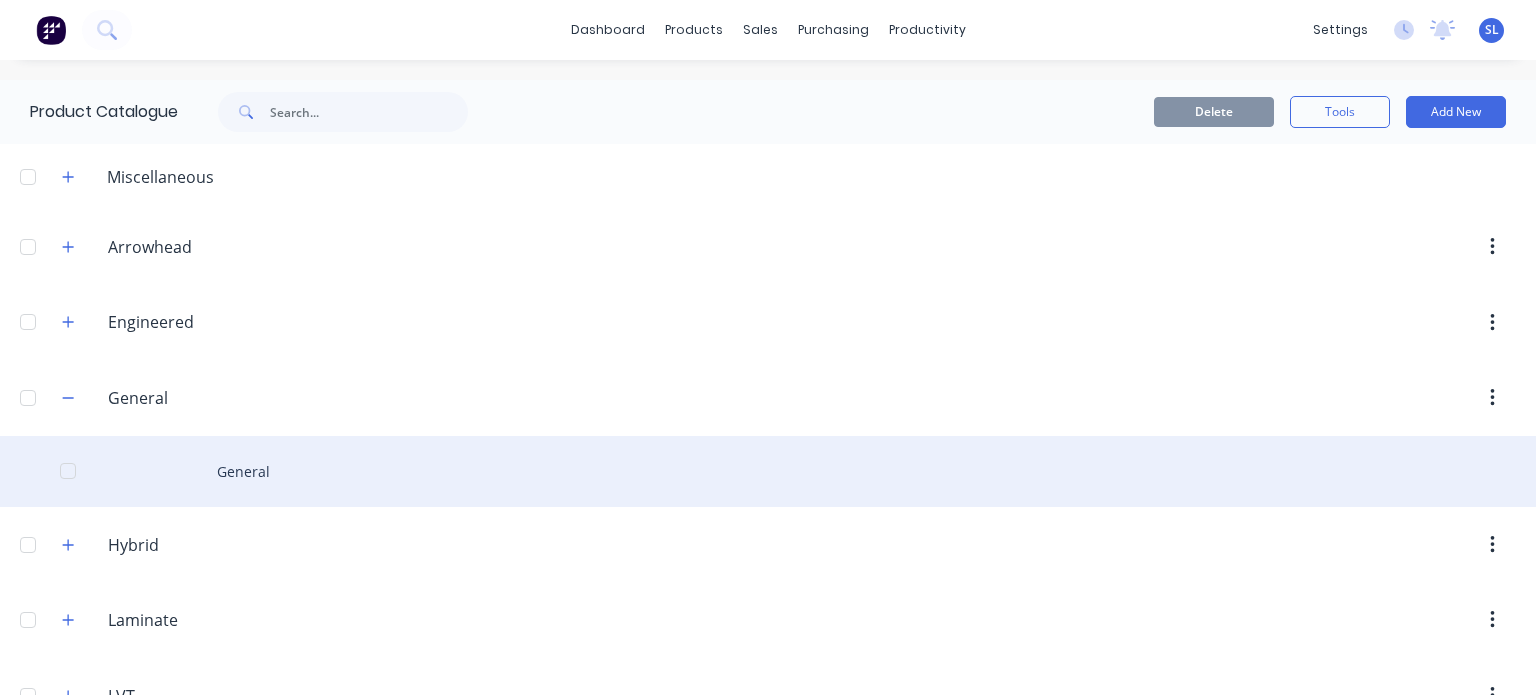 click on "General" at bounding box center (768, 471) 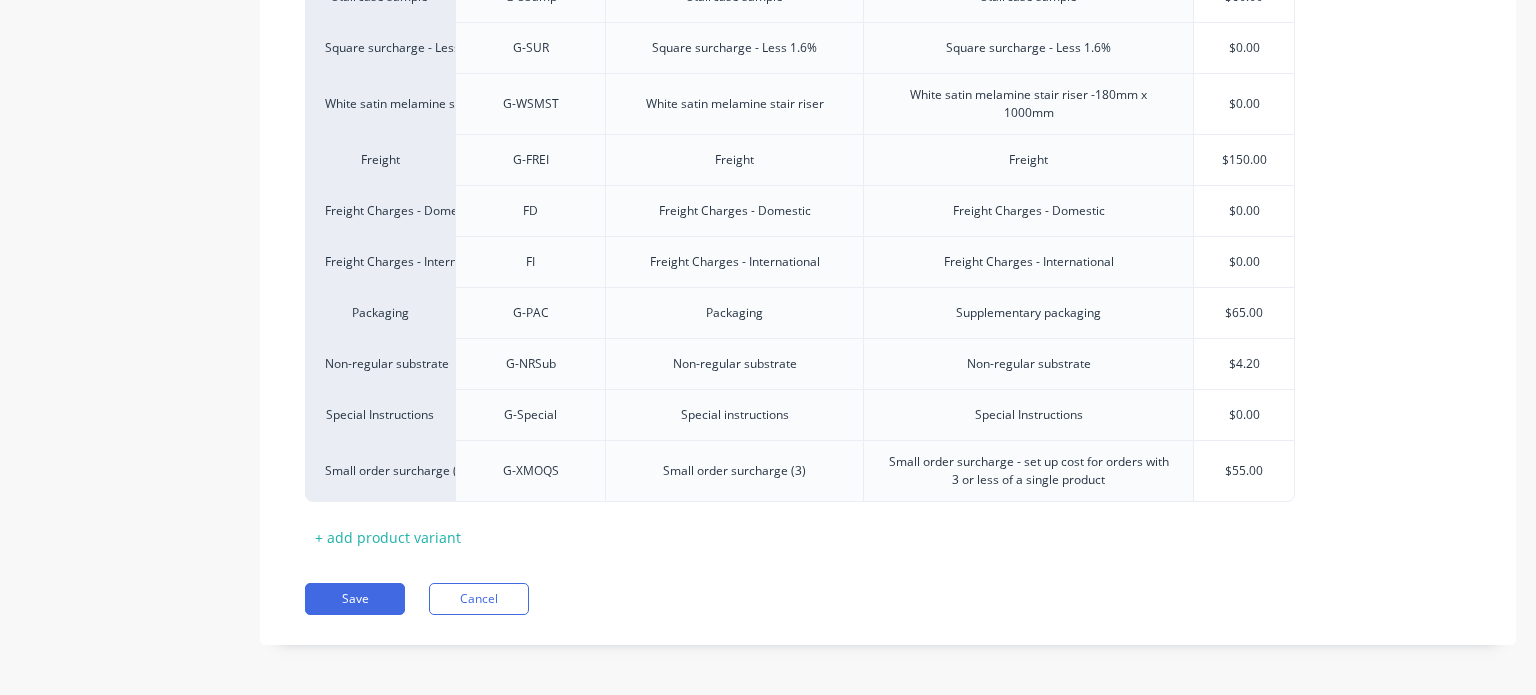 scroll, scrollTop: 972, scrollLeft: 0, axis: vertical 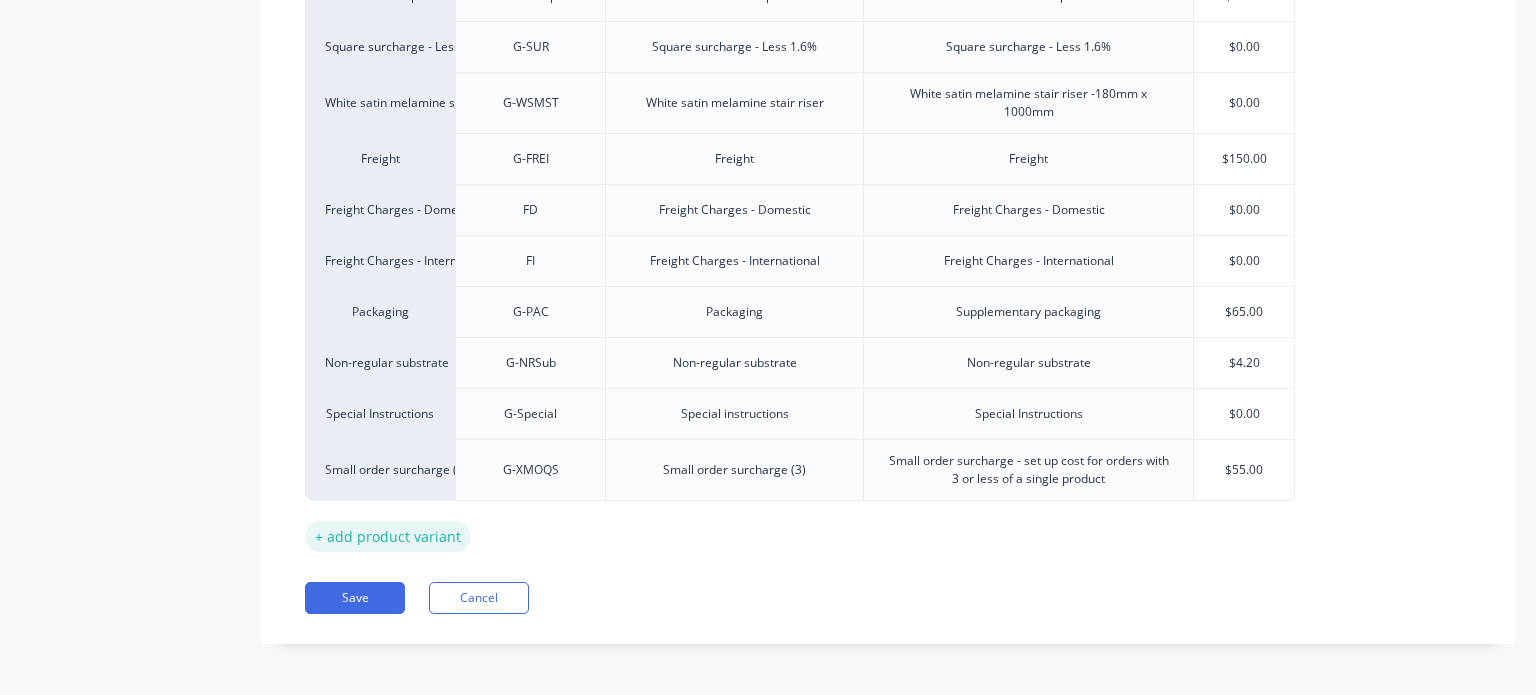 click on "+ add product variant" at bounding box center (388, 536) 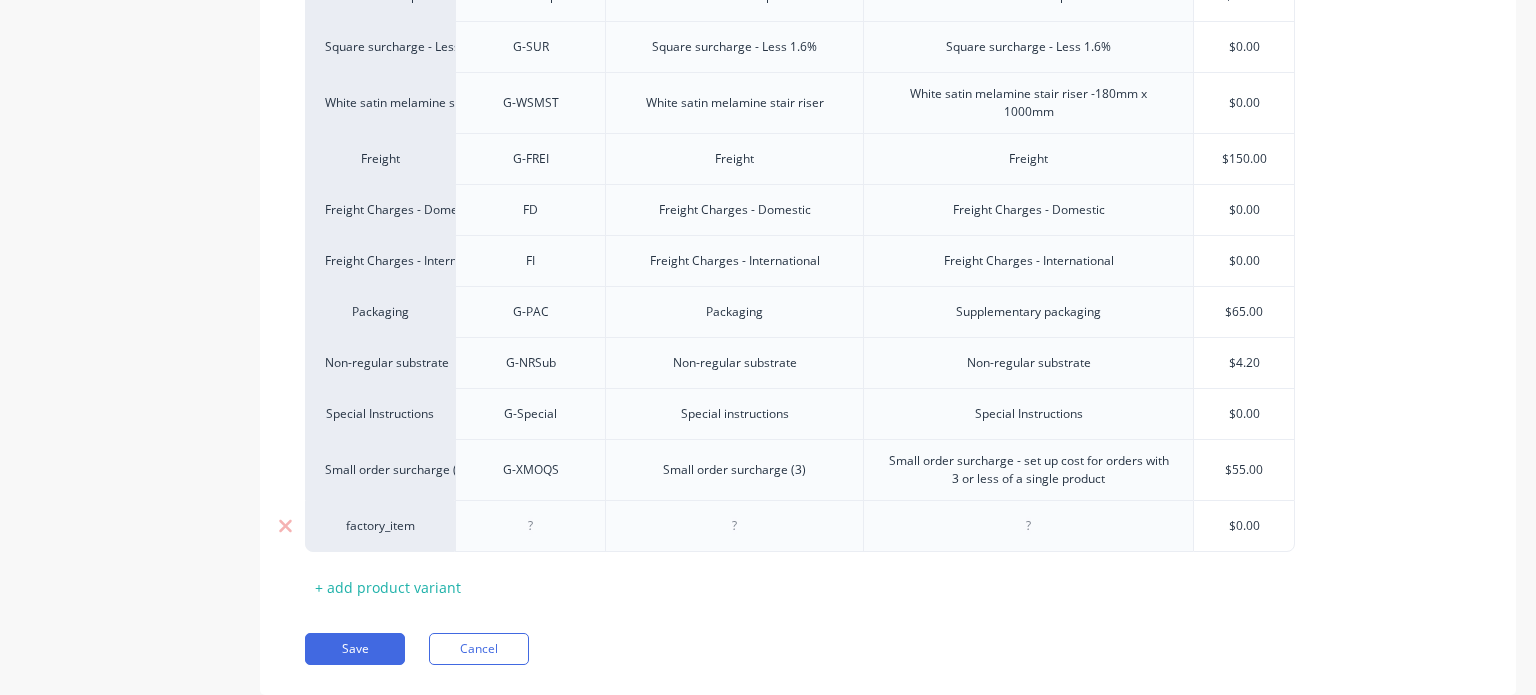 click on "factory_item" at bounding box center [380, 526] 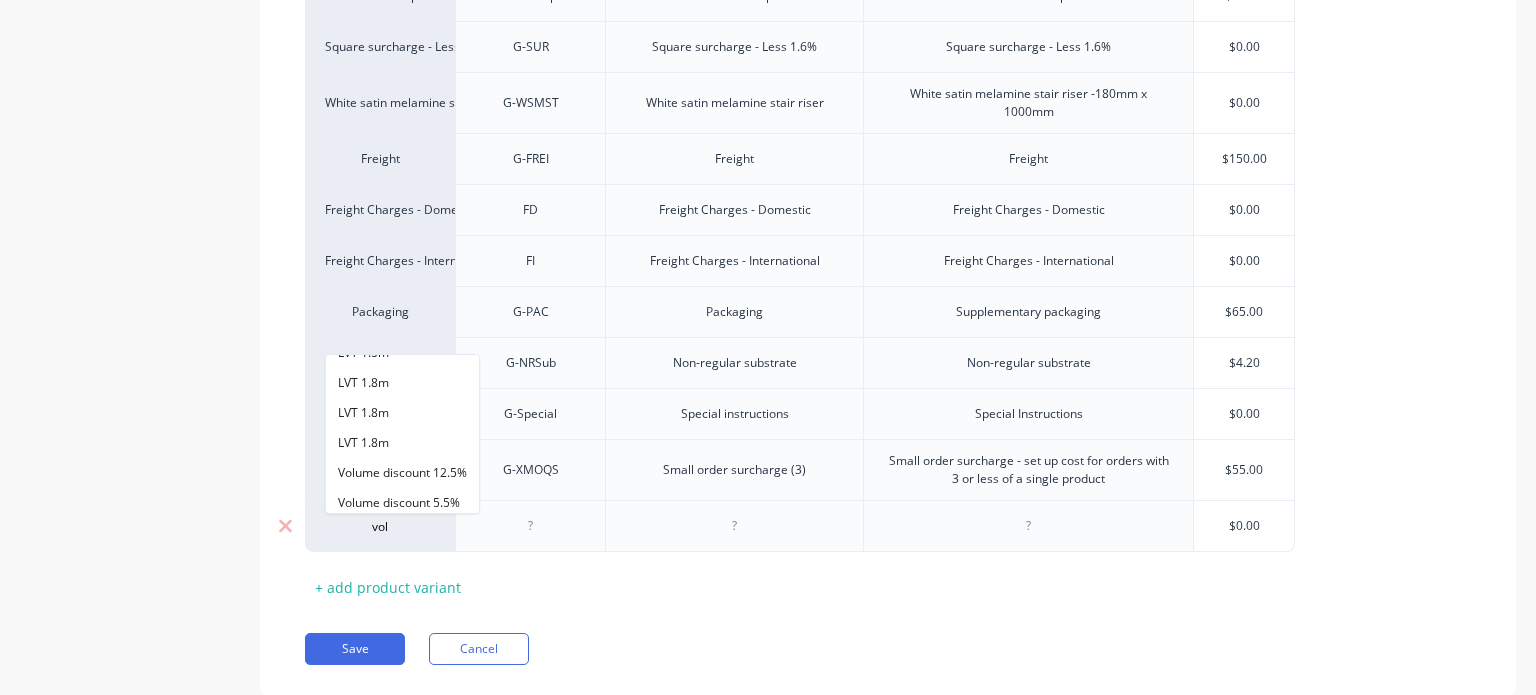 scroll, scrollTop: 172, scrollLeft: 0, axis: vertical 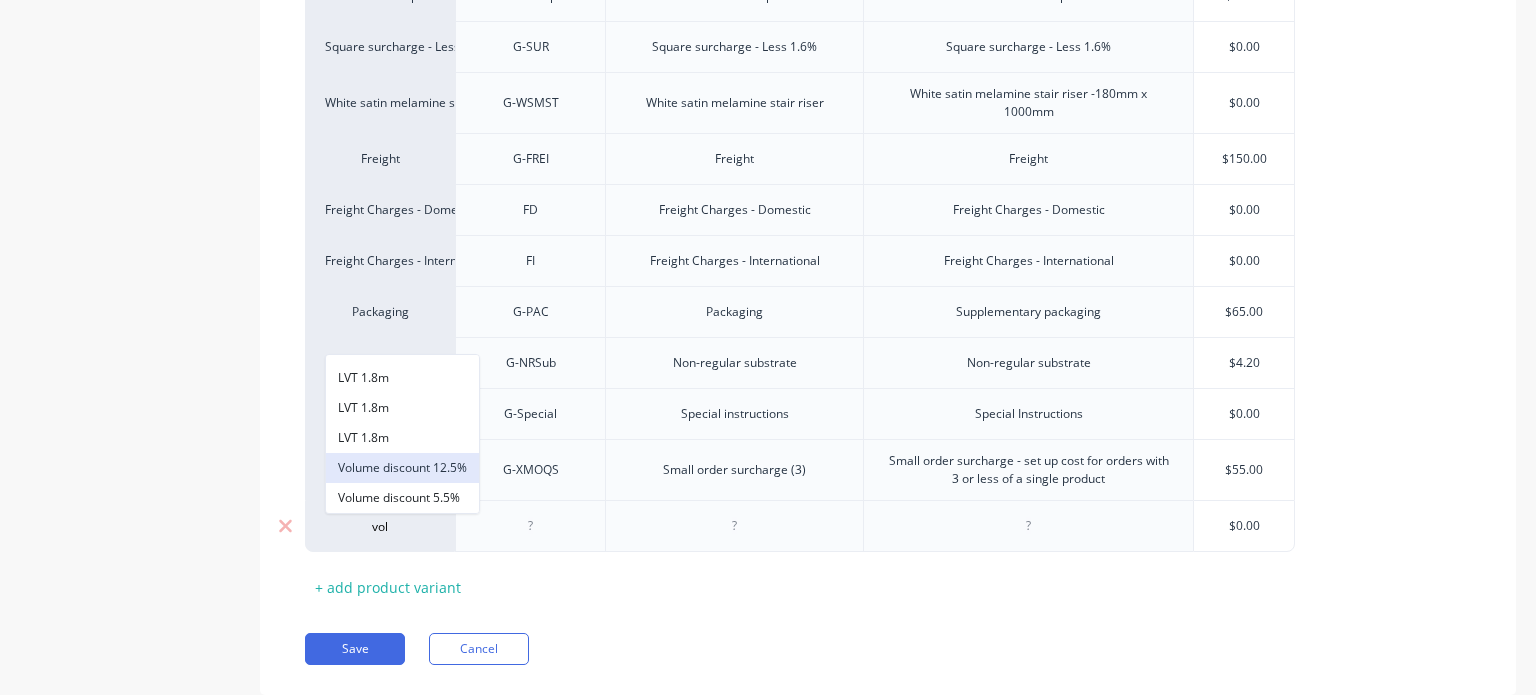 type on "vol" 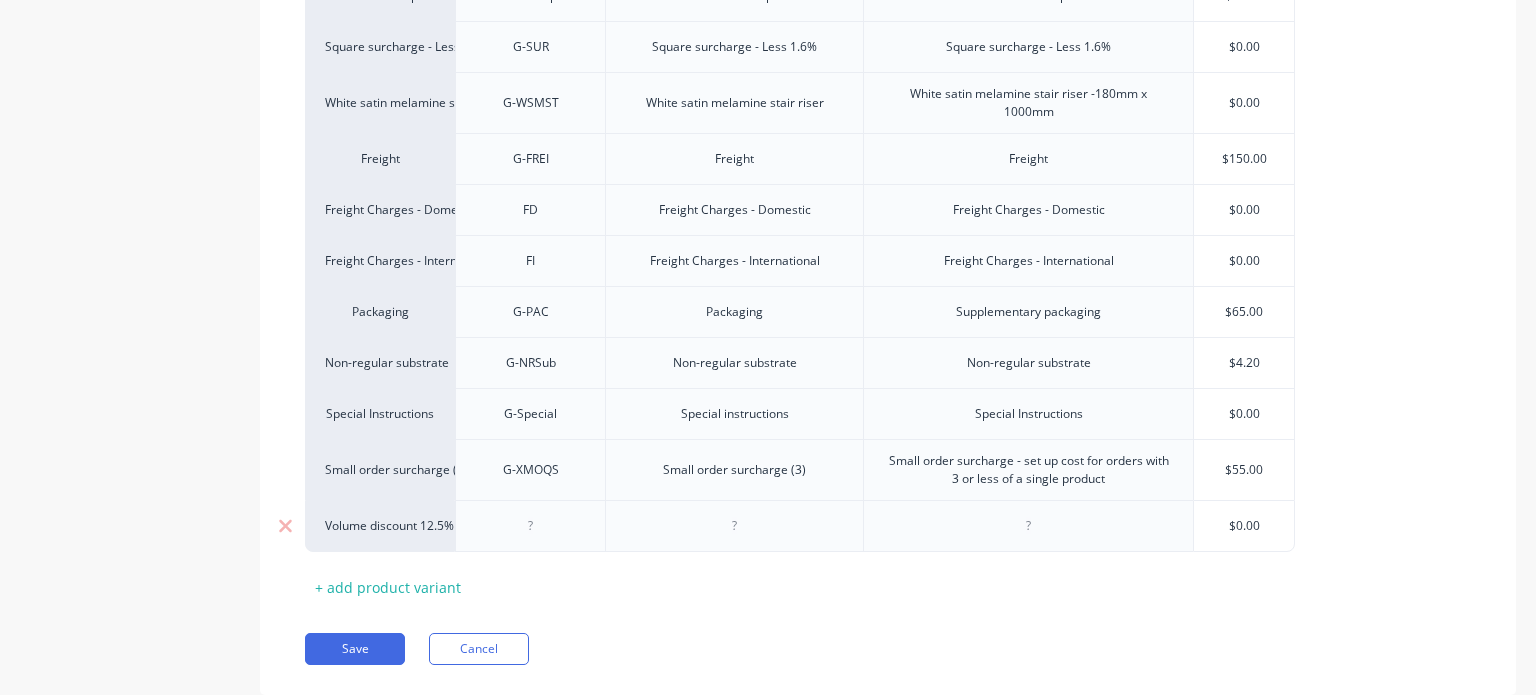 click at bounding box center (531, 526) 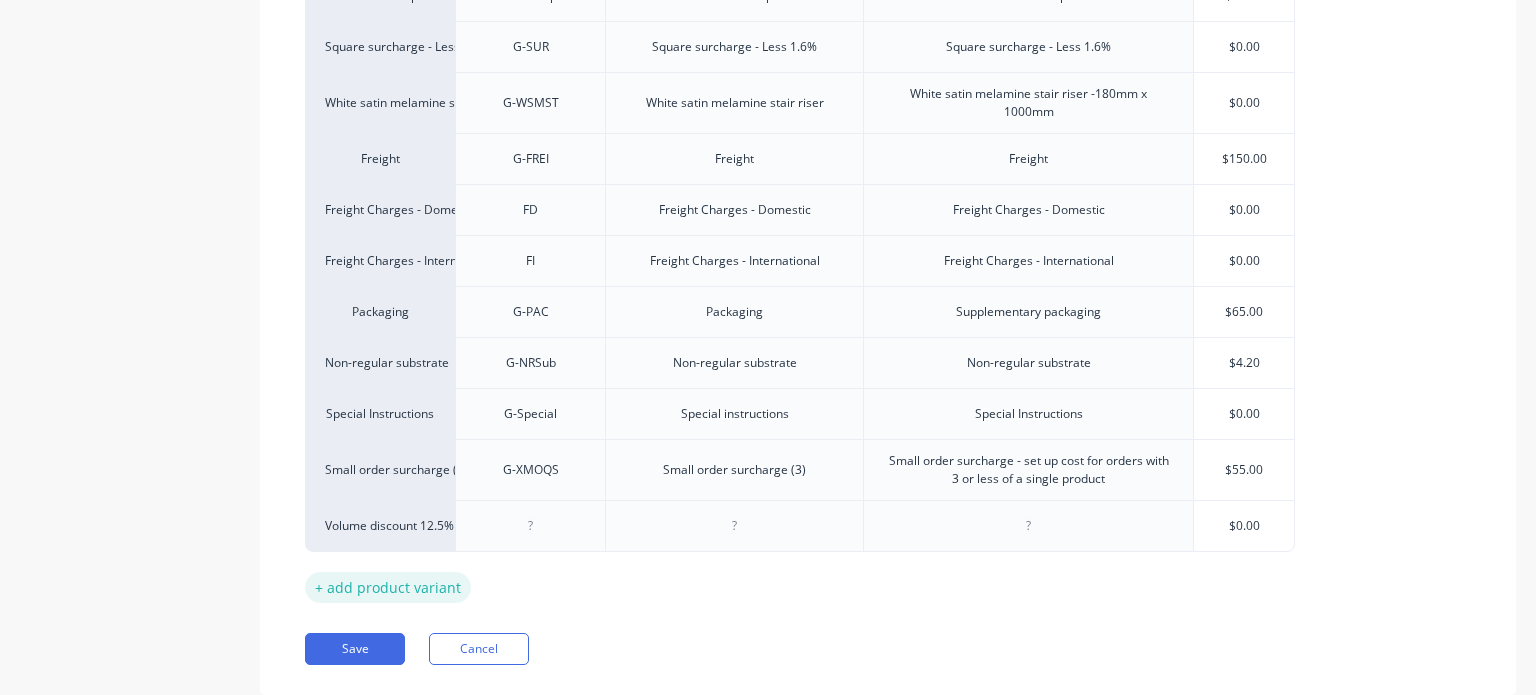 click on "+ add product variant" at bounding box center [388, 587] 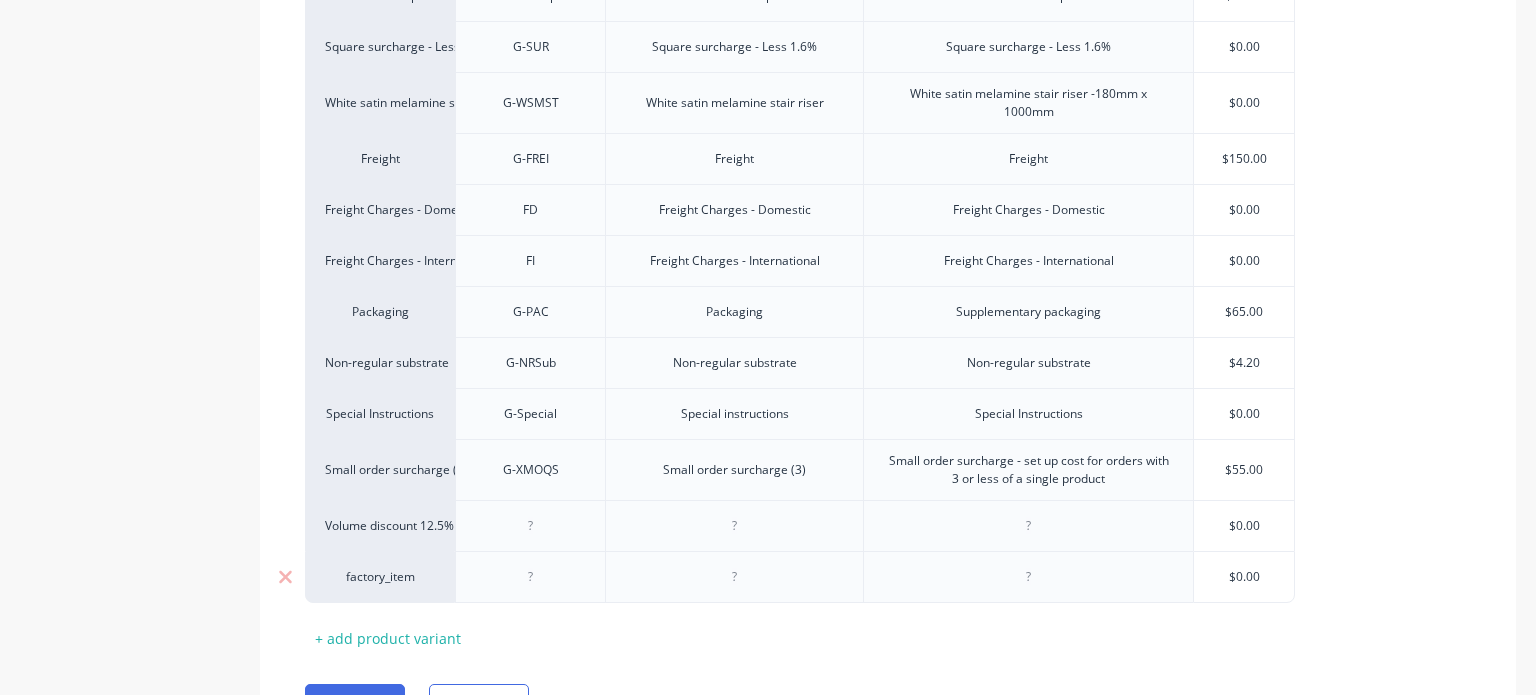 click on "factory_item" at bounding box center (380, 577) 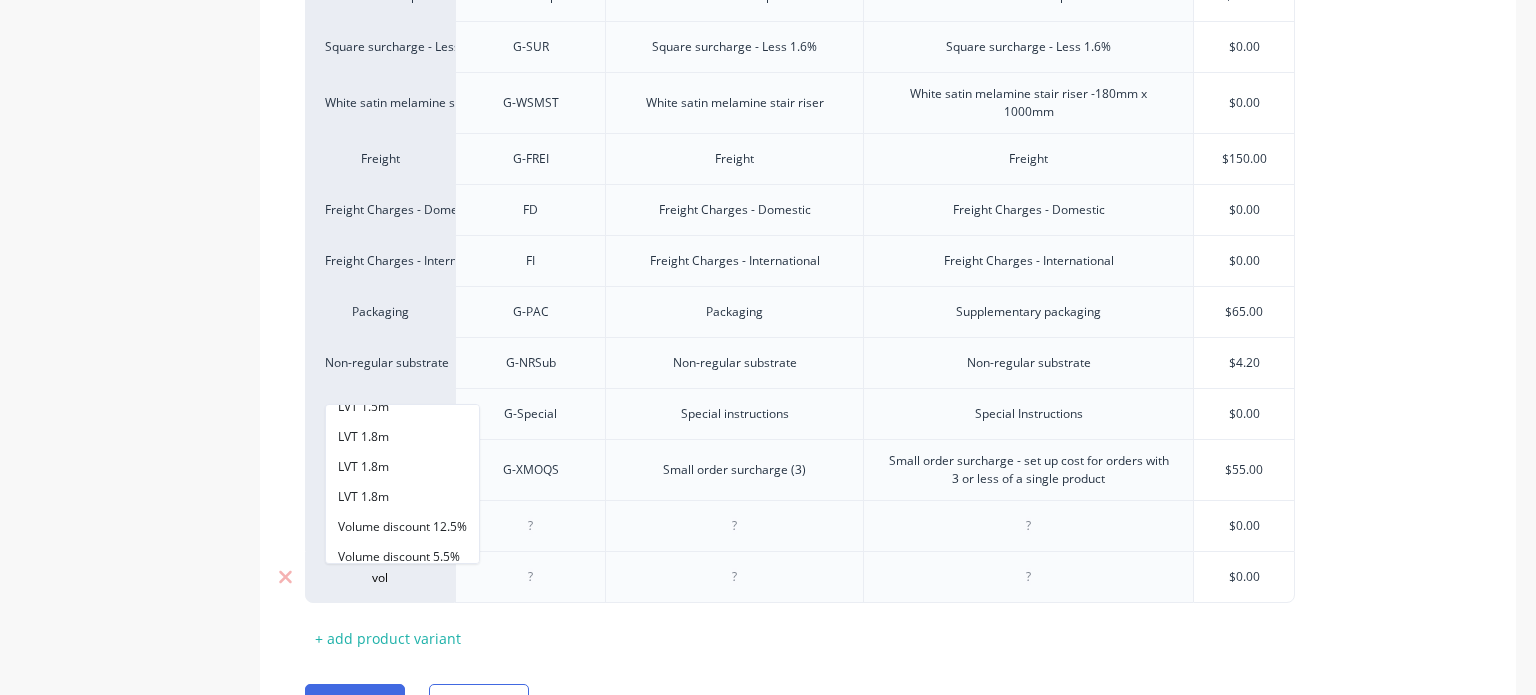 scroll, scrollTop: 172, scrollLeft: 0, axis: vertical 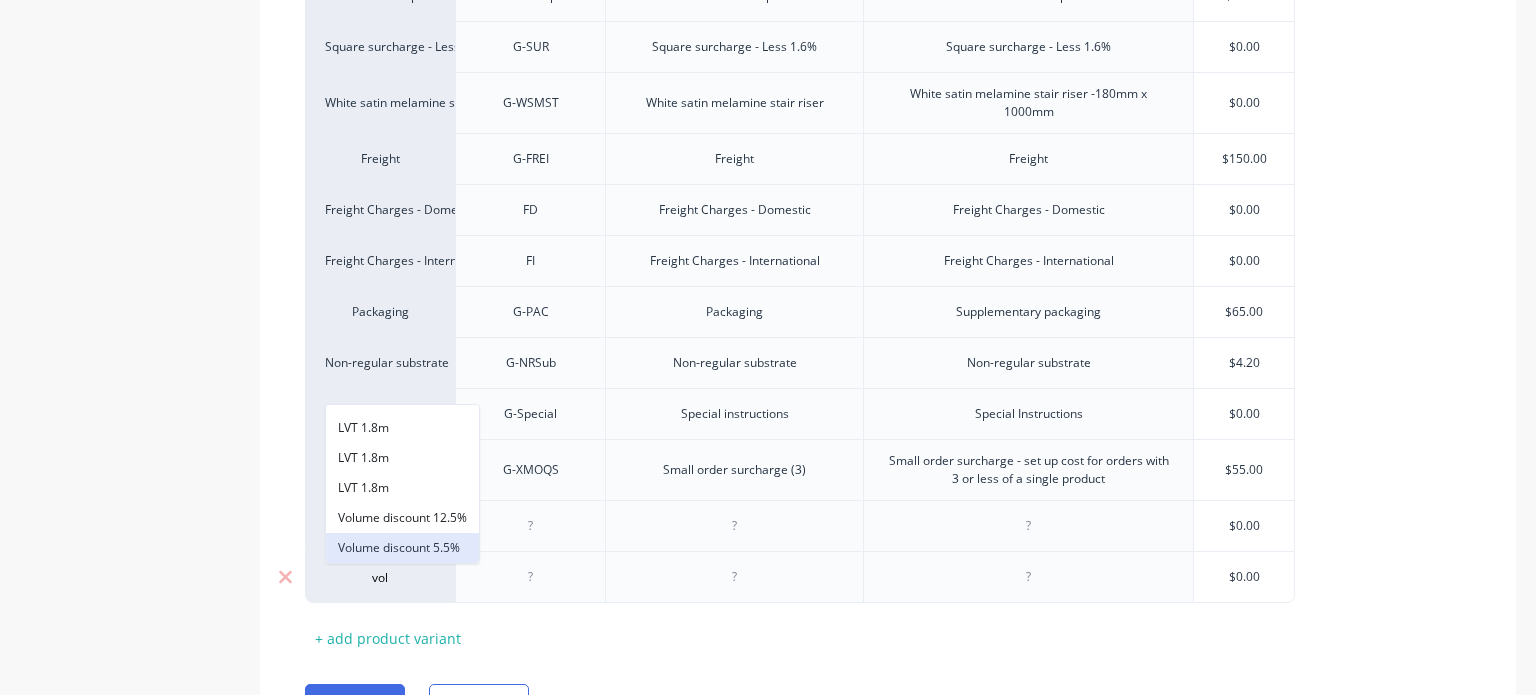 type on "vol" 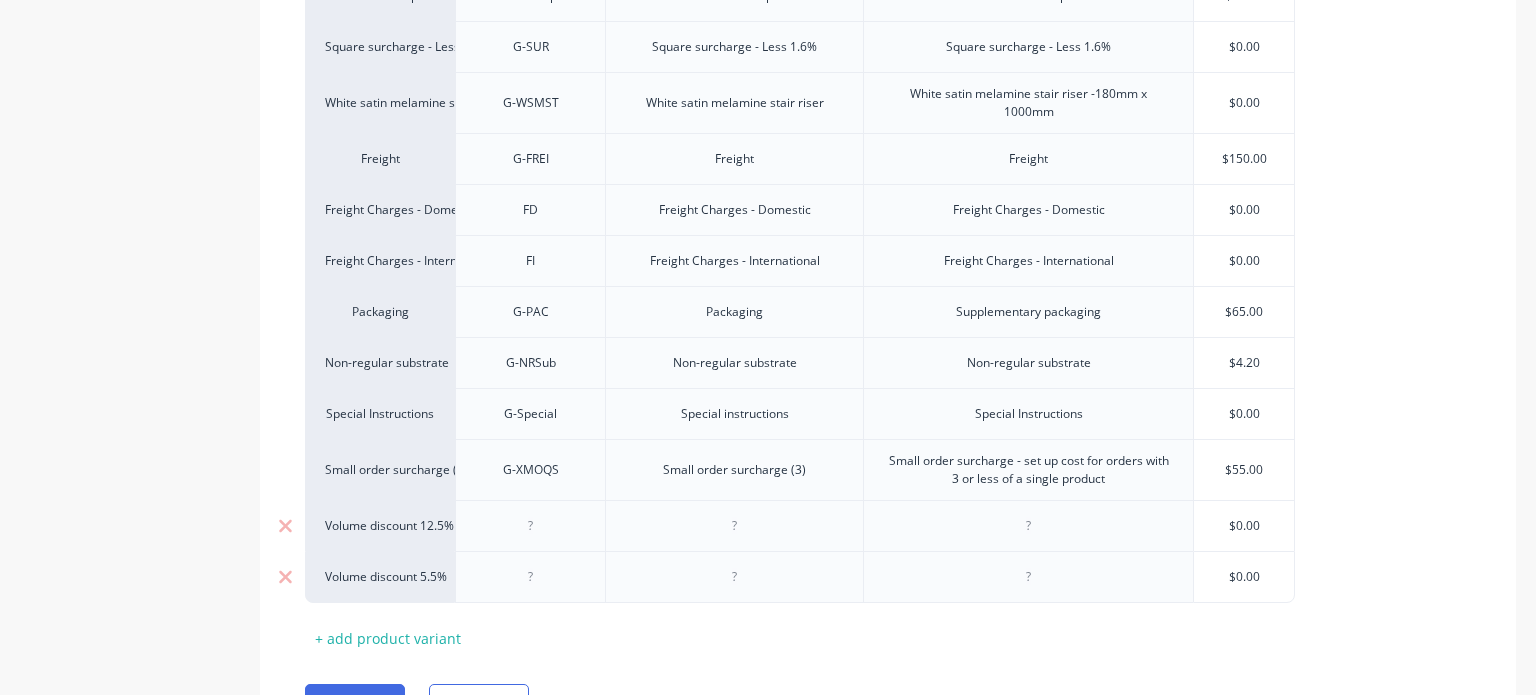 click at bounding box center (531, 526) 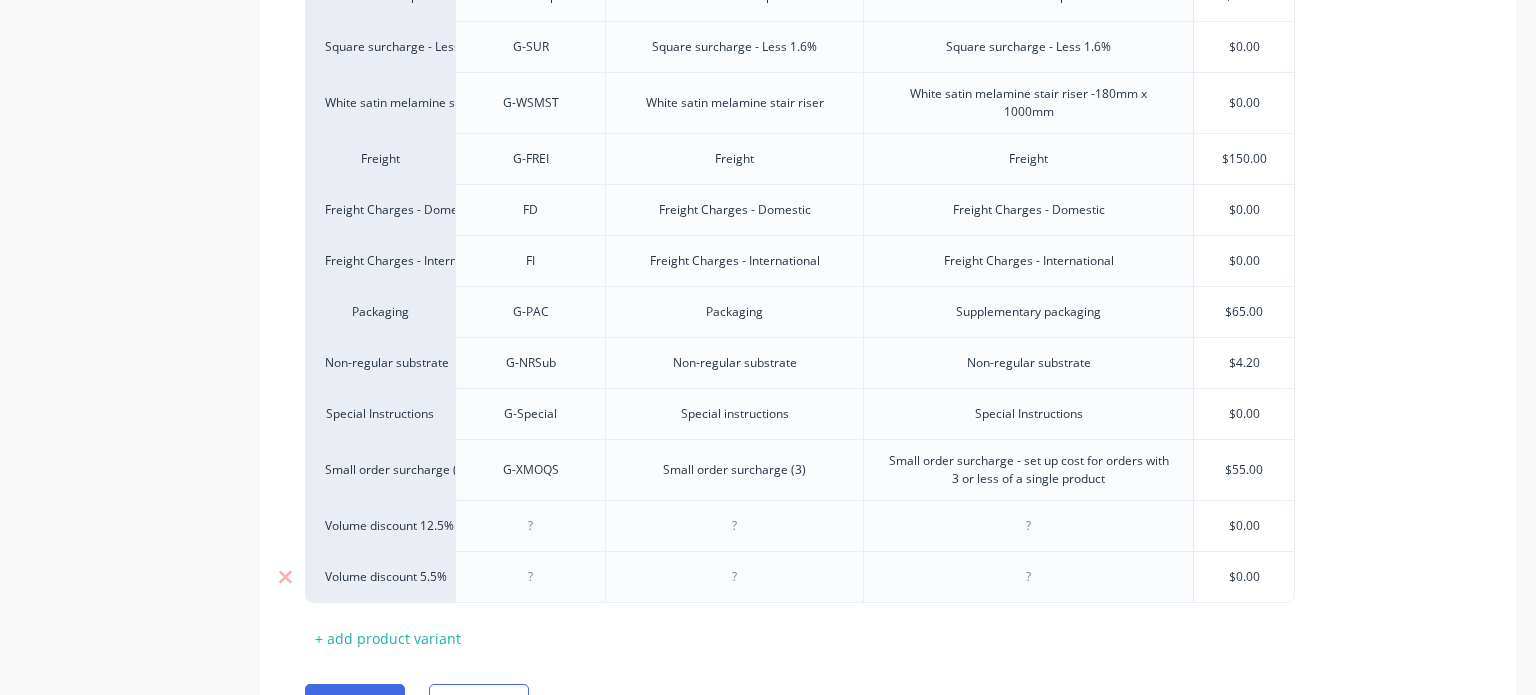 click at bounding box center [735, 577] 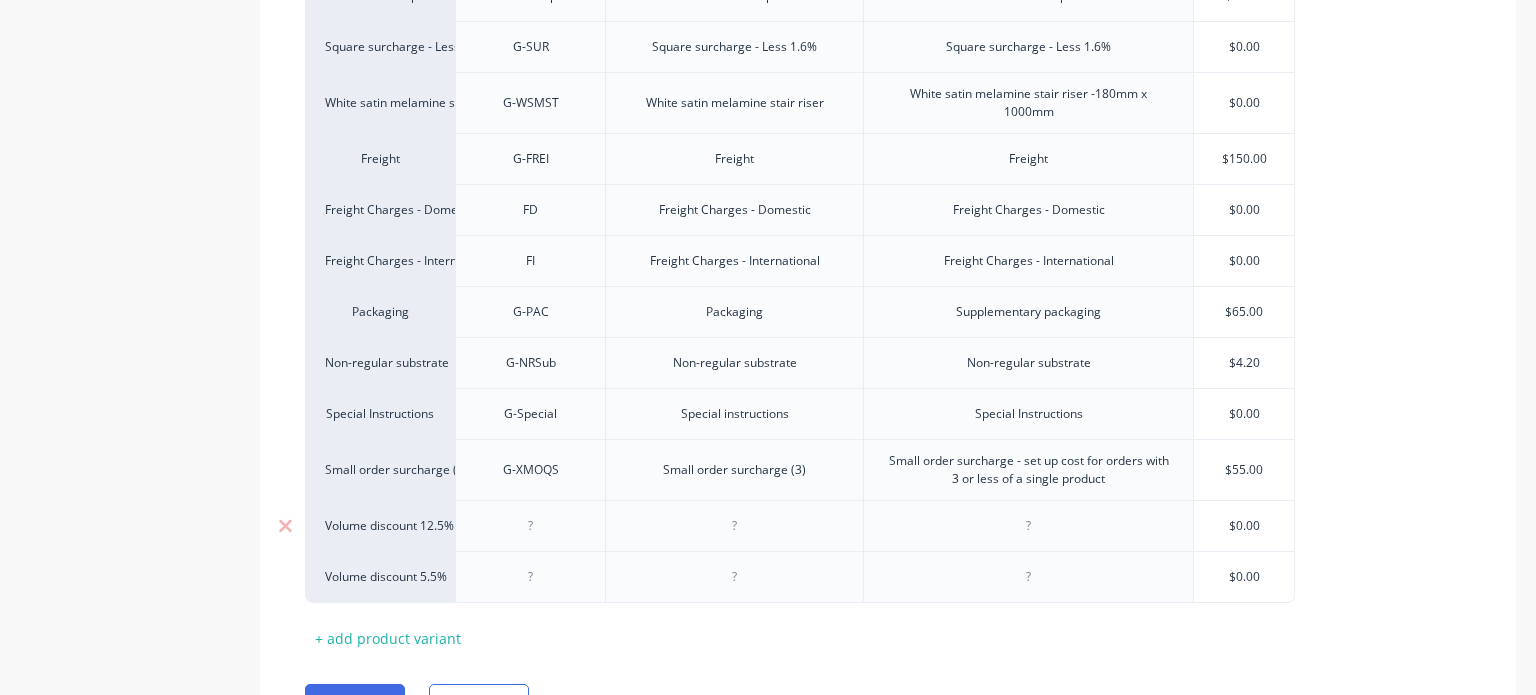 type on "x" 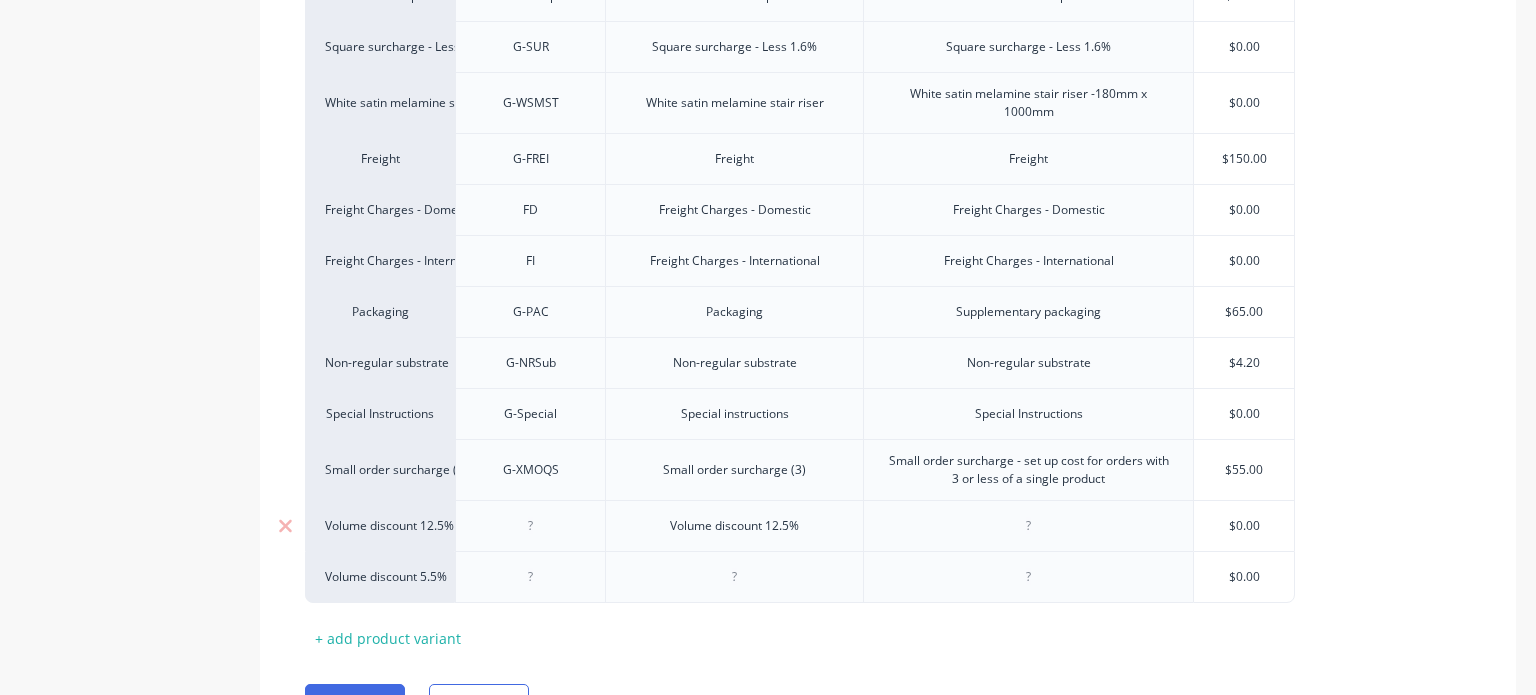 click at bounding box center (531, 526) 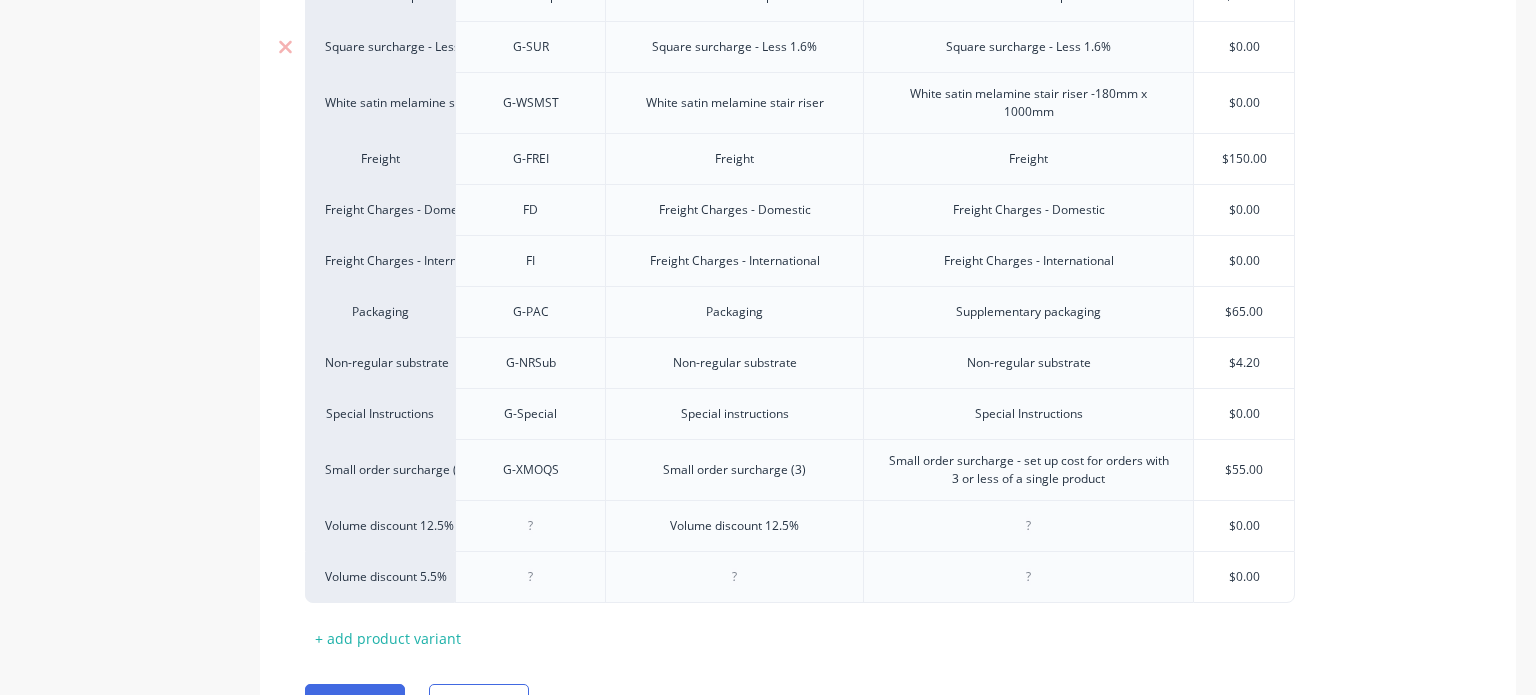 type on "x" 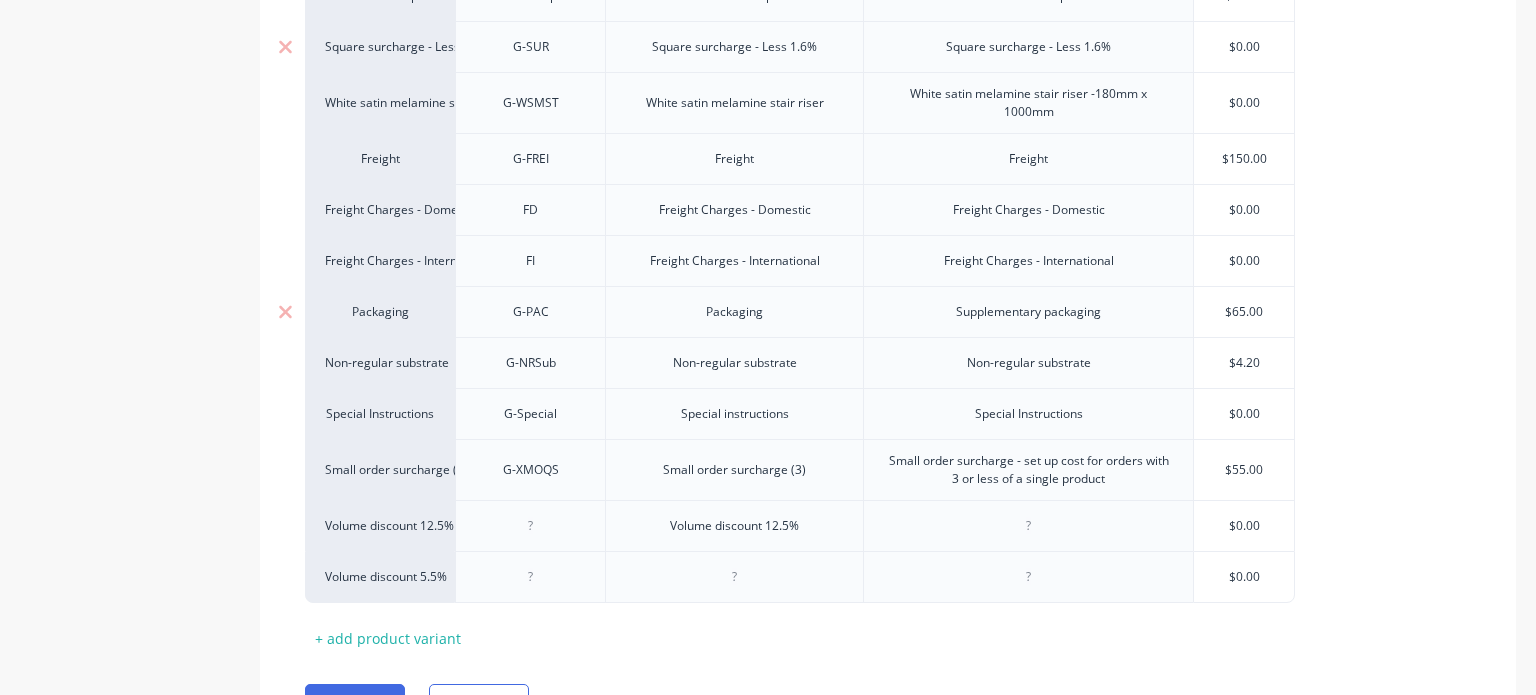 paste 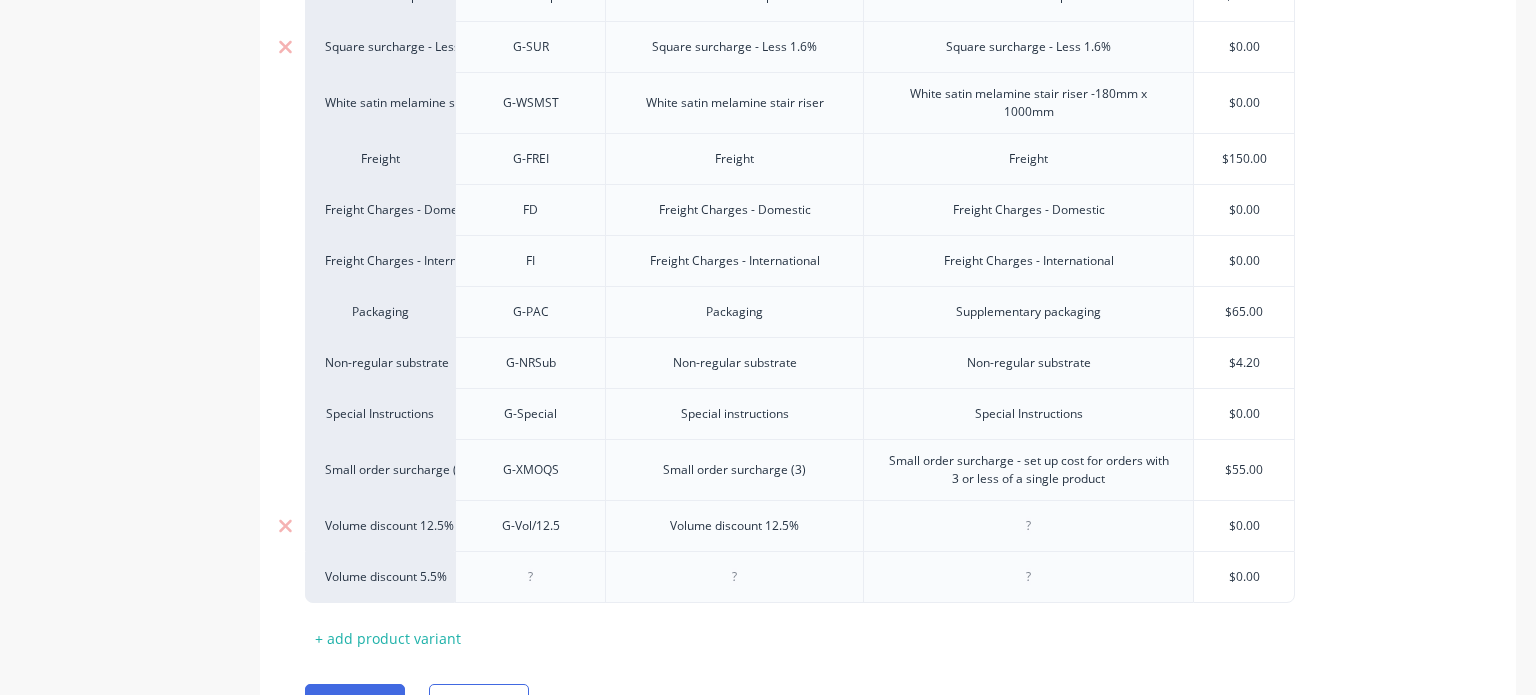 click at bounding box center [1028, 525] 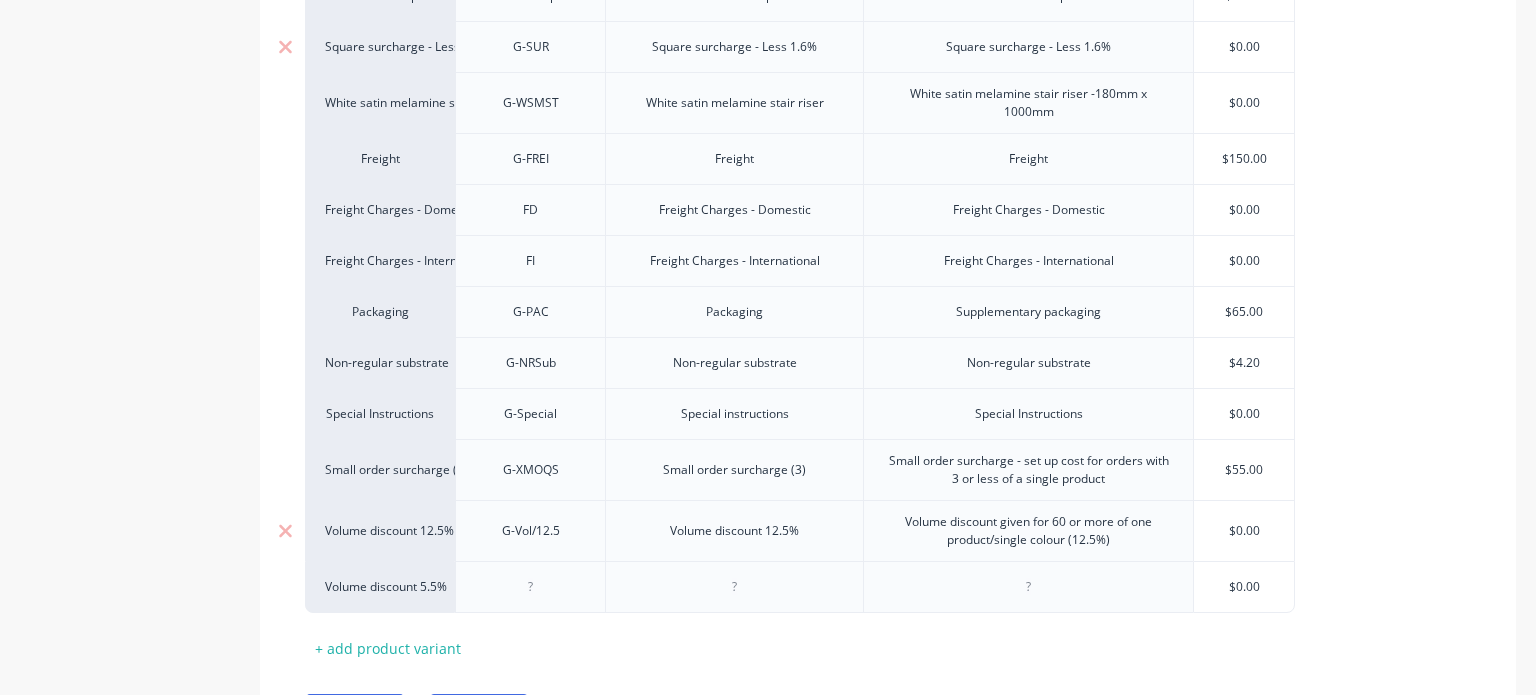 type 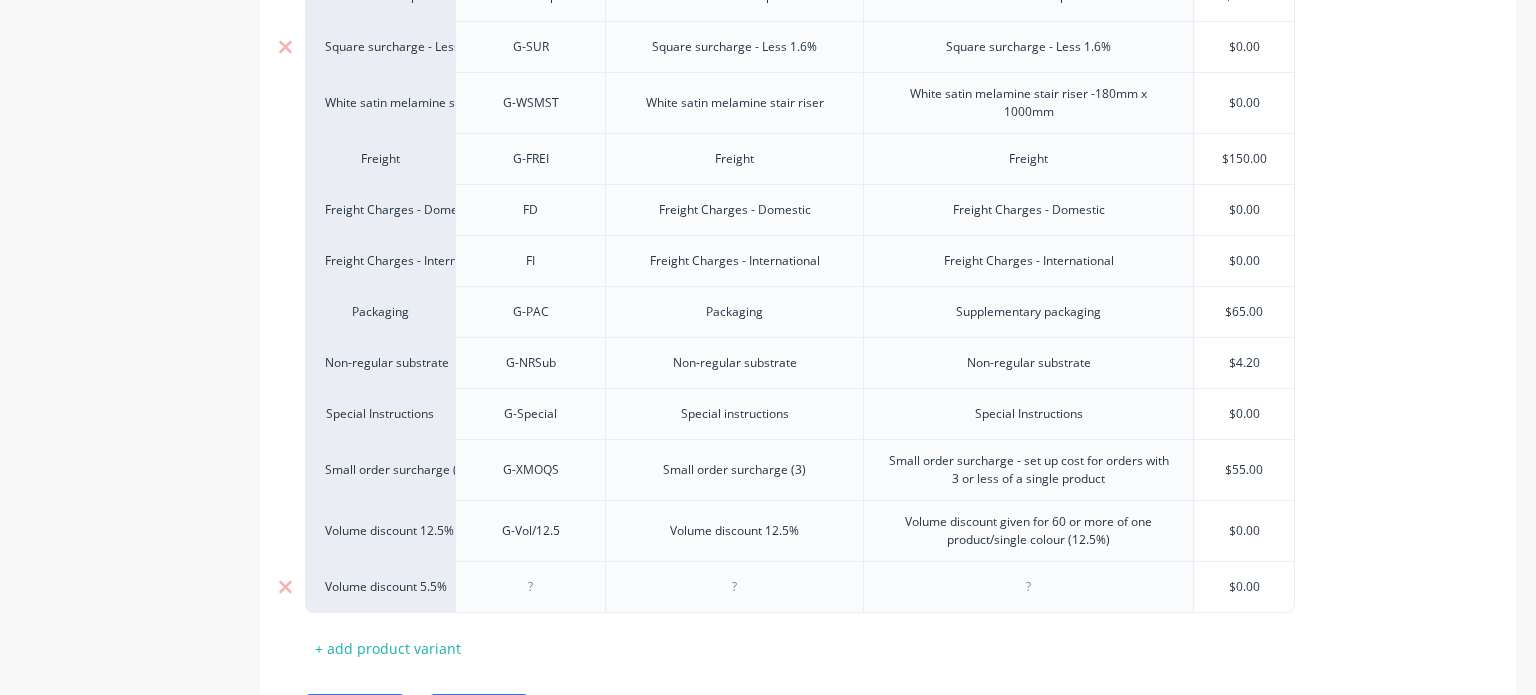 click at bounding box center (530, 587) 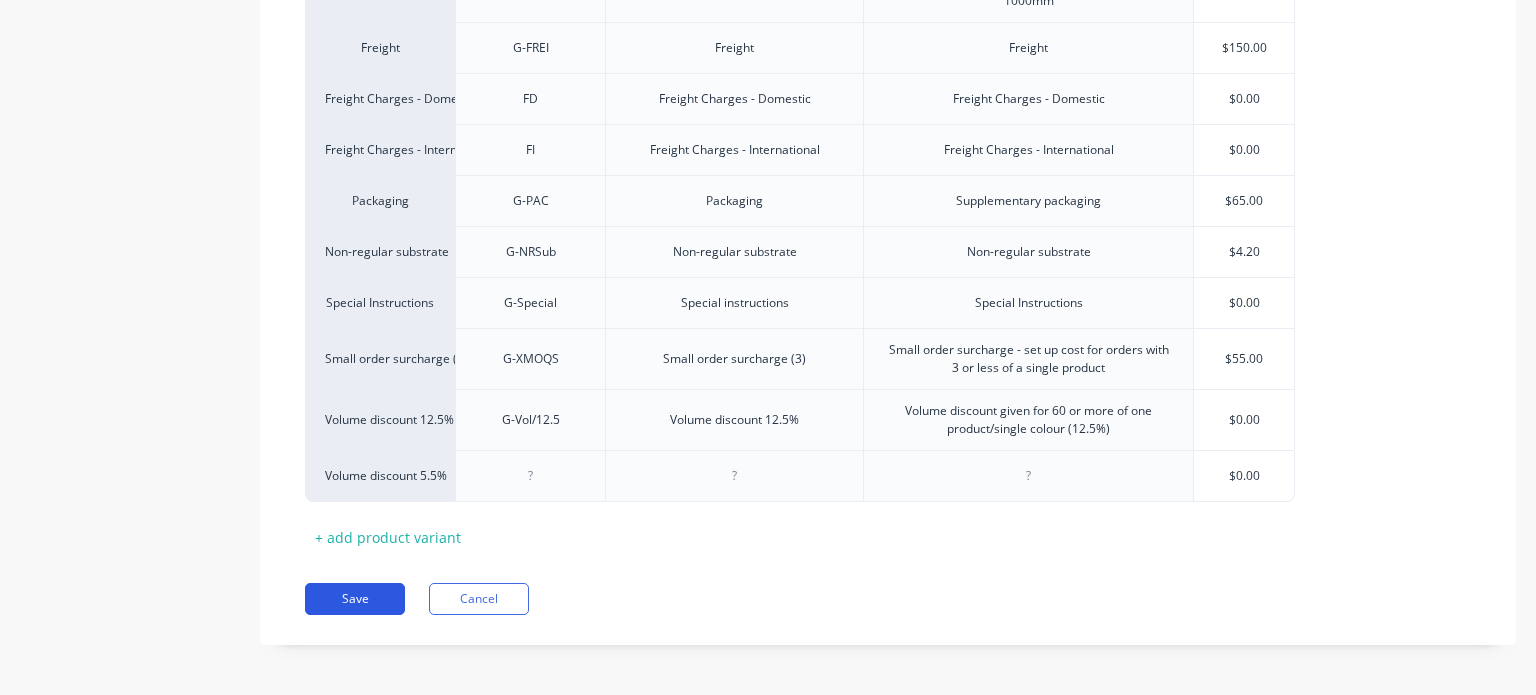 click on "Save" at bounding box center [355, 599] 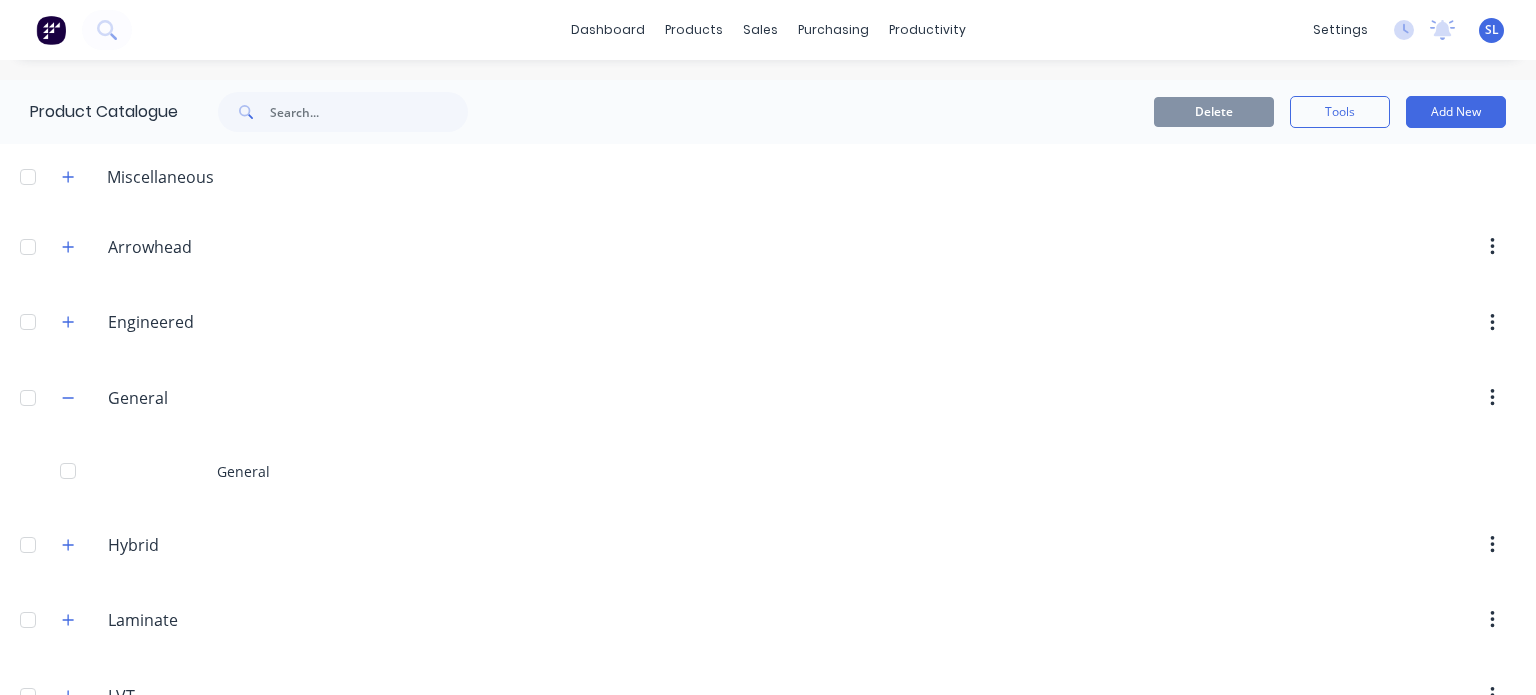 scroll, scrollTop: 56, scrollLeft: 0, axis: vertical 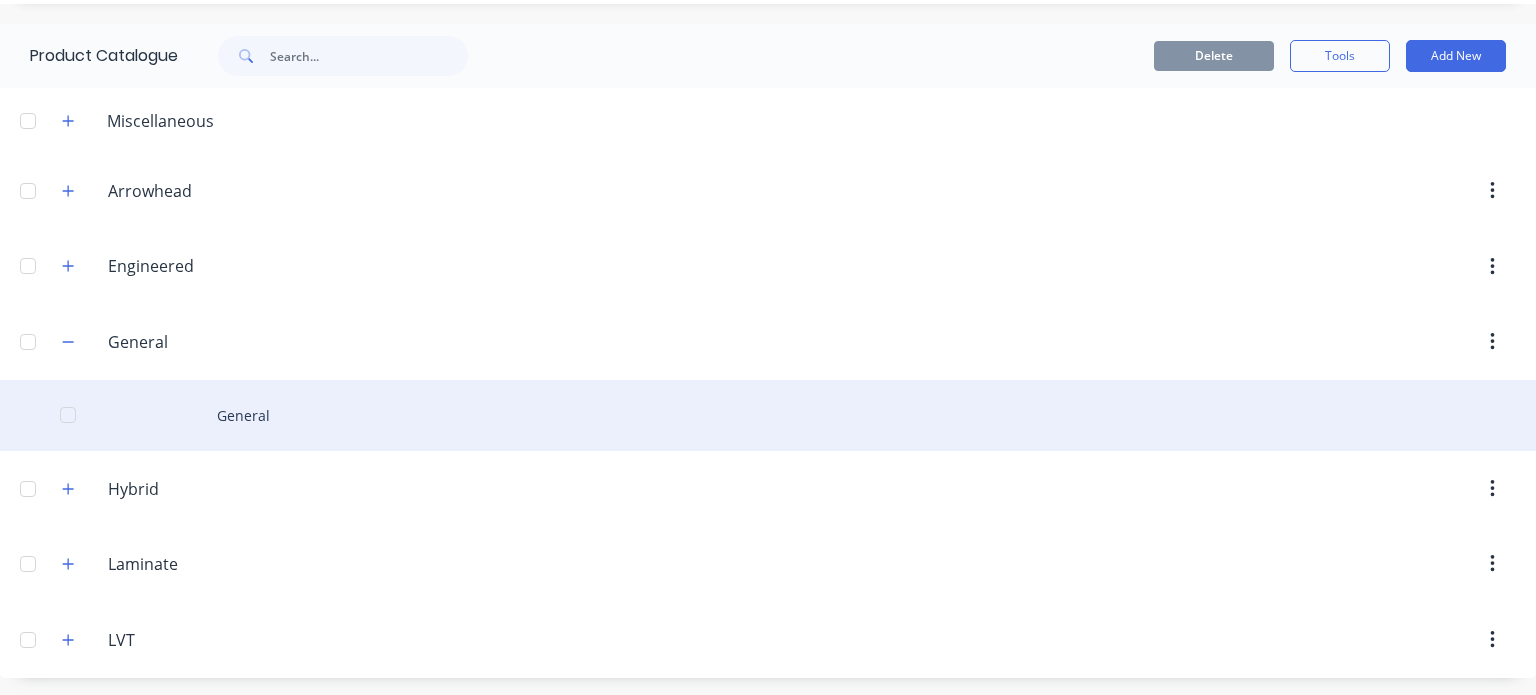 click on "General" at bounding box center (768, 415) 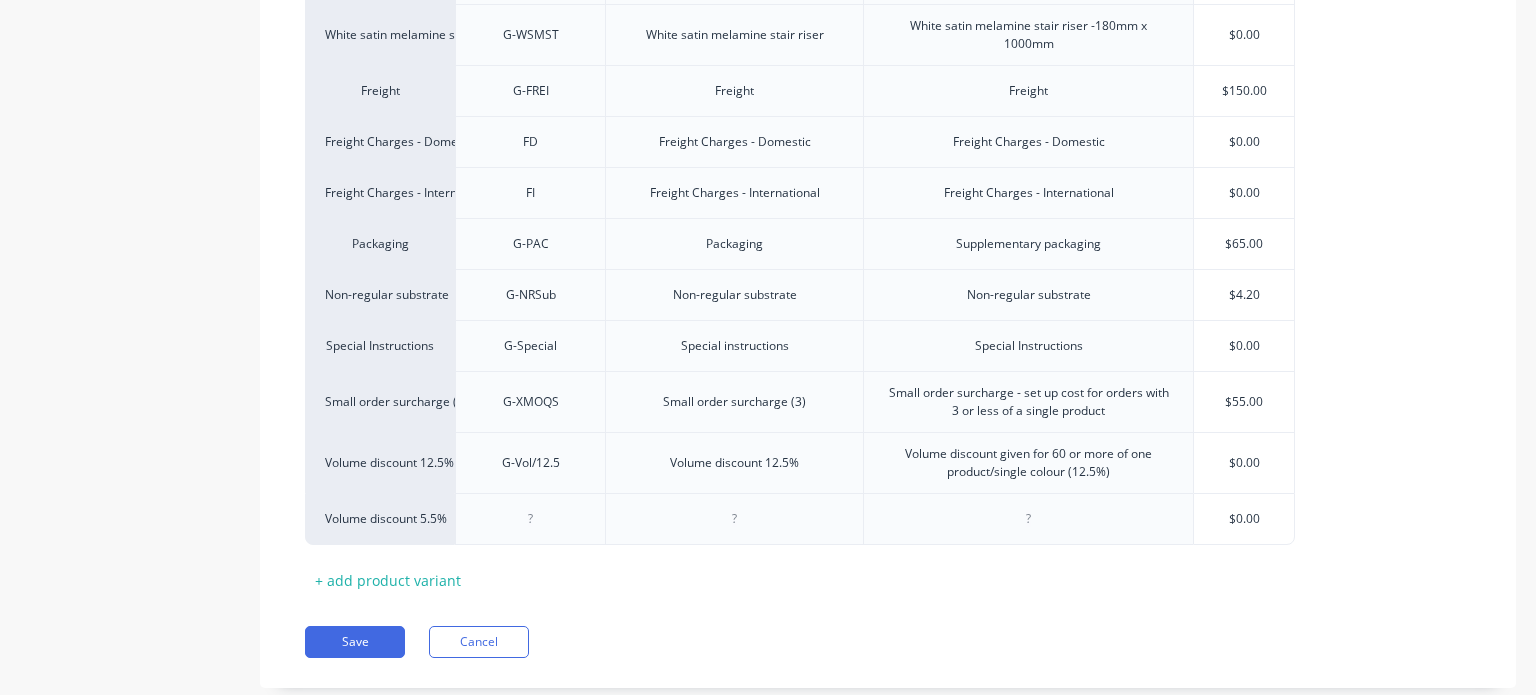scroll, scrollTop: 1083, scrollLeft: 0, axis: vertical 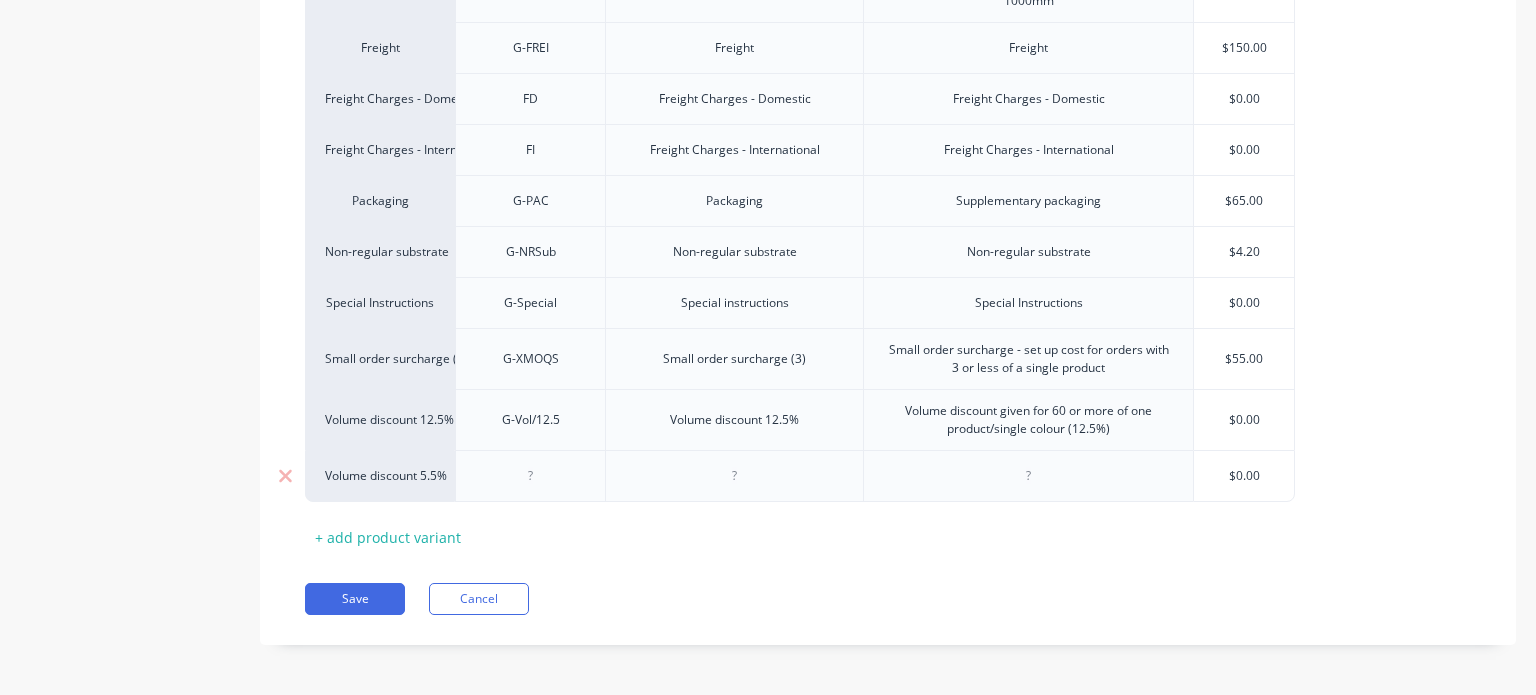 click at bounding box center [531, 476] 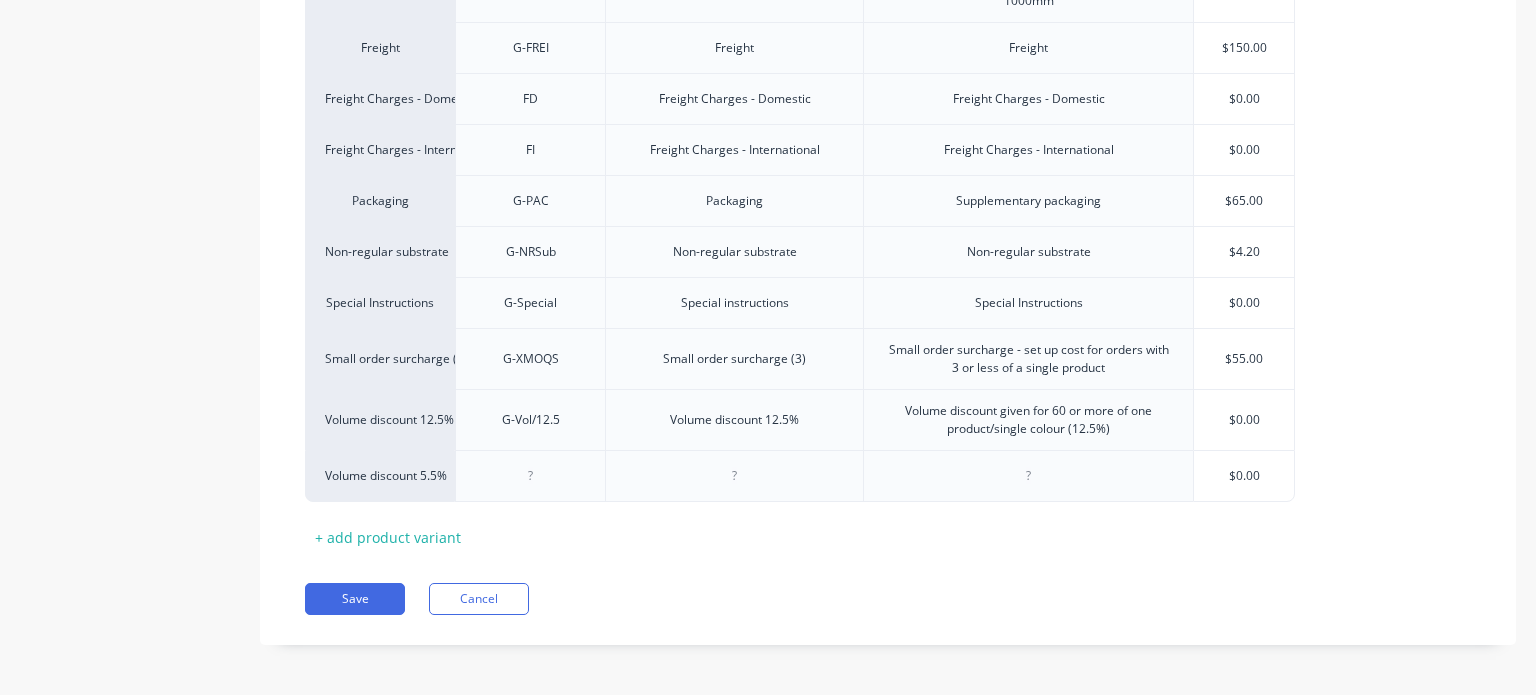 type on "x" 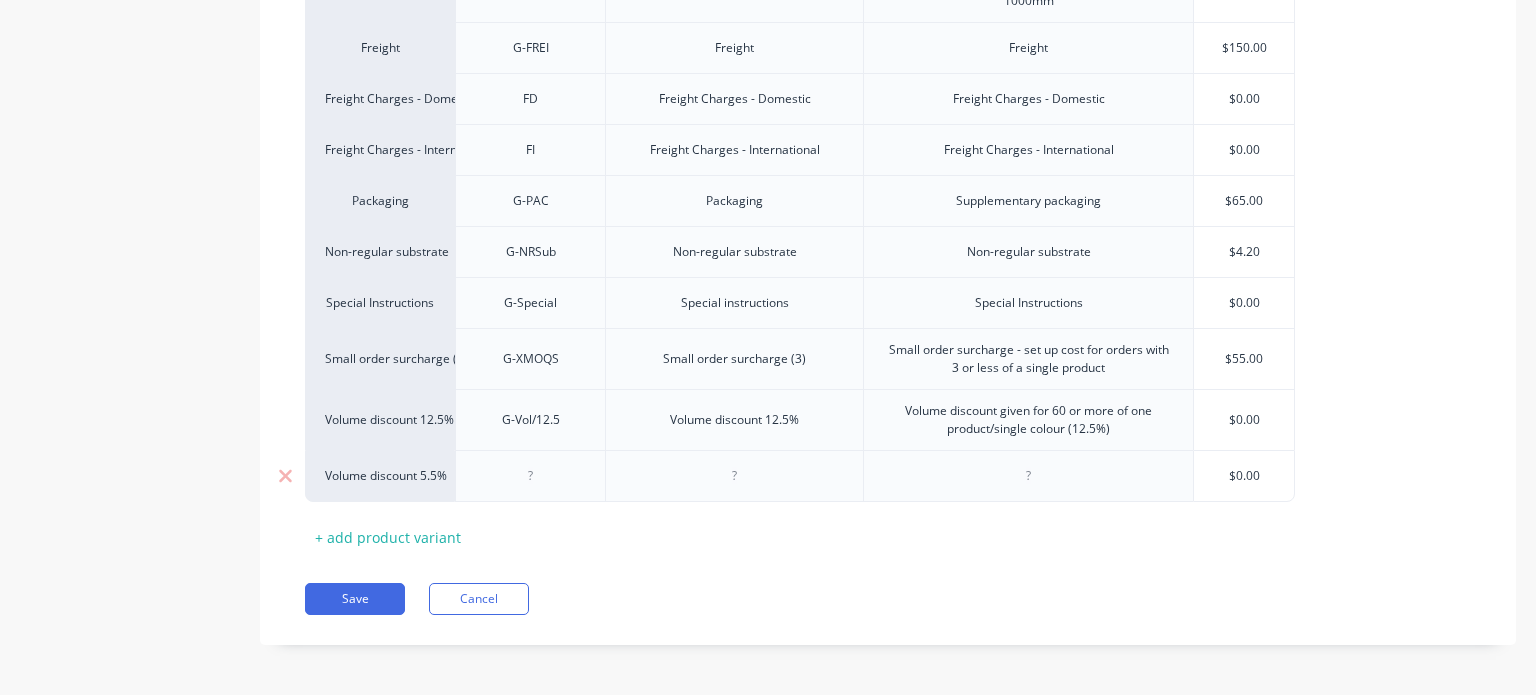 paste 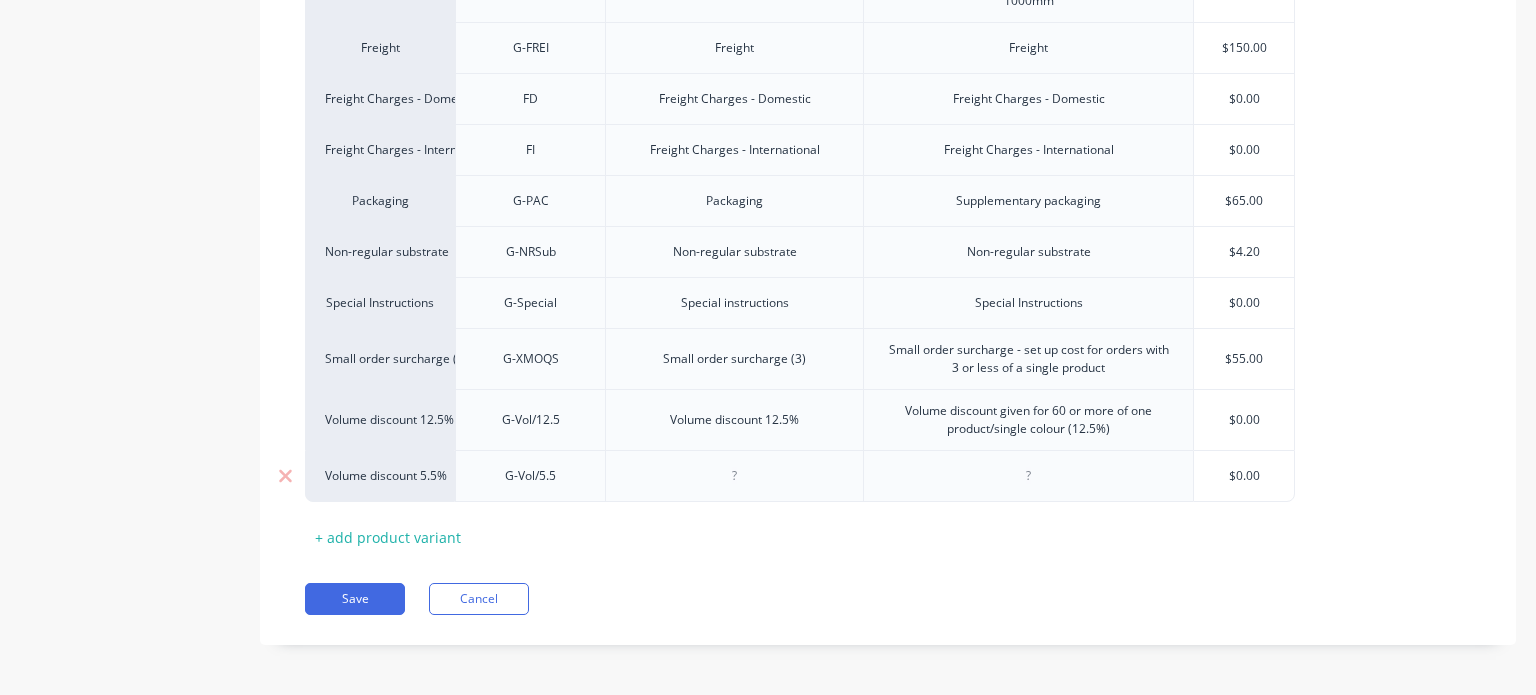 click at bounding box center [734, 476] 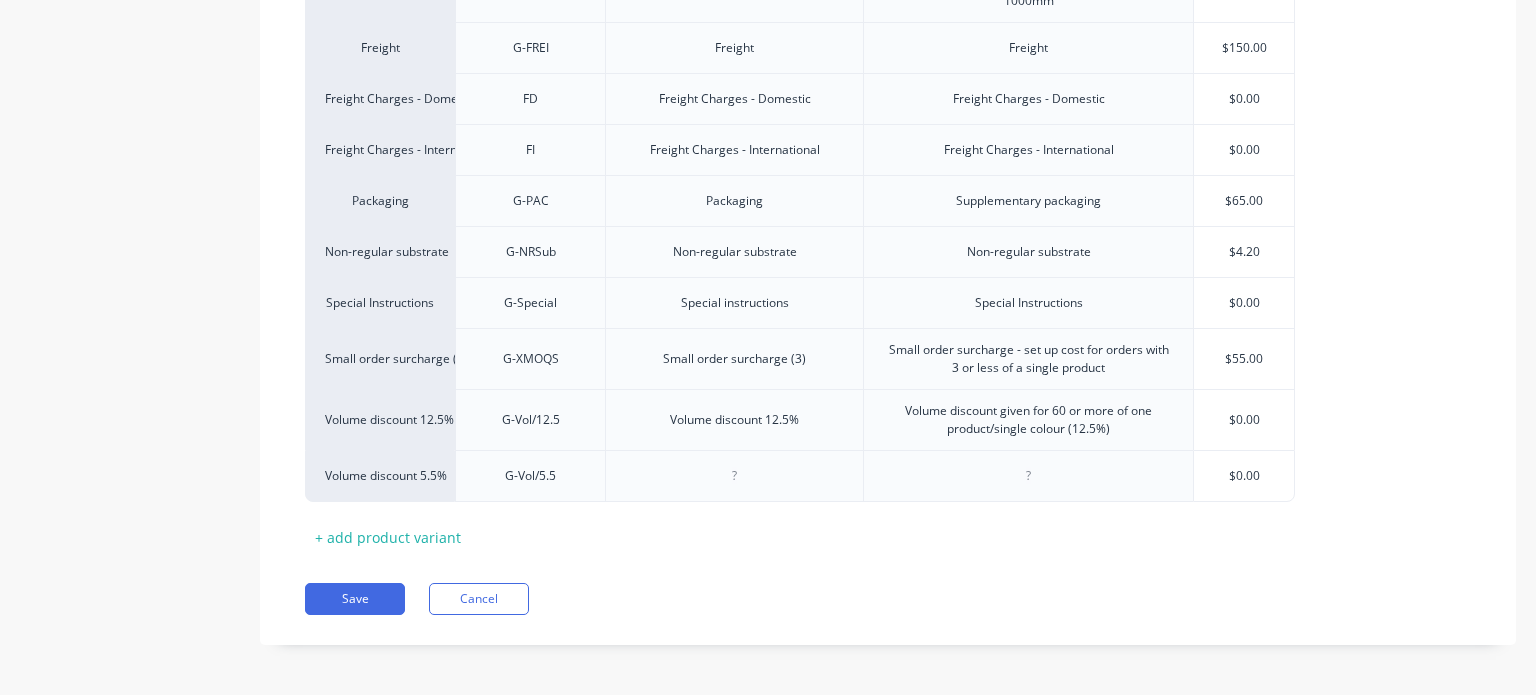 type on "x" 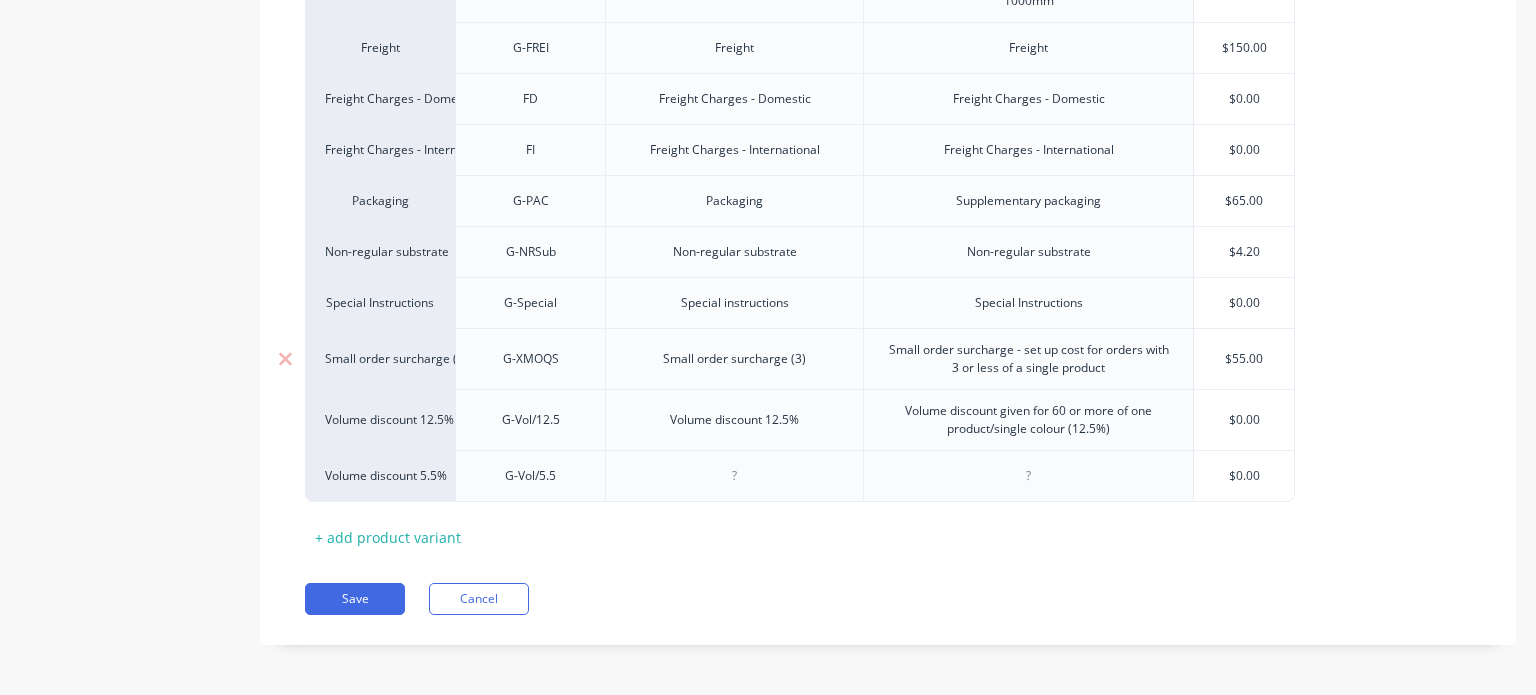 paste 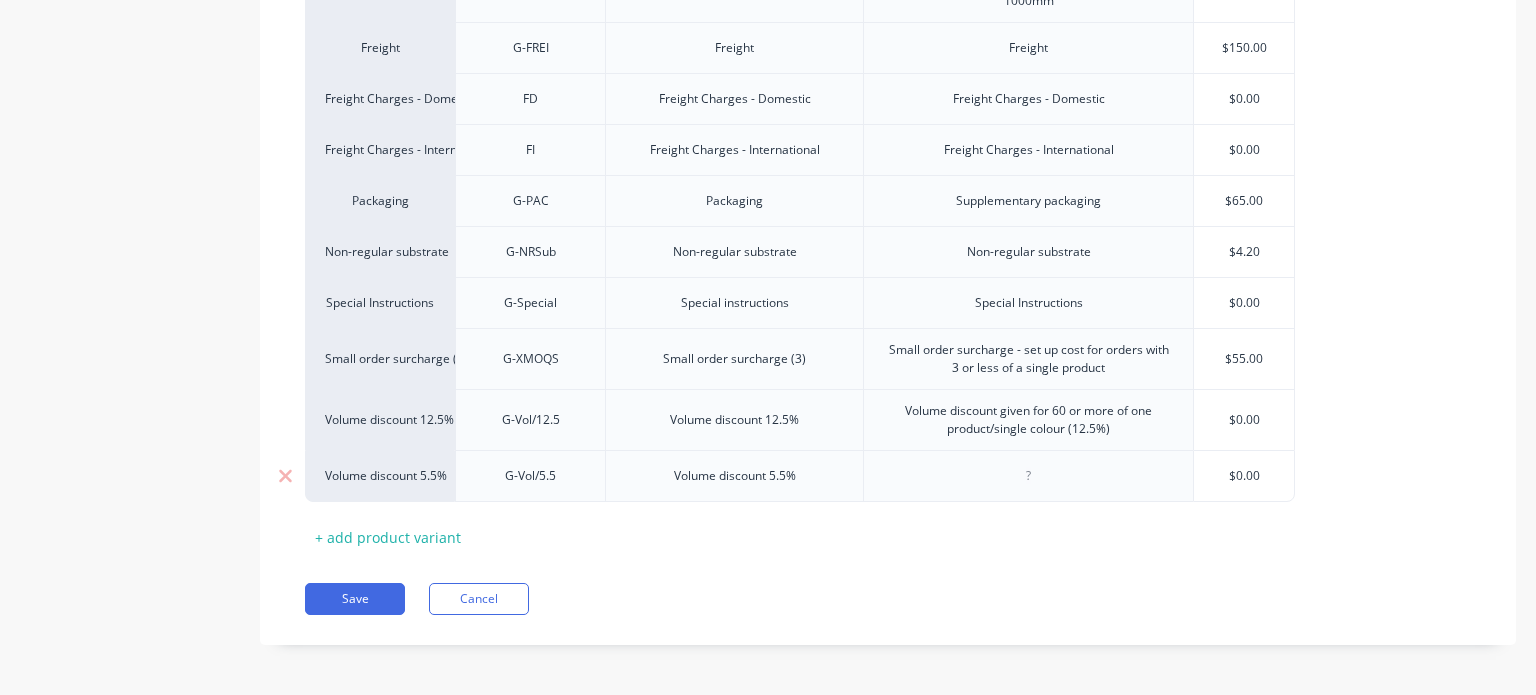 click at bounding box center (1029, 476) 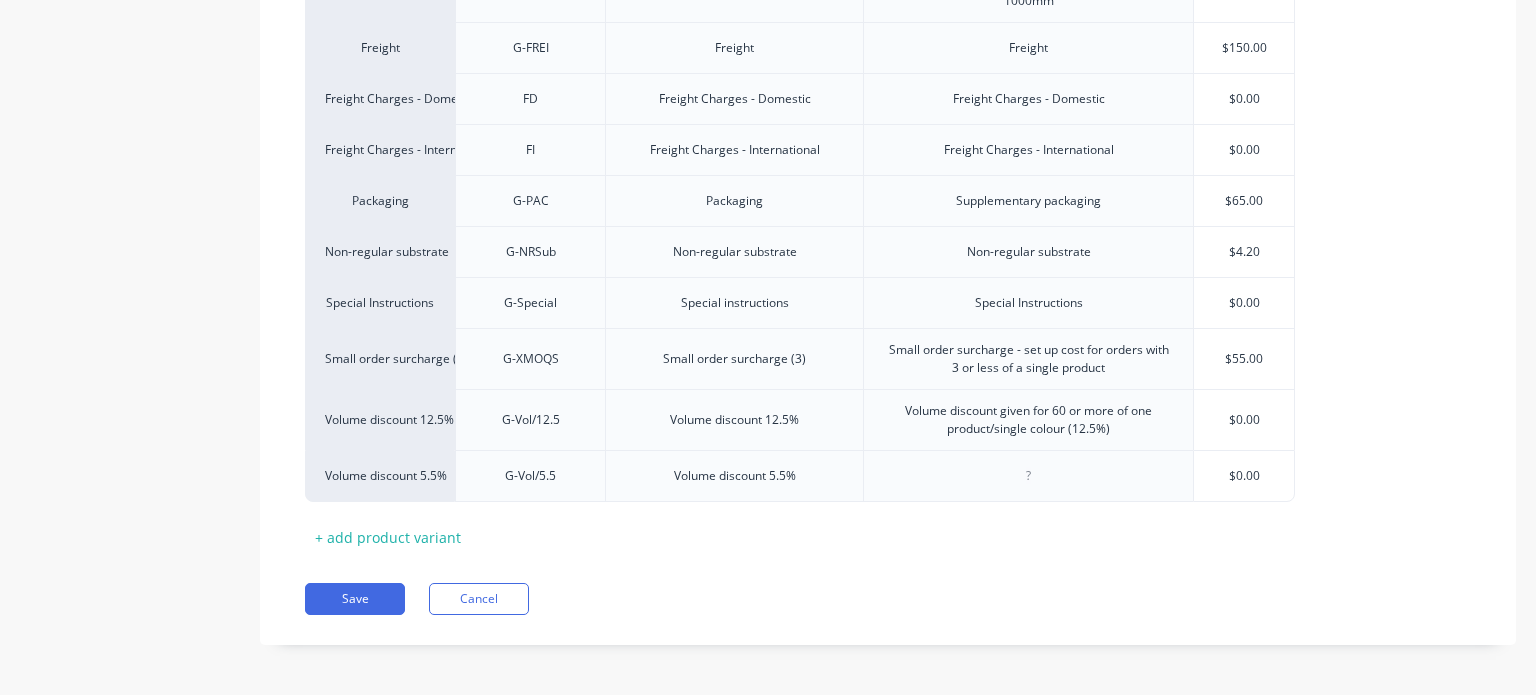 type on "x" 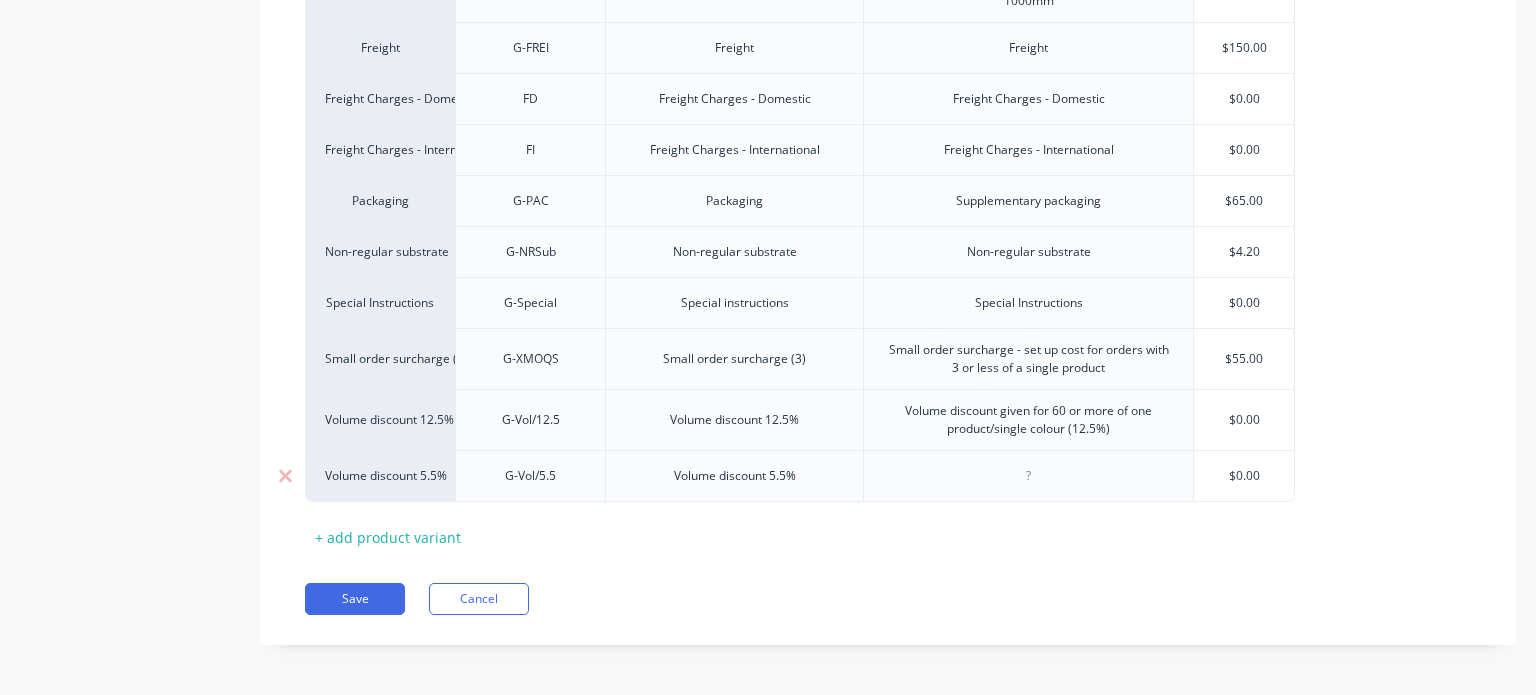 paste 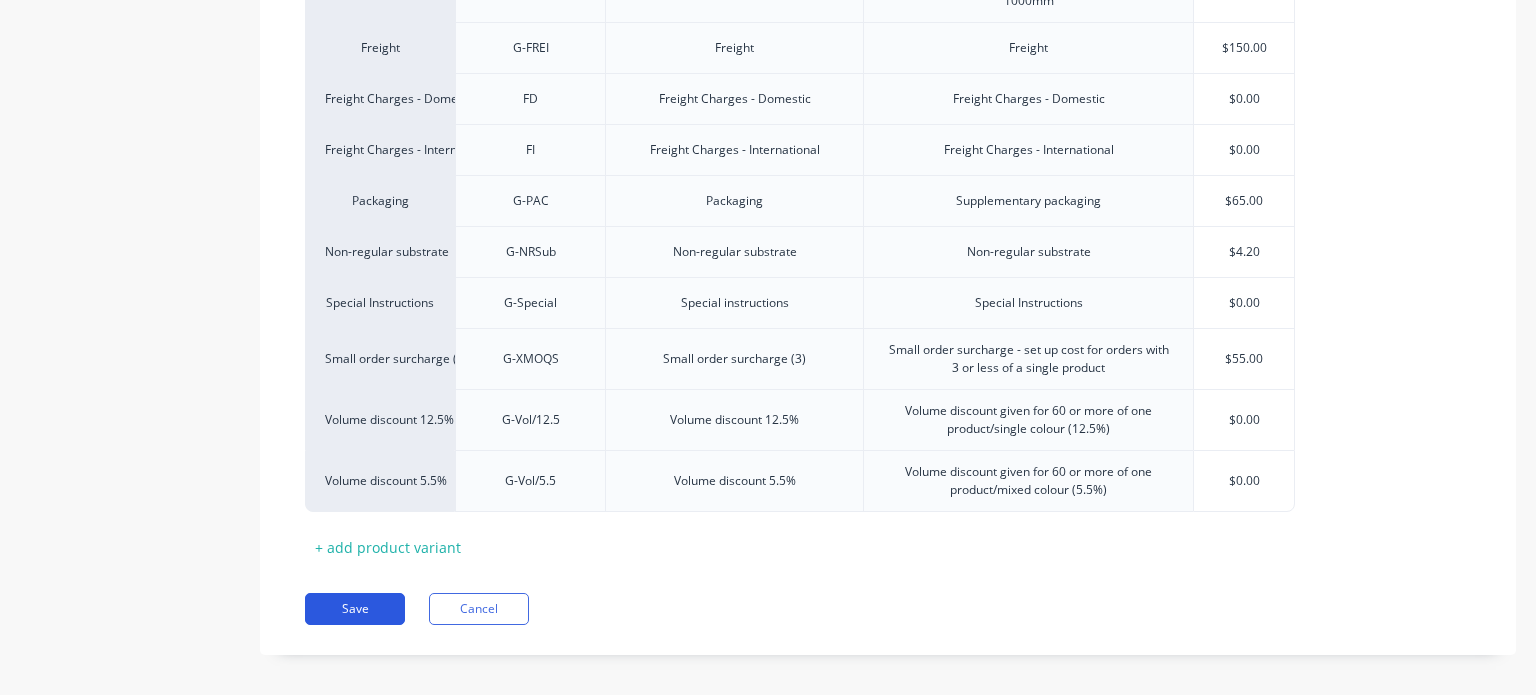 click on "Save" at bounding box center [355, 609] 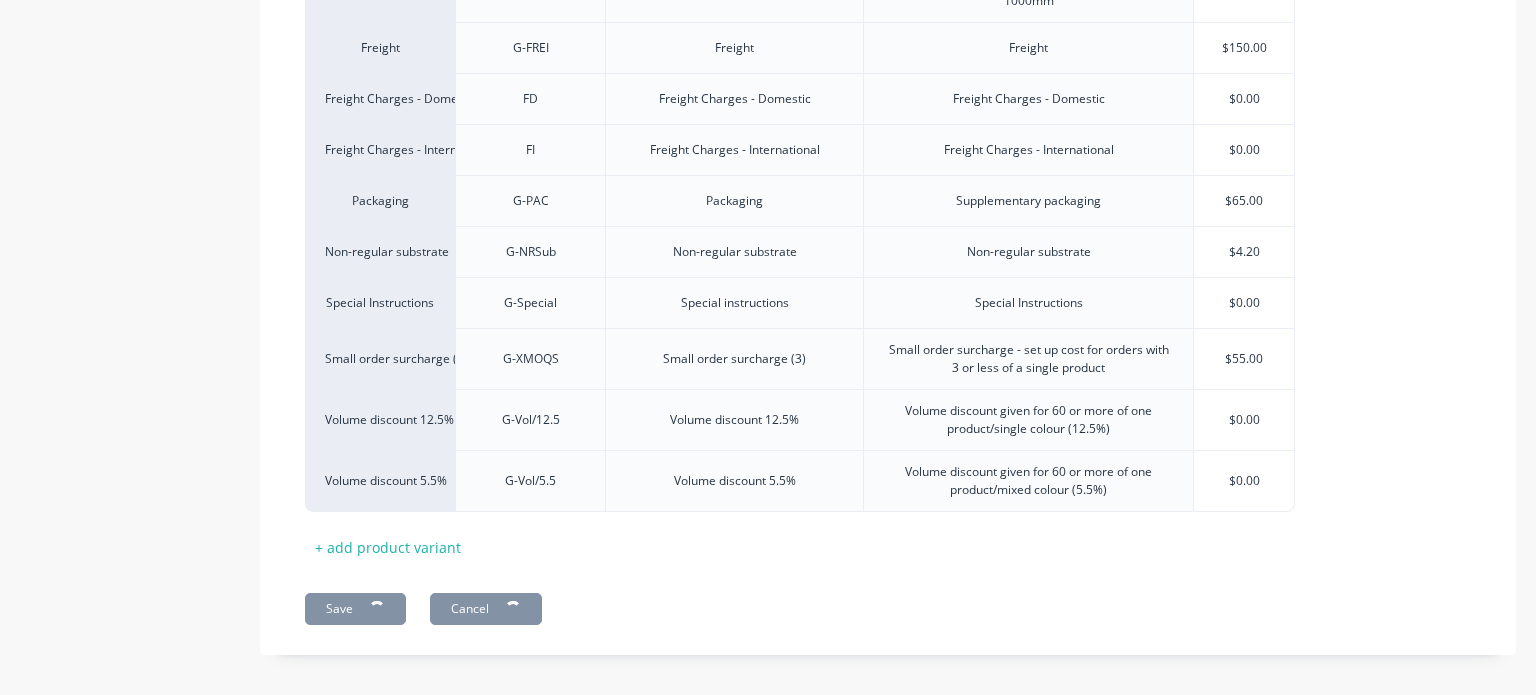 type on "x" 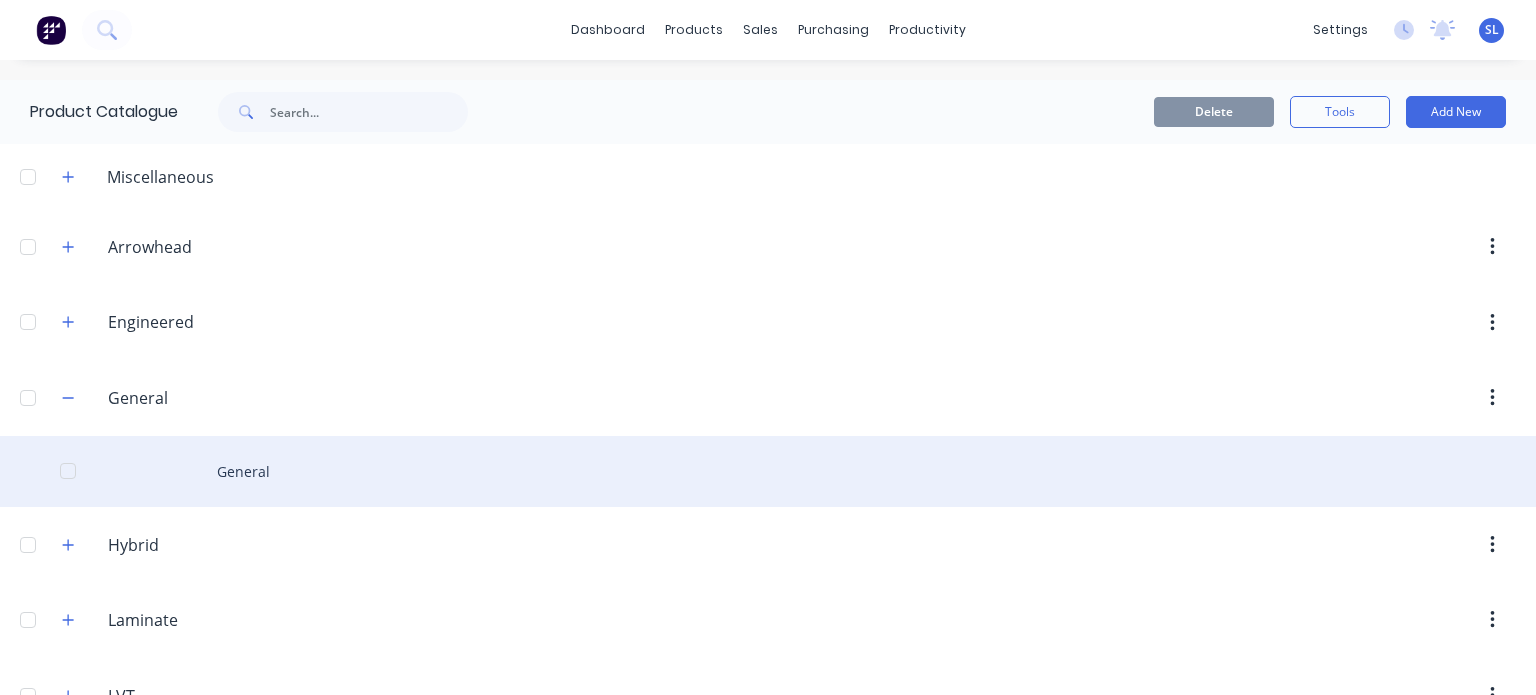 scroll, scrollTop: 56, scrollLeft: 0, axis: vertical 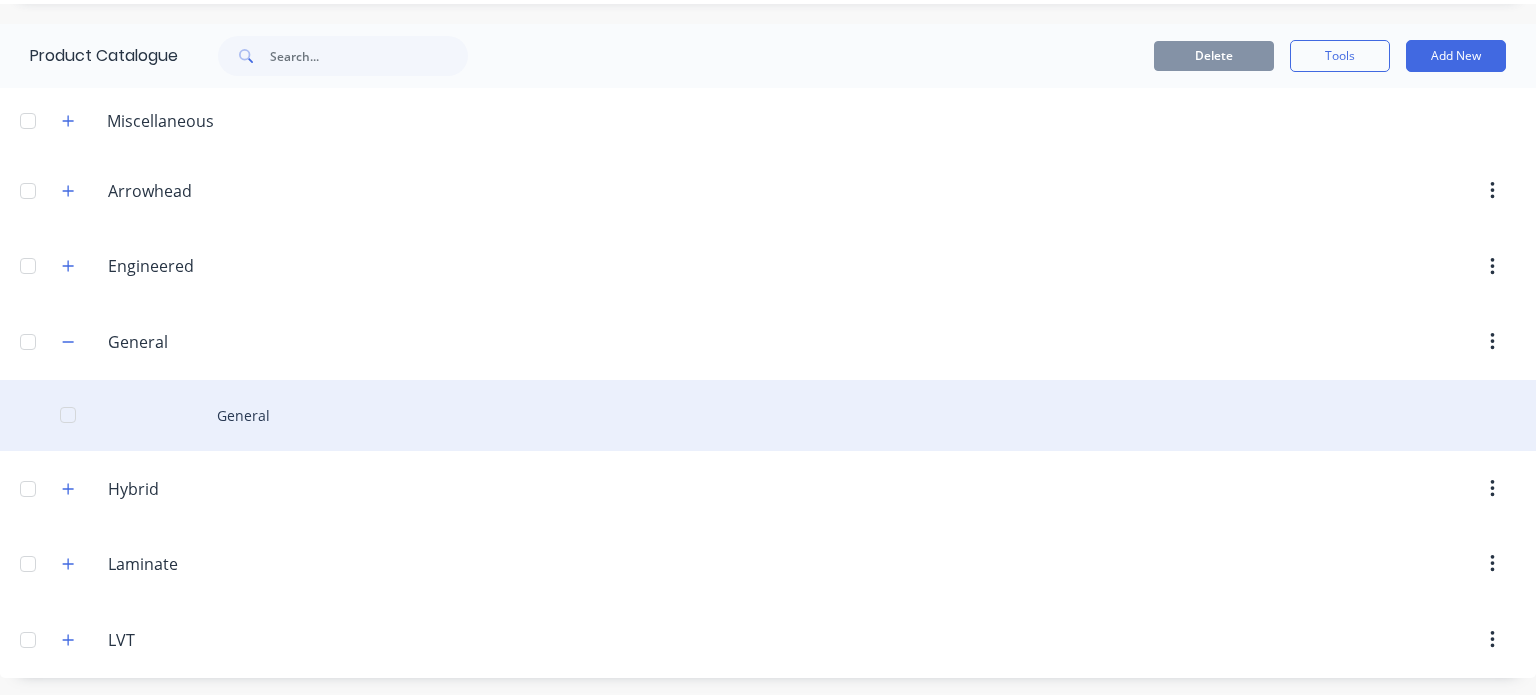 click on "General" at bounding box center [768, 415] 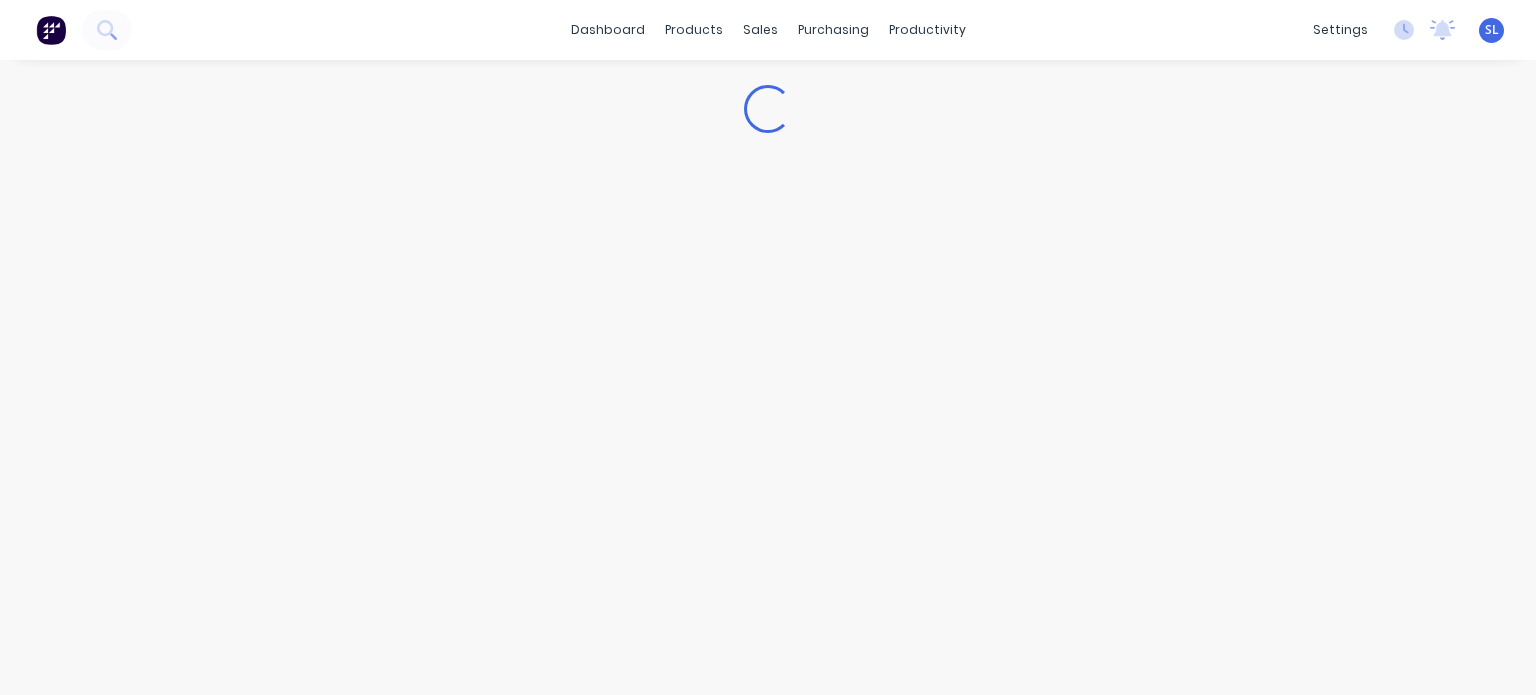 scroll, scrollTop: 0, scrollLeft: 0, axis: both 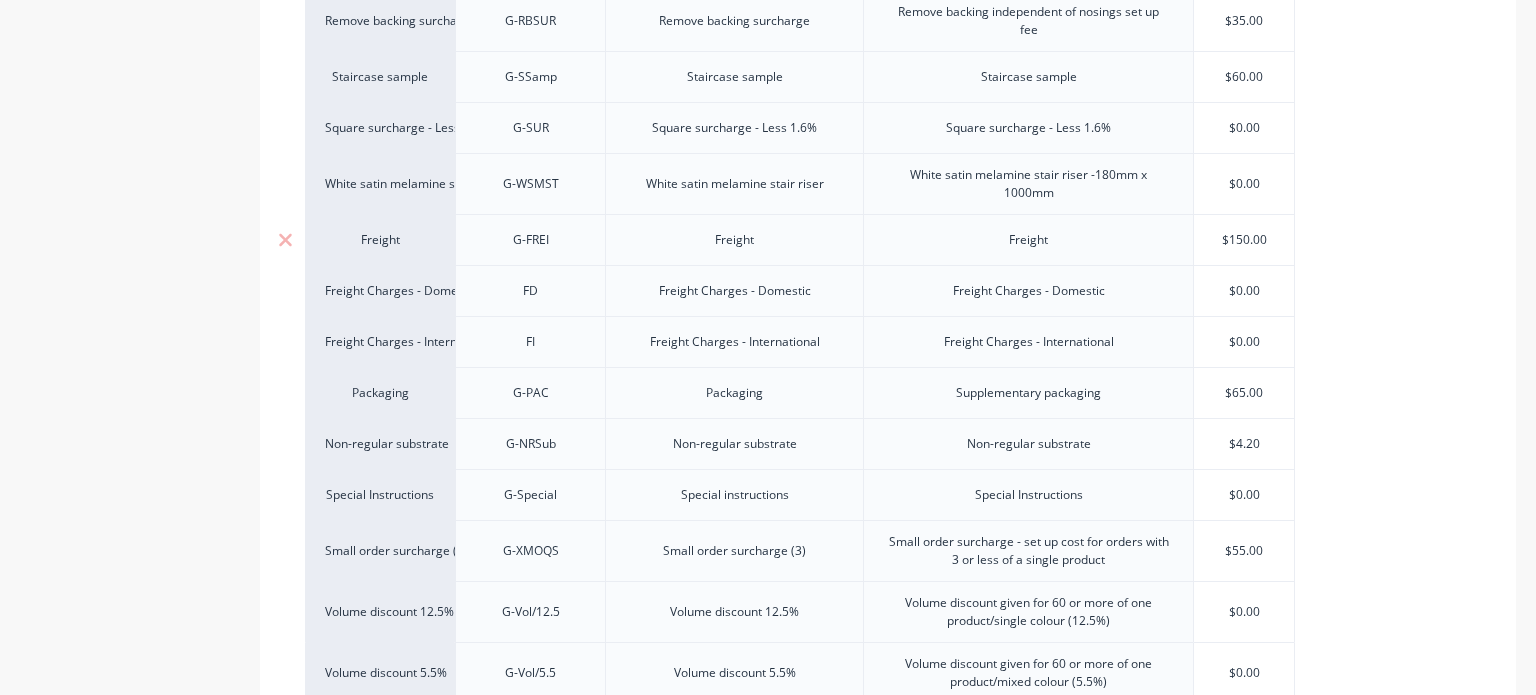click on "Freight" at bounding box center (1029, 240) 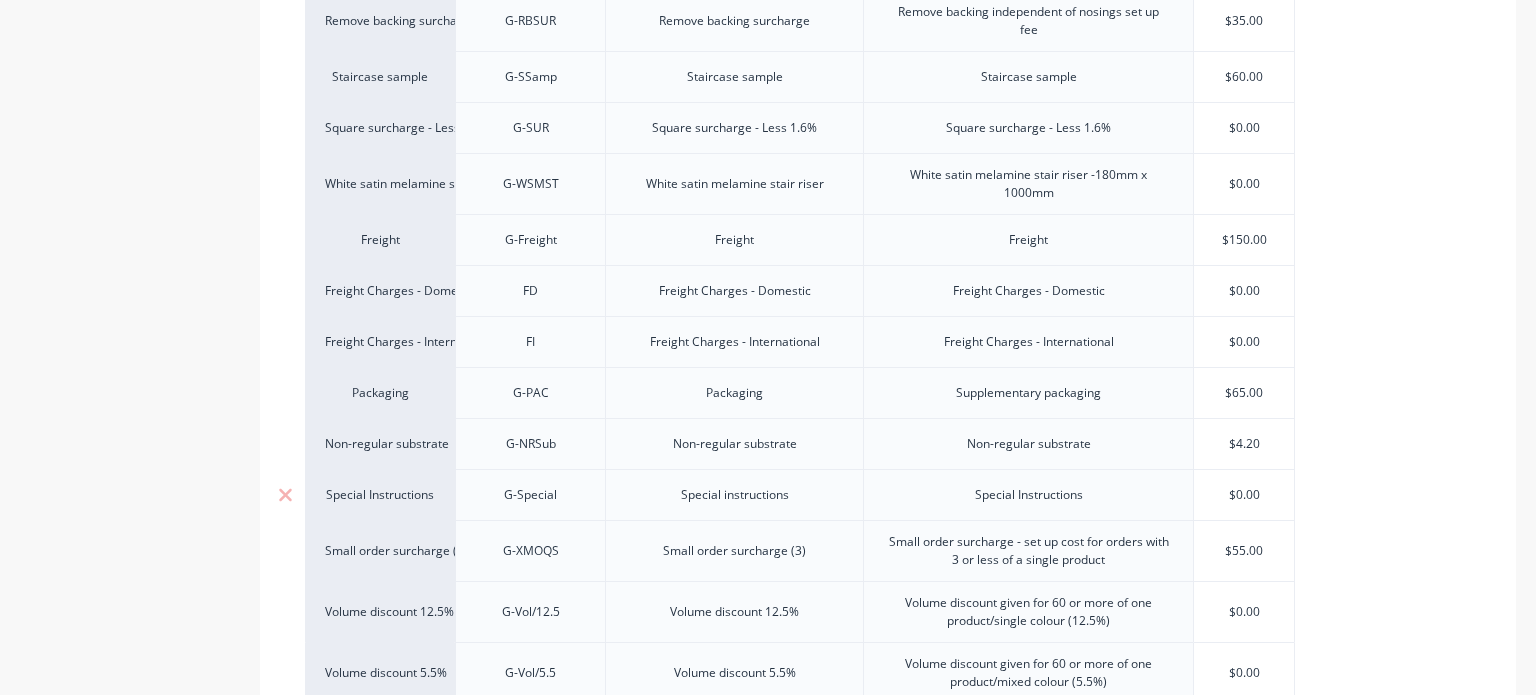 scroll, scrollTop: 1093, scrollLeft: 0, axis: vertical 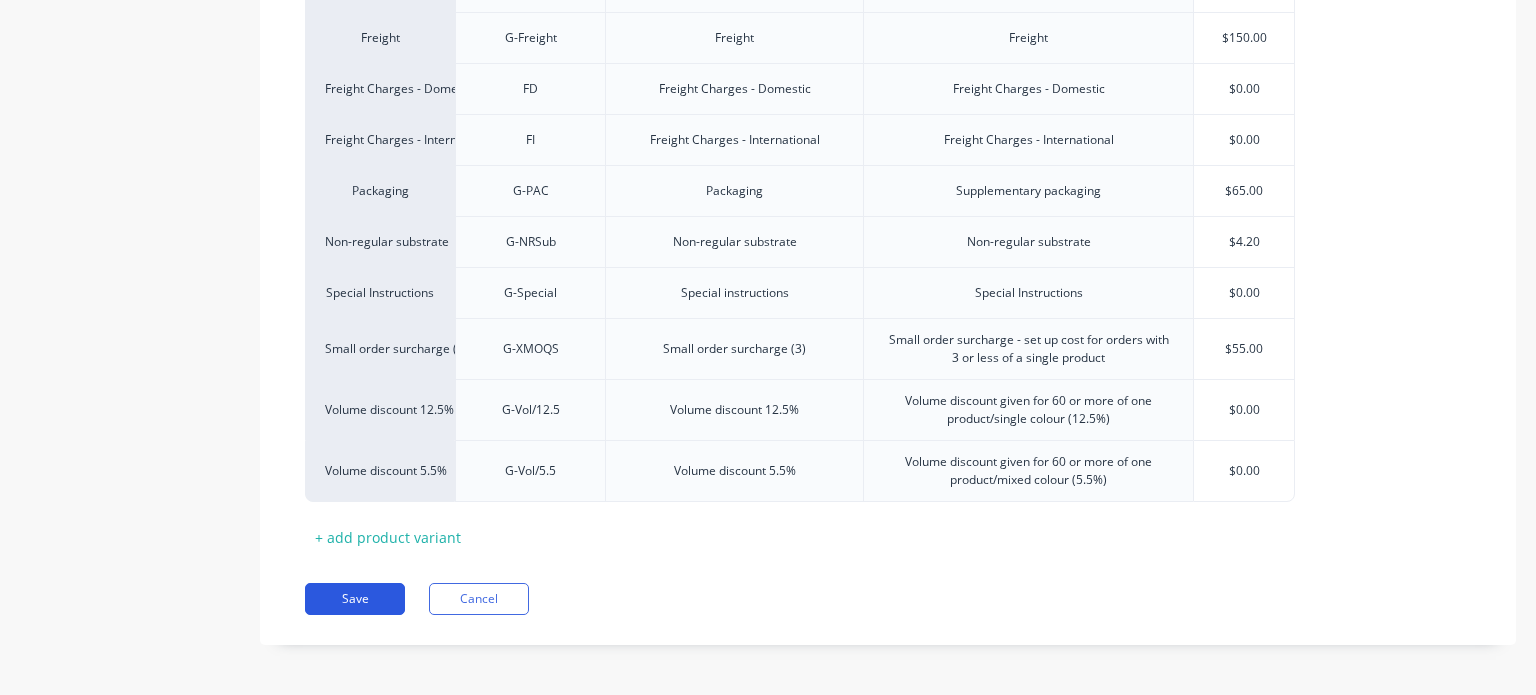 click on "Save" at bounding box center [355, 599] 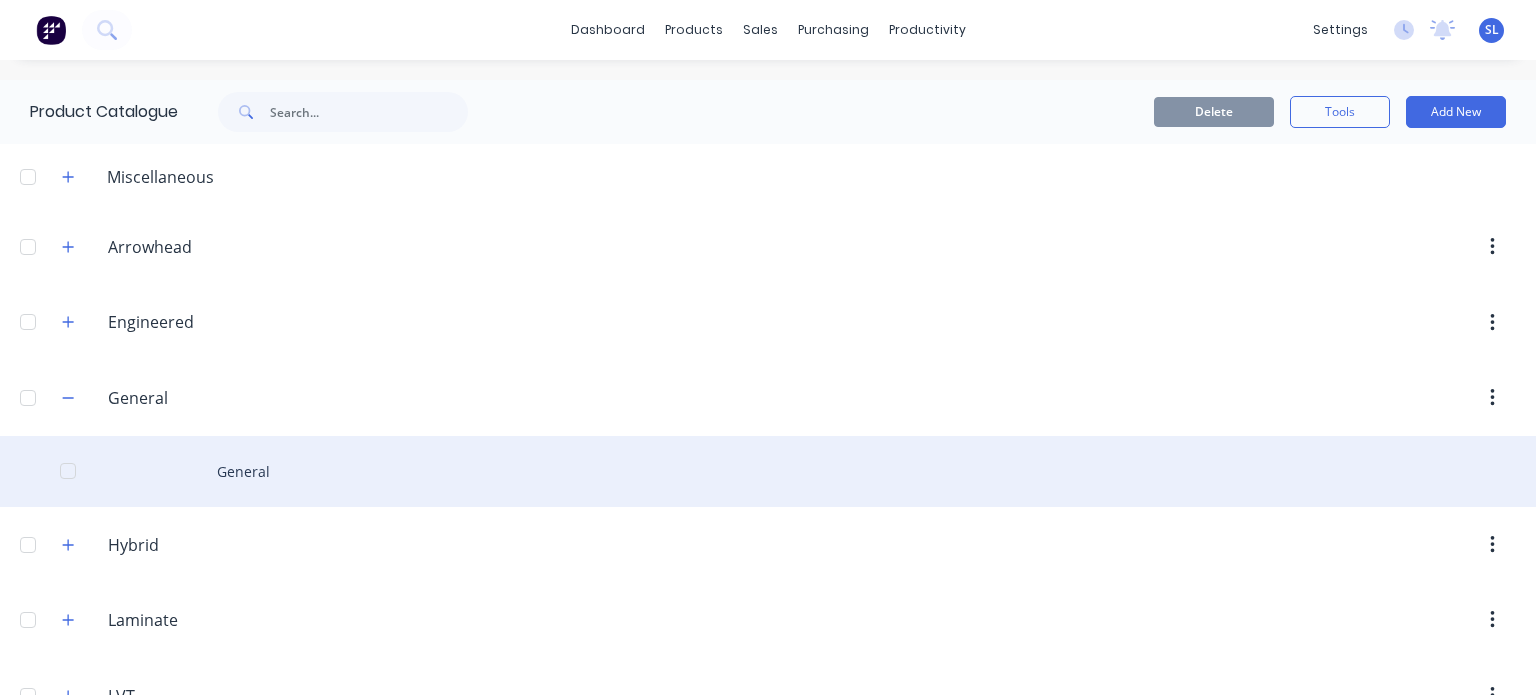 click on "General" at bounding box center [768, 471] 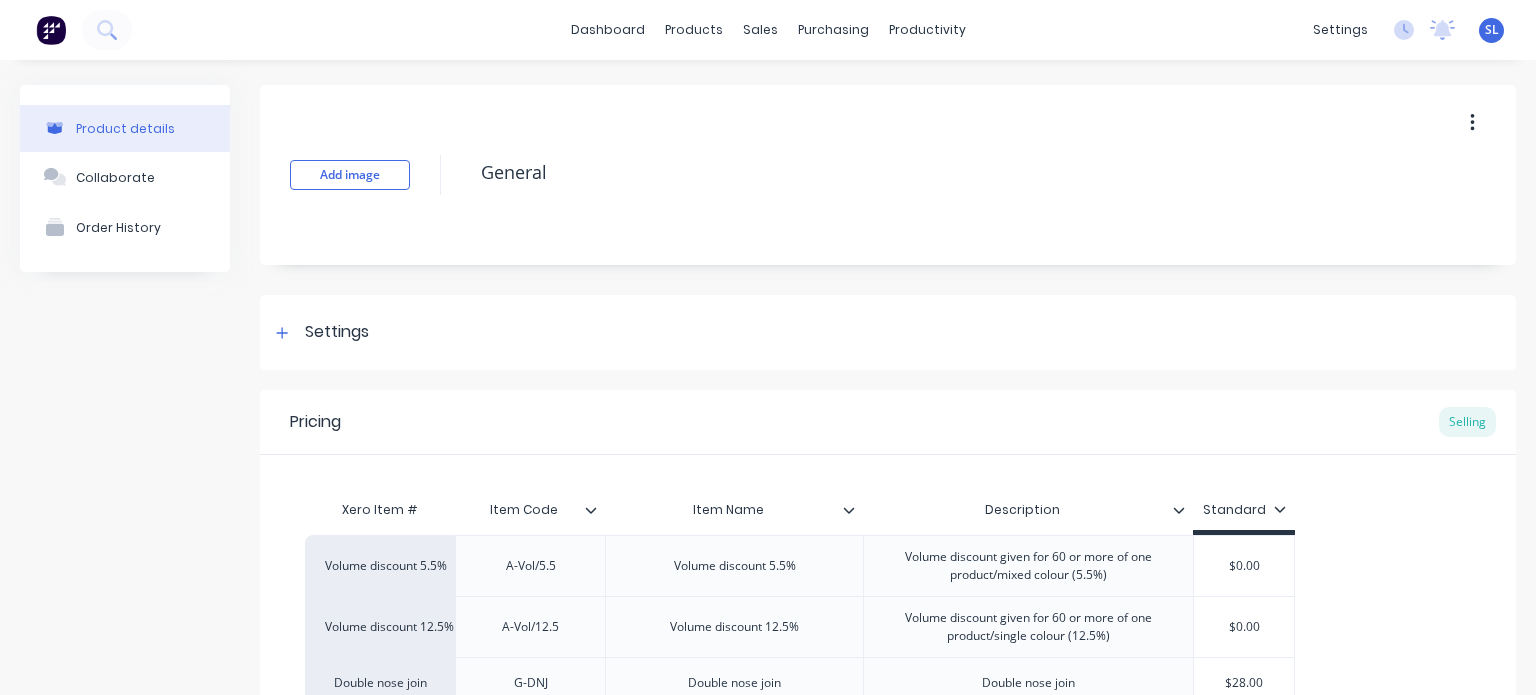 type on "x" 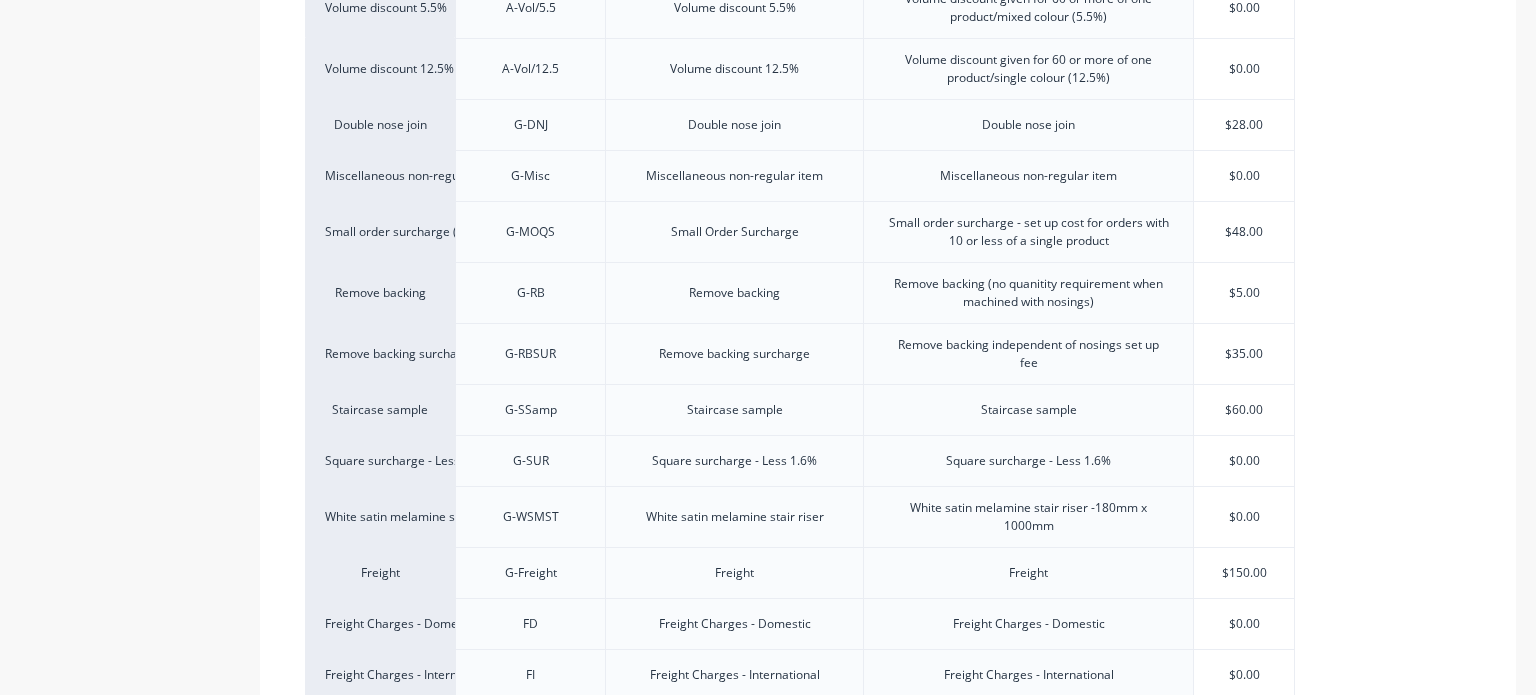 scroll, scrollTop: 559, scrollLeft: 0, axis: vertical 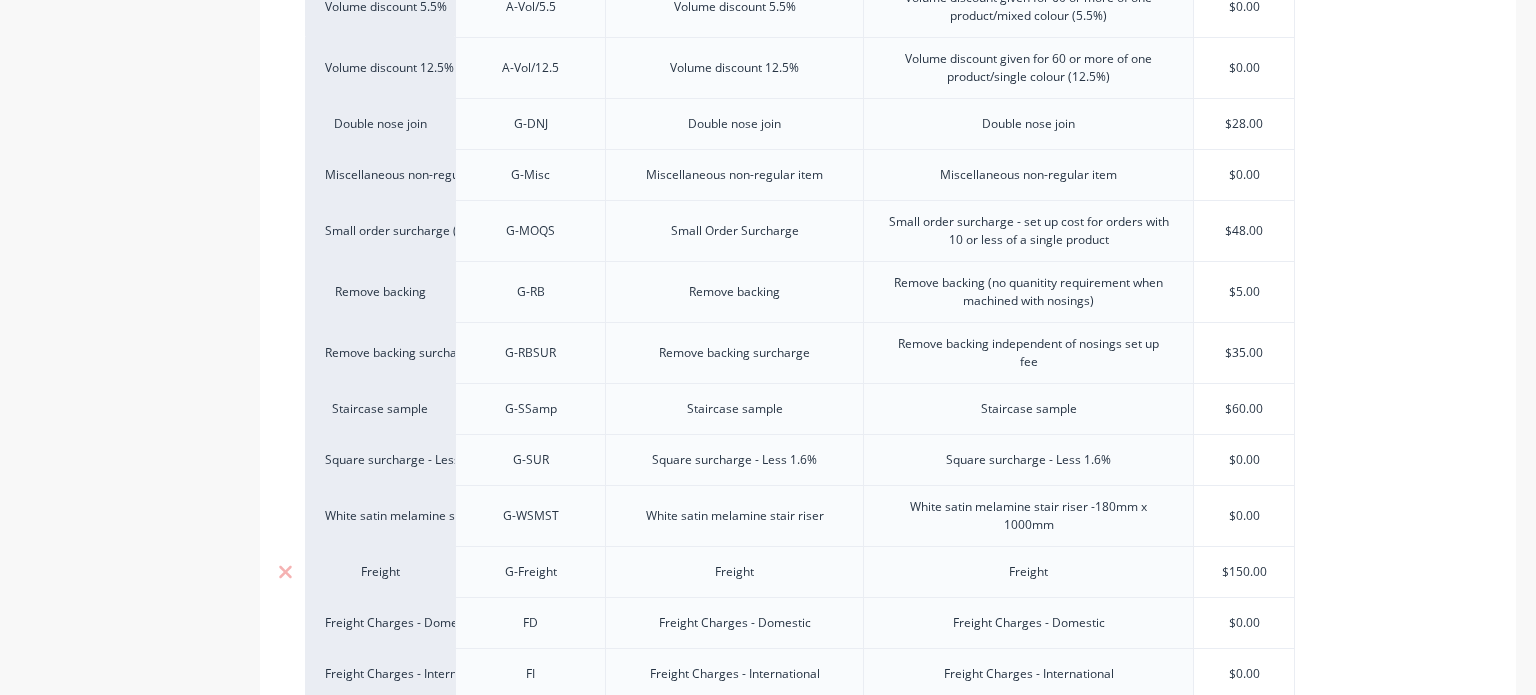 click on "Freight" at bounding box center (380, 571) 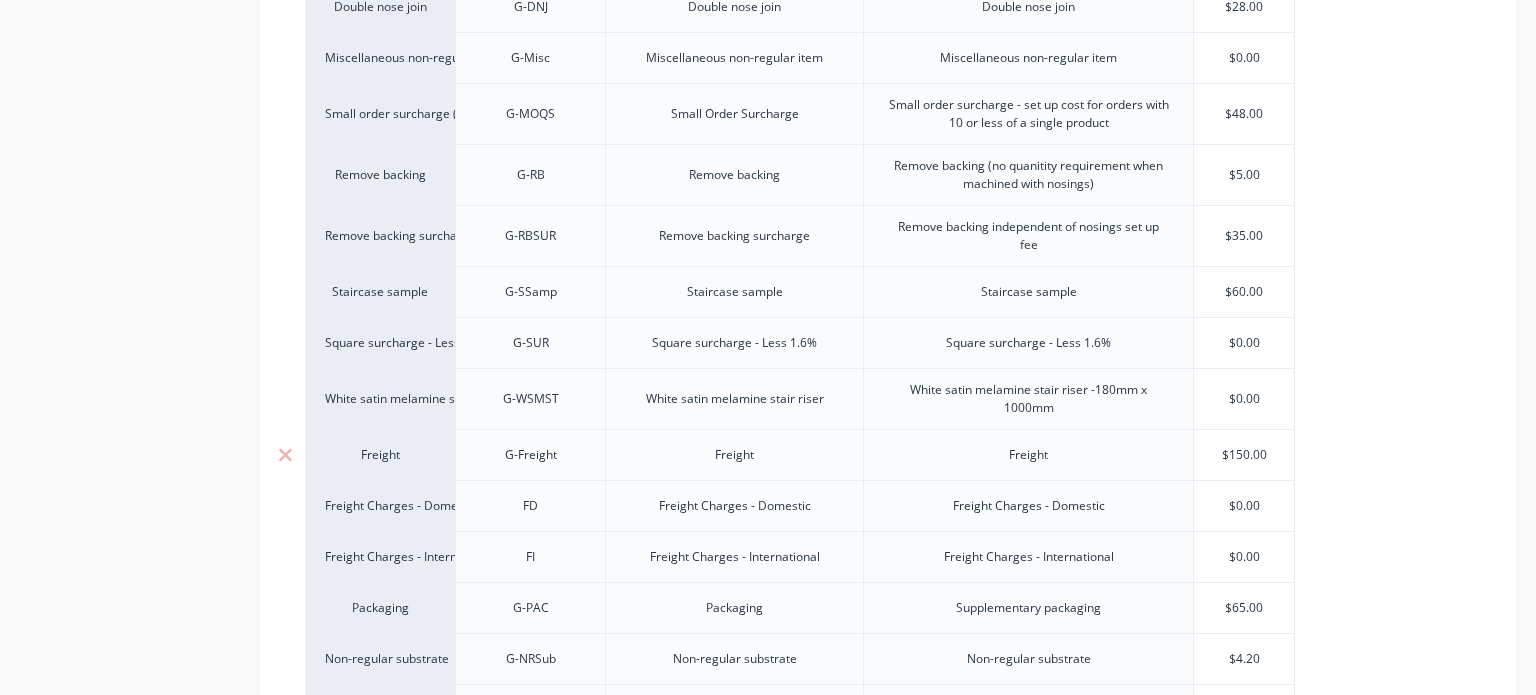 scroll, scrollTop: 682, scrollLeft: 0, axis: vertical 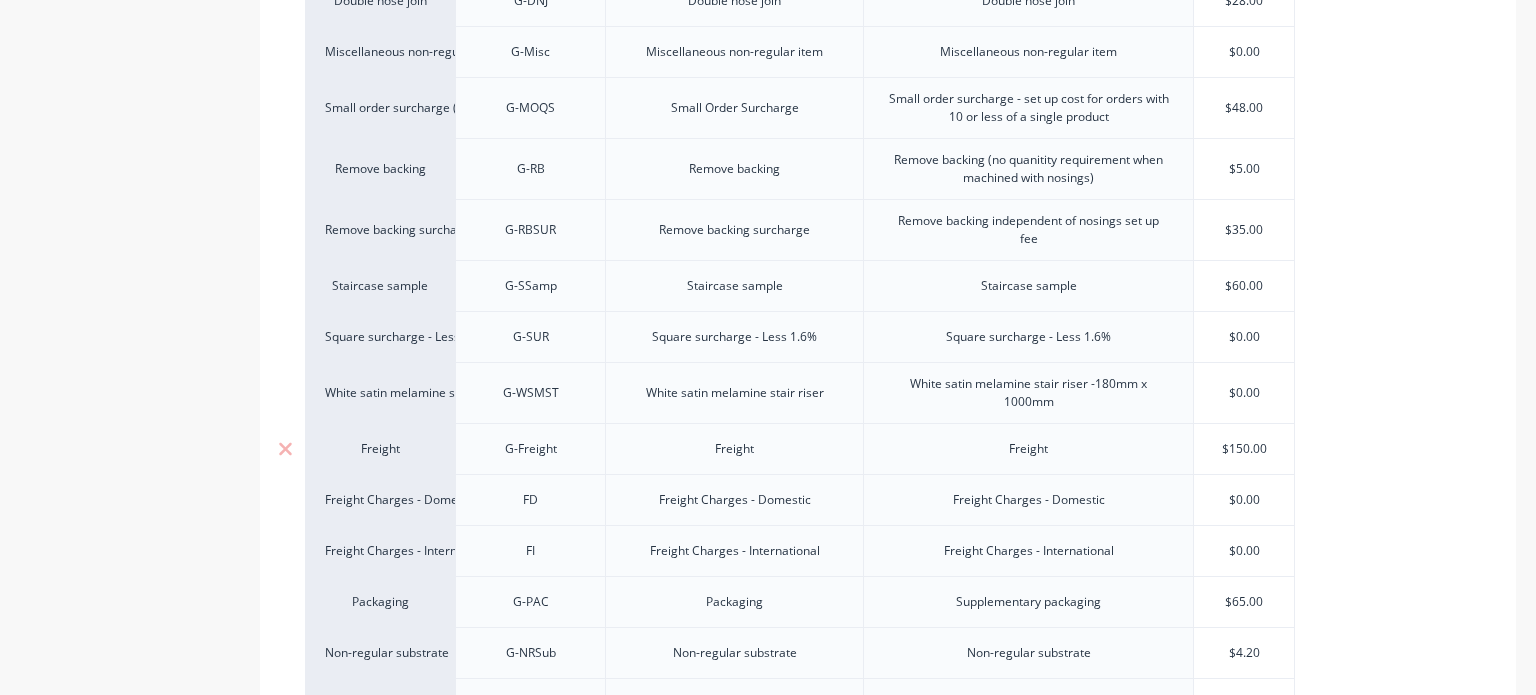 click on "Freight" at bounding box center [380, 449] 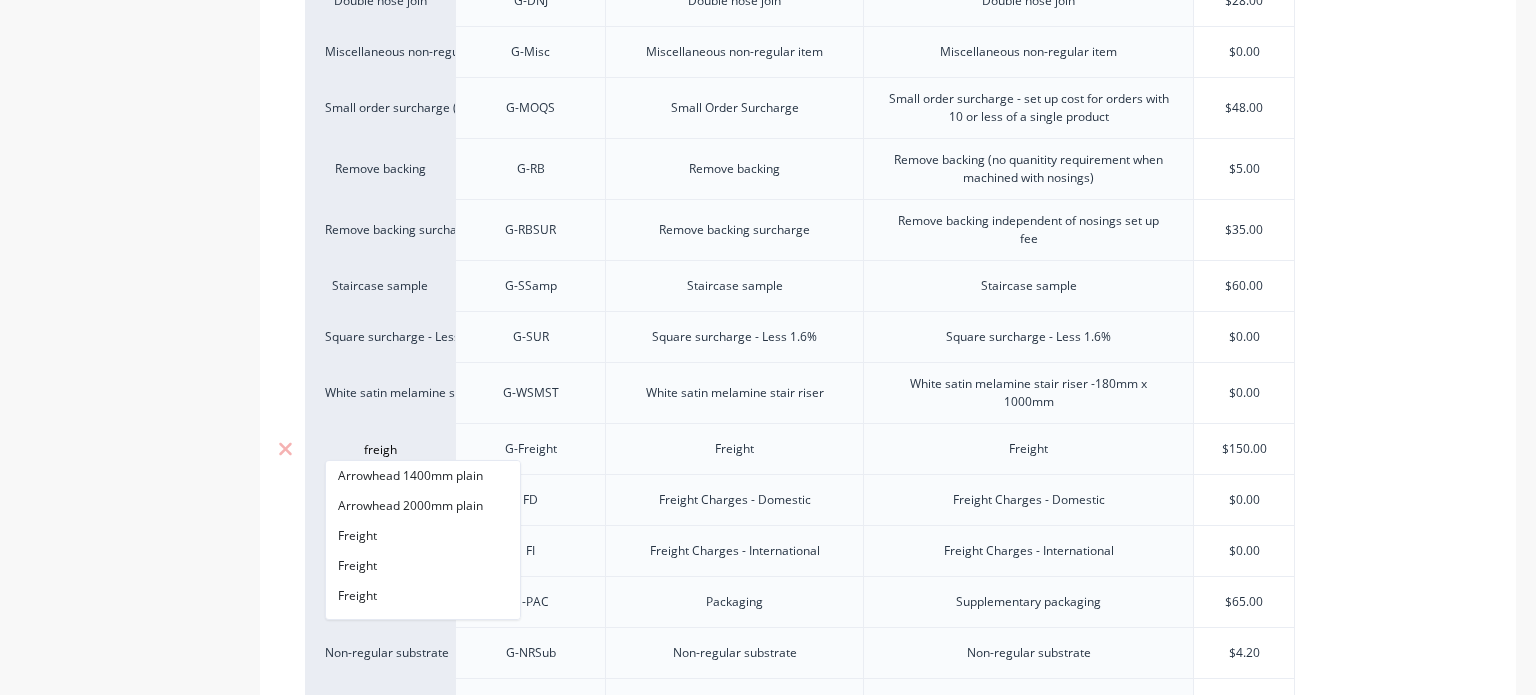 scroll, scrollTop: 40, scrollLeft: 0, axis: vertical 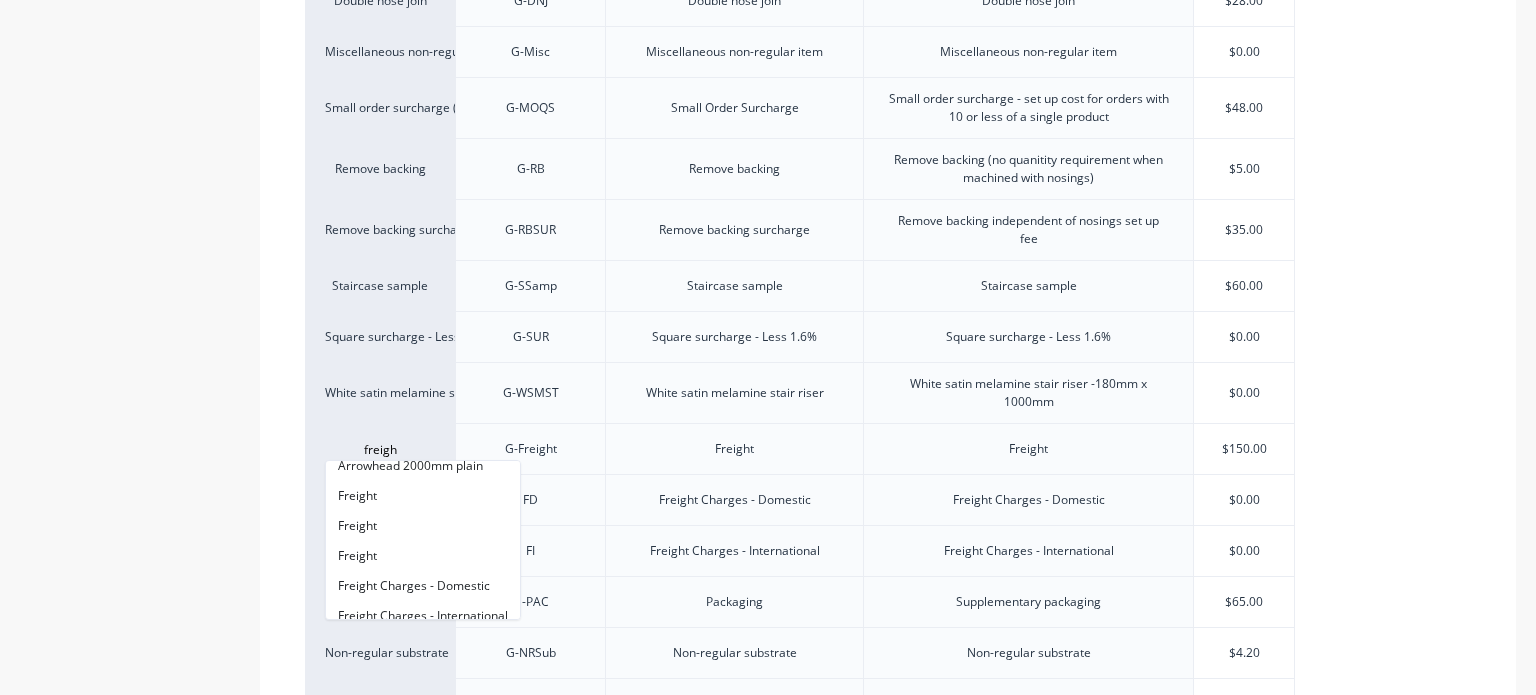 type on "freigh" 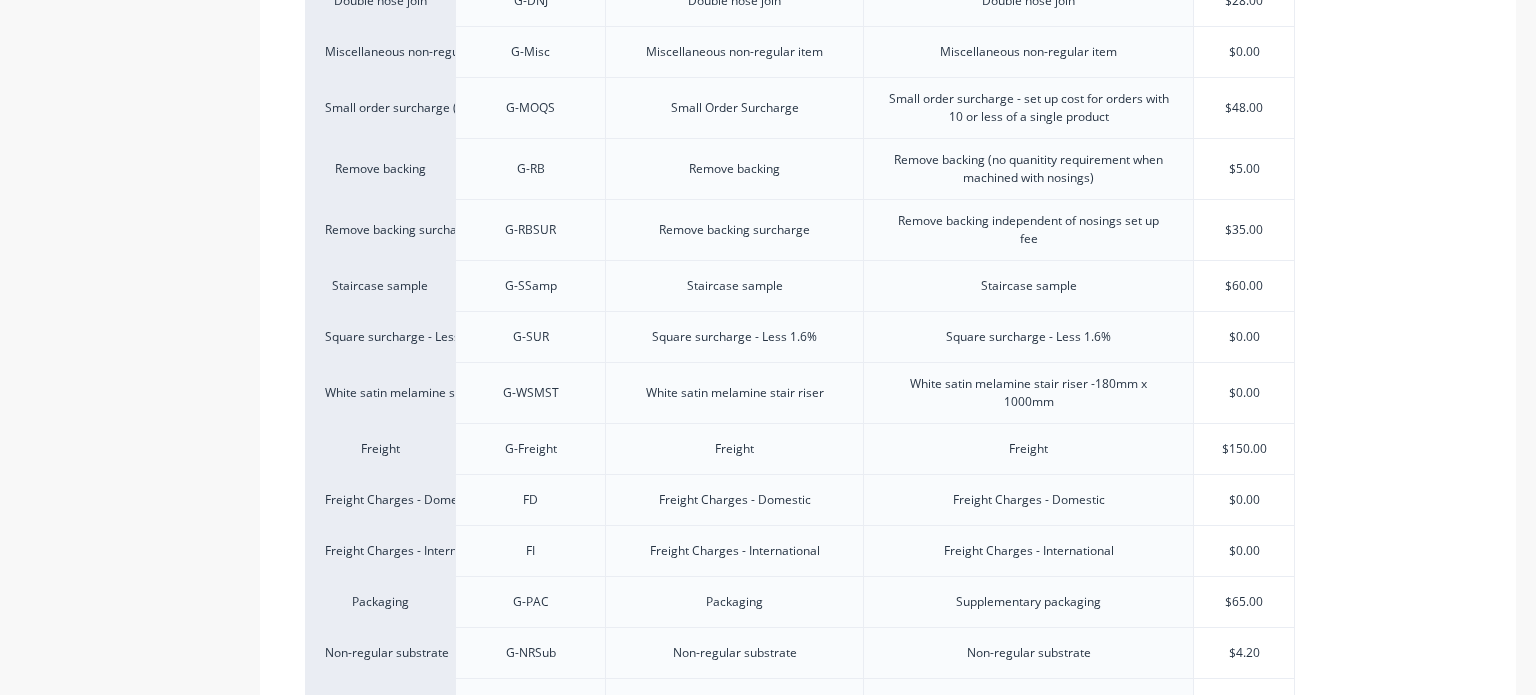 click on "Product details Collaborate Order History" at bounding box center (125, 244) 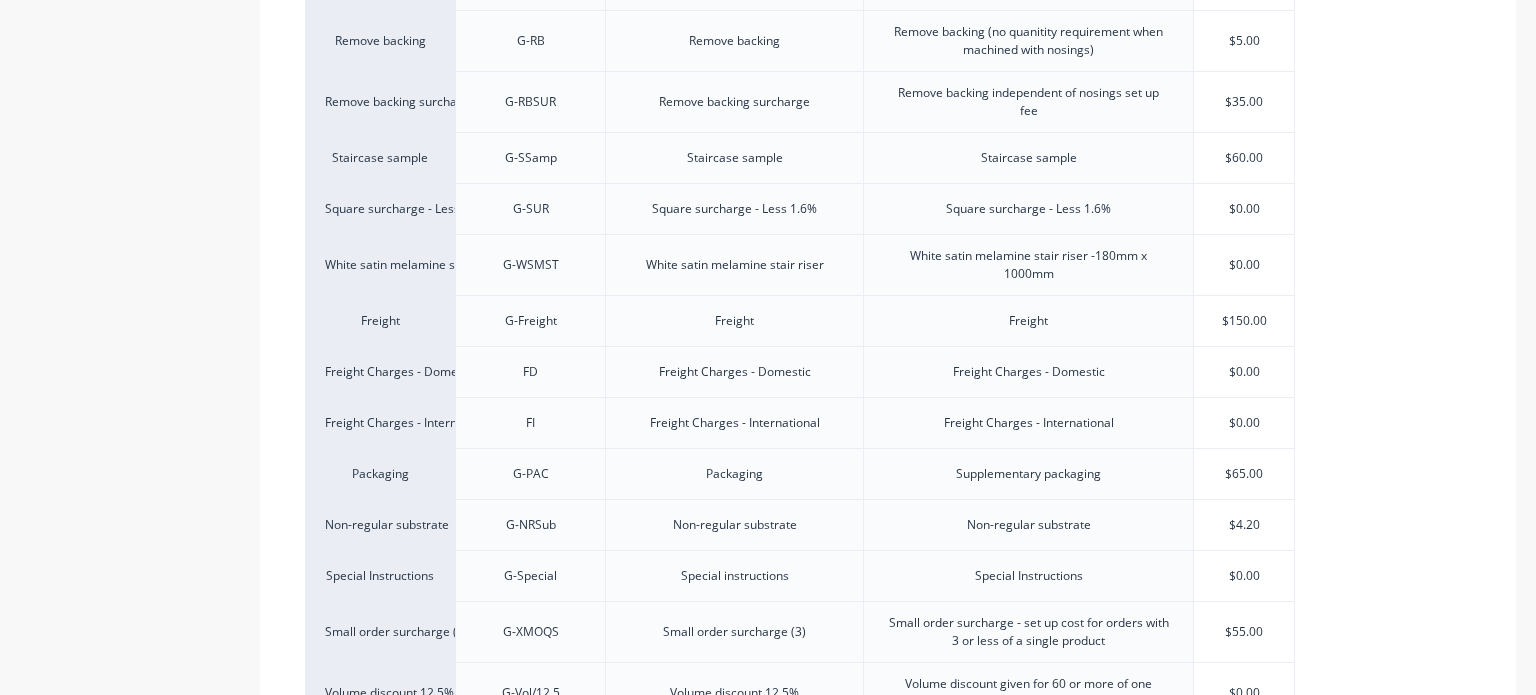 scroll, scrollTop: 800, scrollLeft: 0, axis: vertical 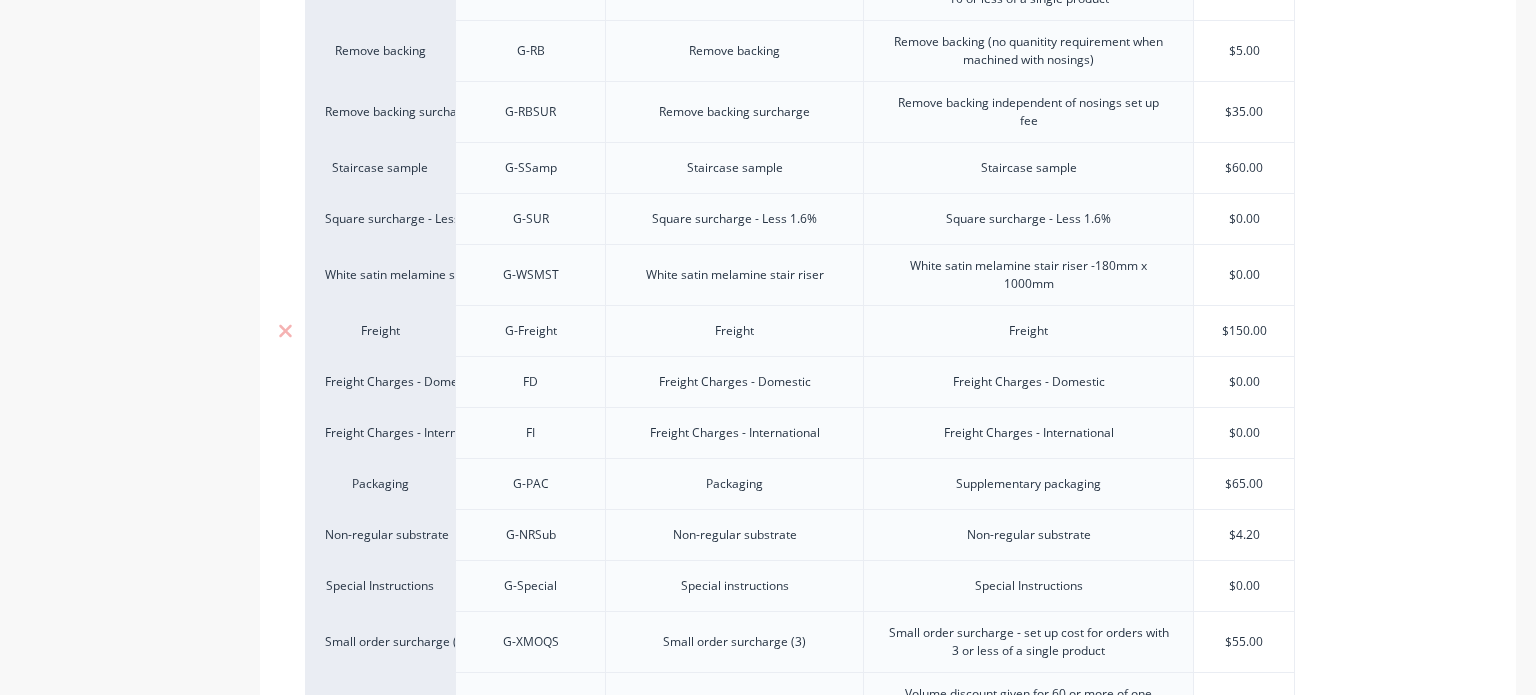 click on "$150.00" at bounding box center [1244, 331] 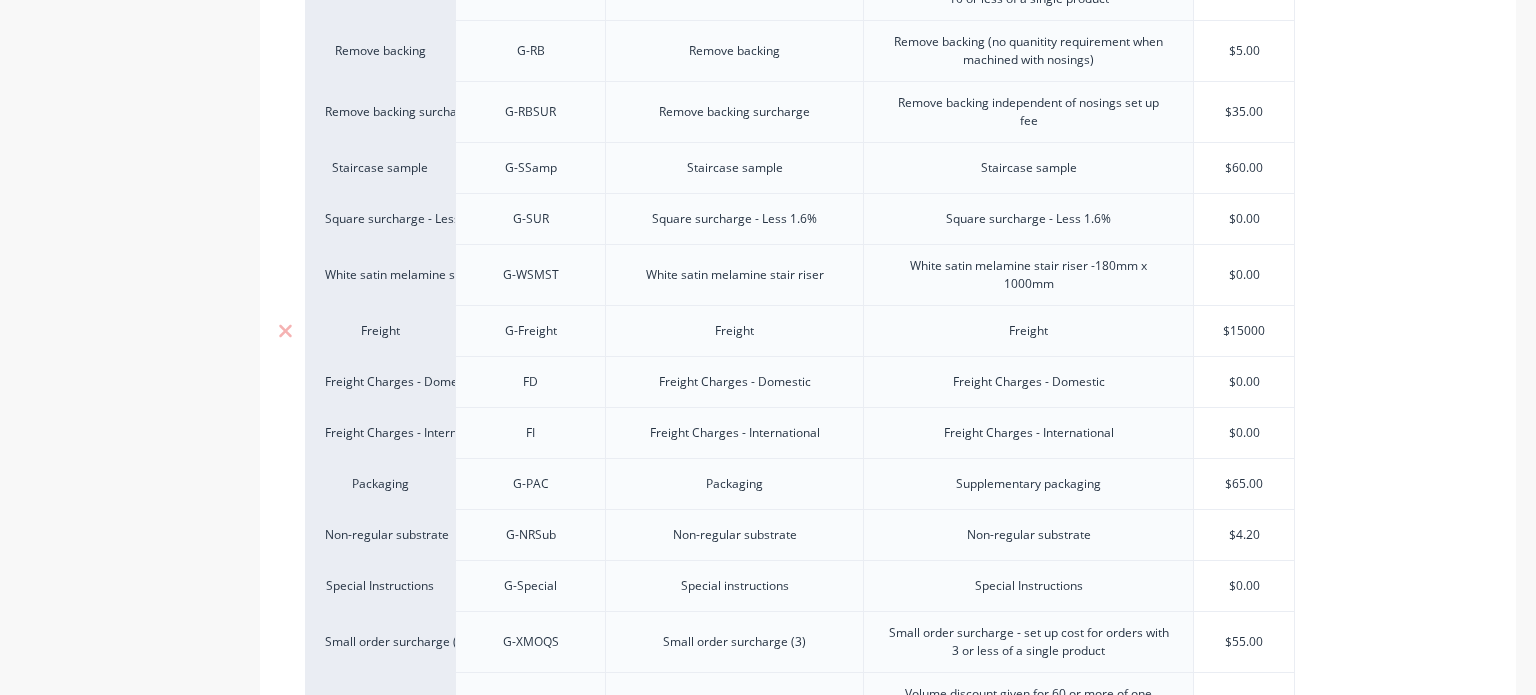 type on "x" 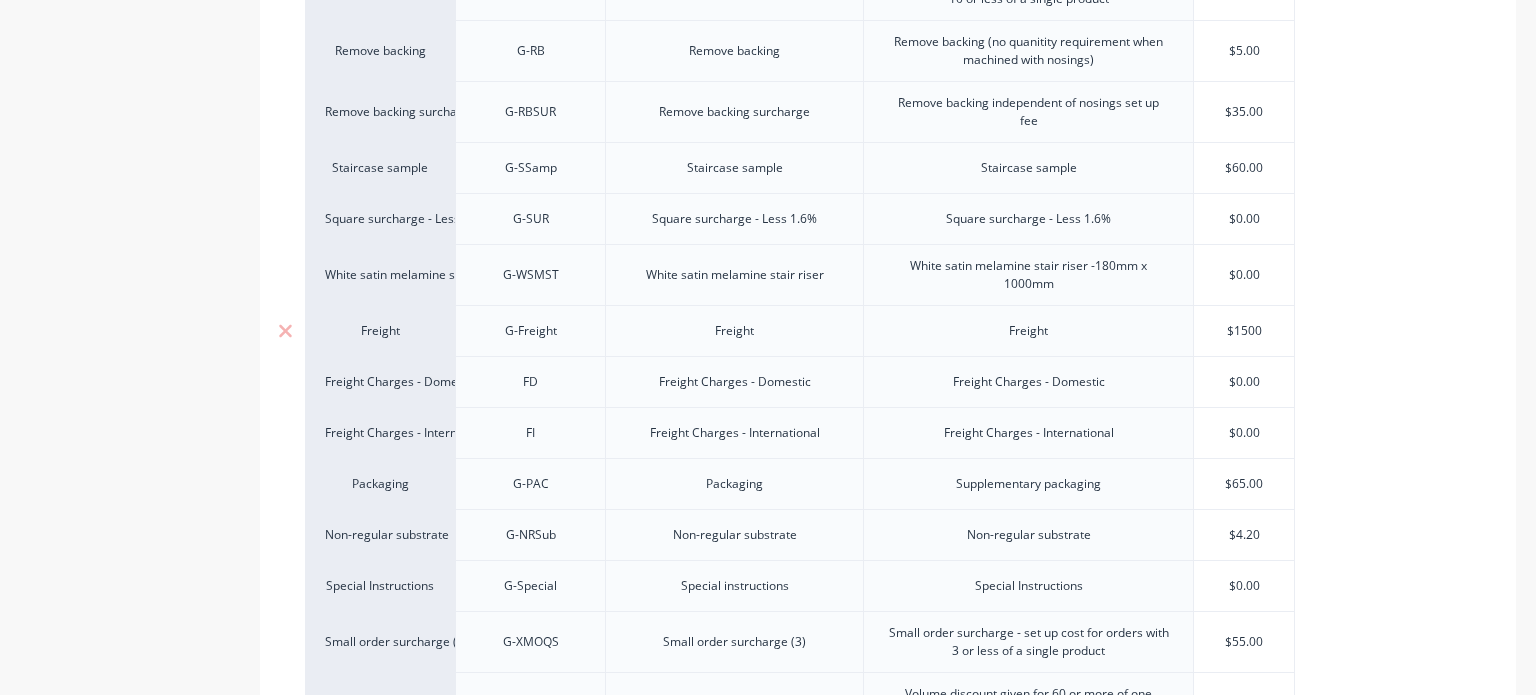 type on "x" 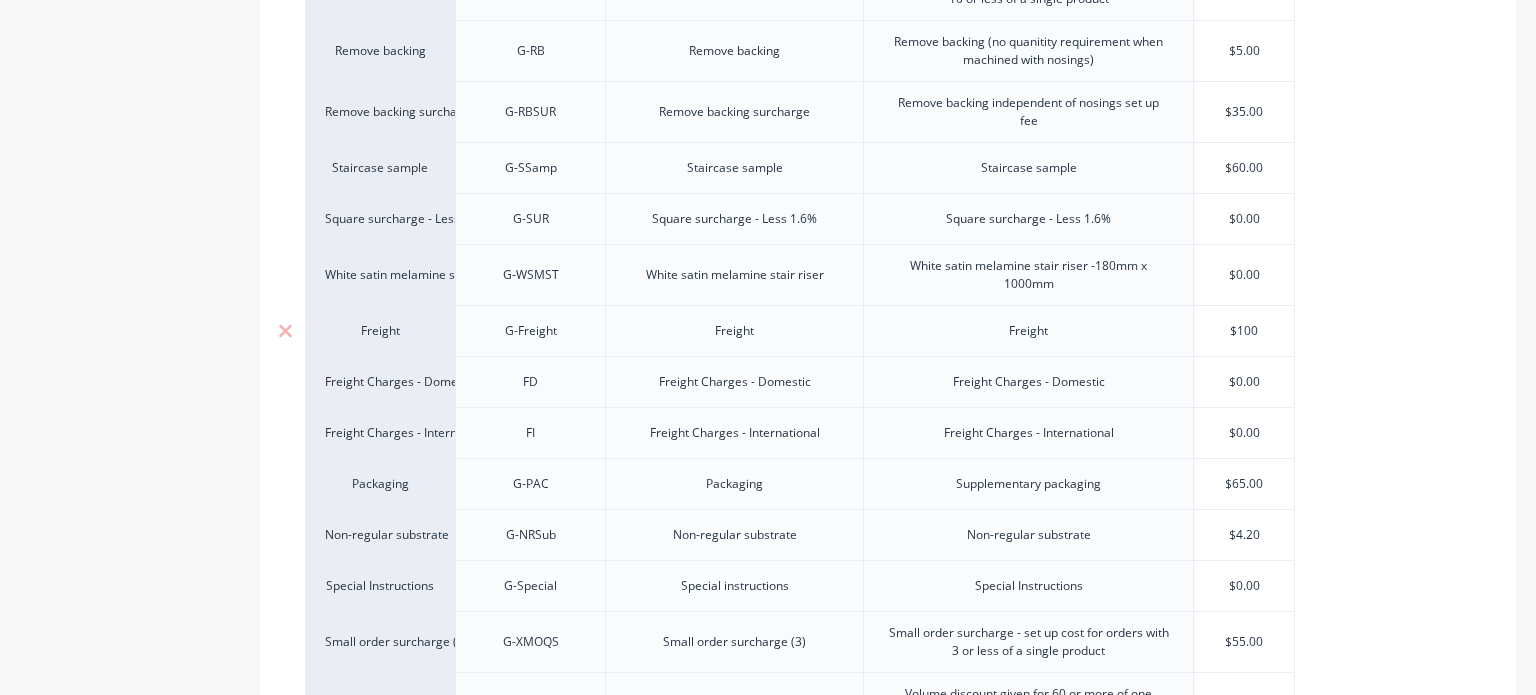 type on "x" 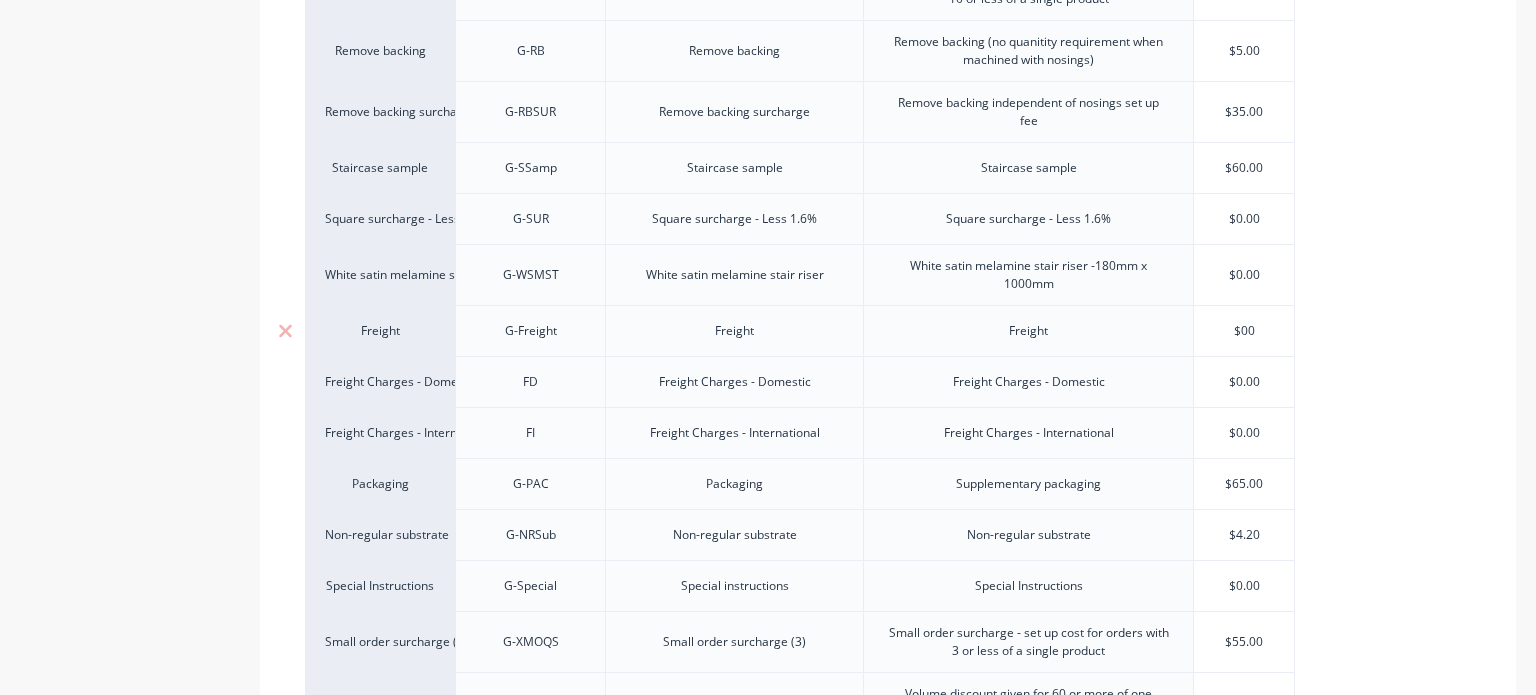 type on "x" 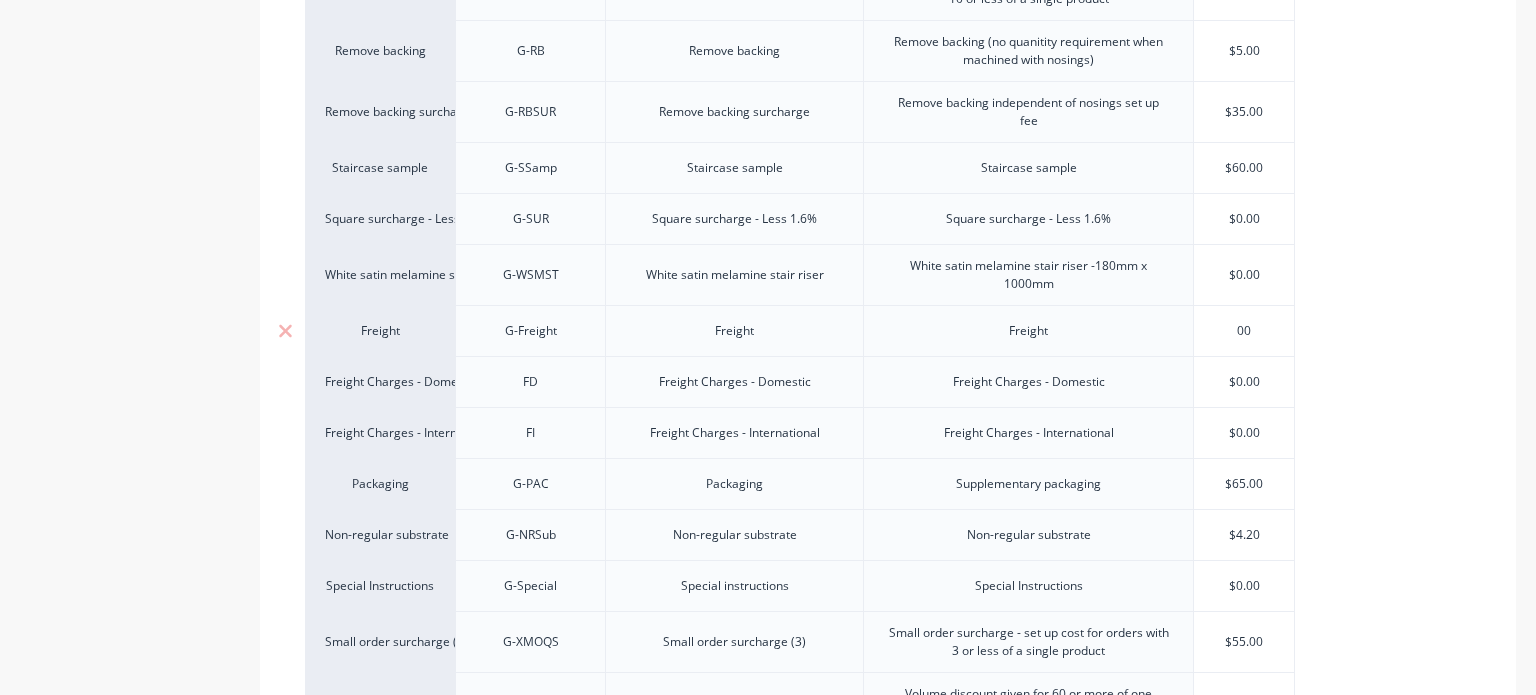 type on "x" 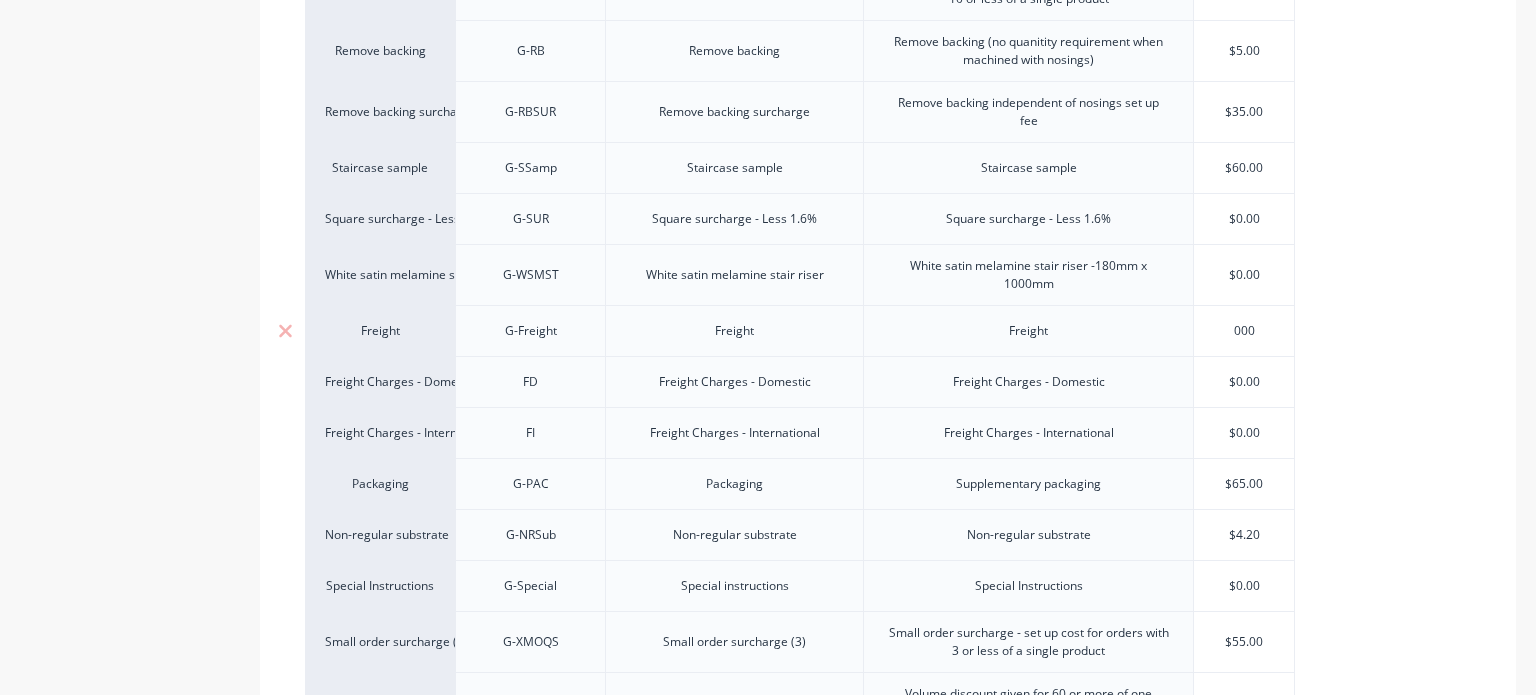 type on "x" 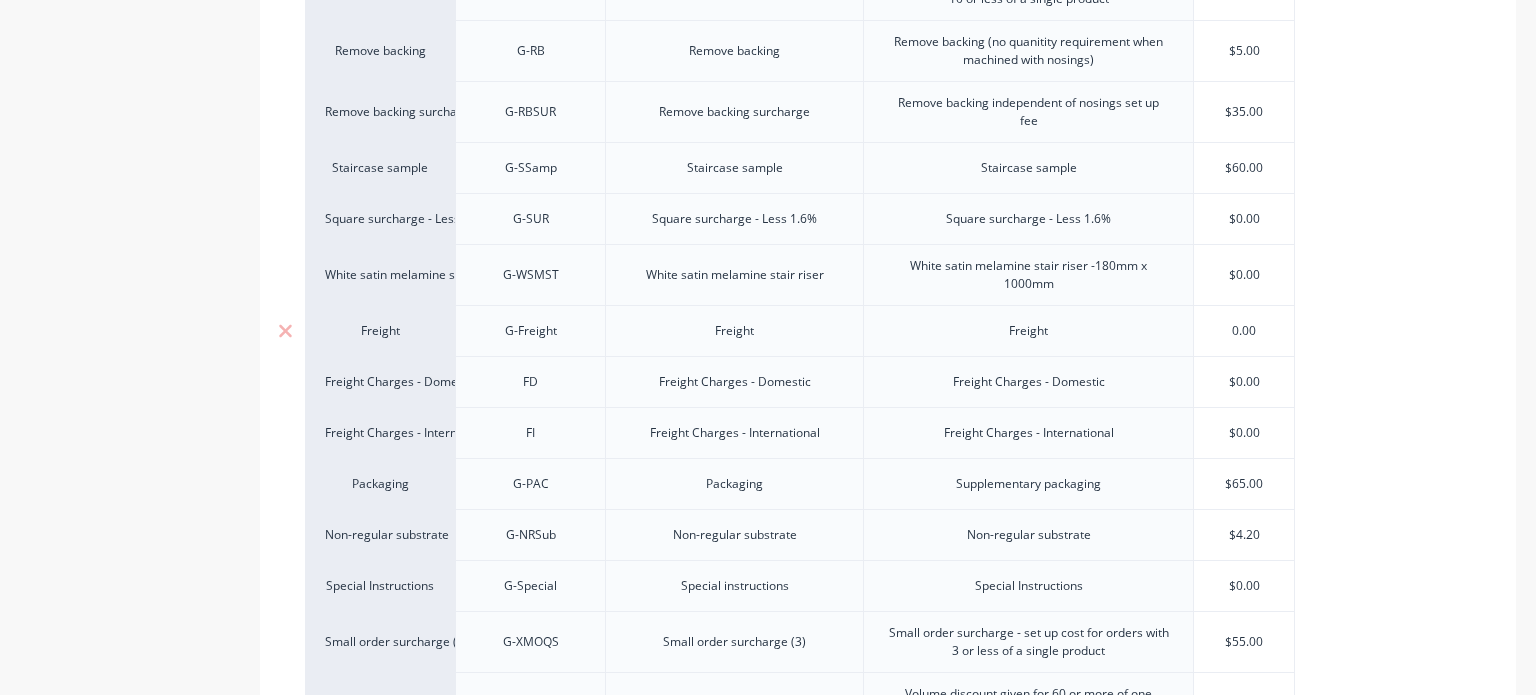 type on "x" 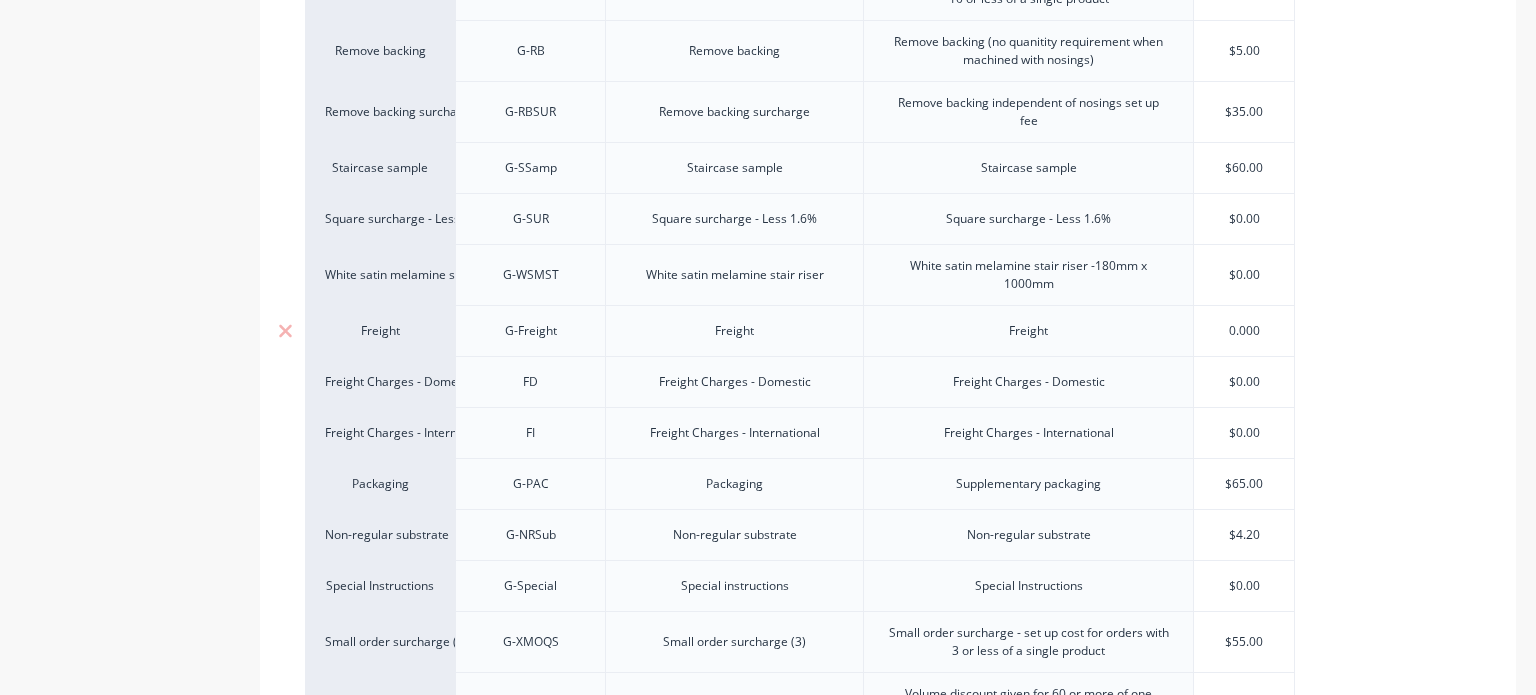 type on "x" 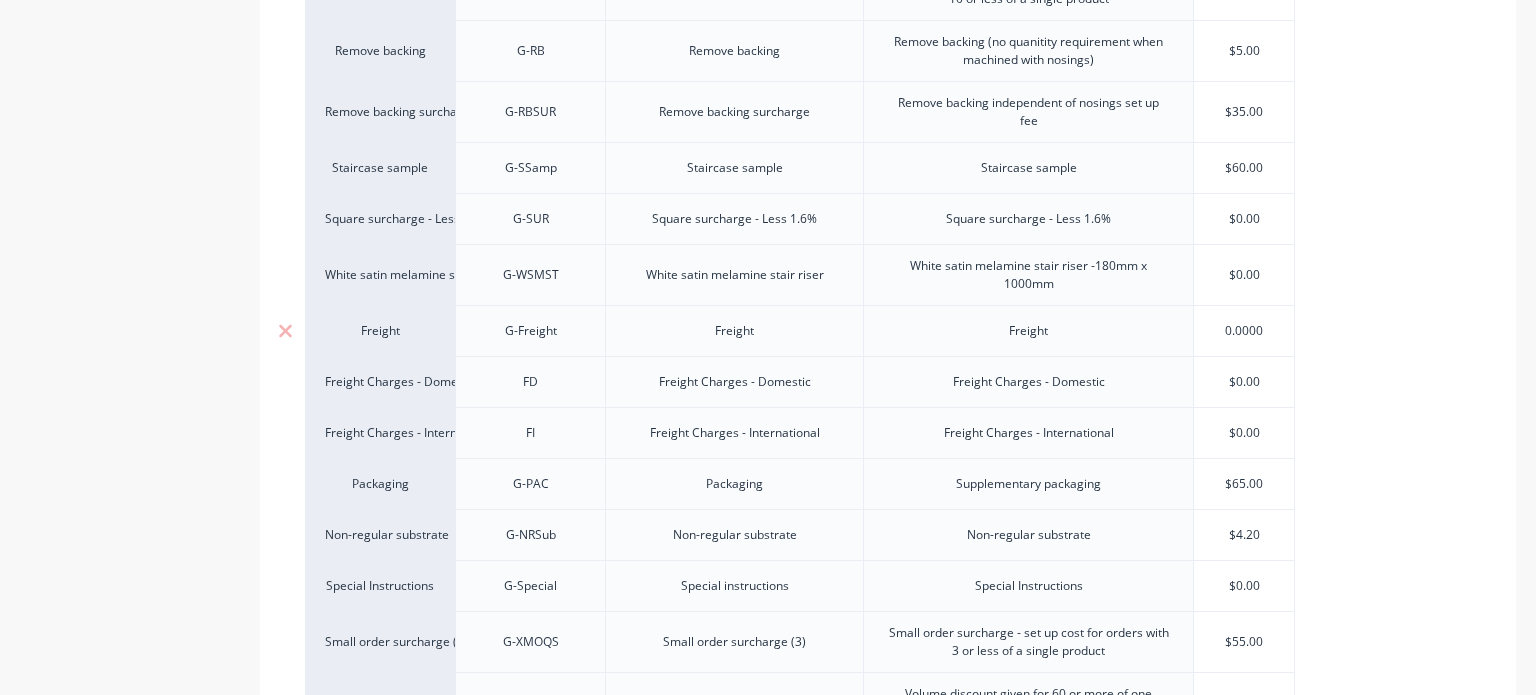 type on "0.0000" 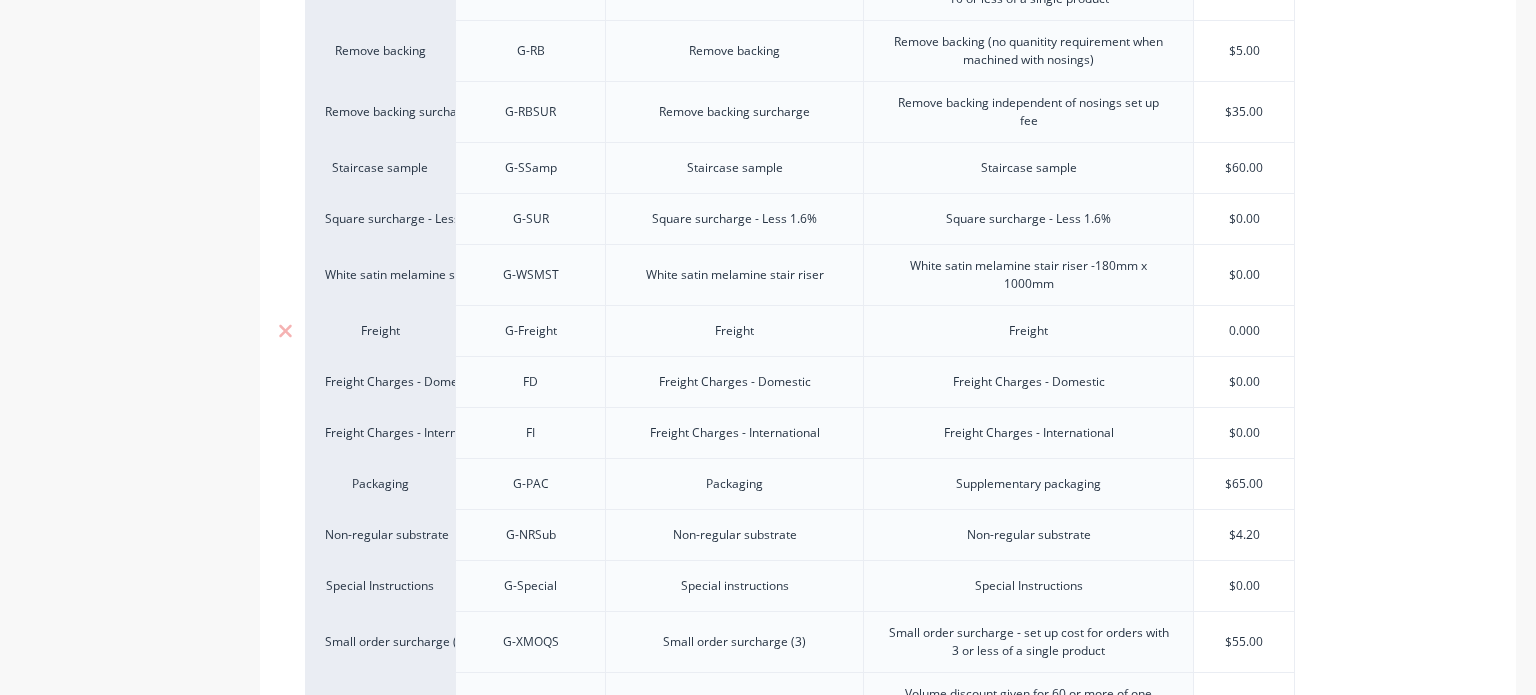 type on "x" 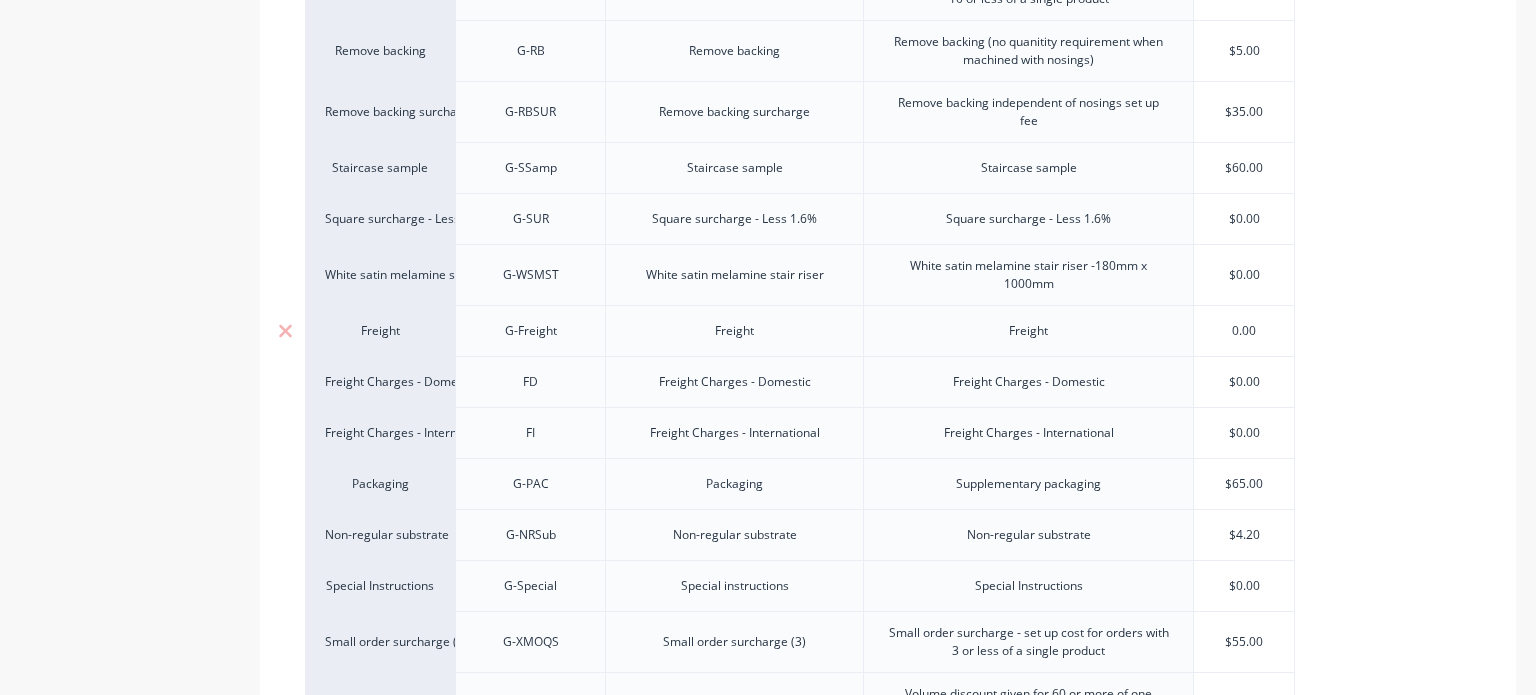 type on "x" 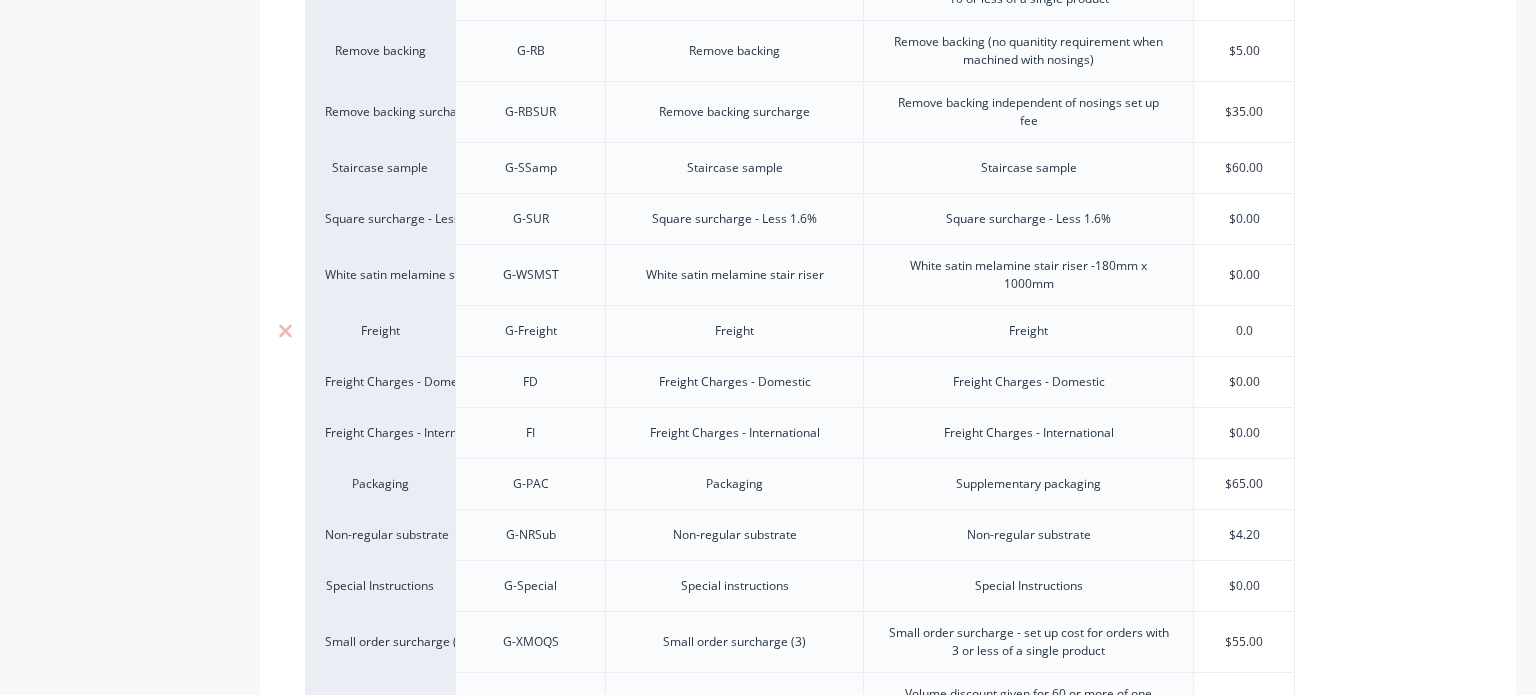 type on "x" 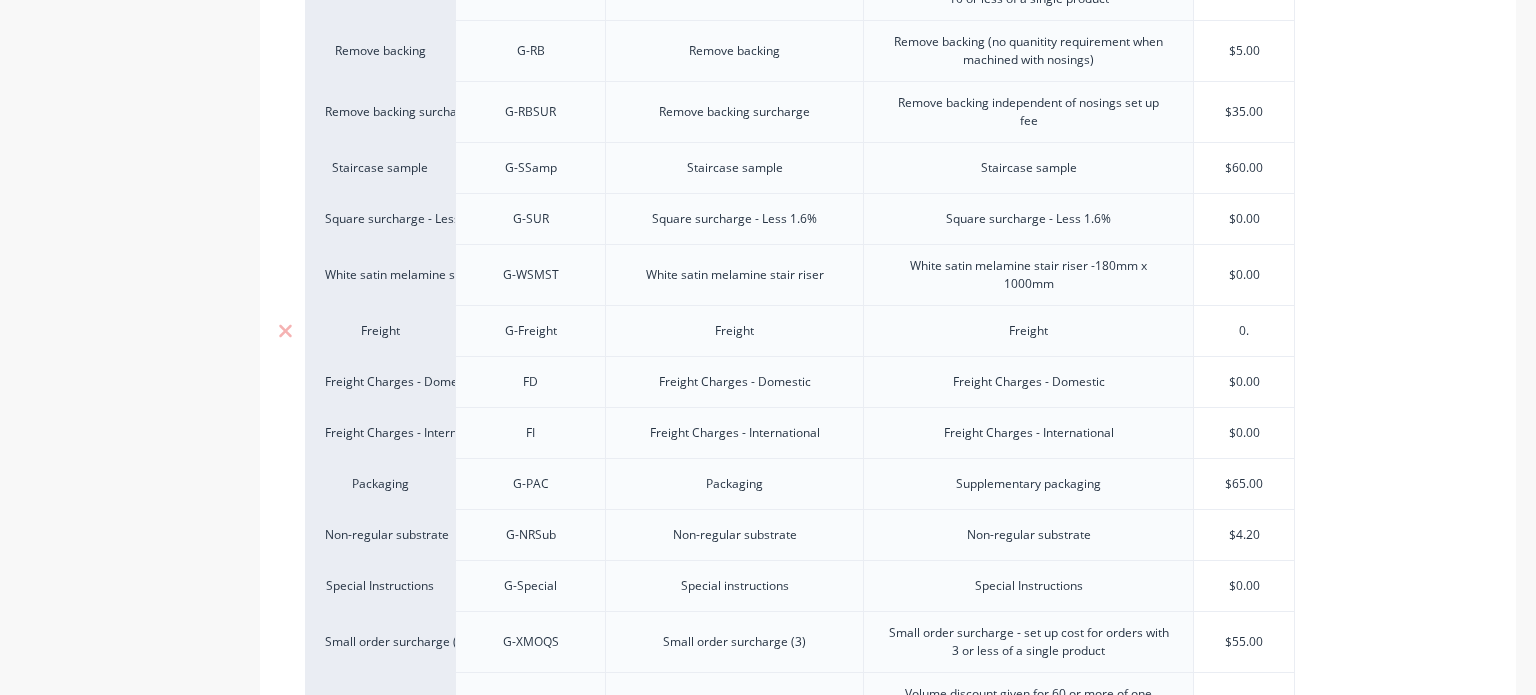 type on "x" 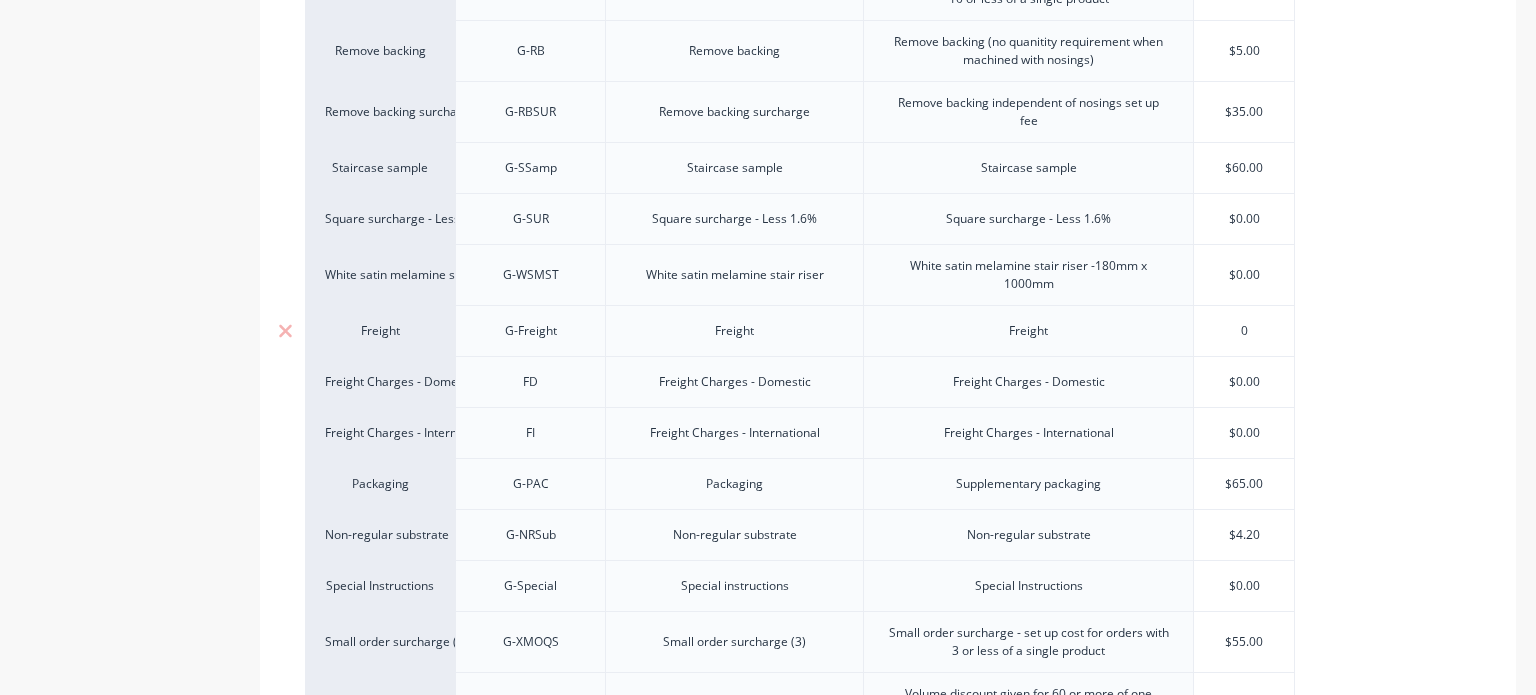 type on "x" 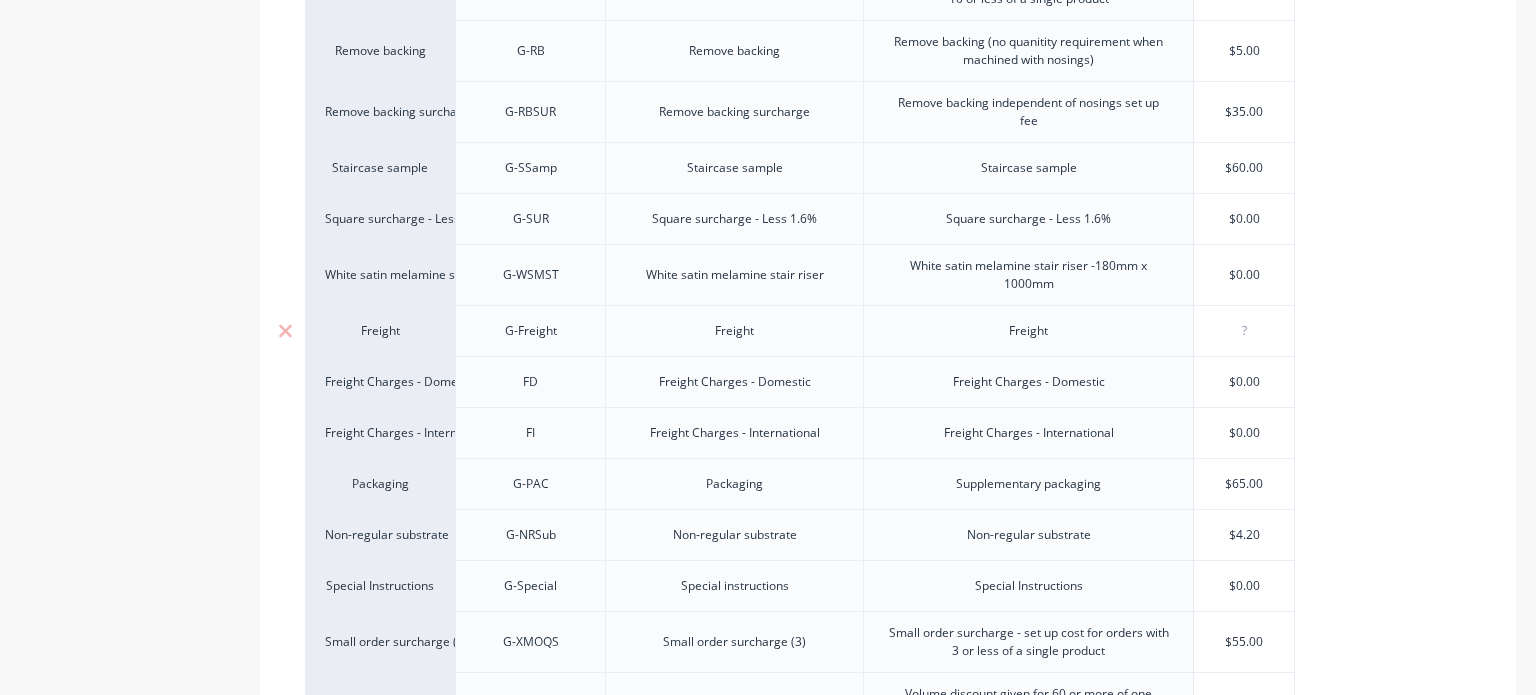 type on "x" 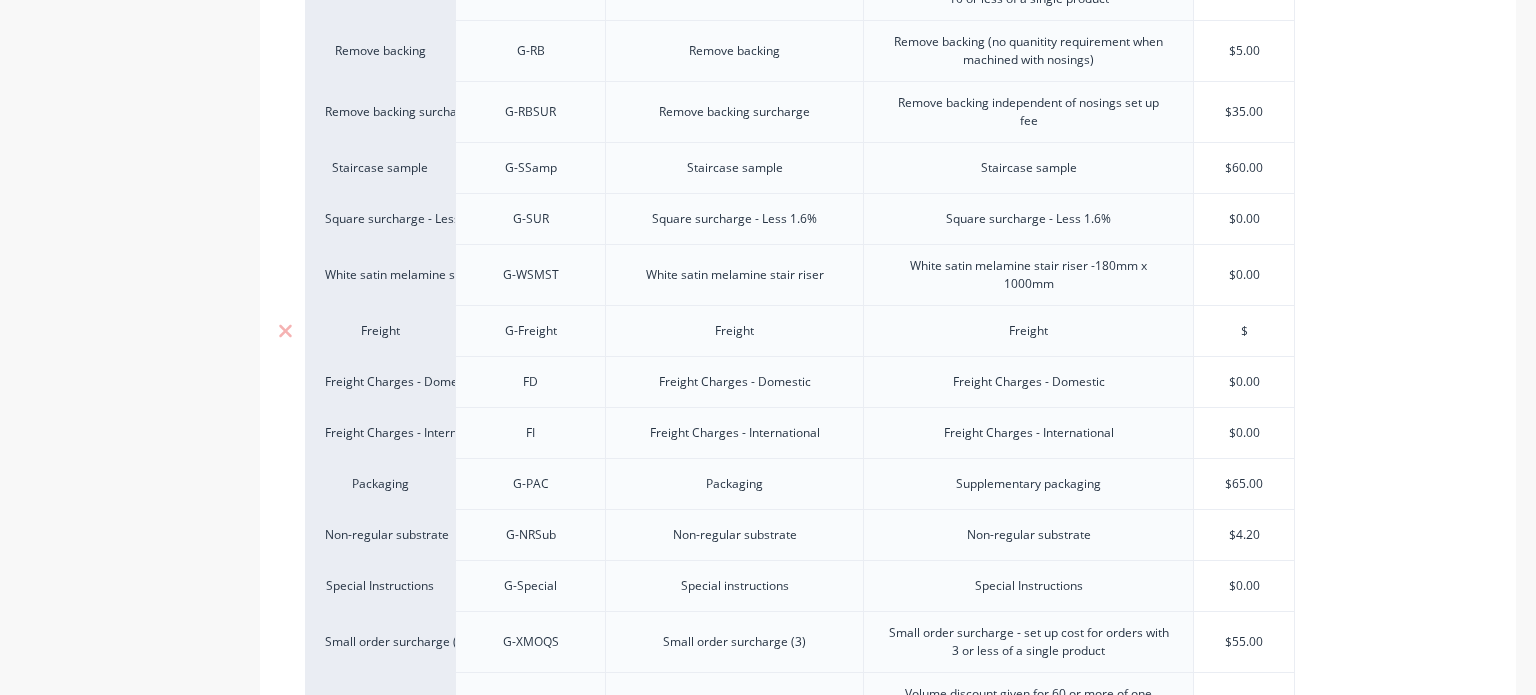 type on "x" 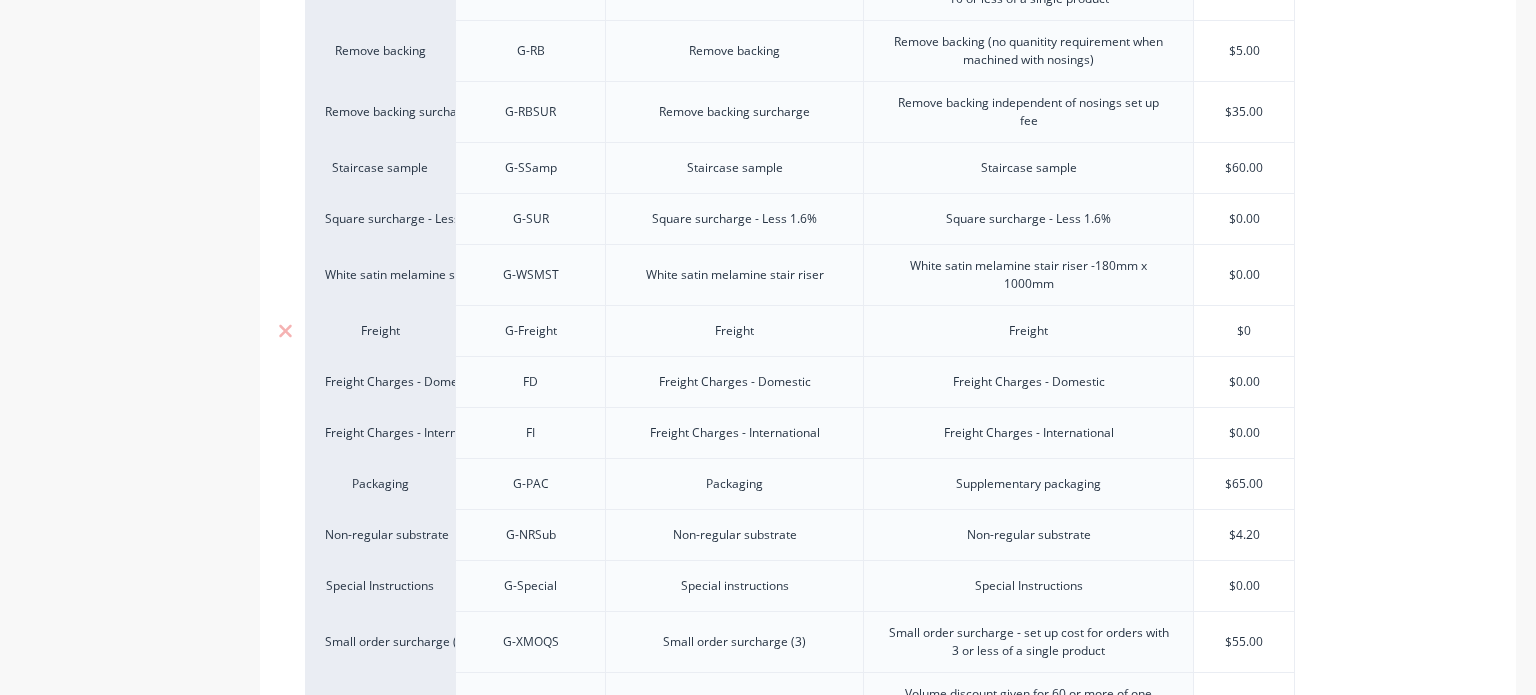 type on "x" 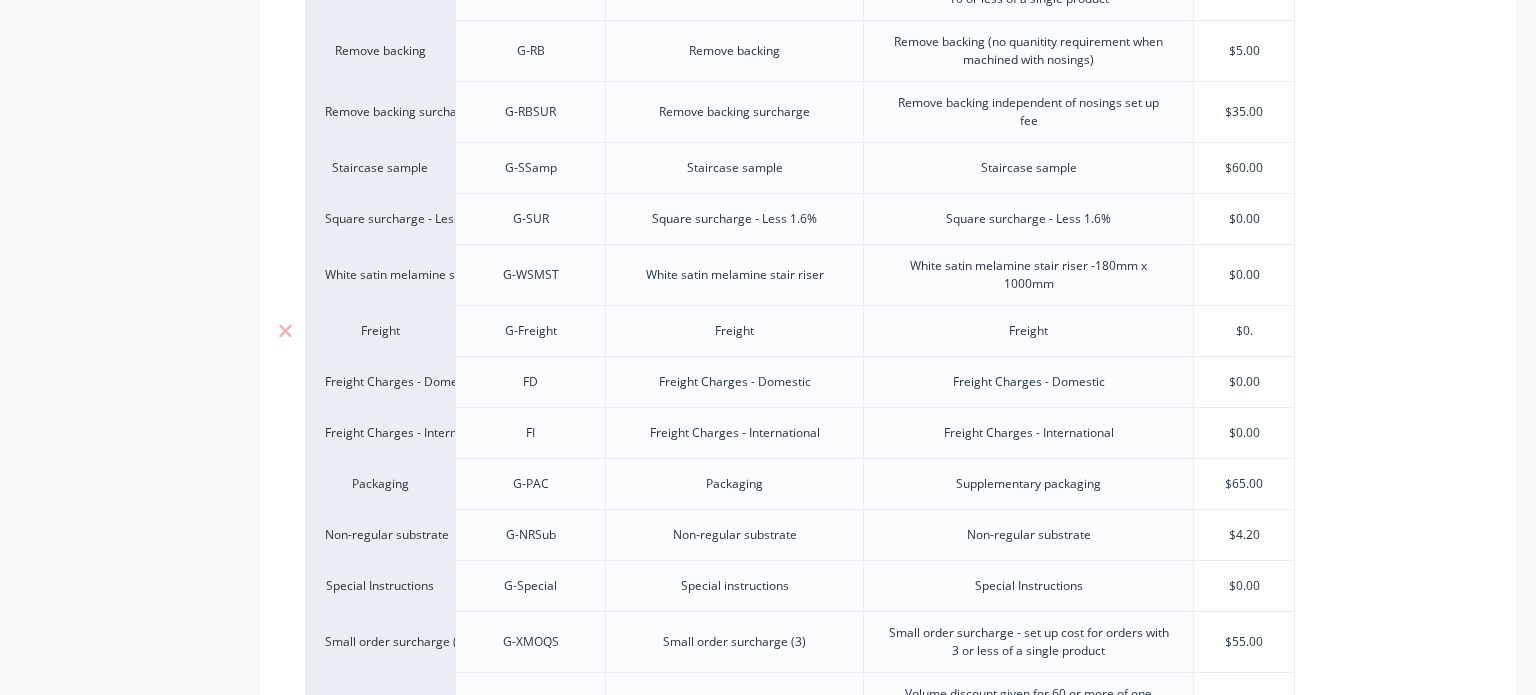 type on "x" 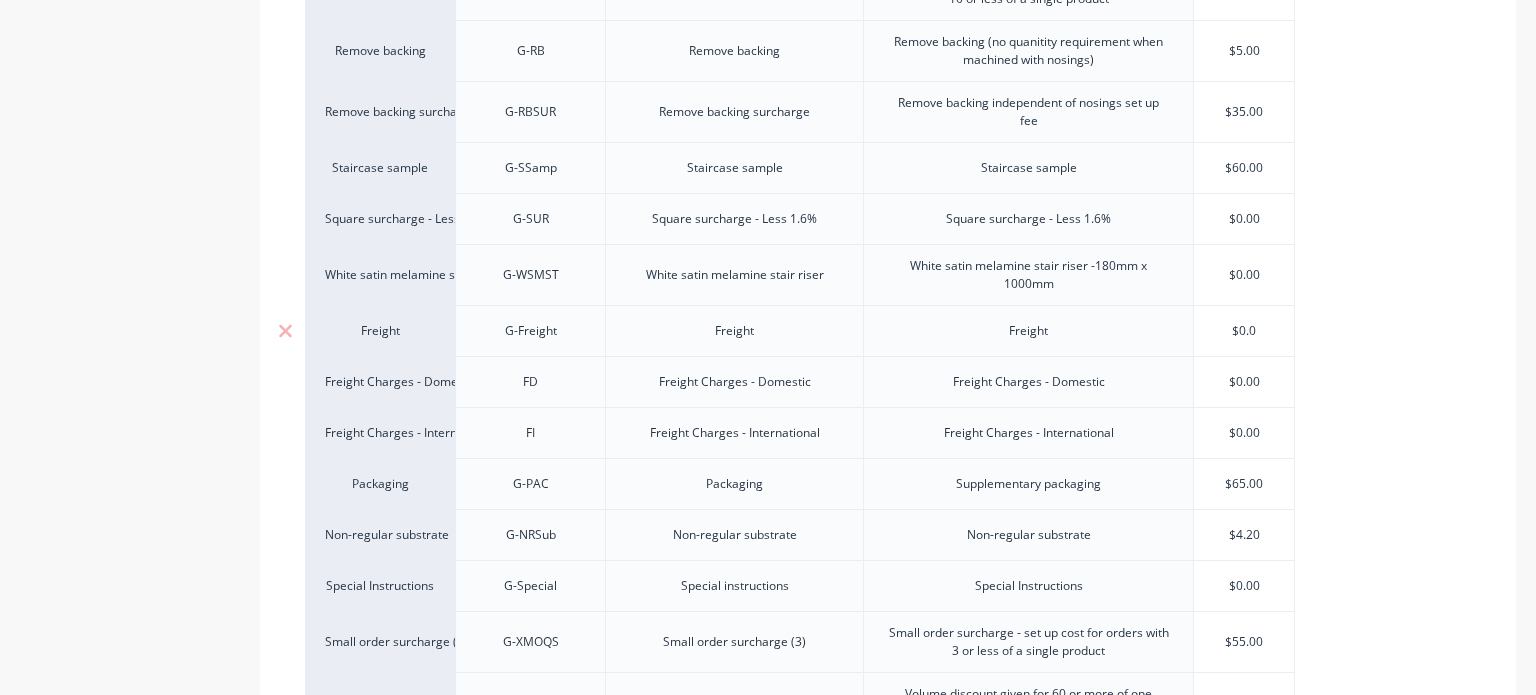 type on "x" 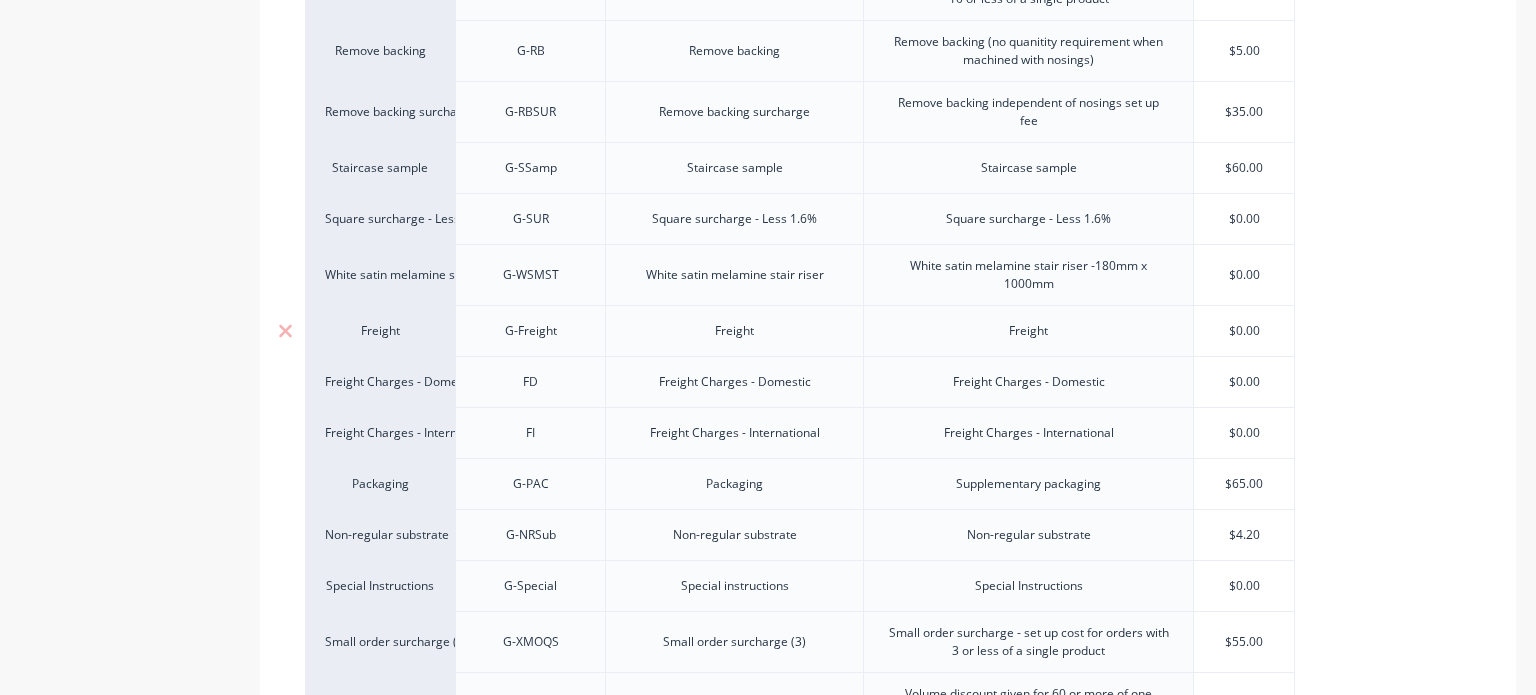 type on "$0.00" 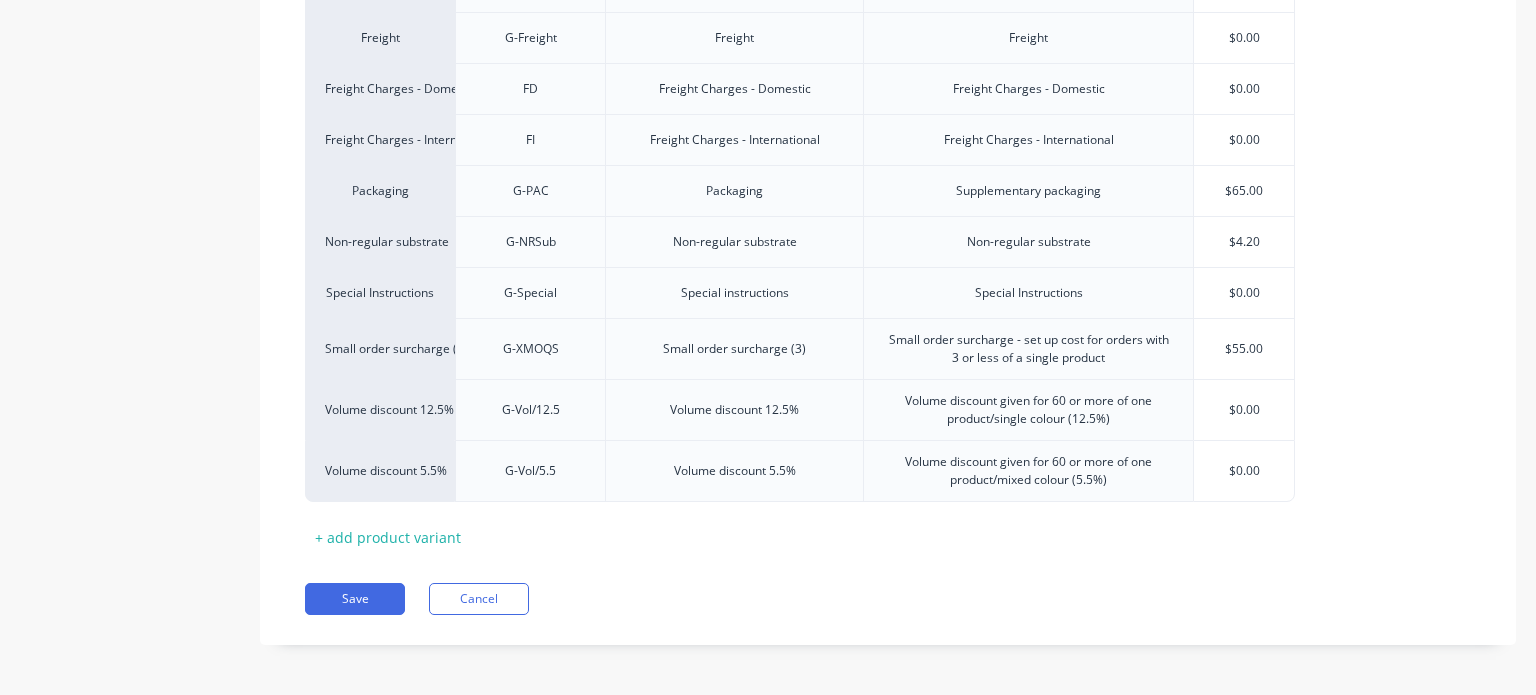 scroll, scrollTop: 1092, scrollLeft: 0, axis: vertical 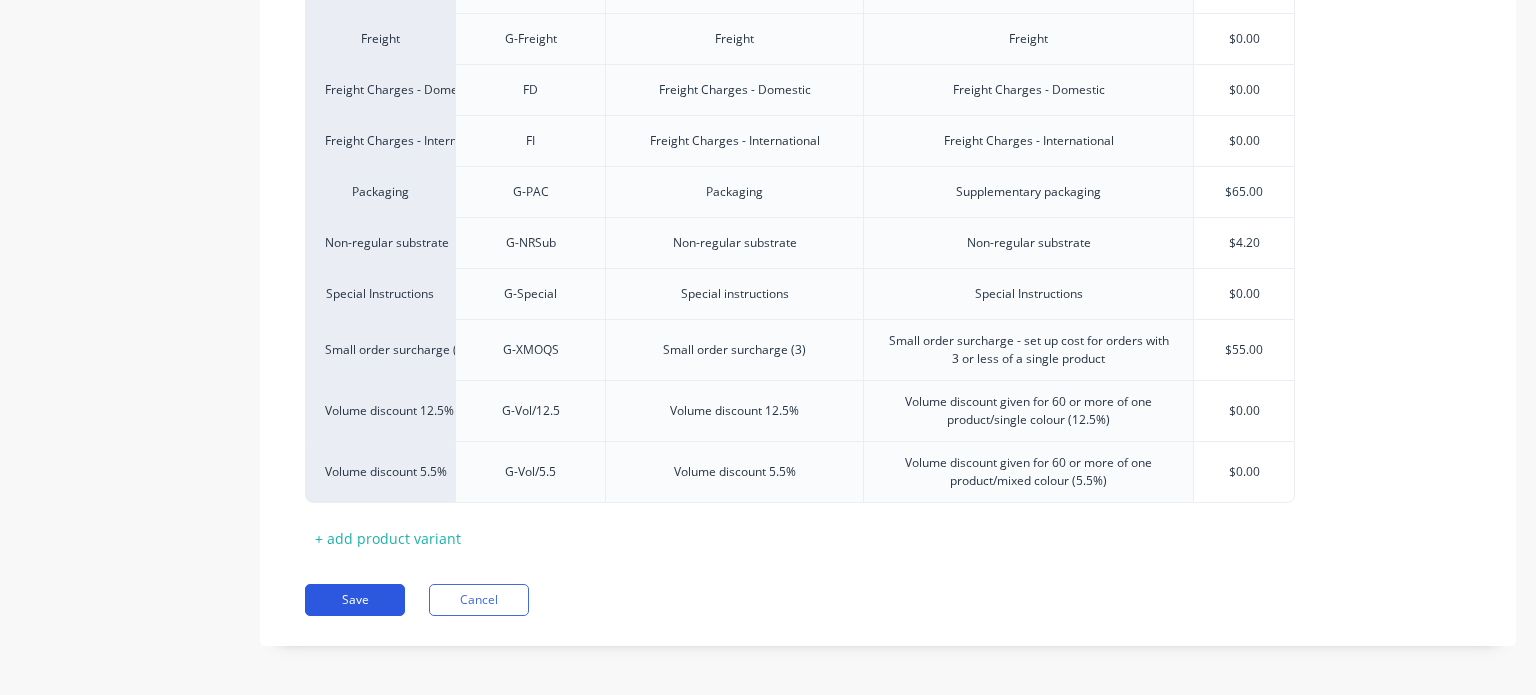 click on "Save" at bounding box center [355, 600] 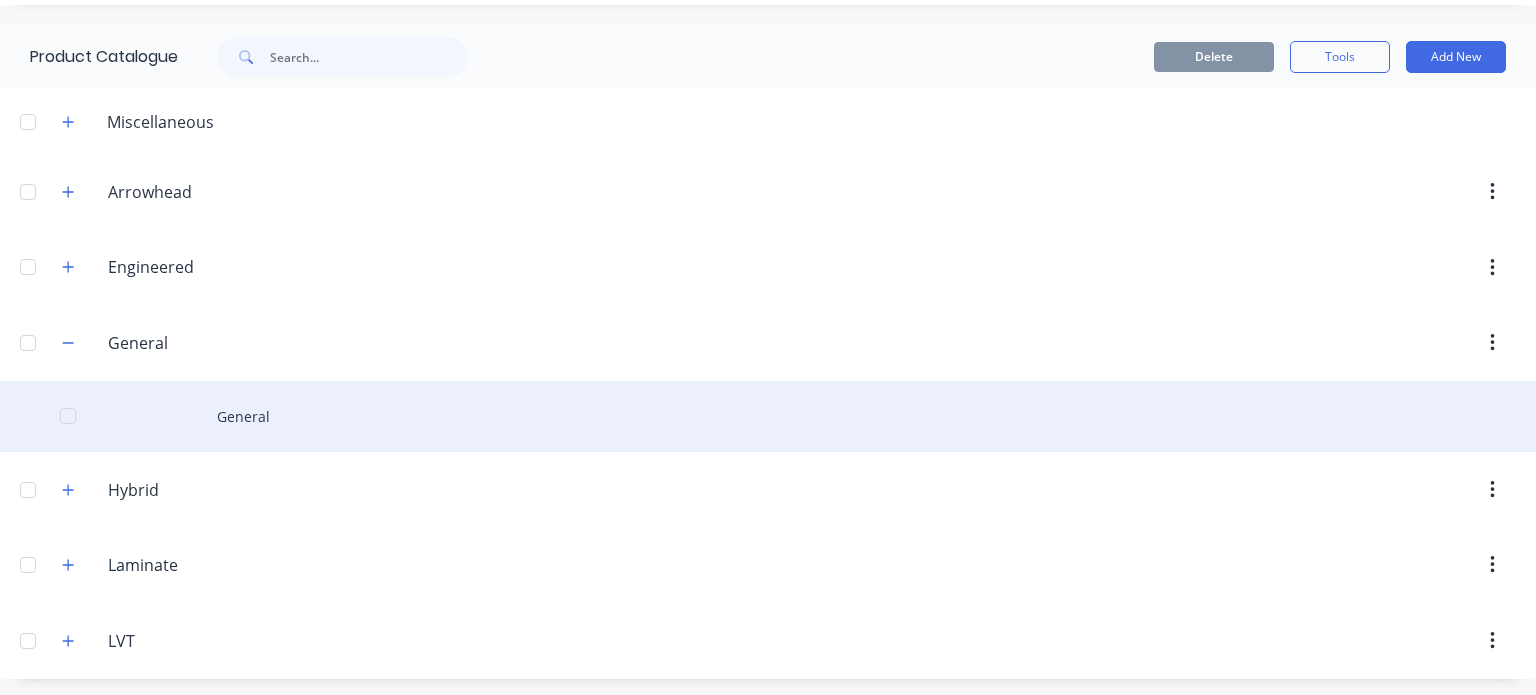 scroll, scrollTop: 0, scrollLeft: 0, axis: both 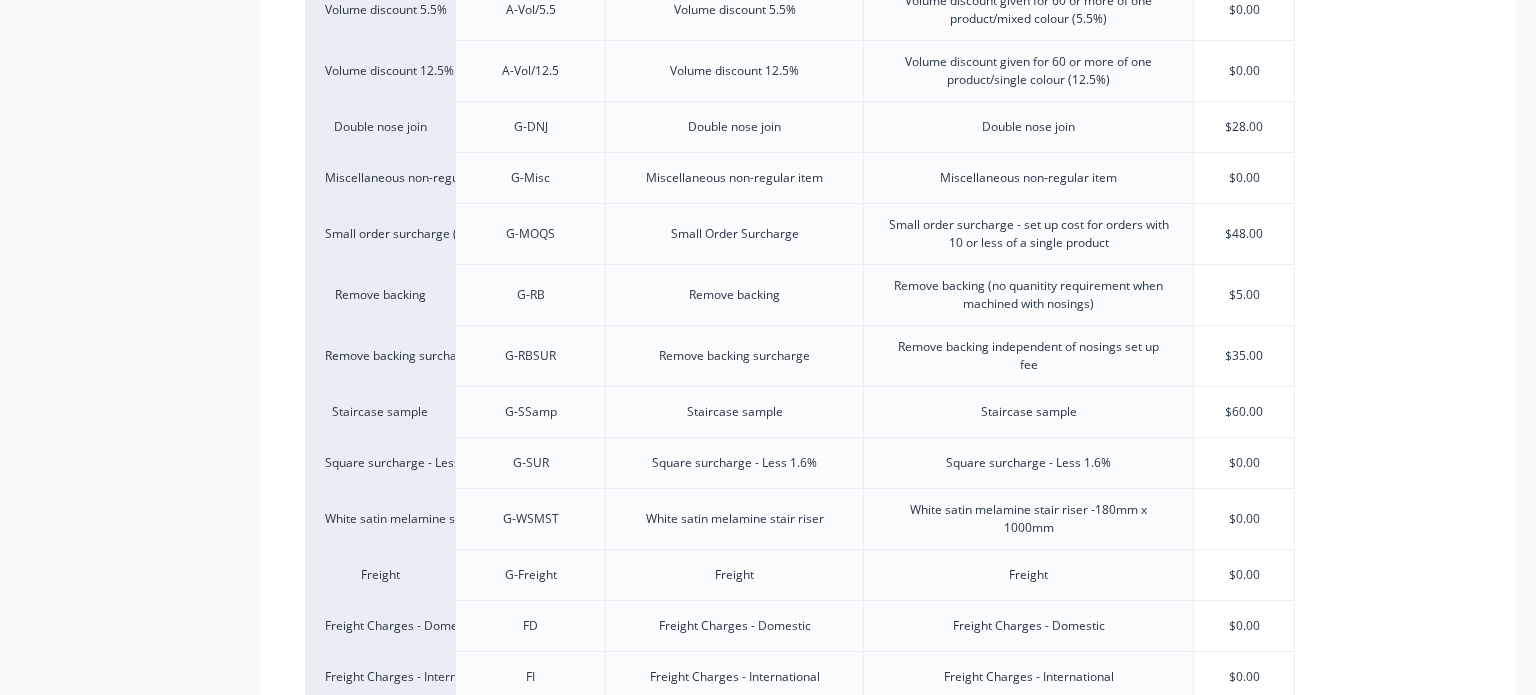 click on "Product details Collaborate Order History" at bounding box center [125, 370] 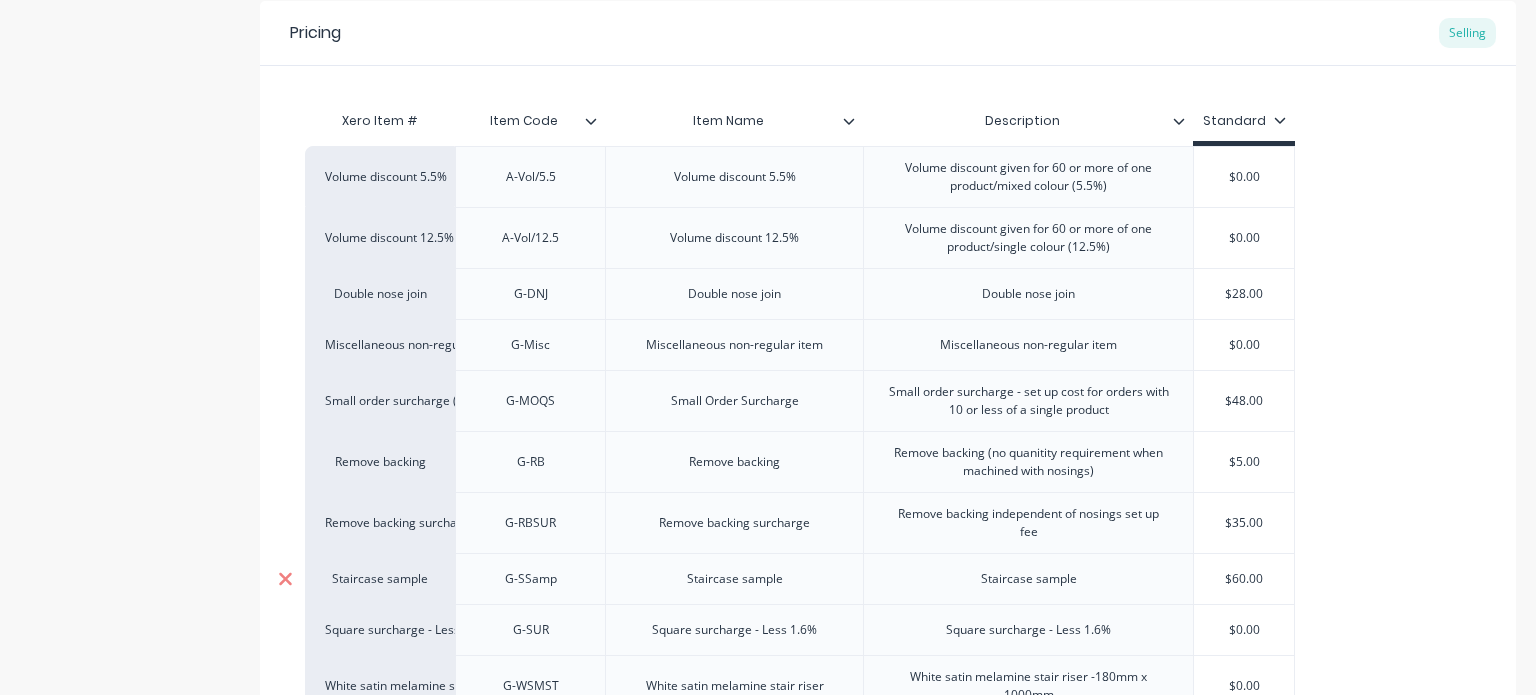 scroll, scrollTop: 380, scrollLeft: 0, axis: vertical 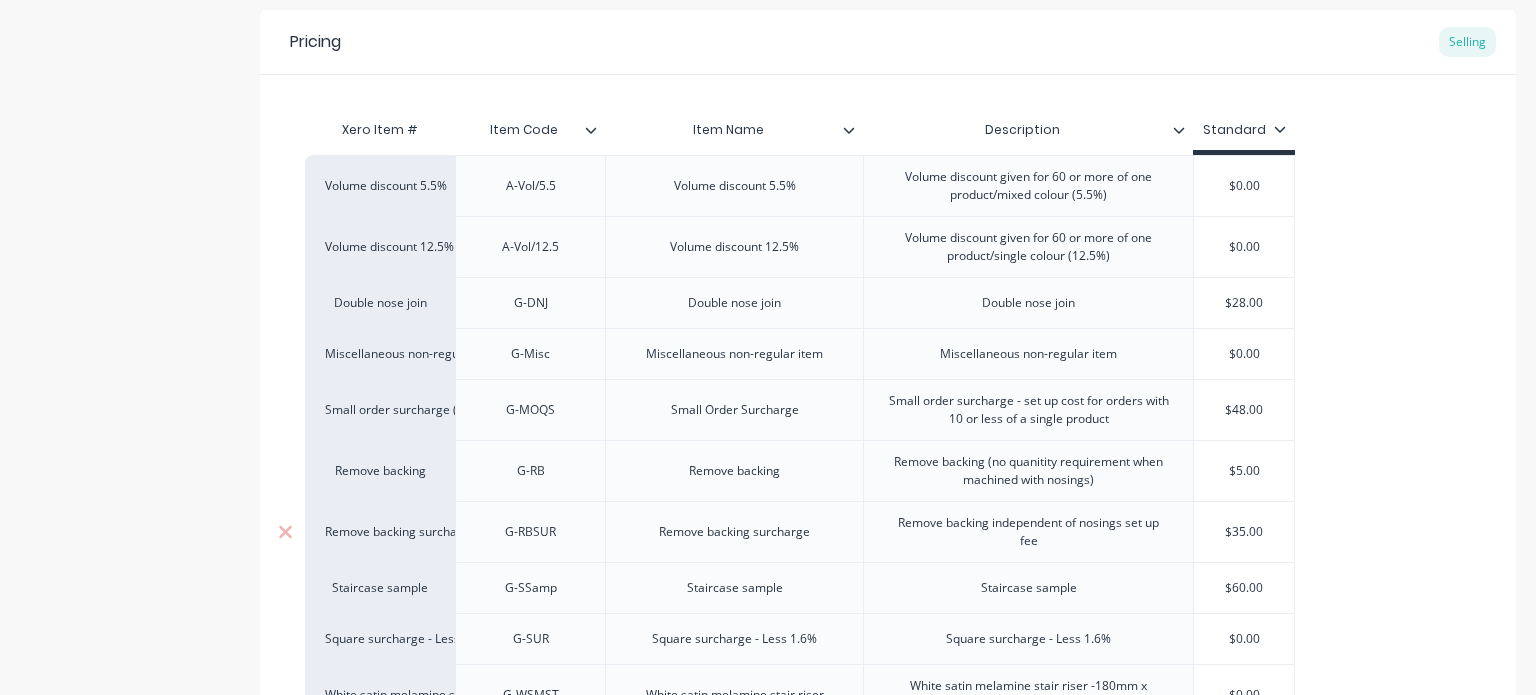 click on "G-RBSUR" at bounding box center (531, 532) 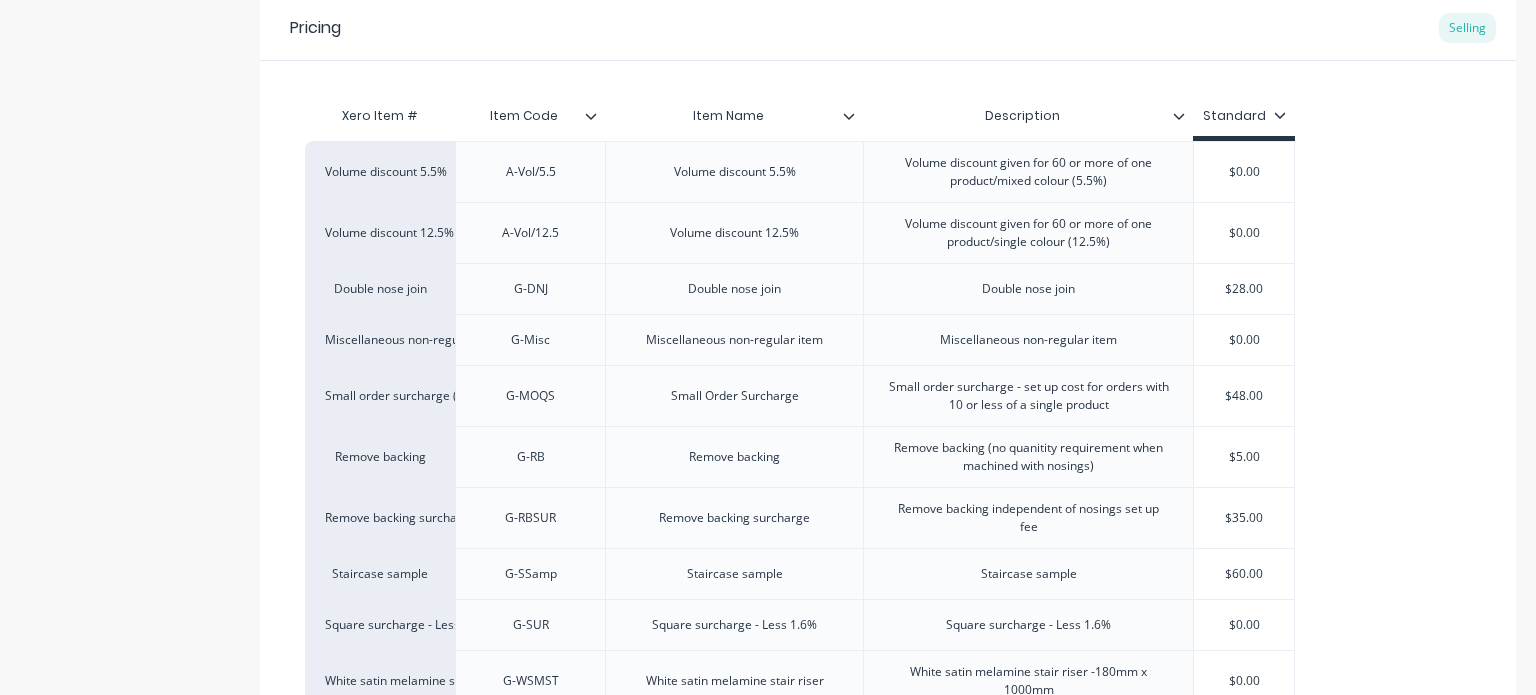 type on "x" 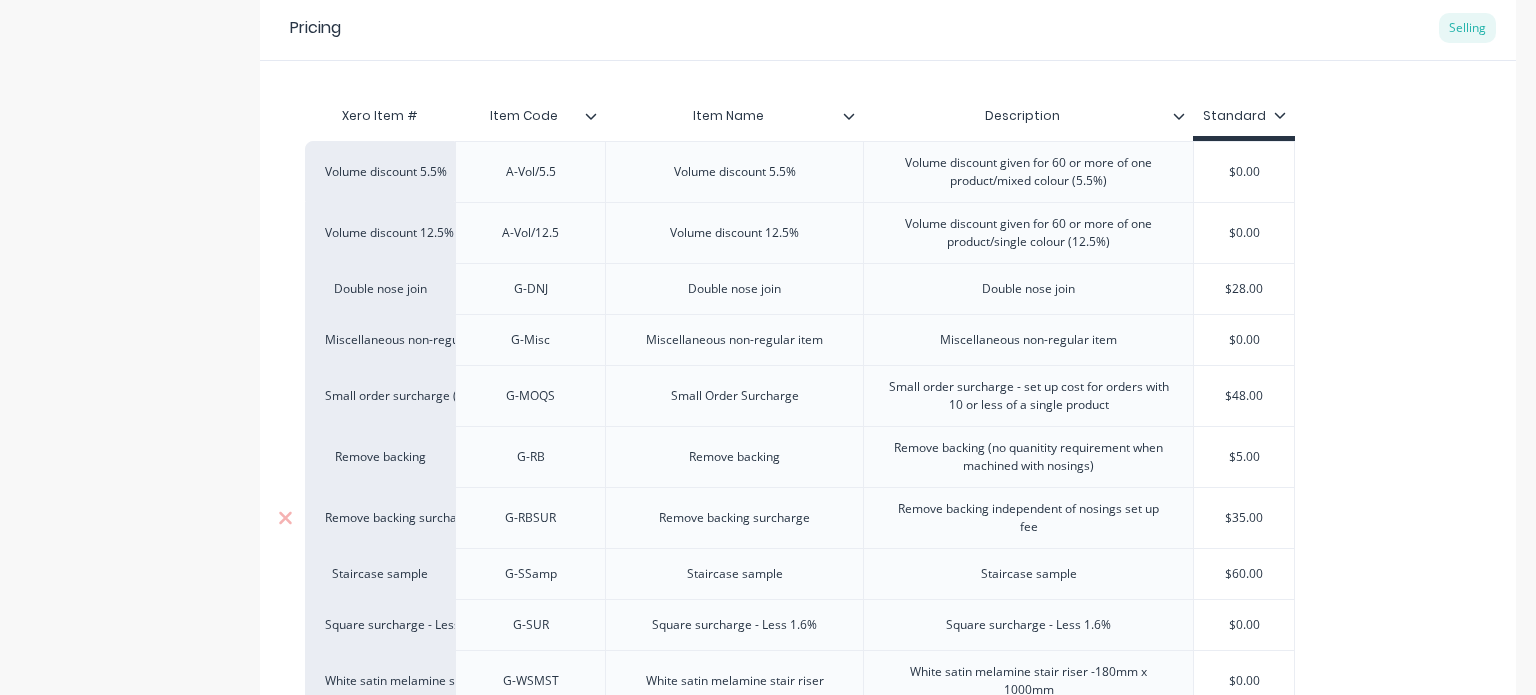 click on "G-RBSUR" at bounding box center (530, 517) 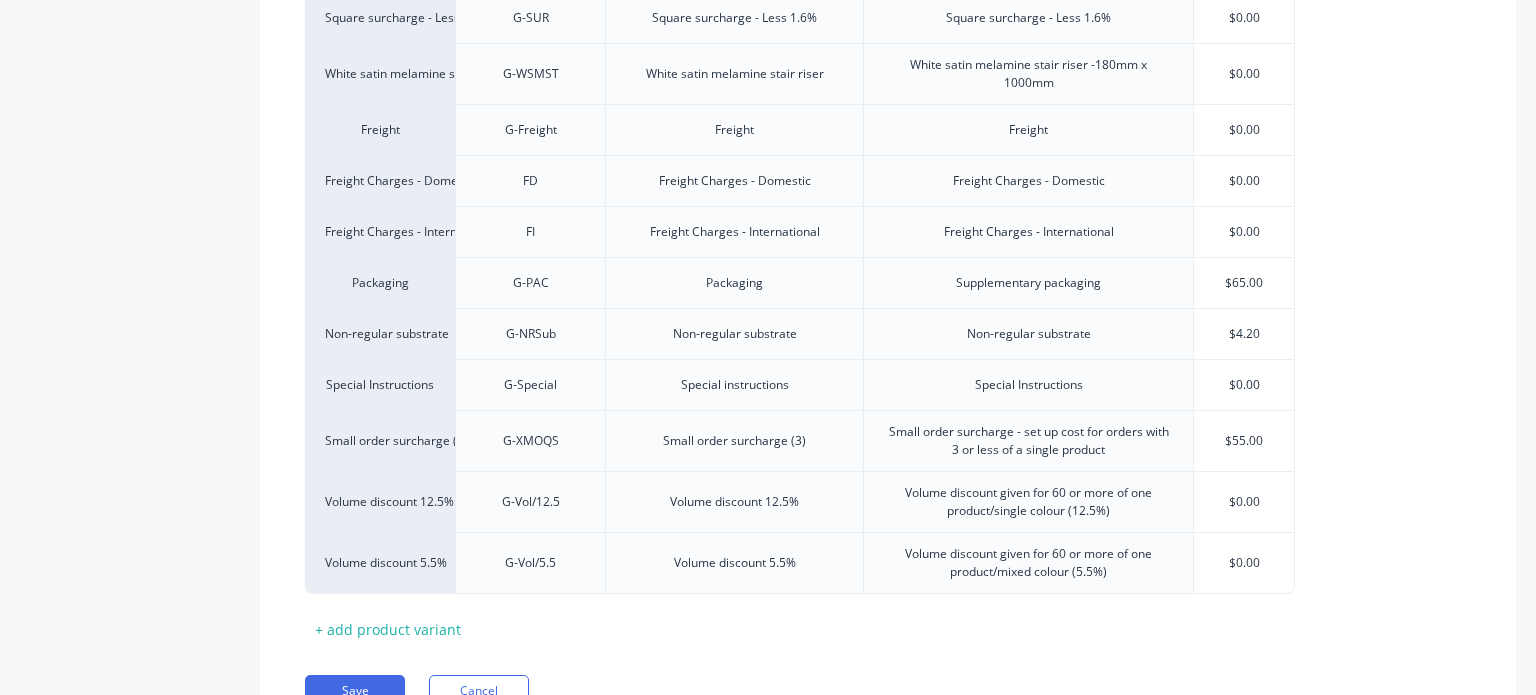 scroll, scrollTop: 1093, scrollLeft: 0, axis: vertical 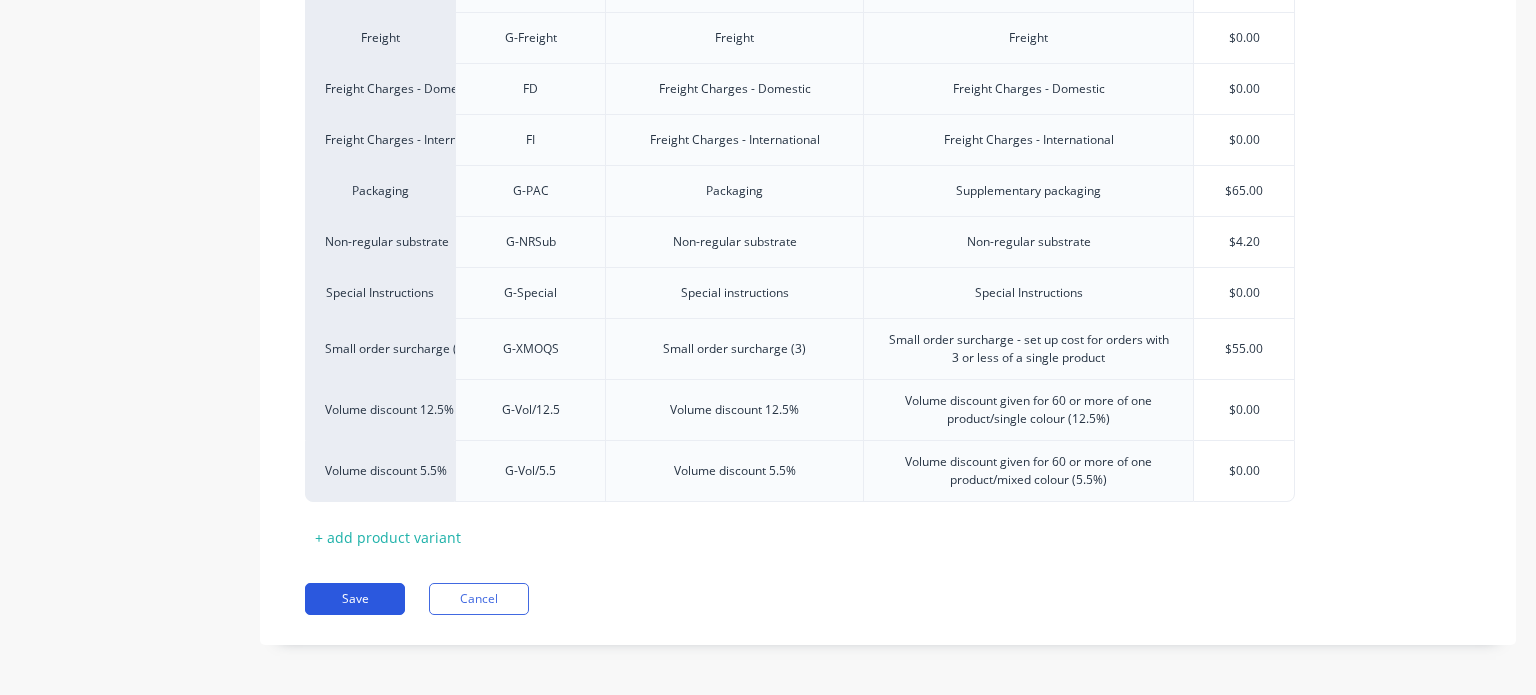 click on "Save" at bounding box center [355, 599] 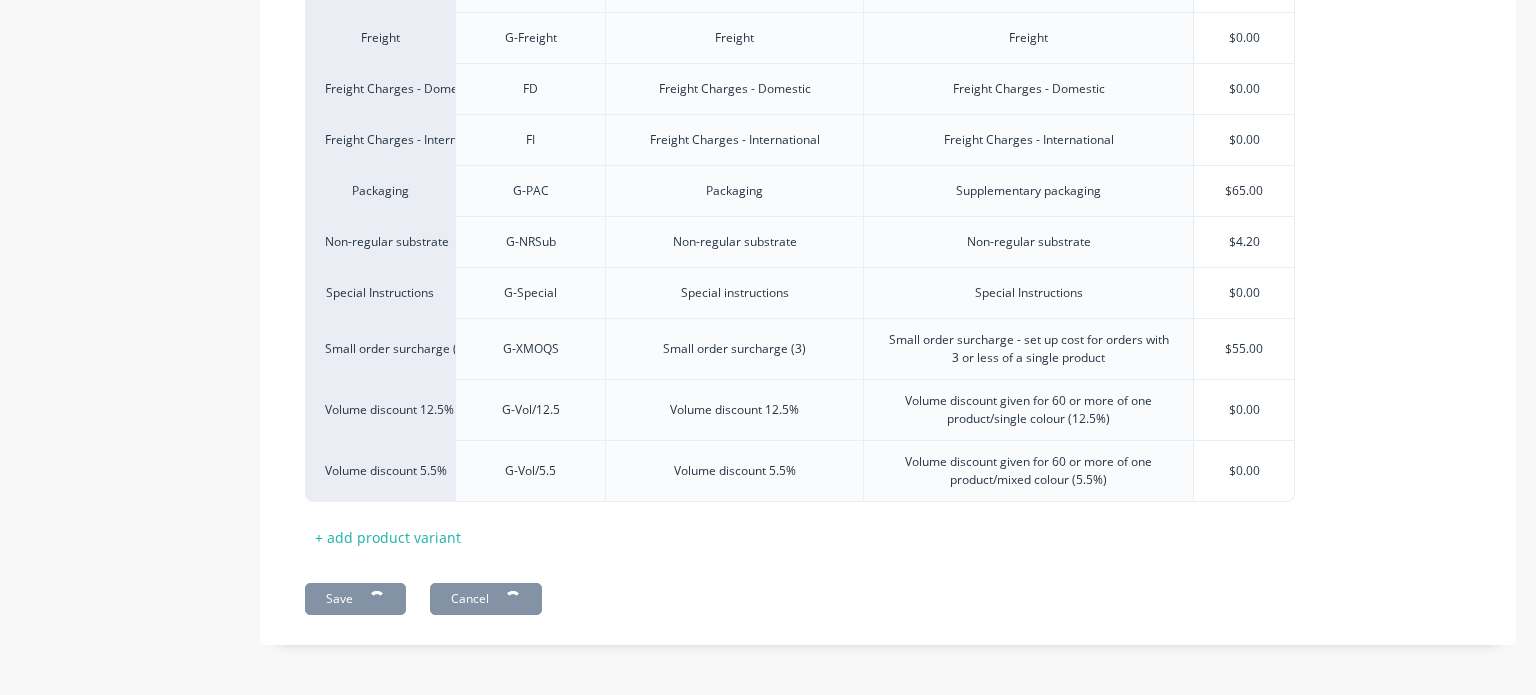 type on "x" 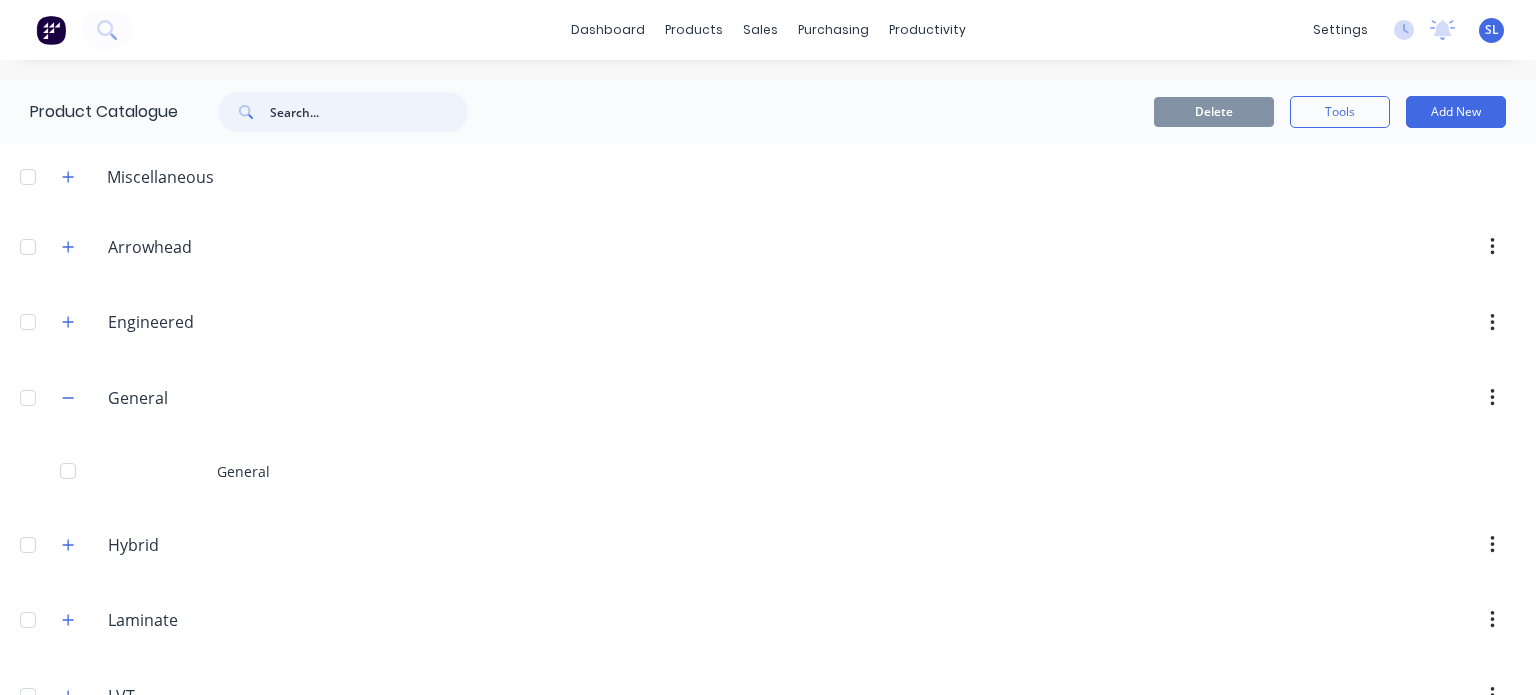 click at bounding box center (369, 112) 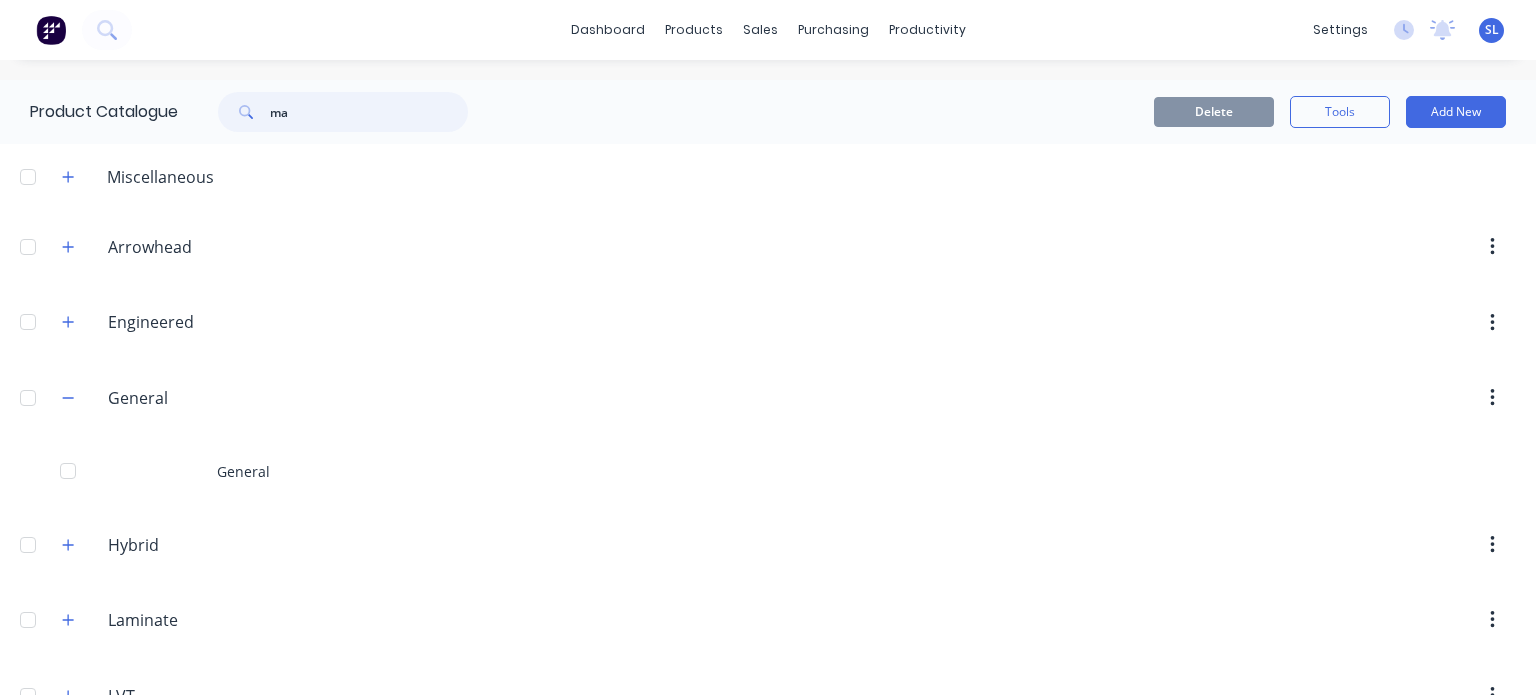 type on "m" 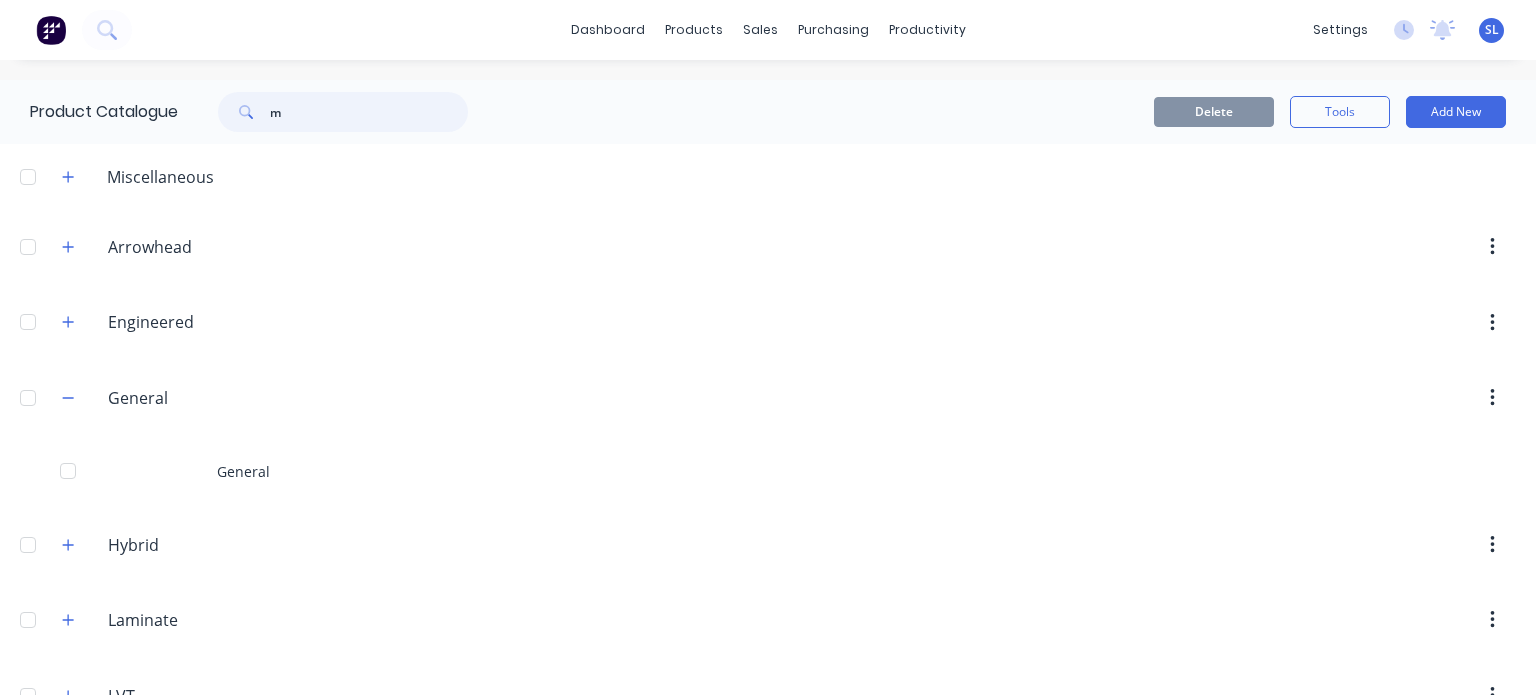 type 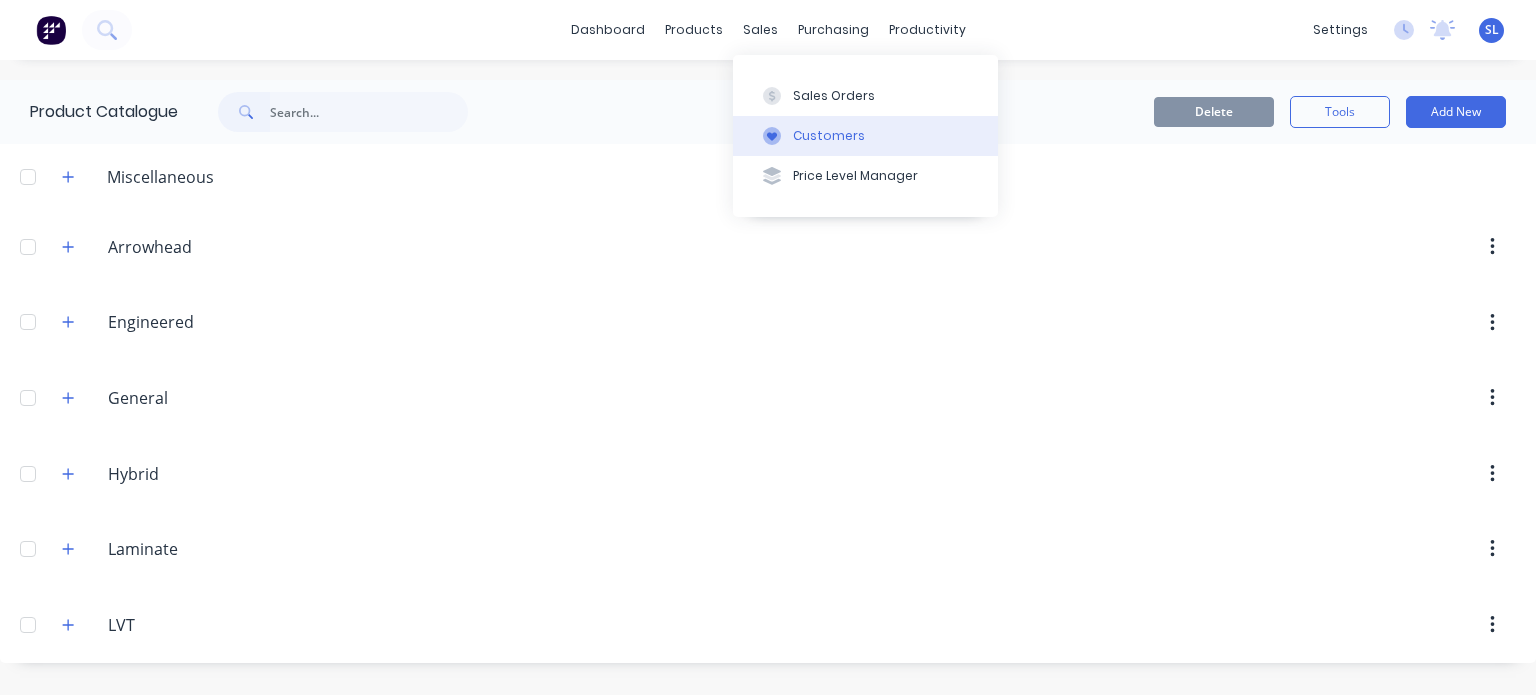 click on "Customers" at bounding box center [865, 136] 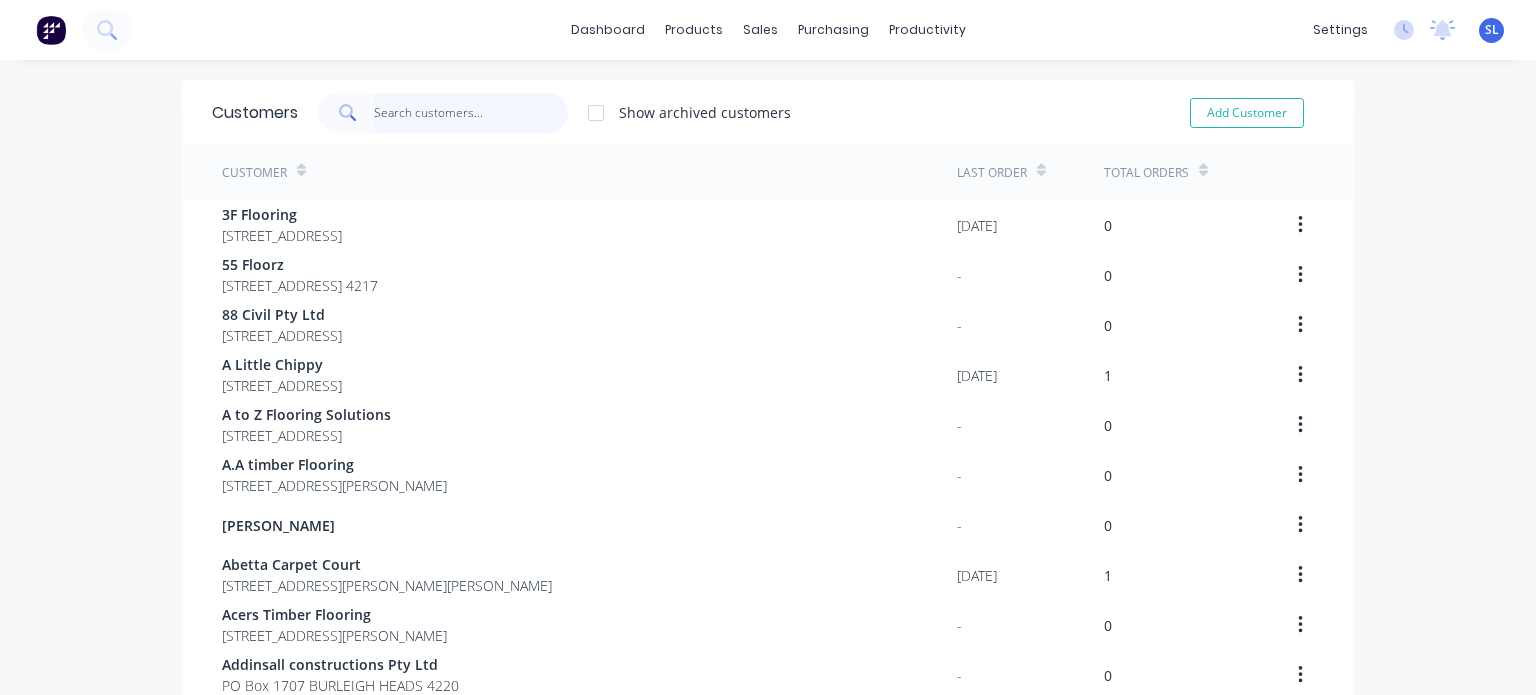click at bounding box center (471, 113) 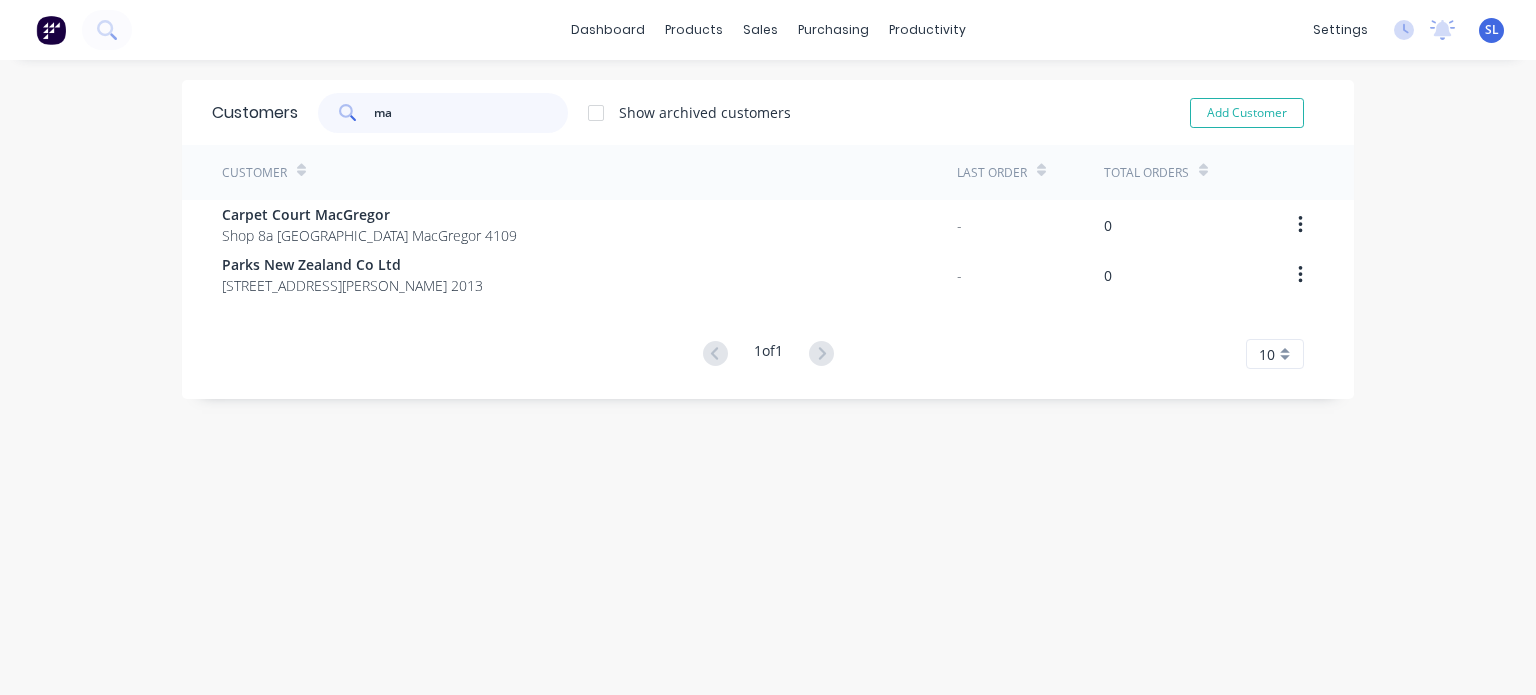type on "m" 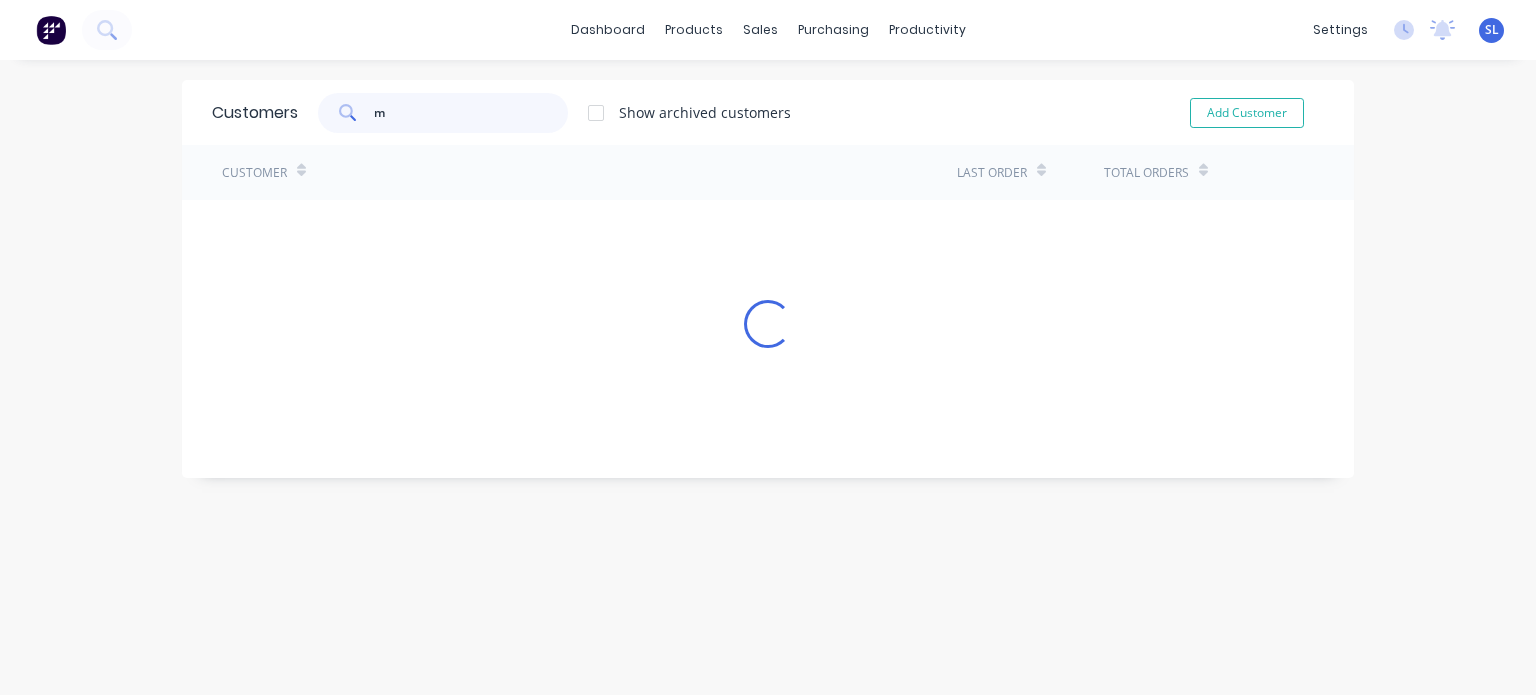 type 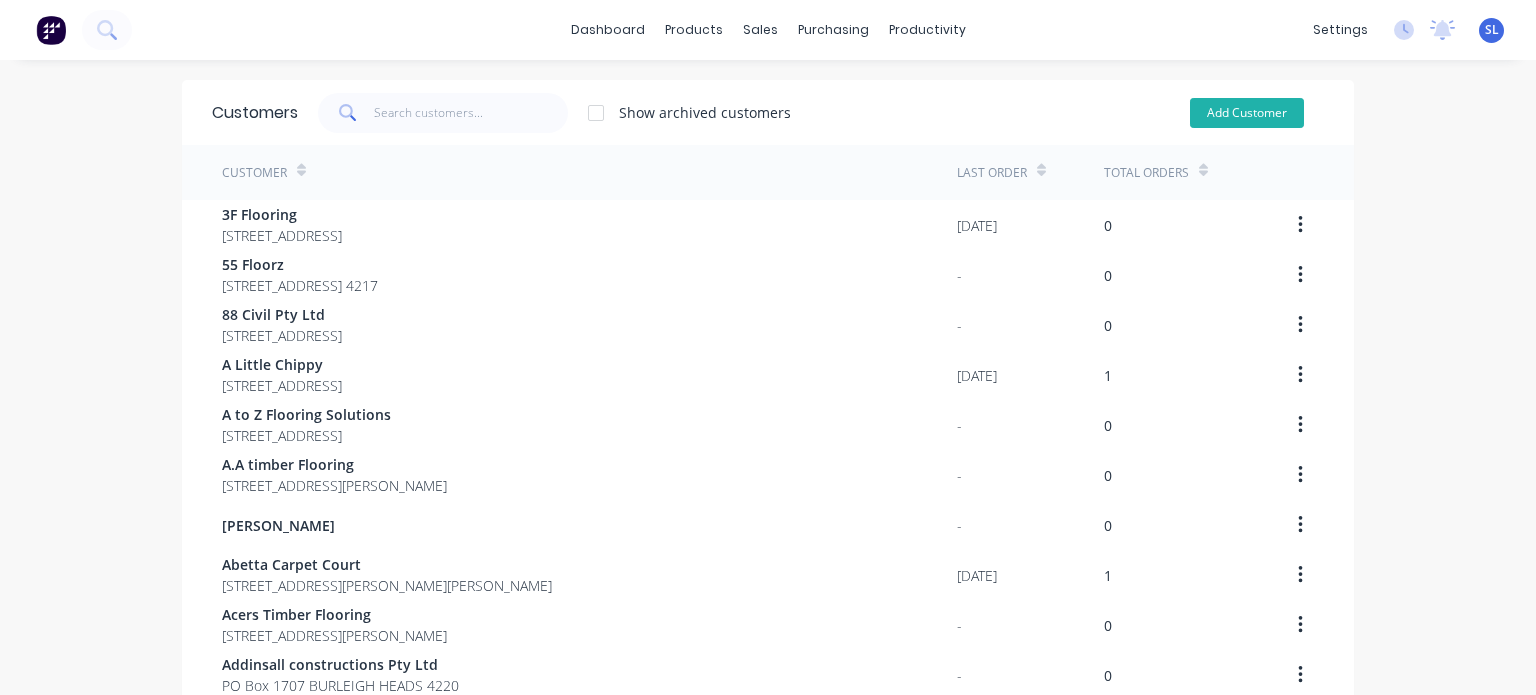 click on "Add Customer" at bounding box center (1247, 113) 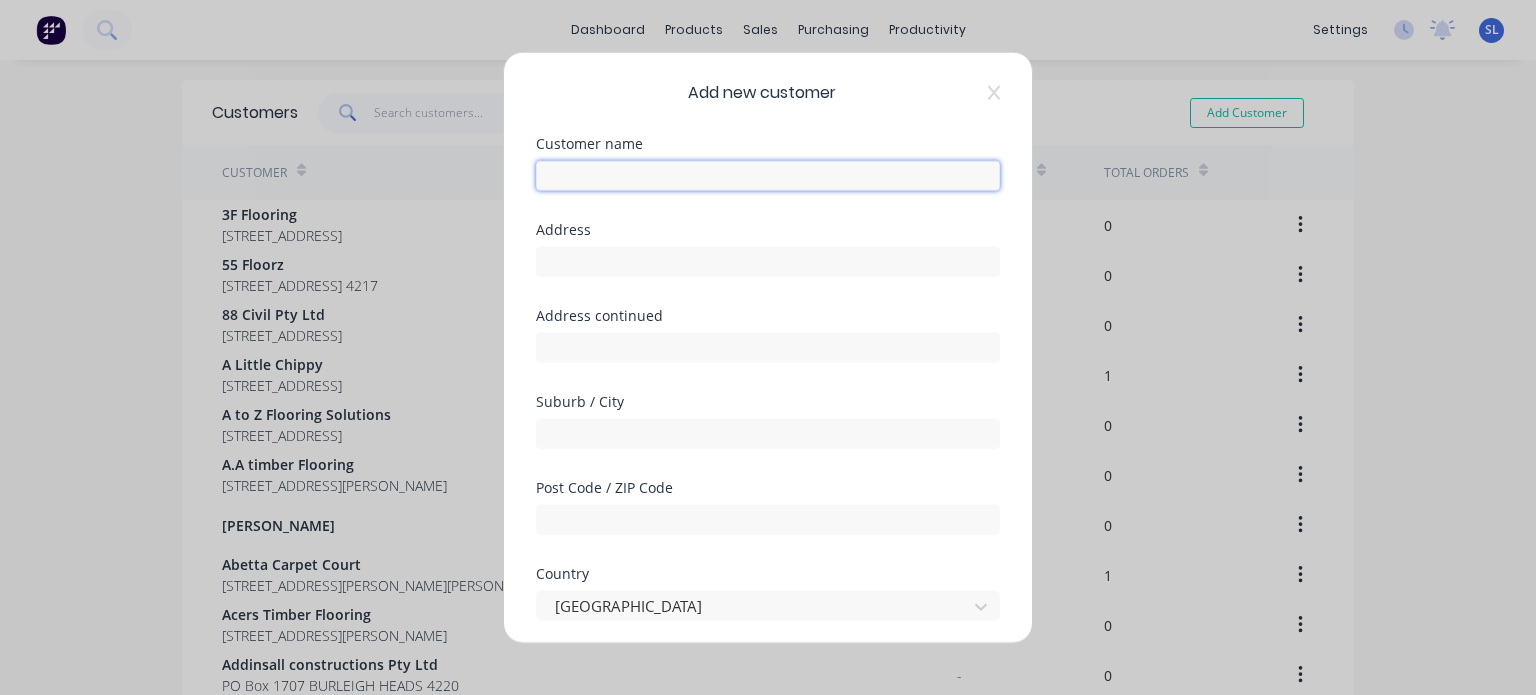 click at bounding box center [768, 175] 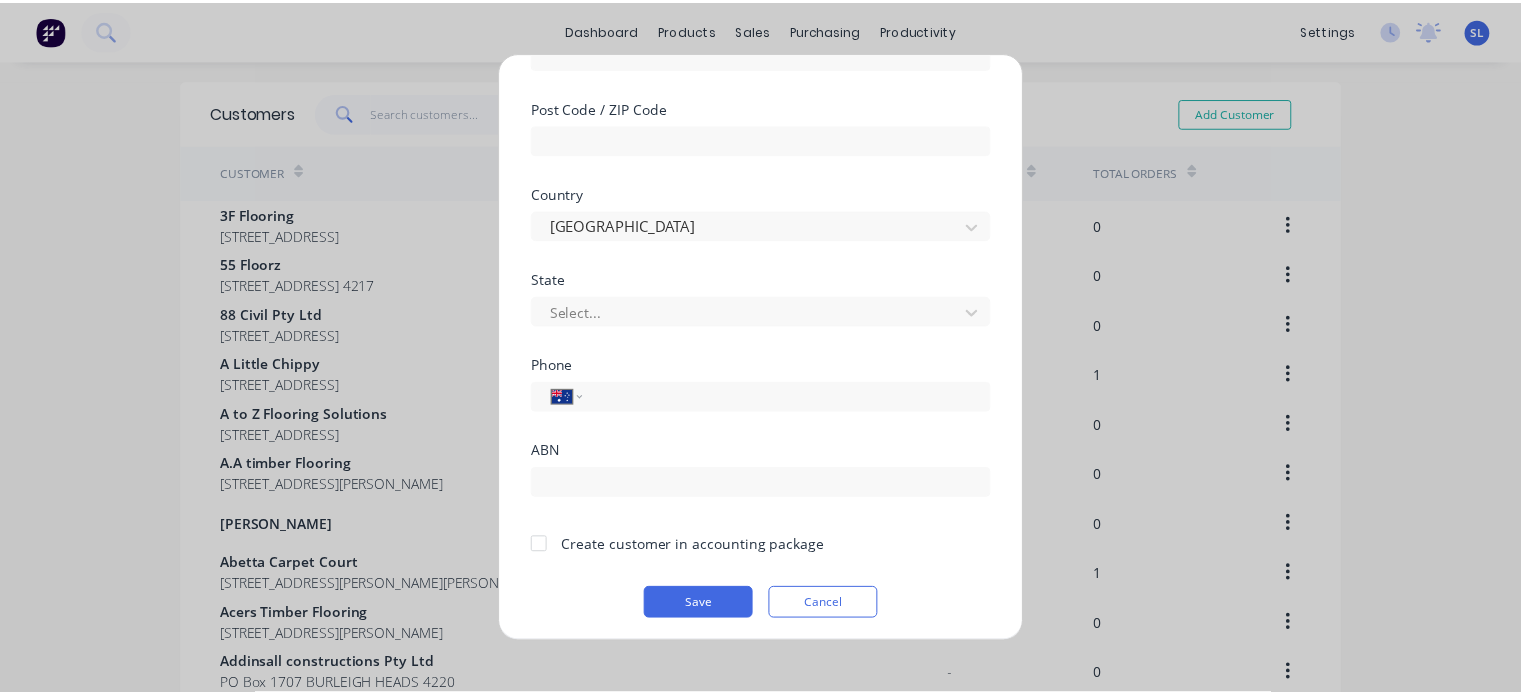 scroll, scrollTop: 384, scrollLeft: 0, axis: vertical 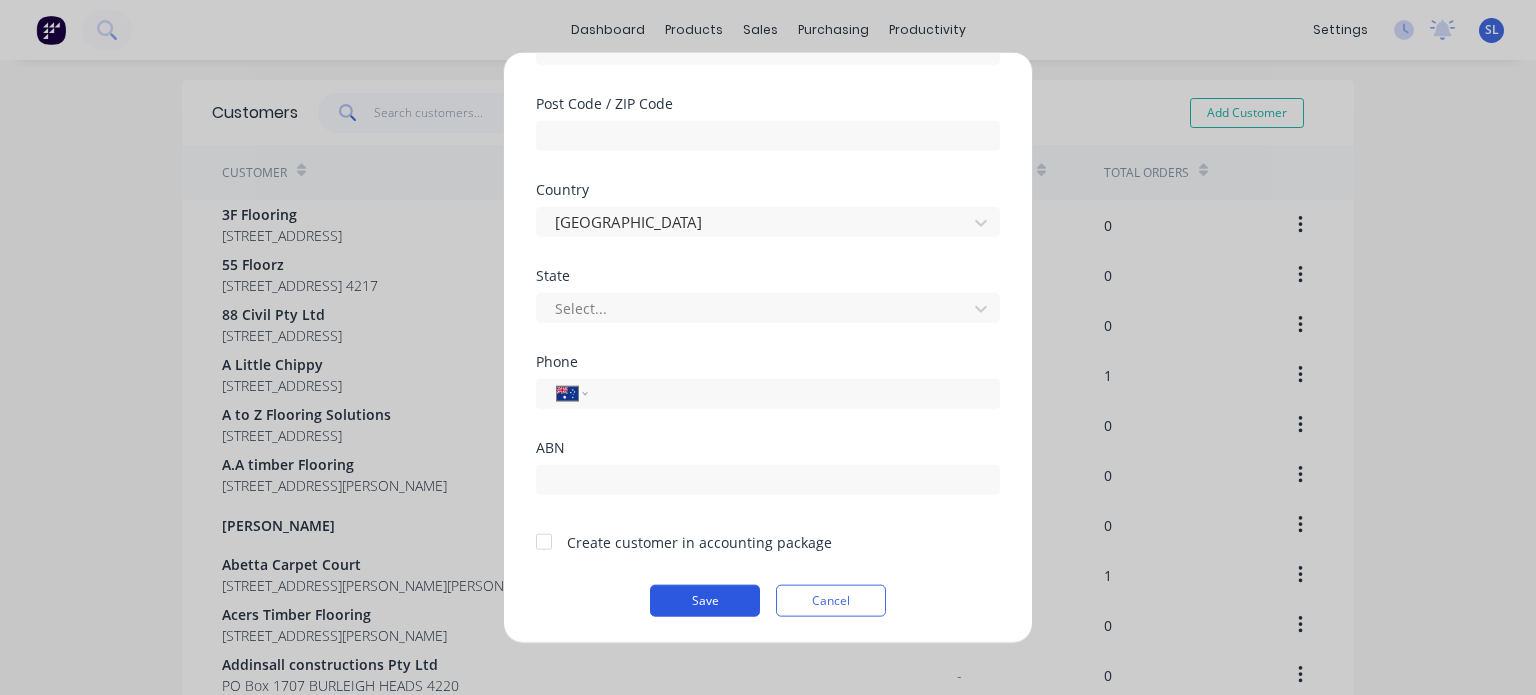 type on "Make Your Mark Construction" 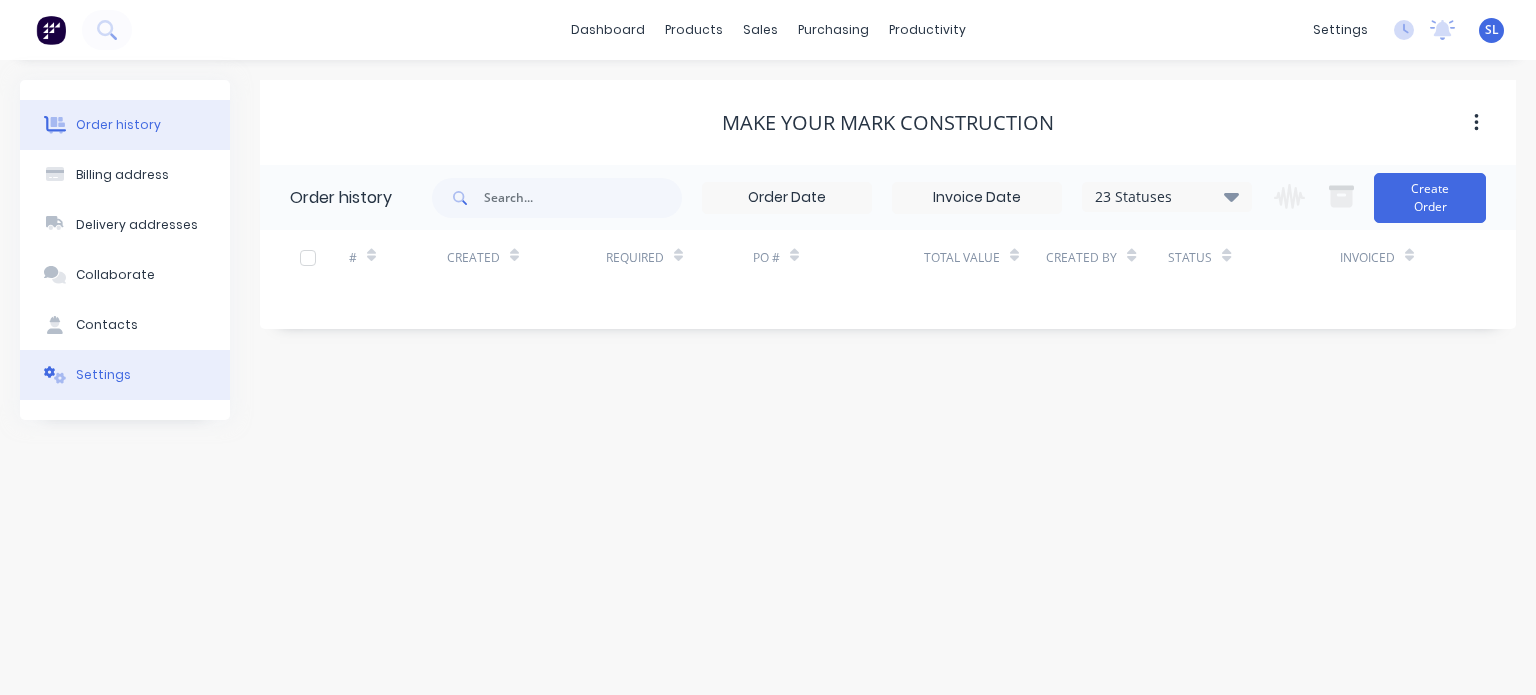 click on "Settings" at bounding box center (103, 375) 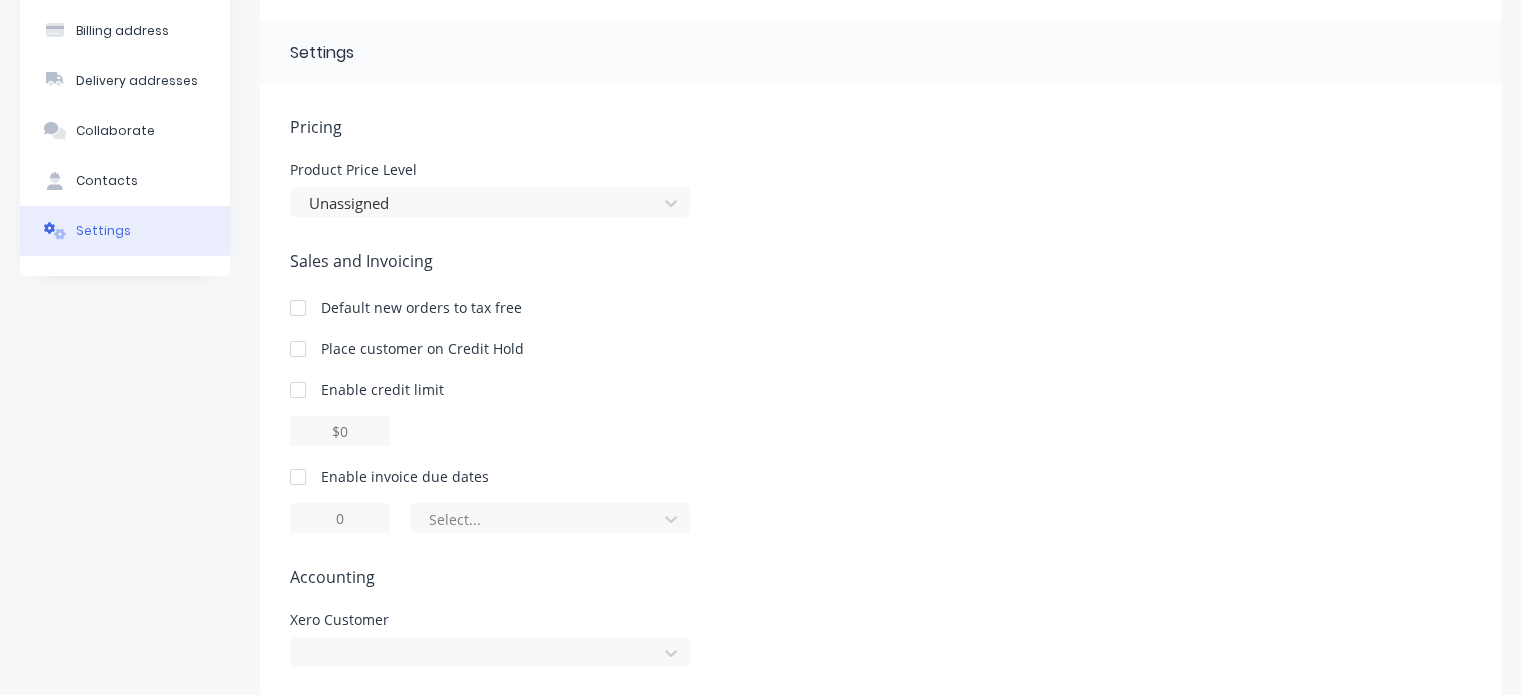 scroll, scrollTop: 217, scrollLeft: 0, axis: vertical 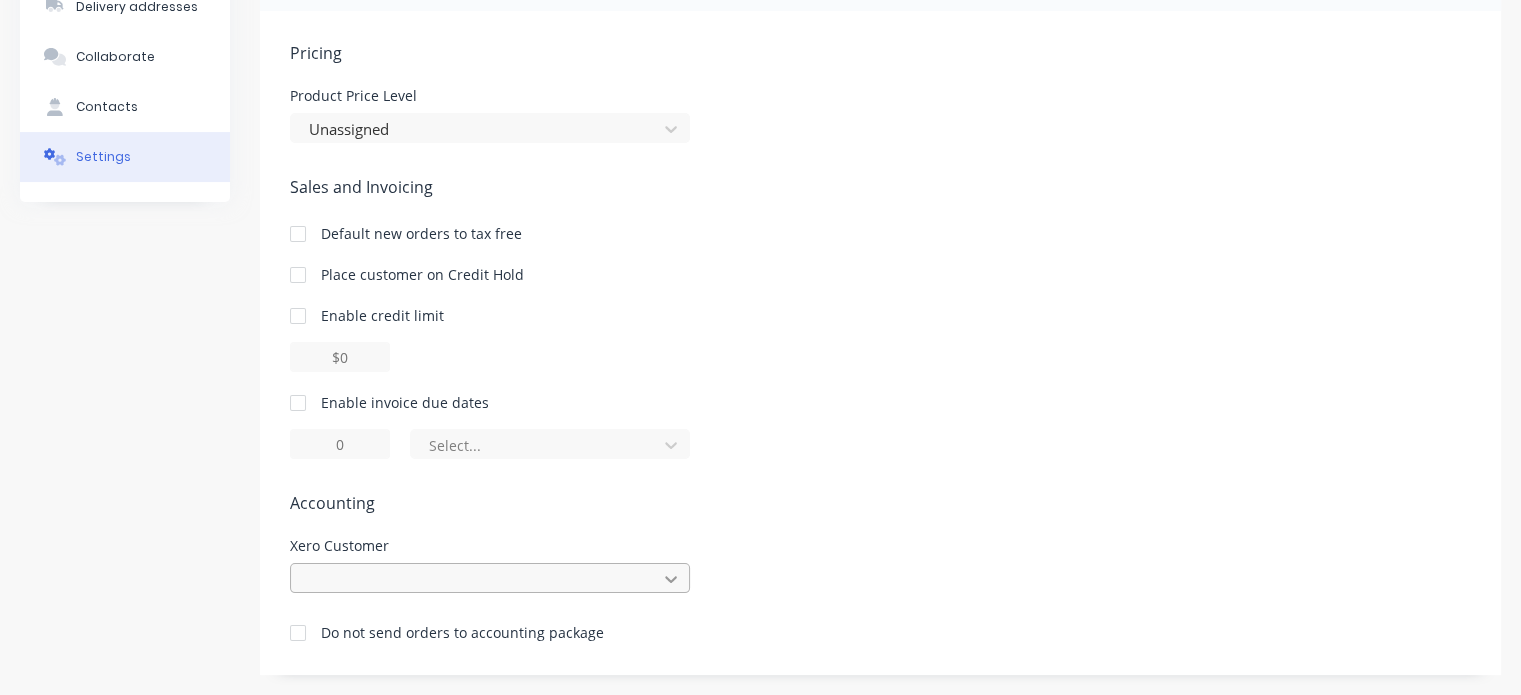 click at bounding box center [490, 578] 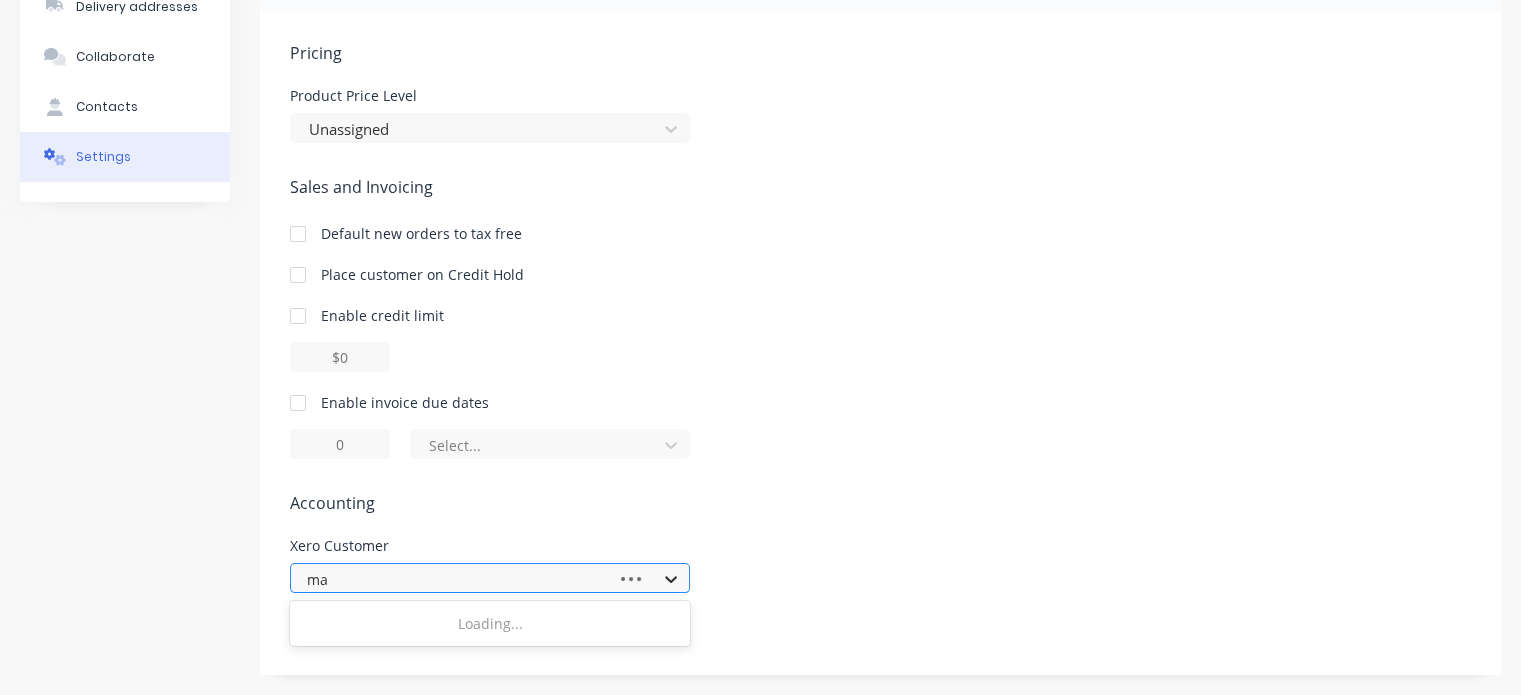 scroll, scrollTop: 217, scrollLeft: 0, axis: vertical 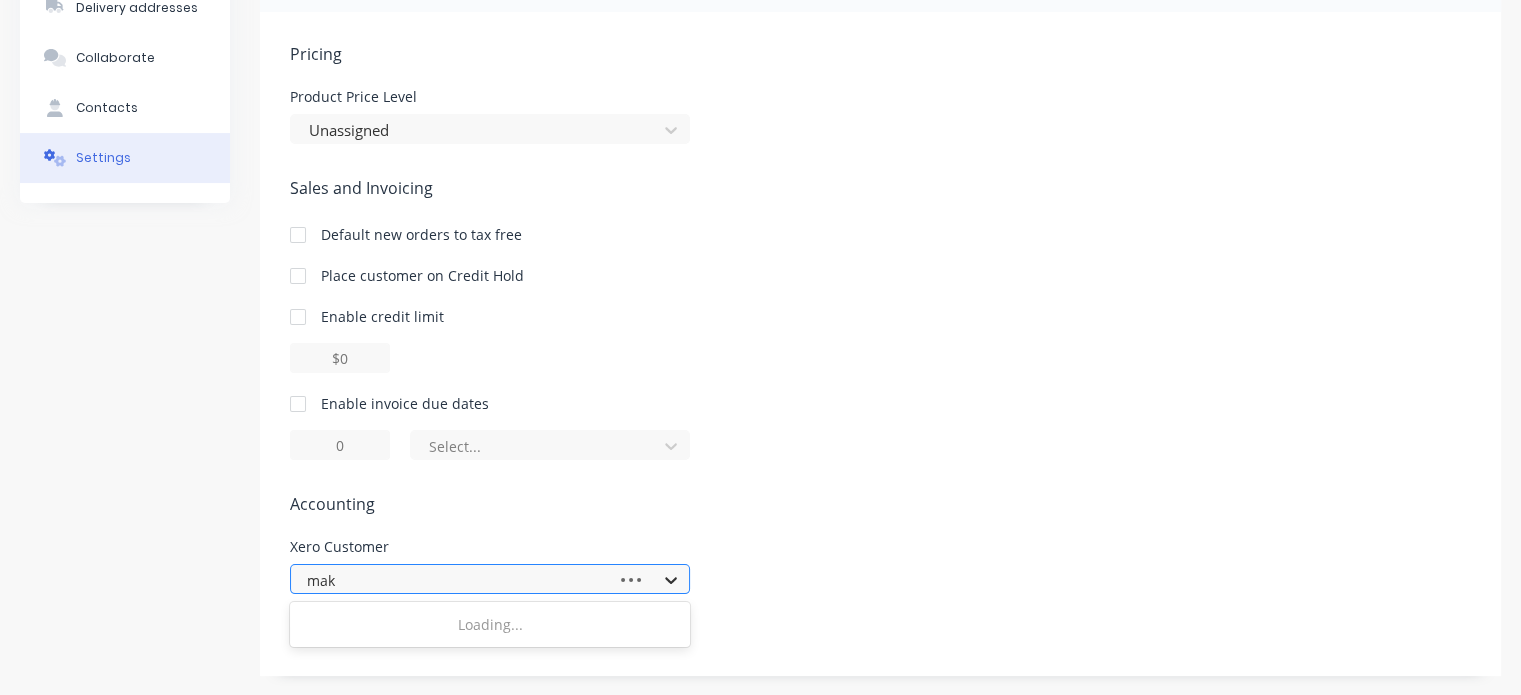 type on "make" 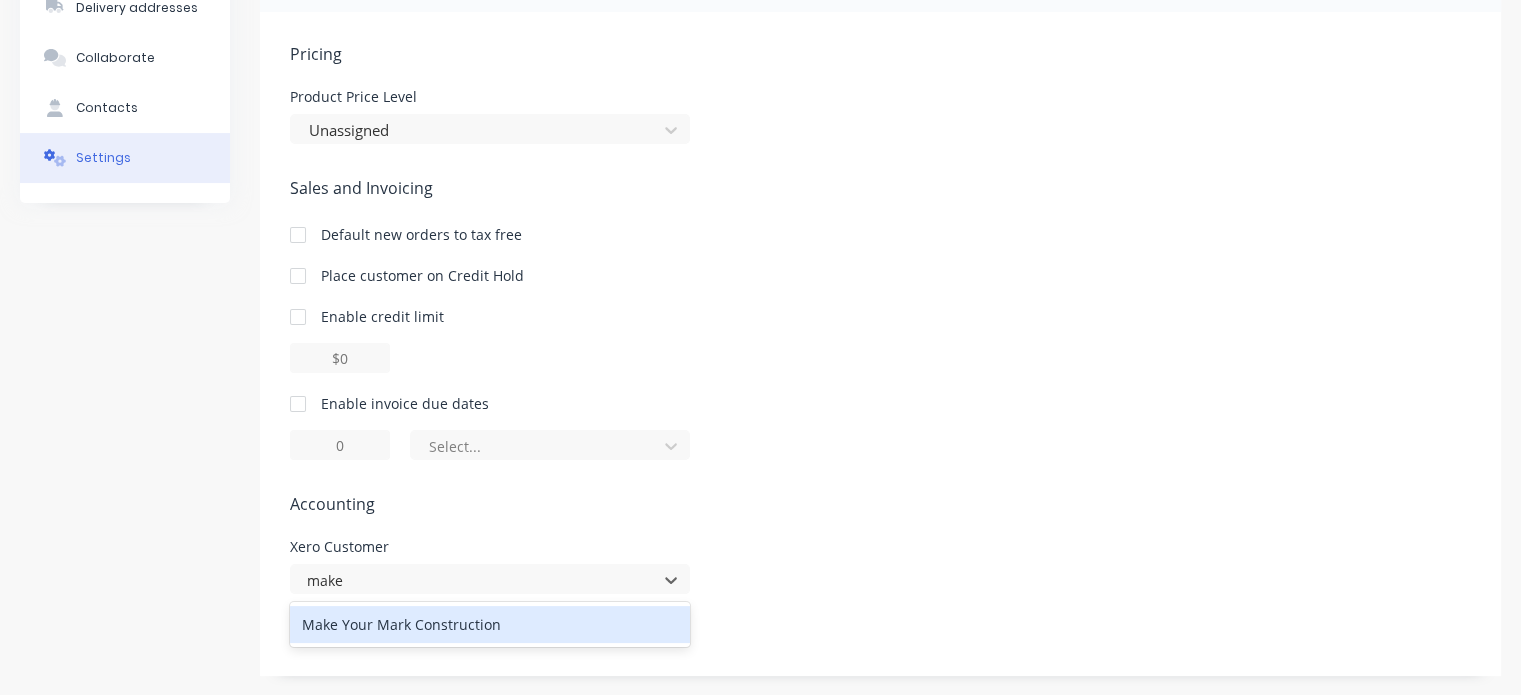 click on "Make Your Mark Construction" at bounding box center (490, 624) 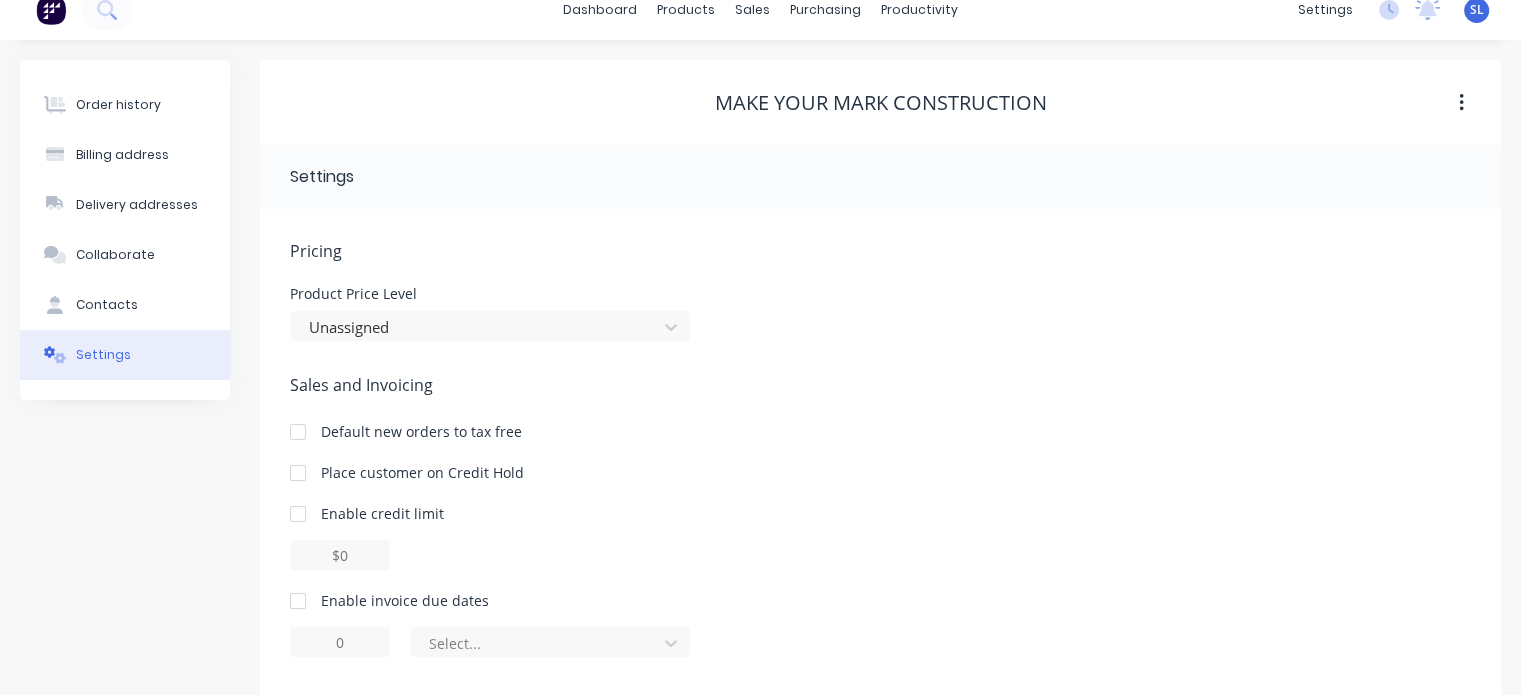 scroll, scrollTop: 5, scrollLeft: 0, axis: vertical 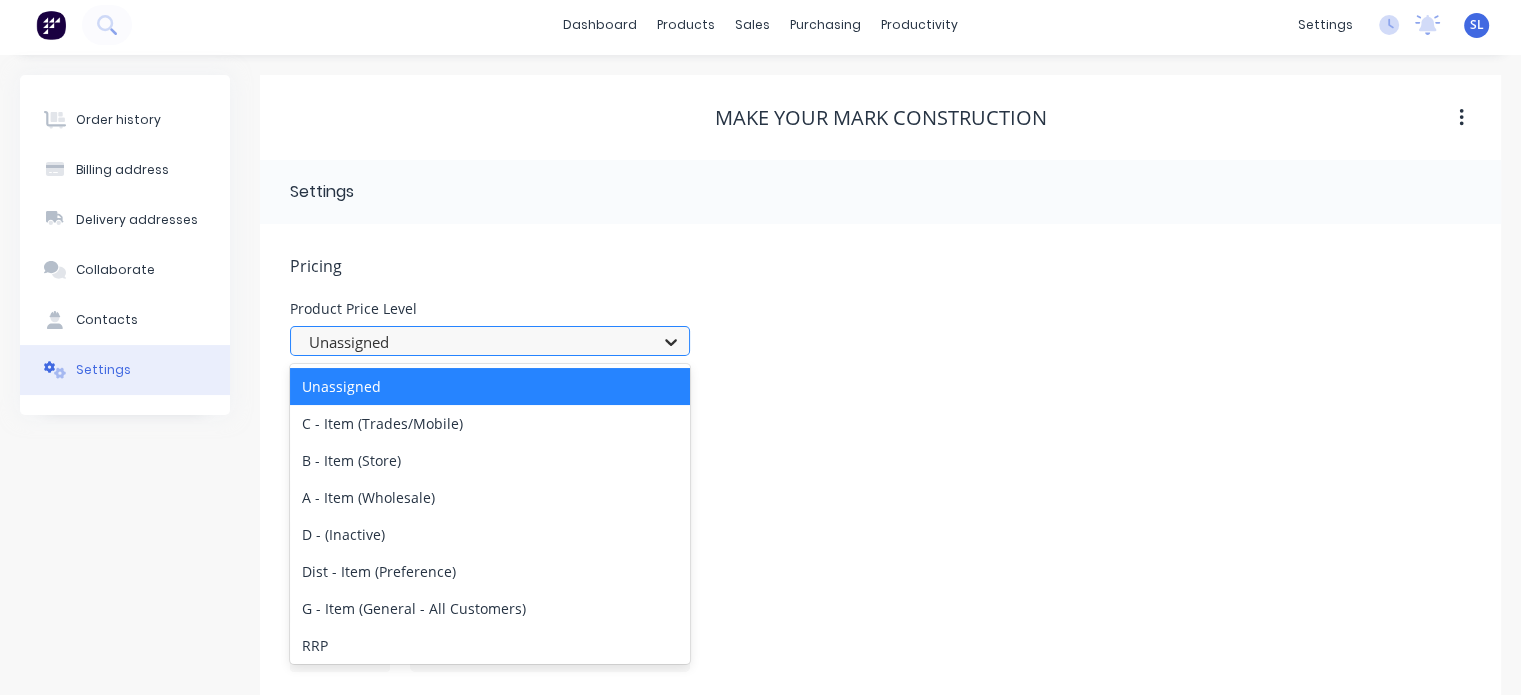 click at bounding box center [671, 342] 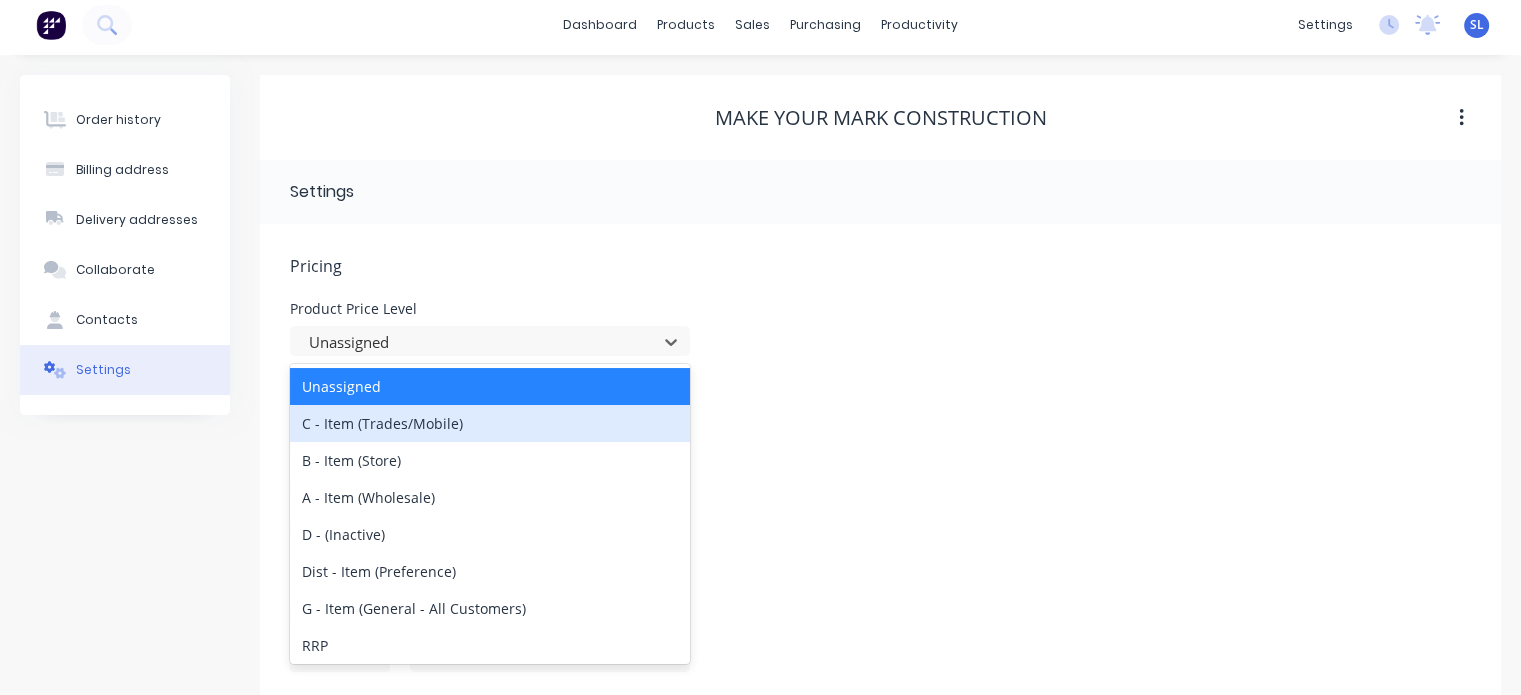 click on "C - Item  (Trades/Mobile)" at bounding box center (490, 423) 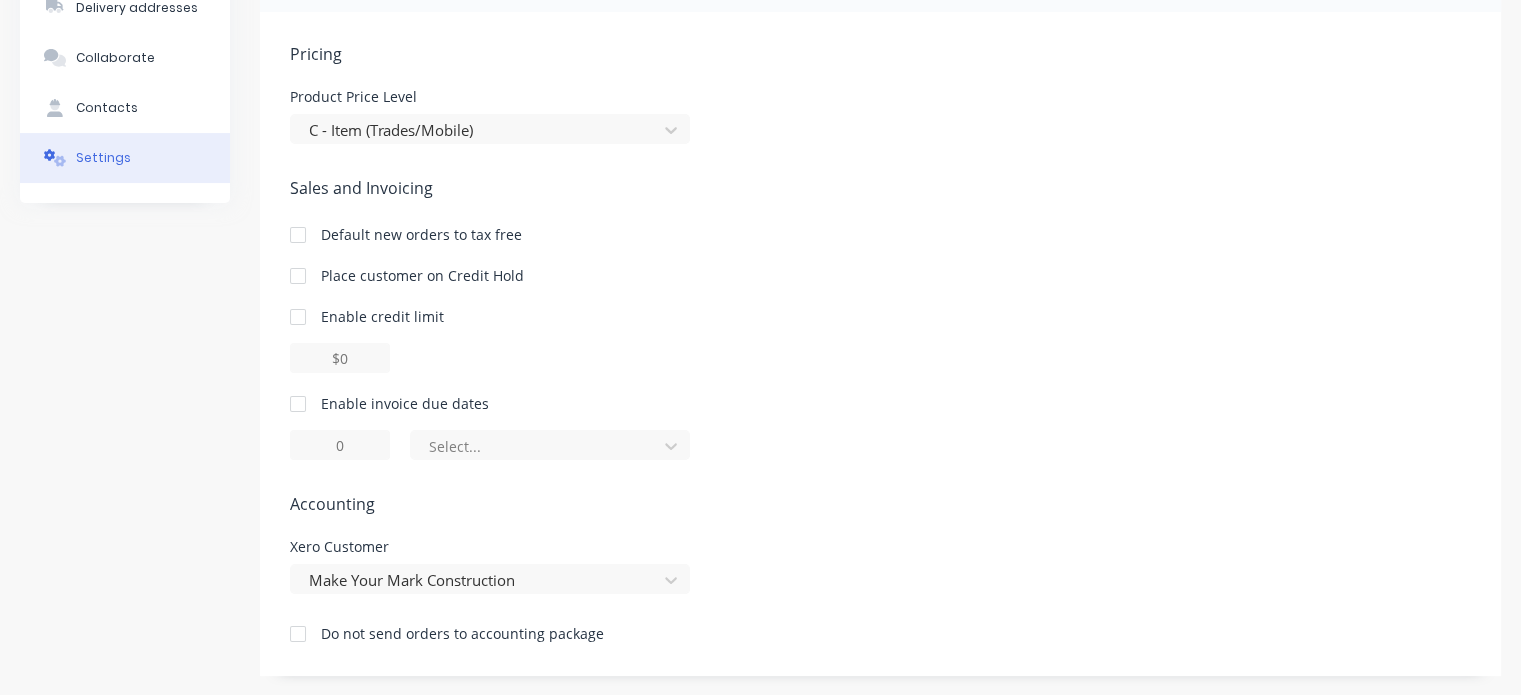 scroll, scrollTop: 216, scrollLeft: 0, axis: vertical 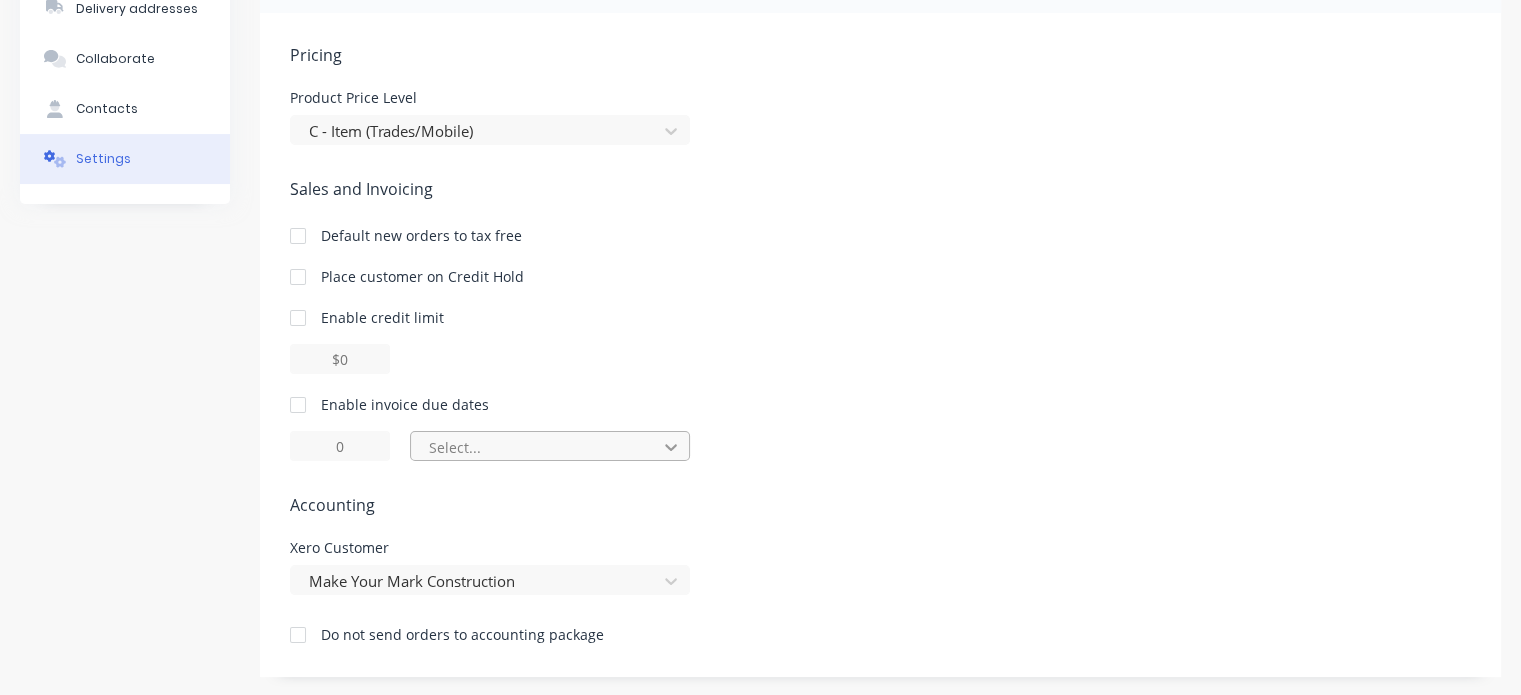 click 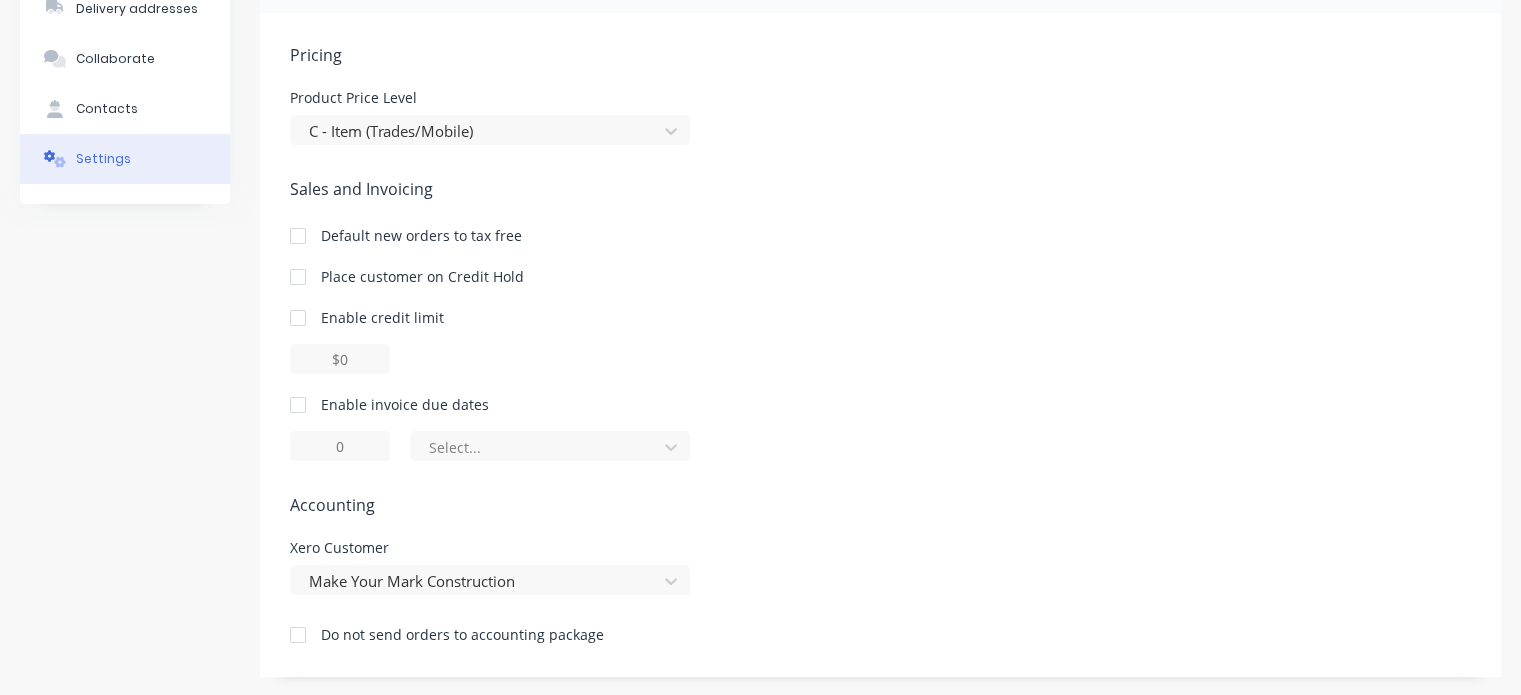 click on "Enable invoice due dates Select..." at bounding box center [880, 427] 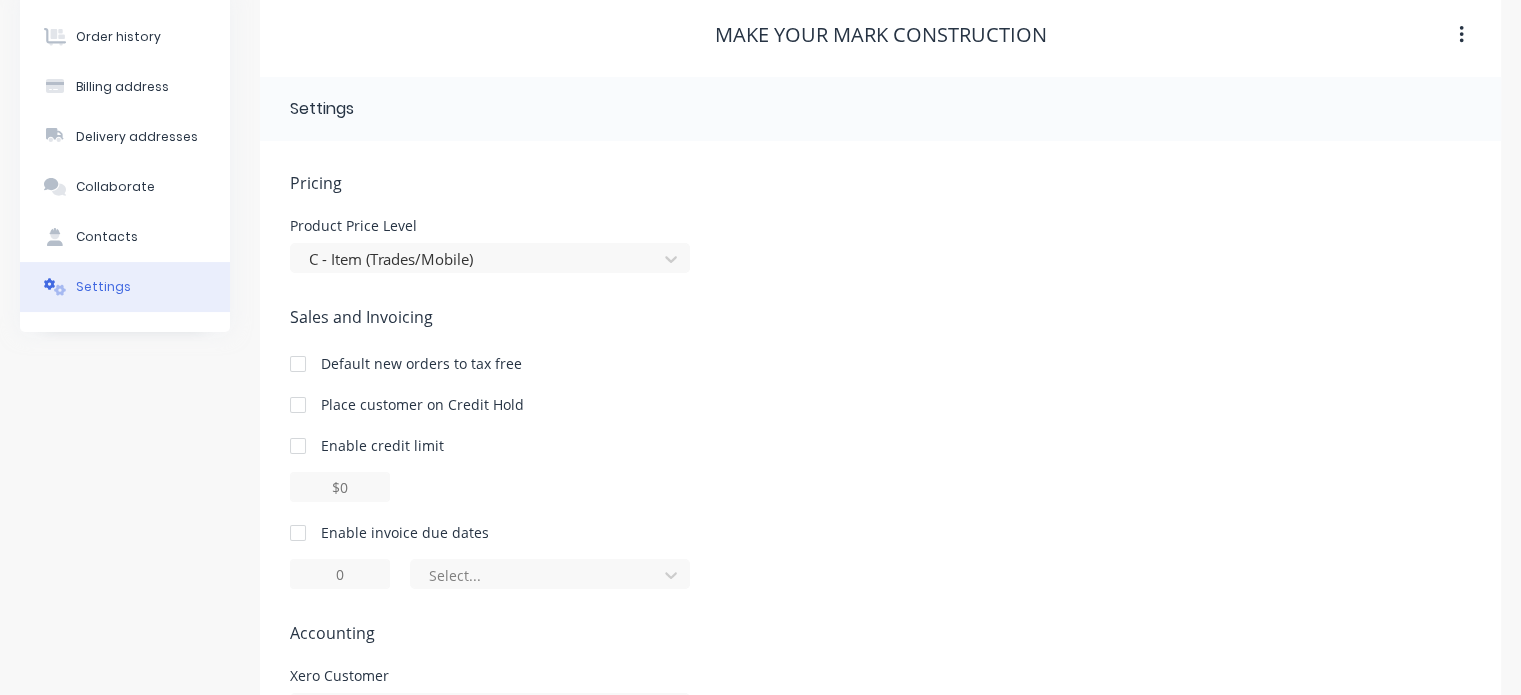 scroll, scrollTop: 0, scrollLeft: 0, axis: both 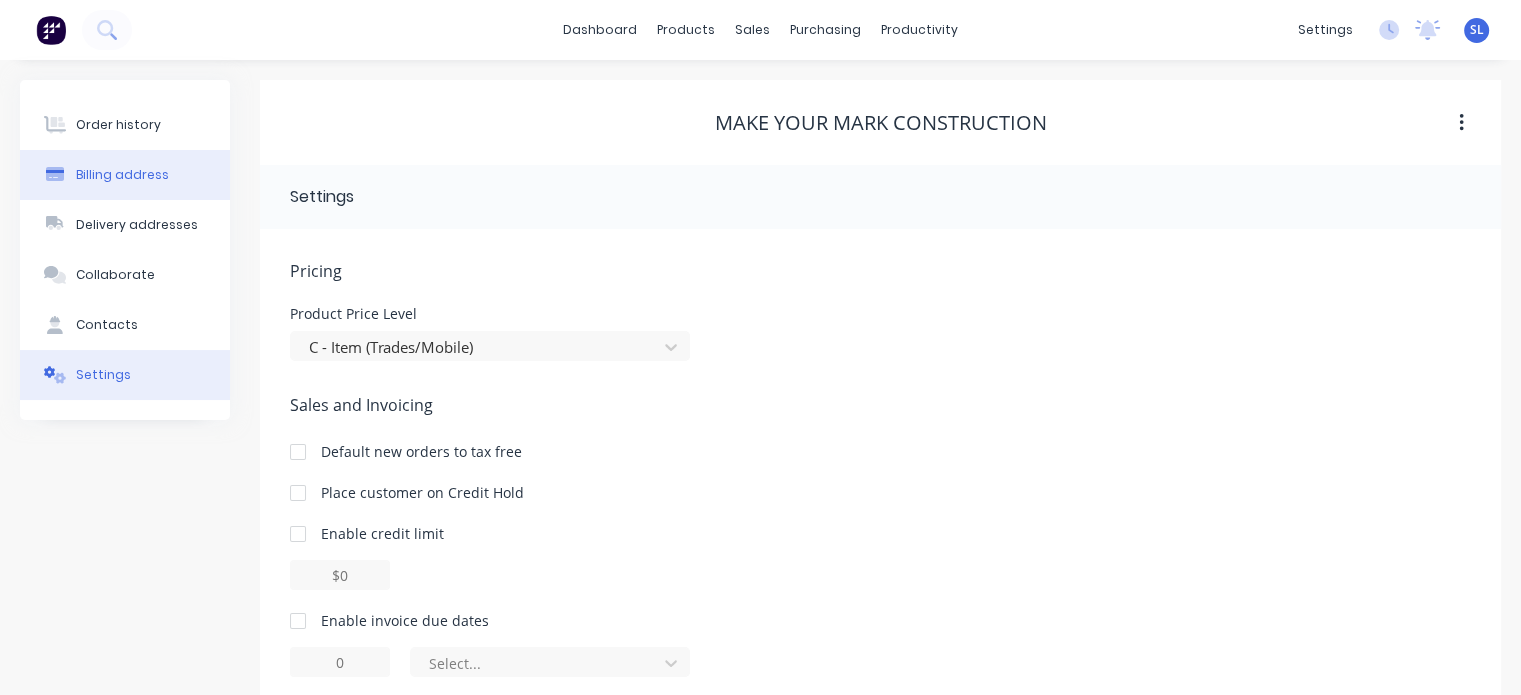 click on "Billing address" at bounding box center [125, 175] 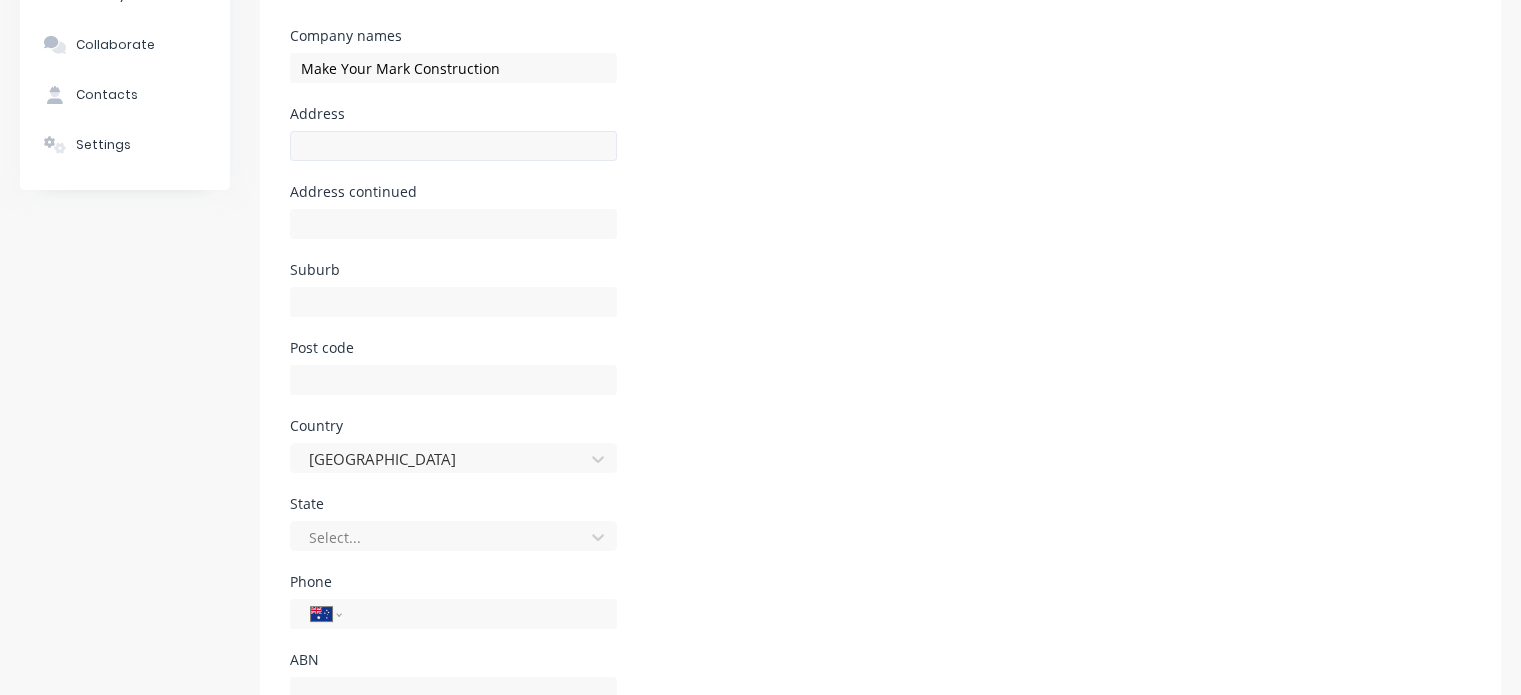 scroll, scrollTop: 305, scrollLeft: 0, axis: vertical 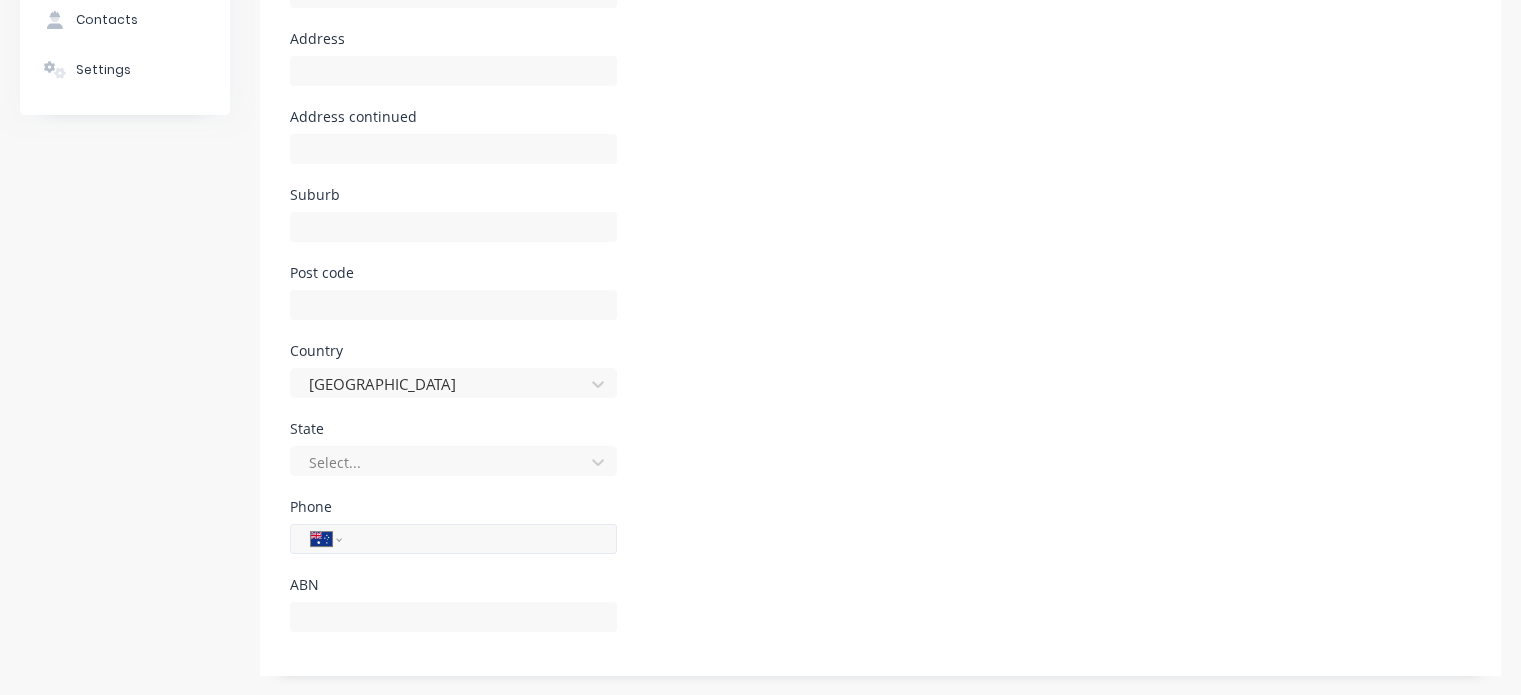 click at bounding box center (471, 539) 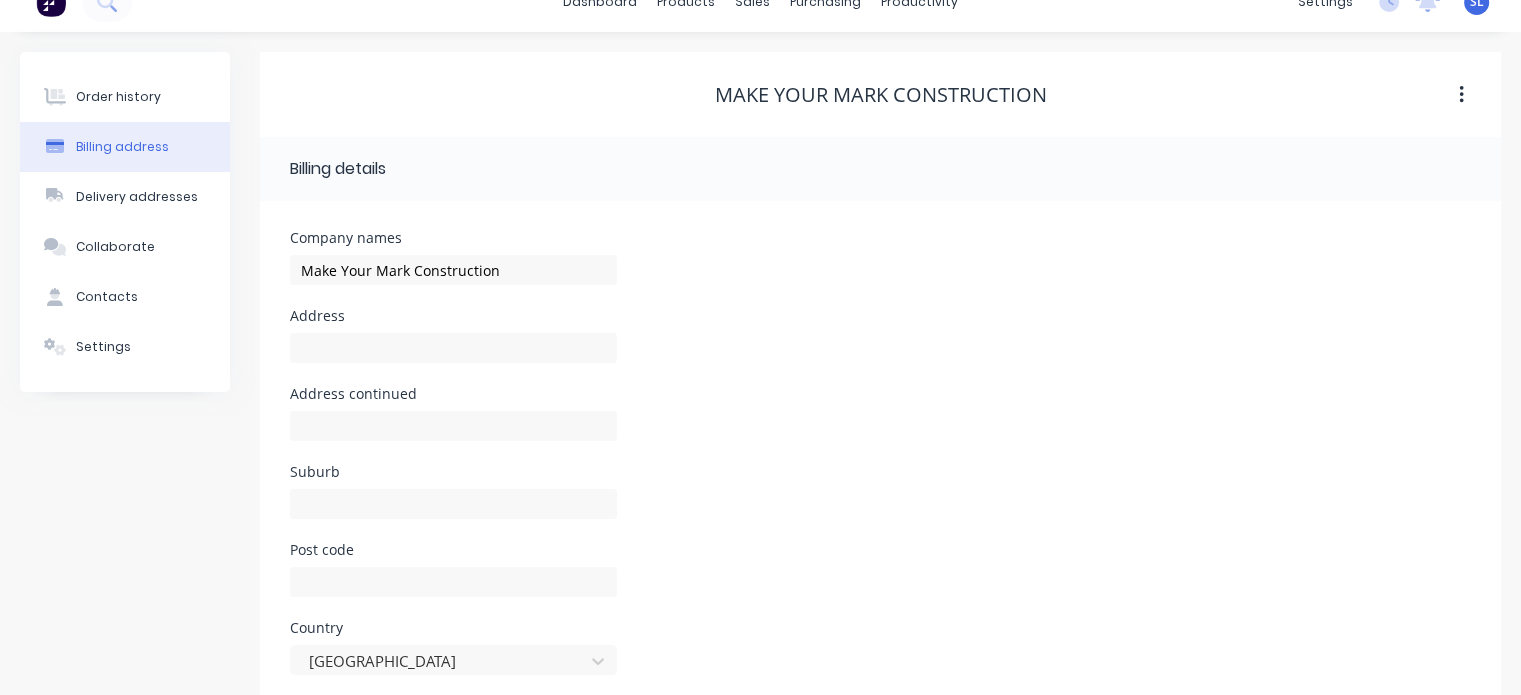 scroll, scrollTop: 30, scrollLeft: 0, axis: vertical 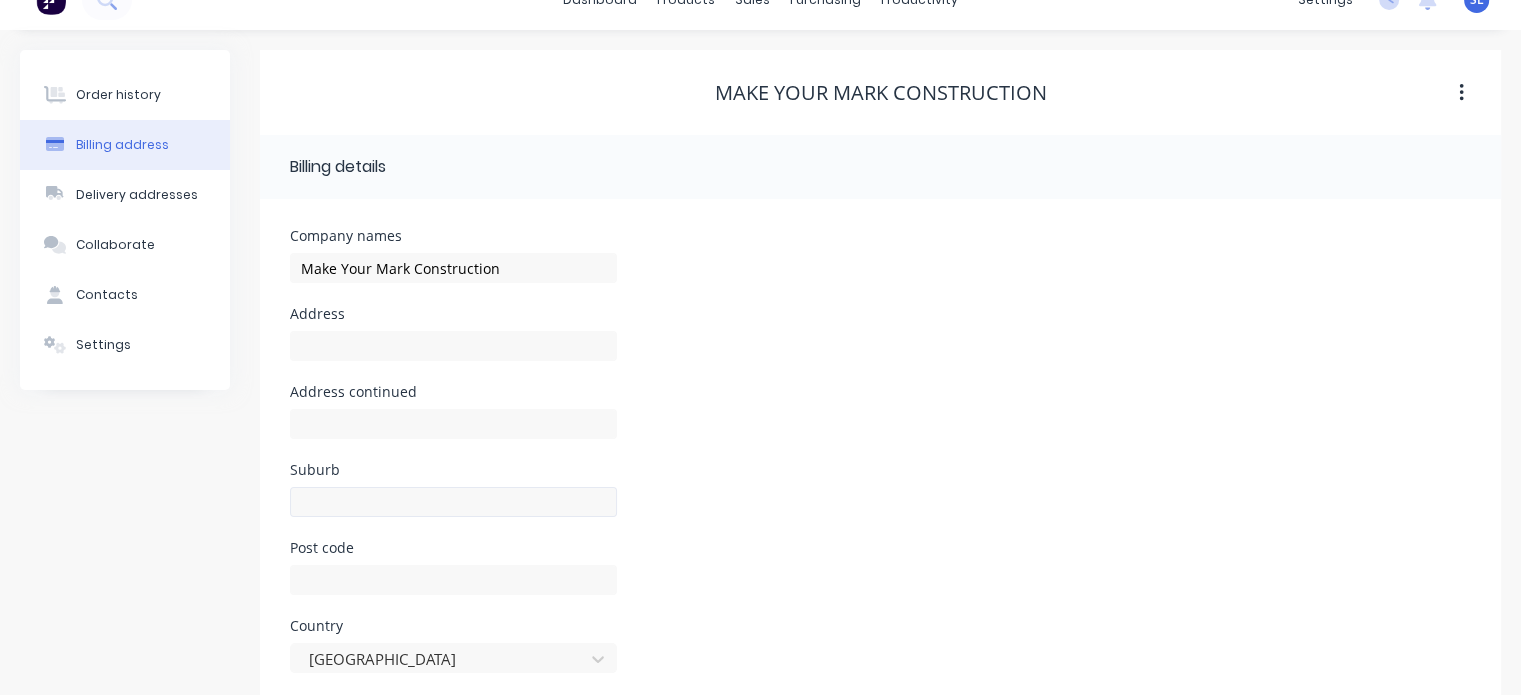 type on "0438 882 611" 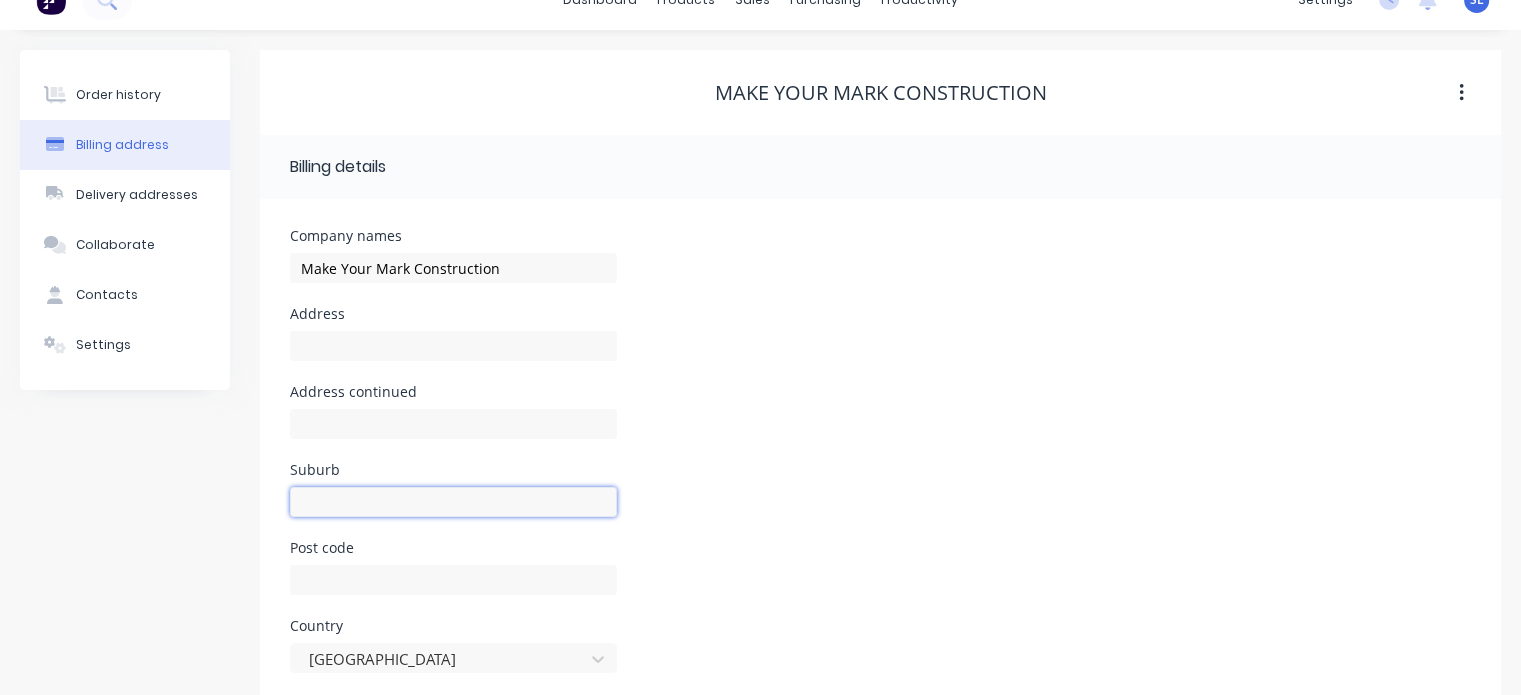 click at bounding box center [453, 502] 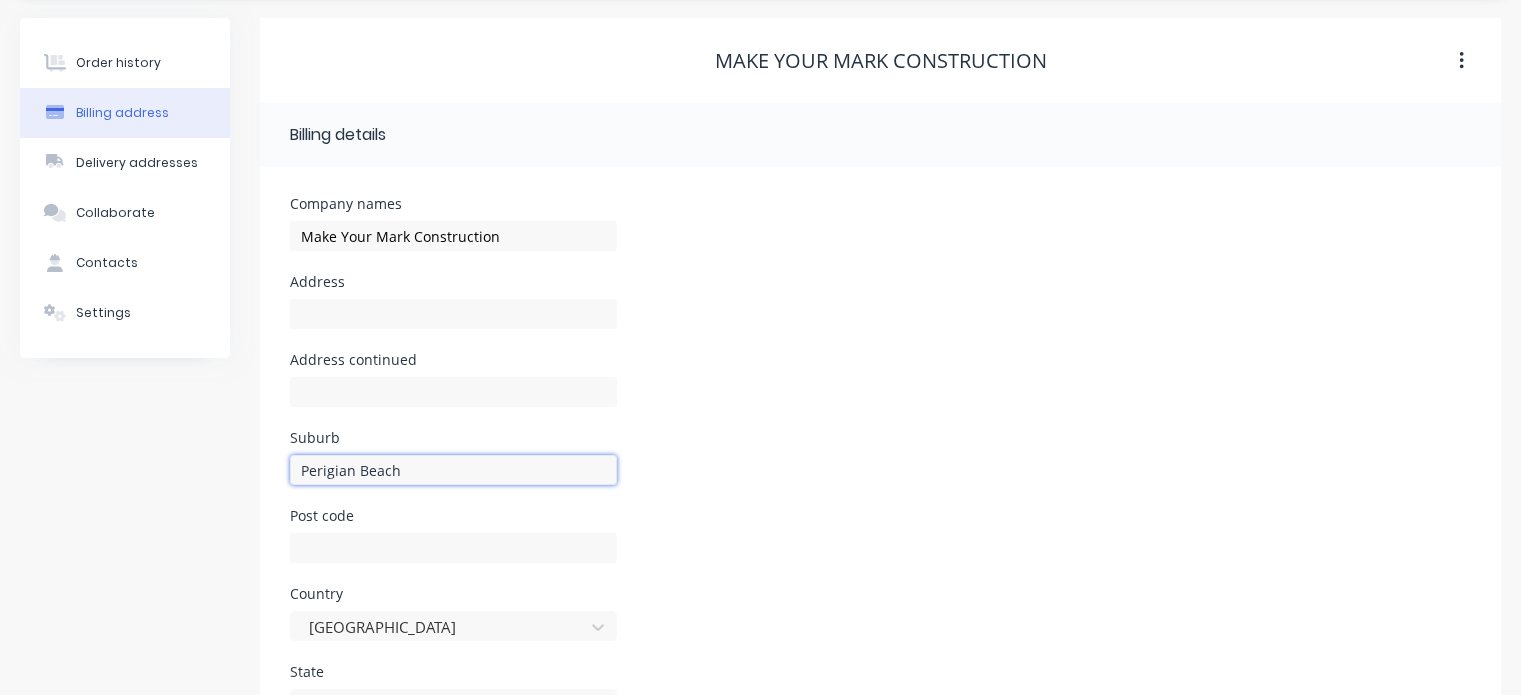 type on "Perigian Beach" 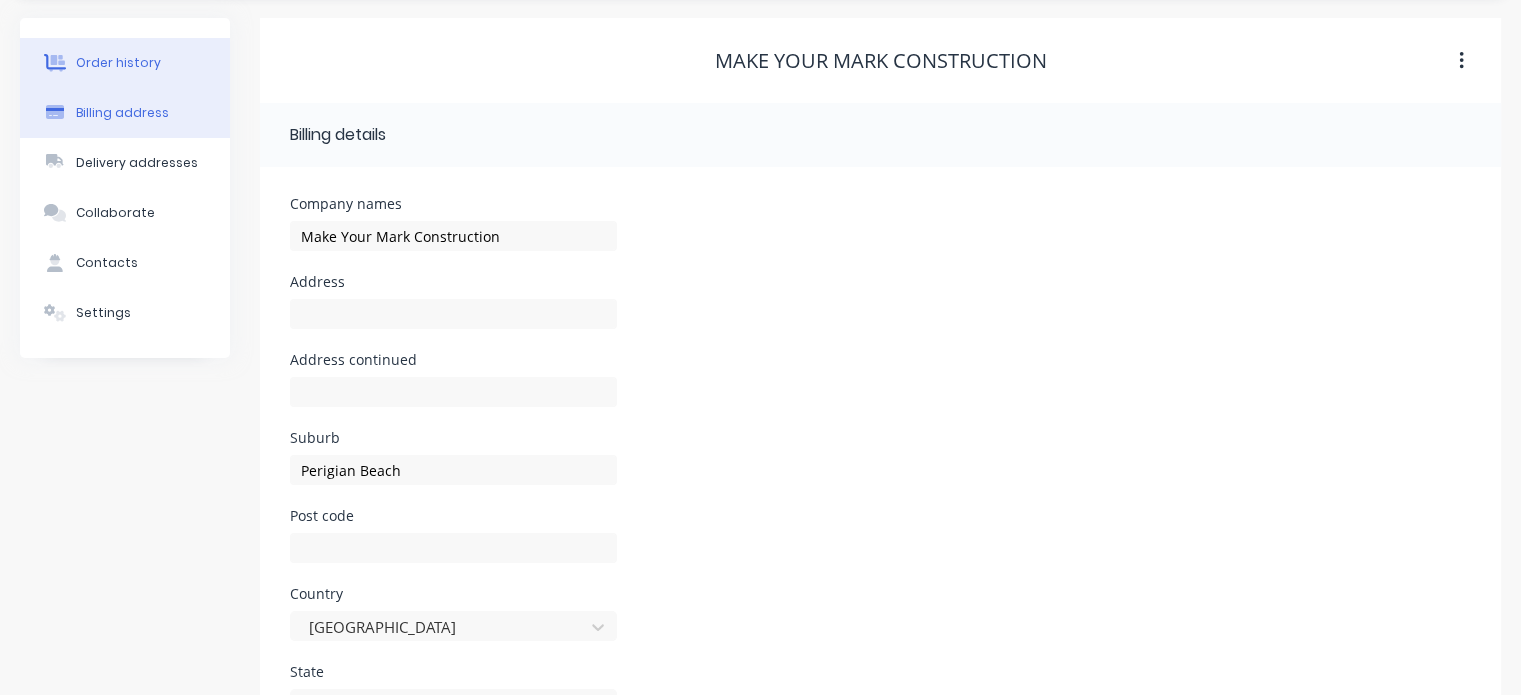 click on "Order history" at bounding box center (118, 63) 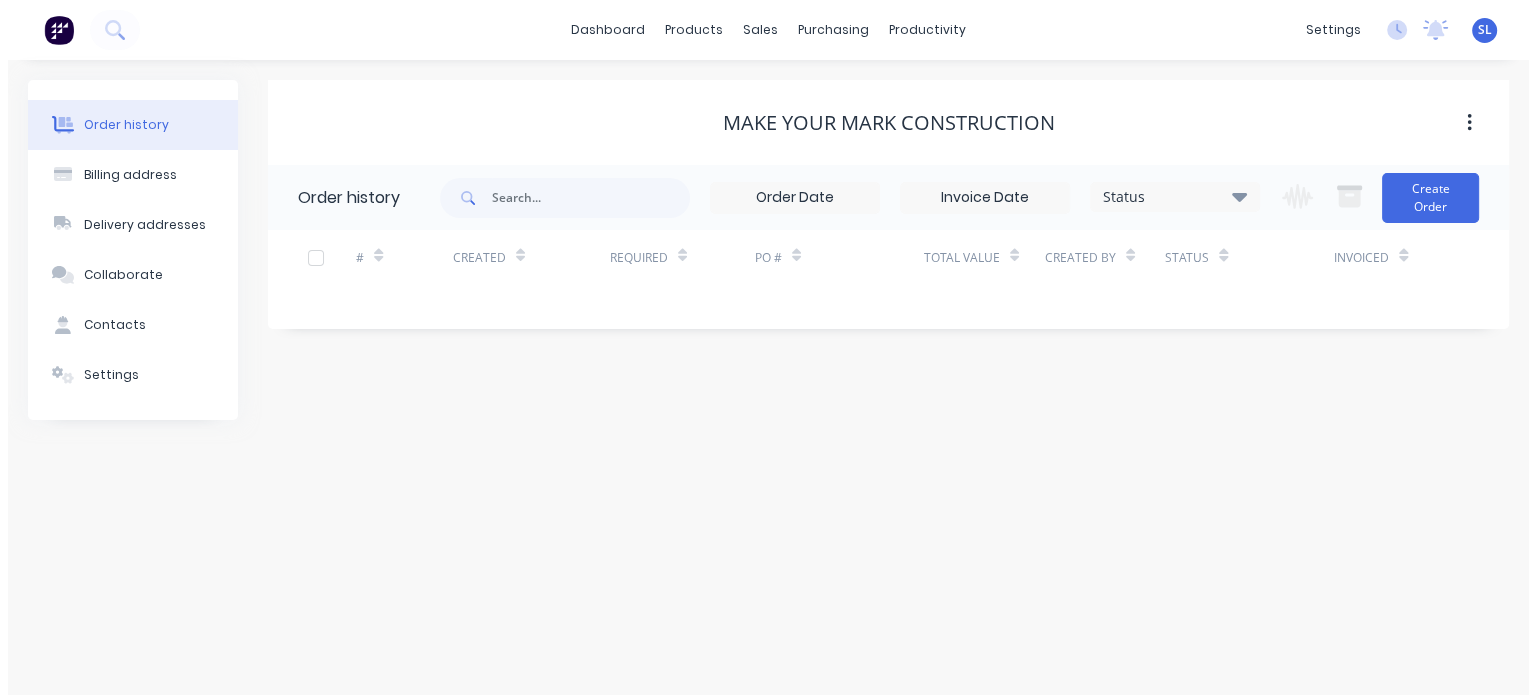 scroll, scrollTop: 0, scrollLeft: 0, axis: both 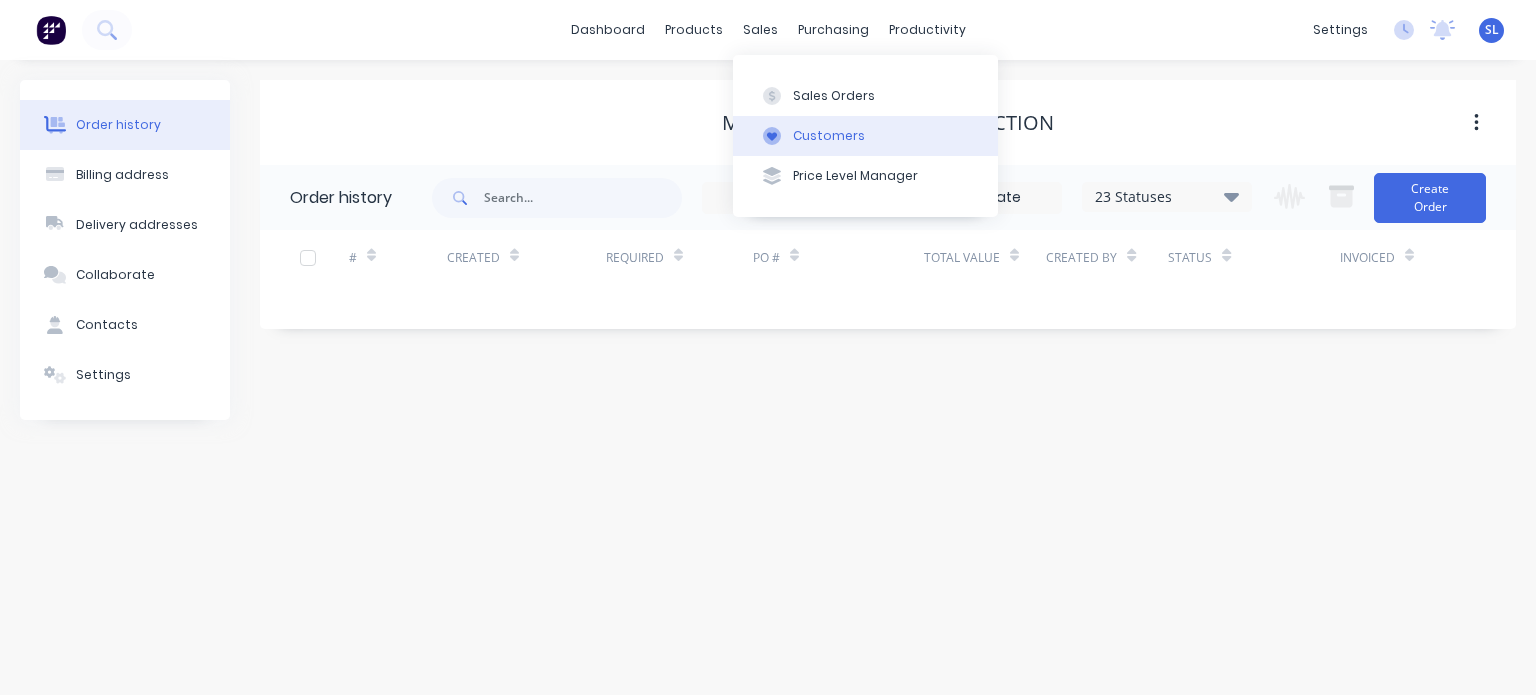 click on "Customers" at bounding box center (829, 136) 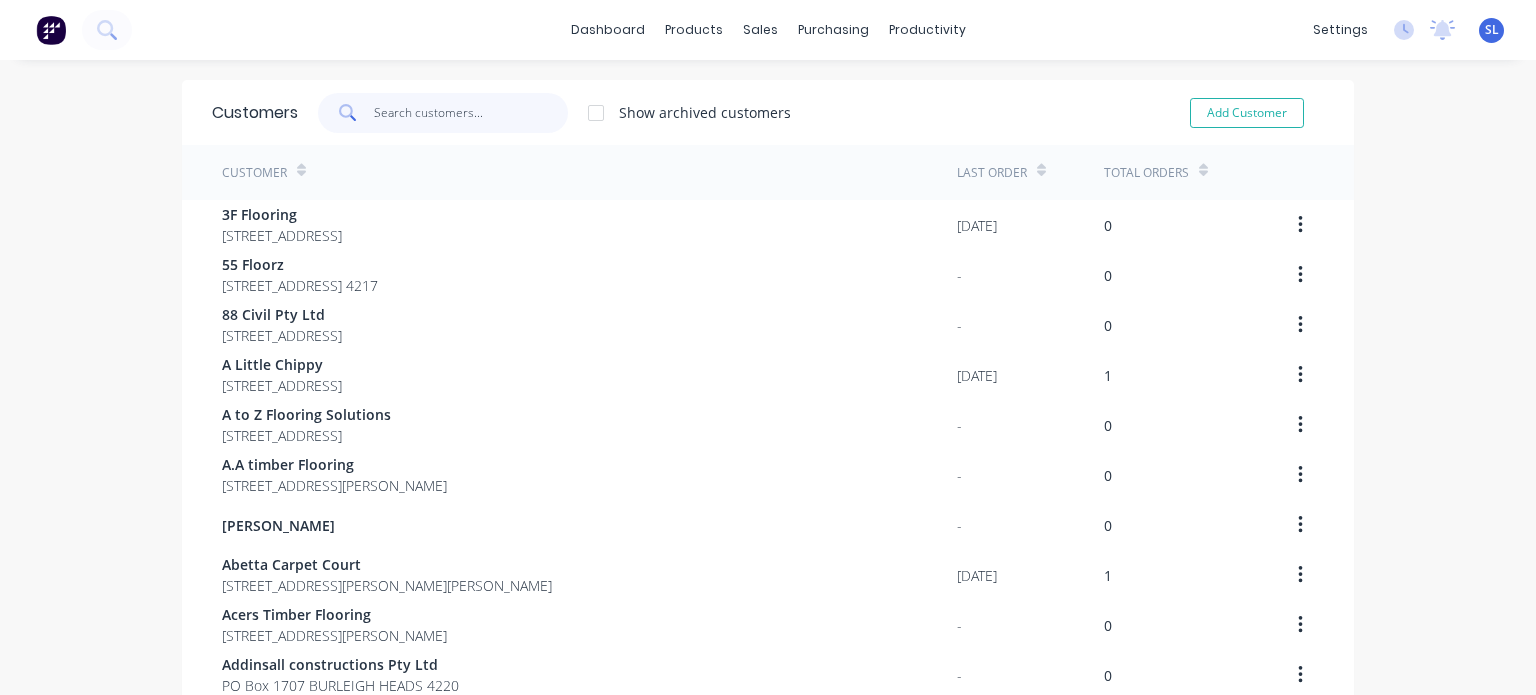 click at bounding box center [471, 113] 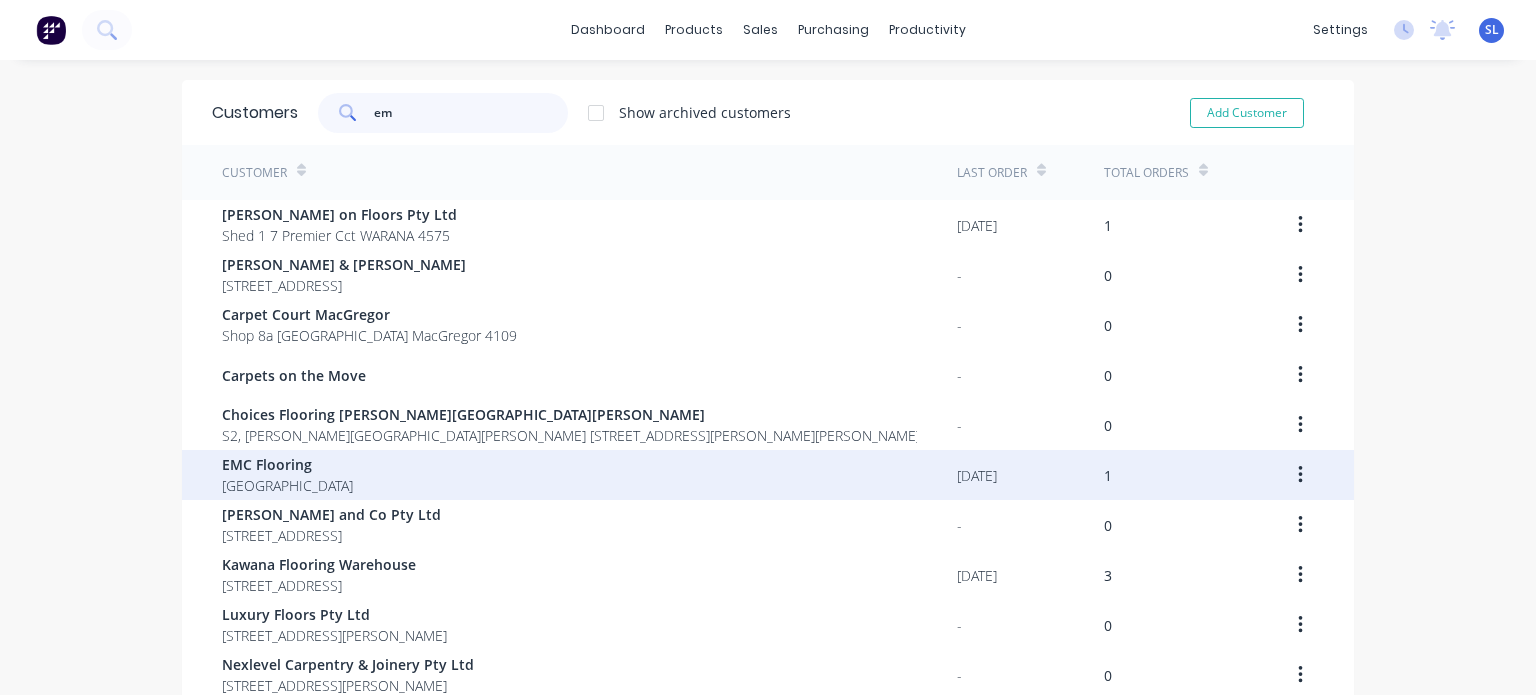 type on "em" 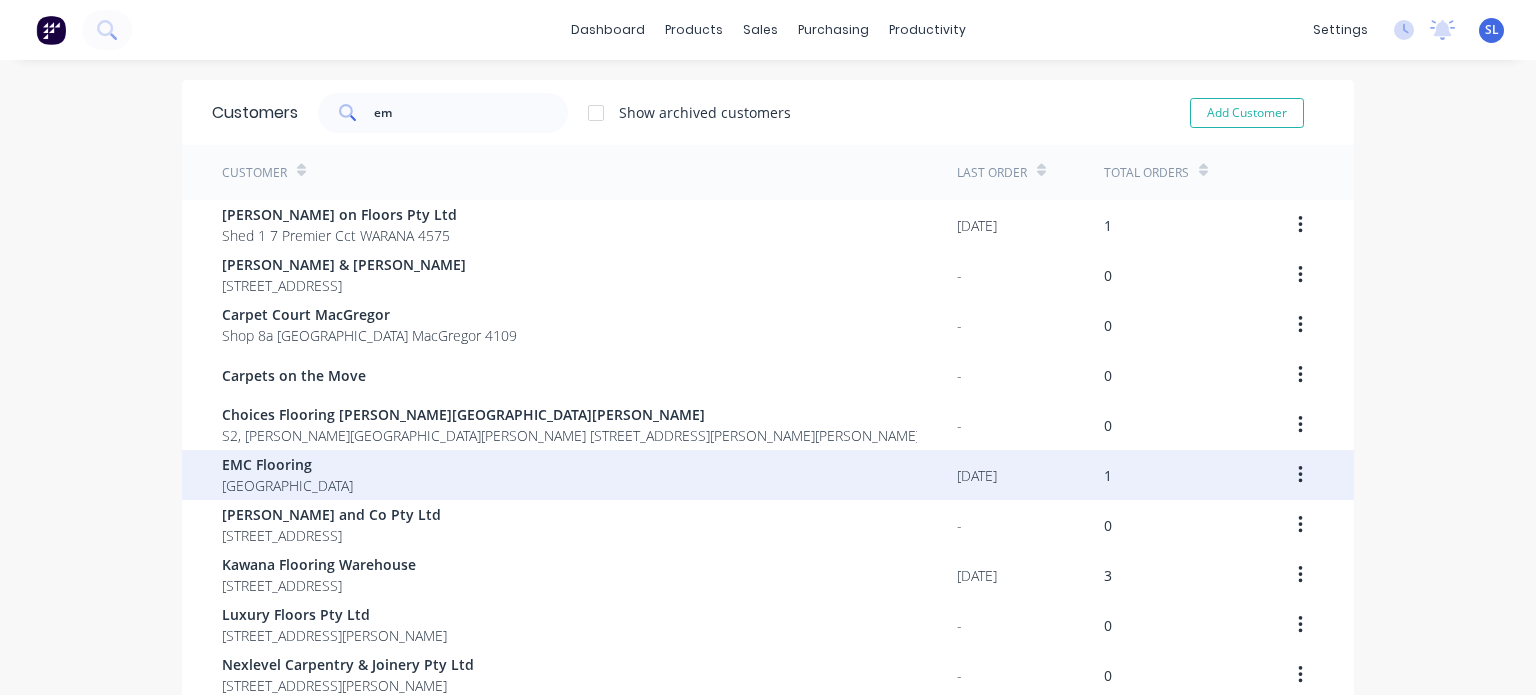click on "EMC Flooring" at bounding box center [287, 464] 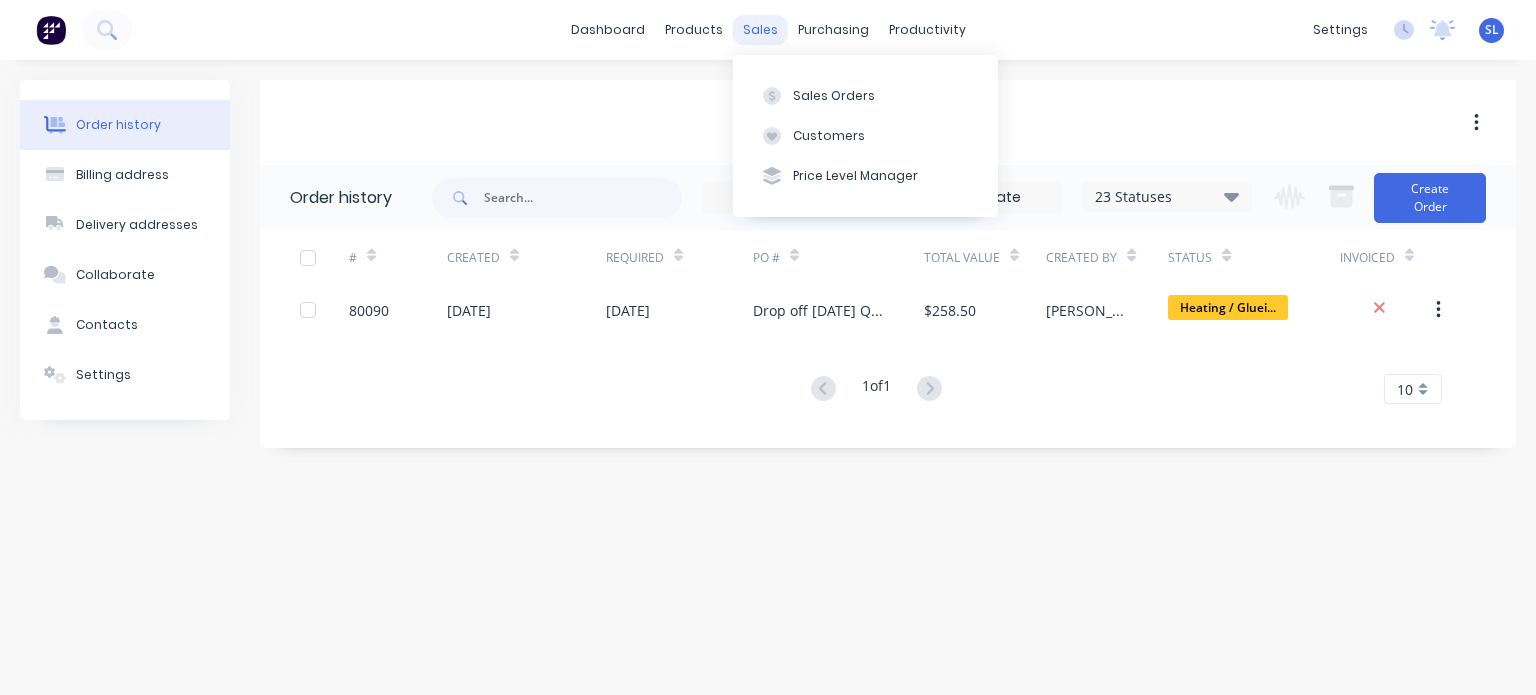 click on "sales" at bounding box center (760, 30) 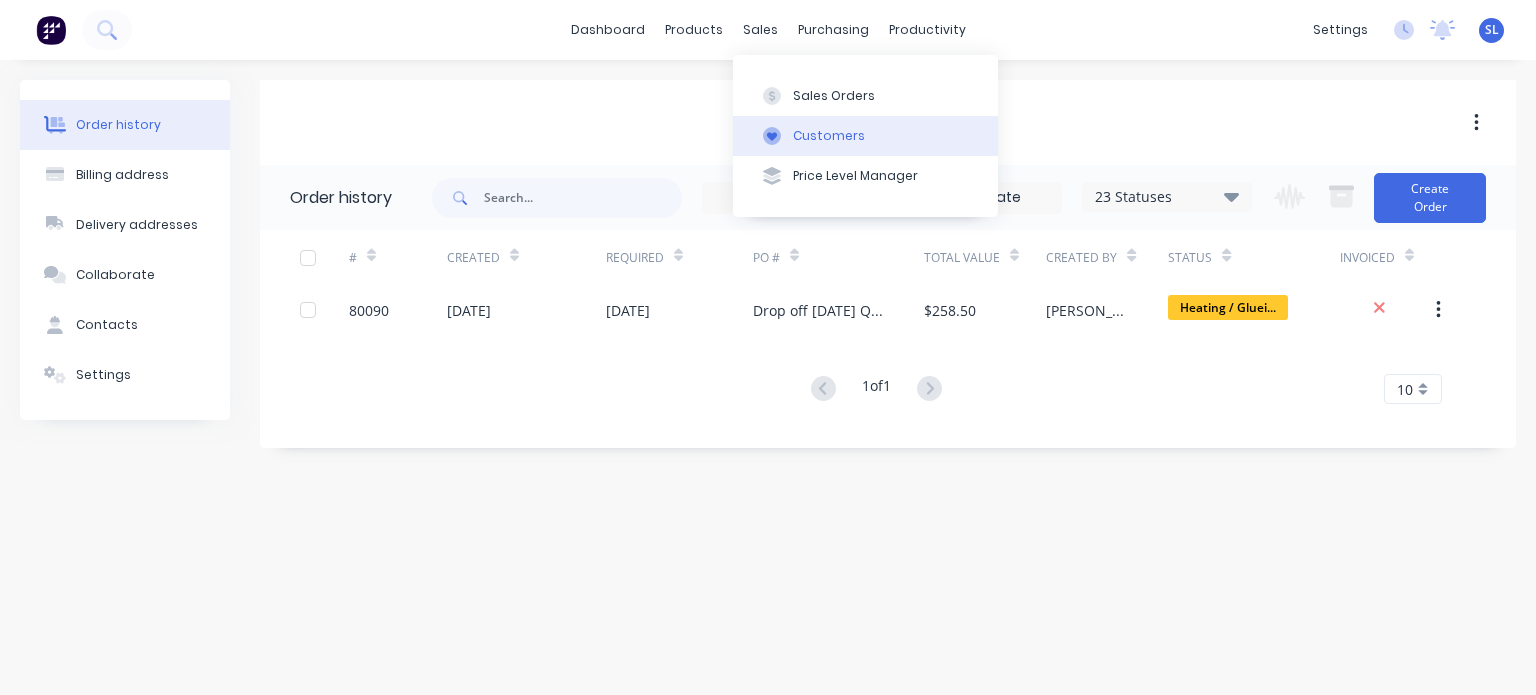 click on "Customers" at bounding box center [865, 136] 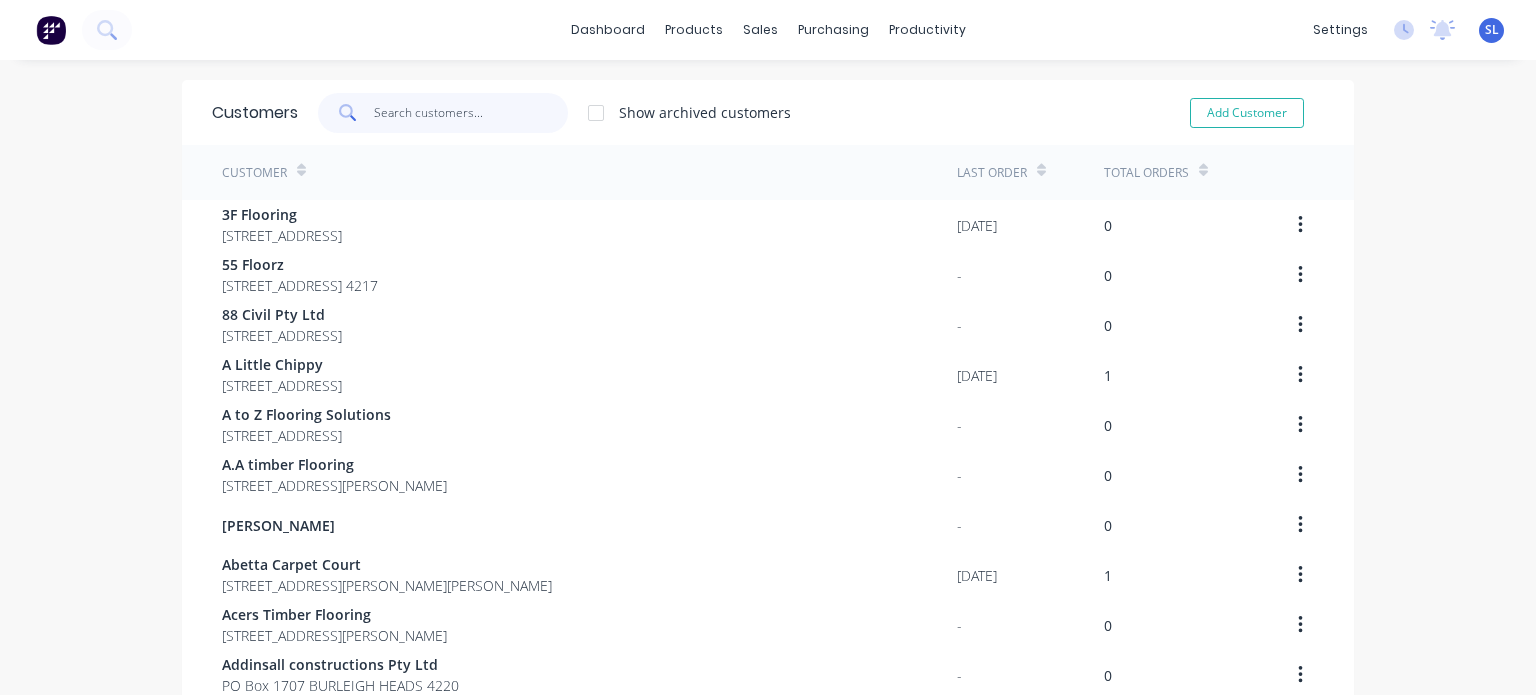 click at bounding box center (471, 113) 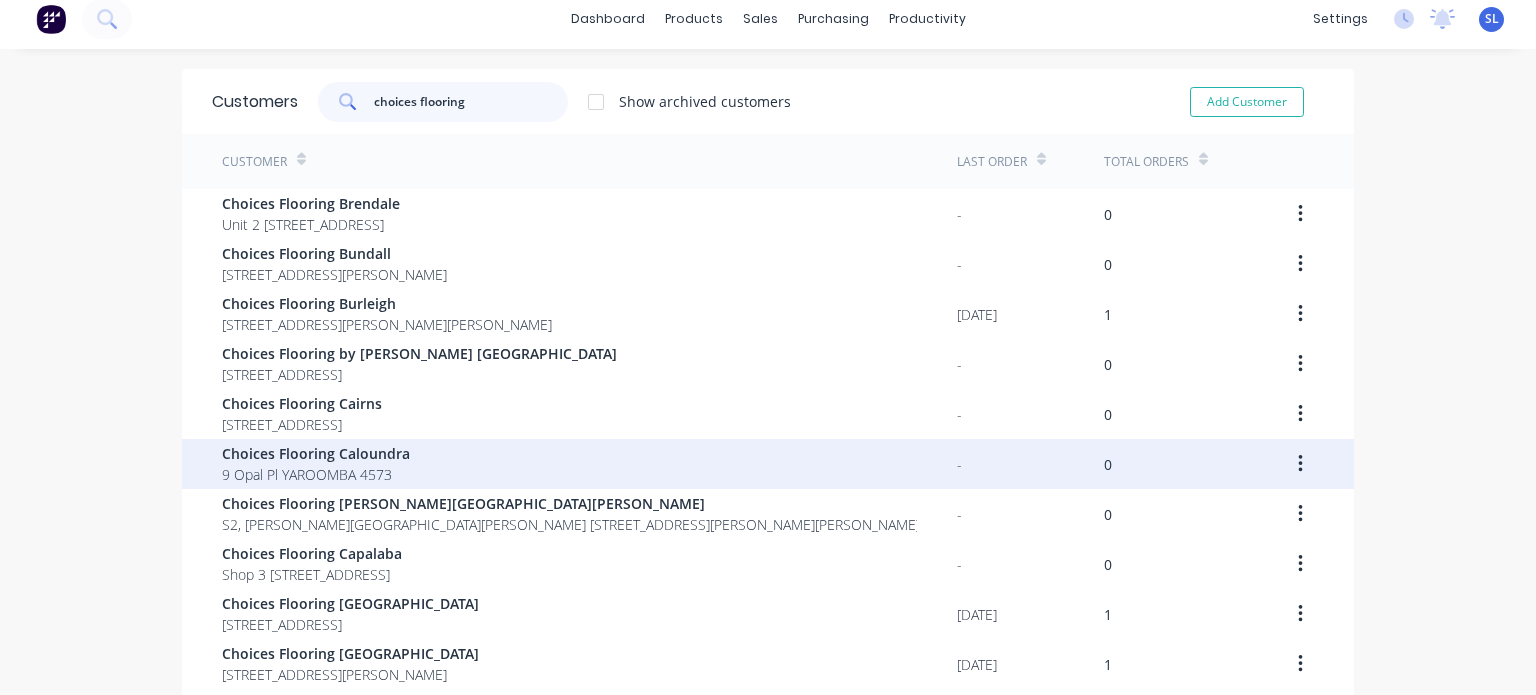 scroll, scrollTop: 0, scrollLeft: 0, axis: both 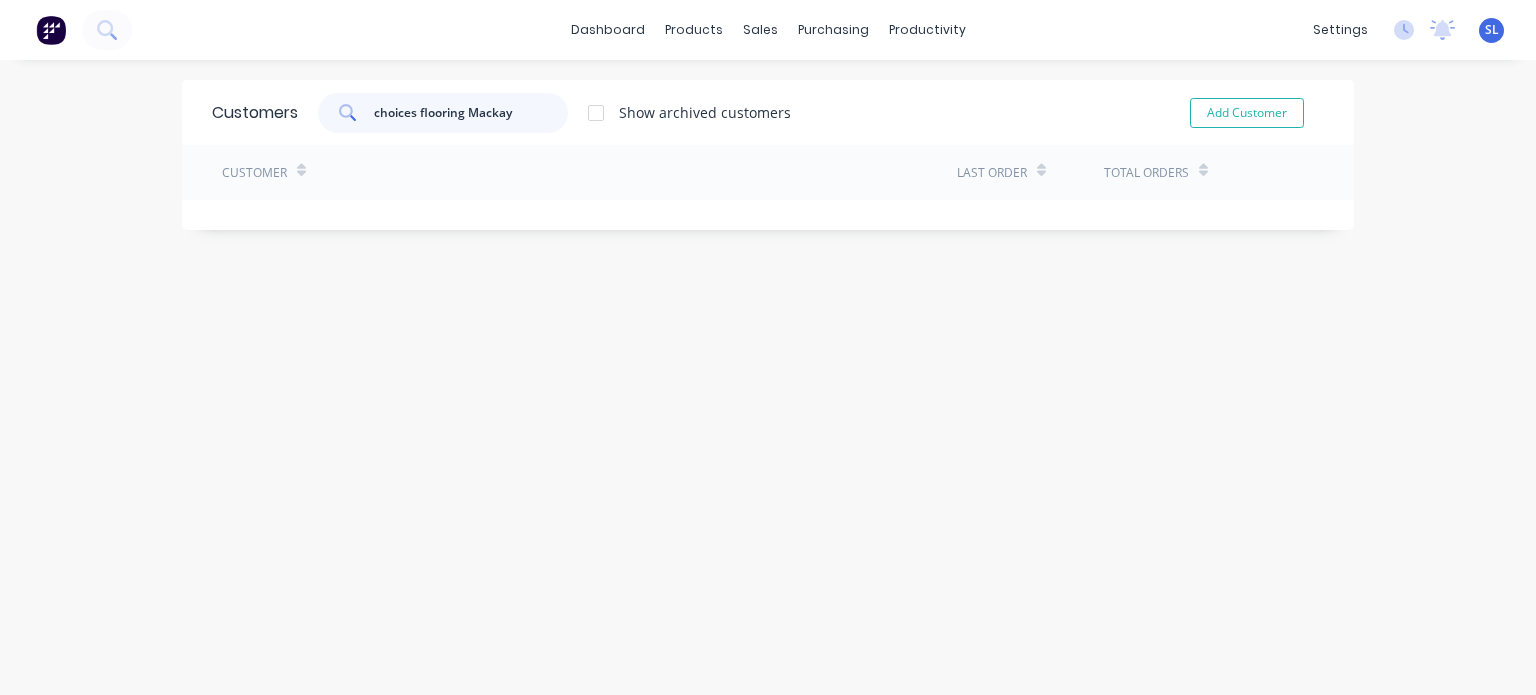 click on "choices flooring Mackay" at bounding box center [471, 113] 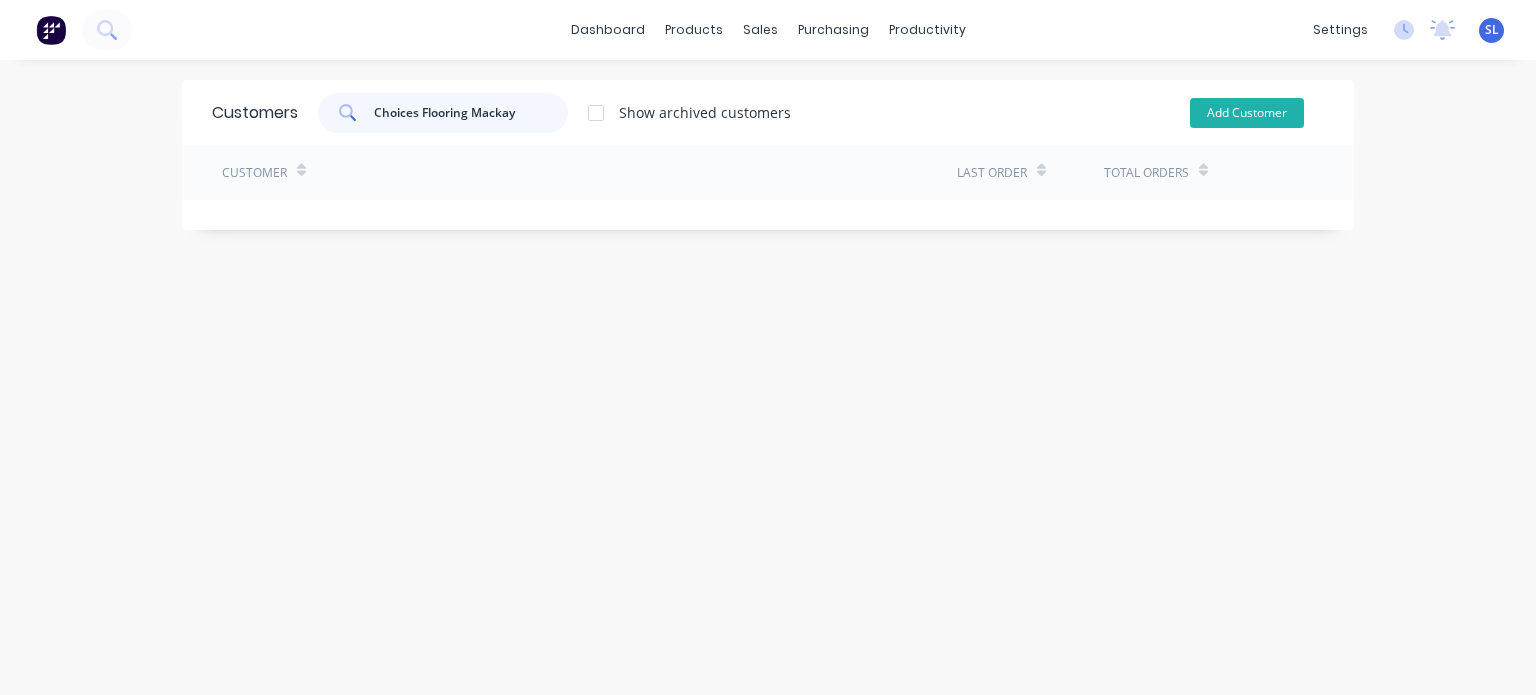 type on "Choices Flooring Mackay" 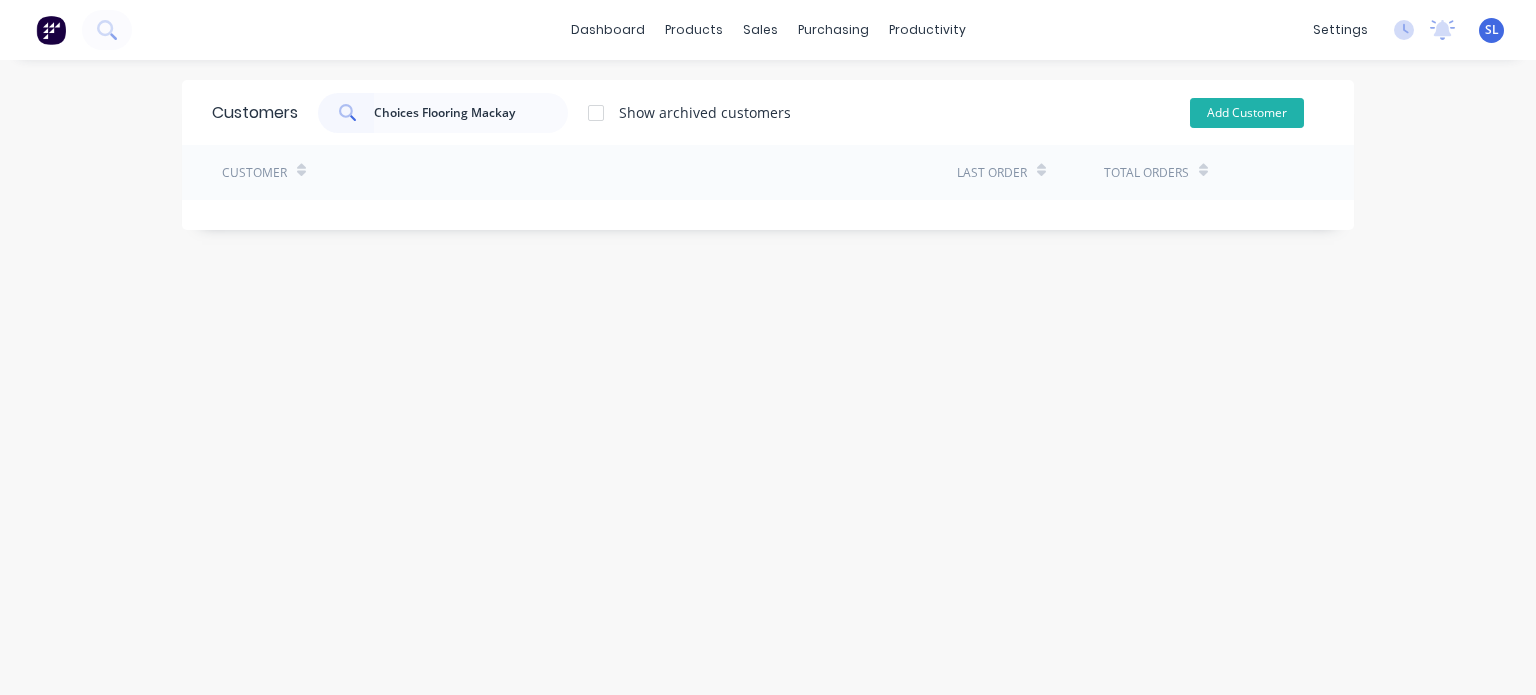 click on "Add Customer" at bounding box center [1247, 113] 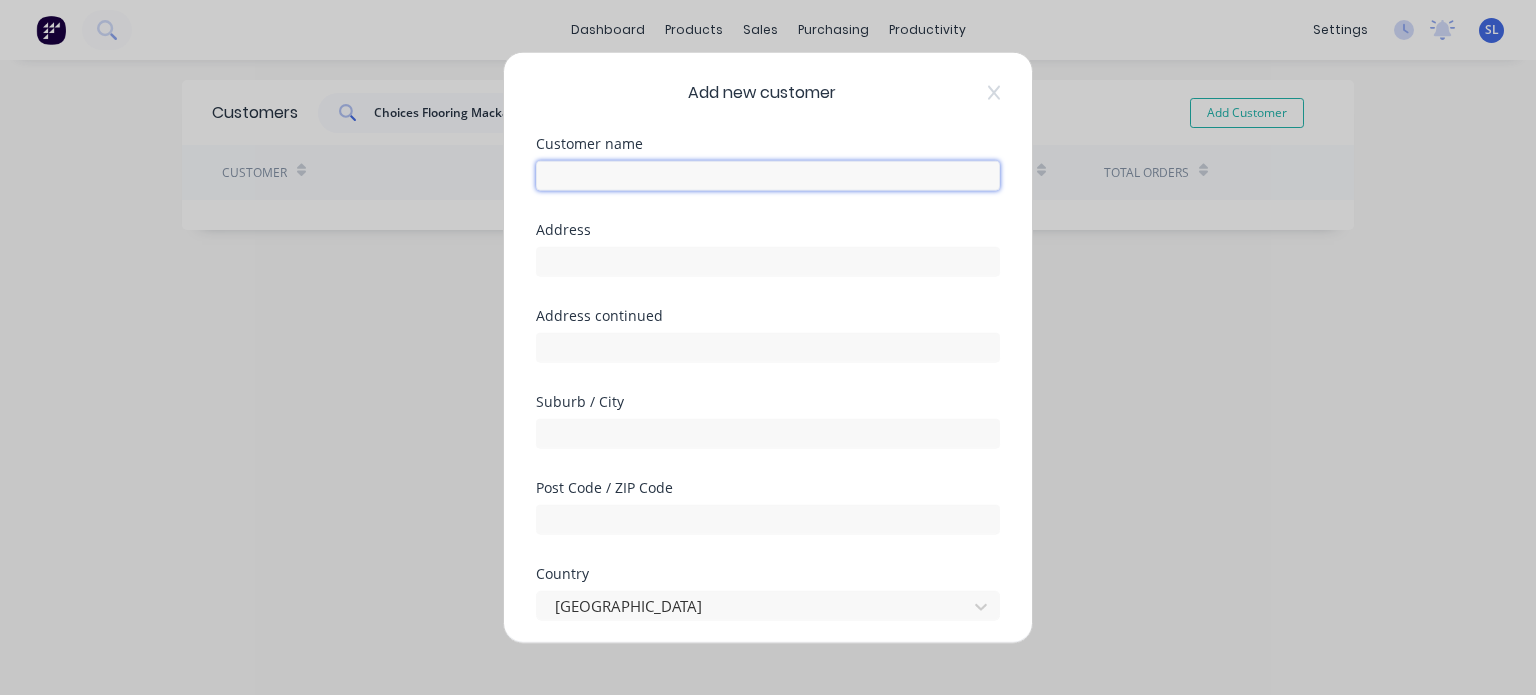 click at bounding box center [768, 175] 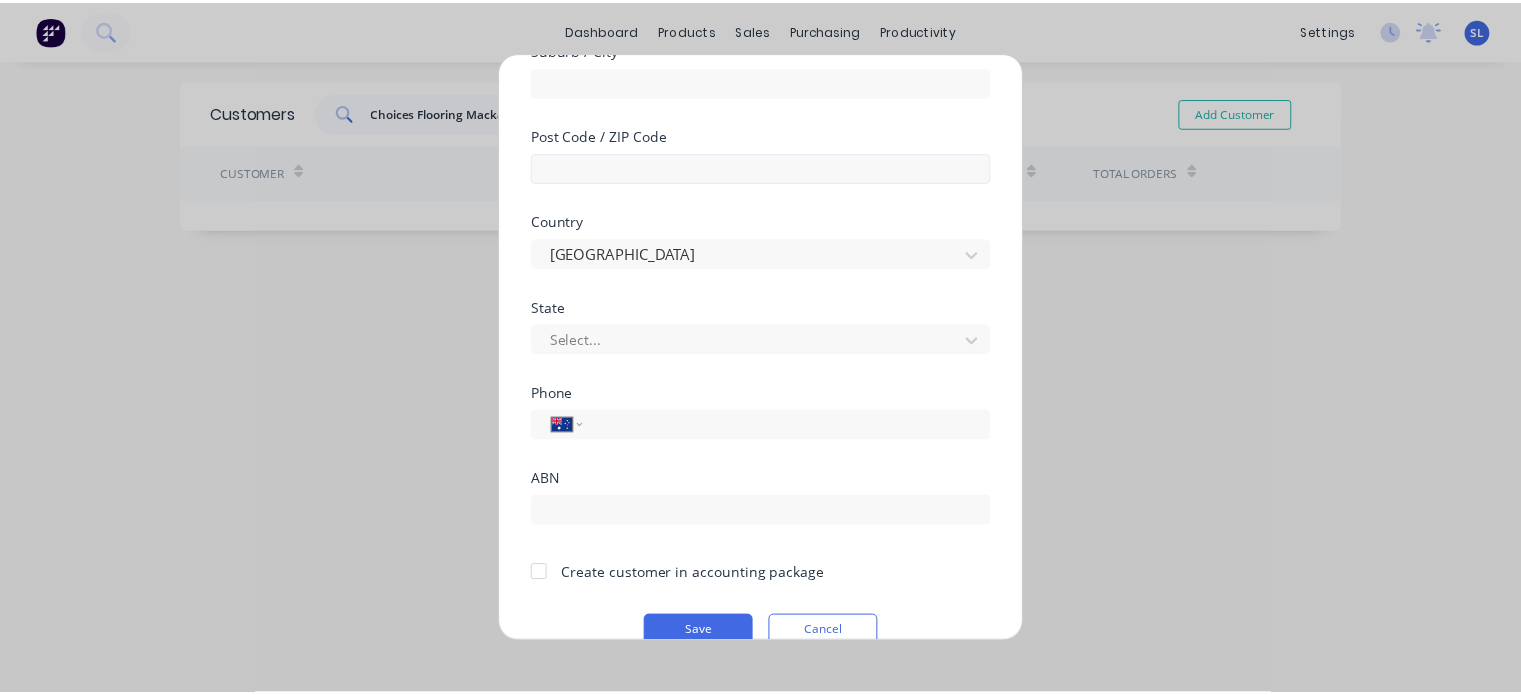 scroll, scrollTop: 384, scrollLeft: 0, axis: vertical 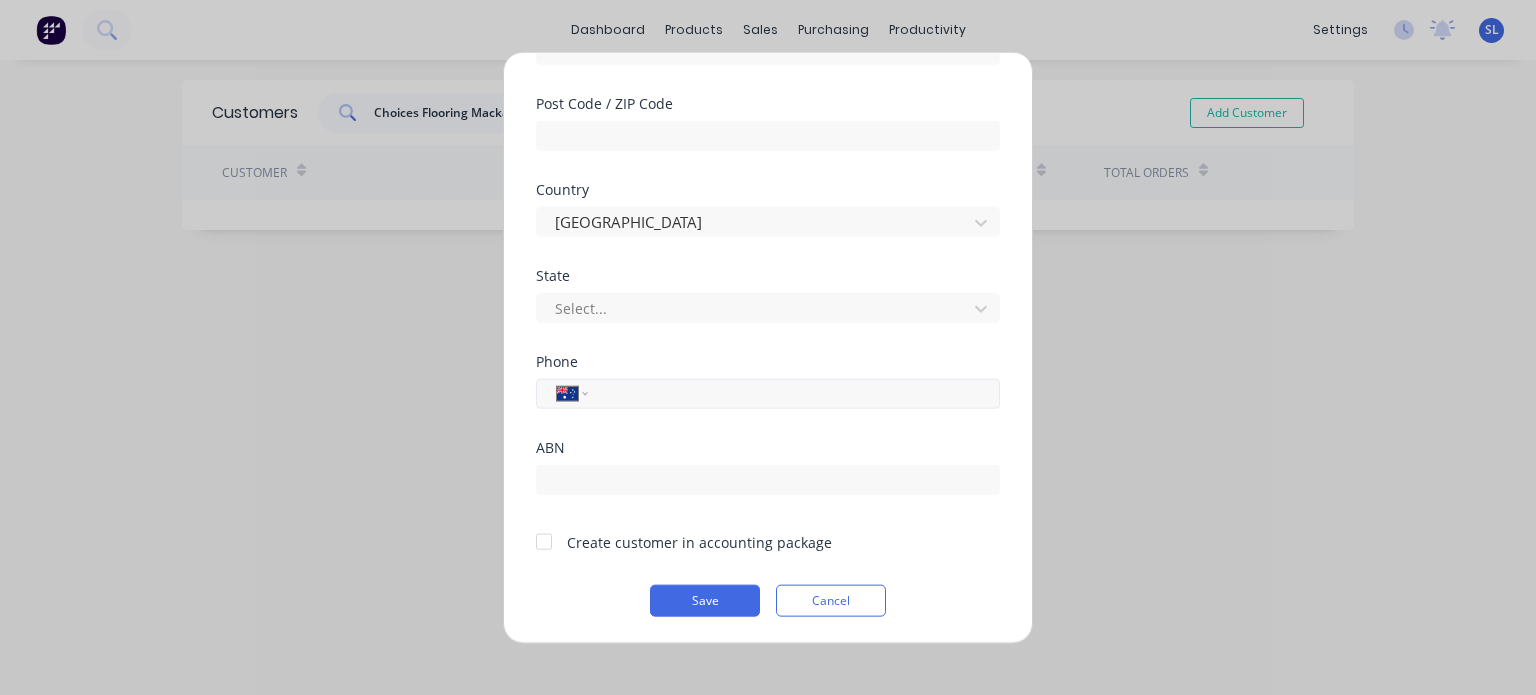type on "Choices Flooring Mackay" 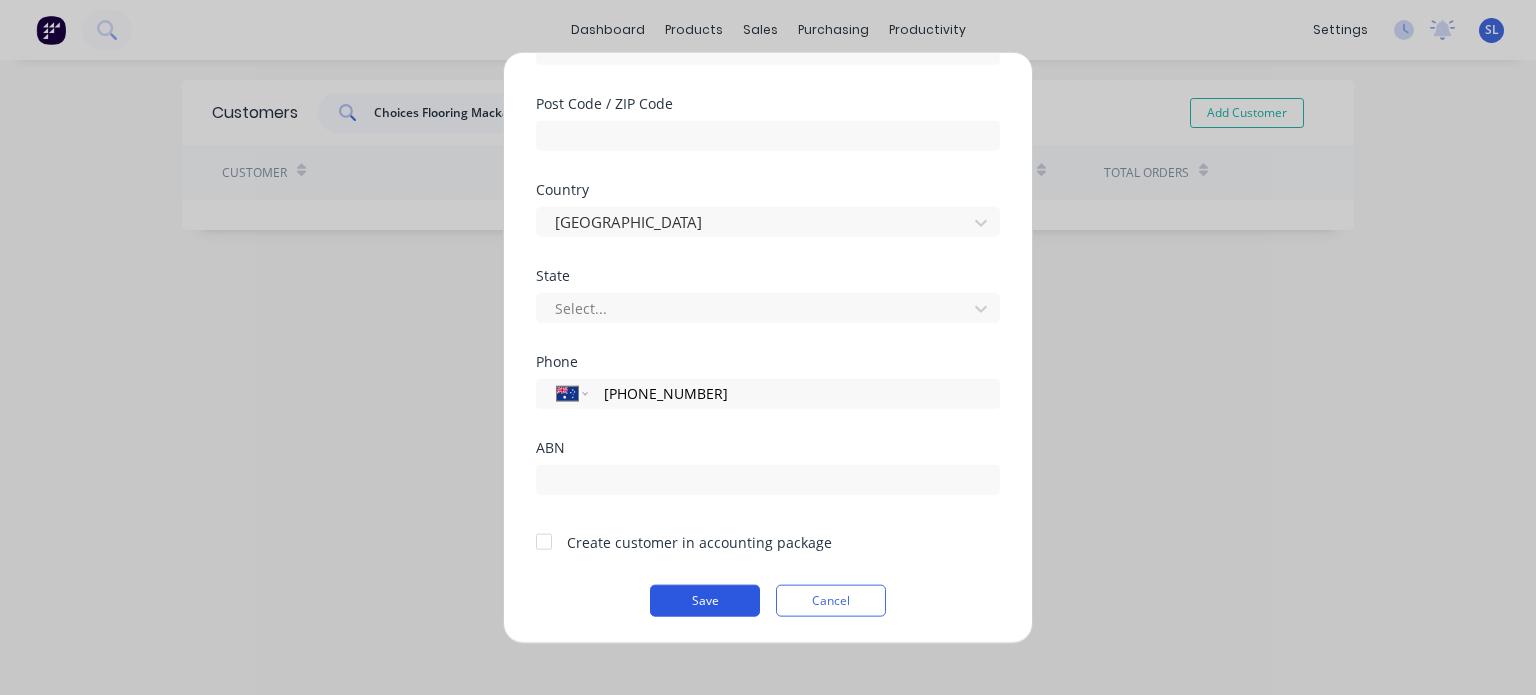 type on "(07) 4942 0700" 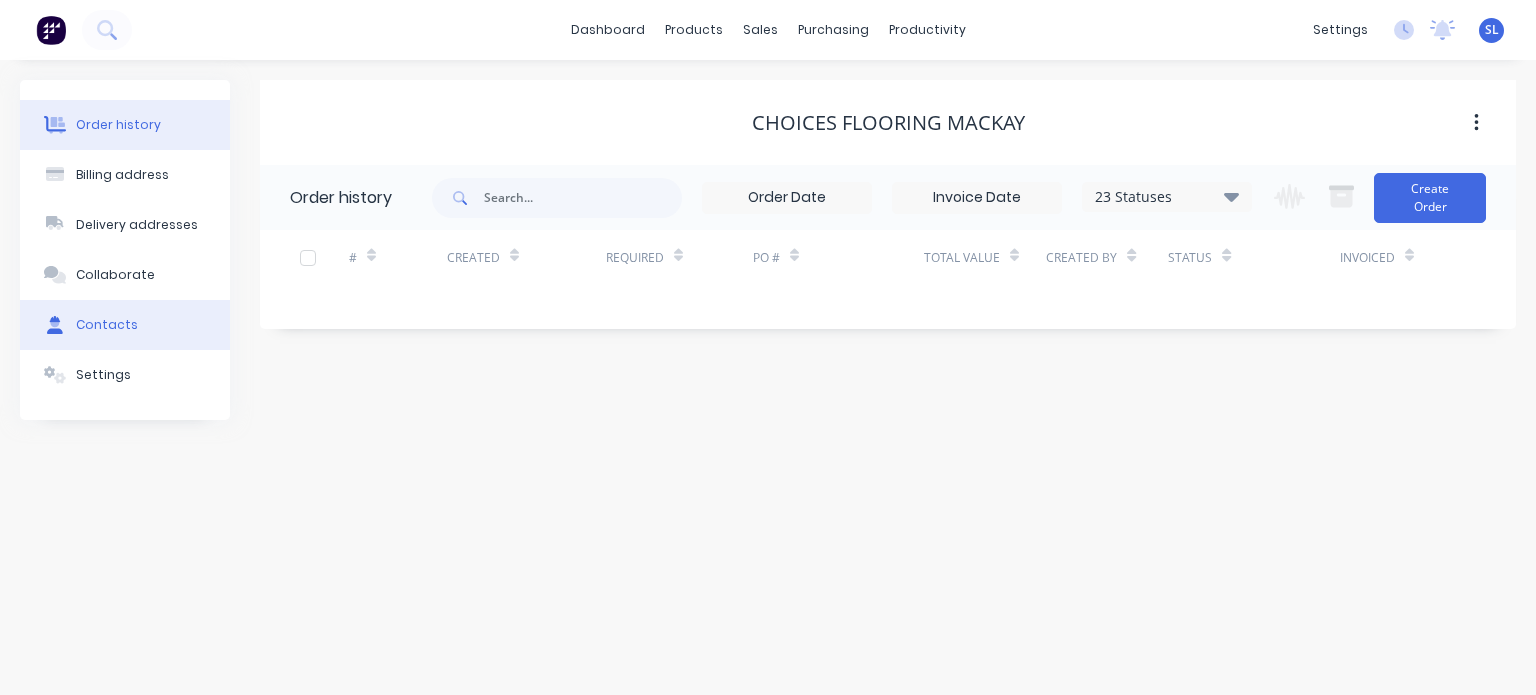 click on "Contacts" at bounding box center [125, 325] 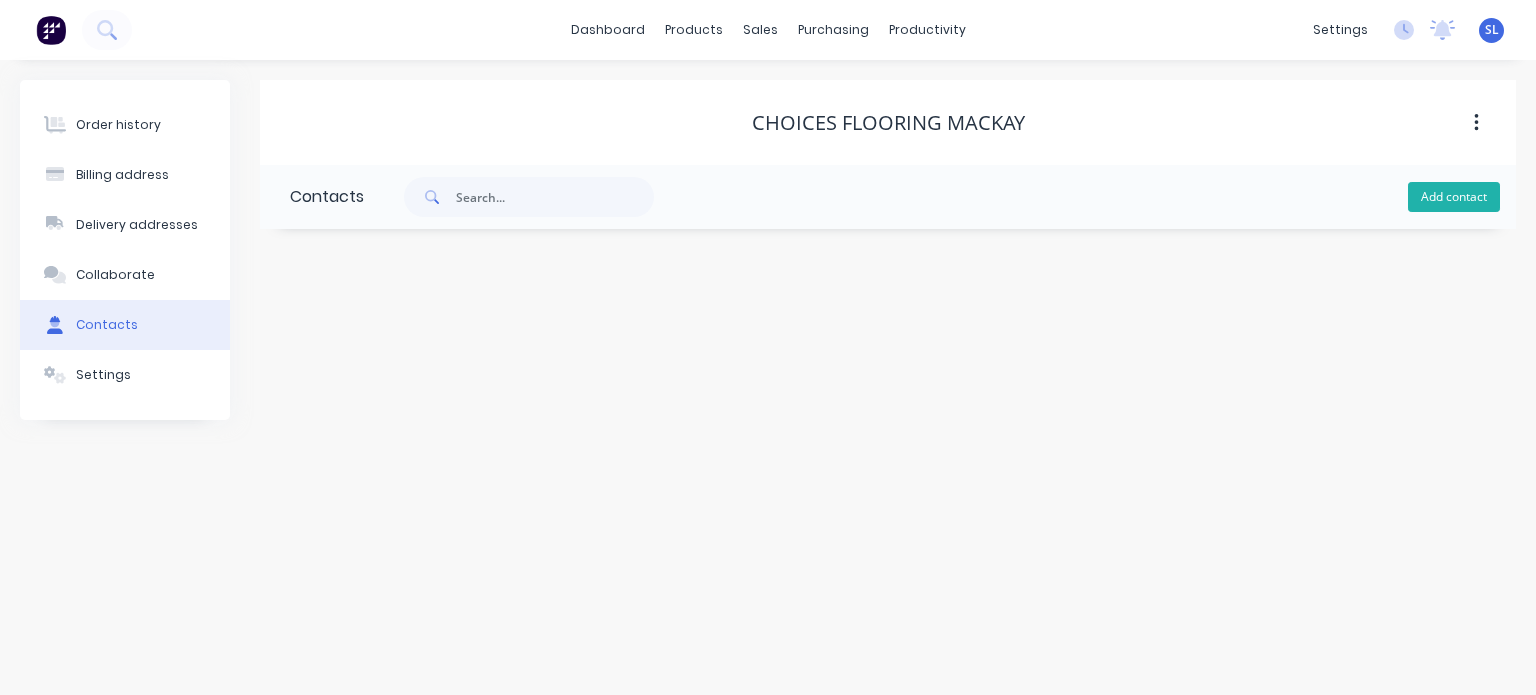 click on "Add contact" at bounding box center [1454, 197] 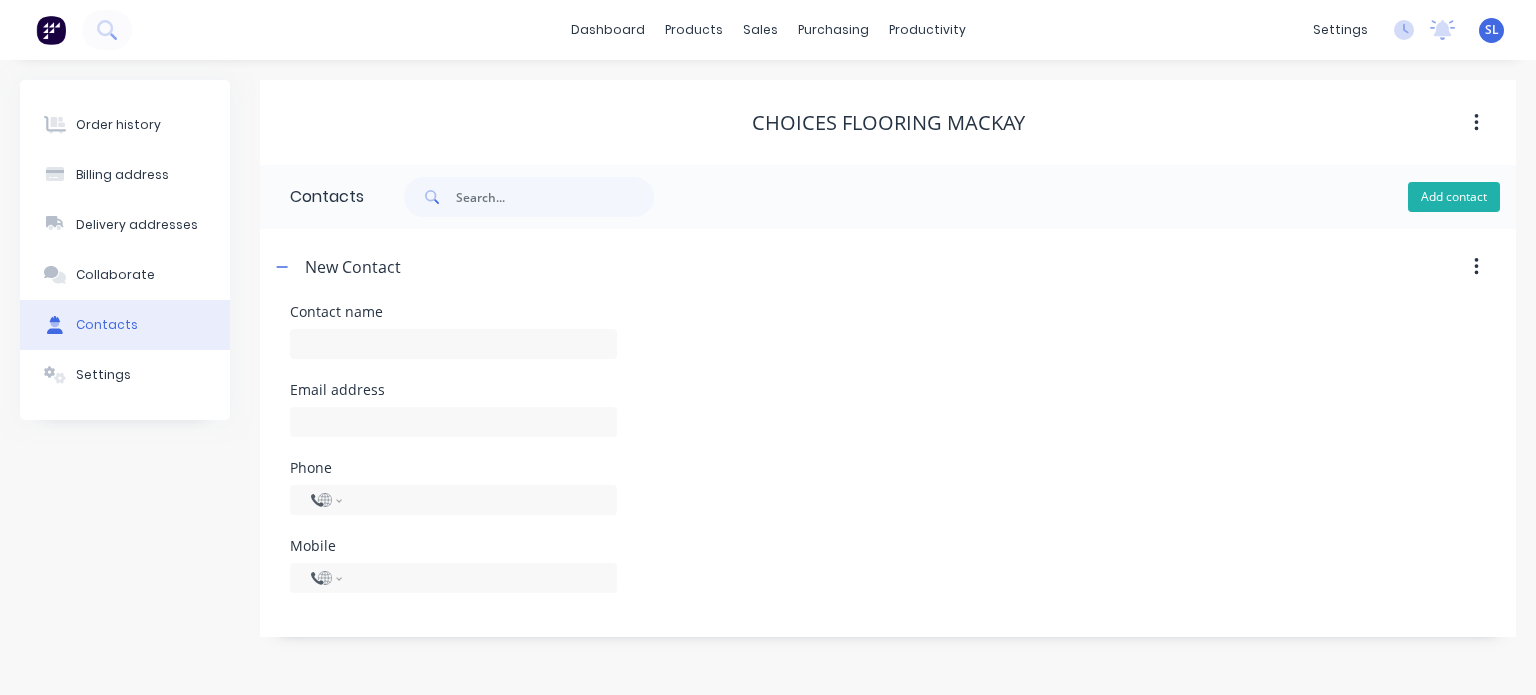 select on "AU" 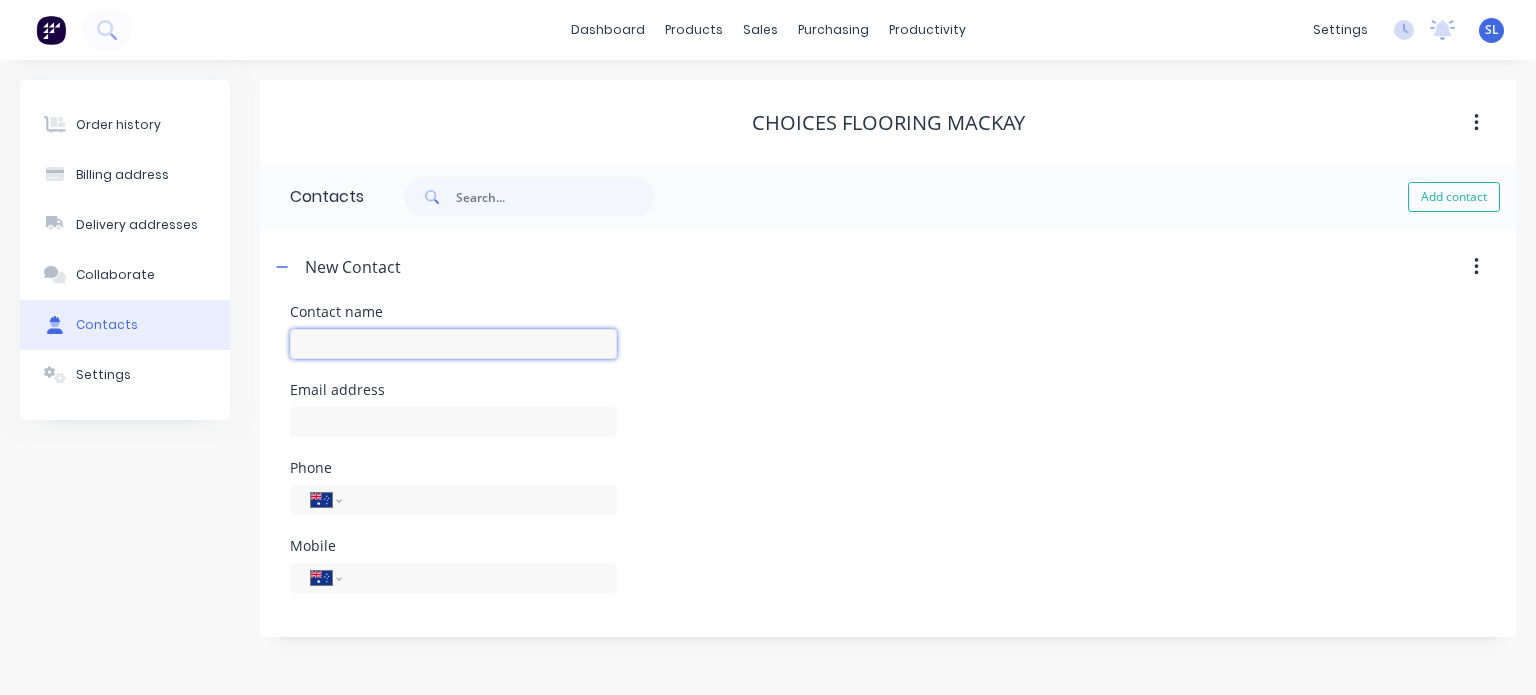 click at bounding box center (453, 344) 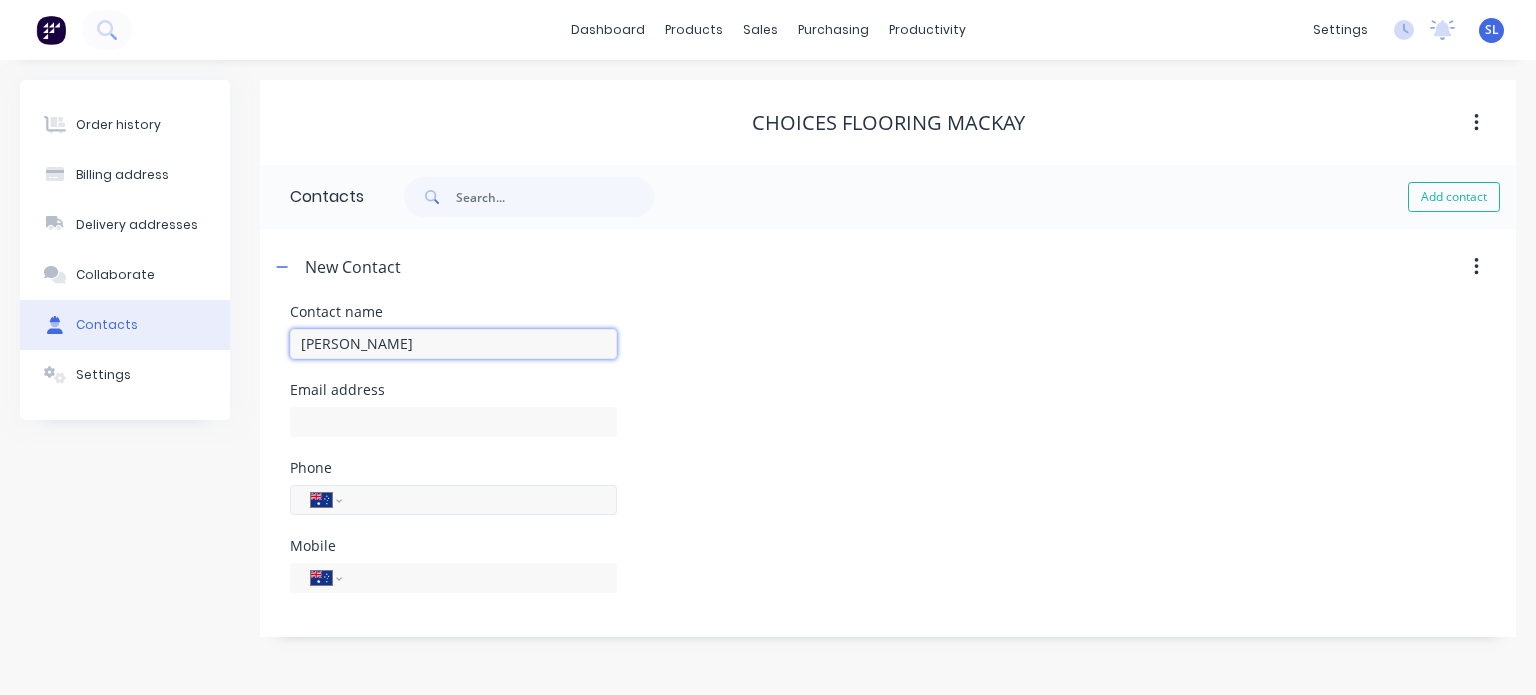 type on "Mitchell Pollock" 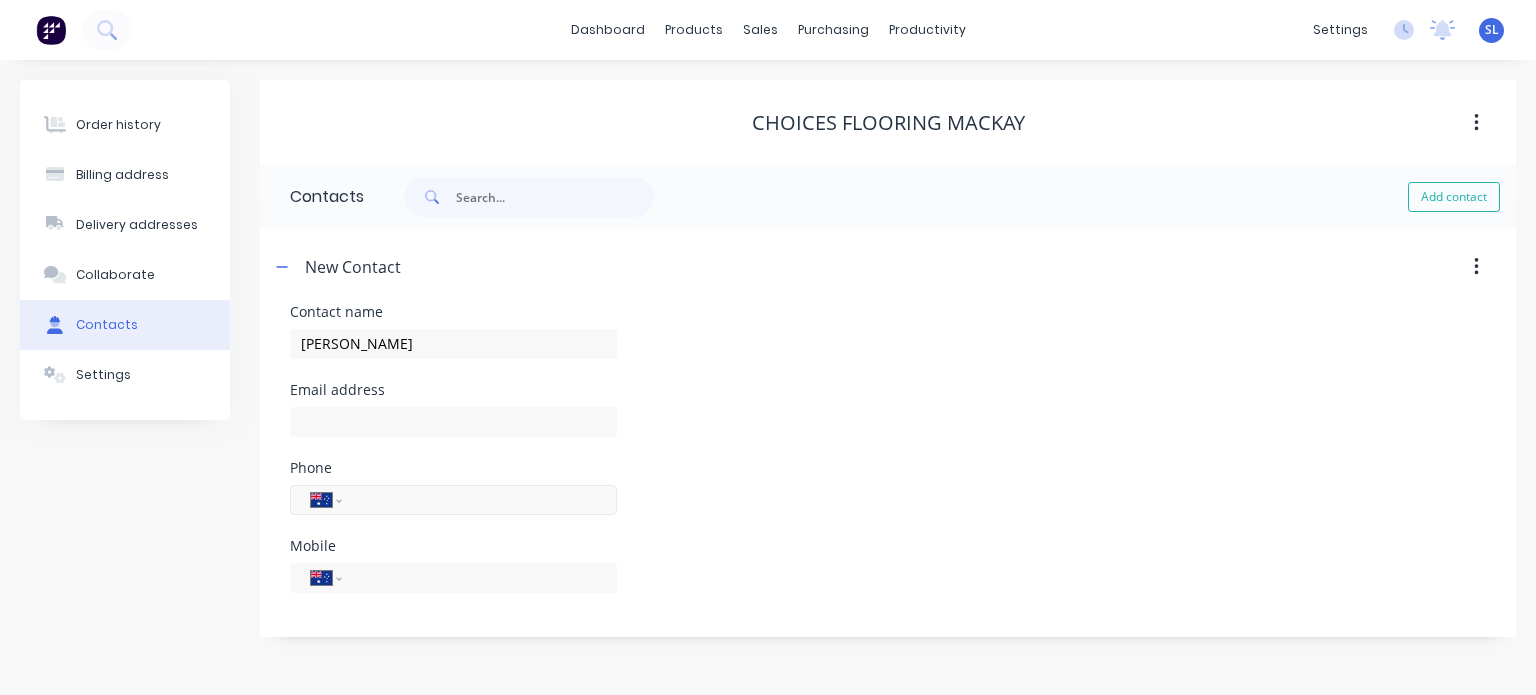 select on "AU" 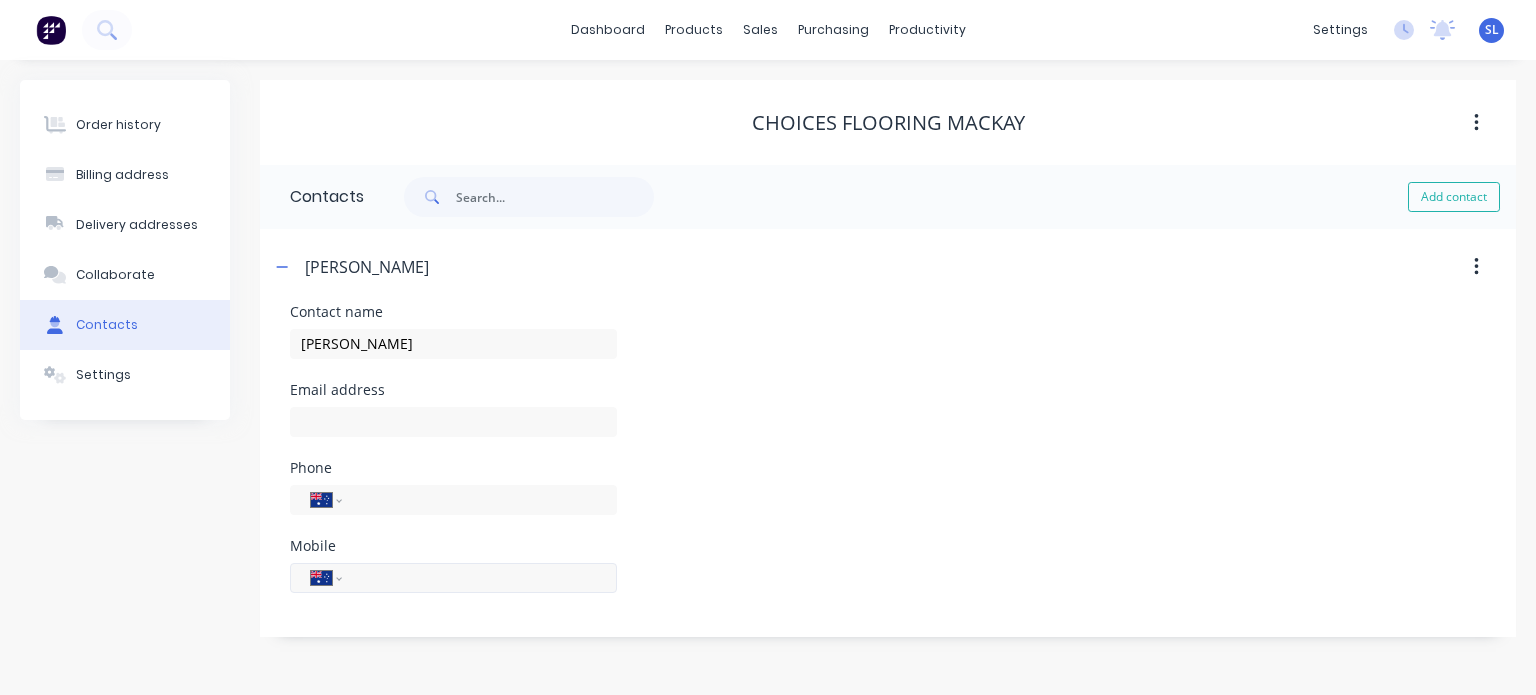 click at bounding box center [476, 577] 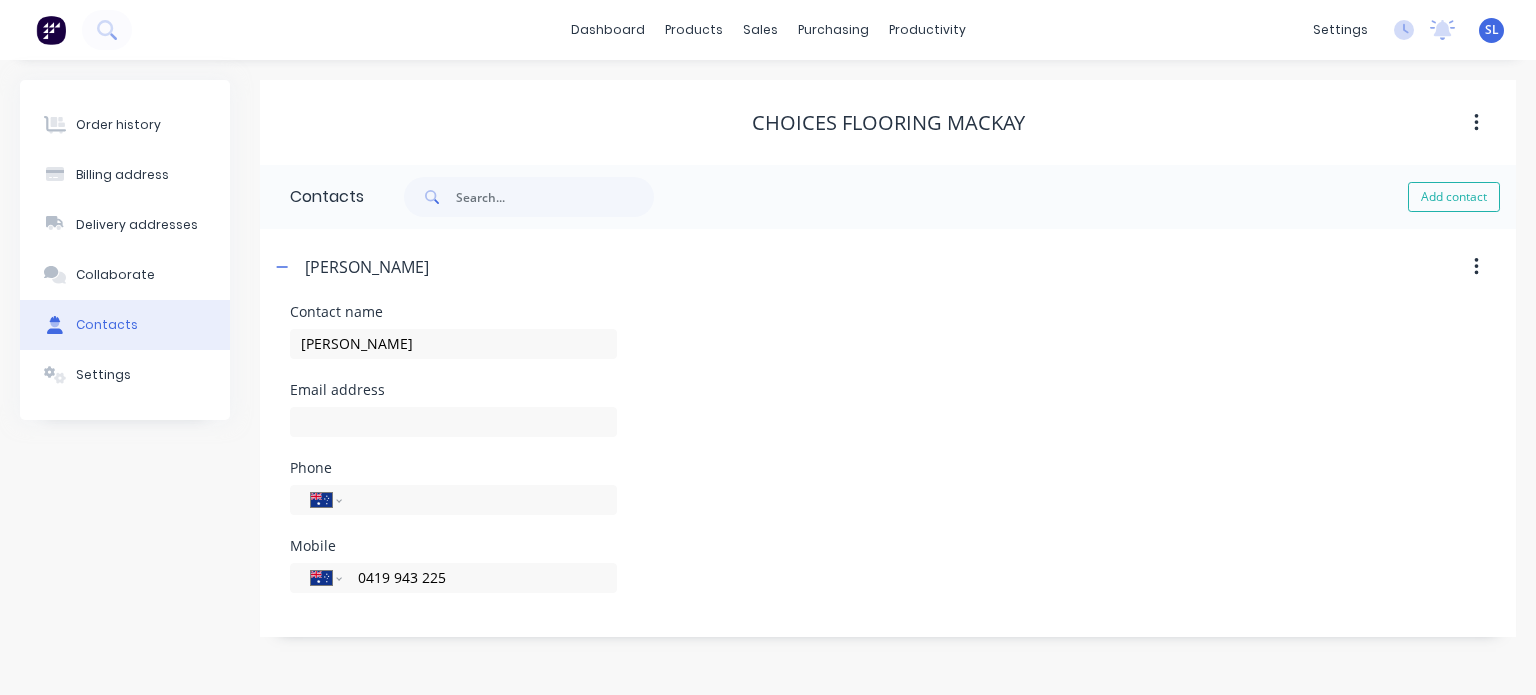 type on "0419 943 225" 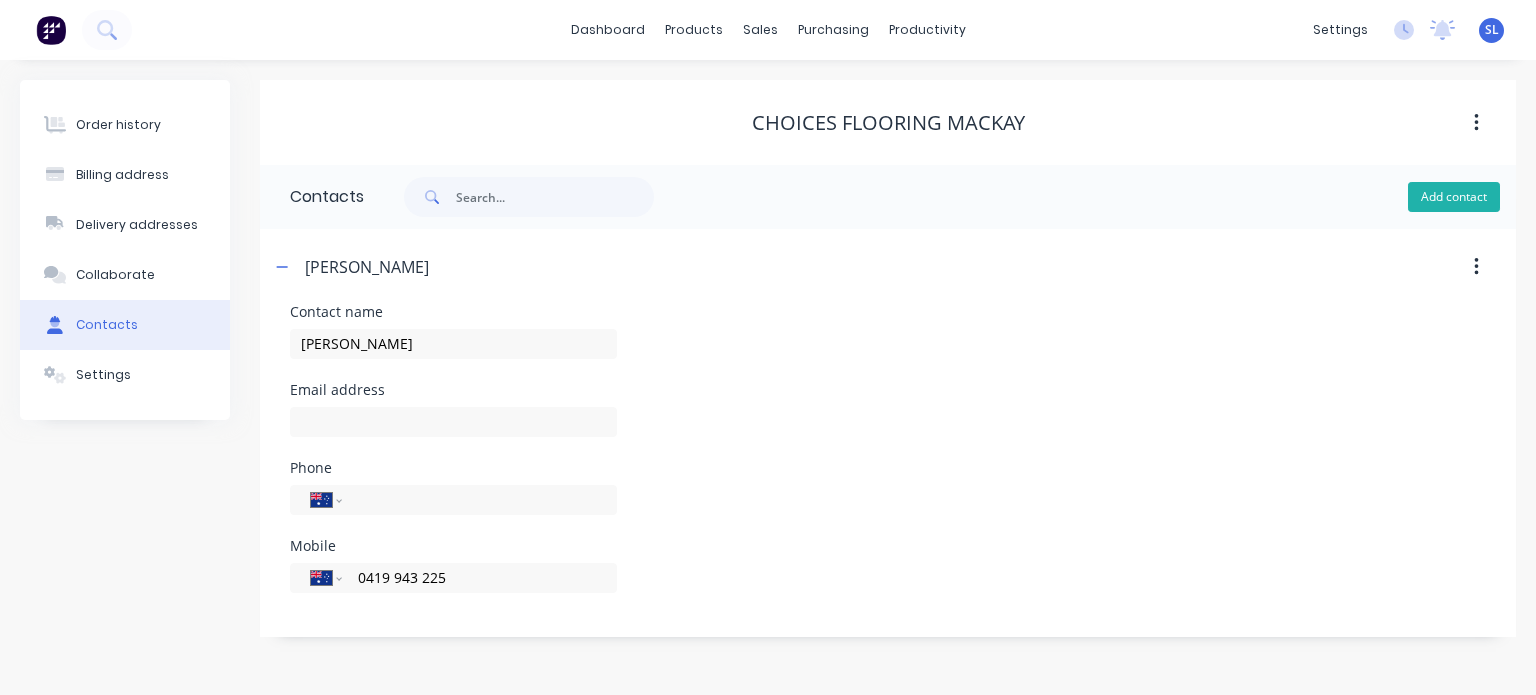 click on "Add contact" at bounding box center (1454, 197) 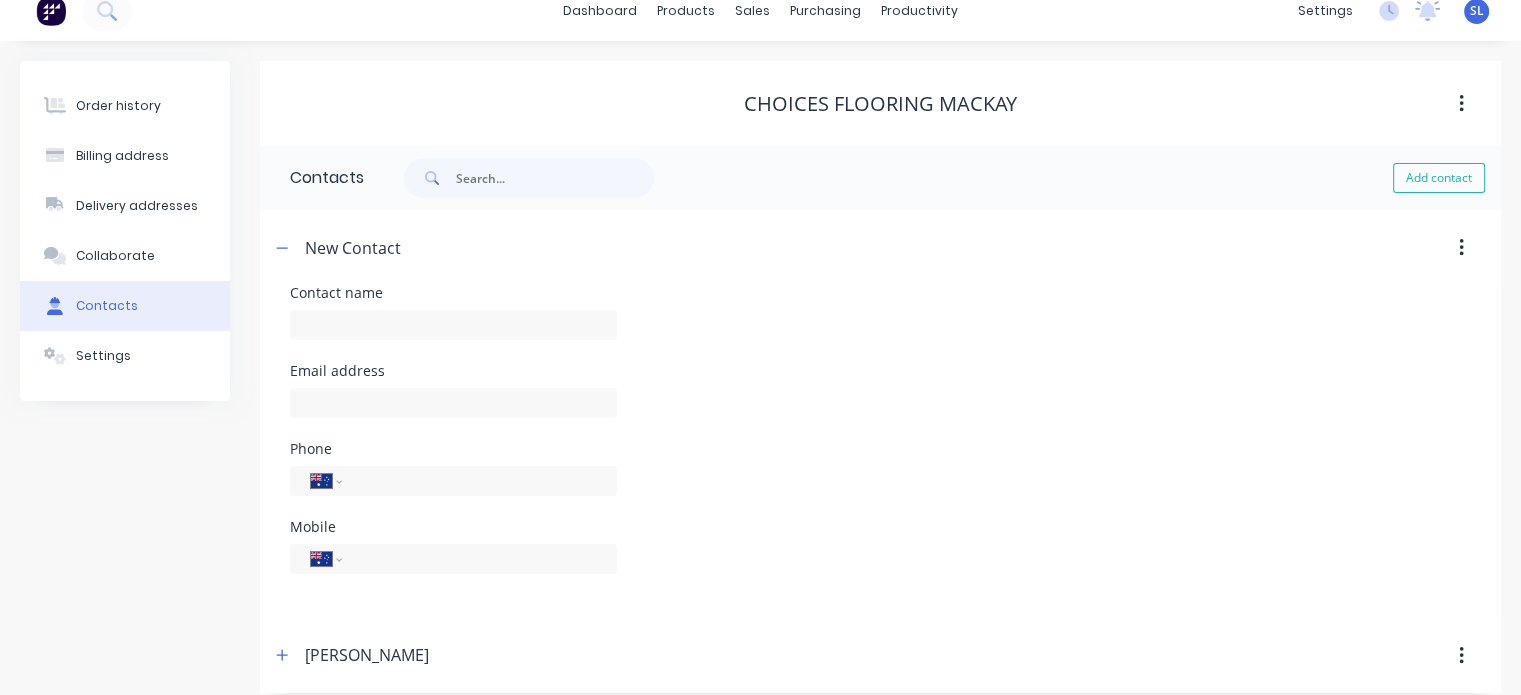 scroll, scrollTop: 0, scrollLeft: 0, axis: both 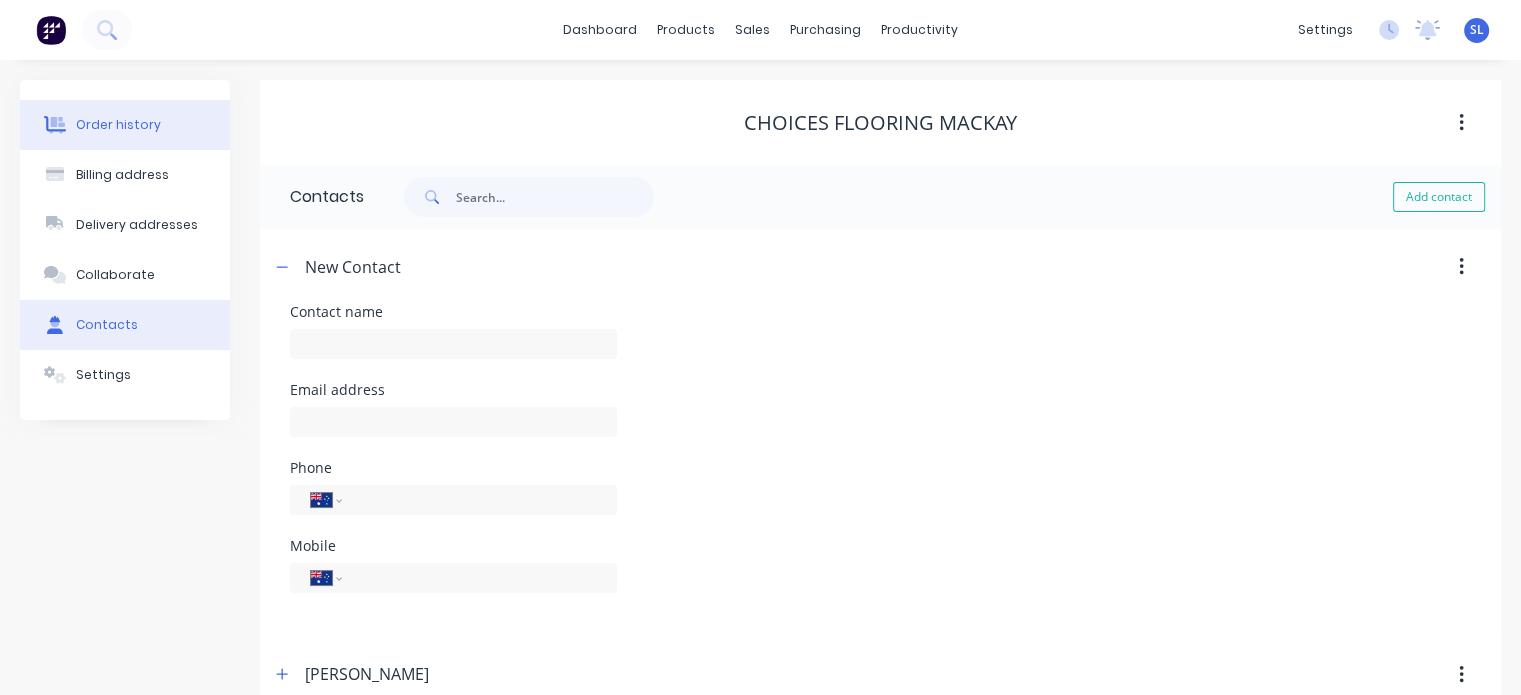 click on "Order history" at bounding box center [125, 125] 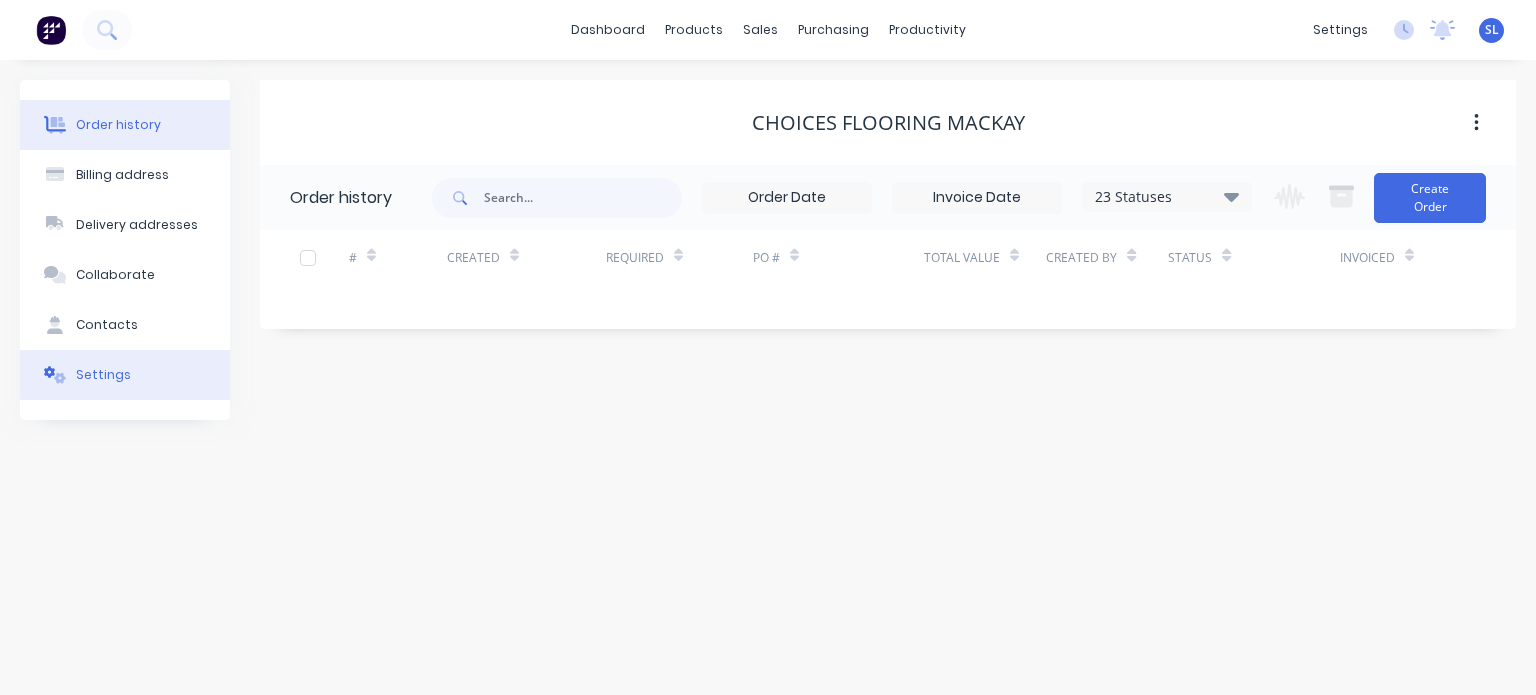 click on "Settings" at bounding box center [103, 375] 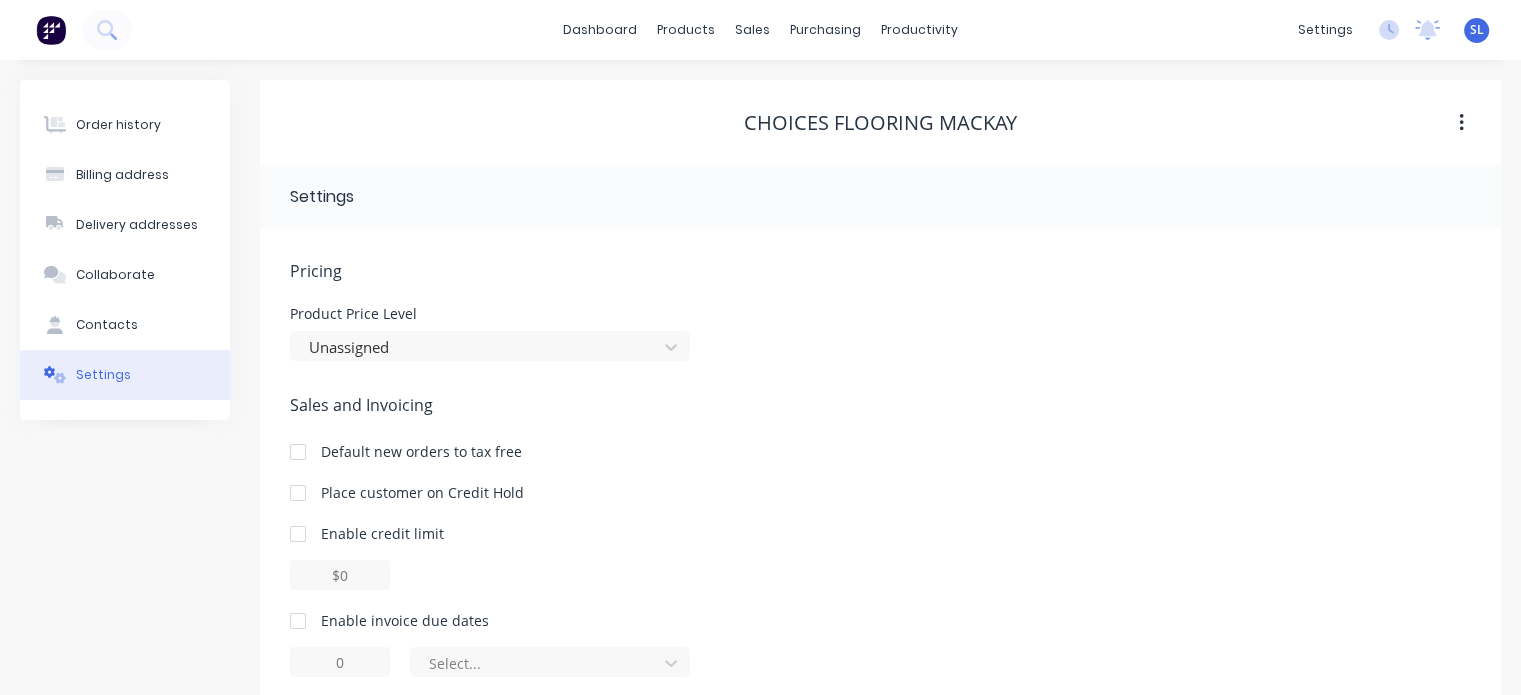 scroll, scrollTop: 217, scrollLeft: 0, axis: vertical 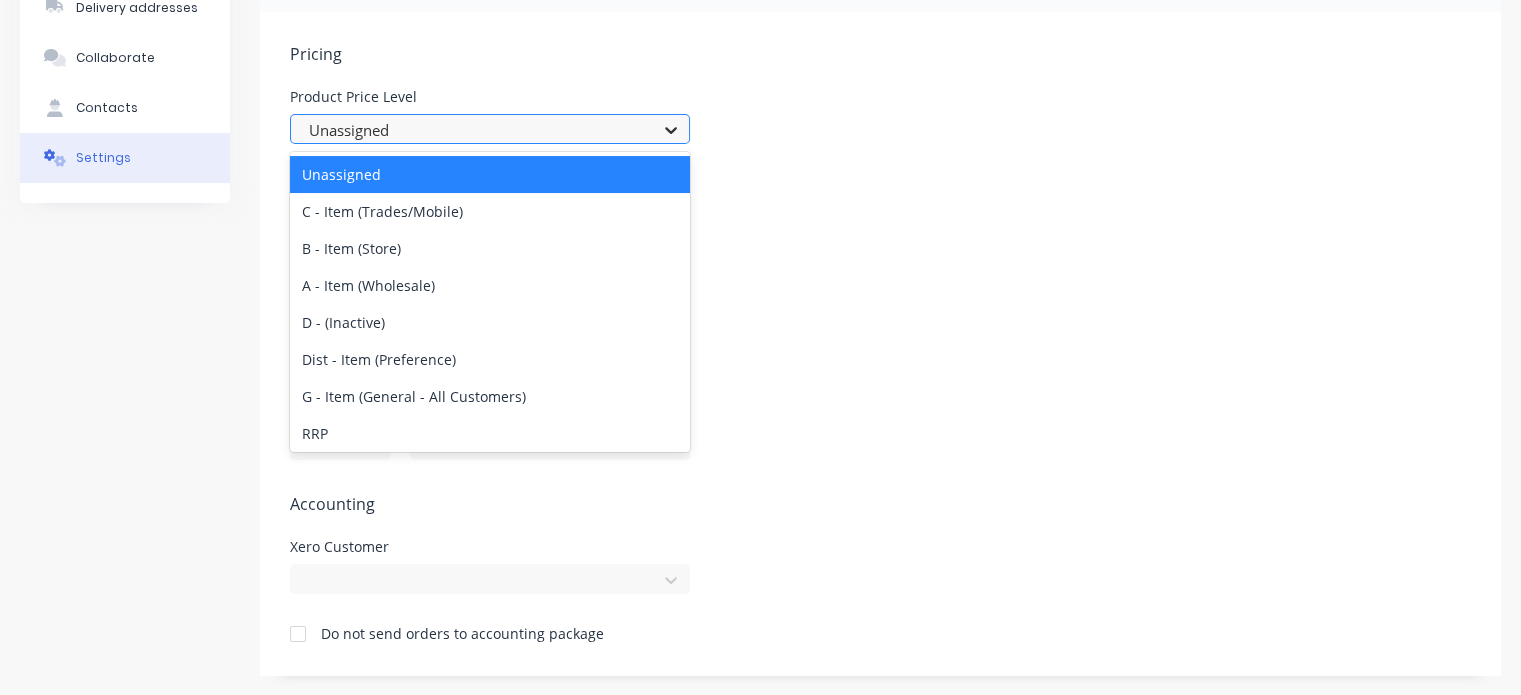 click 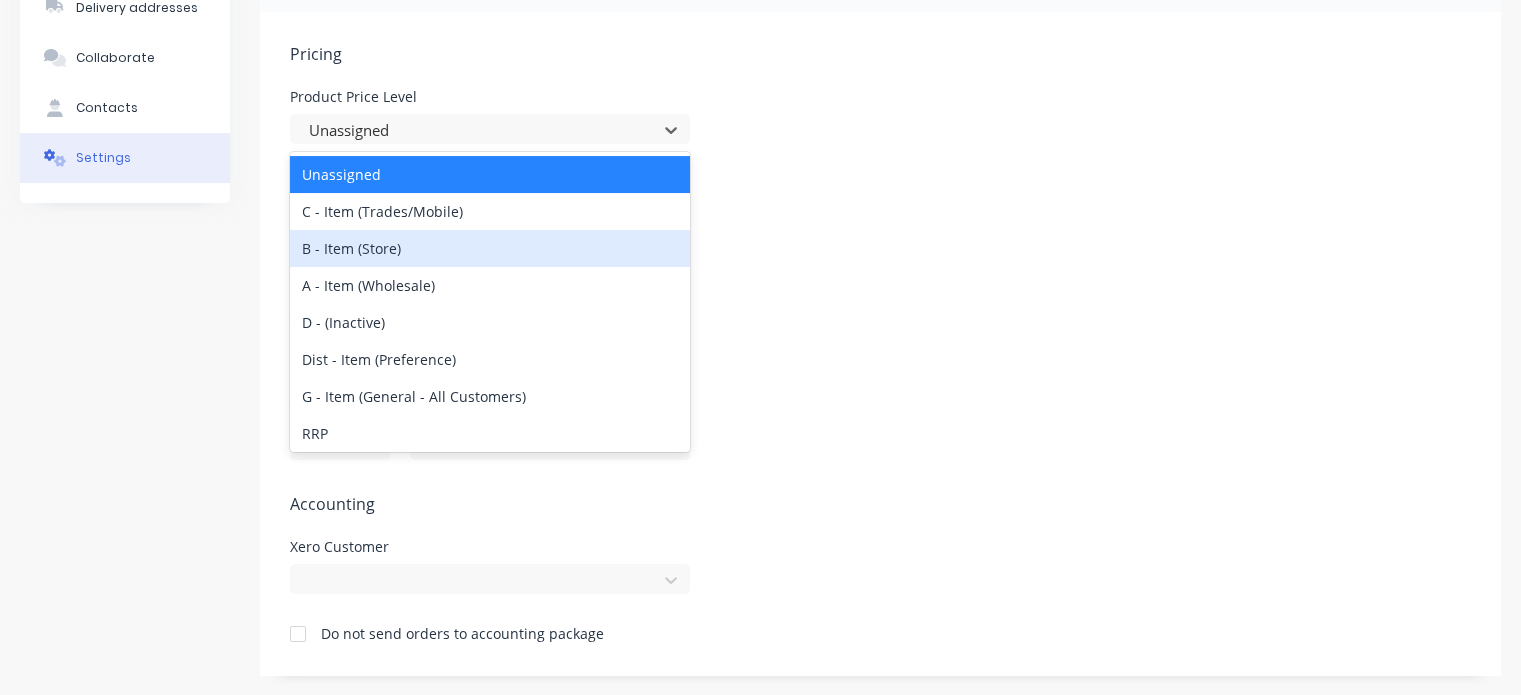 click on "B - Item (Store)" at bounding box center [490, 248] 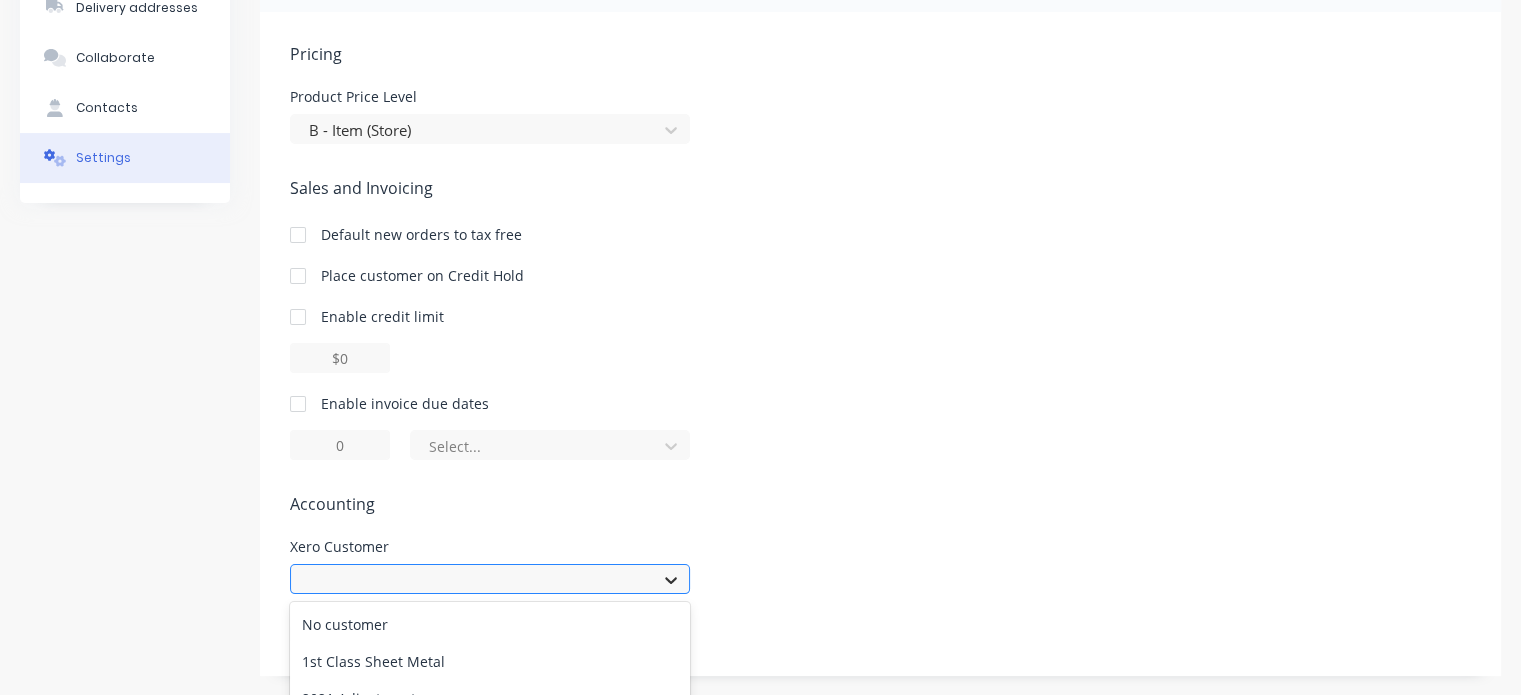 scroll, scrollTop: 424, scrollLeft: 0, axis: vertical 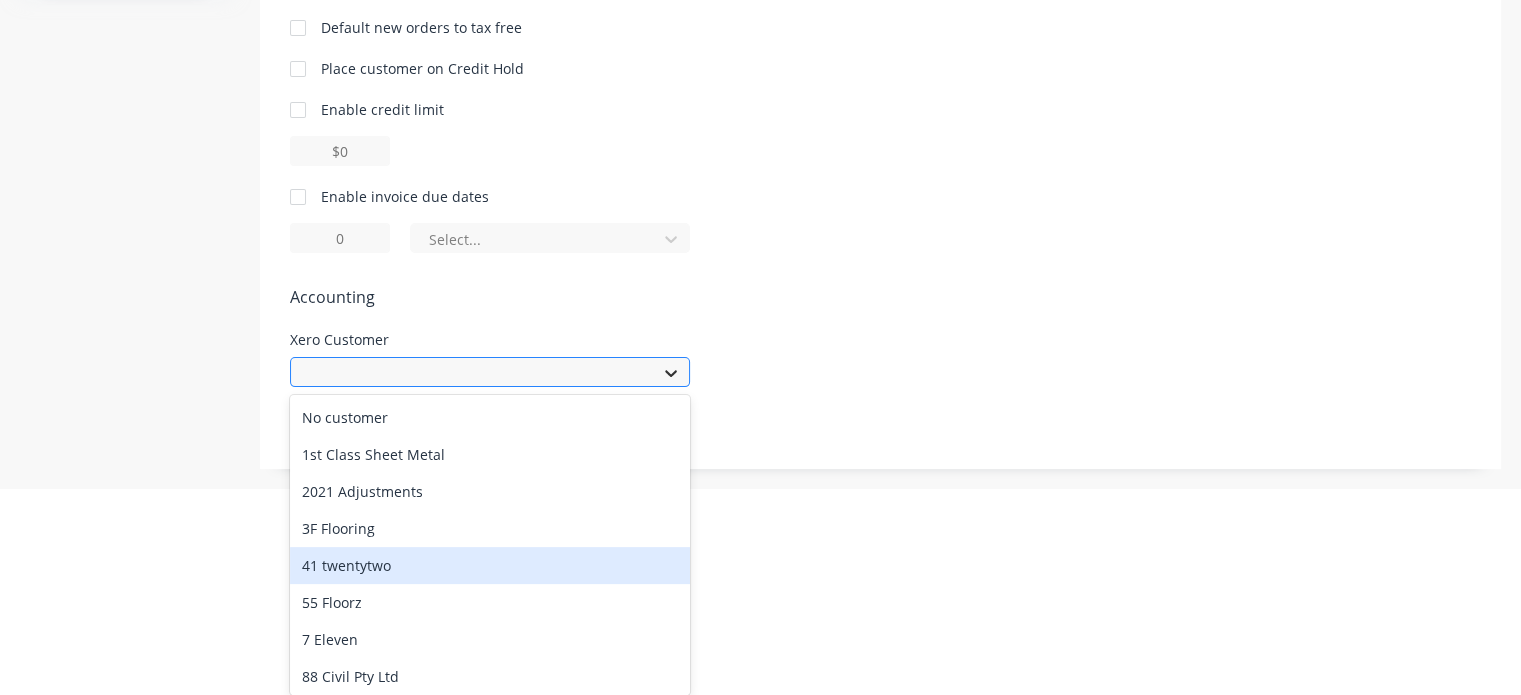 click on "959 results available. Use Up and Down to choose options, press Enter to select the currently focused option, press Escape to exit the menu, press Tab to select the option and exit the menu. No customer 1st Class Sheet Metal 2021 Adjustments 3F Flooring 41 twentytwo 55 Floorz 7 Eleven 88 Civil Pty Ltd A Little Chippy A to Z Flooring Solutions A. Tascone & A. Nipperss A.A Timber Flooring AAF - Australian Aluminium Finishing AAF (NSW) abl ABL Distribution Account Fee Acers Timber Flooring Acrylics Online Adairs Addairs Addinsall Constructions Pty Ltd Admired Flooring Limited Adobe Adorable Floors AFlor Commercial AGM Flooring Airport Parking Airstep Flooring Pty Ltd Airtight Aldi Stores Aliexpress All About Flooring All Timber Floor Allen Taylor & Company Ltd Allens Cabinets Pty Ltd Ally Cakes Almax Aluminium Almax Aluminium Pty Ltd ALOAHANDCO.COM TUGUN QLD ALS Flooring Solutions Alysha Jayamah AMA GROUP SOLUTIONS PTY LTD Amazon AMAZON AU MARKETPLACE SYDNEY Amazon MarketPlace AMEX Ampol Ampol152.19 Apple ASIC" at bounding box center [490, 372] 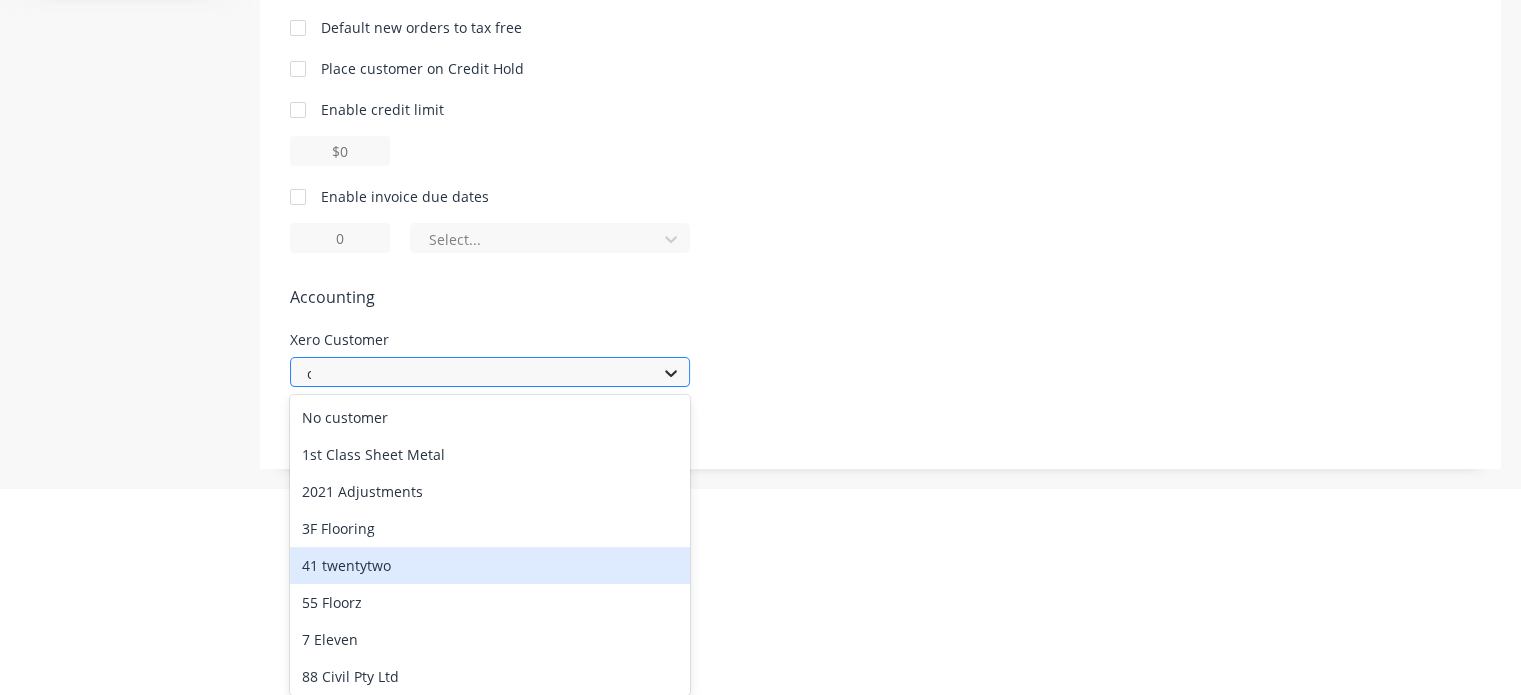 scroll, scrollTop: 217, scrollLeft: 0, axis: vertical 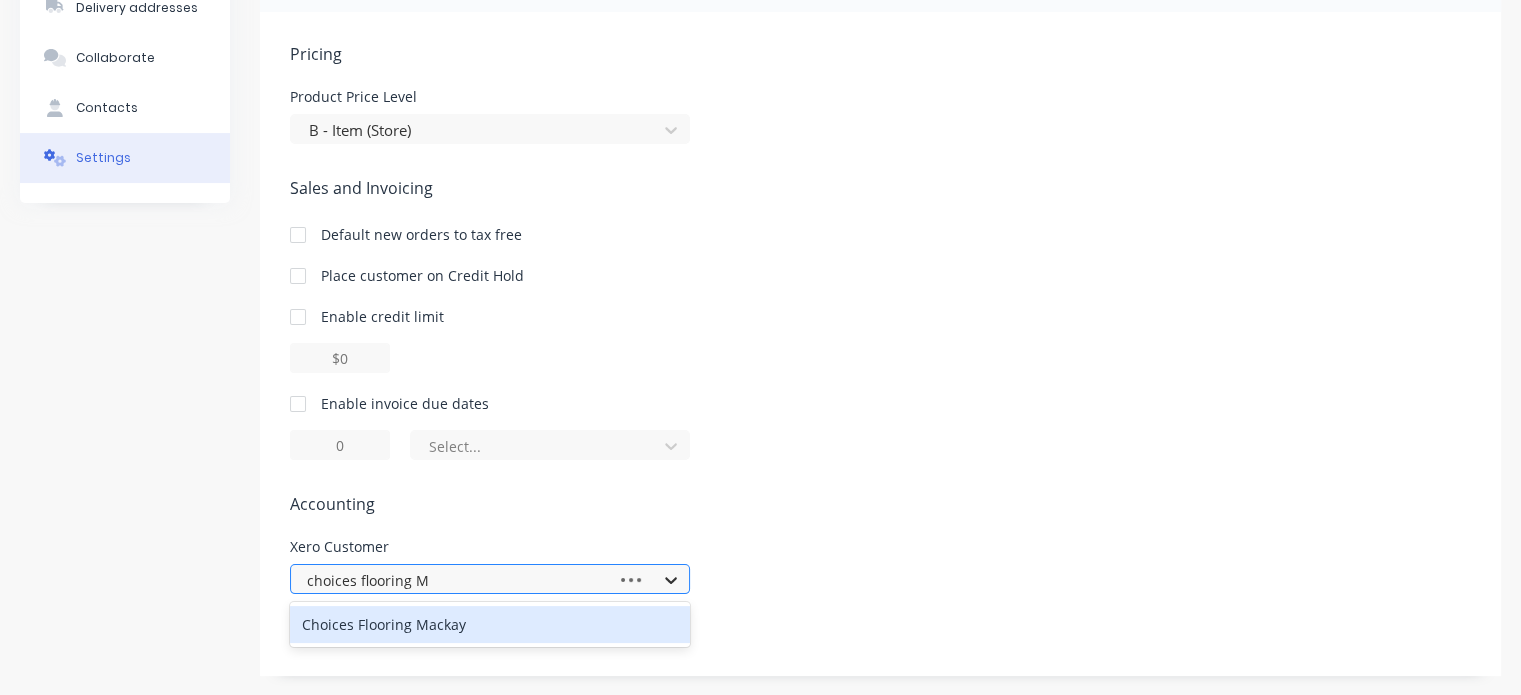 type on "choices flooring Ma" 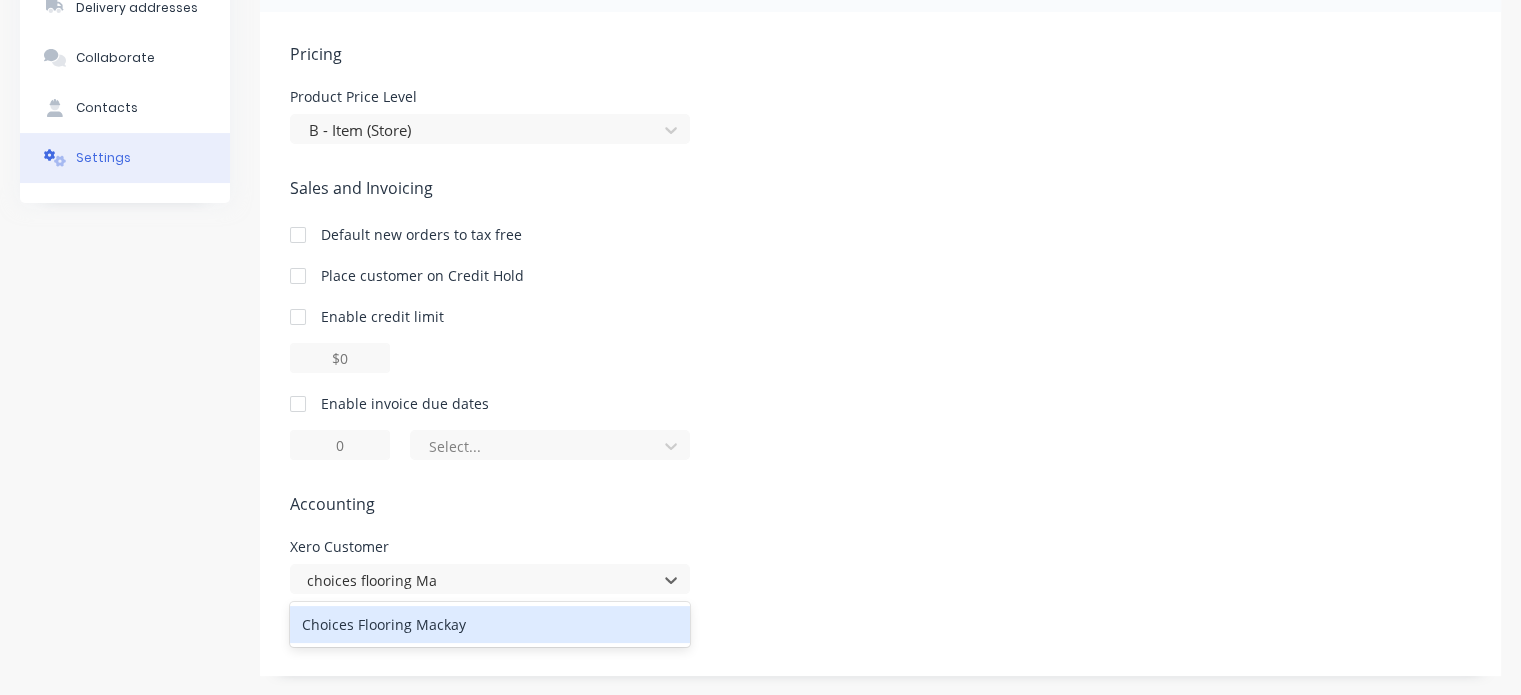 click on "Choices Flooring Mackay" at bounding box center (490, 624) 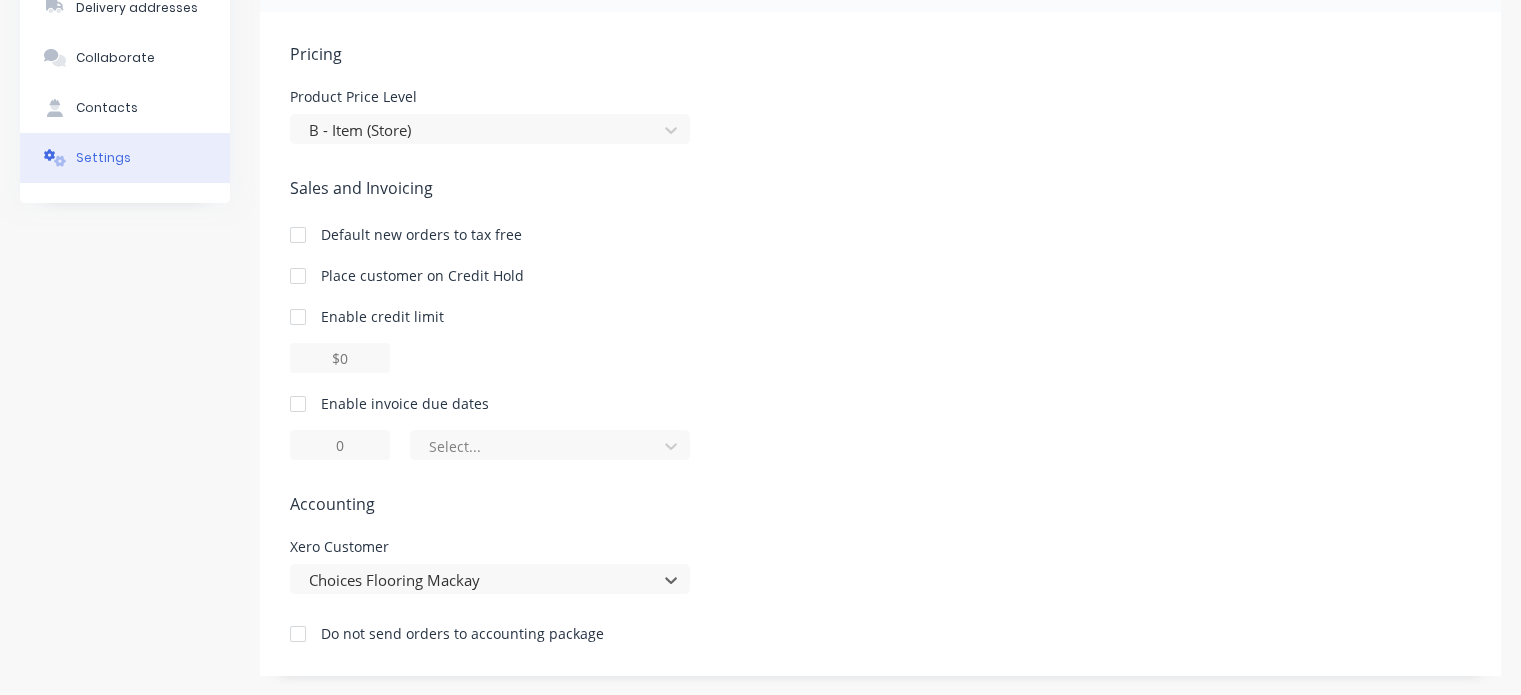scroll, scrollTop: 0, scrollLeft: 0, axis: both 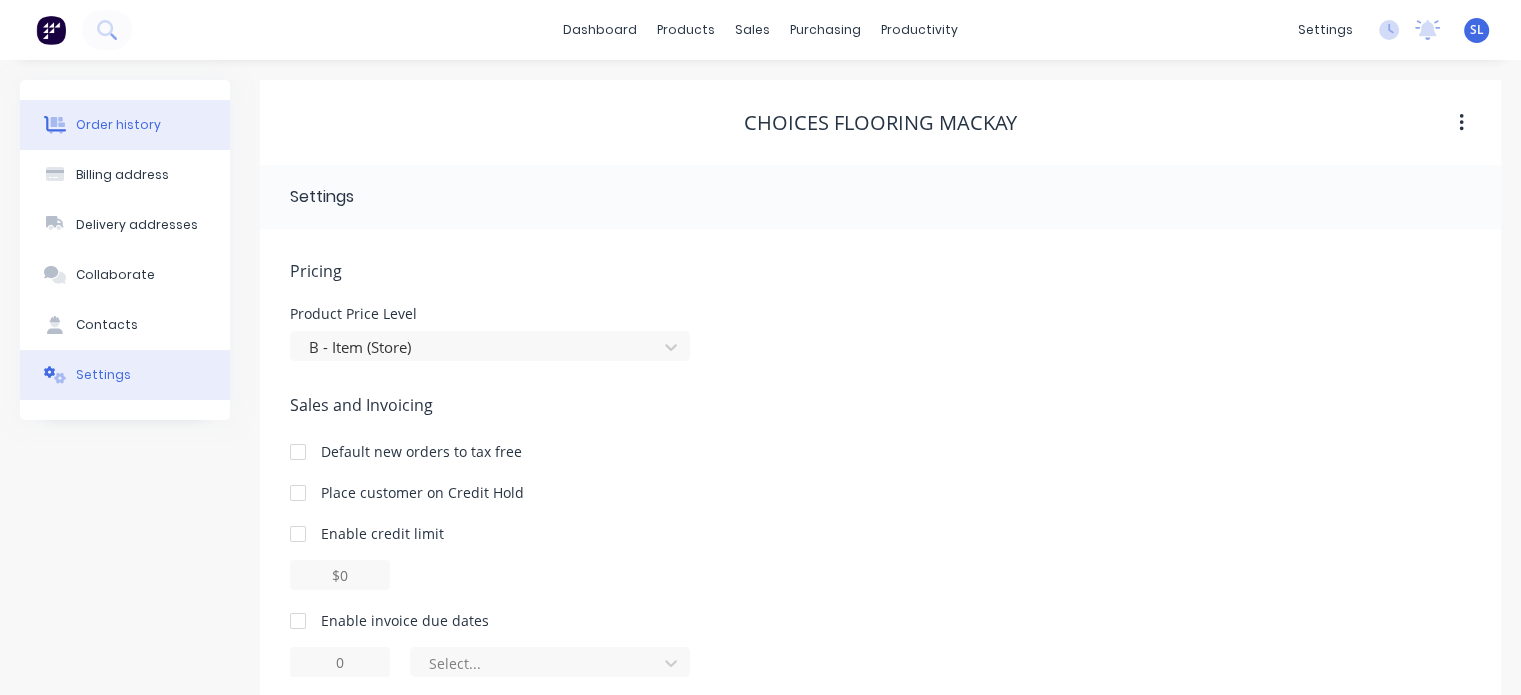 click on "Order history" at bounding box center (125, 125) 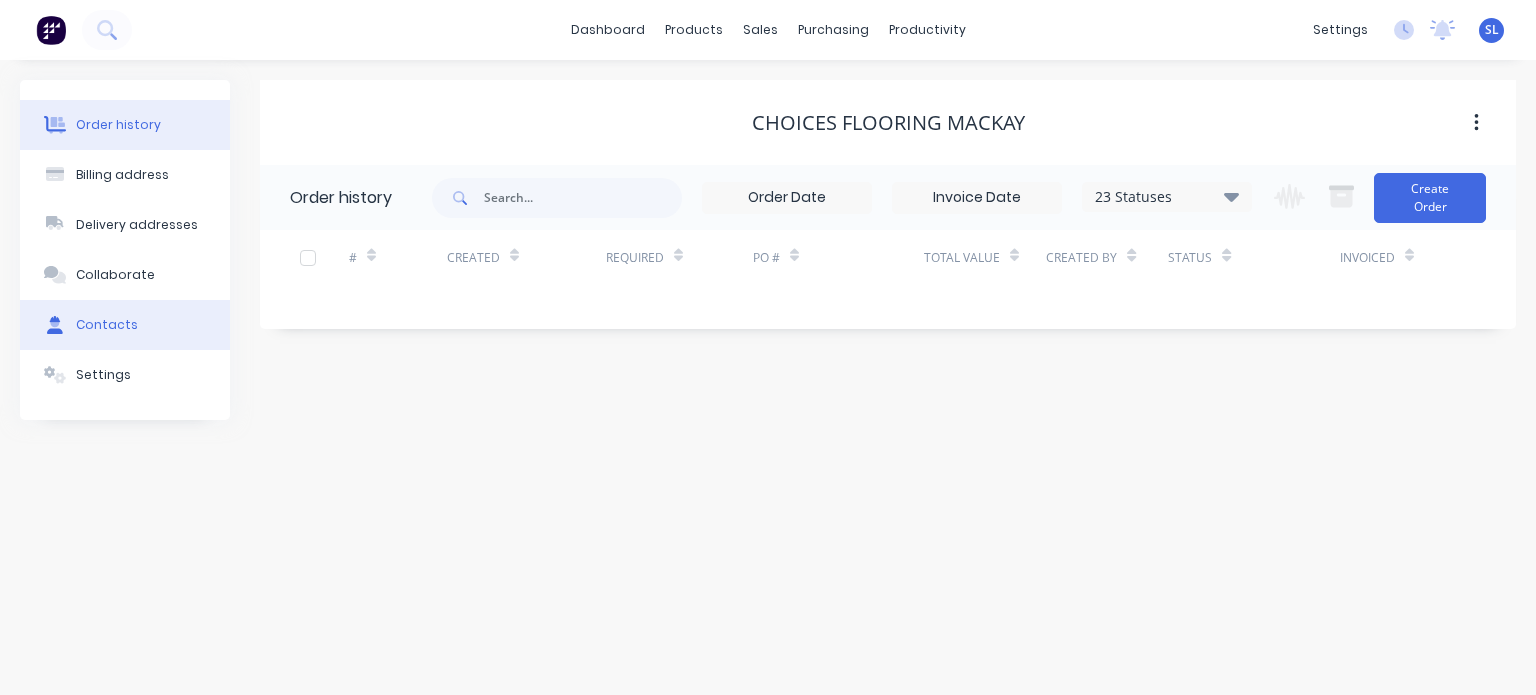 click on "Contacts" at bounding box center [125, 325] 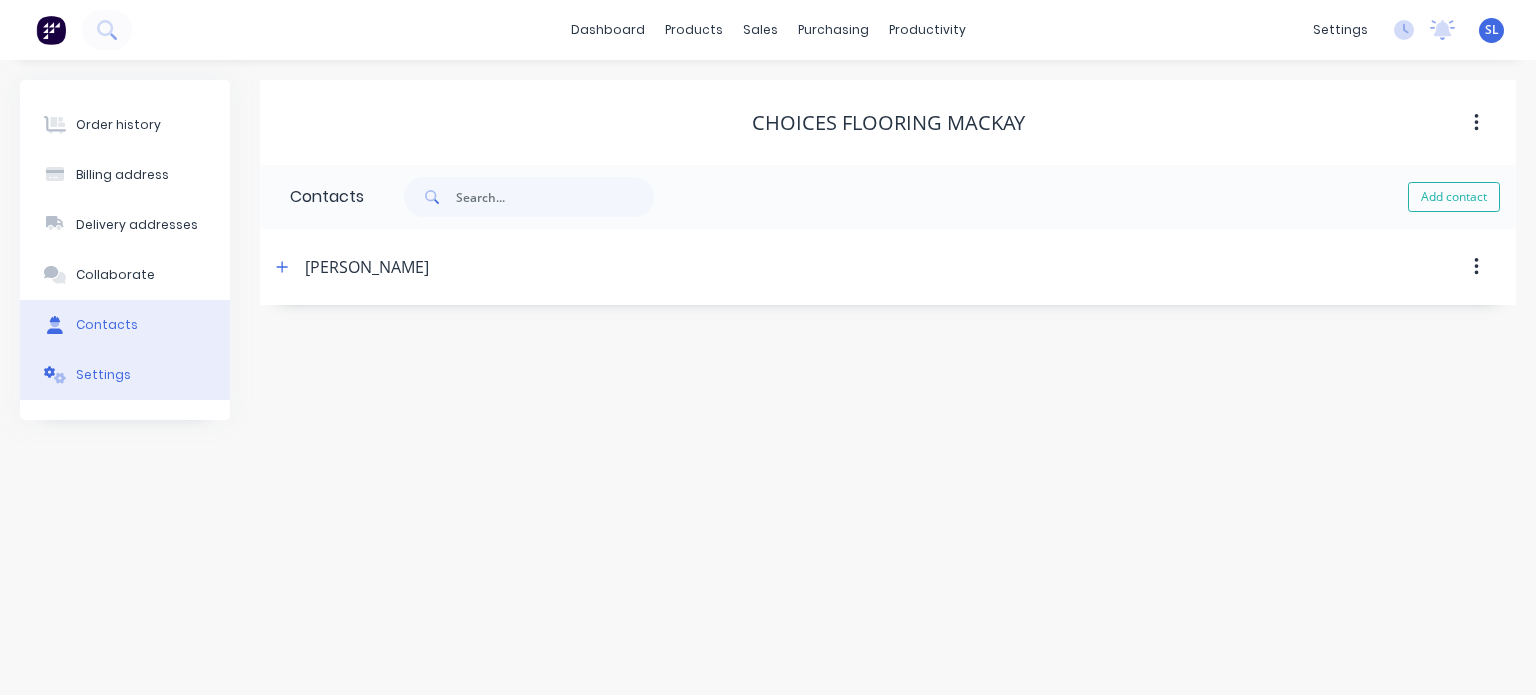 click on "Settings" at bounding box center (103, 375) 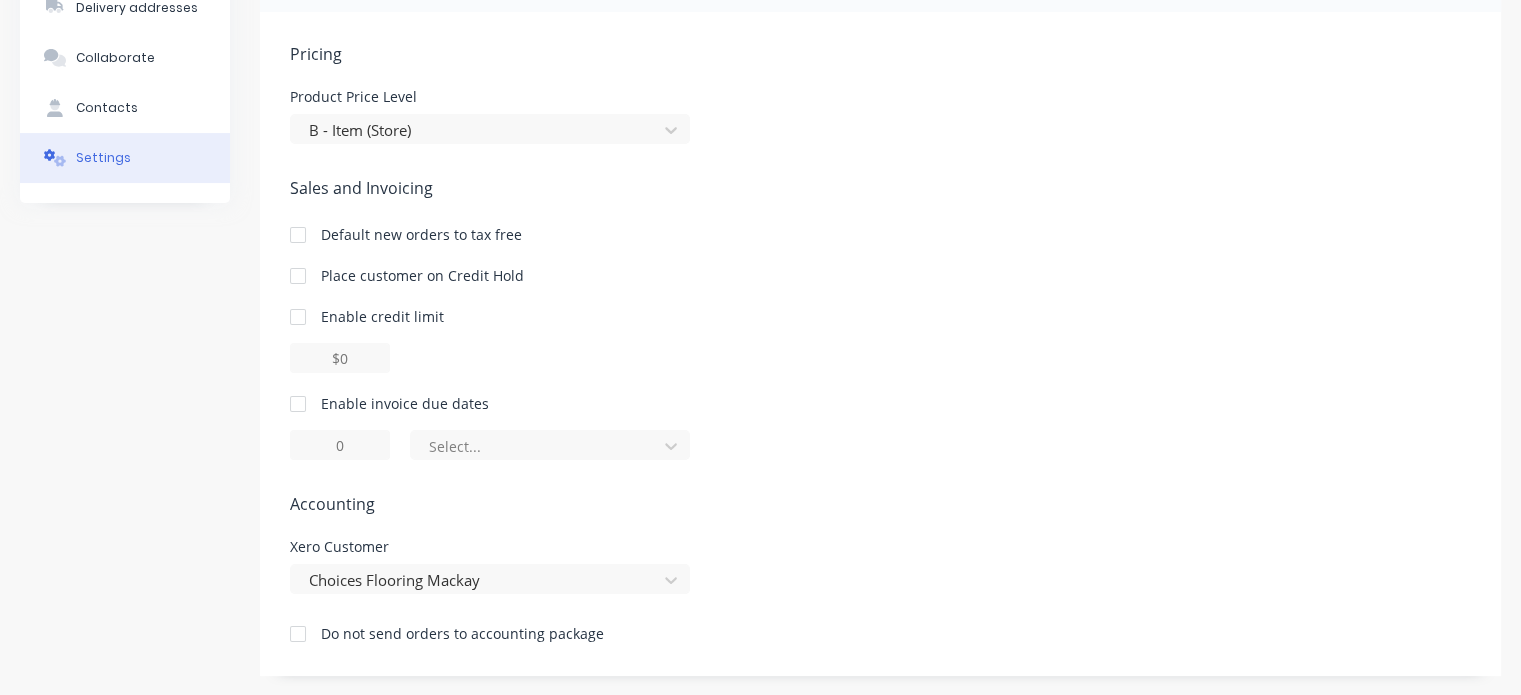 scroll, scrollTop: 0, scrollLeft: 0, axis: both 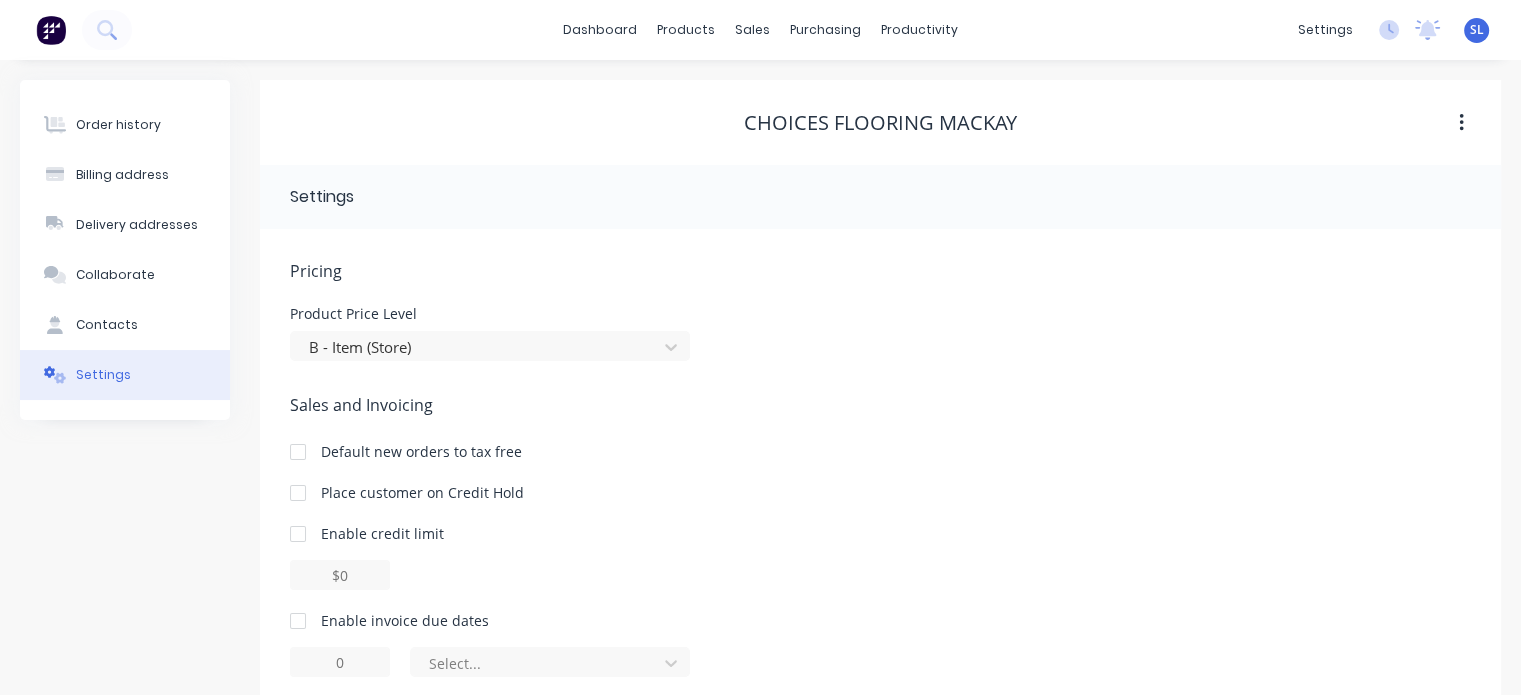 click on "Choices Flooring Mackay" at bounding box center (880, 122) 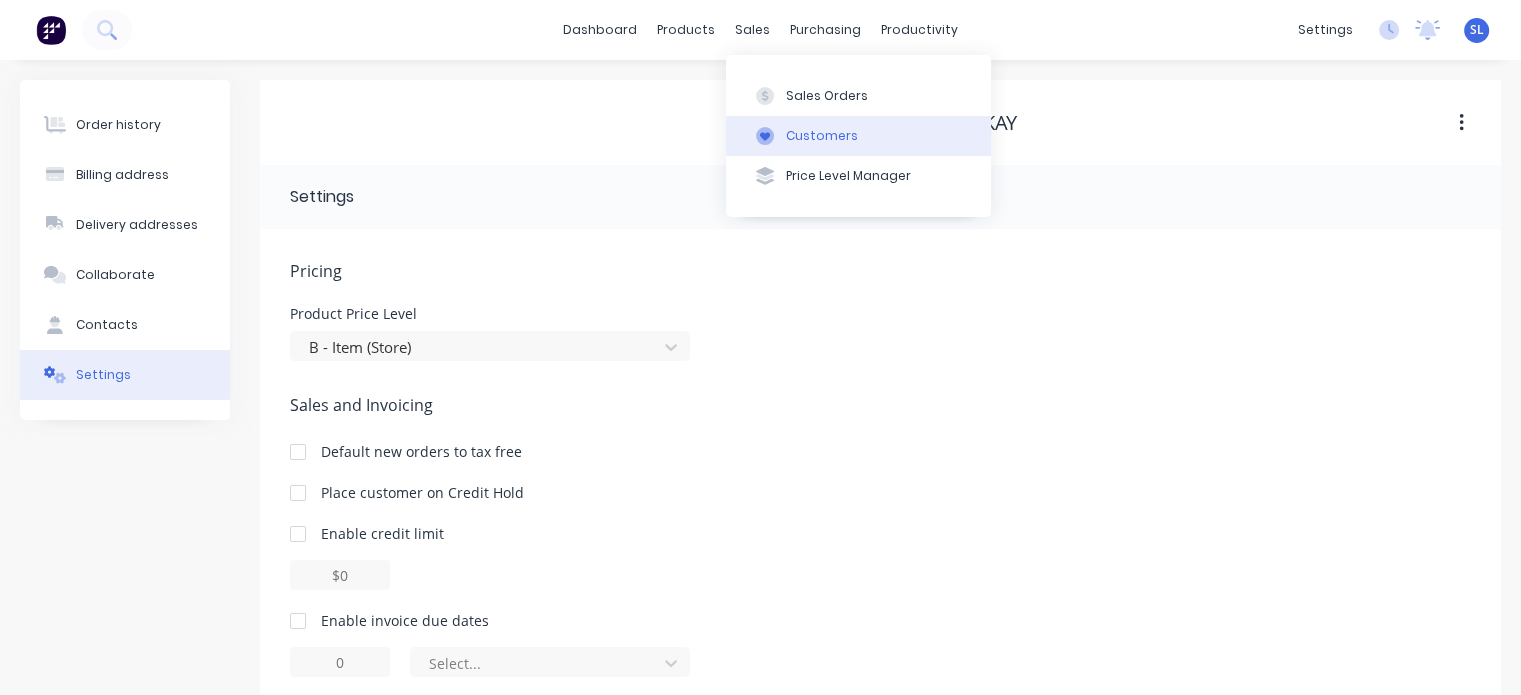 click on "Customers" at bounding box center [858, 136] 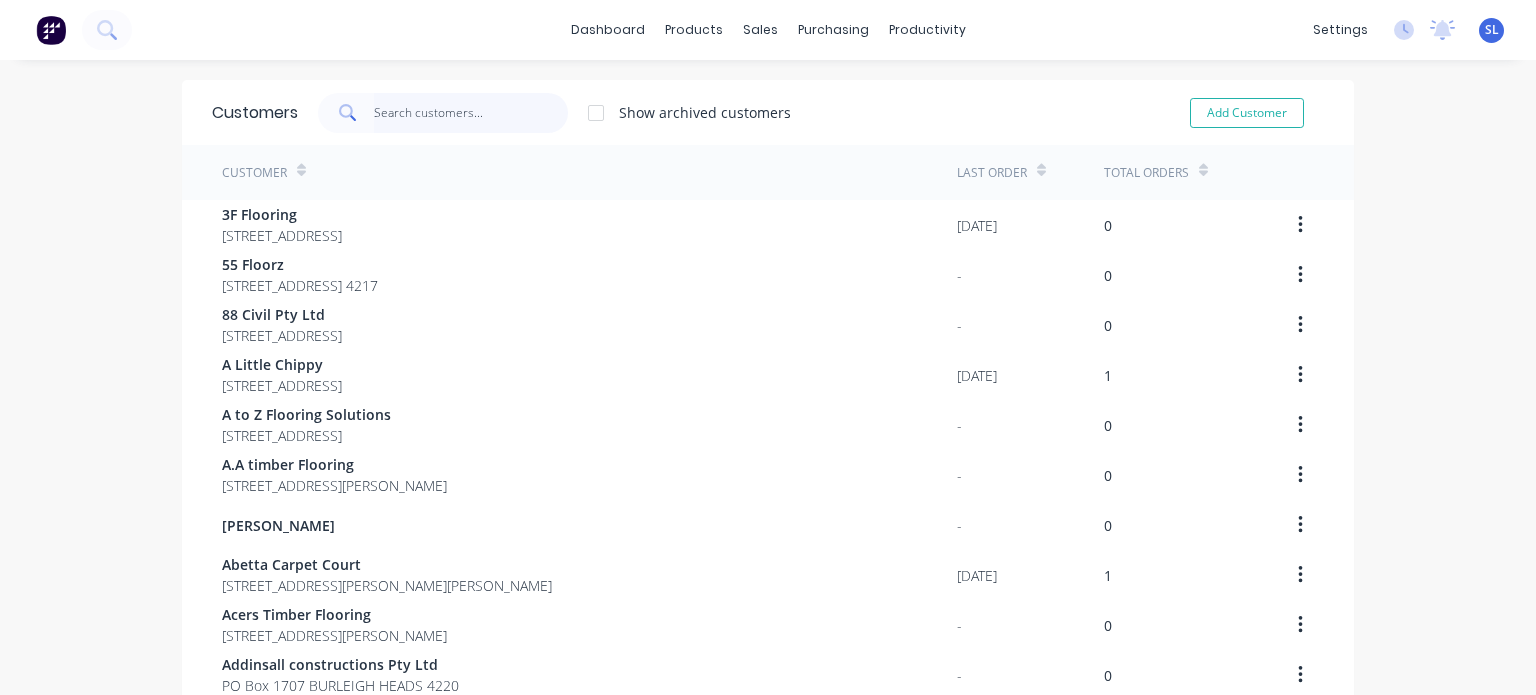 click at bounding box center [471, 113] 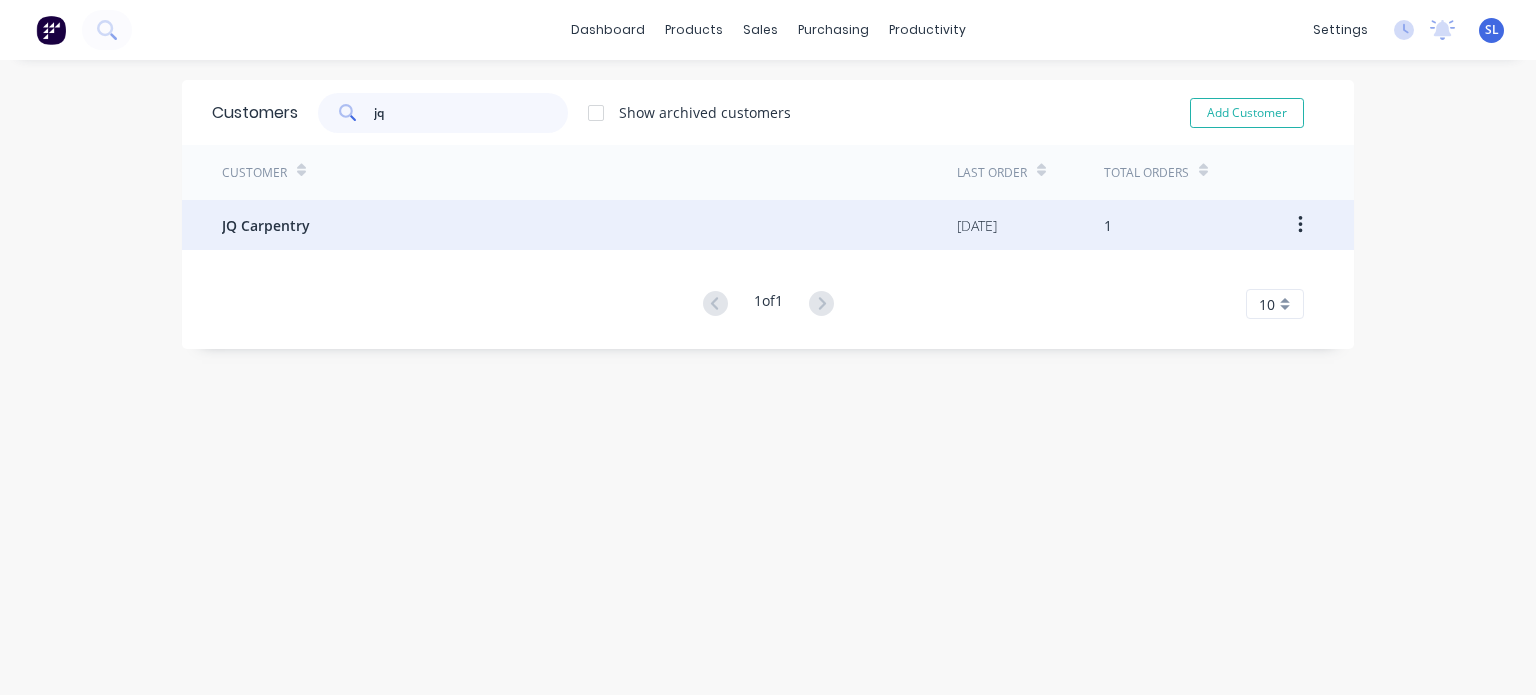 type on "jq" 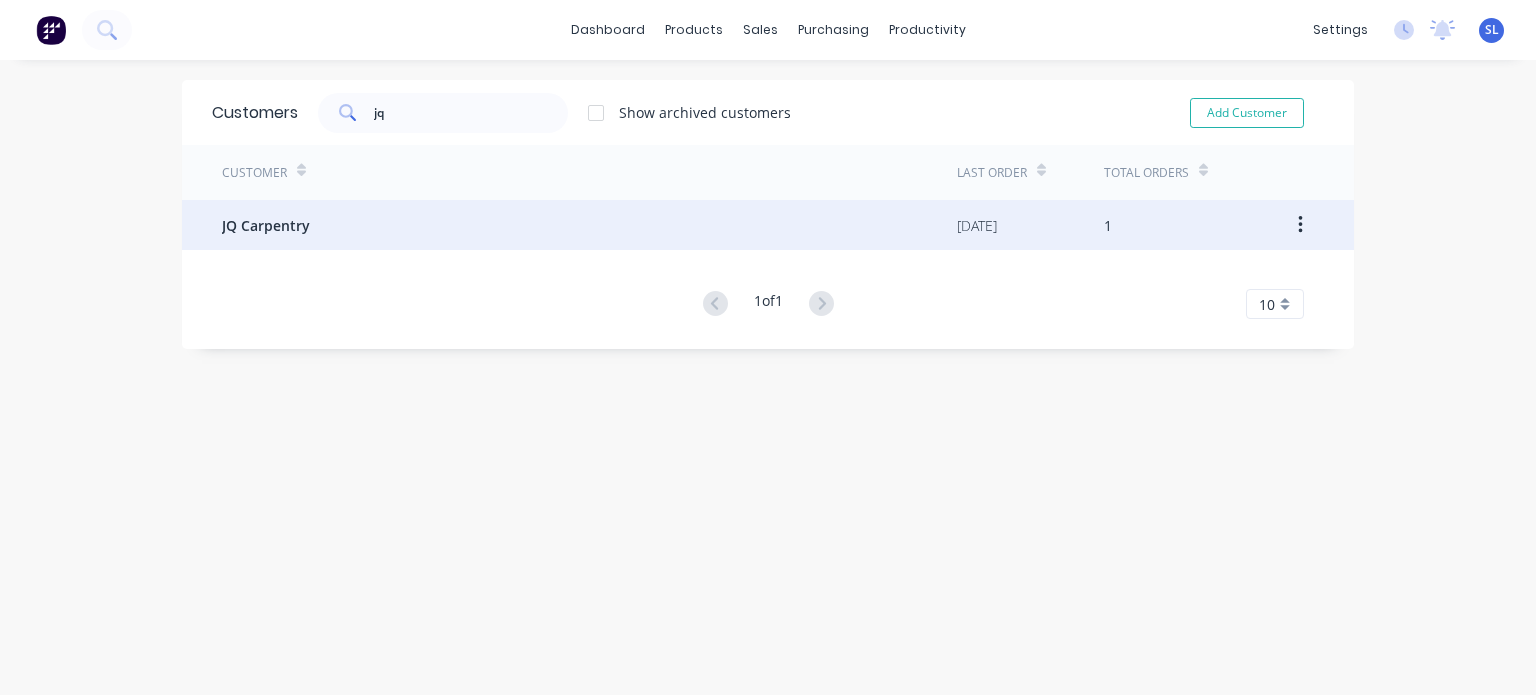 click on "JQ Carpentry" at bounding box center (266, 225) 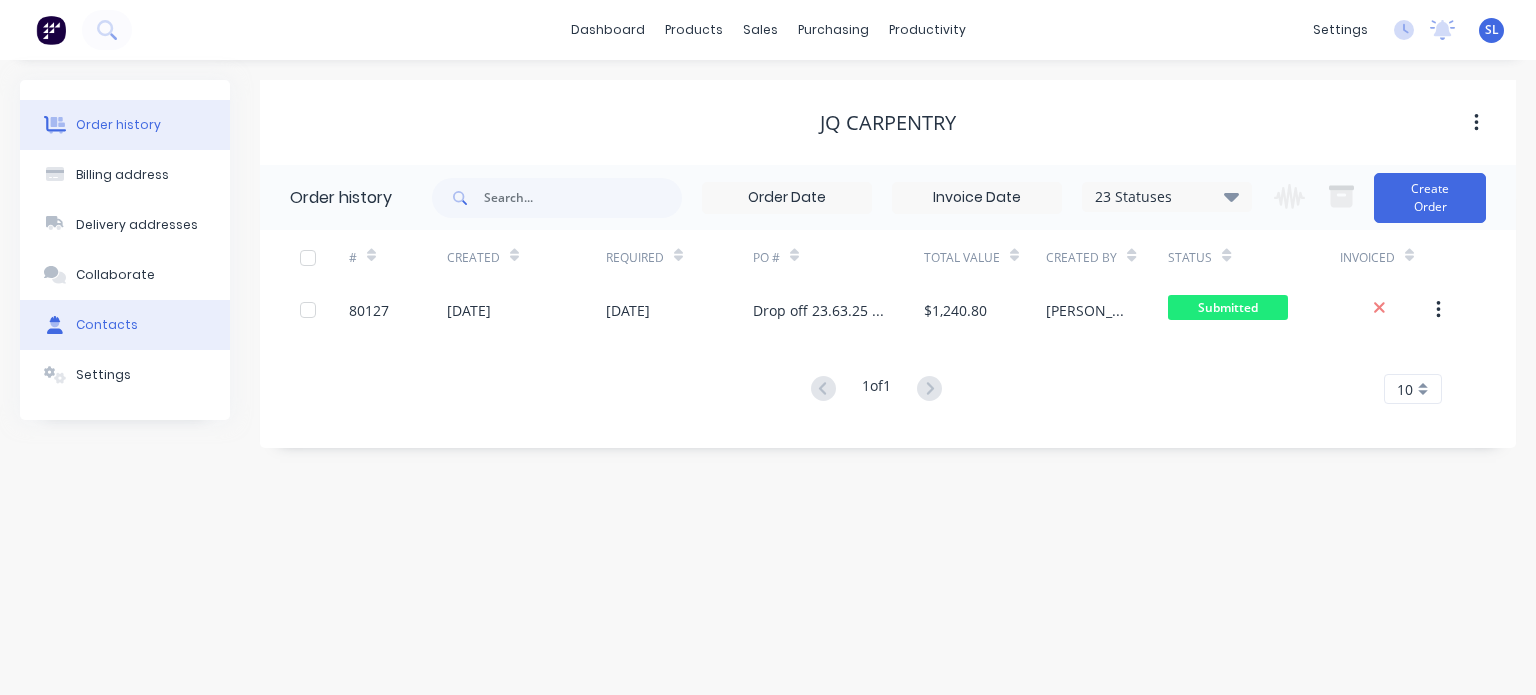click on "Contacts" at bounding box center (107, 325) 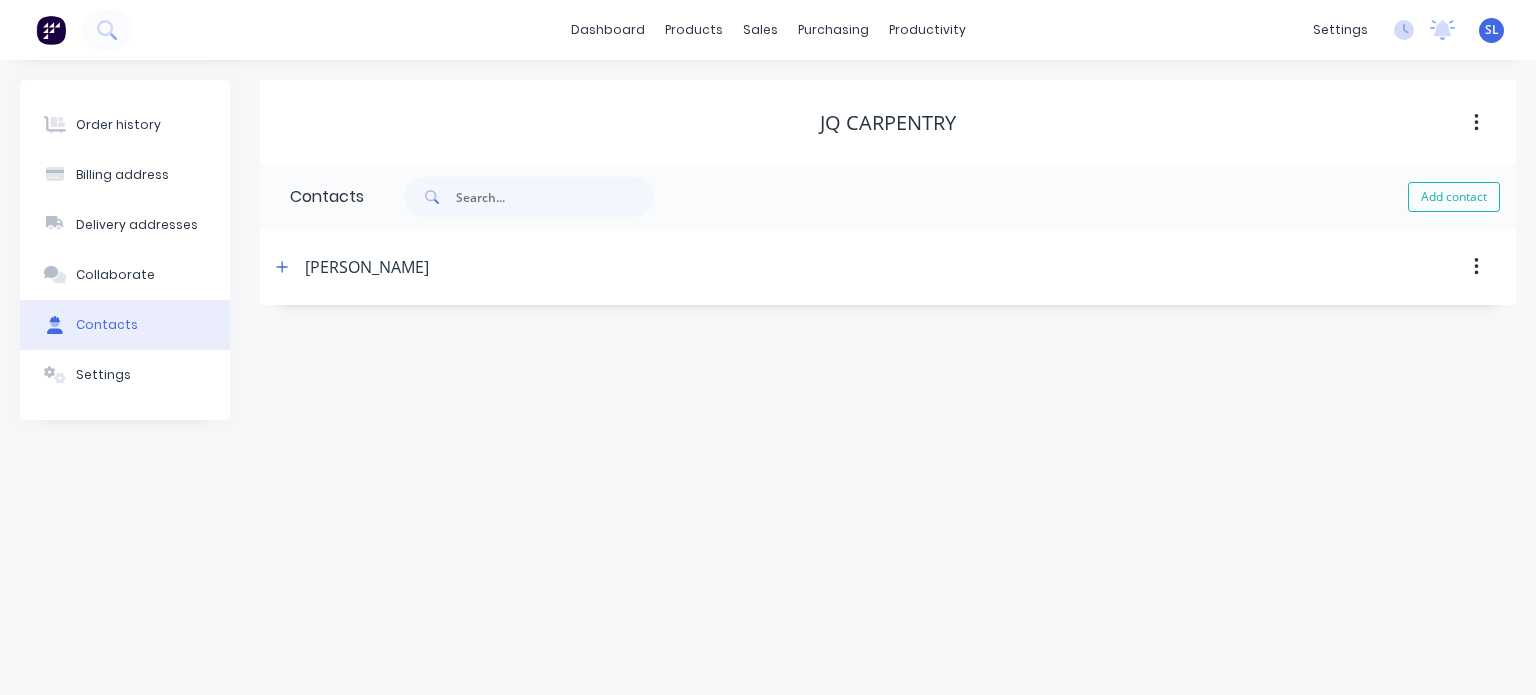 click on "Jamie Quatermass" at bounding box center [367, 267] 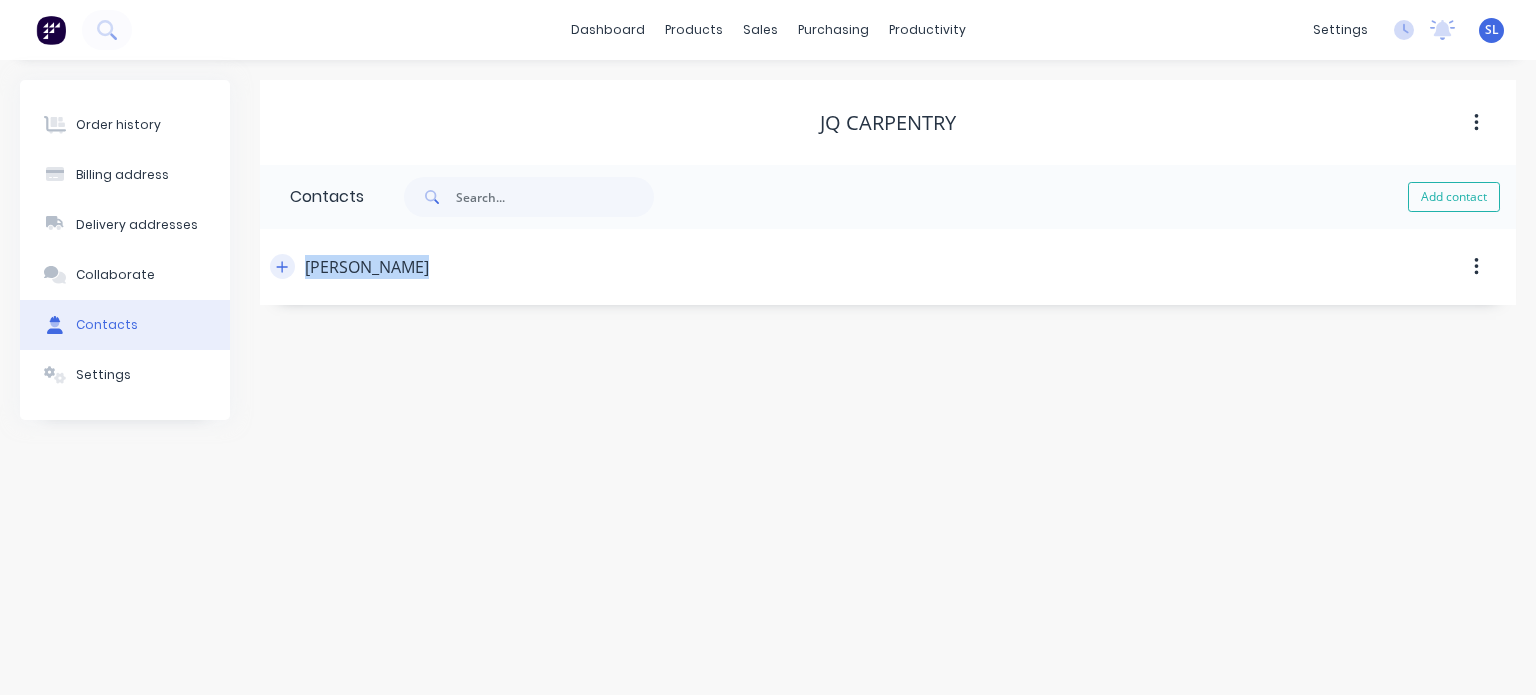 drag, startPoint x: 416, startPoint y: 266, endPoint x: 285, endPoint y: 267, distance: 131.00381 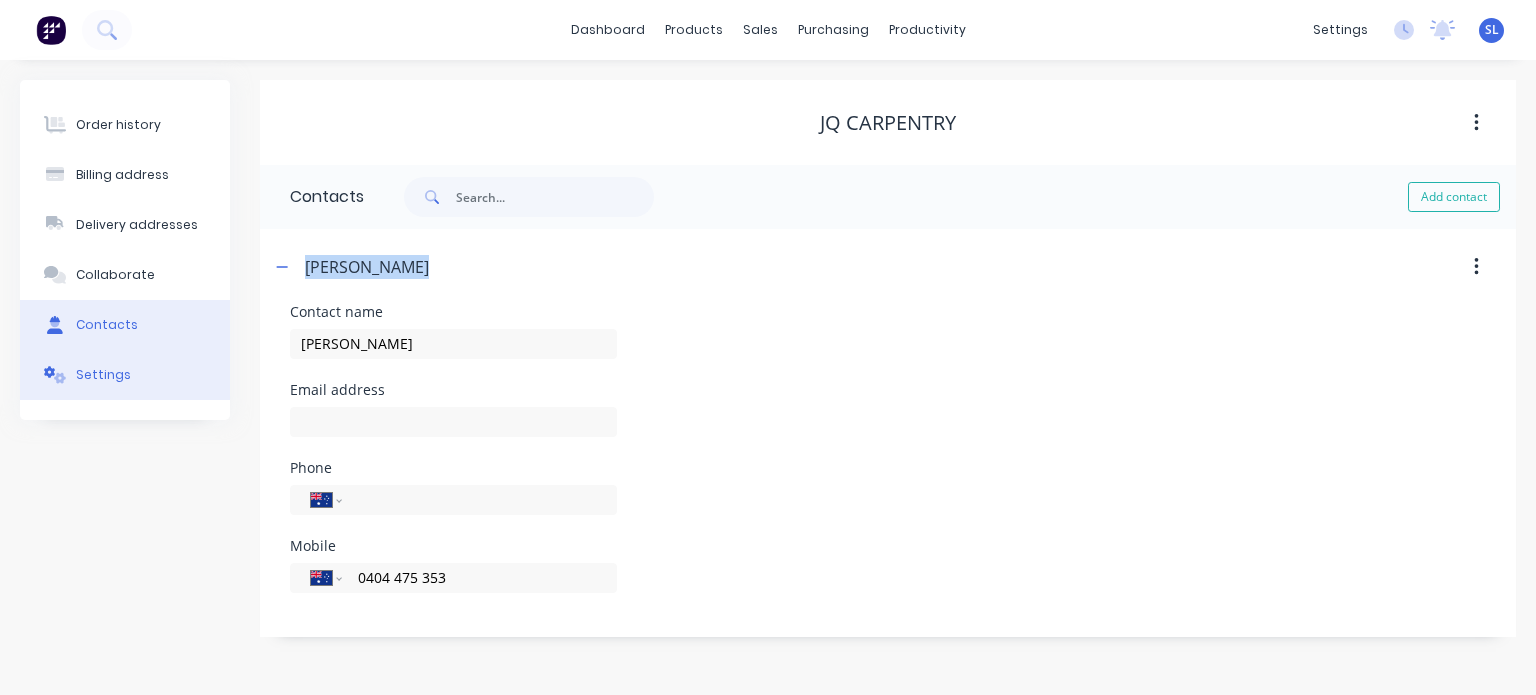 click on "Settings" at bounding box center (103, 375) 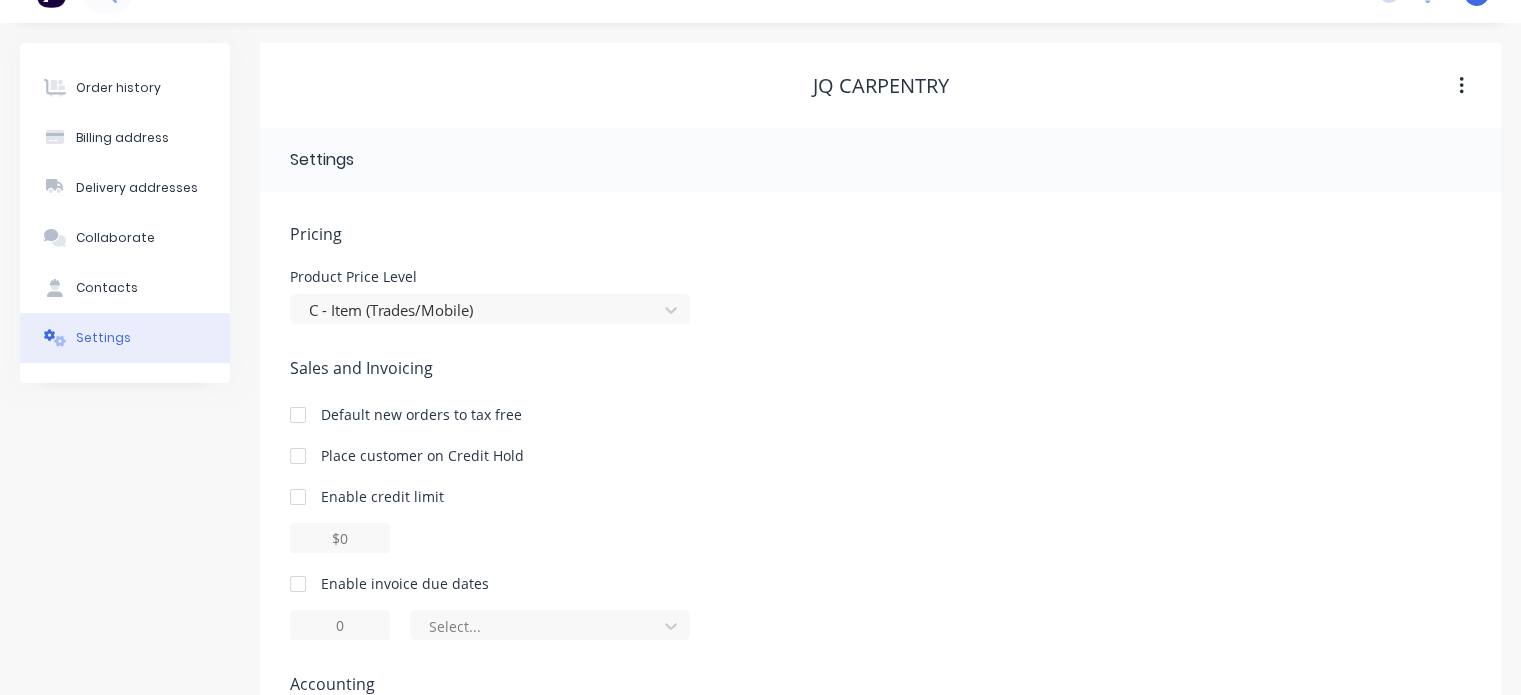 scroll, scrollTop: 0, scrollLeft: 0, axis: both 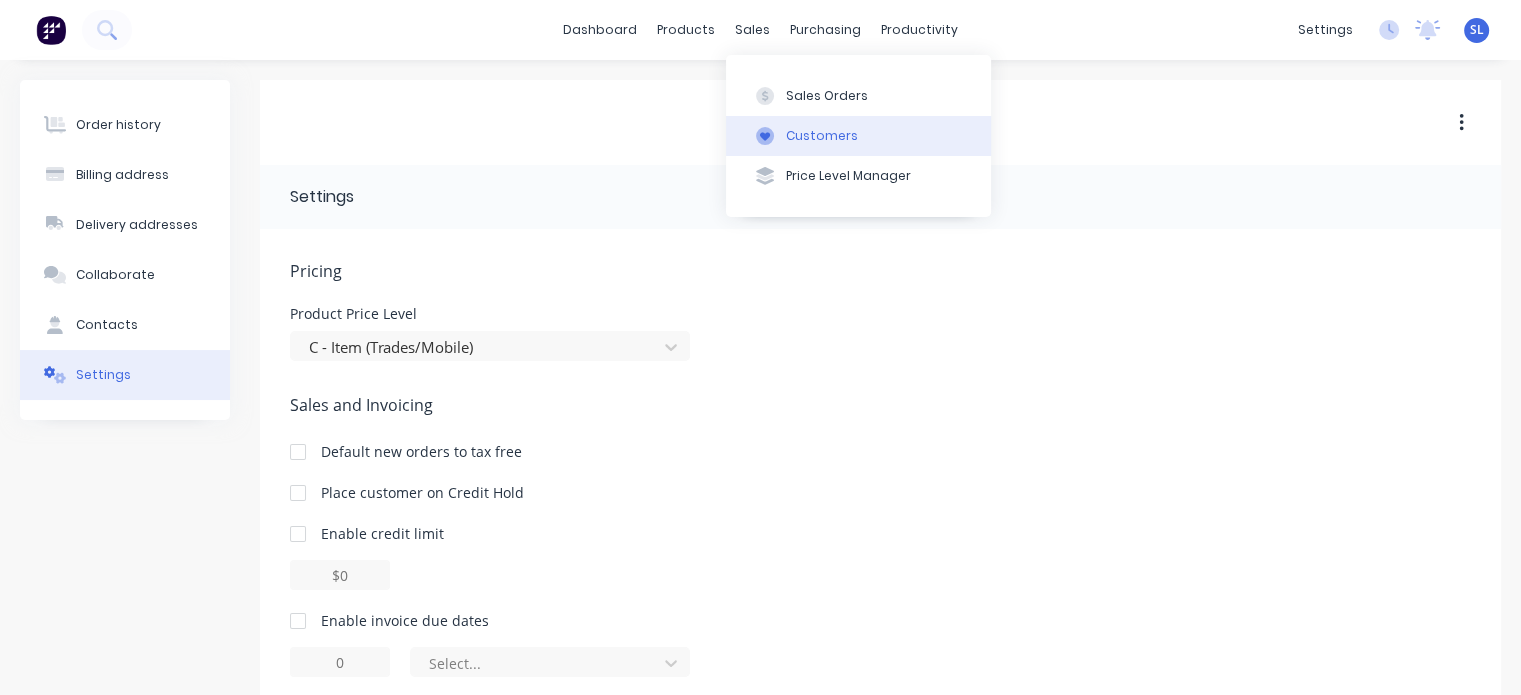 click on "Customers" at bounding box center [858, 136] 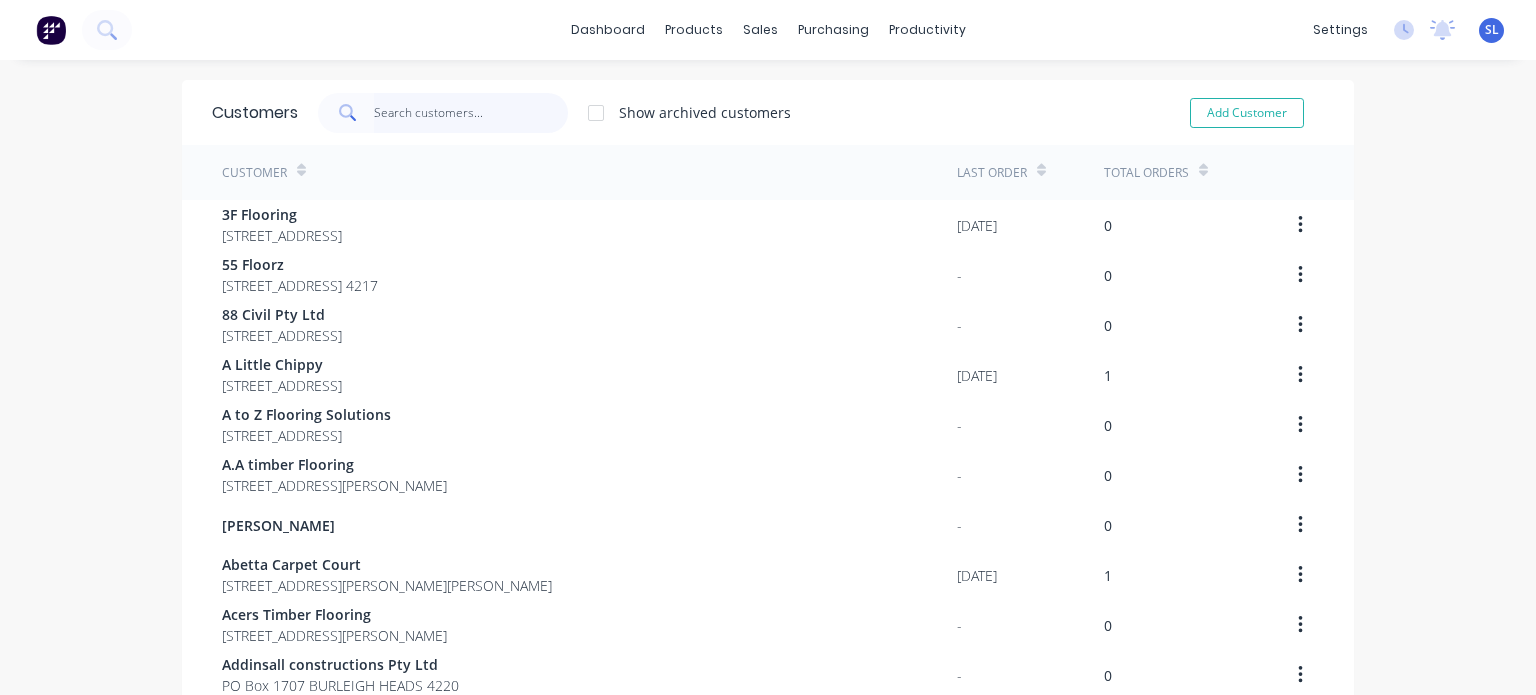 click at bounding box center (471, 113) 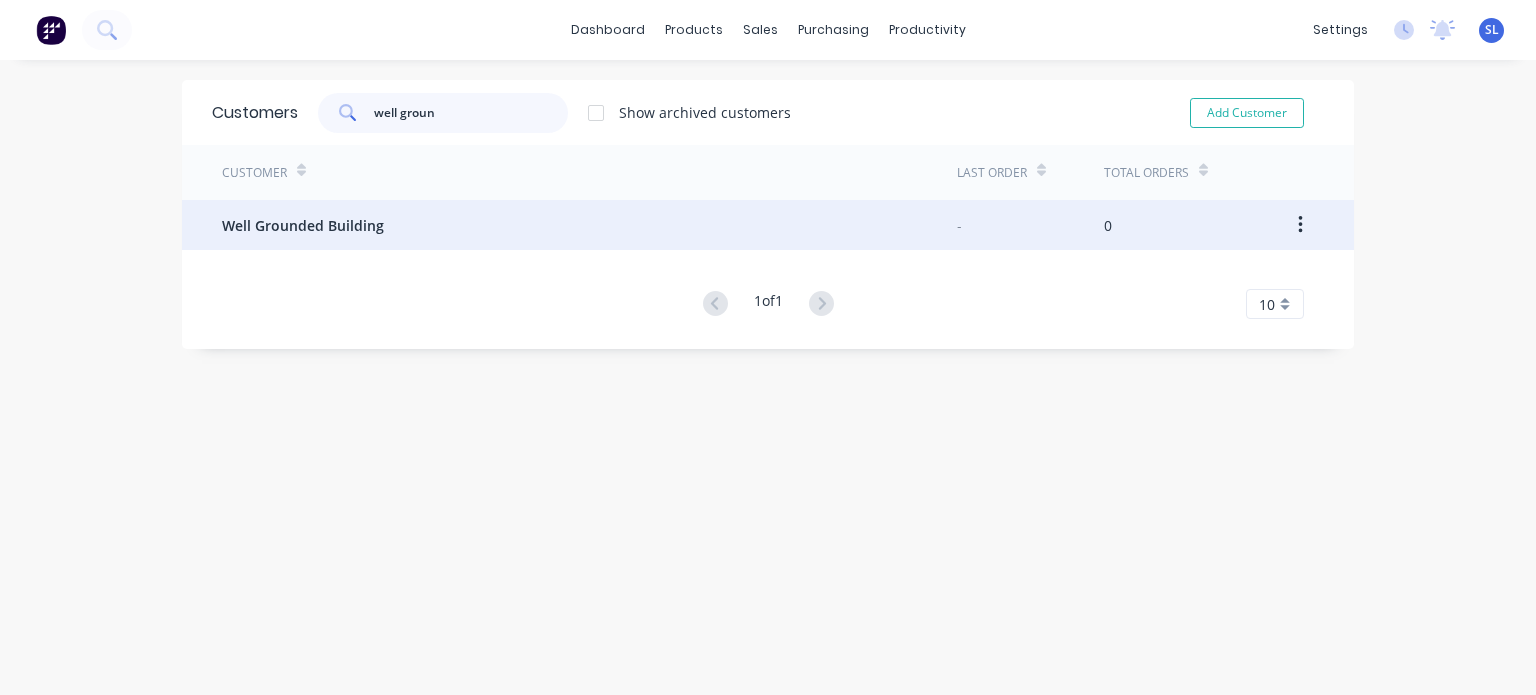 type on "well groun" 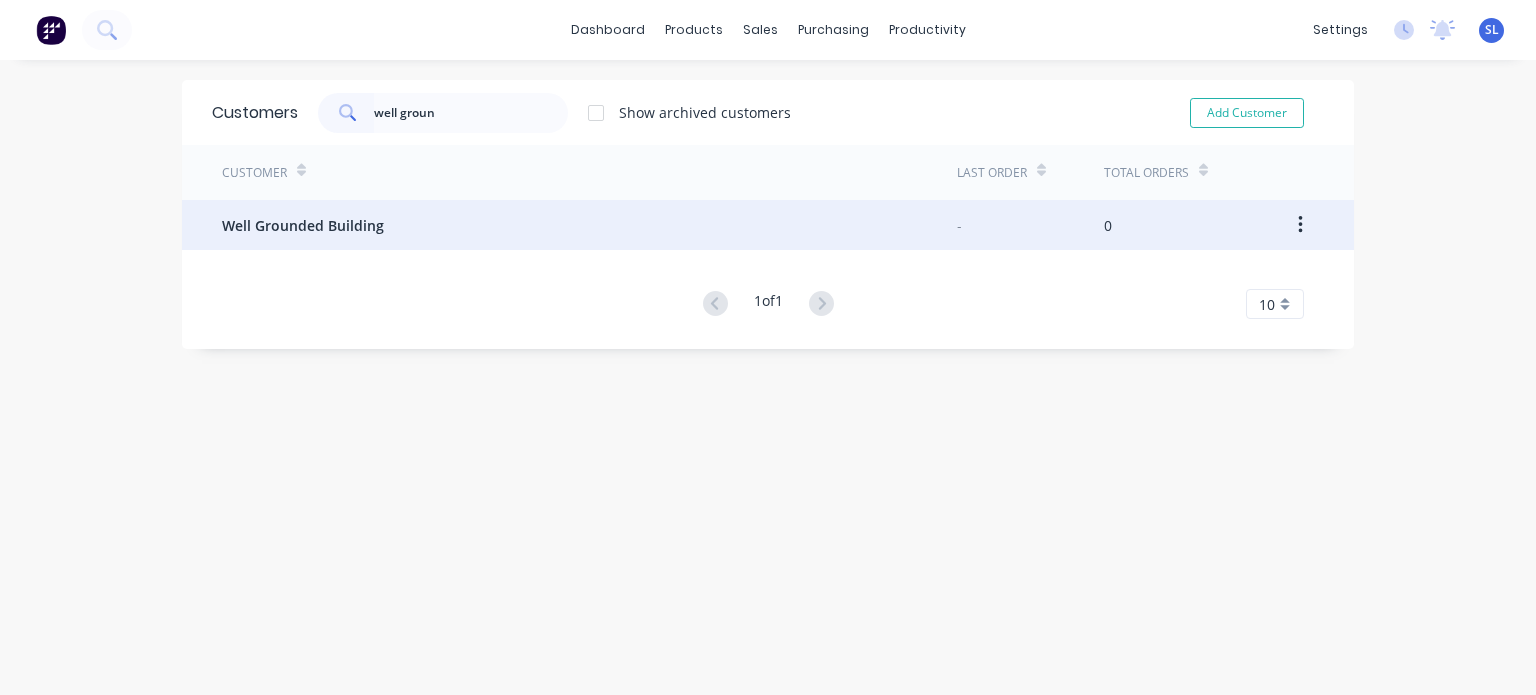 click on "Well Grounded Building" at bounding box center (303, 225) 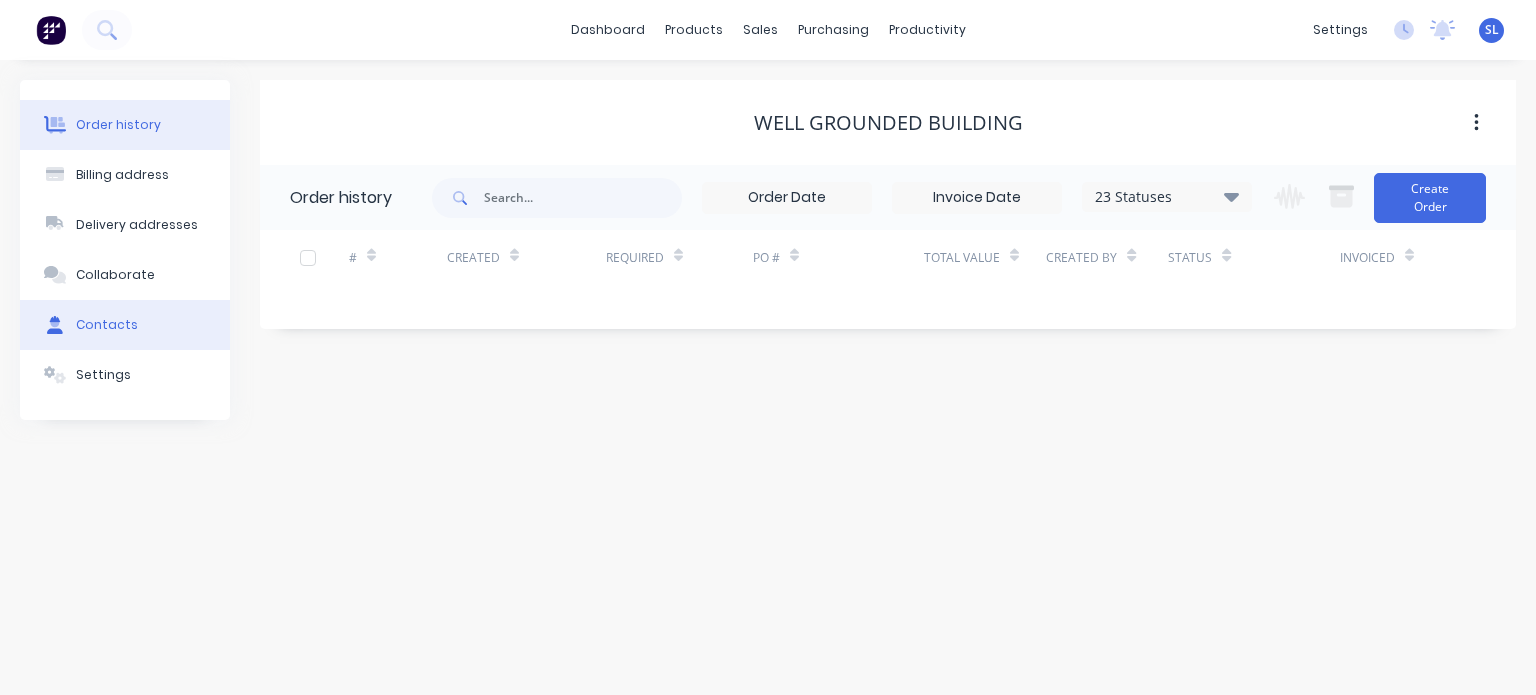 click on "Contacts" at bounding box center [125, 325] 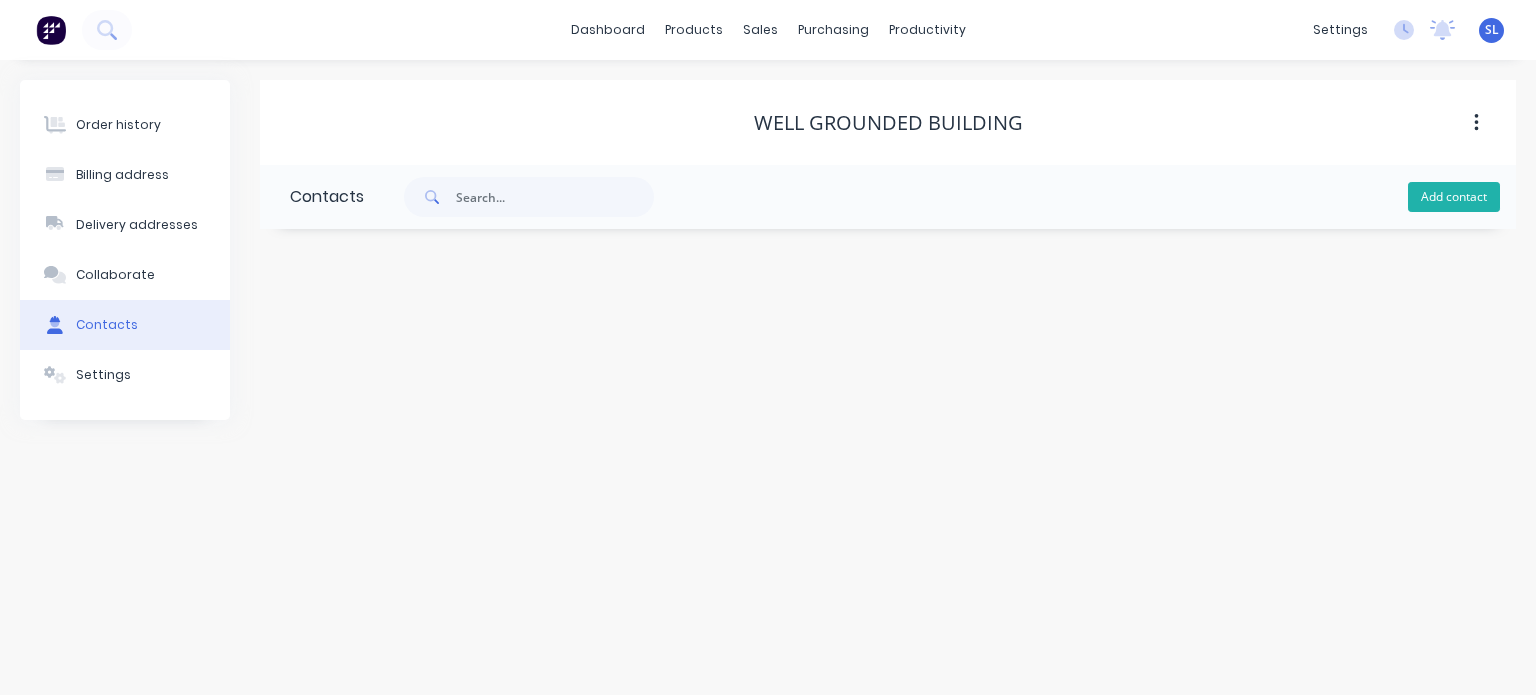 click on "Add contact" at bounding box center [1454, 197] 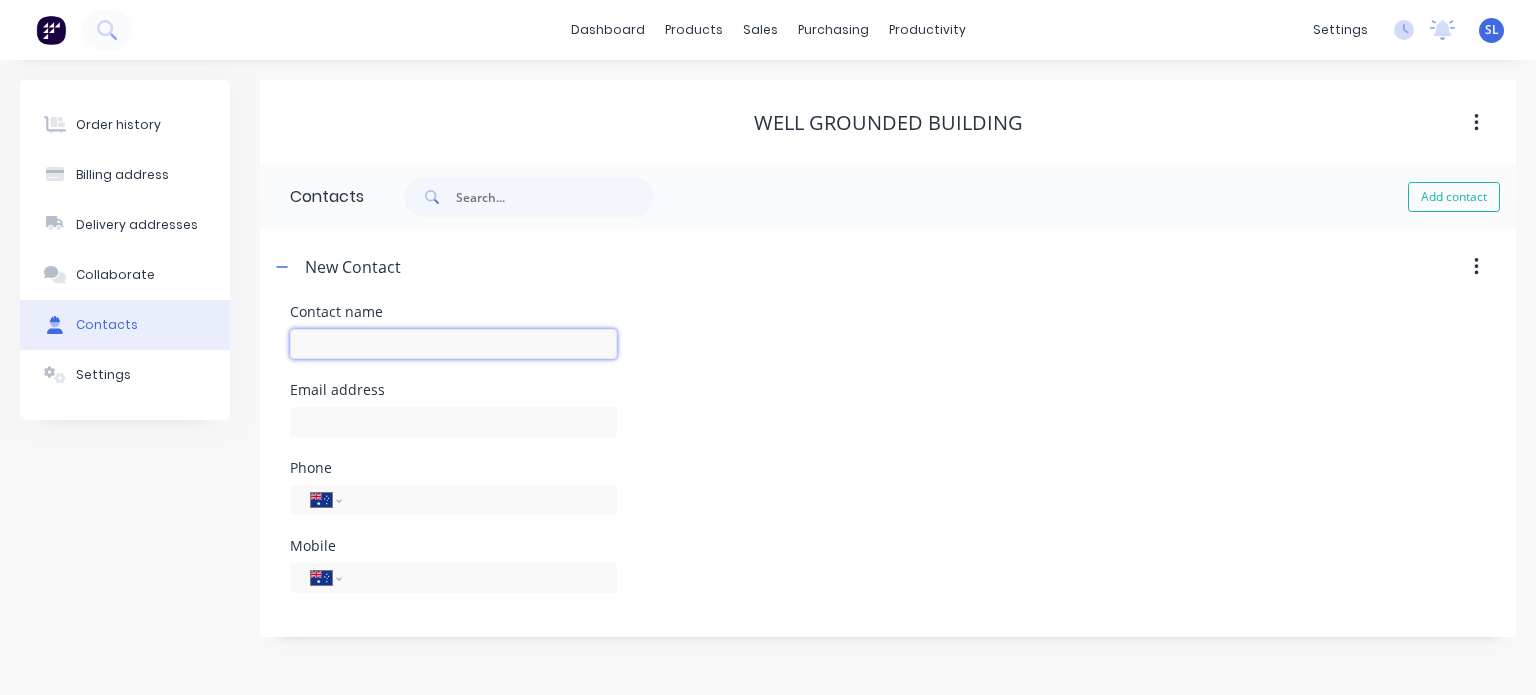 click at bounding box center [453, 344] 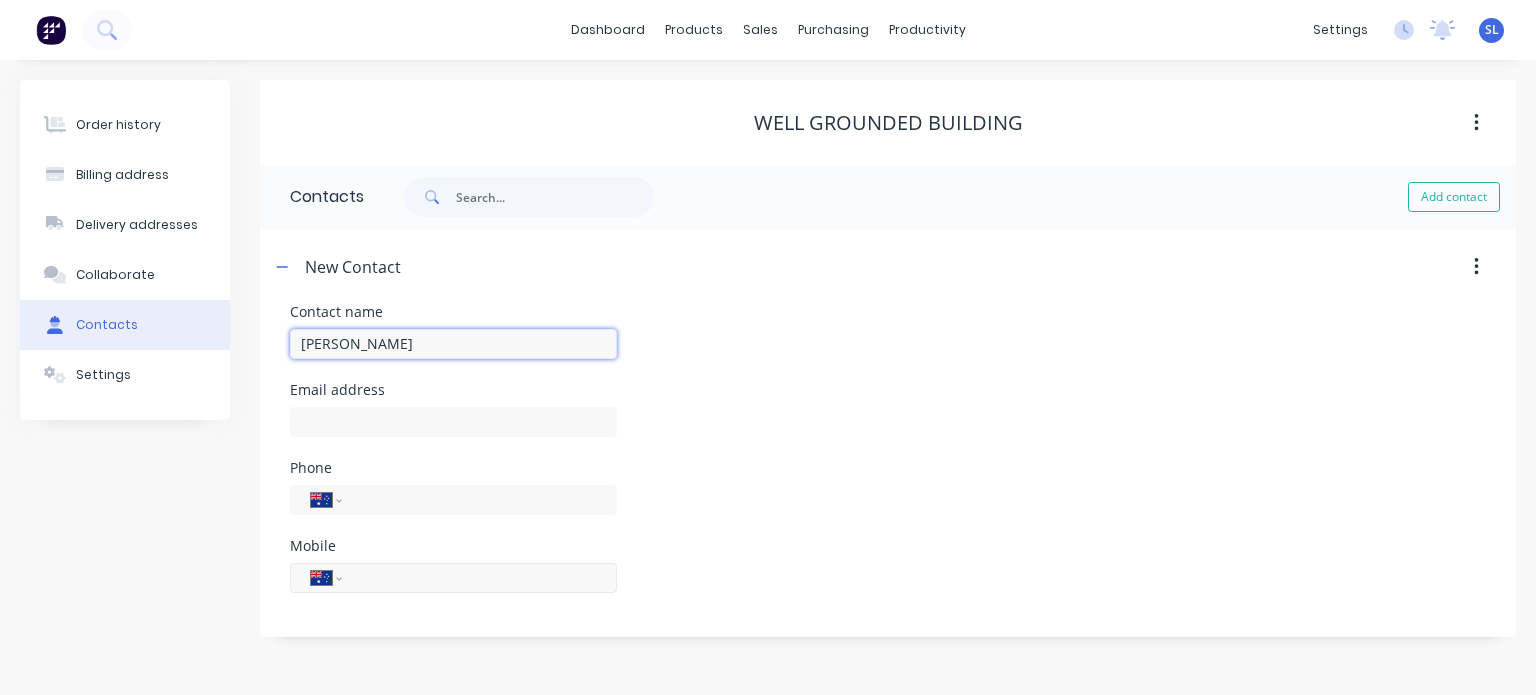 type on "Guy de Vos" 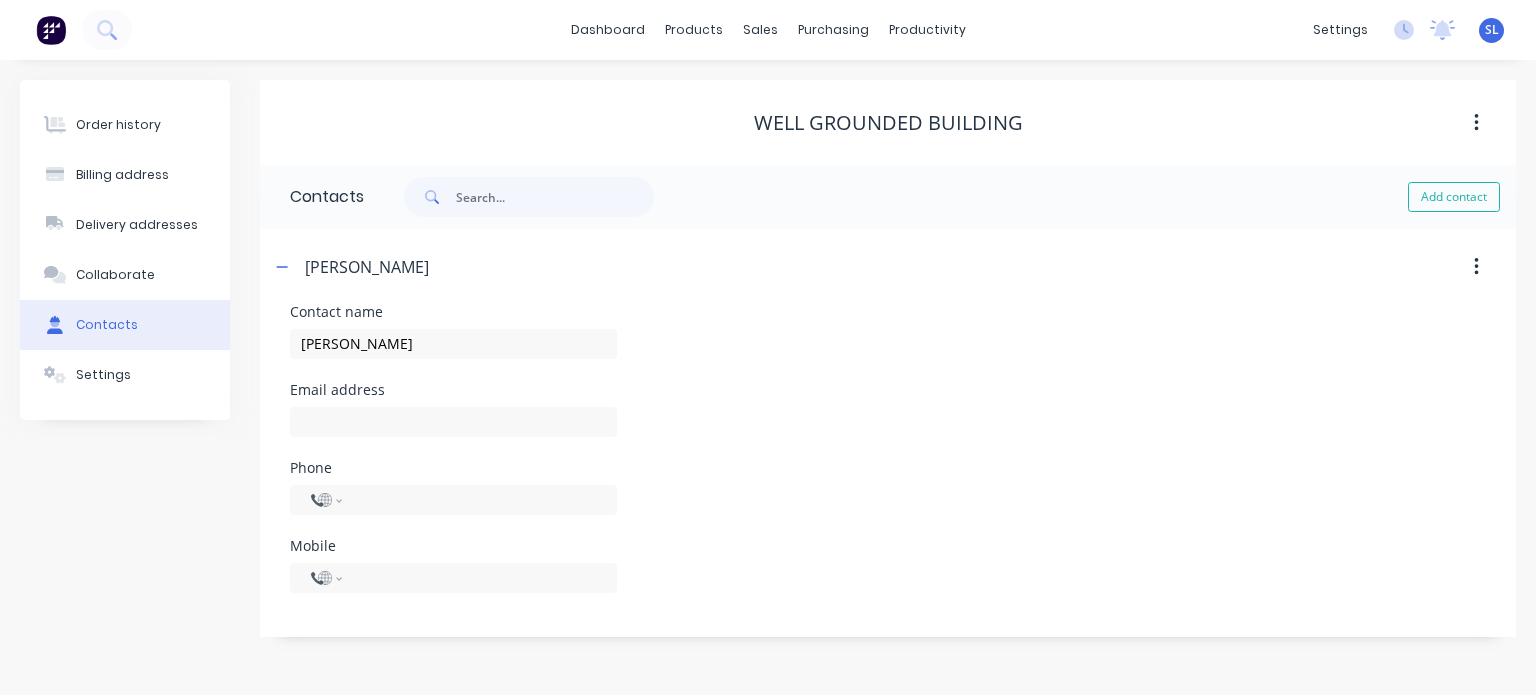 select on "AU" 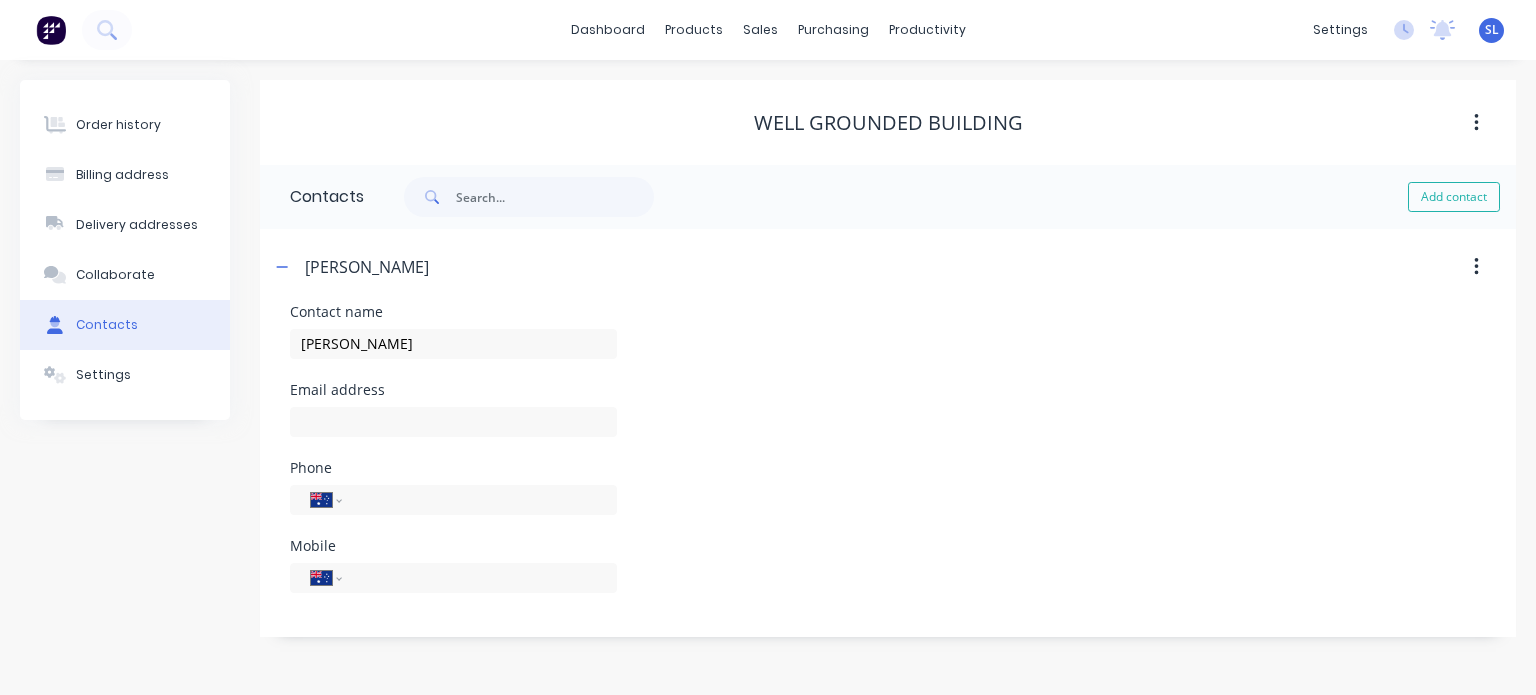 click at bounding box center [476, 577] 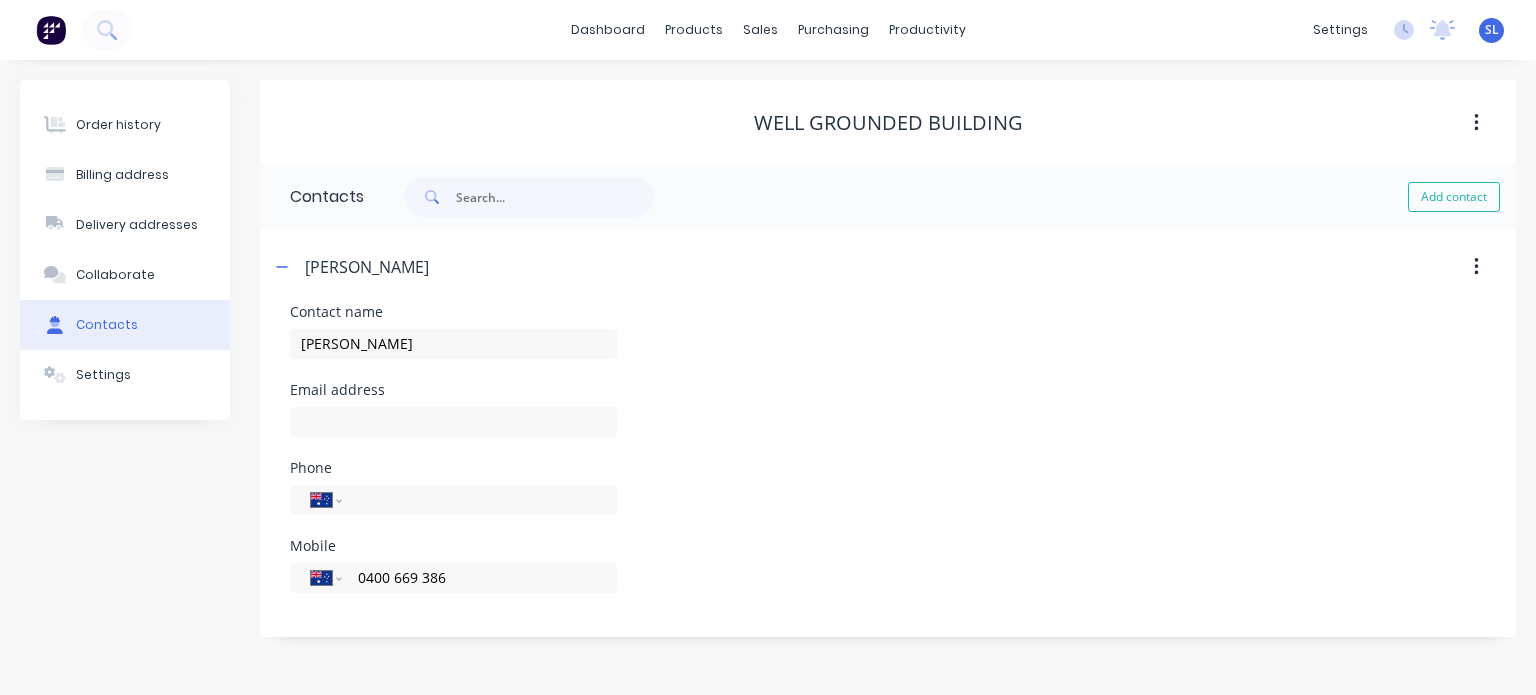 type on "0400 669 386" 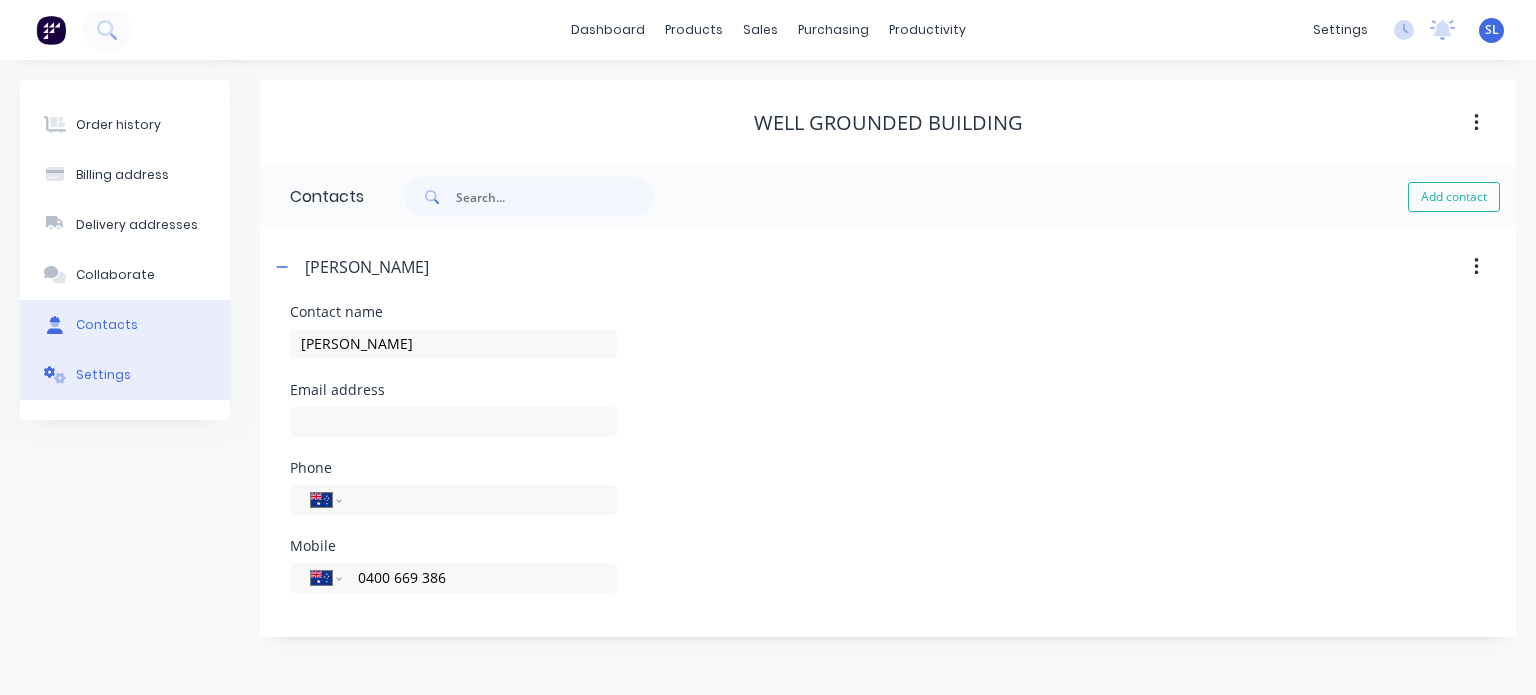 click on "Settings" at bounding box center (103, 375) 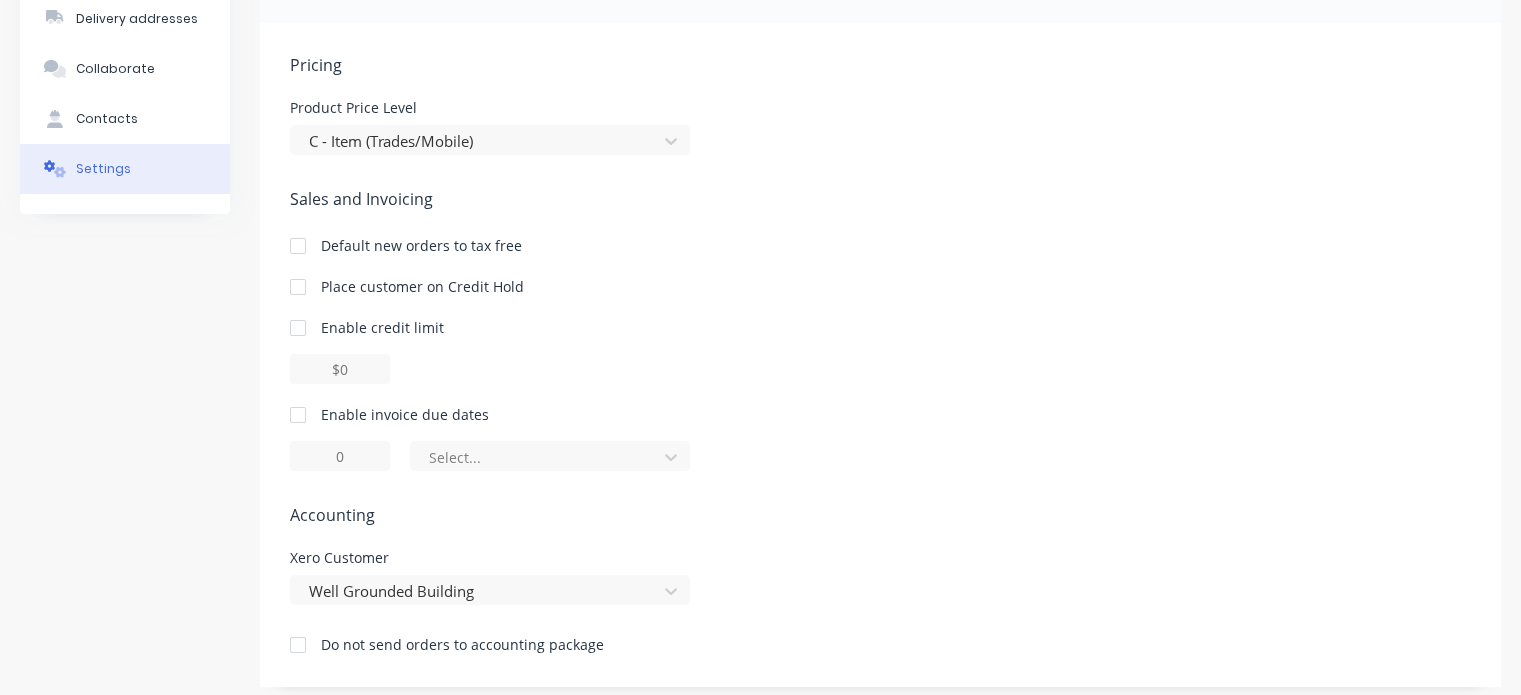 scroll, scrollTop: 0, scrollLeft: 0, axis: both 